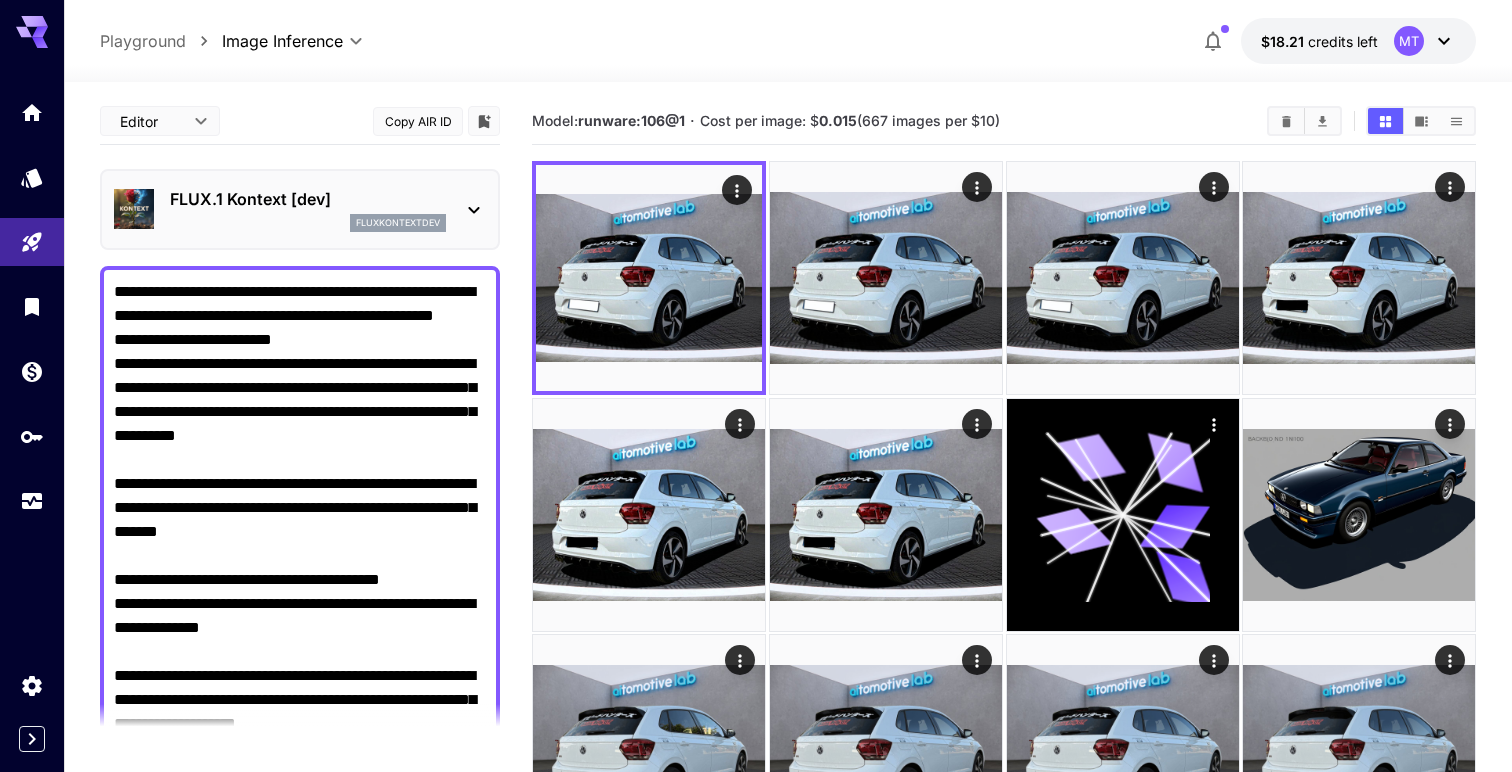 scroll, scrollTop: 0, scrollLeft: 0, axis: both 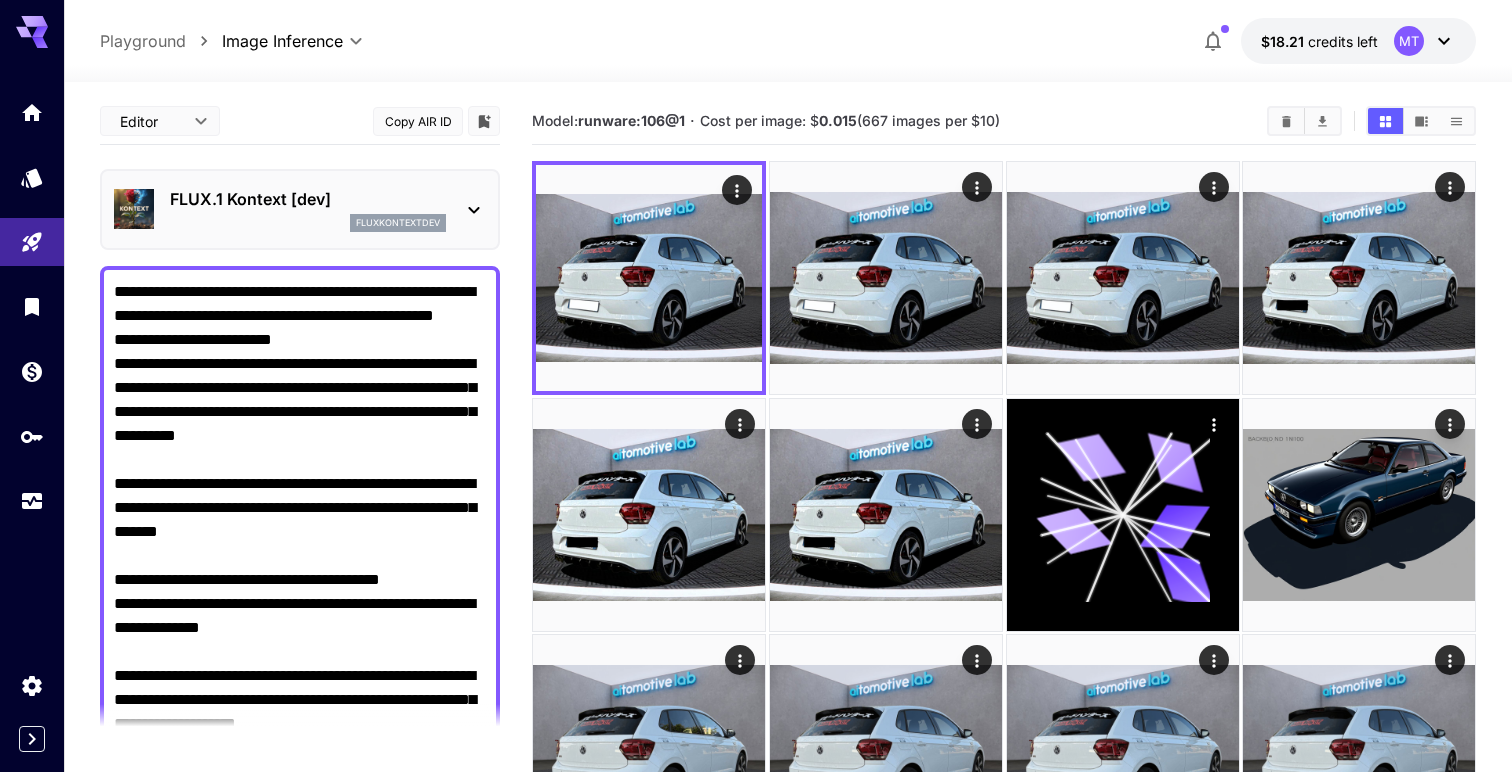 click on "Negative Prompt" at bounding box center [300, 1084] 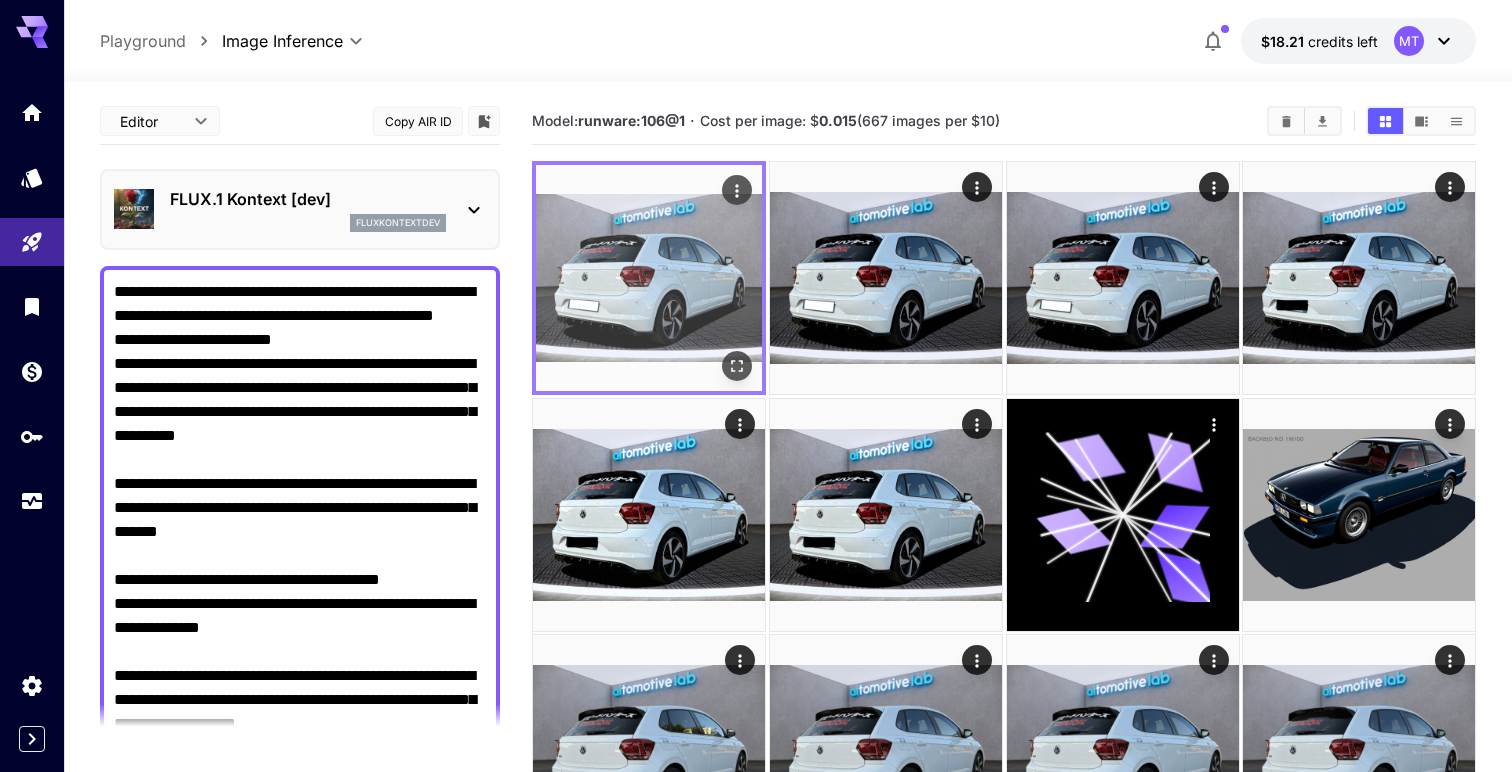 click 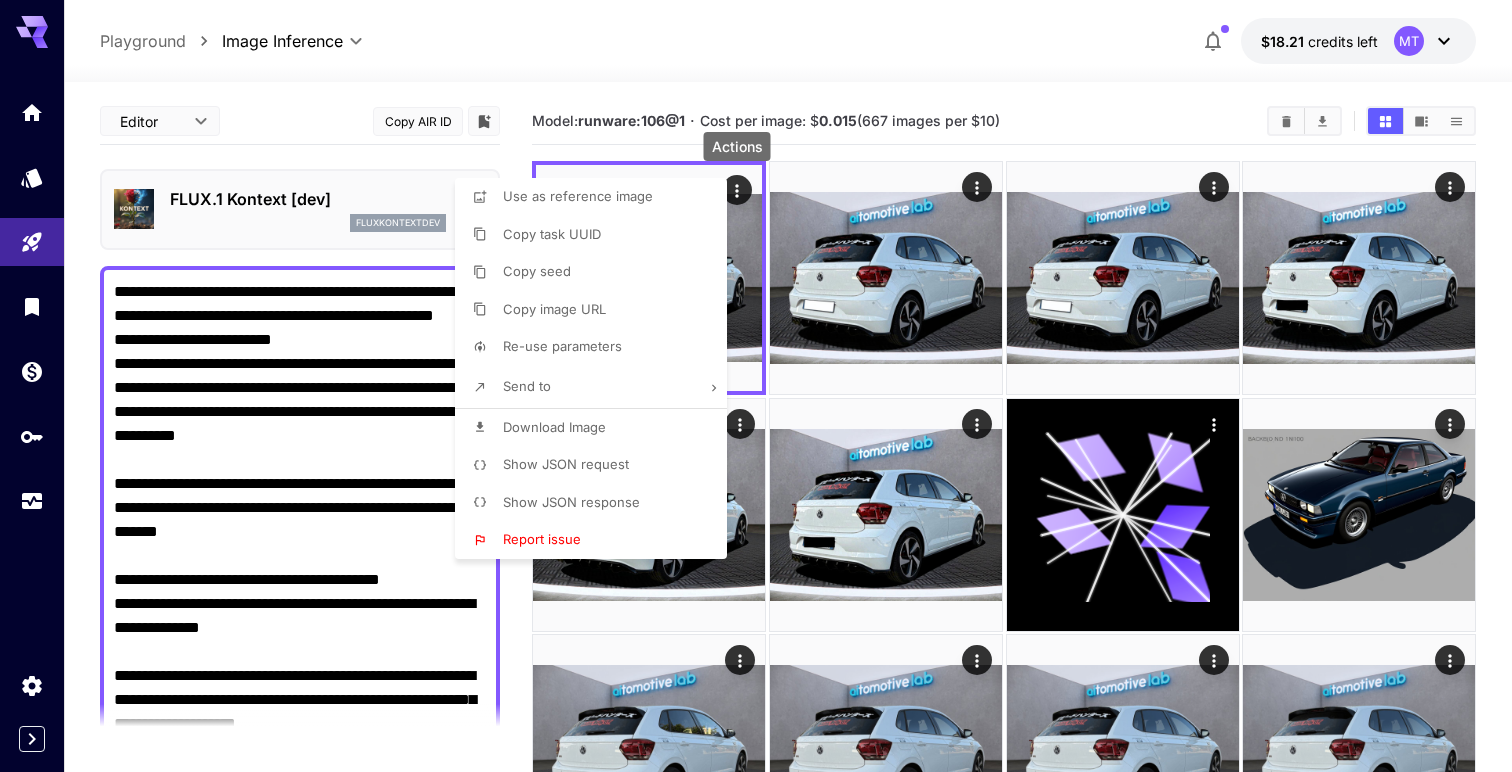 click on "Show JSON request" at bounding box center [566, 464] 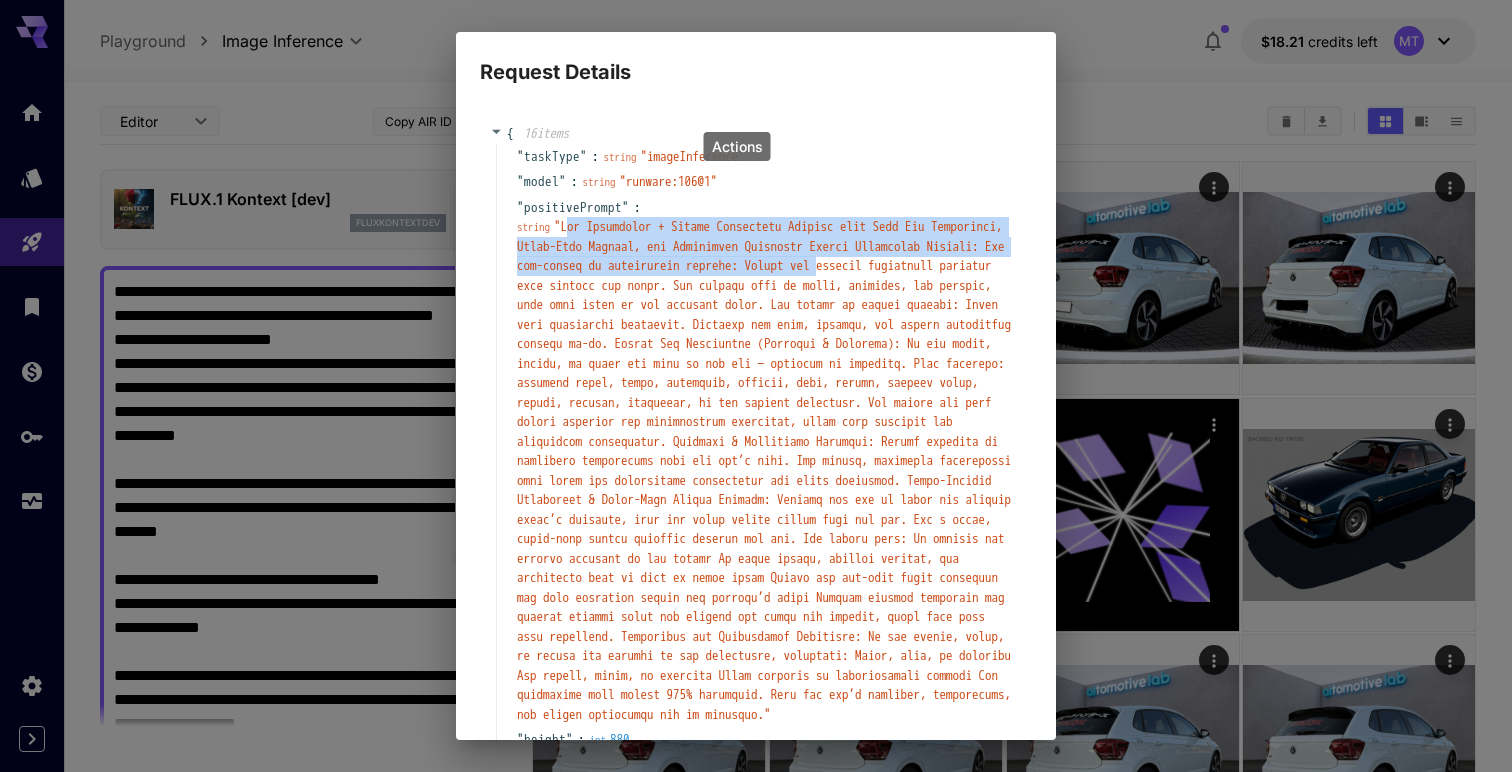 drag, startPoint x: 573, startPoint y: 227, endPoint x: 603, endPoint y: 276, distance: 57.45433 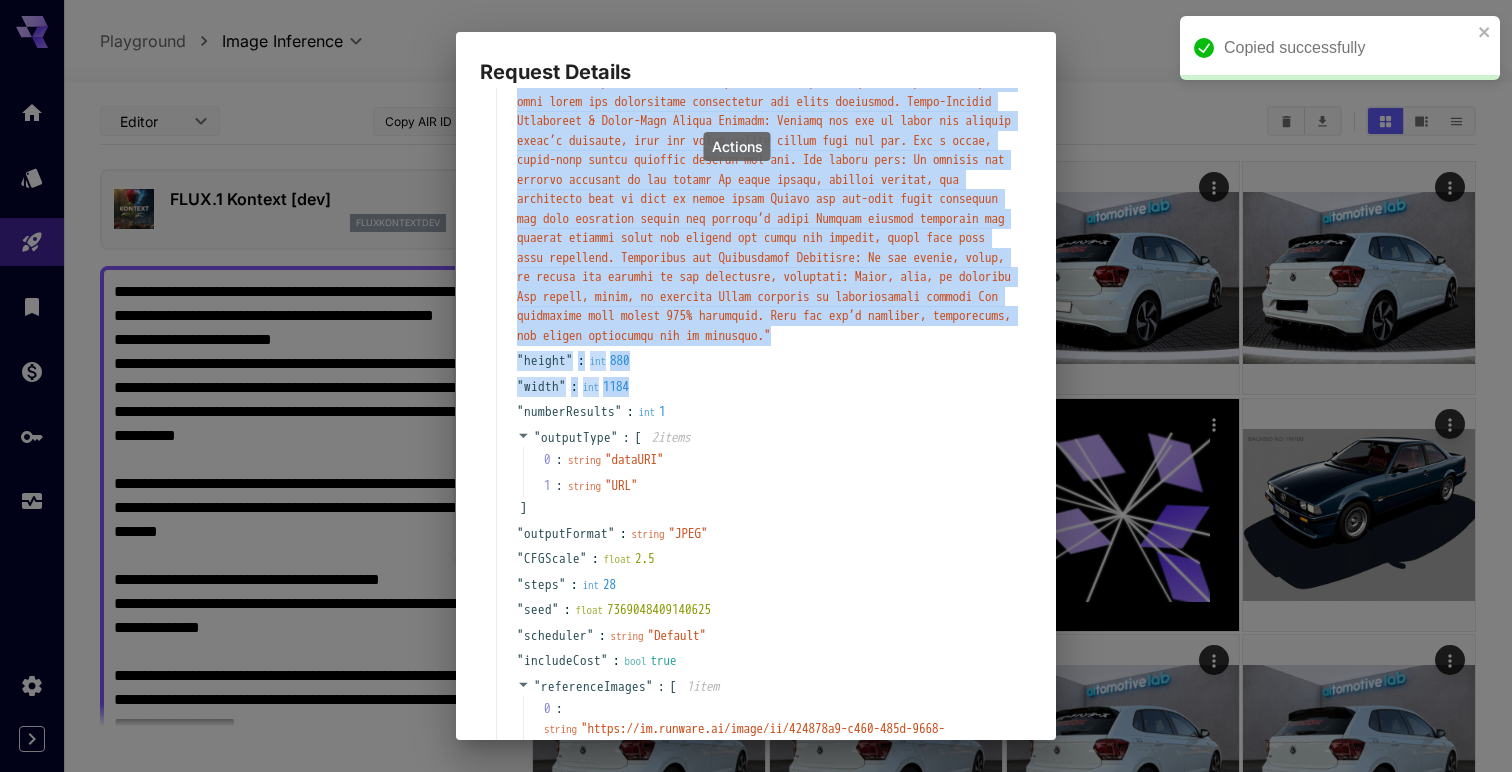 scroll, scrollTop: 392, scrollLeft: 0, axis: vertical 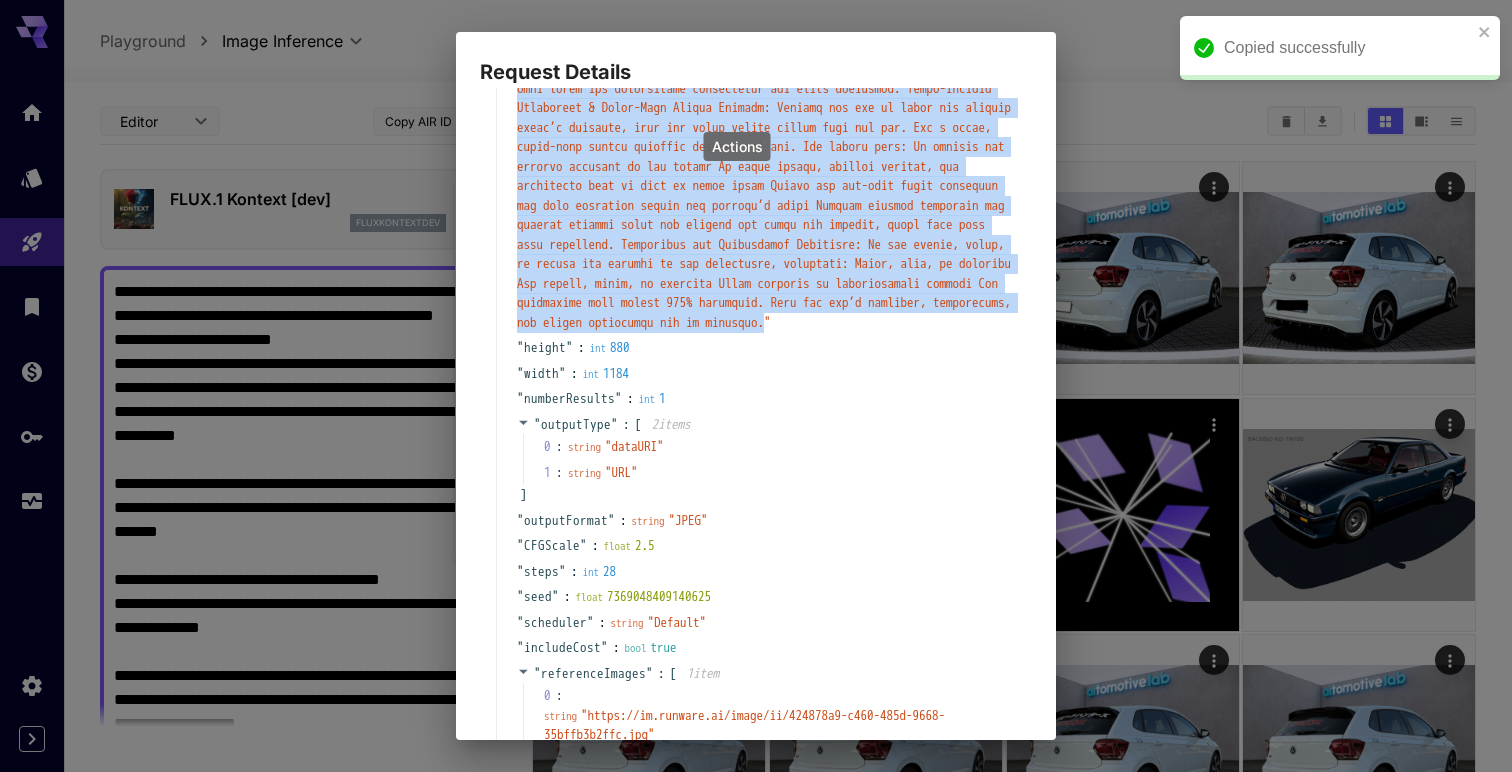 drag, startPoint x: 568, startPoint y: 226, endPoint x: 730, endPoint y: 434, distance: 263.6437 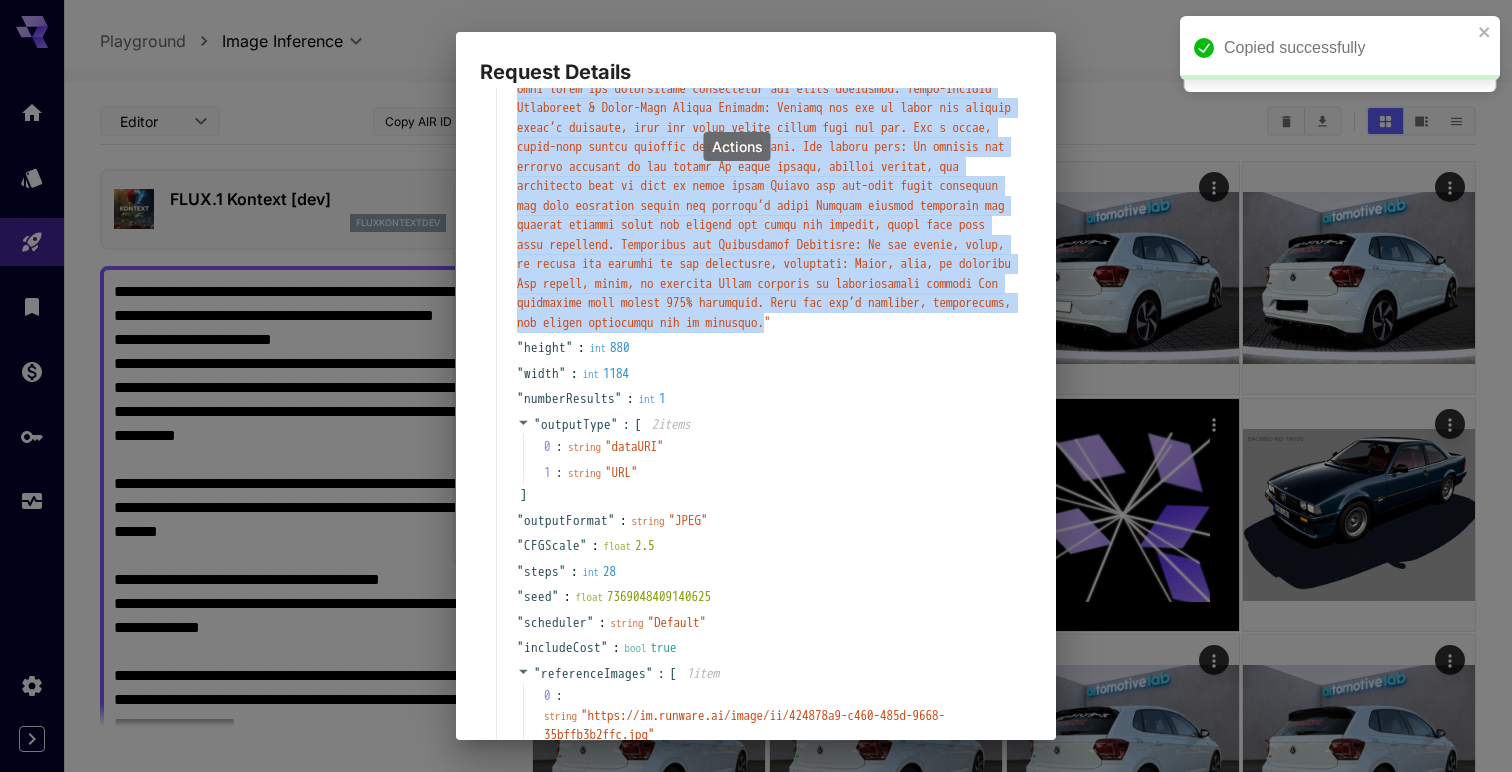copy on "Car Relighting + Window Background Removal with Full Car Protection, Ultra-Soft Shadows, and Background Integrity
Window Background Removal:
For non-tinted or transparent windows: Remove all visible background elements seen through the glass. The removal must be clean, seamless, and natural, with zero trace of the previous scene.
For tinted or opaque windows: Leave them completely untouched. Preserve all tint, opacity, and visual appearance exactly as-is.
Strict Car Protection (Interior & Exterior):
Do not touch, modify, or alter any part of the car — interior or exterior.
This includes: steering wheel, seats, dashboard, mirrors, trim, lights, license plate, badges, emblems, paintwork, or any visible component.
The entire car must remain visually and structurally untouched, aside from lighting and reflection adjustments.
Lighting & Reflection Handling:
Remove outdated or incorrect reflections from the car’s body.
Add subtle, realistic reflections that match the surrounding environment and light direction.
..." 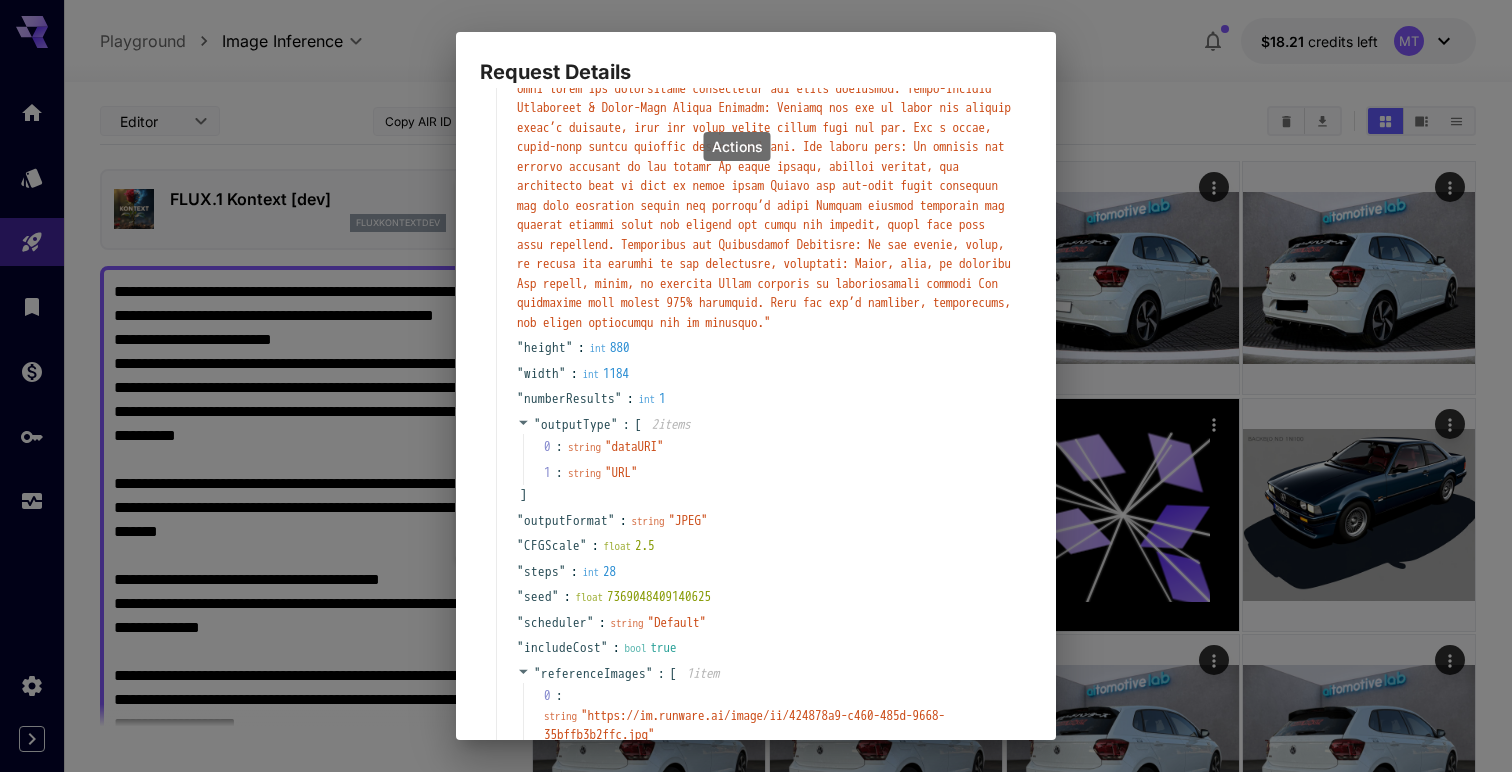 click on "Request Details { 16  item s " taskType " : string " imageInference " " model " : string " runware:106@1 " " positivePrompt " : string " " " height " : int 880 " width " : int 1184 " numberResults " : int 1 " outputType " : [ 2  item s 0 : string " dataURI " 1 : string " URL " ] " outputFormat " : string " JPEG " " CFGScale " : float 2.5 " steps " : int 28 " seed " : float 7369048409140625 " scheduler " : string " Default " " includeCost " : bool true " referenceImages " : [ 1  item 0 : string " https://im.runware.ai/image/ii/424878a9-c460-485d-9668-35bffb3b2ffc.jpg " ] " outputQuality " : int 85 " taskUUID " : string " cb1acc82-bbcc-4a93-8584-163bacf35833 " } Copy Cancel" at bounding box center [756, 386] 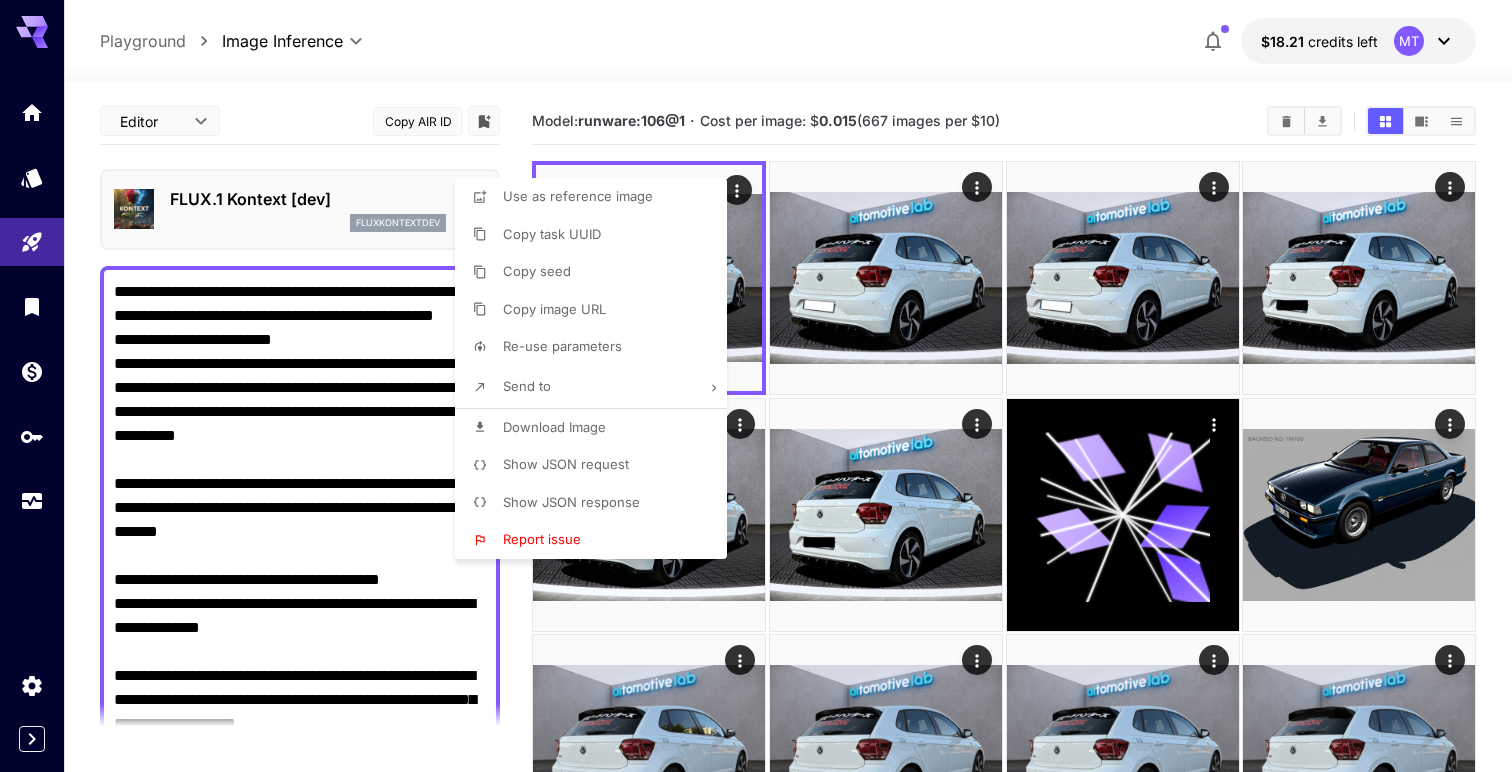 click at bounding box center [756, 386] 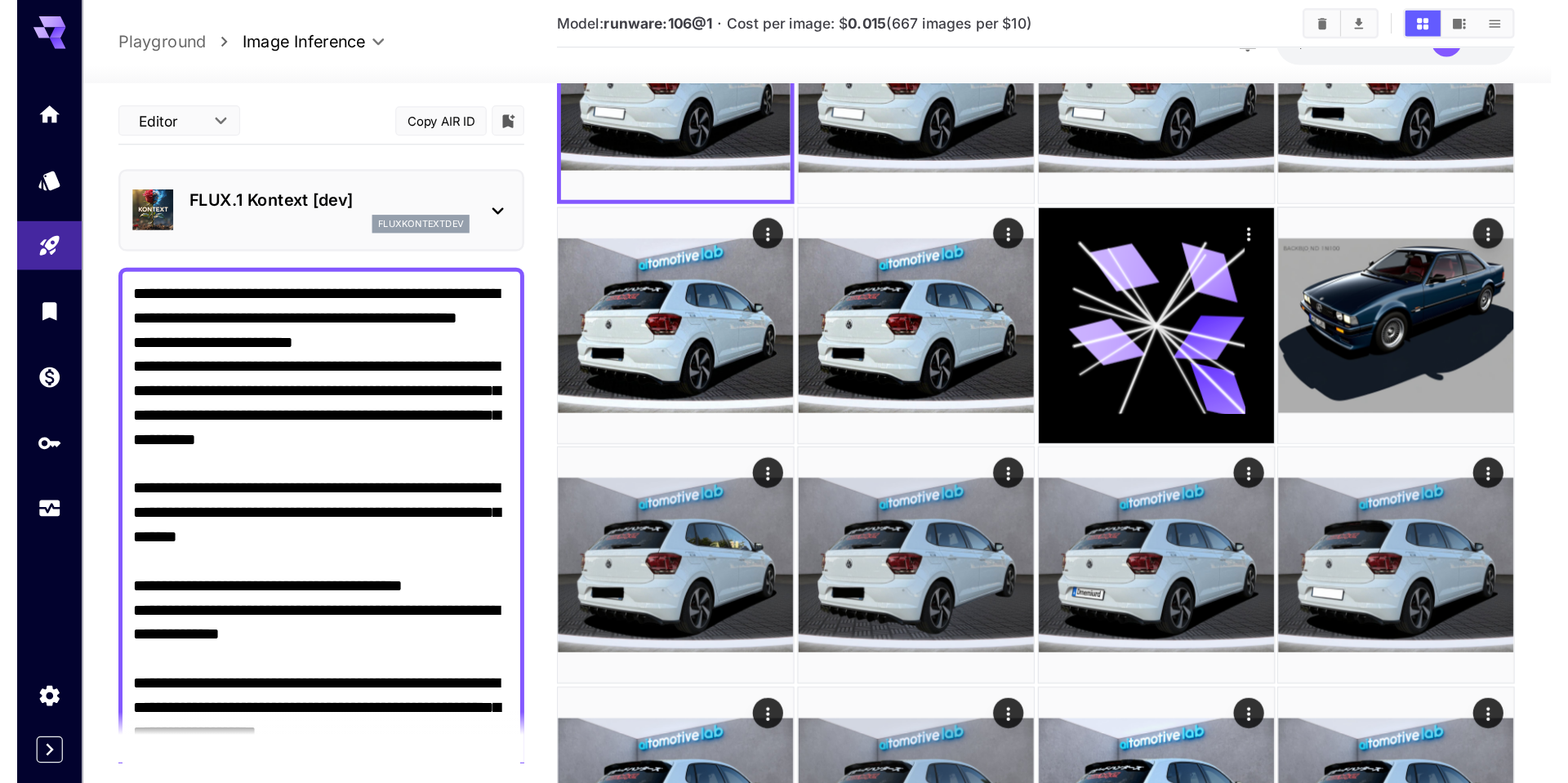 scroll, scrollTop: 162, scrollLeft: 0, axis: vertical 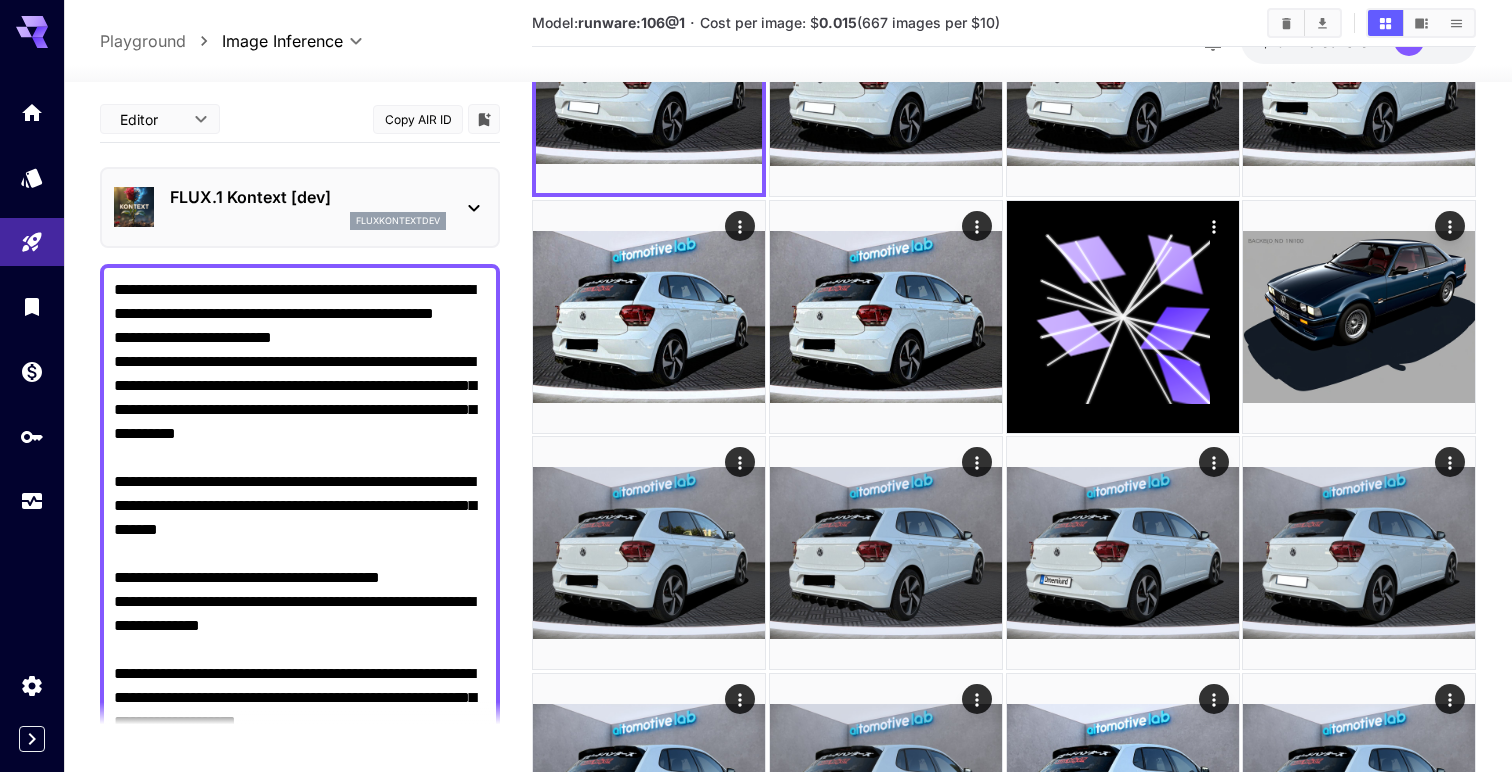 type 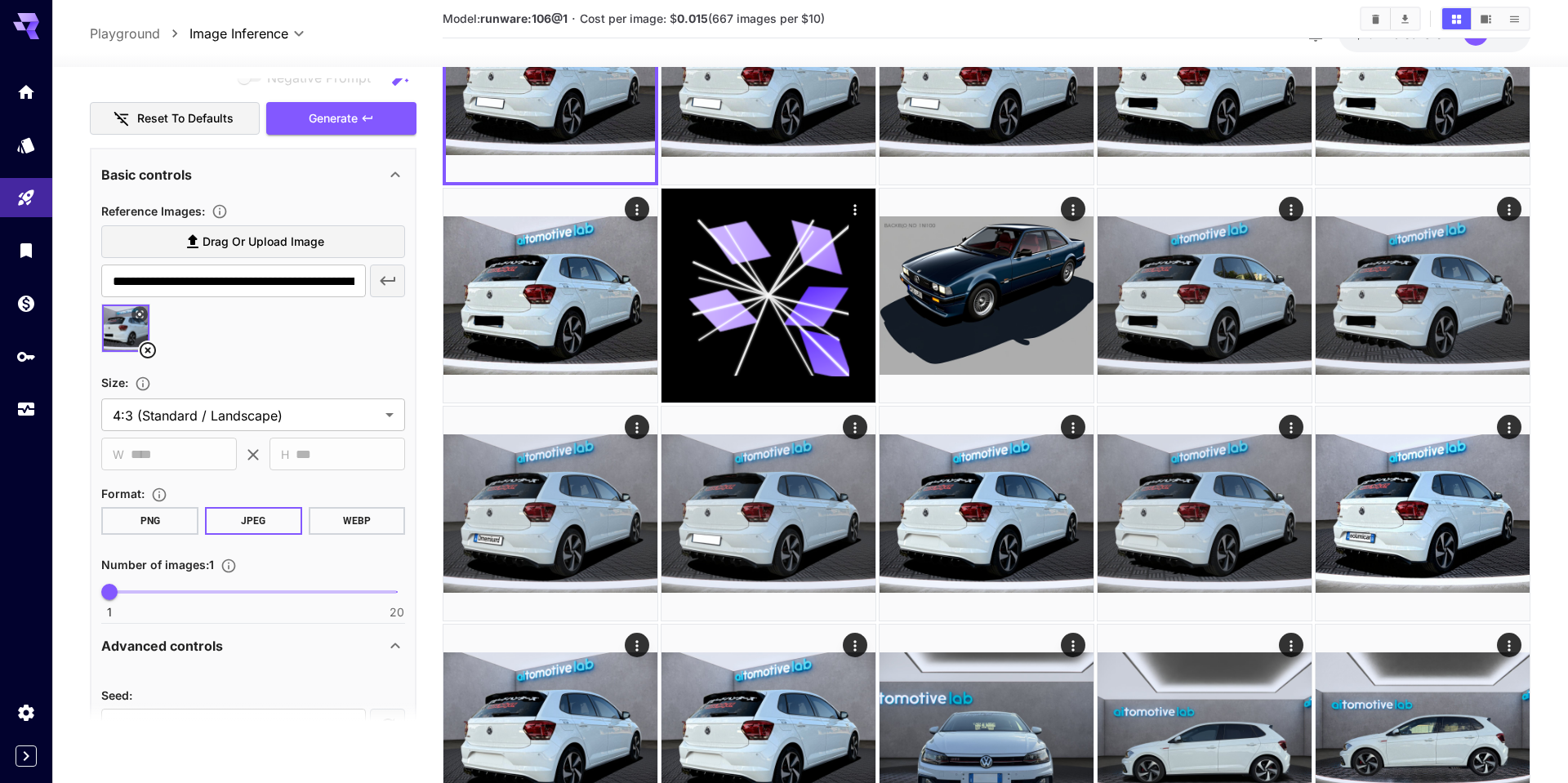 scroll, scrollTop: 1407, scrollLeft: 0, axis: vertical 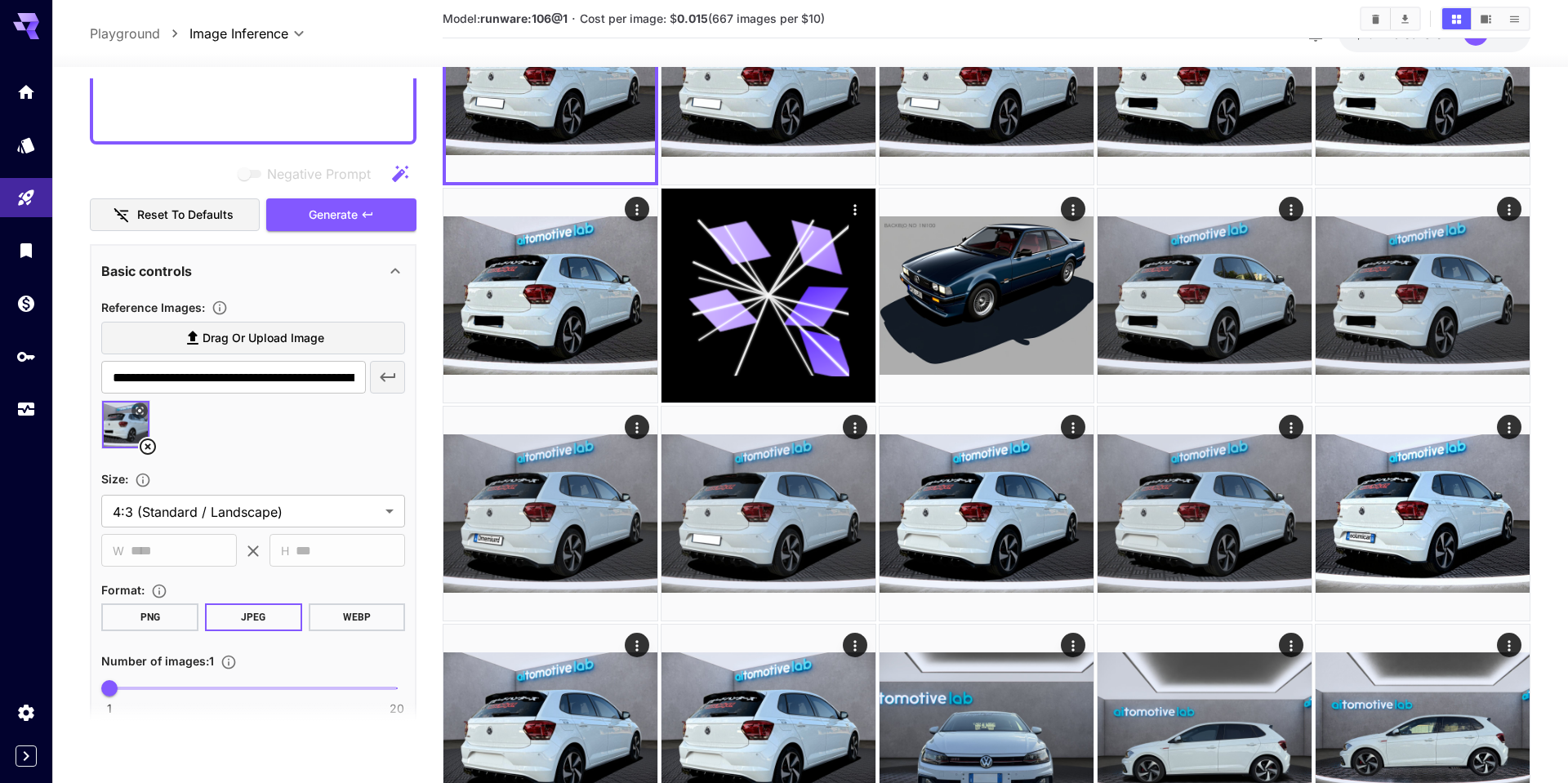 click 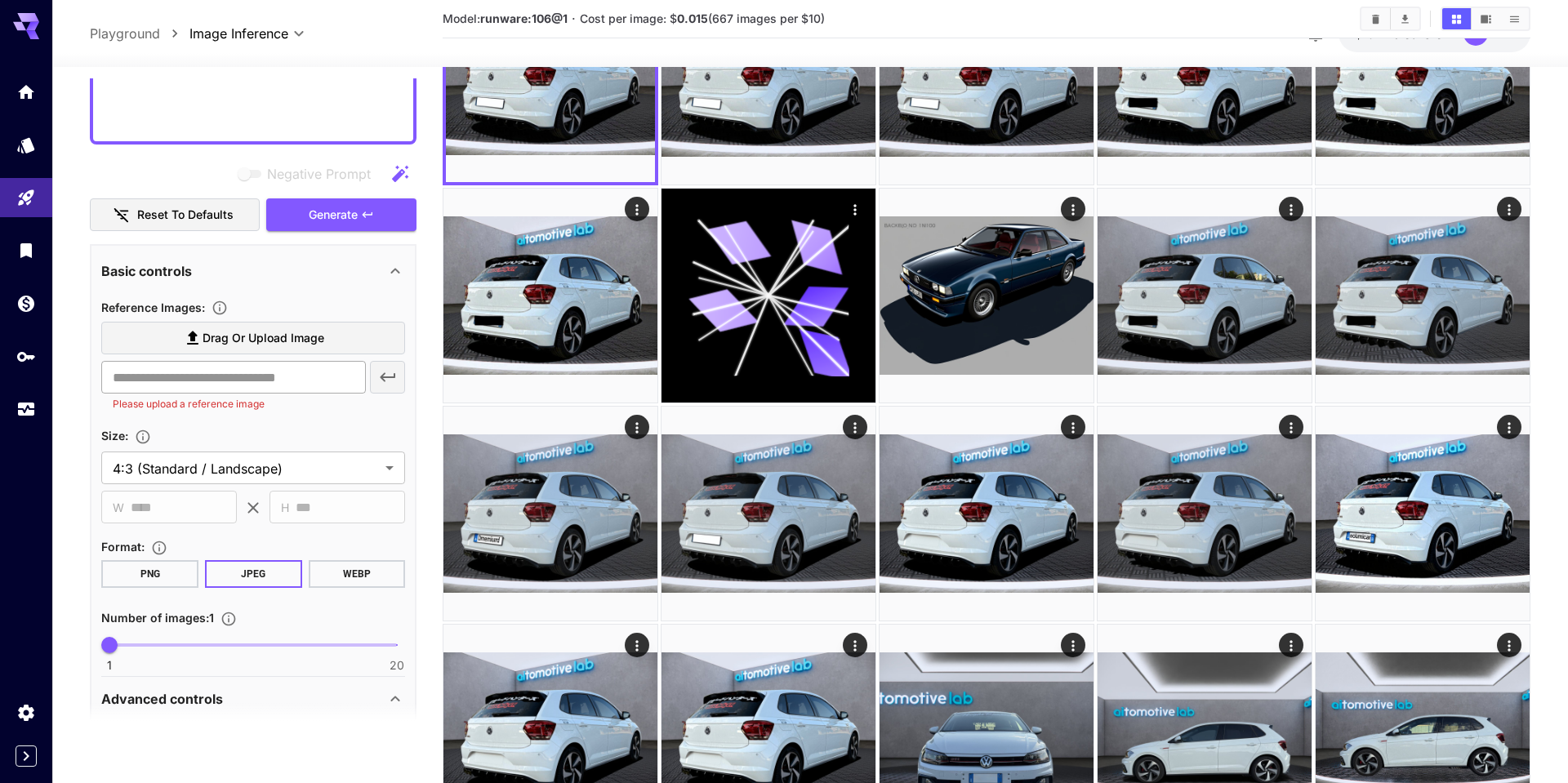 click at bounding box center (233, 377) 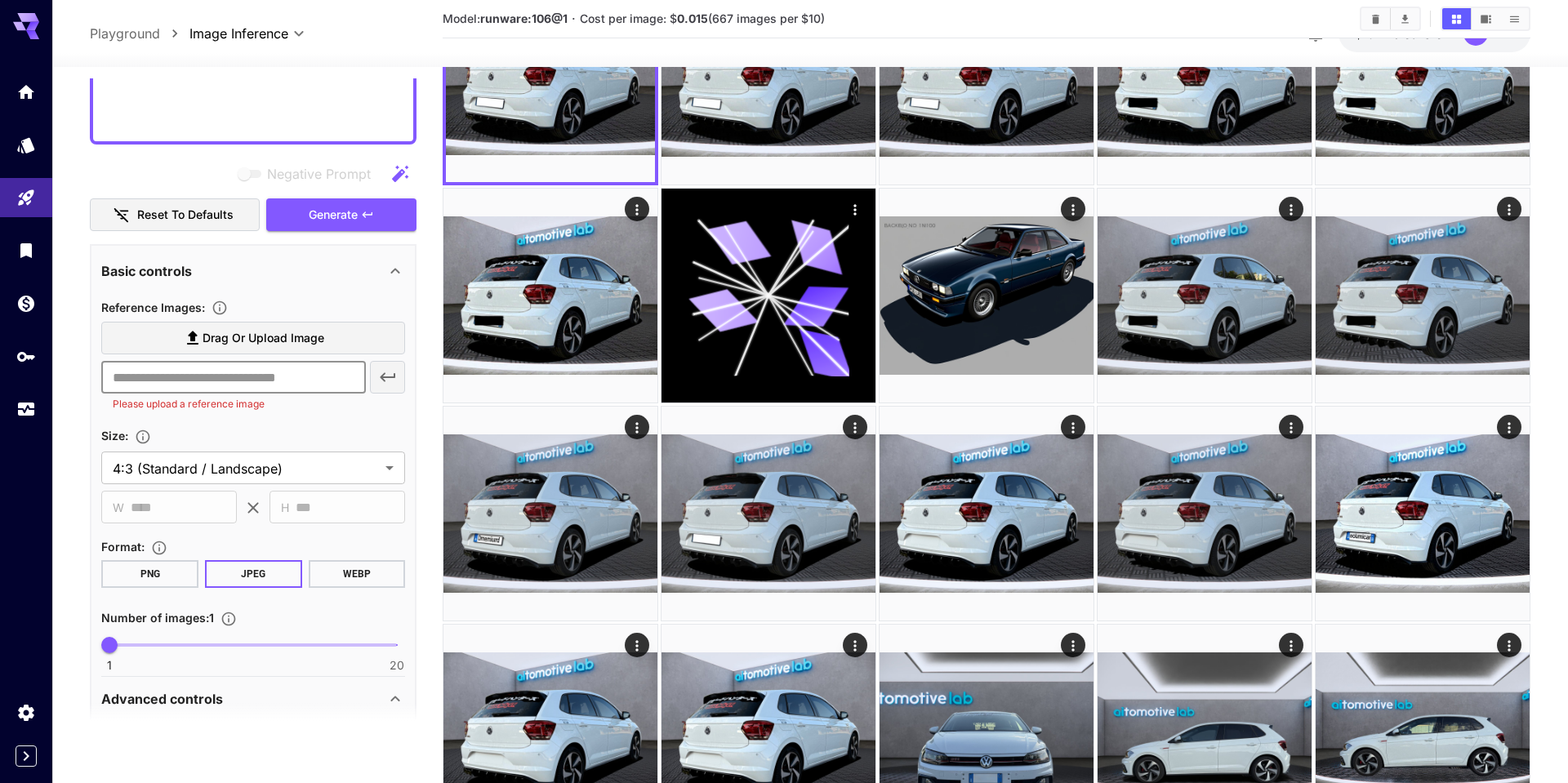paste on "**********" 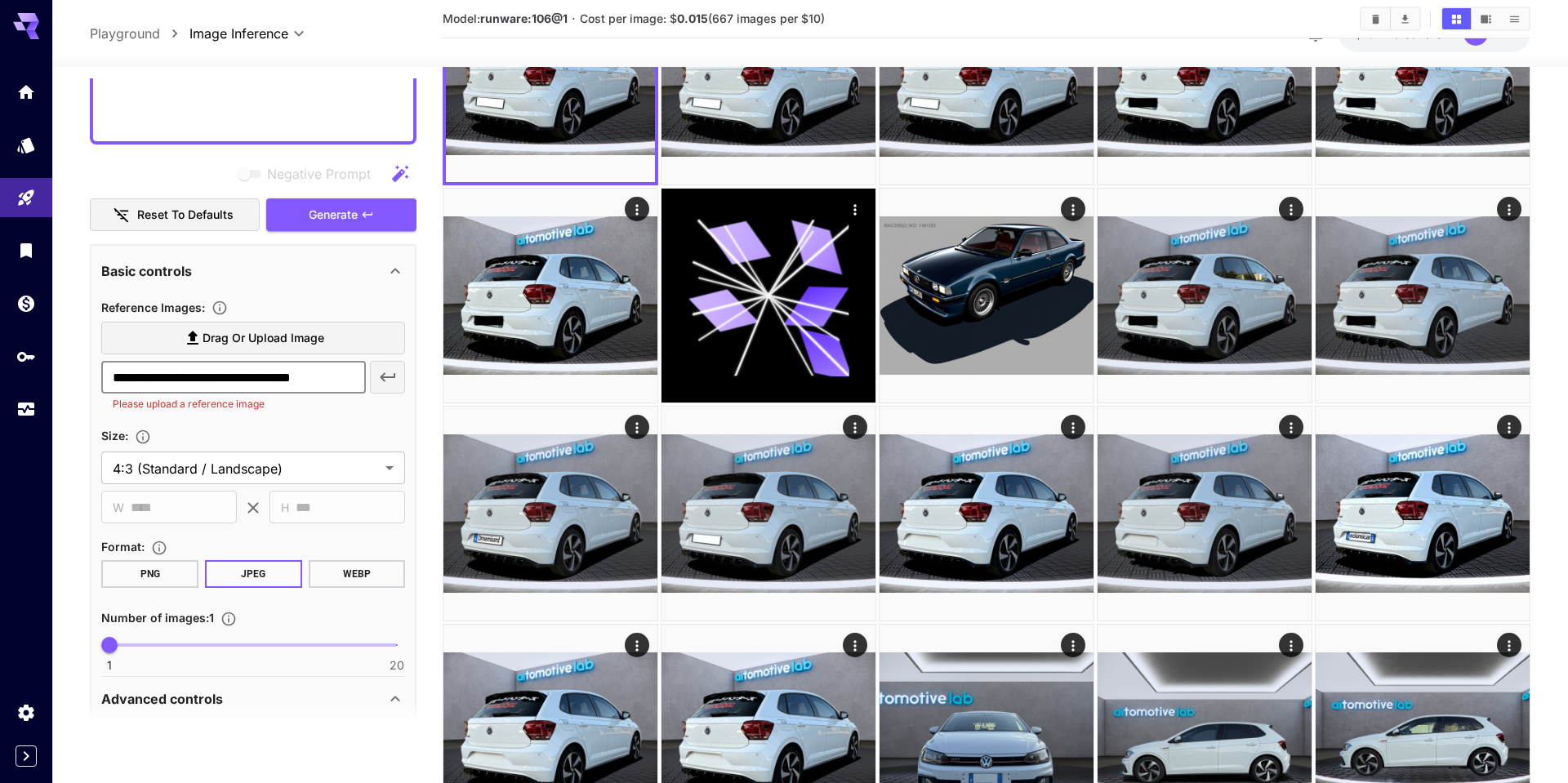 scroll, scrollTop: 0, scrollLeft: 13, axis: horizontal 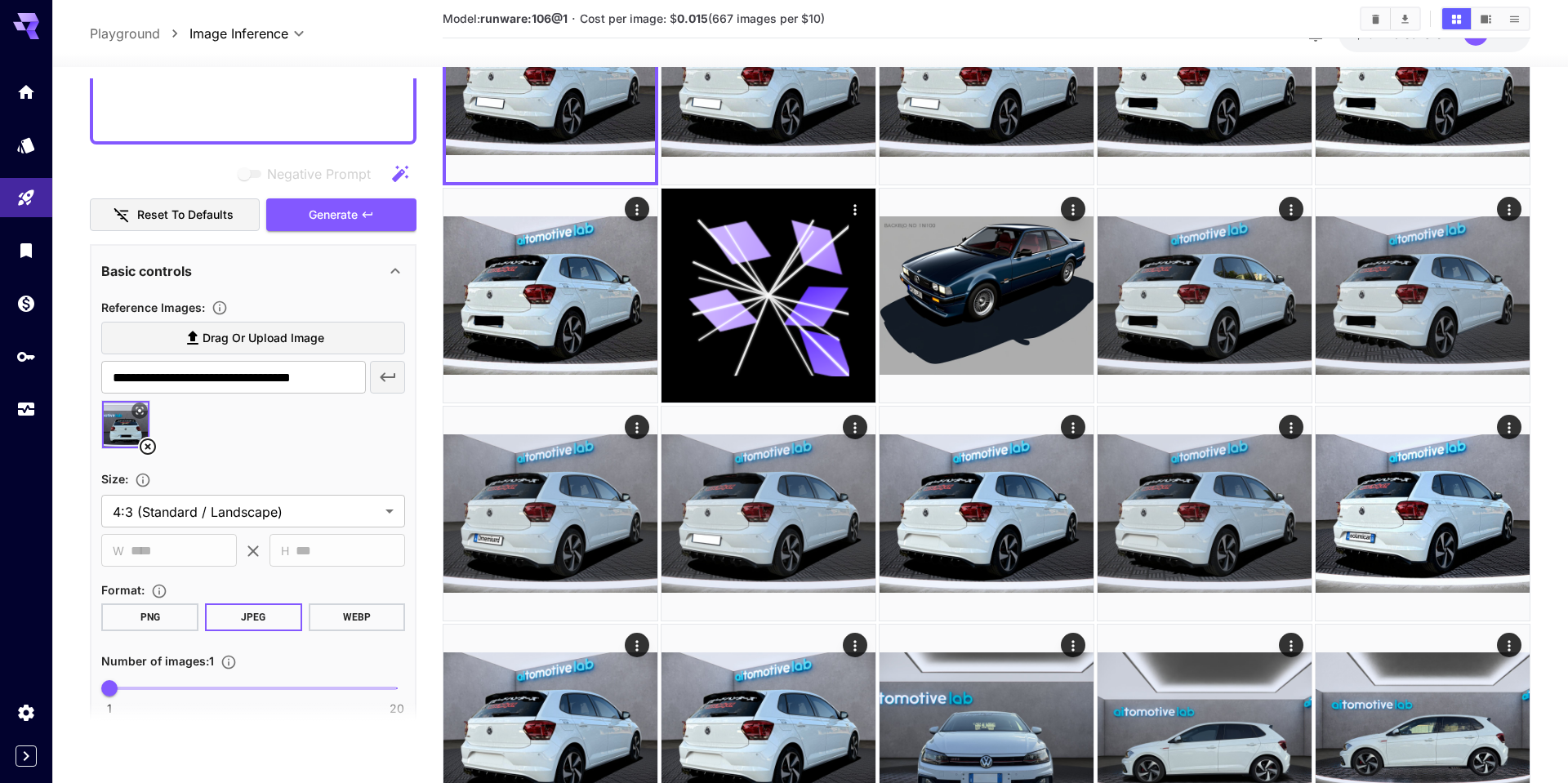 click 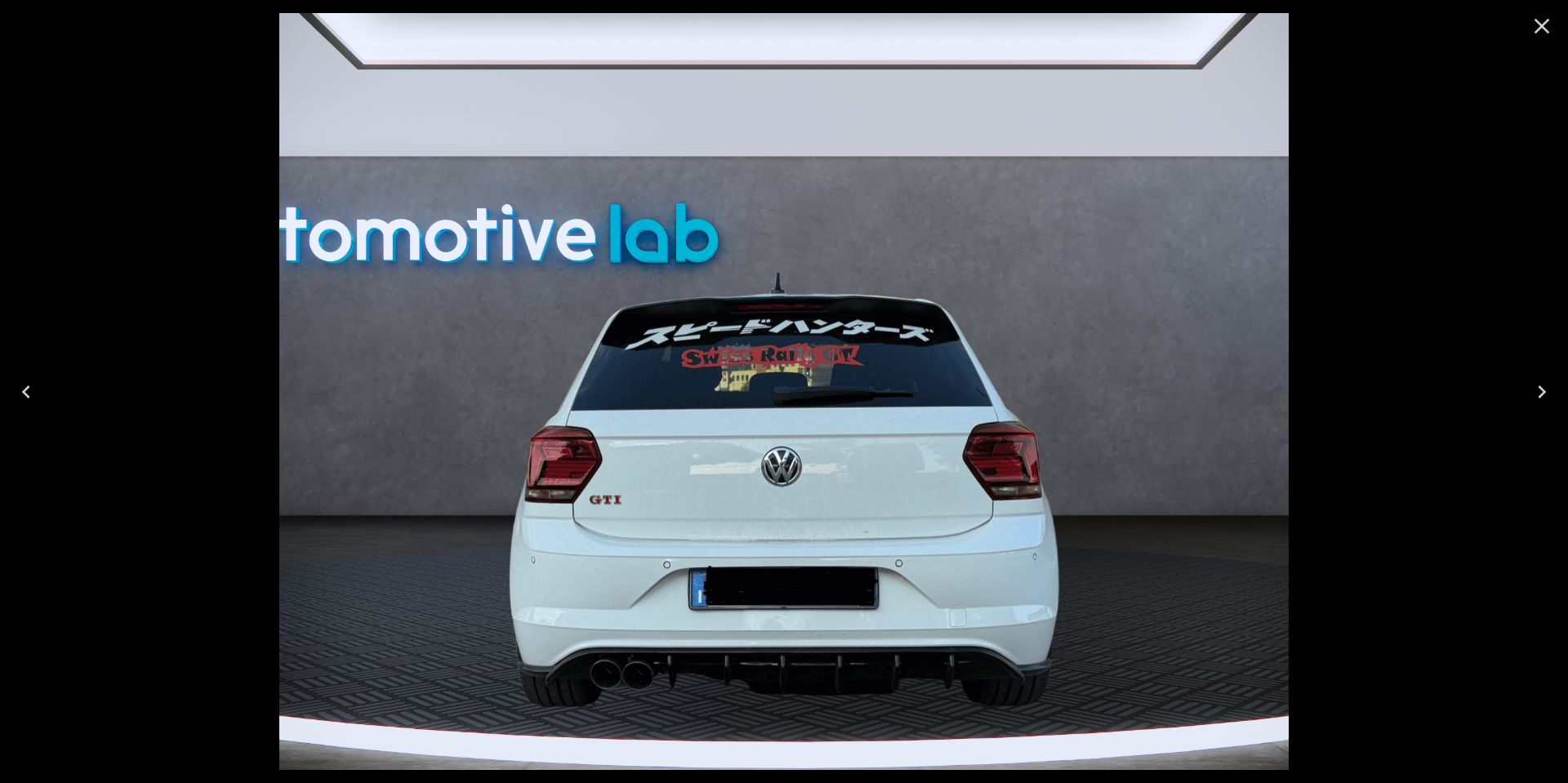 type 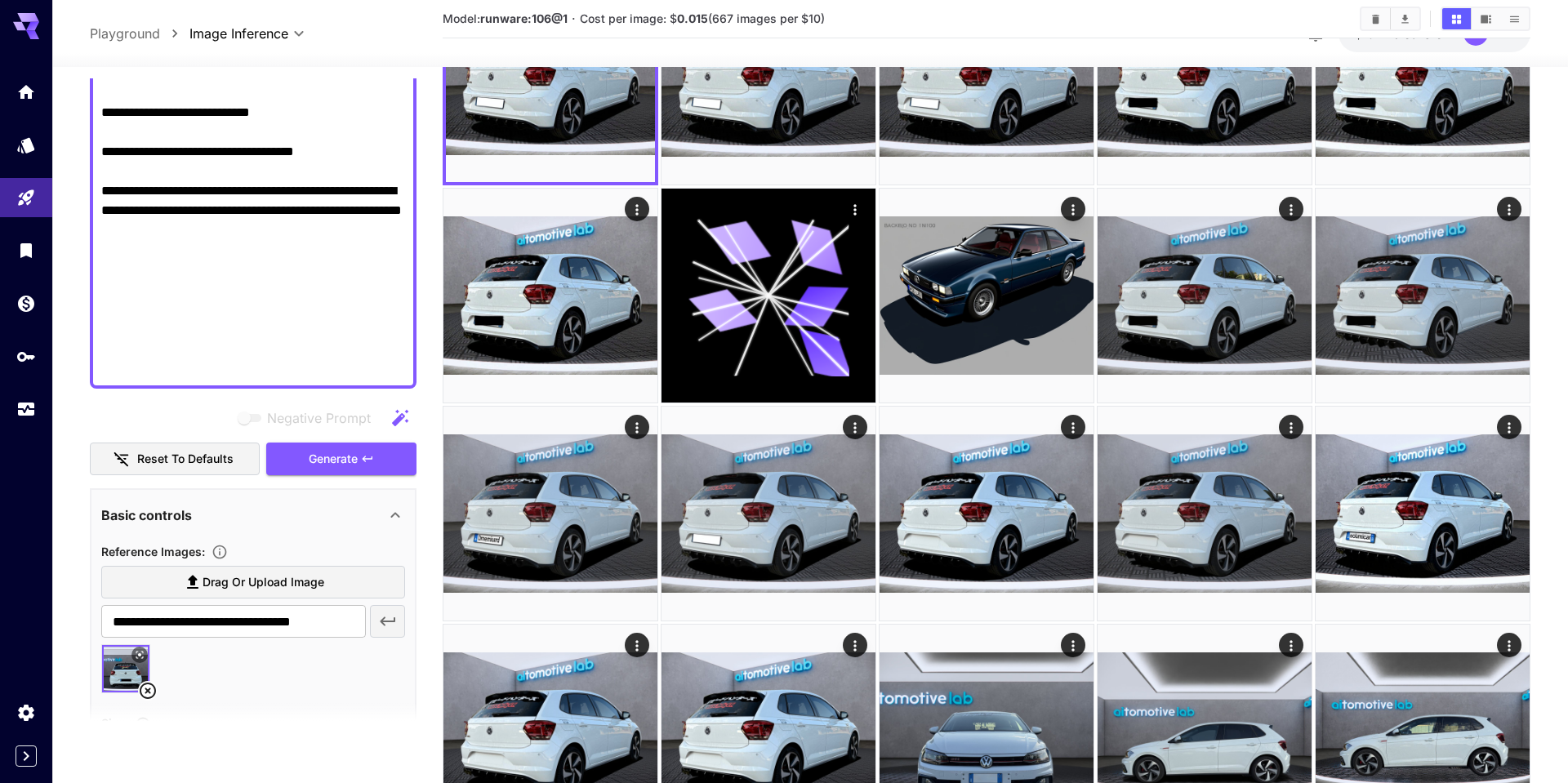 scroll, scrollTop: 653, scrollLeft: 0, axis: vertical 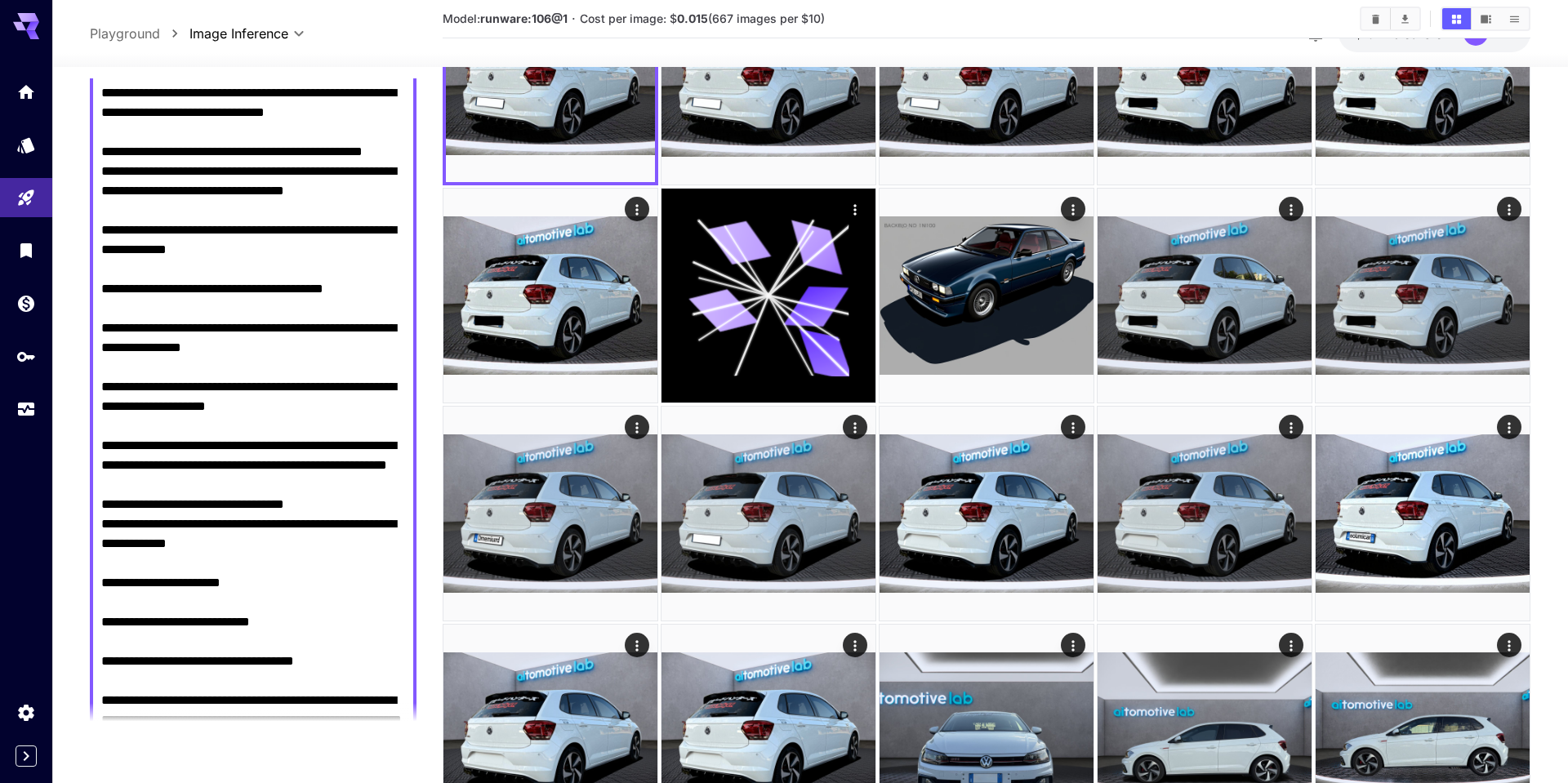 click on "Negative Prompt" at bounding box center [253, 230] 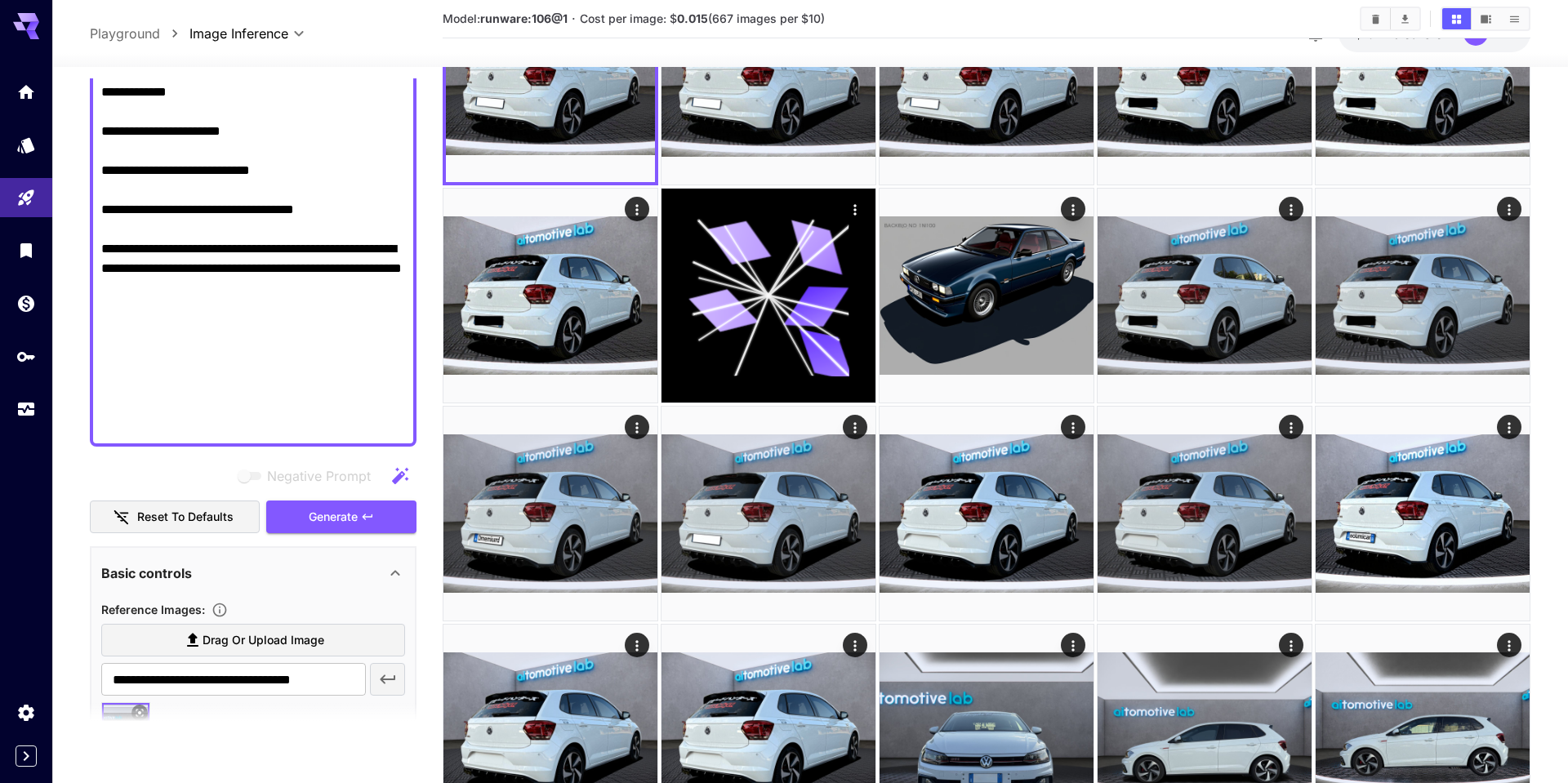 paste on "**********" 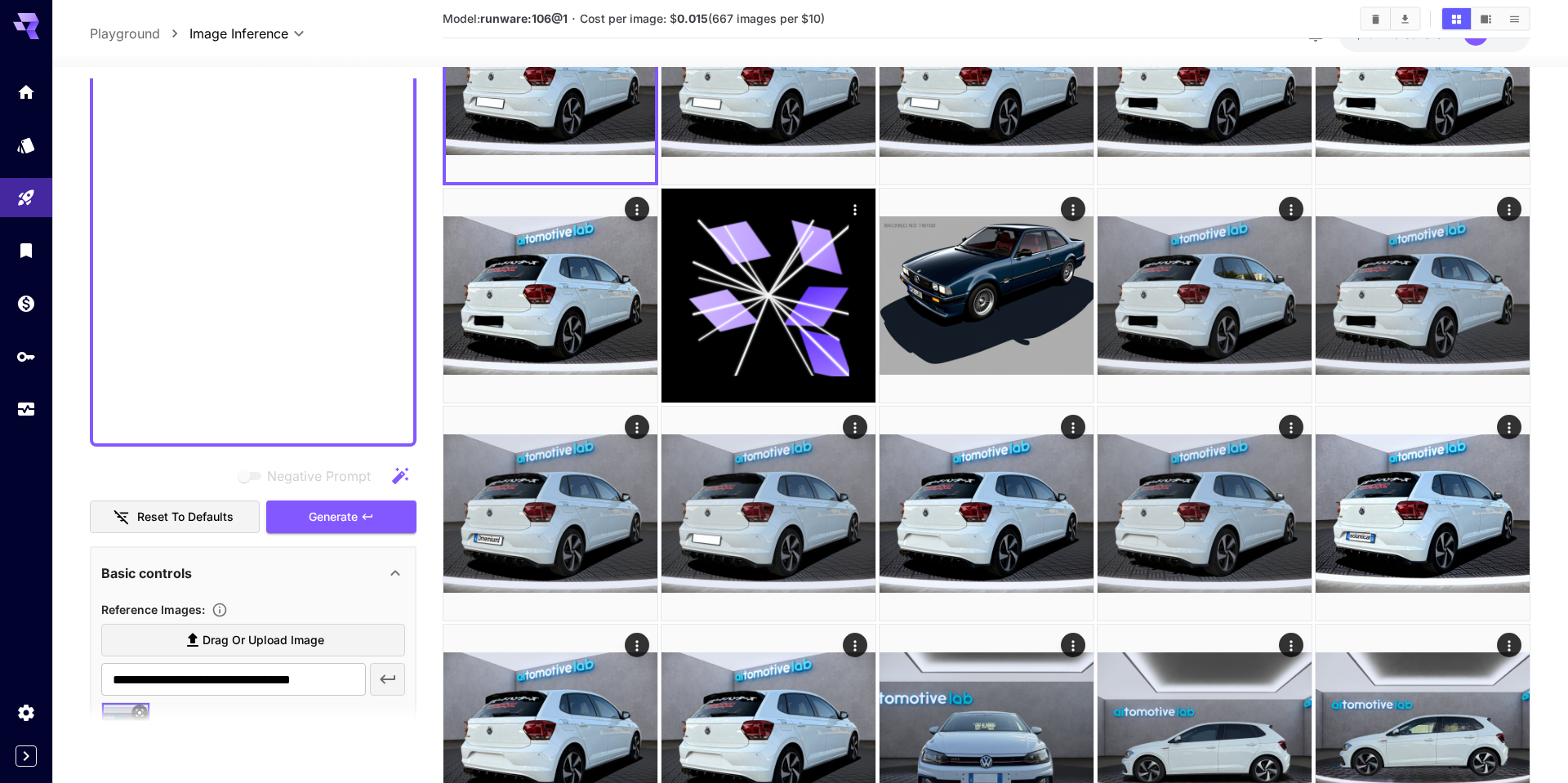 scroll, scrollTop: 1484, scrollLeft: 0, axis: vertical 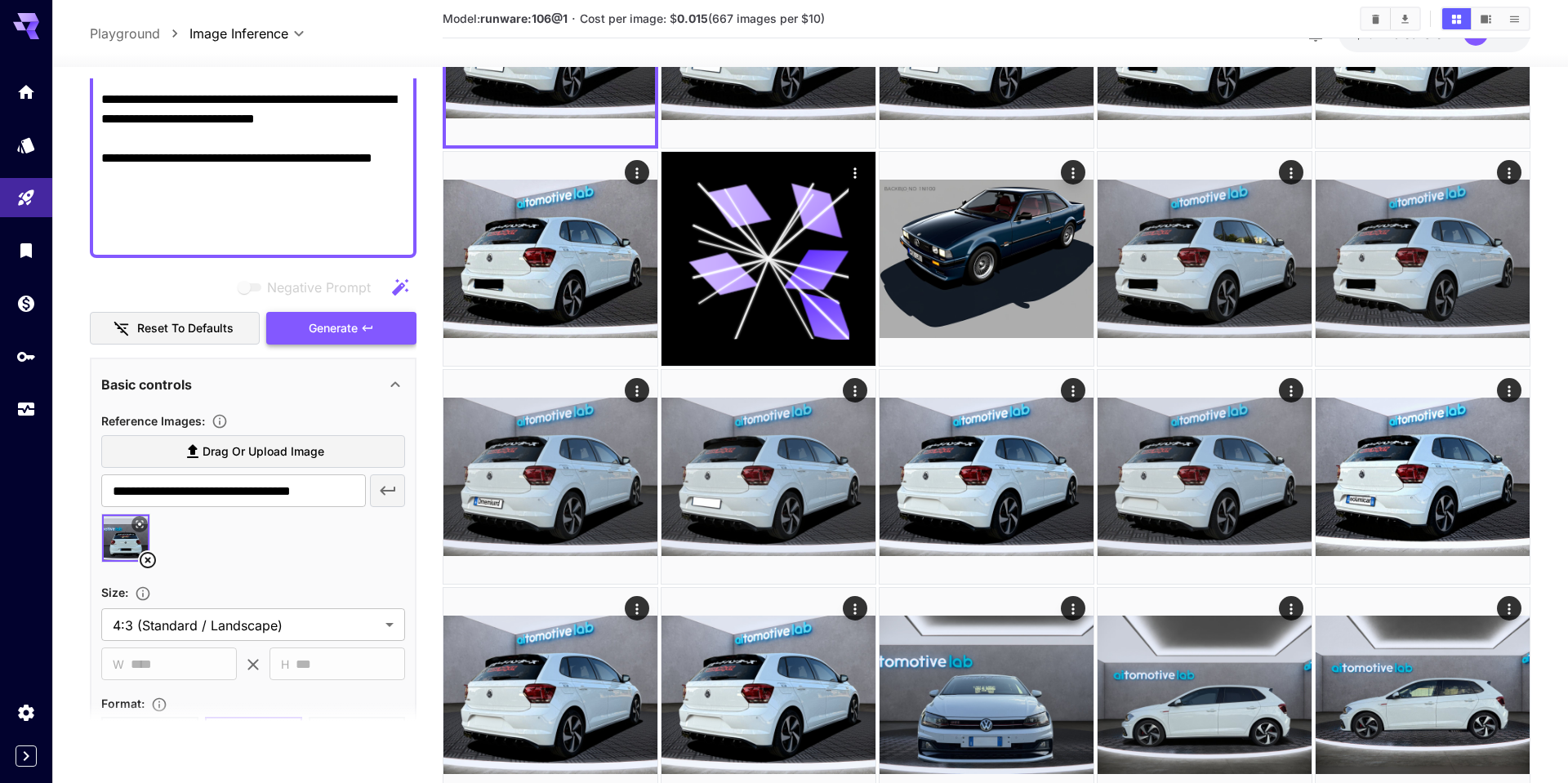 click on "Generate" at bounding box center [333, 328] 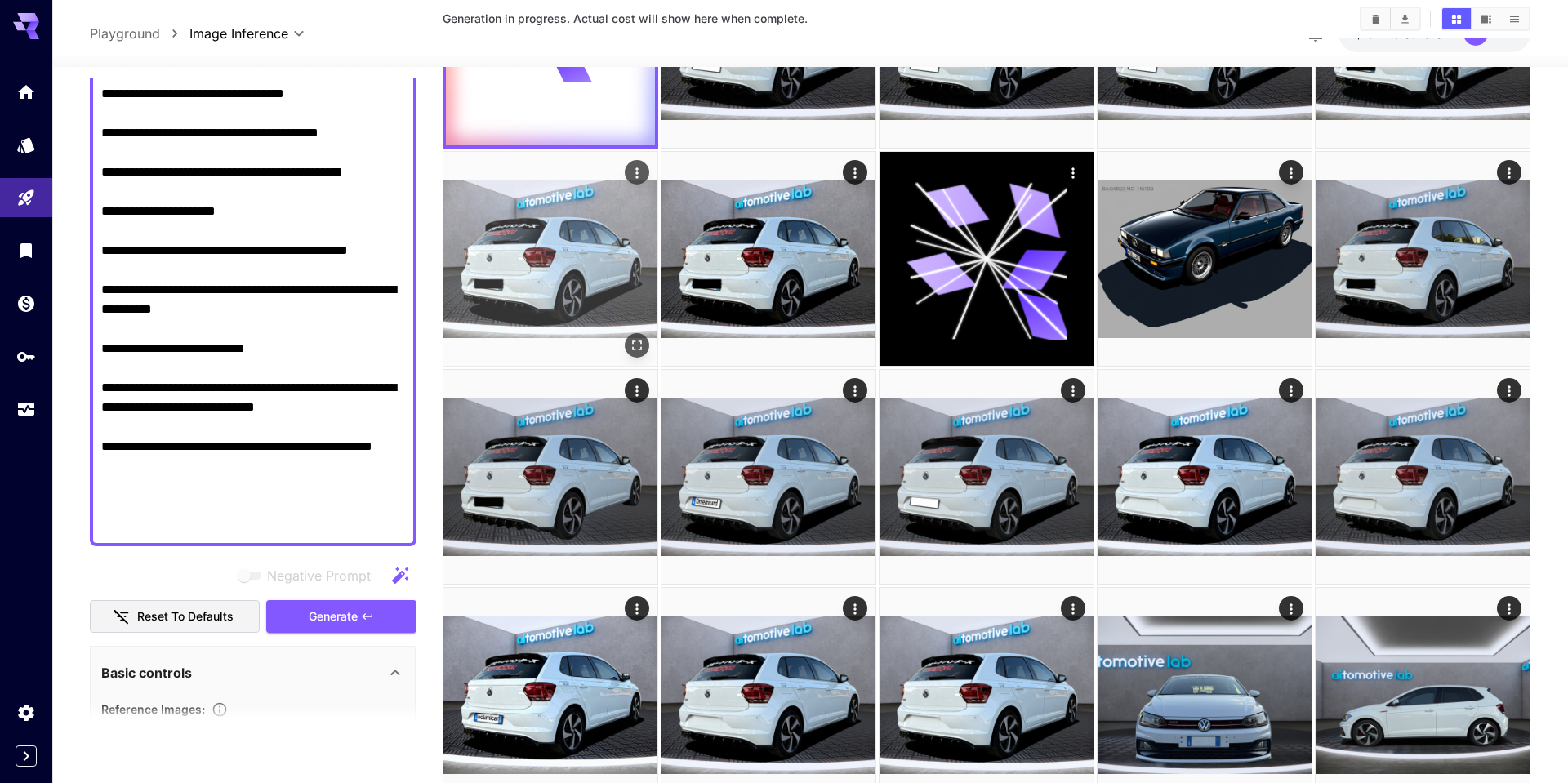 scroll, scrollTop: 555, scrollLeft: 0, axis: vertical 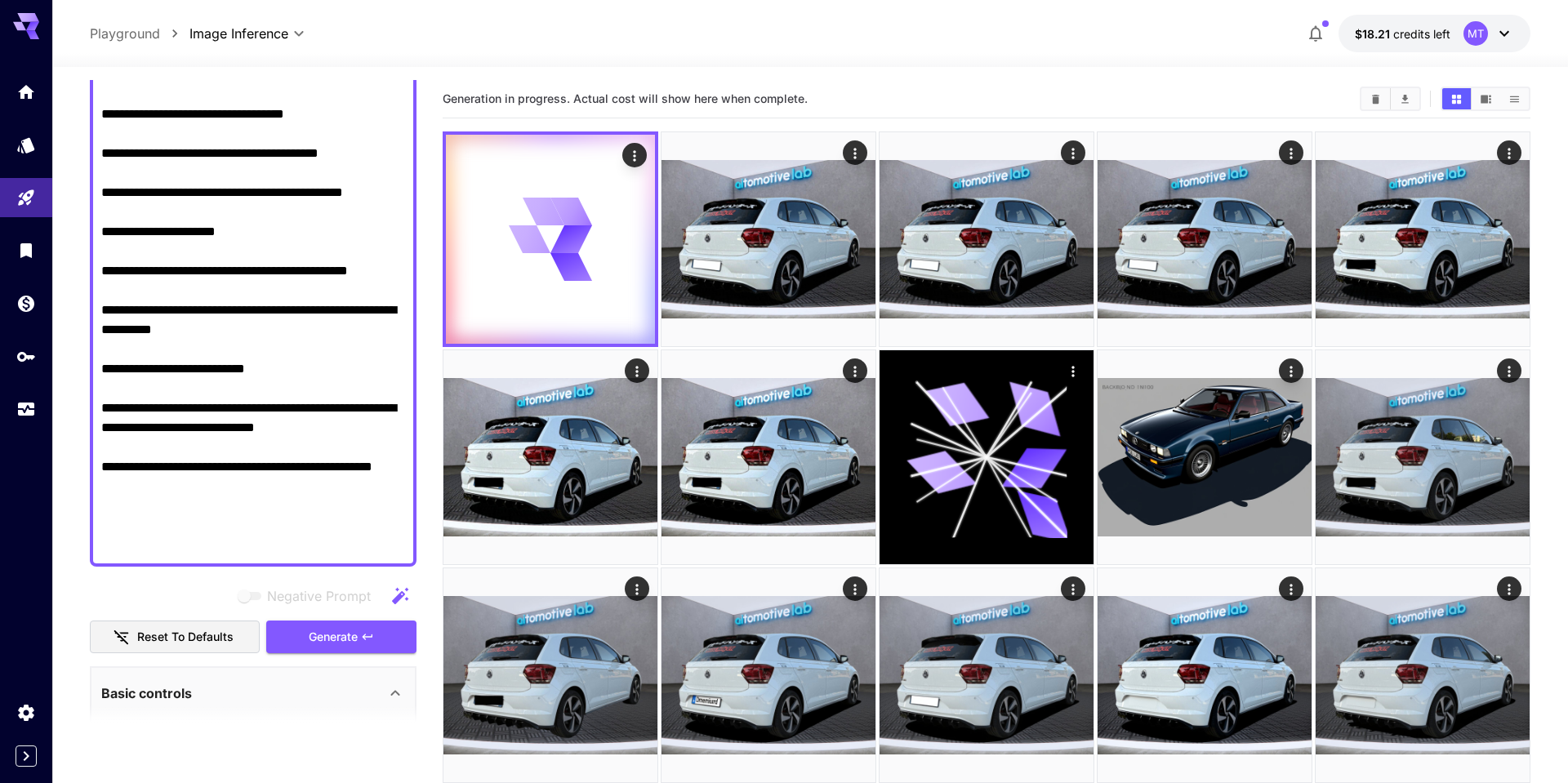 click 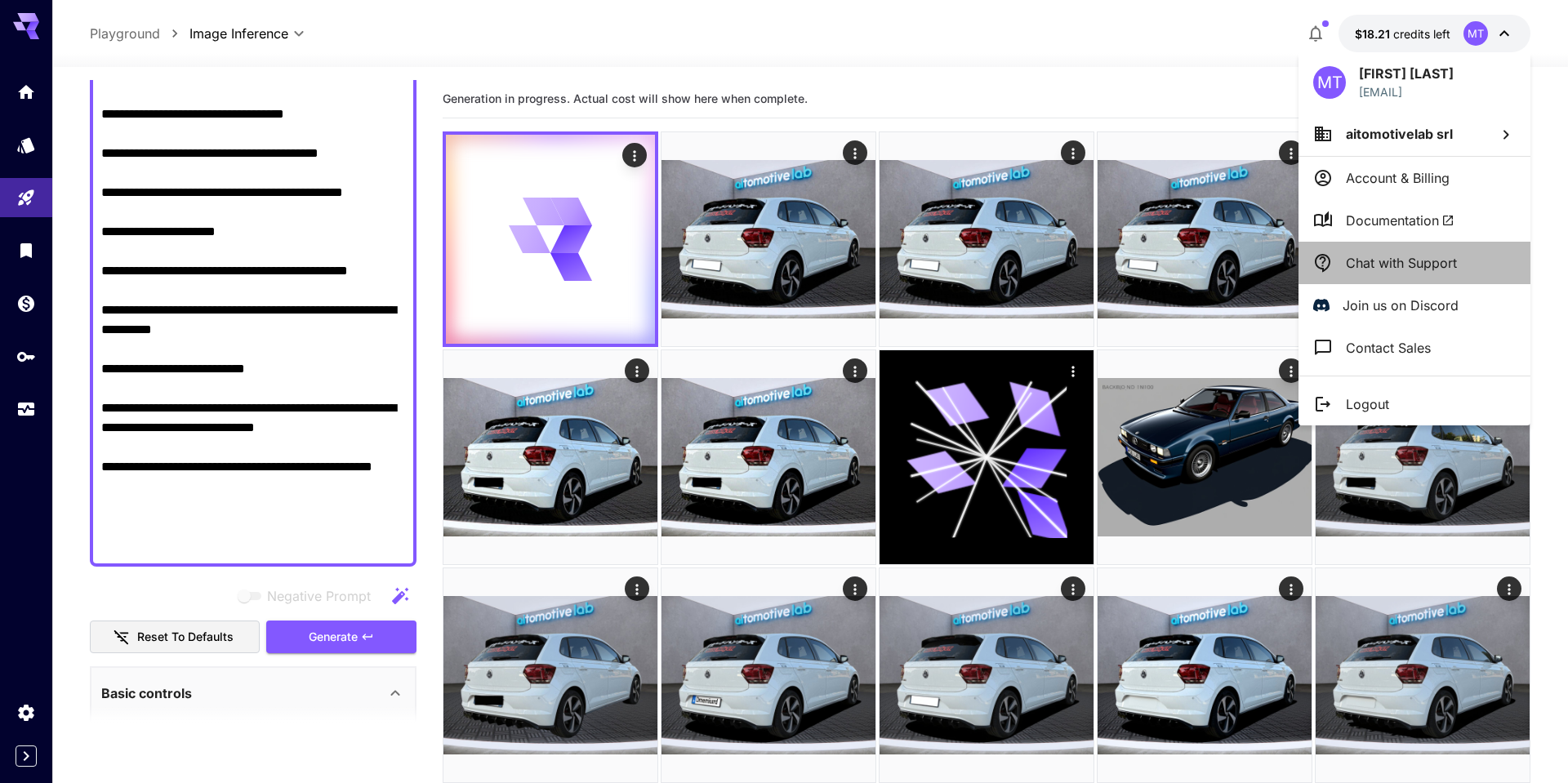 click on "Chat with Support" at bounding box center [1414, 263] 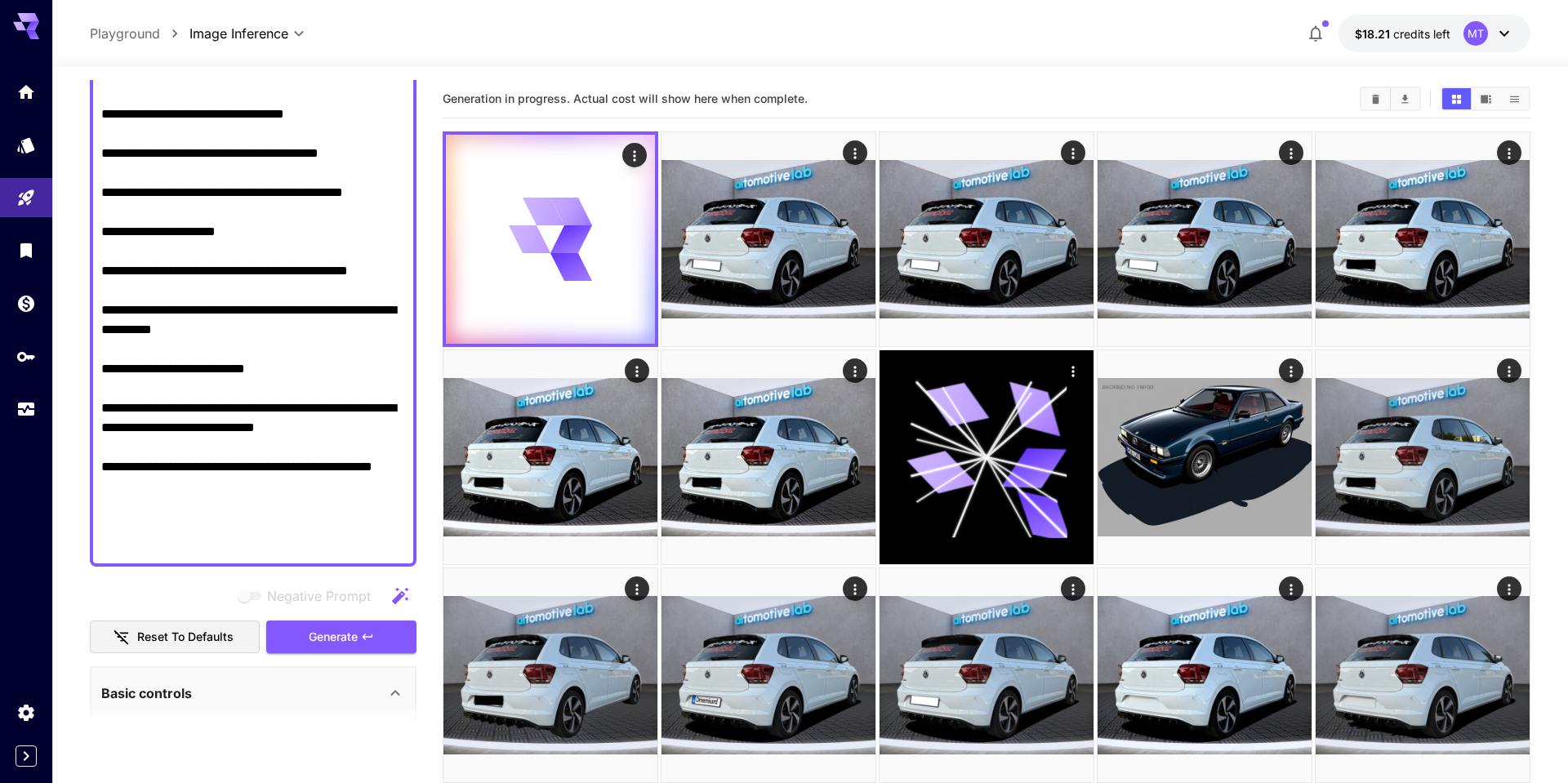click 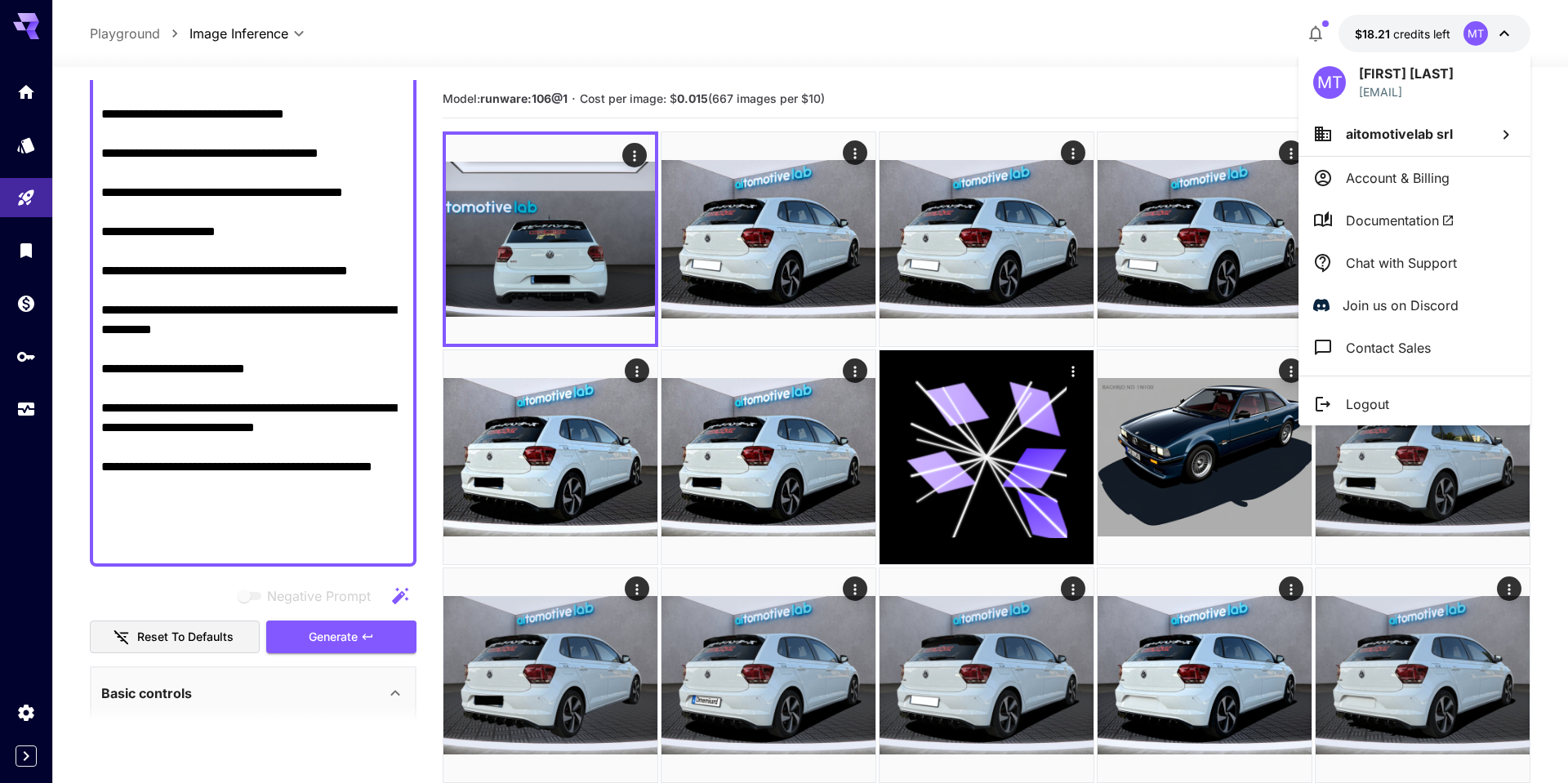 click at bounding box center [784, 391] 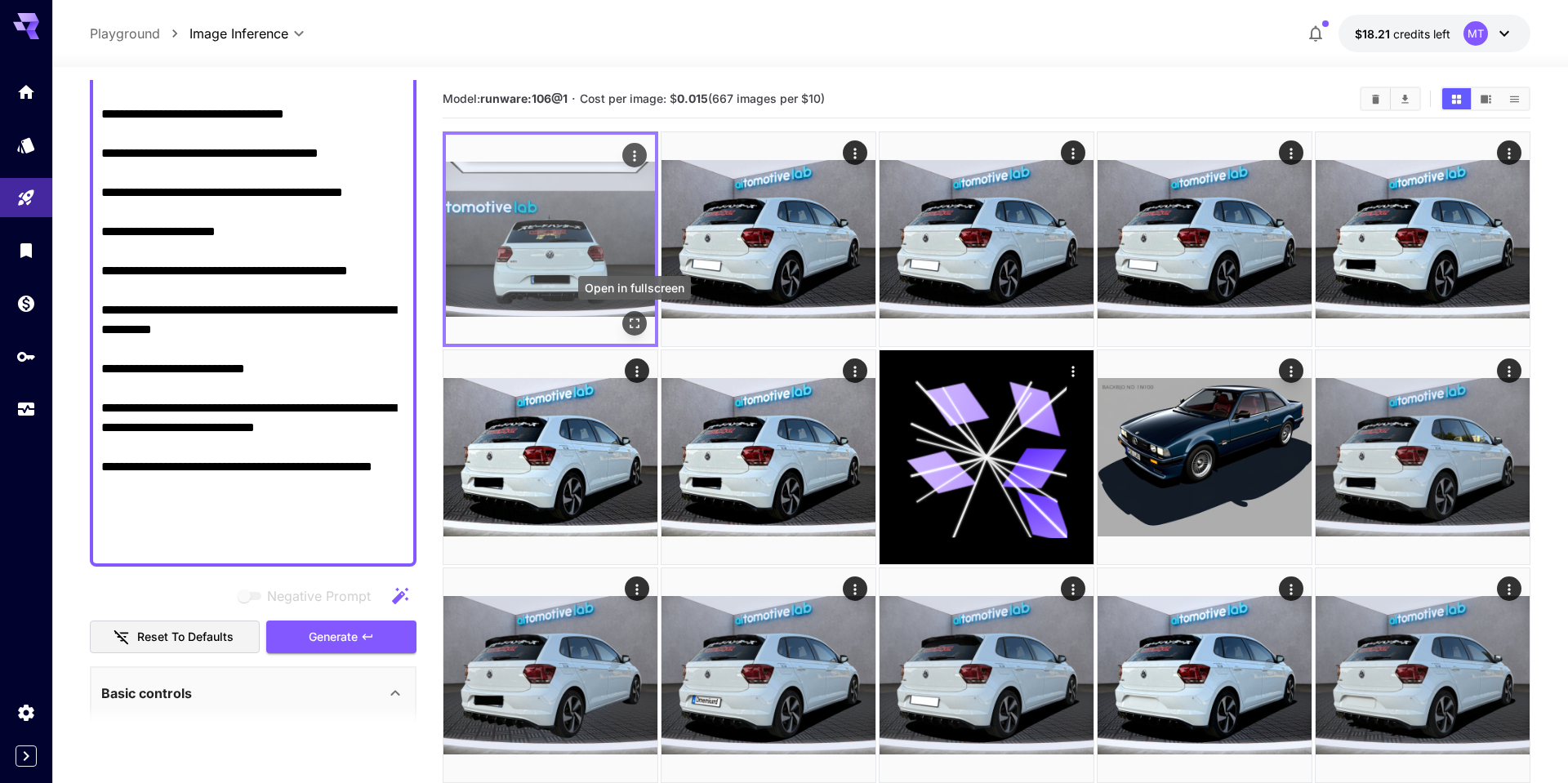 click 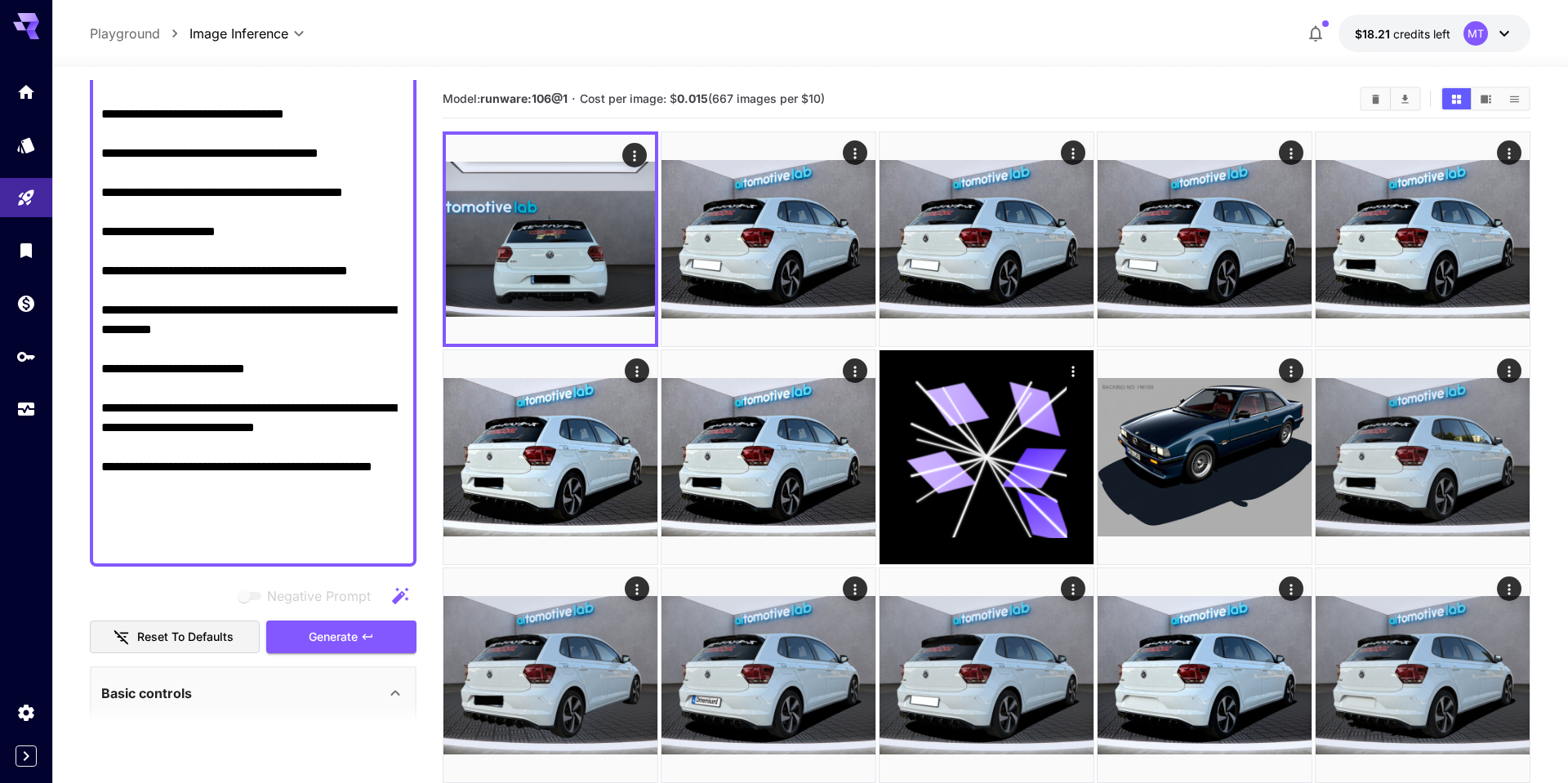 click on "Negative Prompt" at bounding box center [253, 114] 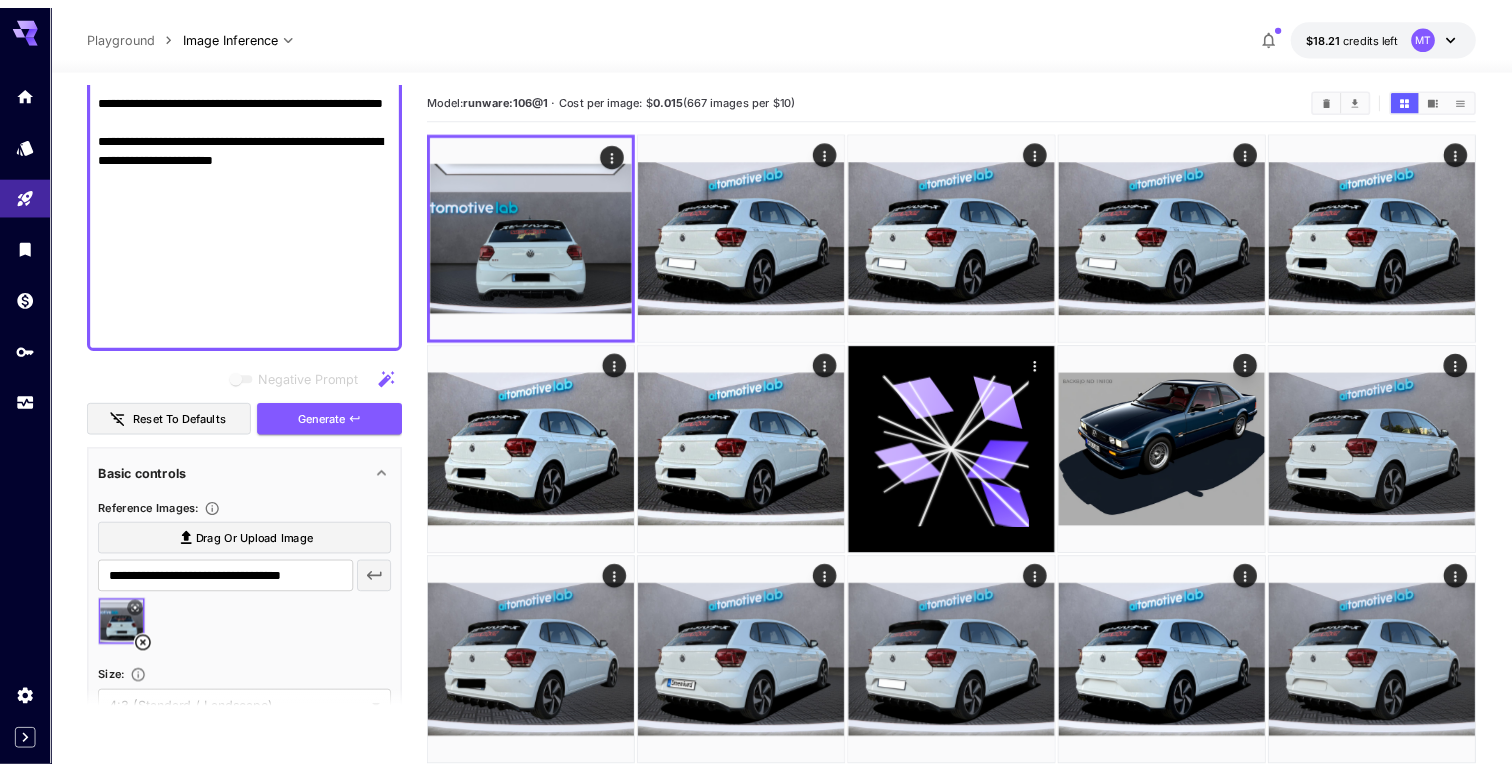 scroll, scrollTop: 1276, scrollLeft: 0, axis: vertical 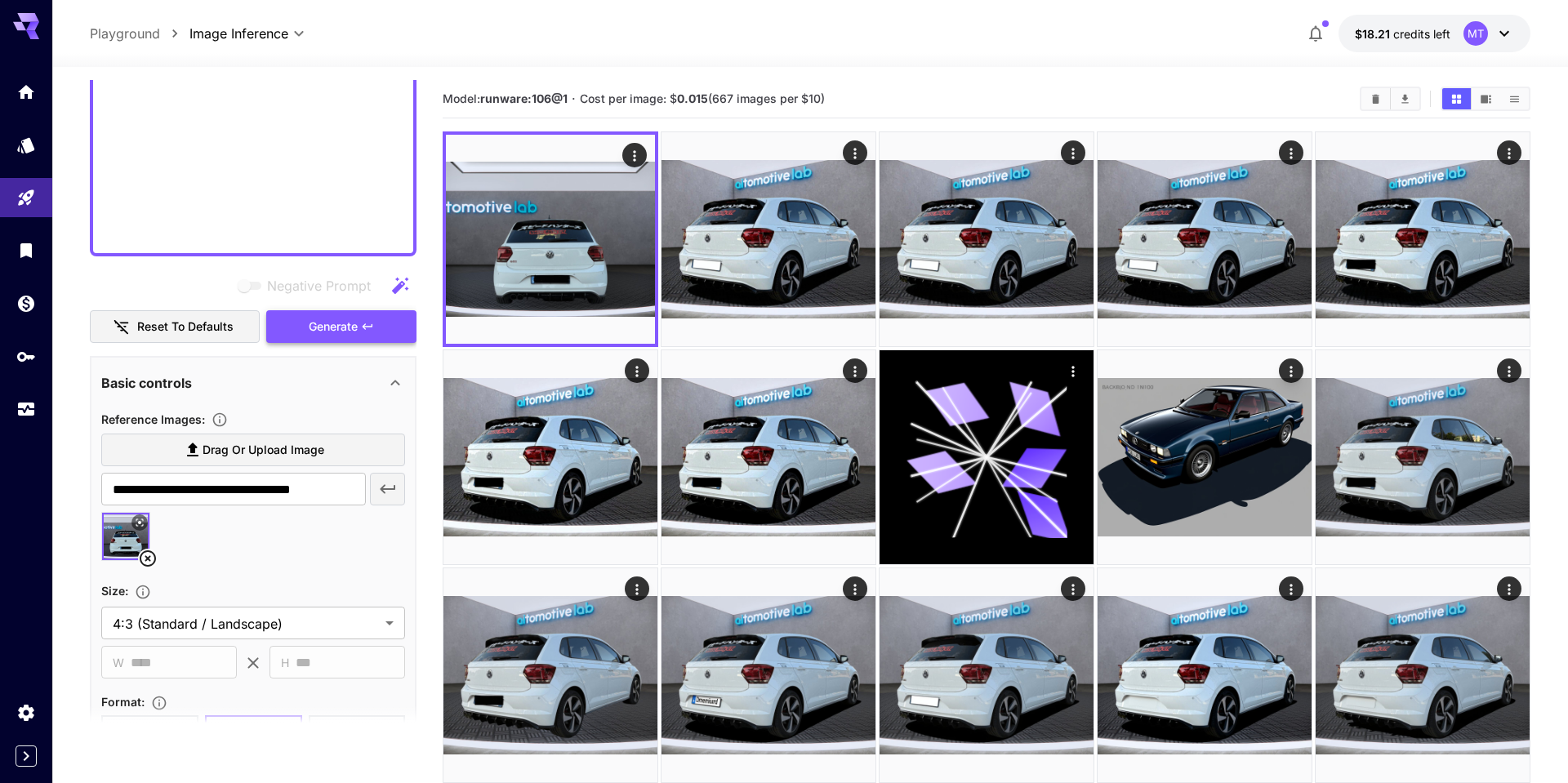 type on "**********" 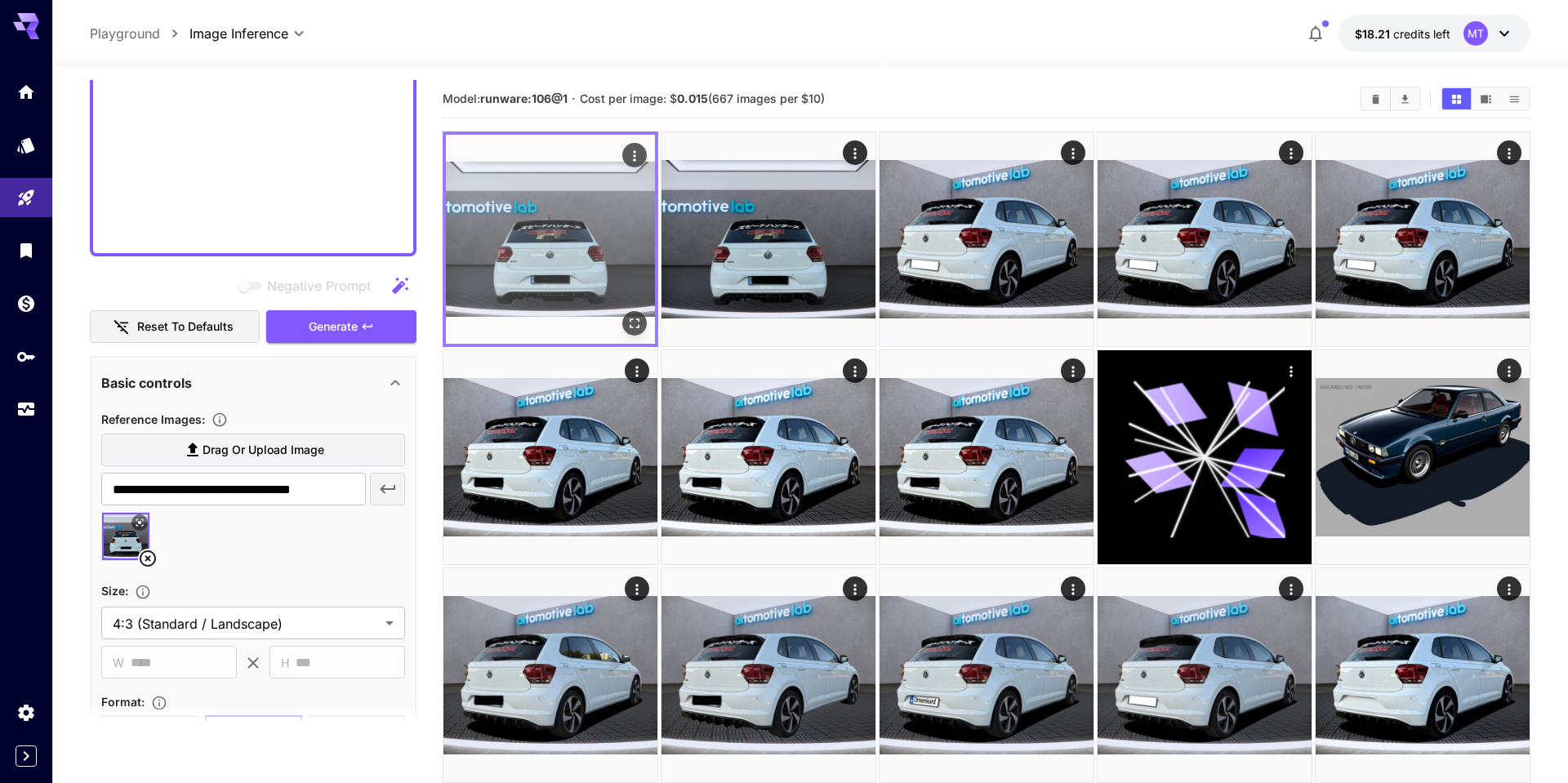 click 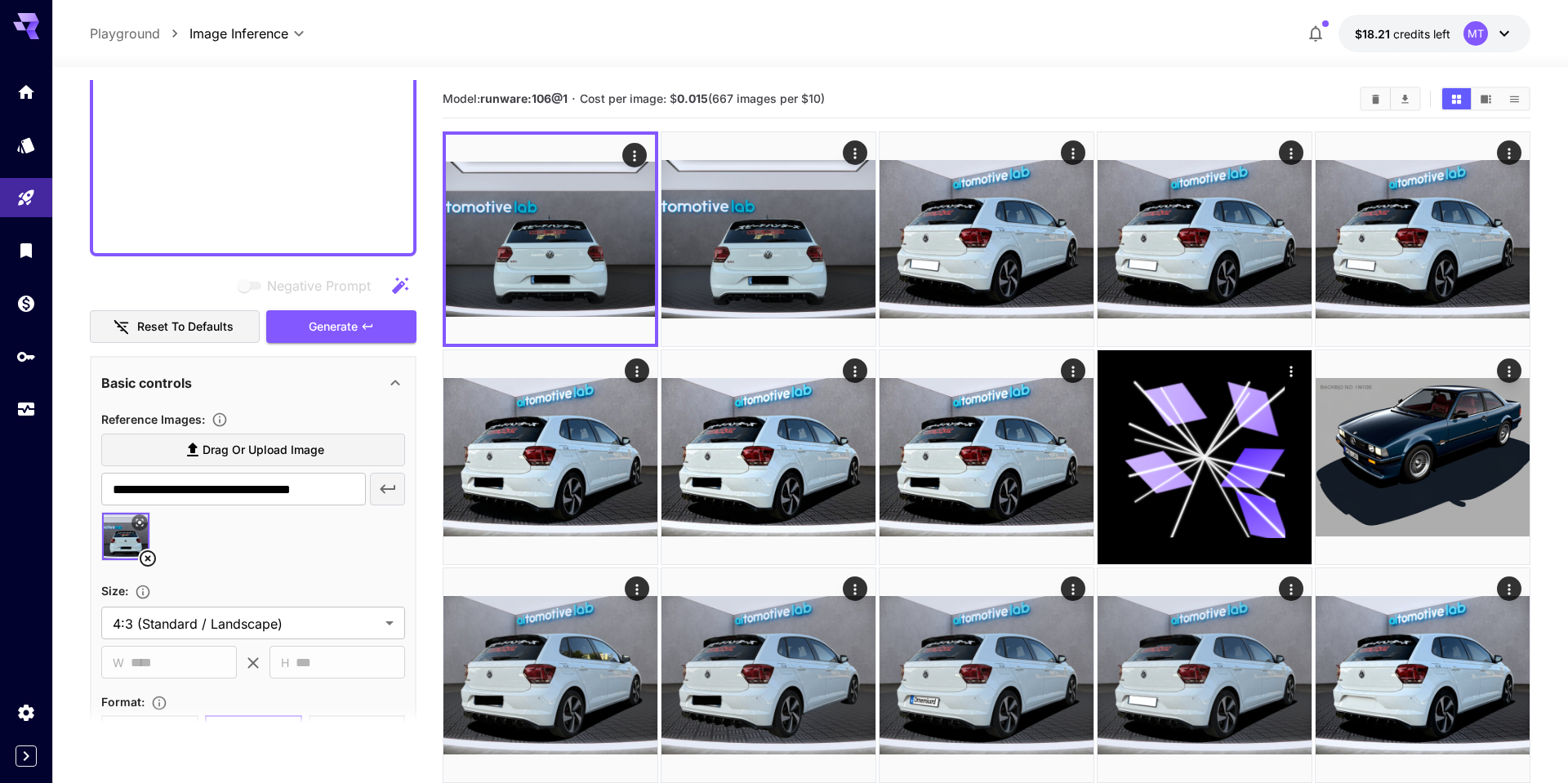 click on "**********" at bounding box center (810, 33) 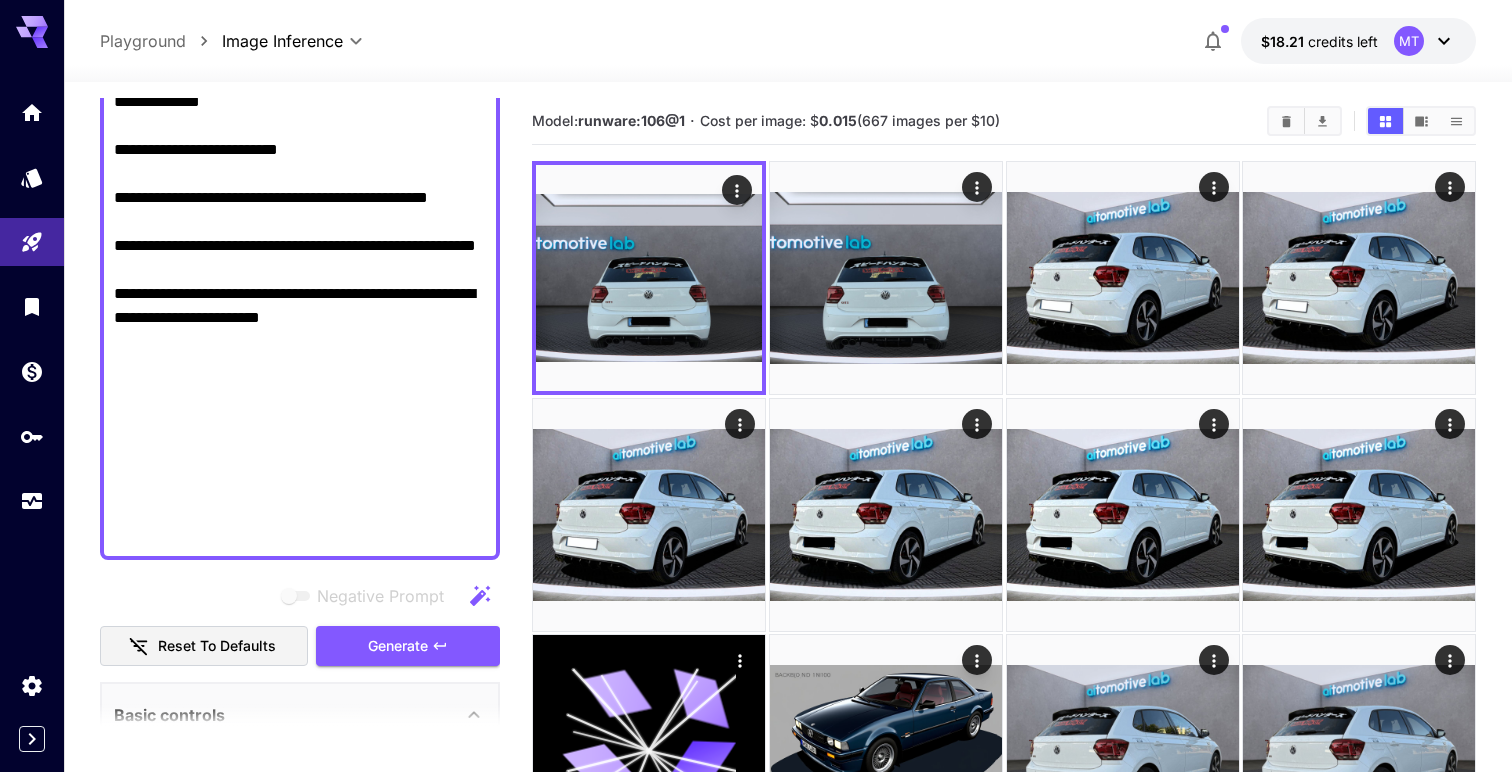 scroll, scrollTop: 751, scrollLeft: 0, axis: vertical 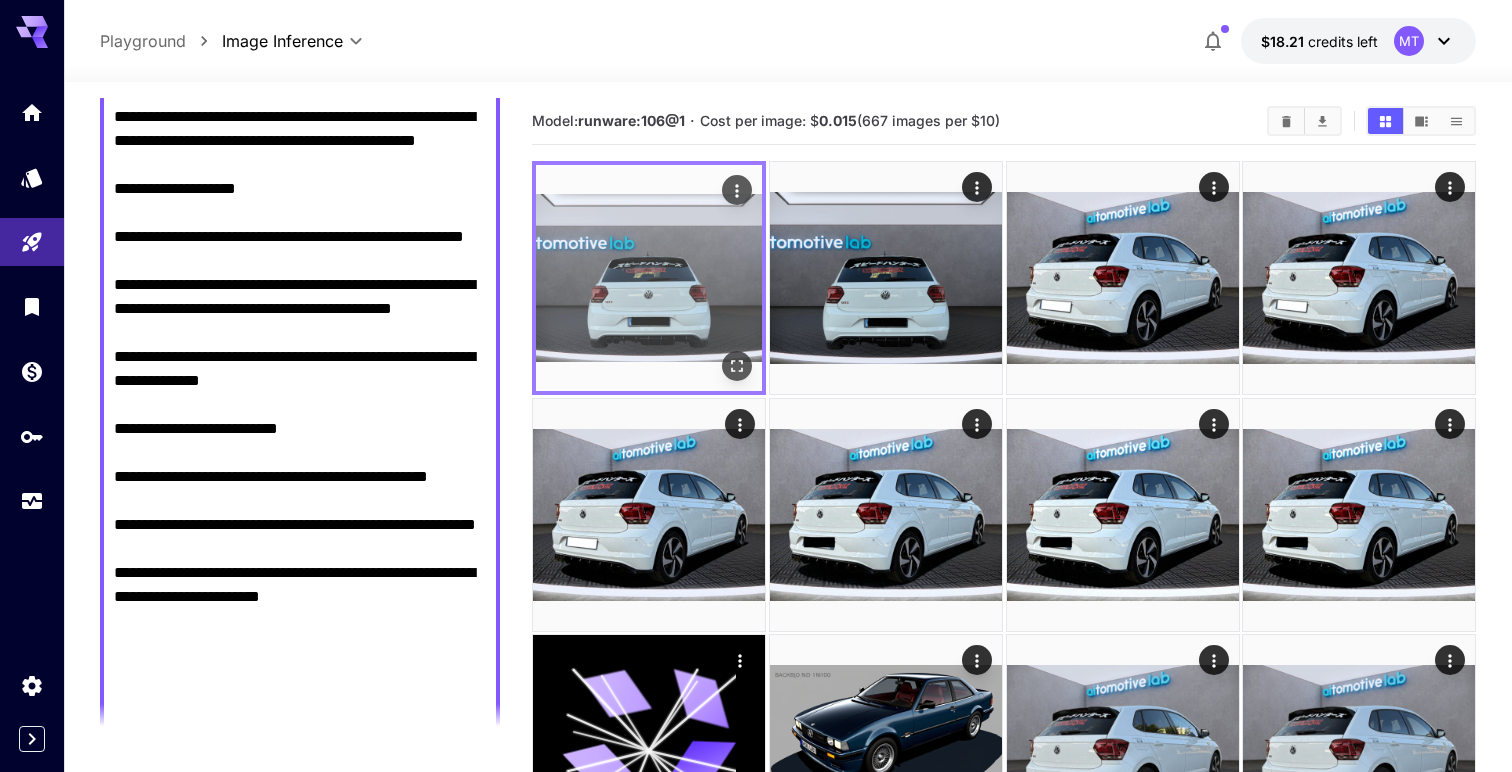 click 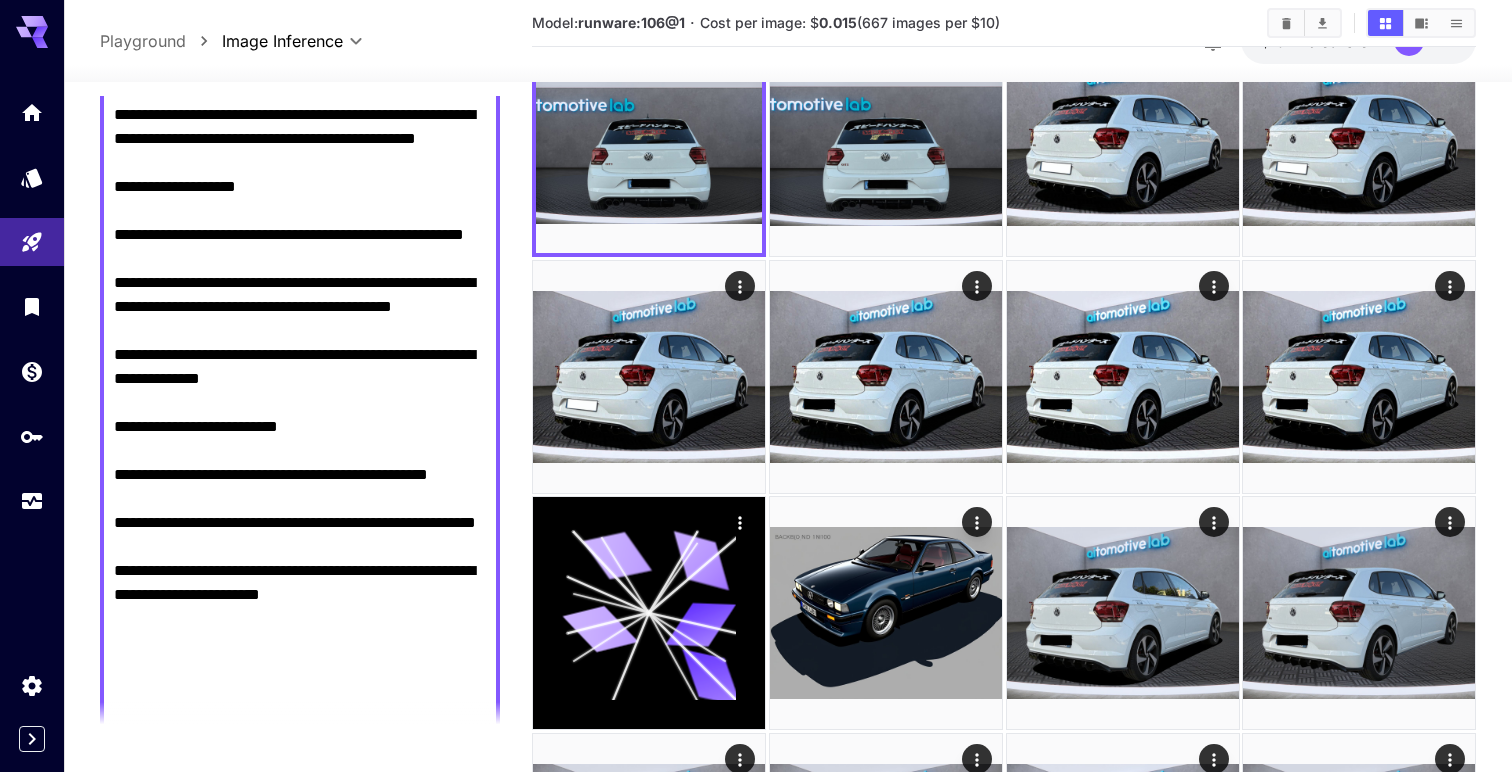 scroll, scrollTop: 151, scrollLeft: 0, axis: vertical 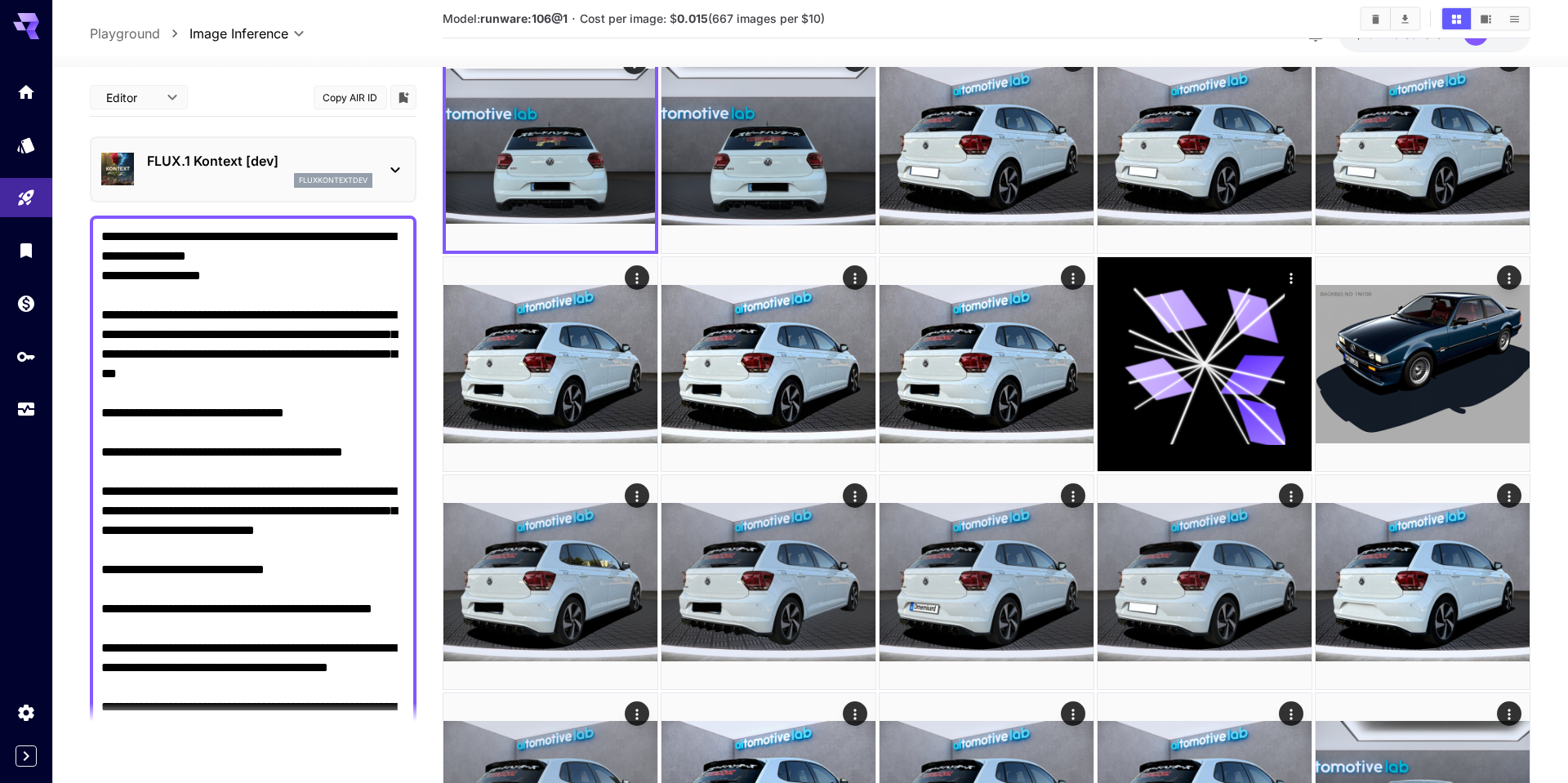 click on "Negative Prompt" at bounding box center (253, 756) 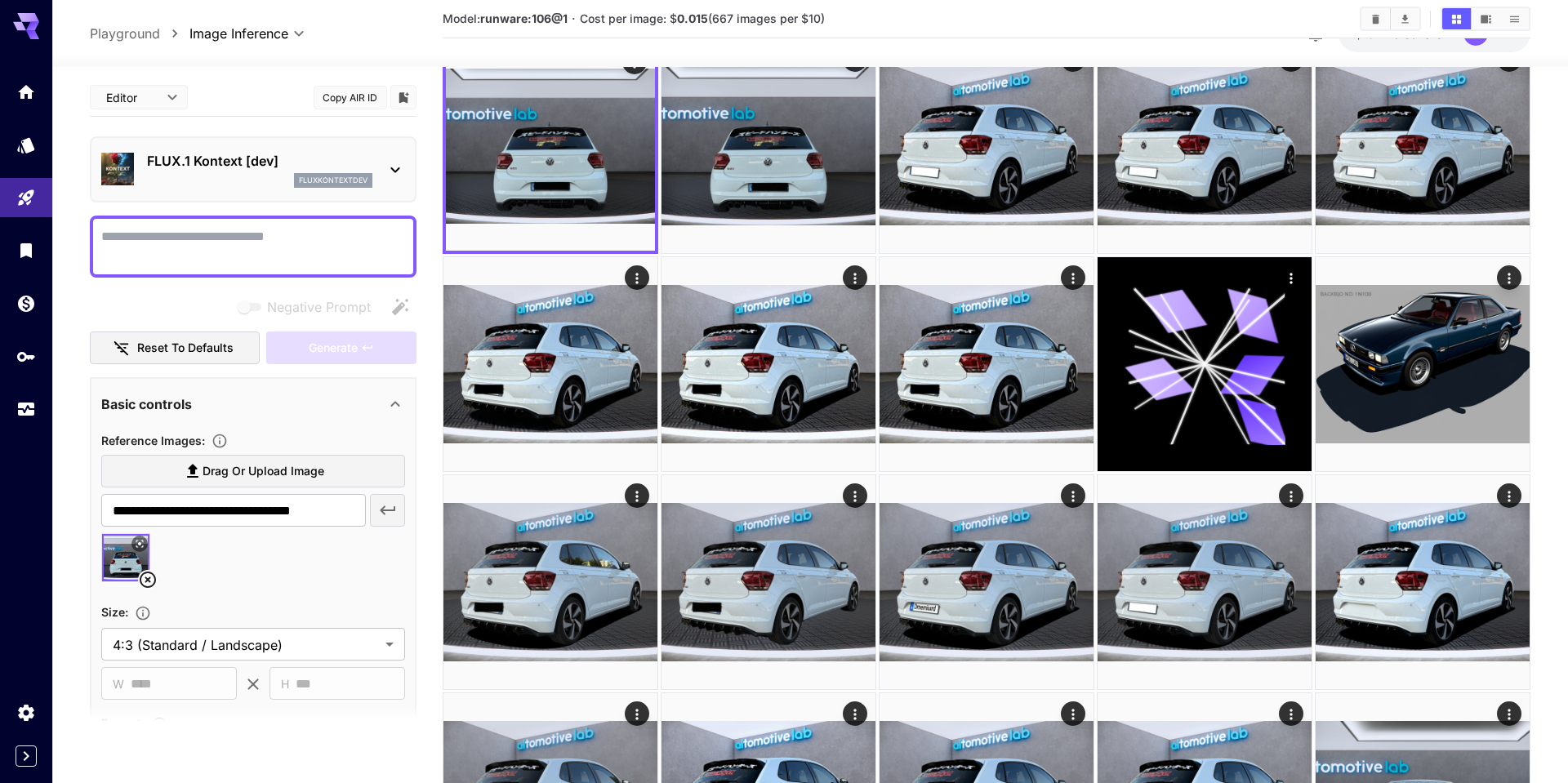 click on "Negative Prompt" at bounding box center [253, 247] 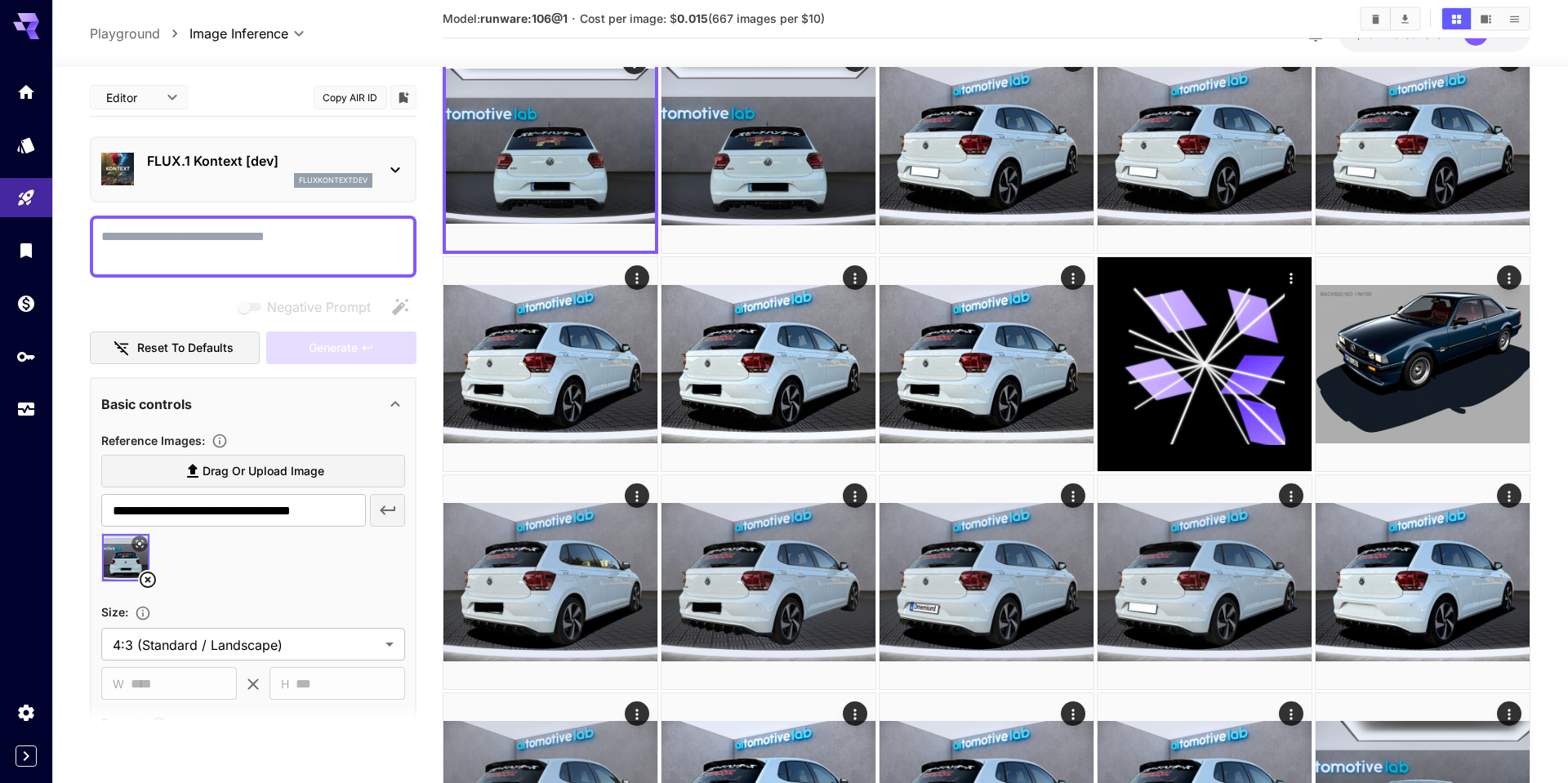 click on "Negative Prompt" at bounding box center [253, 247] 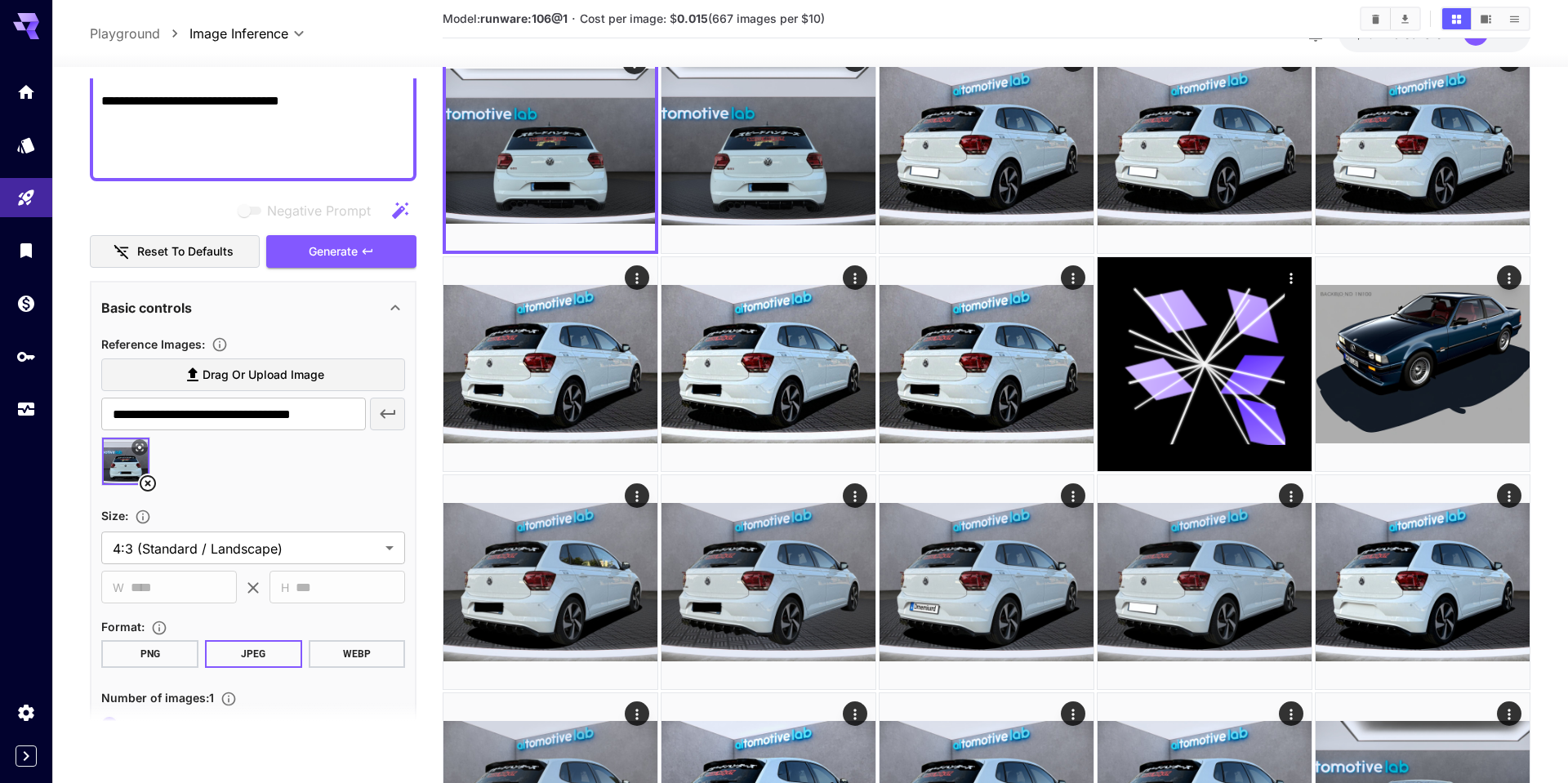 scroll, scrollTop: 803, scrollLeft: 0, axis: vertical 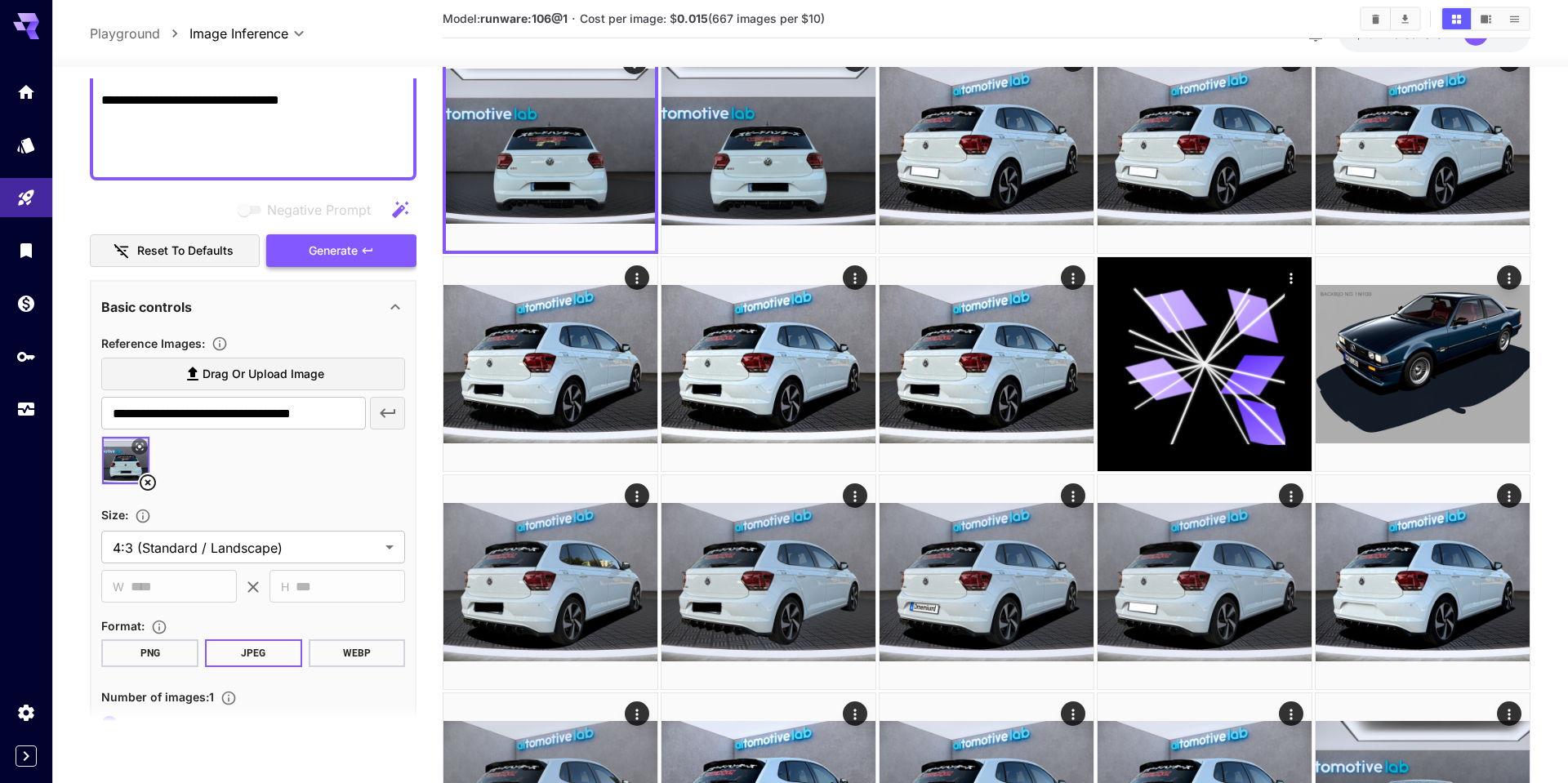 type on "**********" 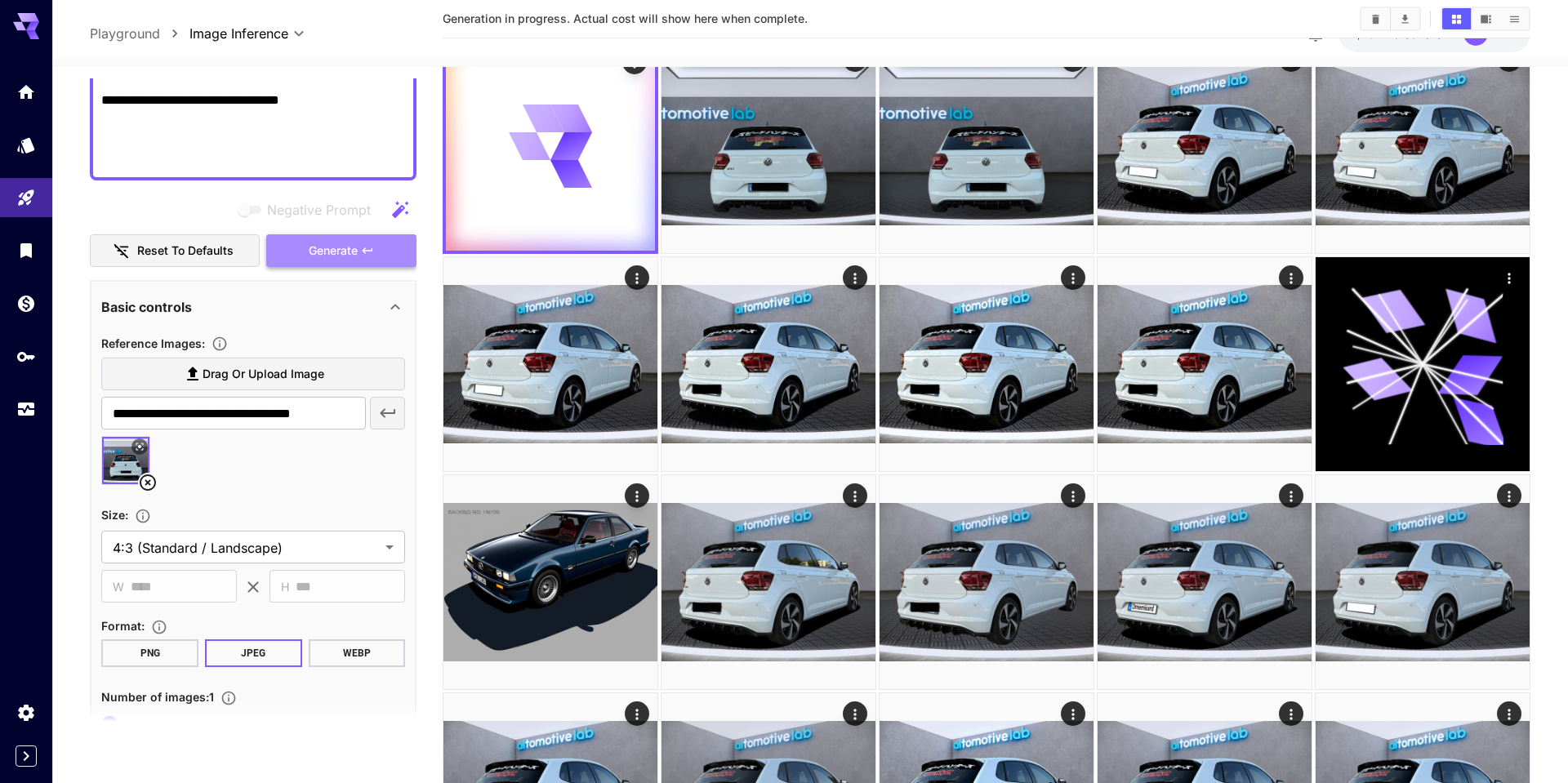 click on "Generate" at bounding box center [341, 251] 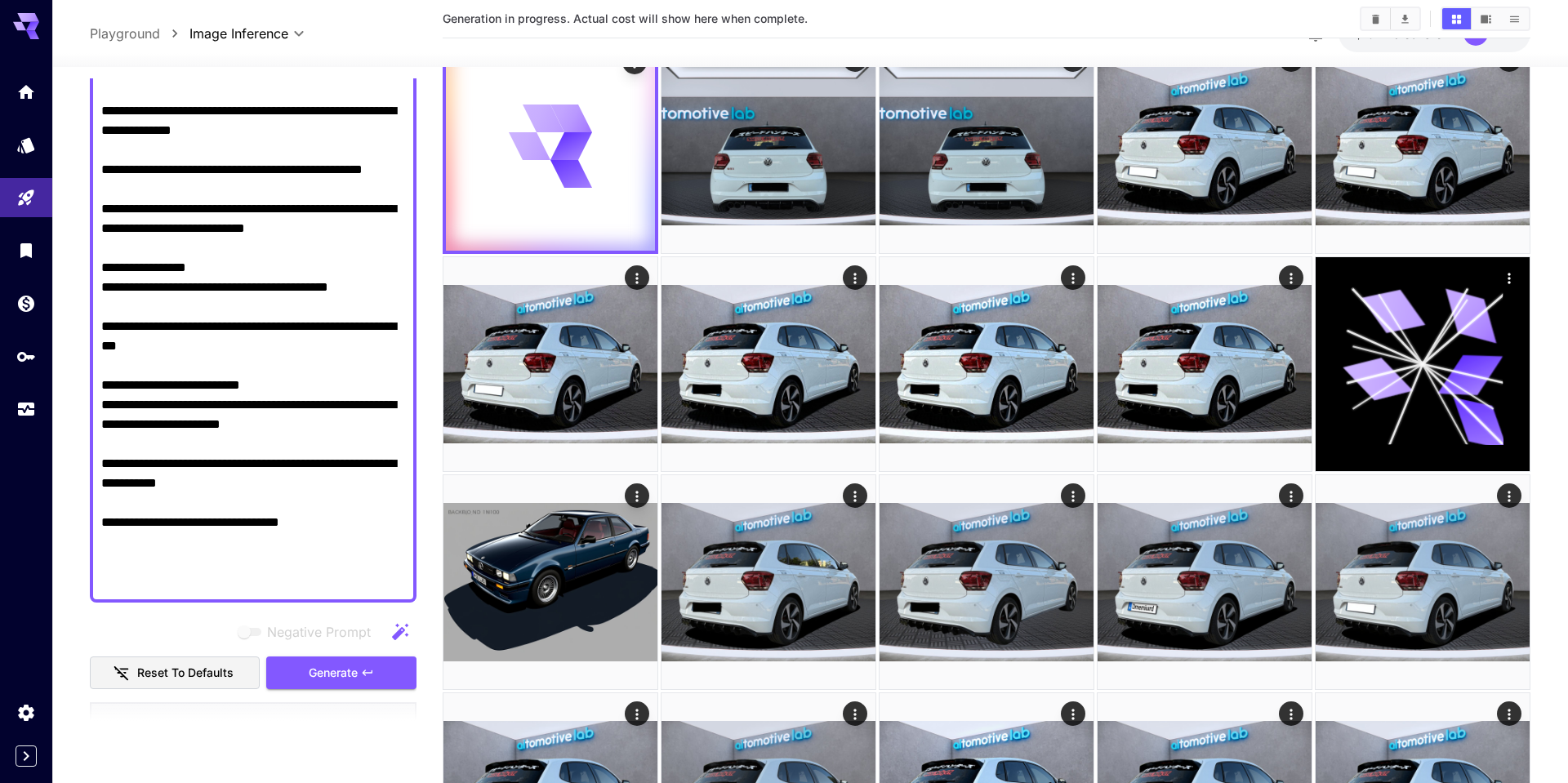 scroll, scrollTop: 0, scrollLeft: 0, axis: both 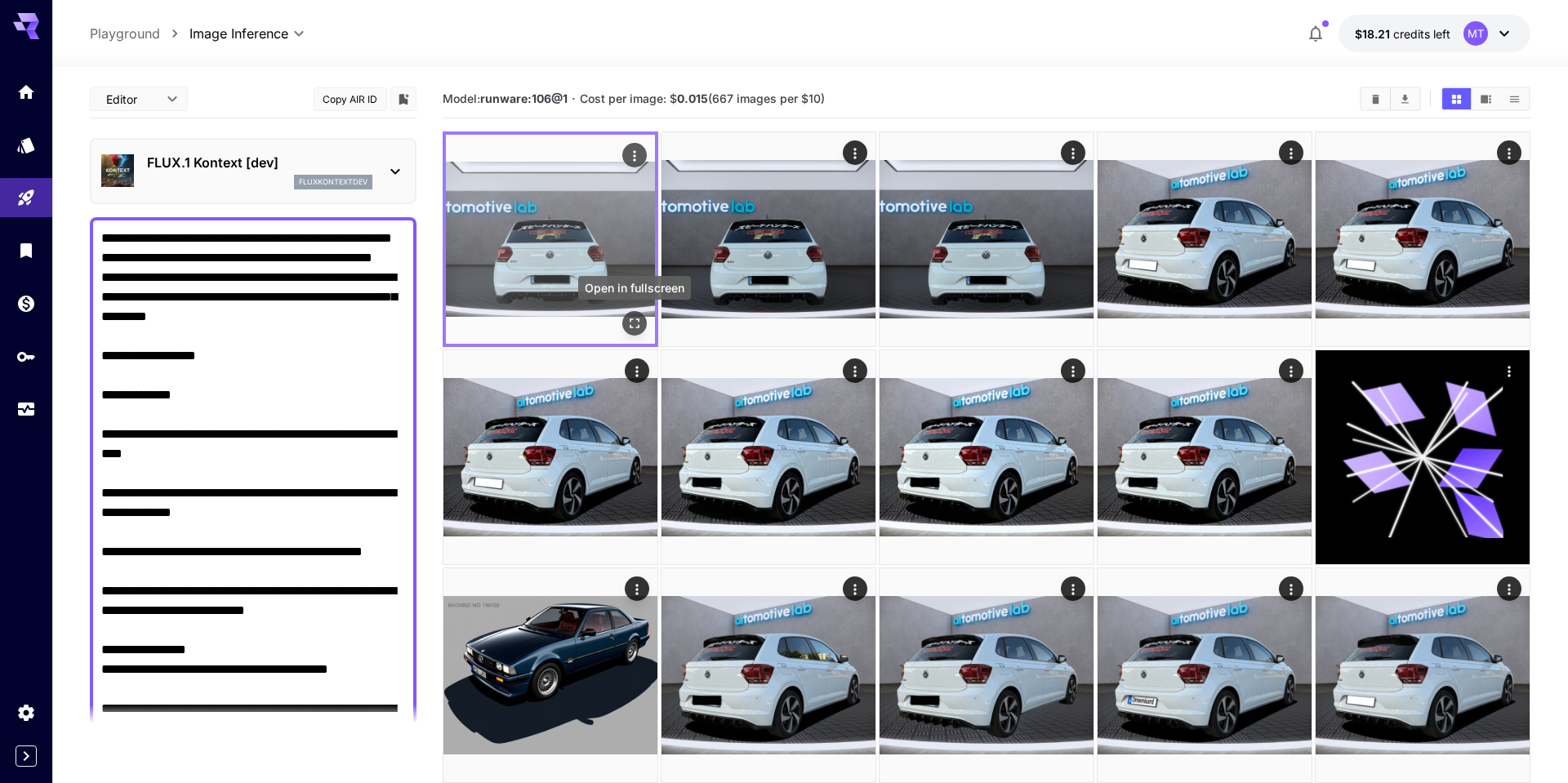 click 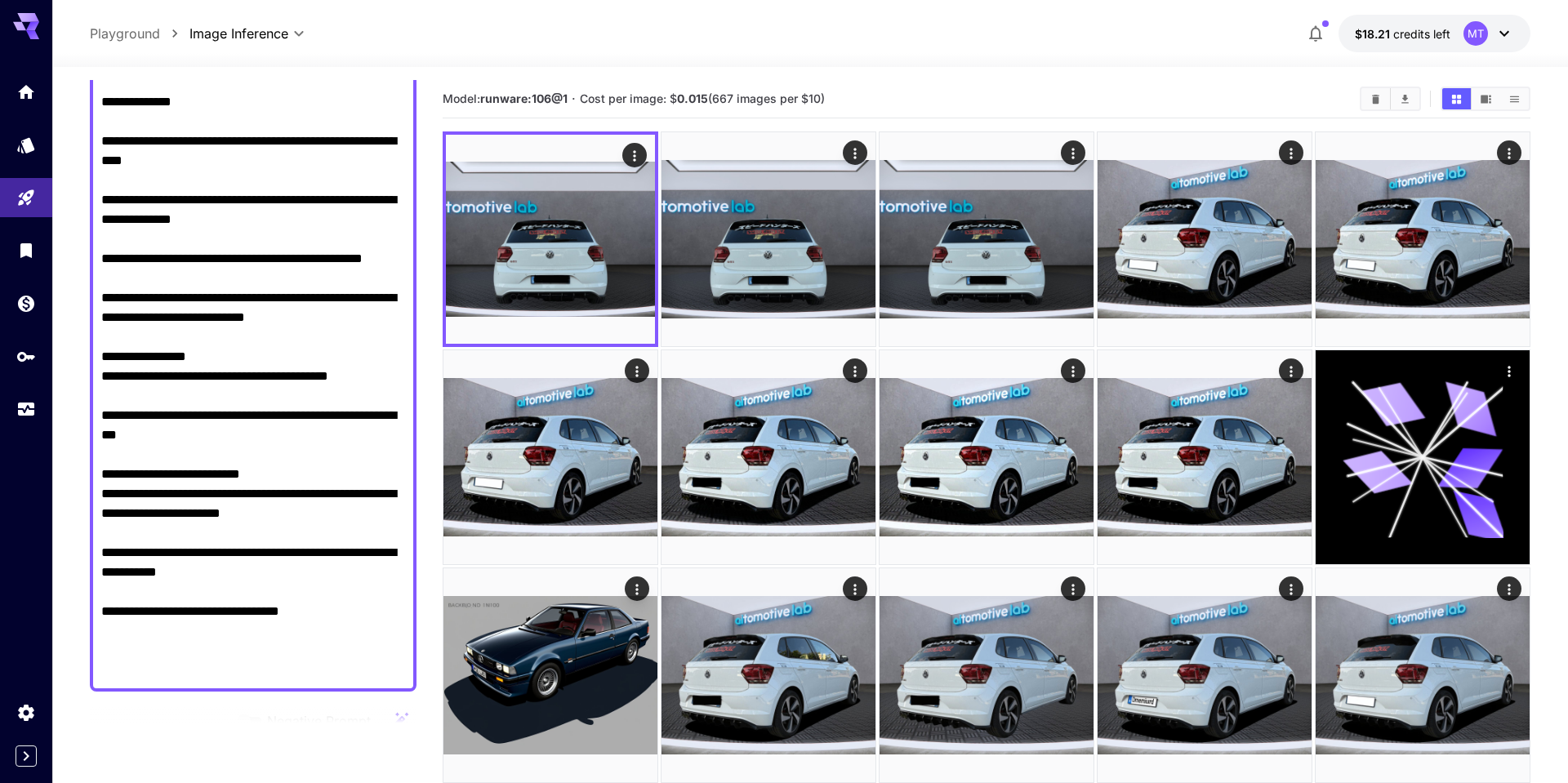 scroll, scrollTop: 326, scrollLeft: 0, axis: vertical 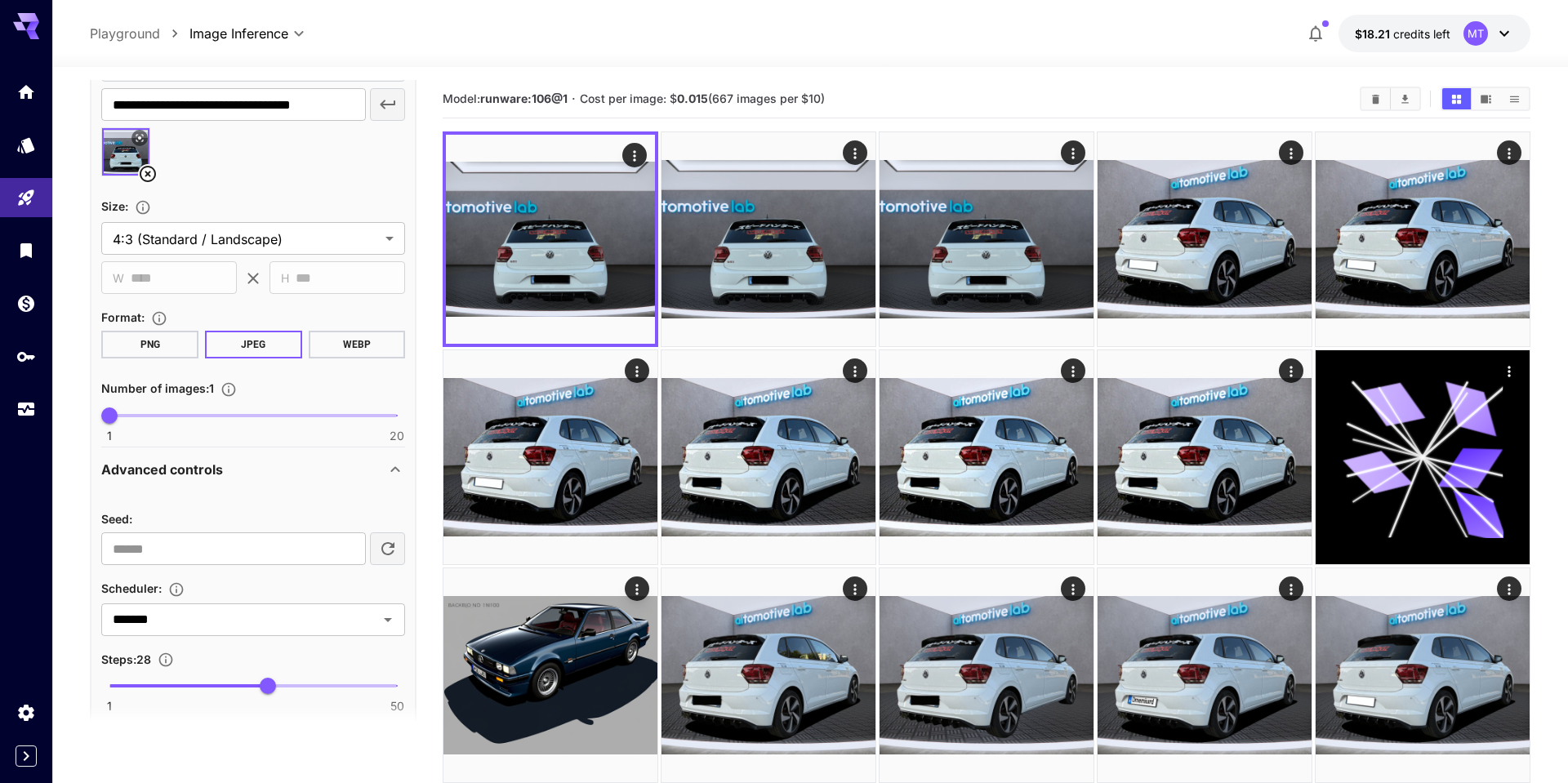 click 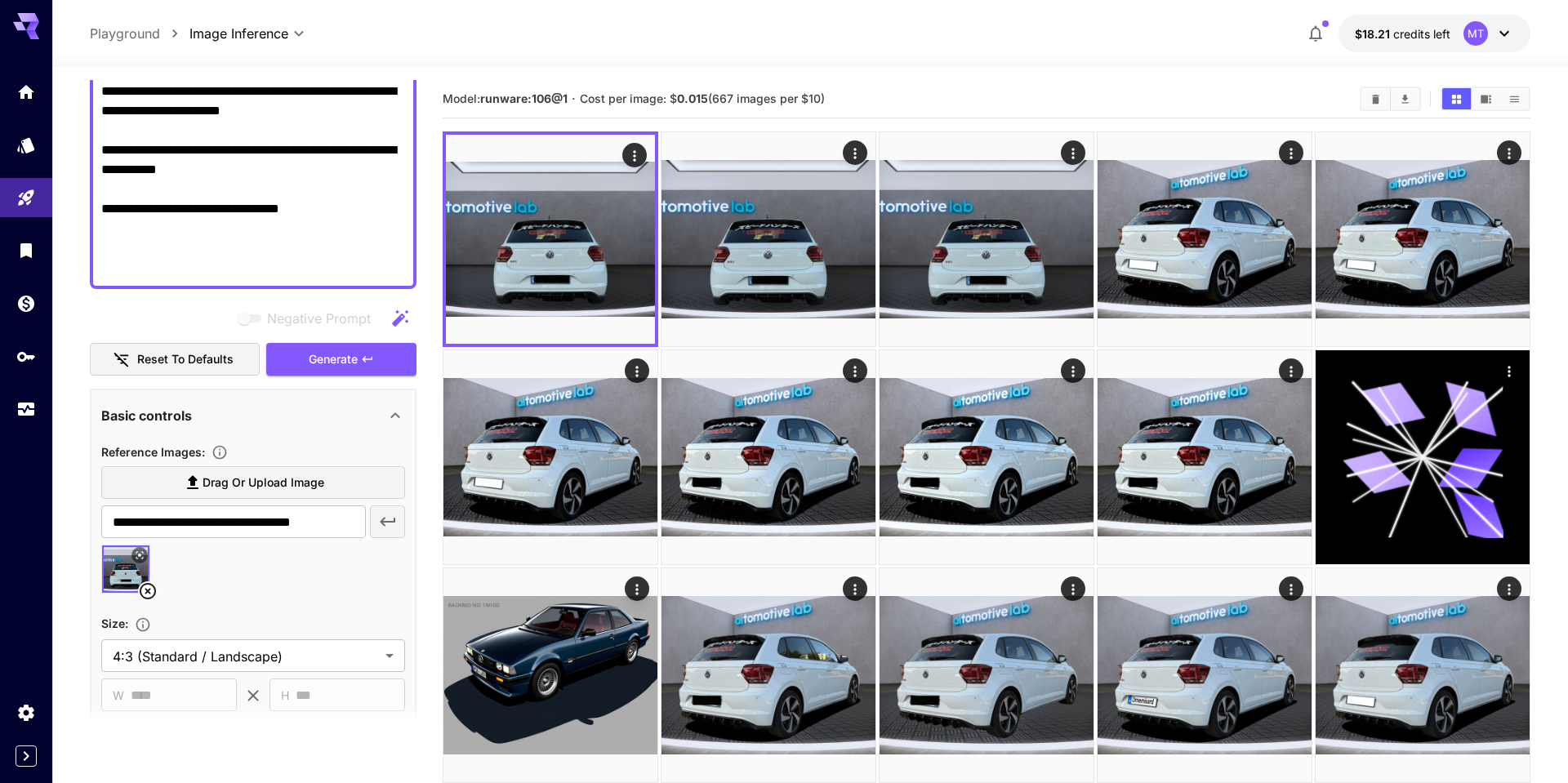 scroll, scrollTop: 596, scrollLeft: 0, axis: vertical 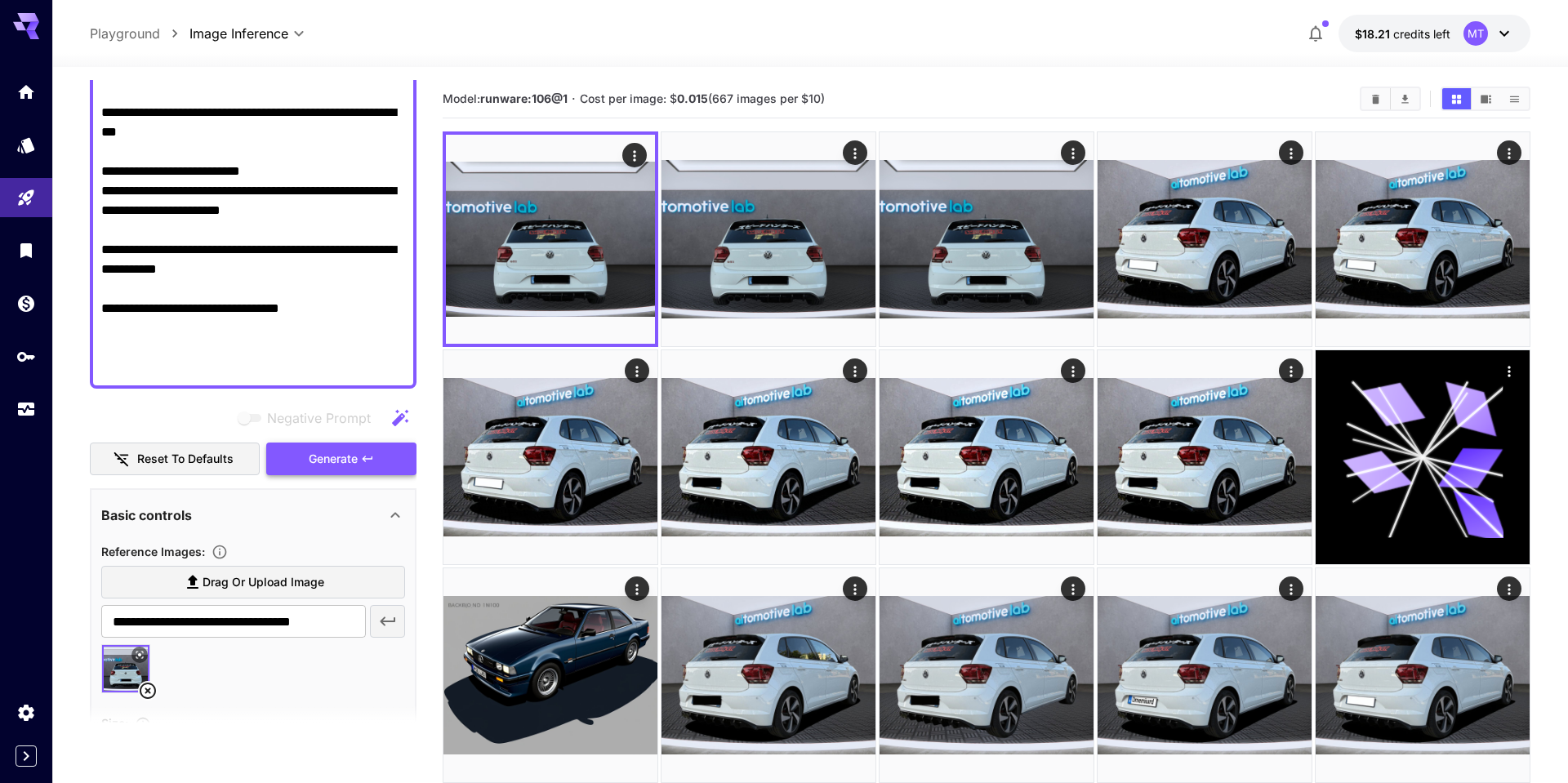 click on "Generate" at bounding box center (333, 459) 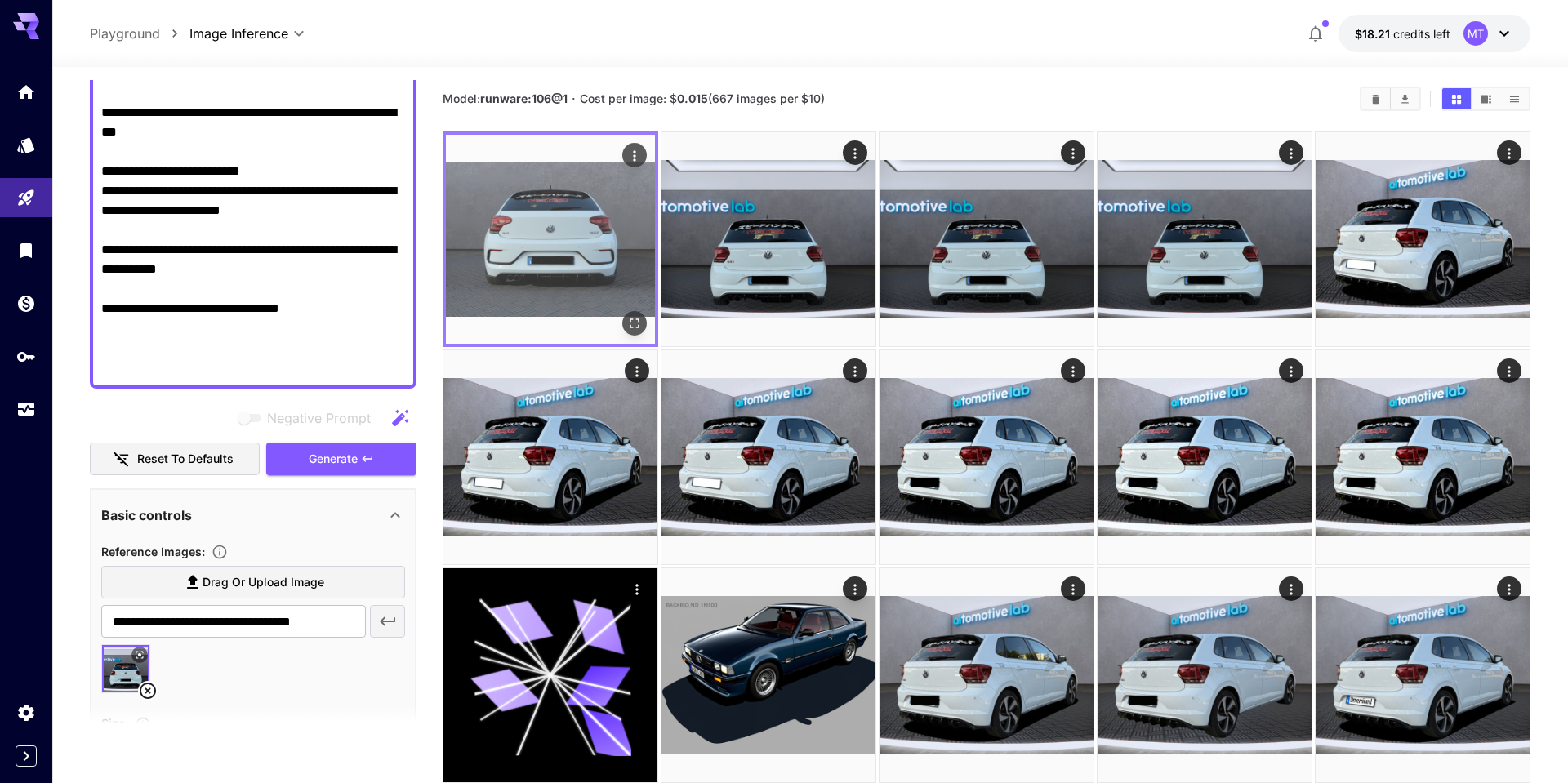 click 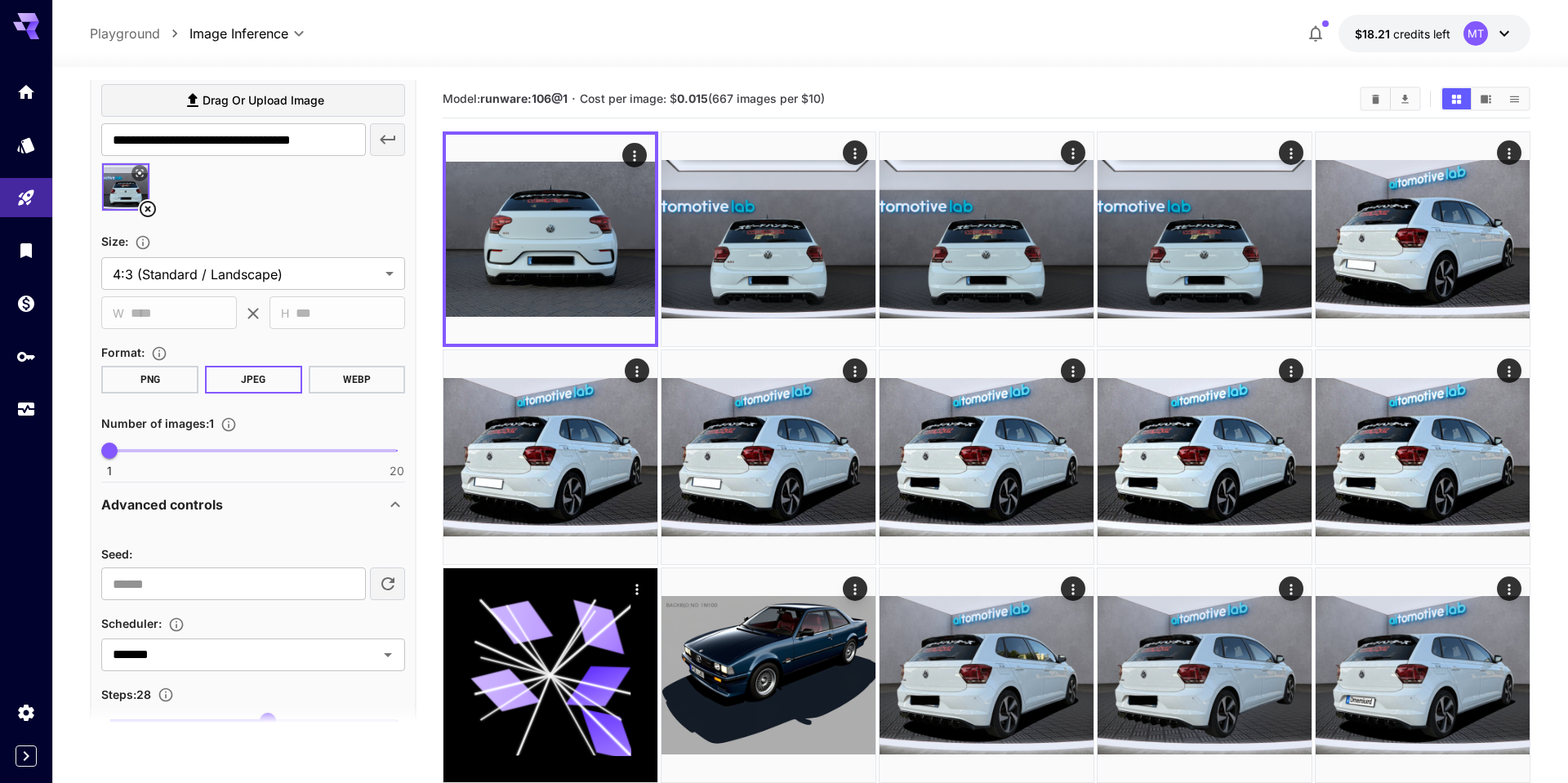 click 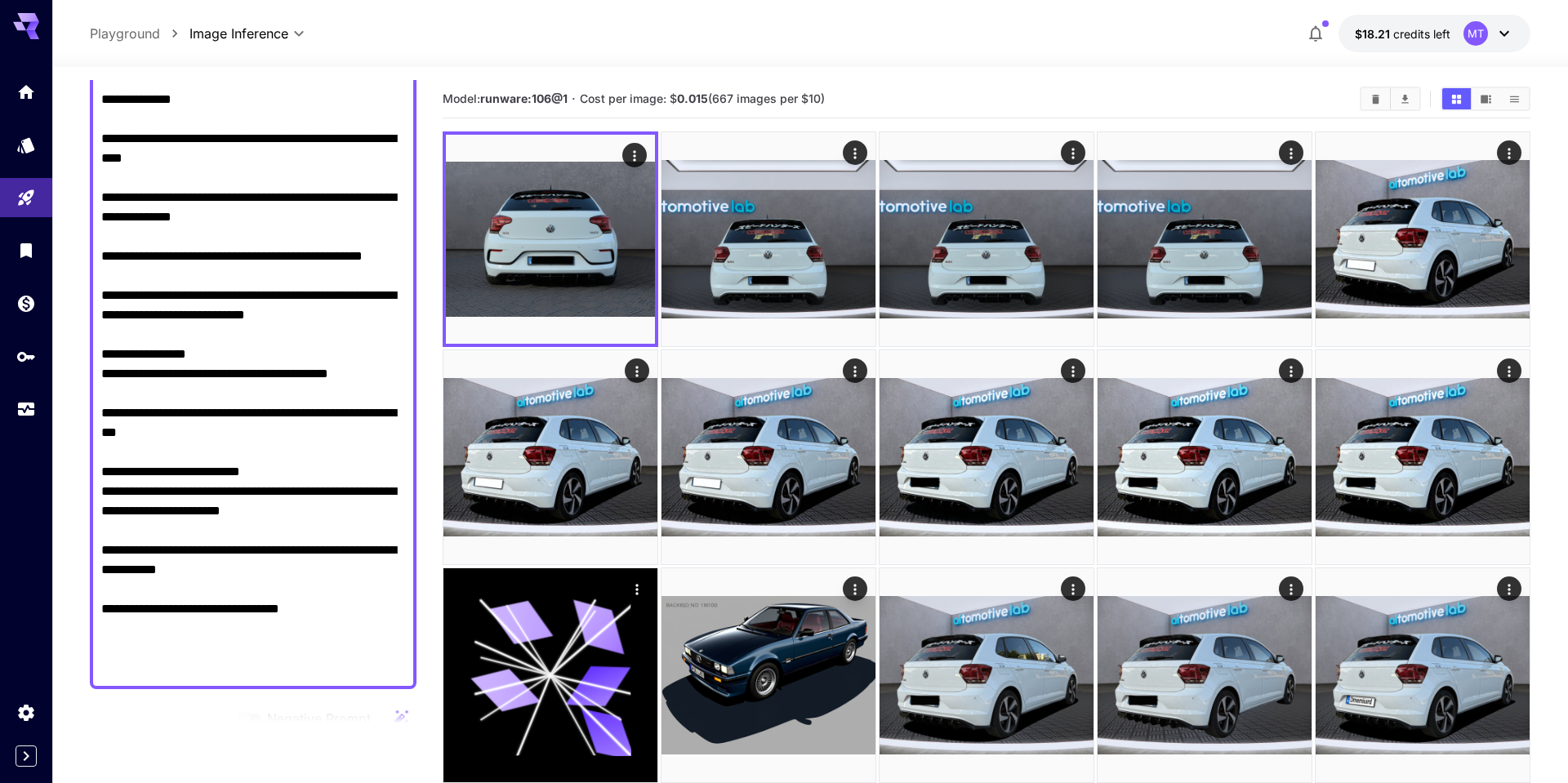 scroll, scrollTop: 692, scrollLeft: 0, axis: vertical 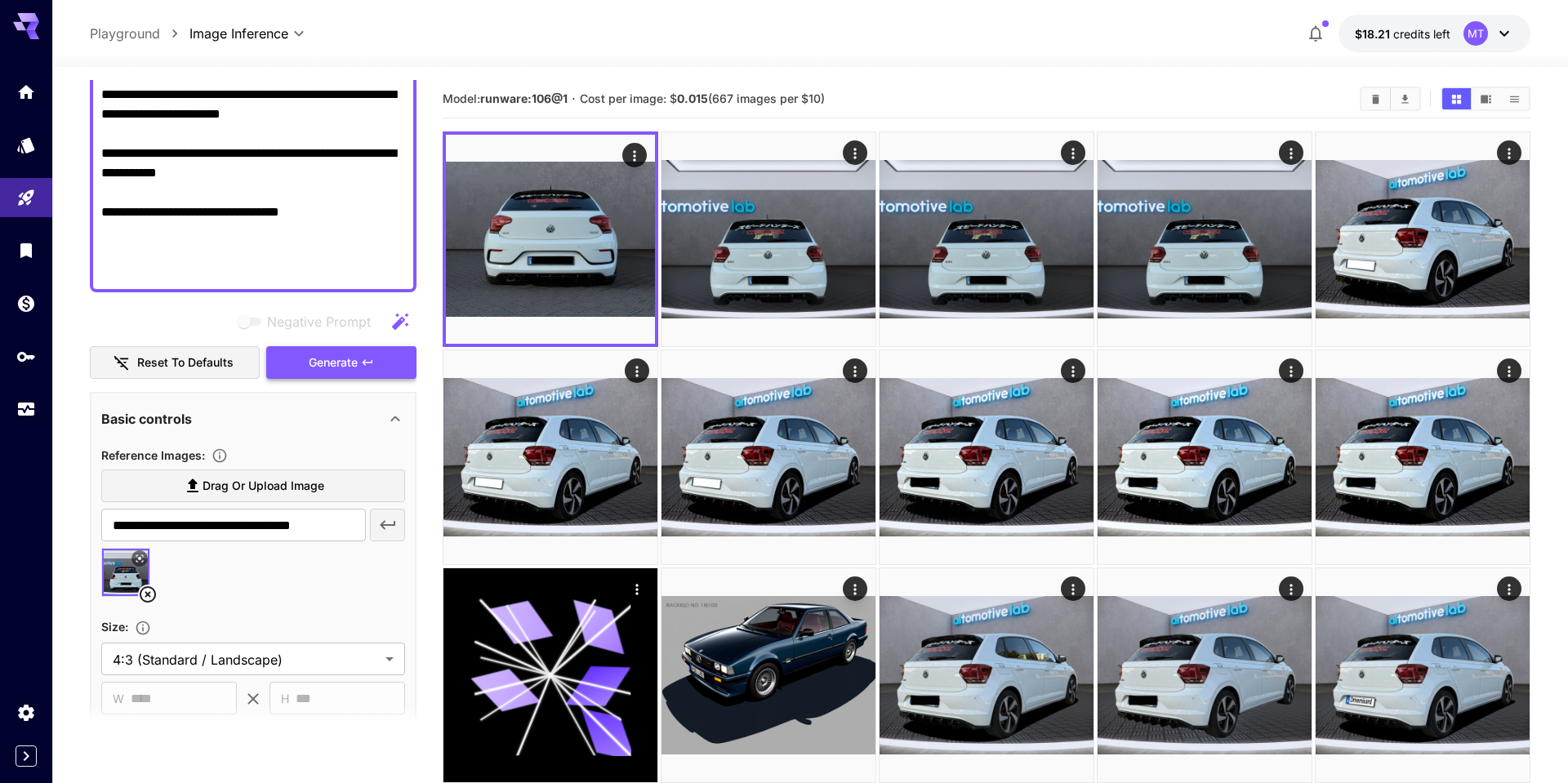 click on "Generate" at bounding box center (333, 363) 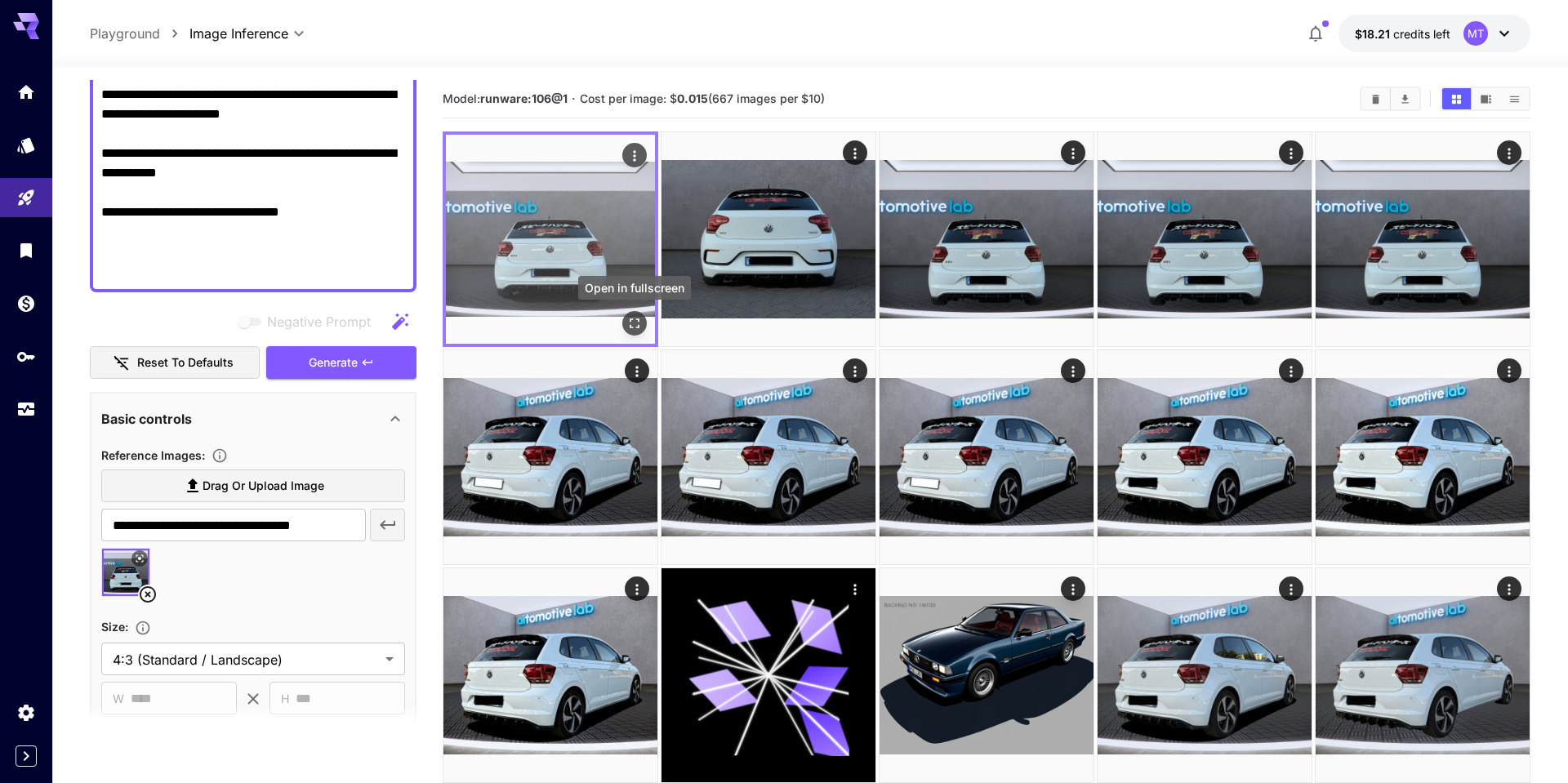 click 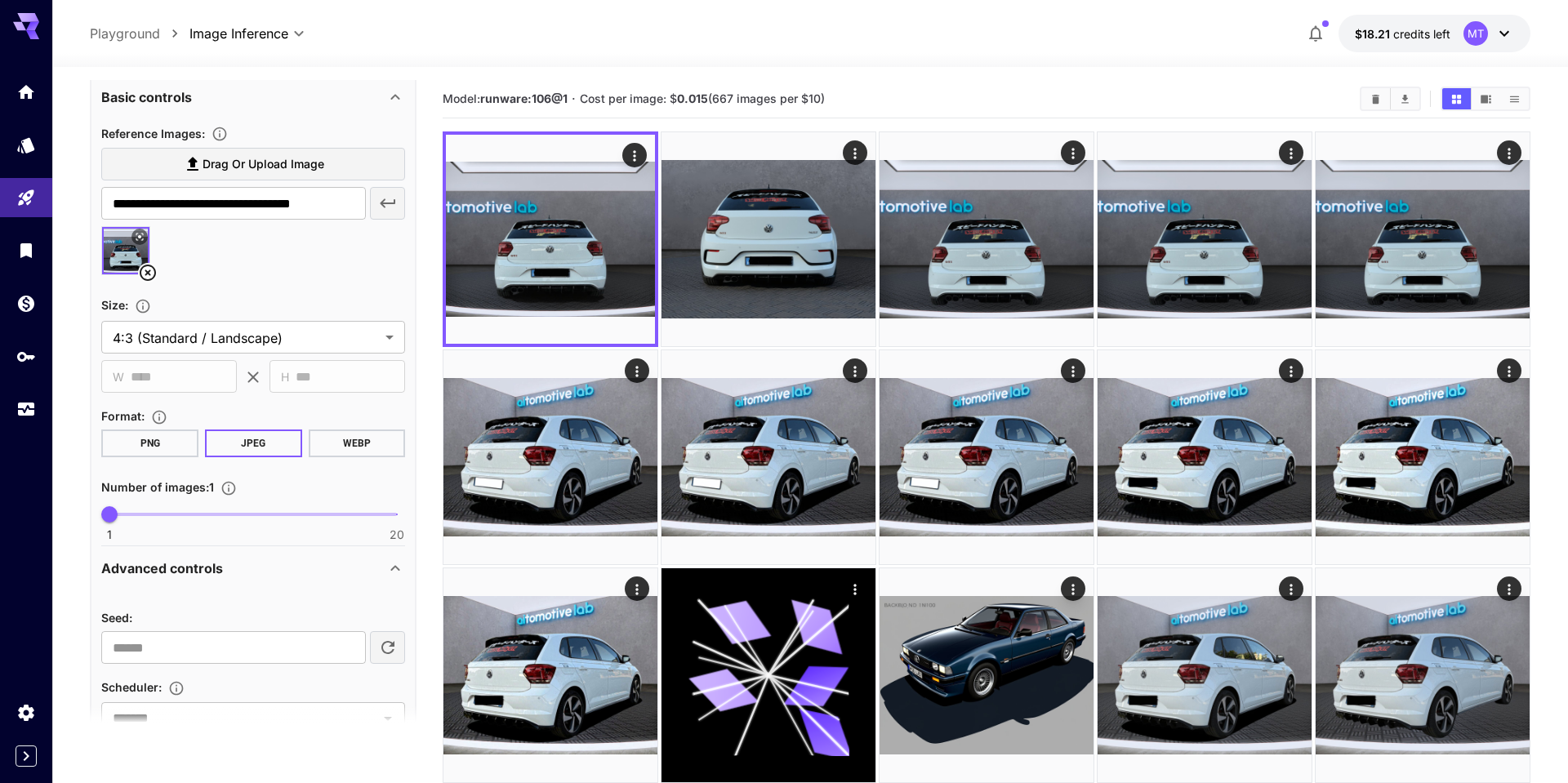scroll, scrollTop: 1054, scrollLeft: 0, axis: vertical 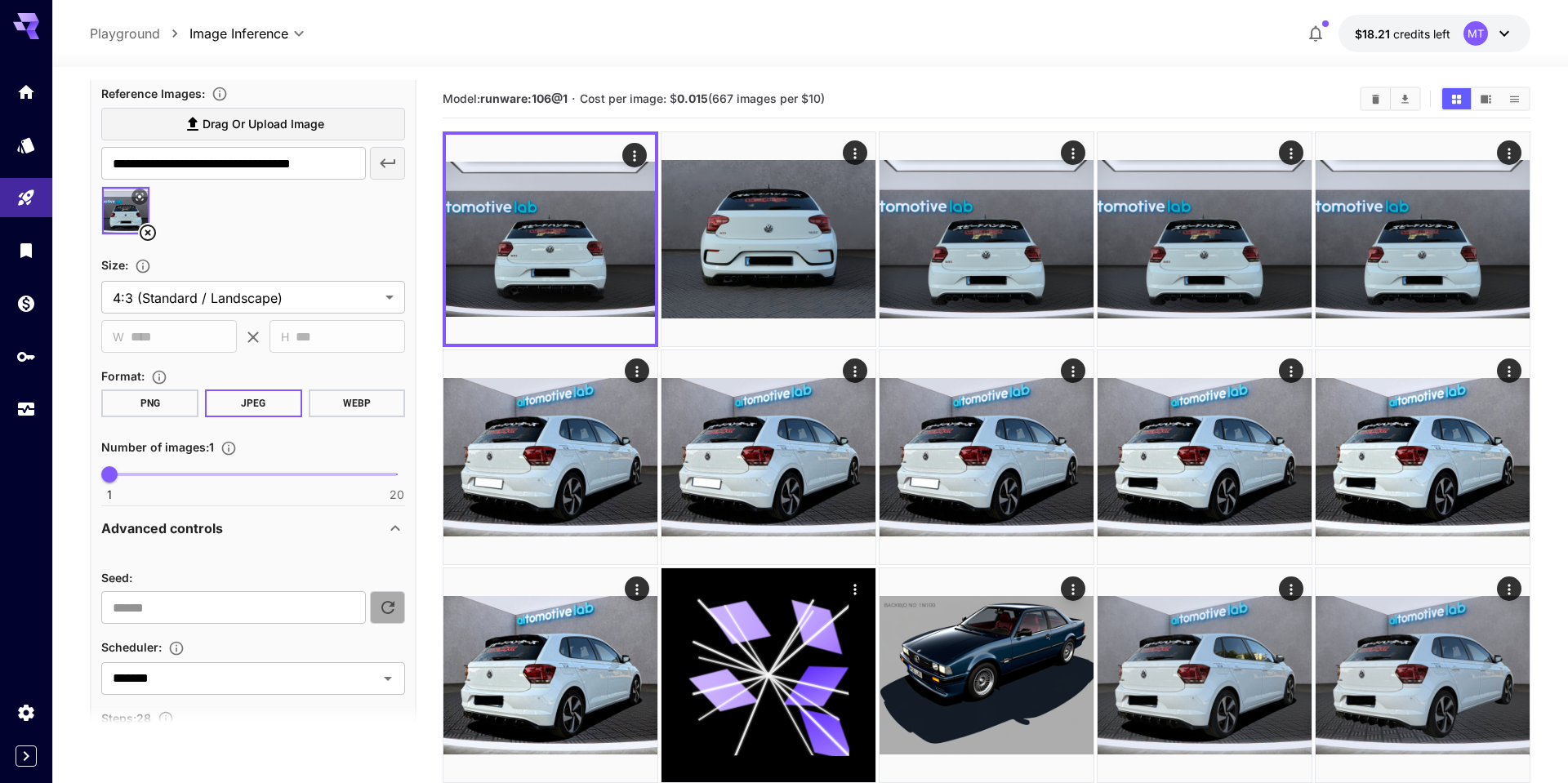 click 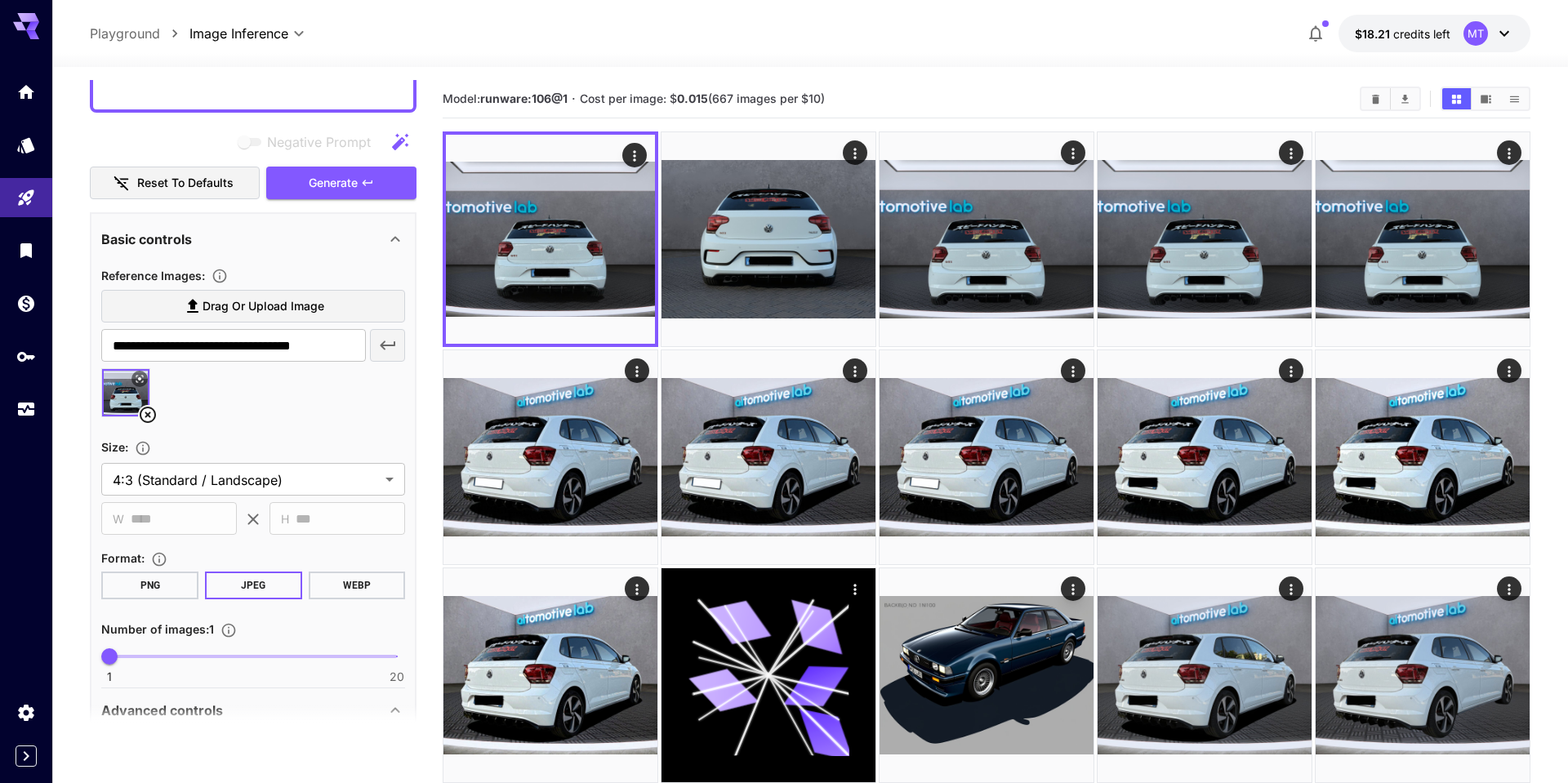 scroll, scrollTop: 806, scrollLeft: 0, axis: vertical 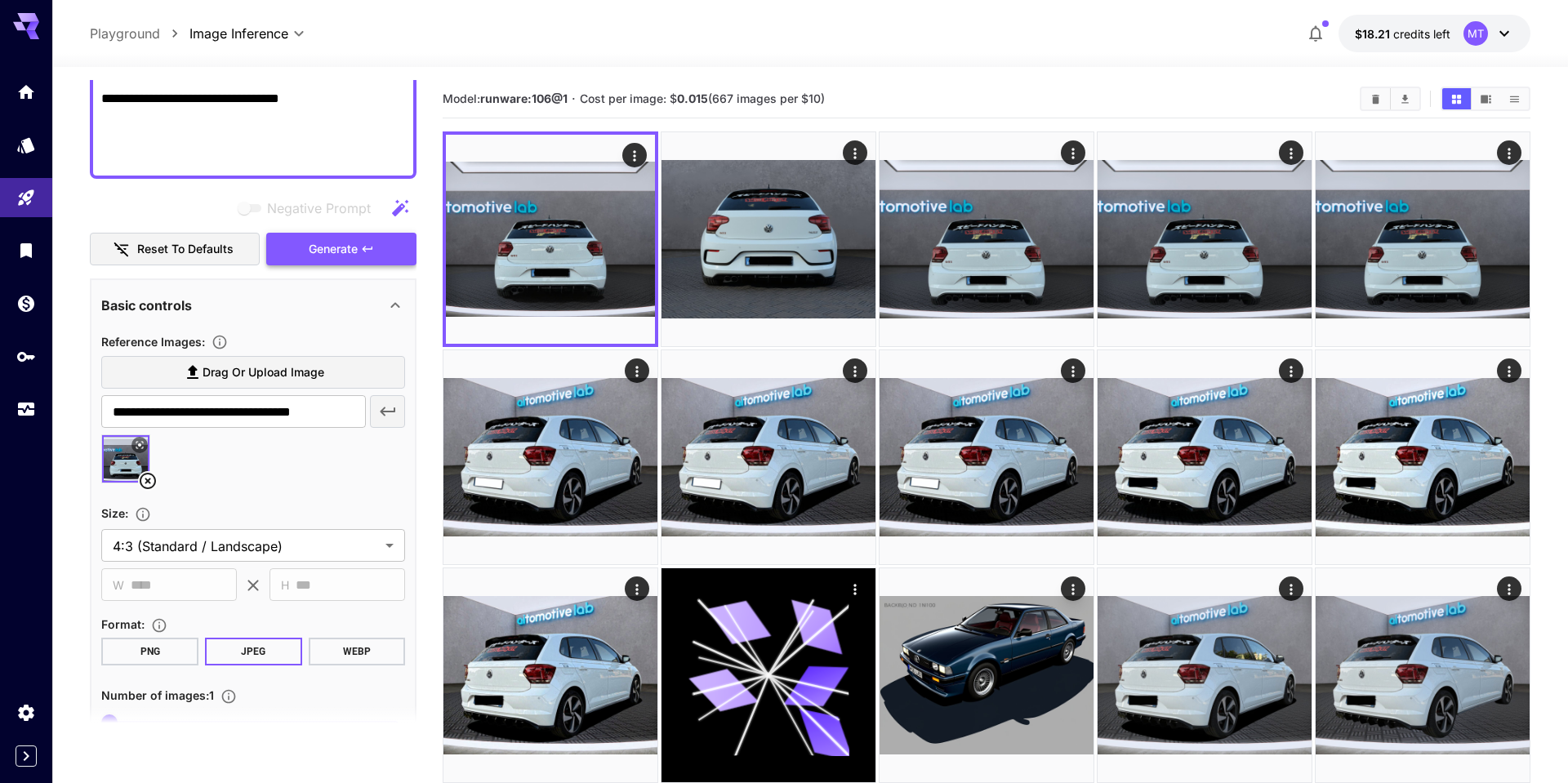 click on "Generate" at bounding box center (333, 249) 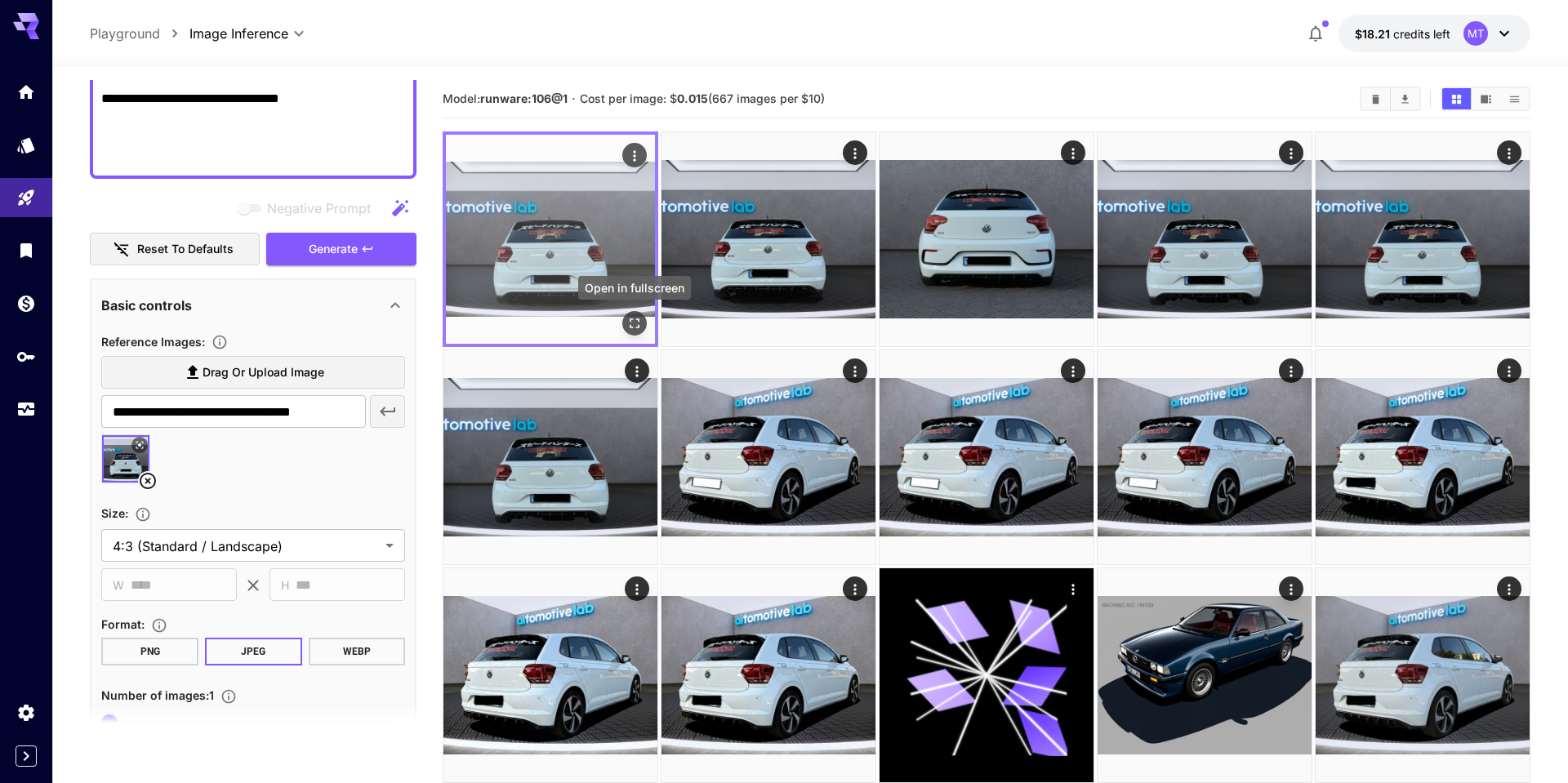 click 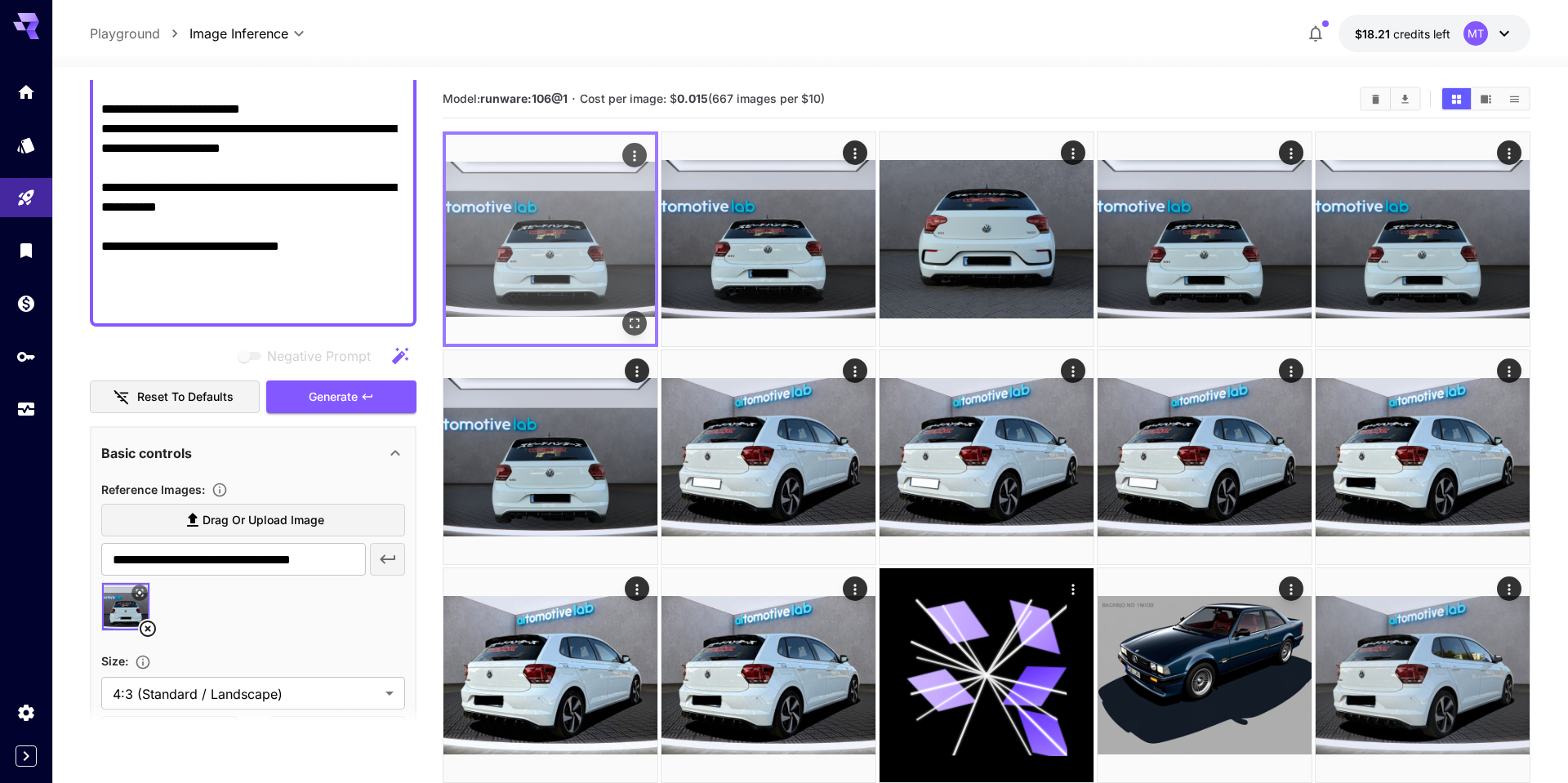 scroll, scrollTop: 652, scrollLeft: 0, axis: vertical 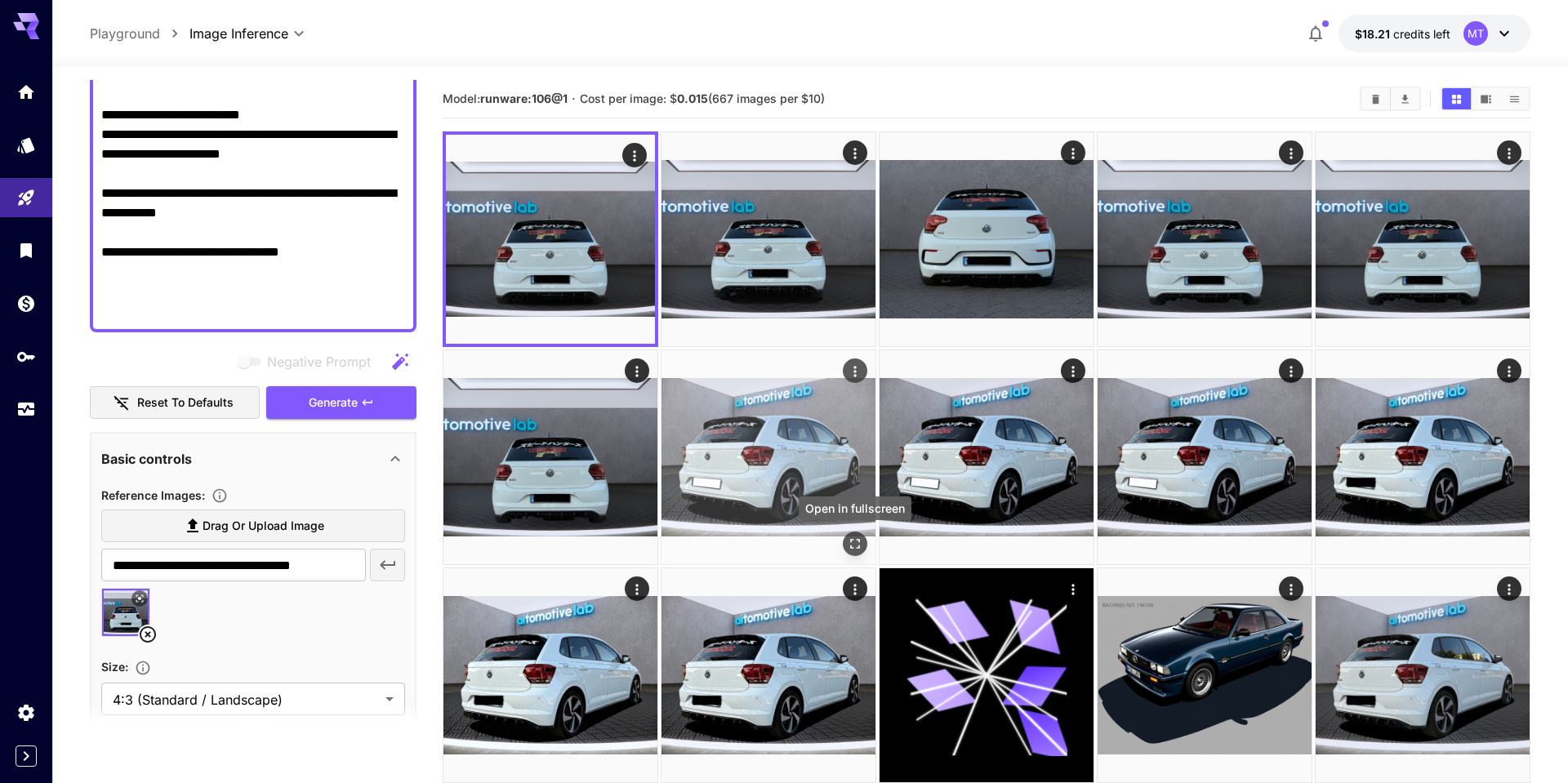 click 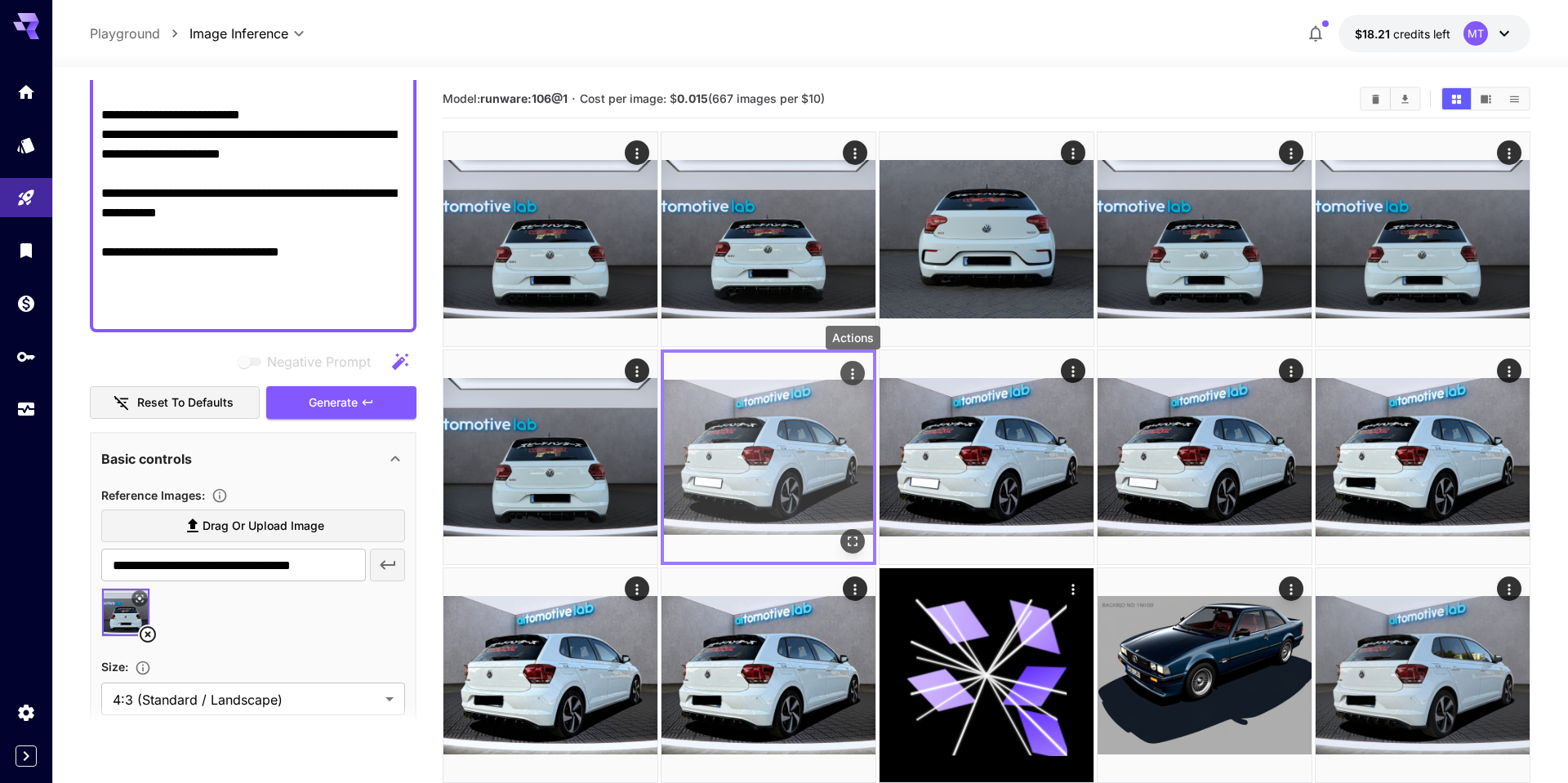 click 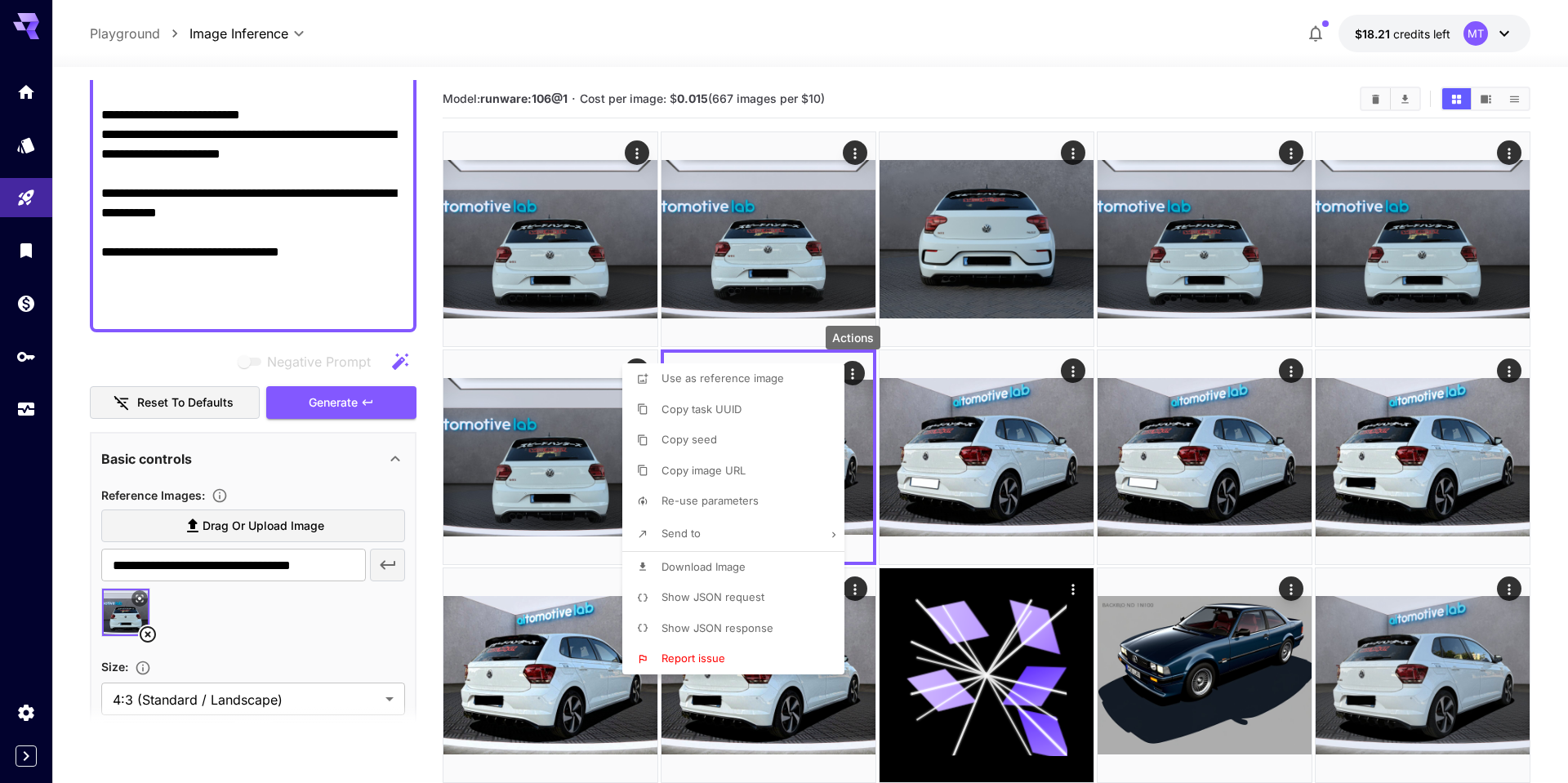 click on "Show JSON request" at bounding box center (713, 597) 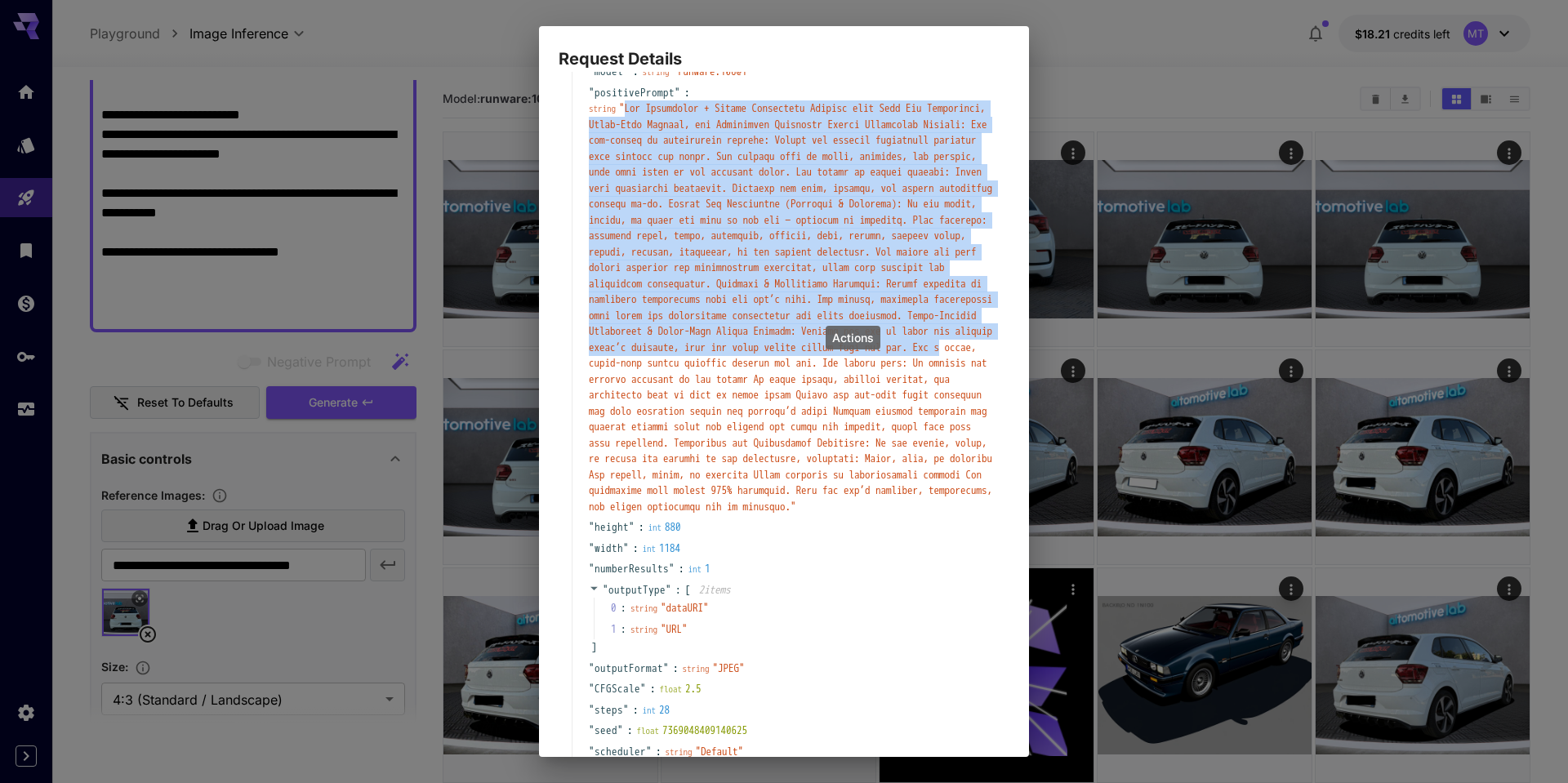scroll, scrollTop: 114, scrollLeft: 0, axis: vertical 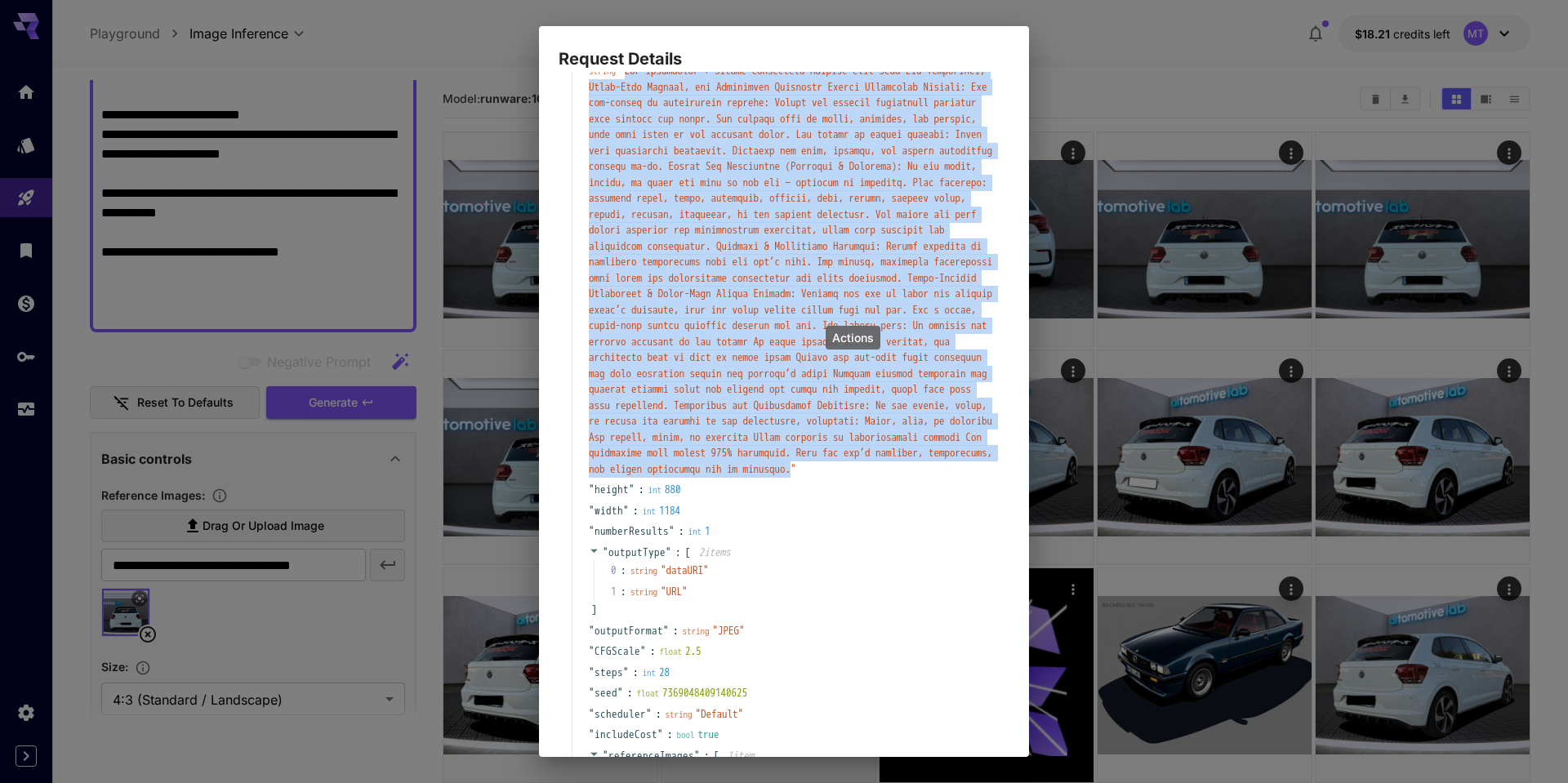 drag, startPoint x: 633, startPoint y: 185, endPoint x: 764, endPoint y: 566, distance: 402.89205 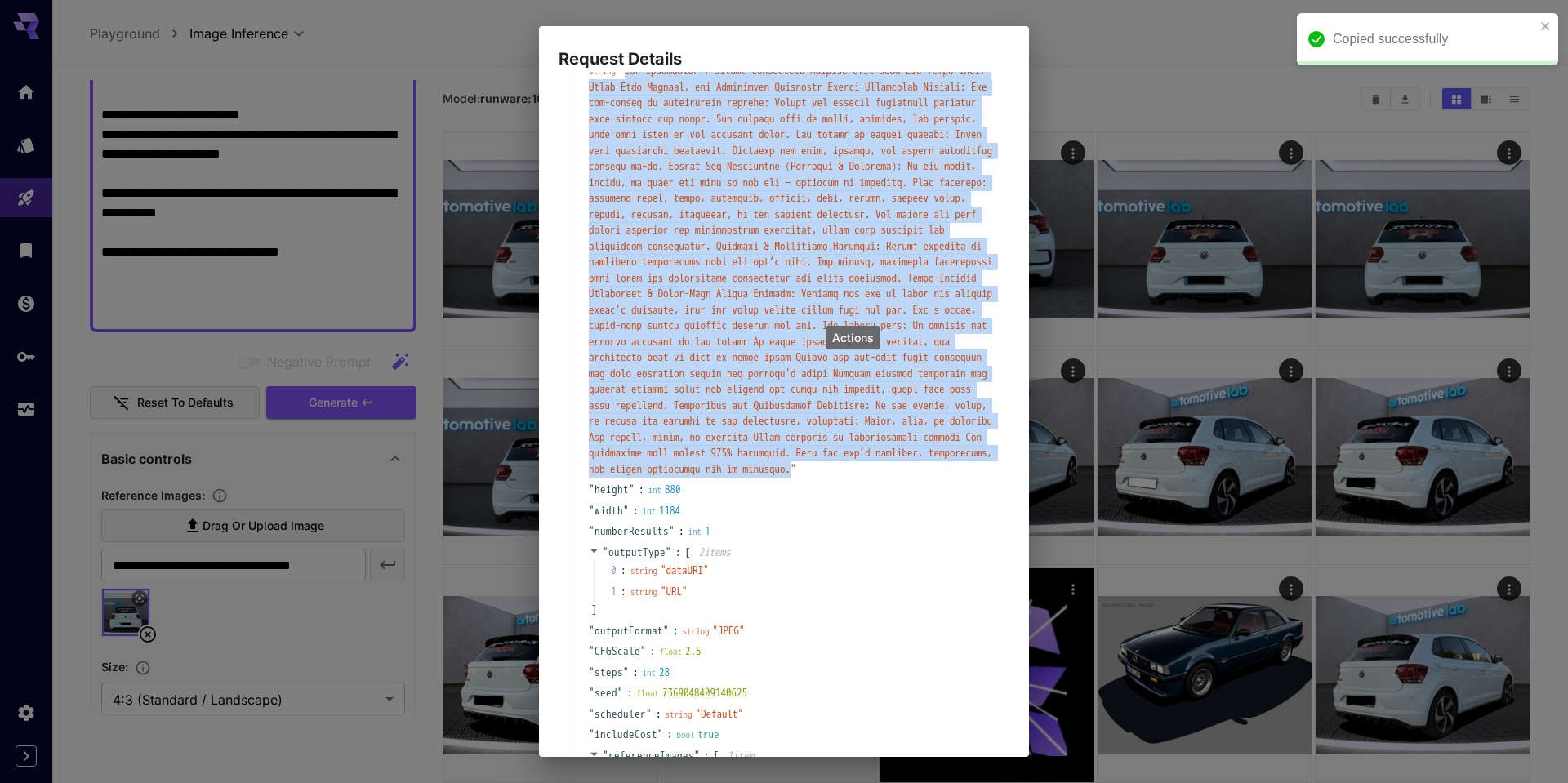 copy on "Car Relighting + Window Background Removal with Full Car Protection, Ultra-Soft Shadows, and Background Integrity
Window Background Removal:
For non-tinted or transparent windows: Remove all visible background elements seen through the glass. The removal must be clean, seamless, and natural, with zero trace of the previous scene.
For tinted or opaque windows: Leave them completely untouched. Preserve all tint, opacity, and visual appearance exactly as-is.
Strict Car Protection (Interior & Exterior):
Do not touch, modify, or alter any part of the car — interior or exterior.
This includes: steering wheel, seats, dashboard, mirrors, trim, lights, license plate, badges, emblems, paintwork, or any visible component.
The entire car must remain visually and structurally untouched, aside from lighting and reflection adjustments.
Lighting & Reflection Handling:
Remove outdated or incorrect reflections from the car’s body.
Add subtle, realistic reflections that match the surrounding environment and light direction.
..." 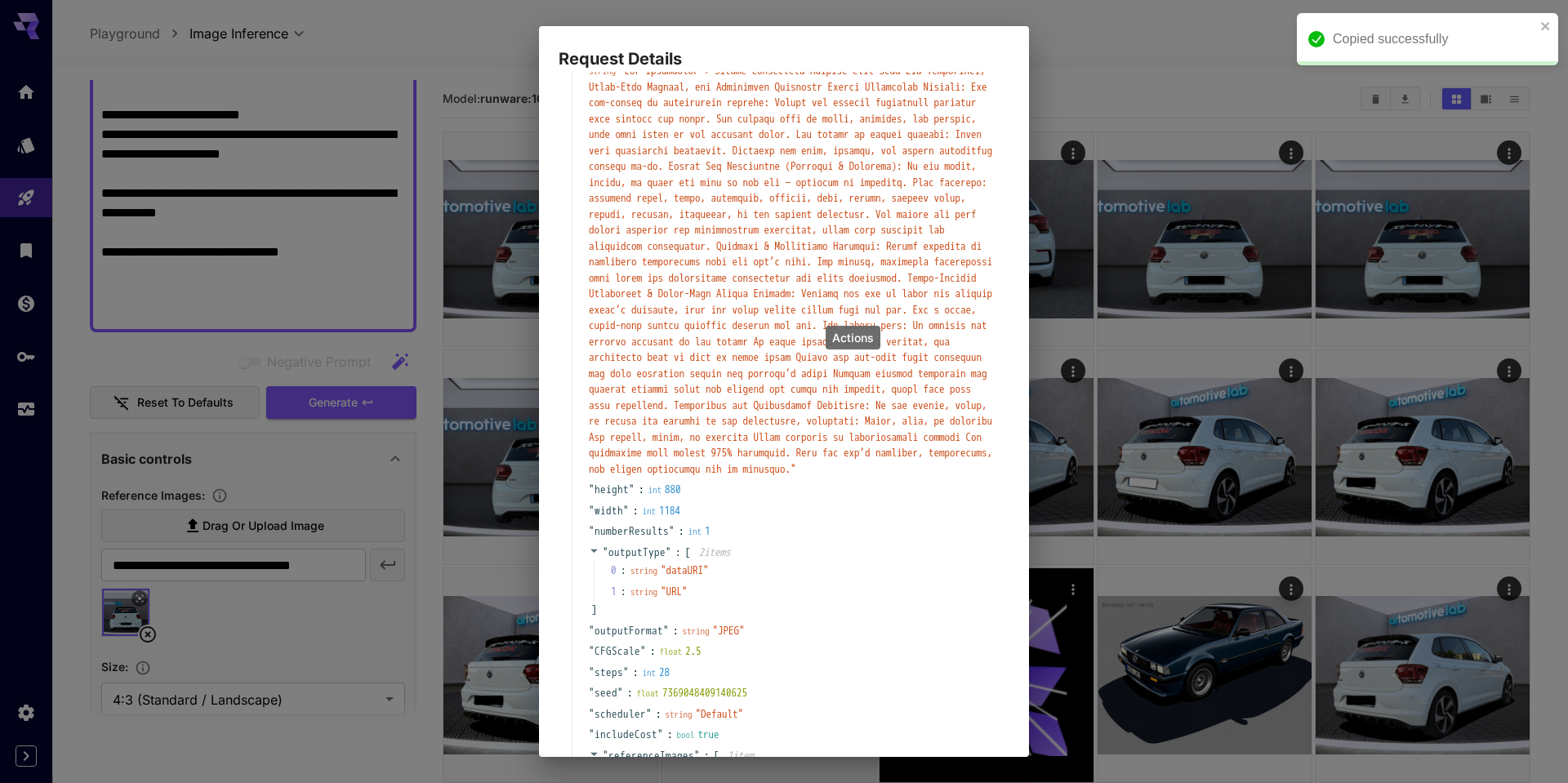 click on "Request Details { 16  item s " taskType " : string " imageInference " " model " : string " runware:106@1 " " positivePrompt " : string " " " height " : int 880 " width " : int 1184 " numberResults " : int 1 " outputType " : [ 2  item s 0 : string " dataURI " 1 : string " URL " ] " outputFormat " : string " JPEG " " CFGScale " : float 2.5 " steps " : int 28 " seed " : float 7369048409140625 " scheduler " : string " Default " " includeCost " : bool true " referenceImages " : [ 1  item 0 : string " https://im.runware.ai/image/ii/424878a9-c460-485d-9668-35bffb3b2ffc.jpg " ] " outputQuality " : int 85 " taskUUID " : string " cb1acc82-bbcc-4a93-8584-163bacf35833 " } Copy Cancel" at bounding box center (784, 391) 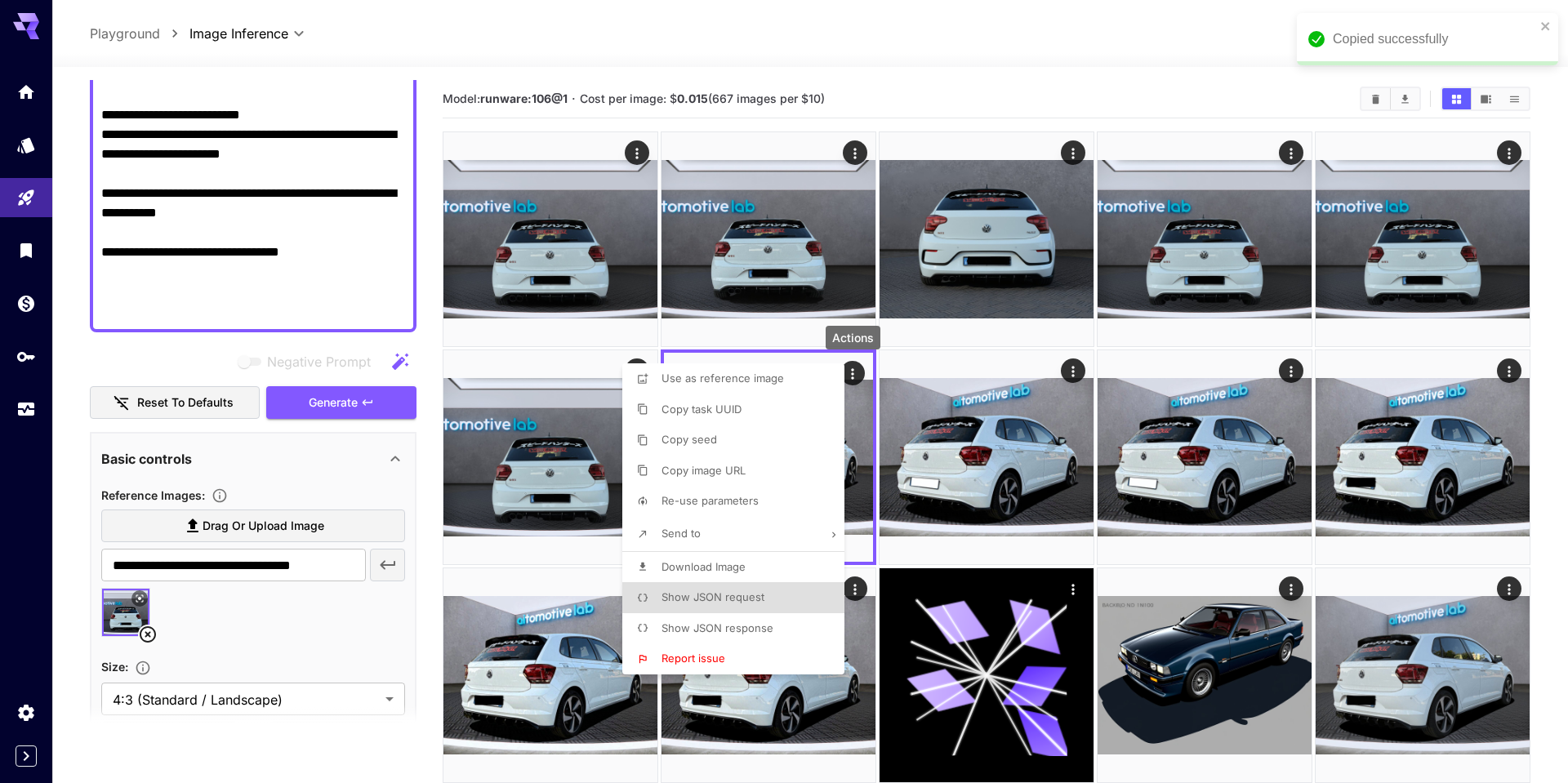 type 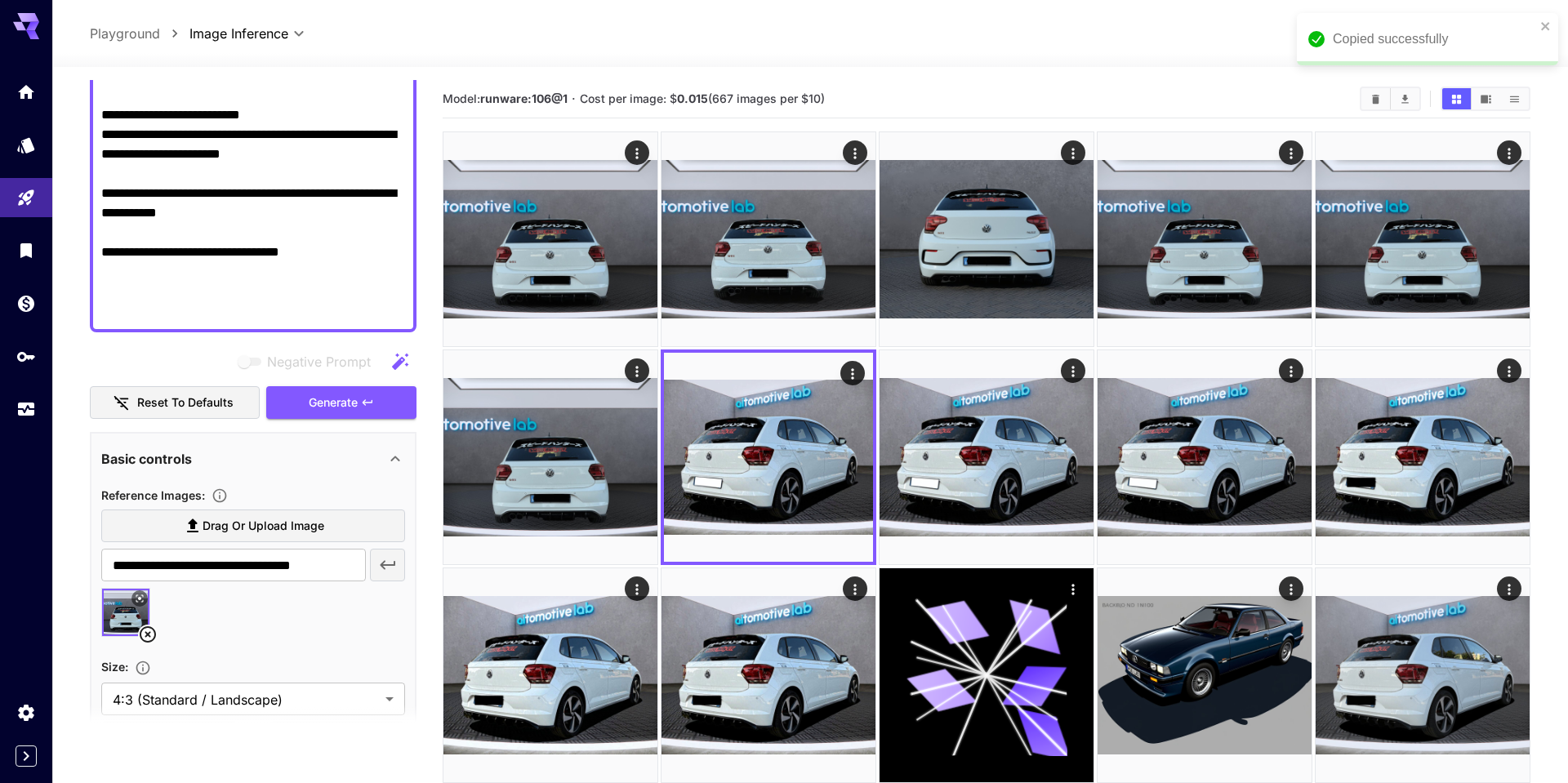 click on "**********" at bounding box center (253, -51) 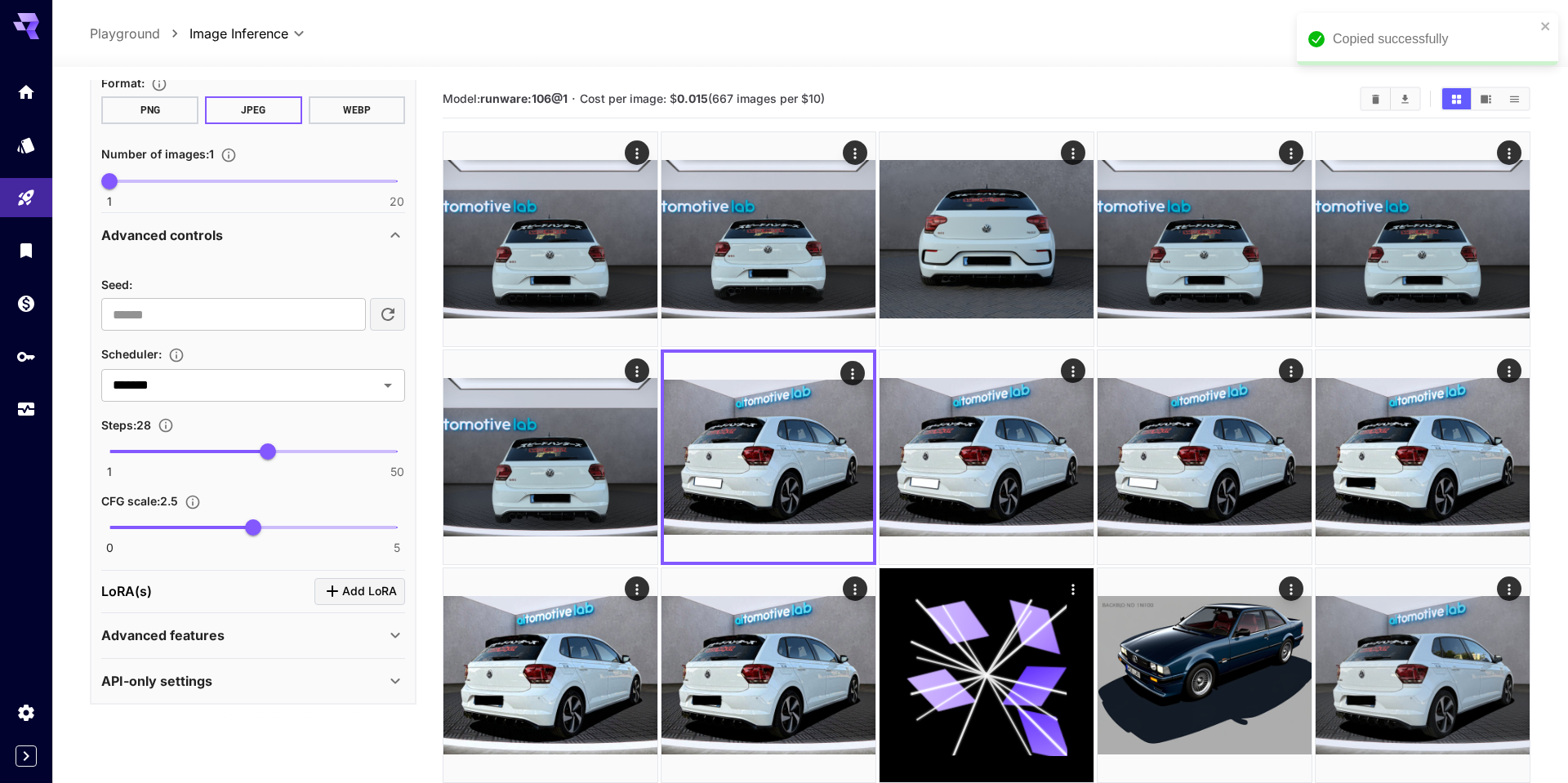 scroll, scrollTop: 0, scrollLeft: 0, axis: both 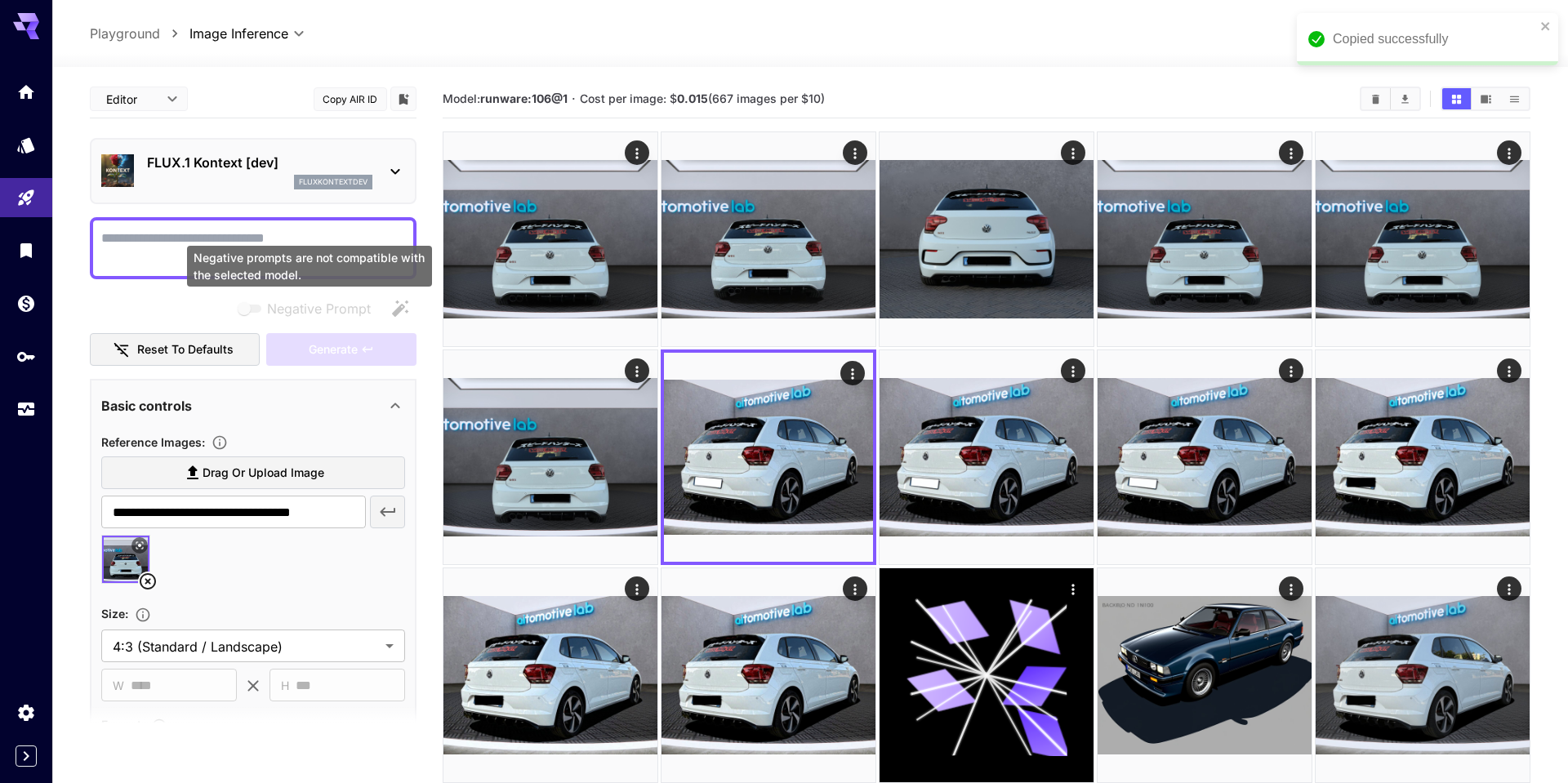 paste on "**********" 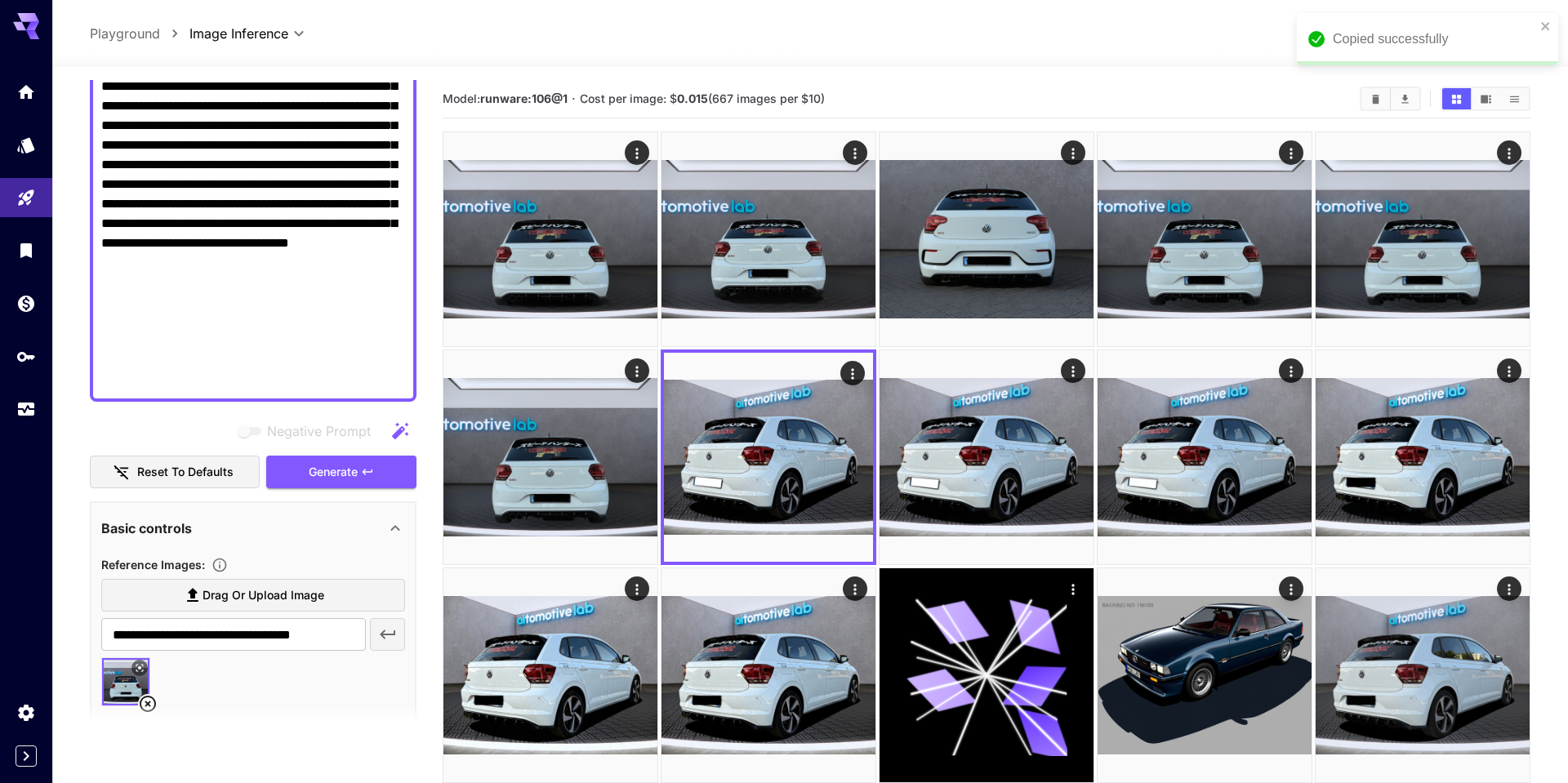 scroll, scrollTop: 643, scrollLeft: 0, axis: vertical 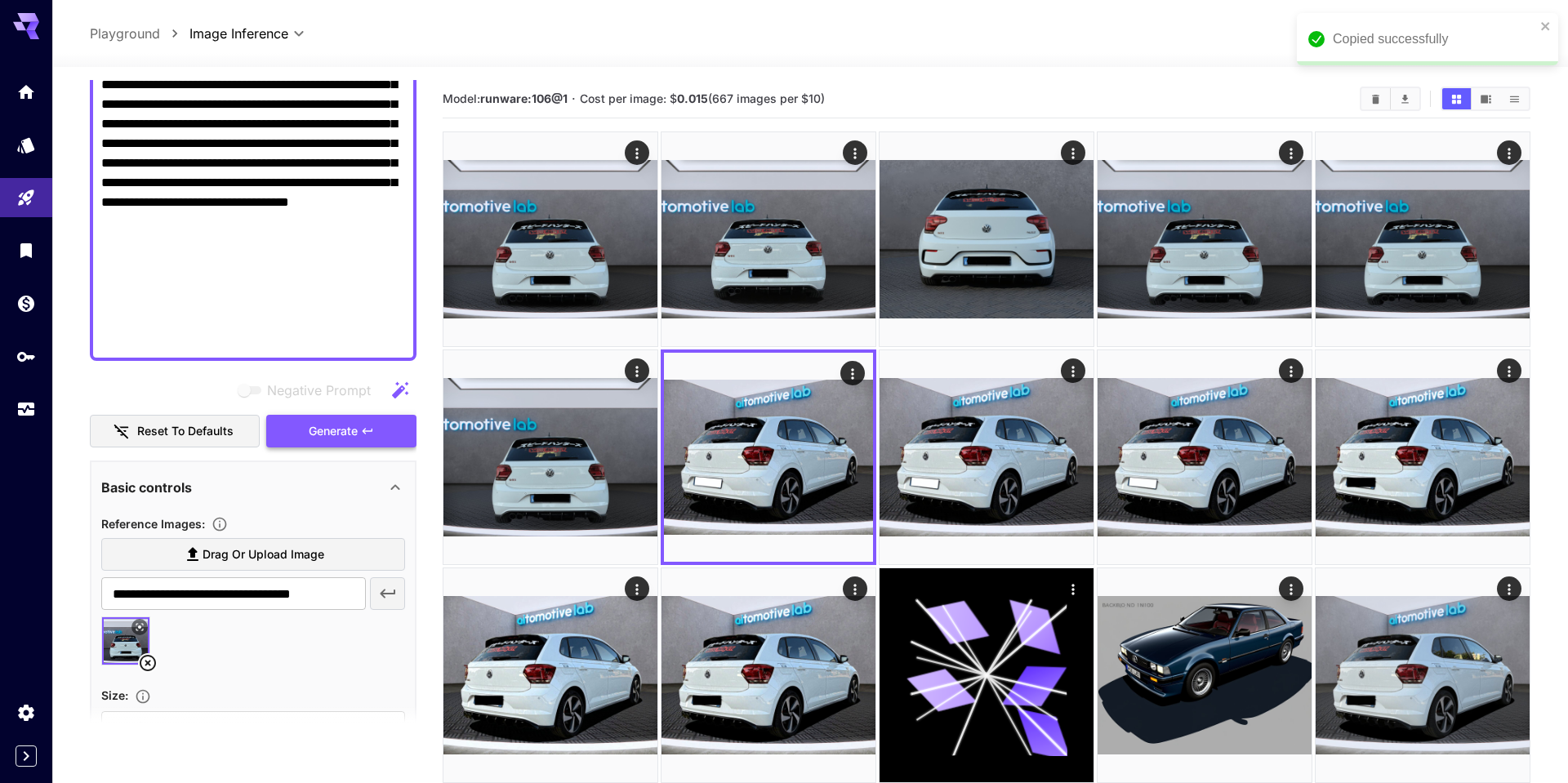 type on "**********" 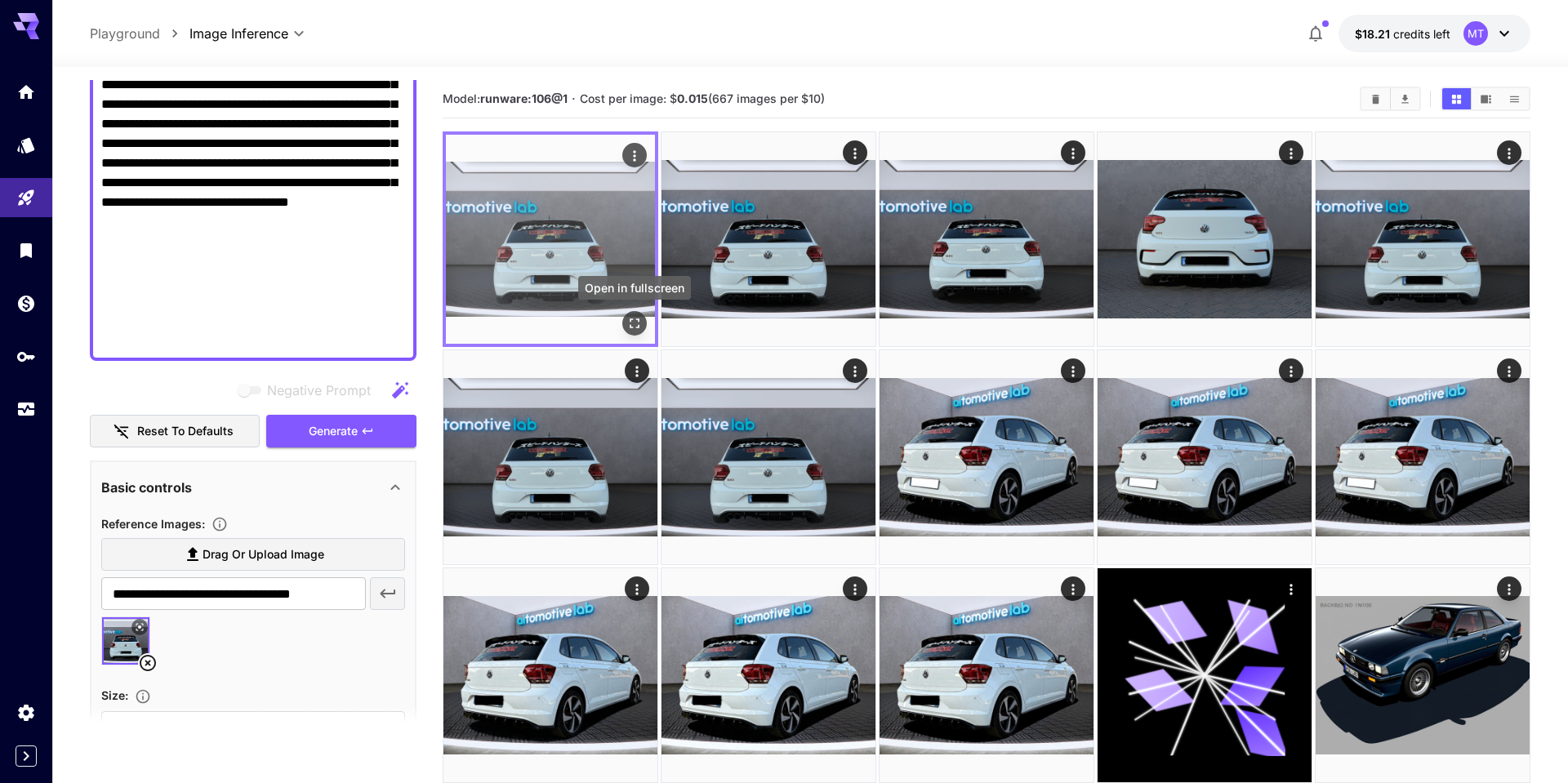 click 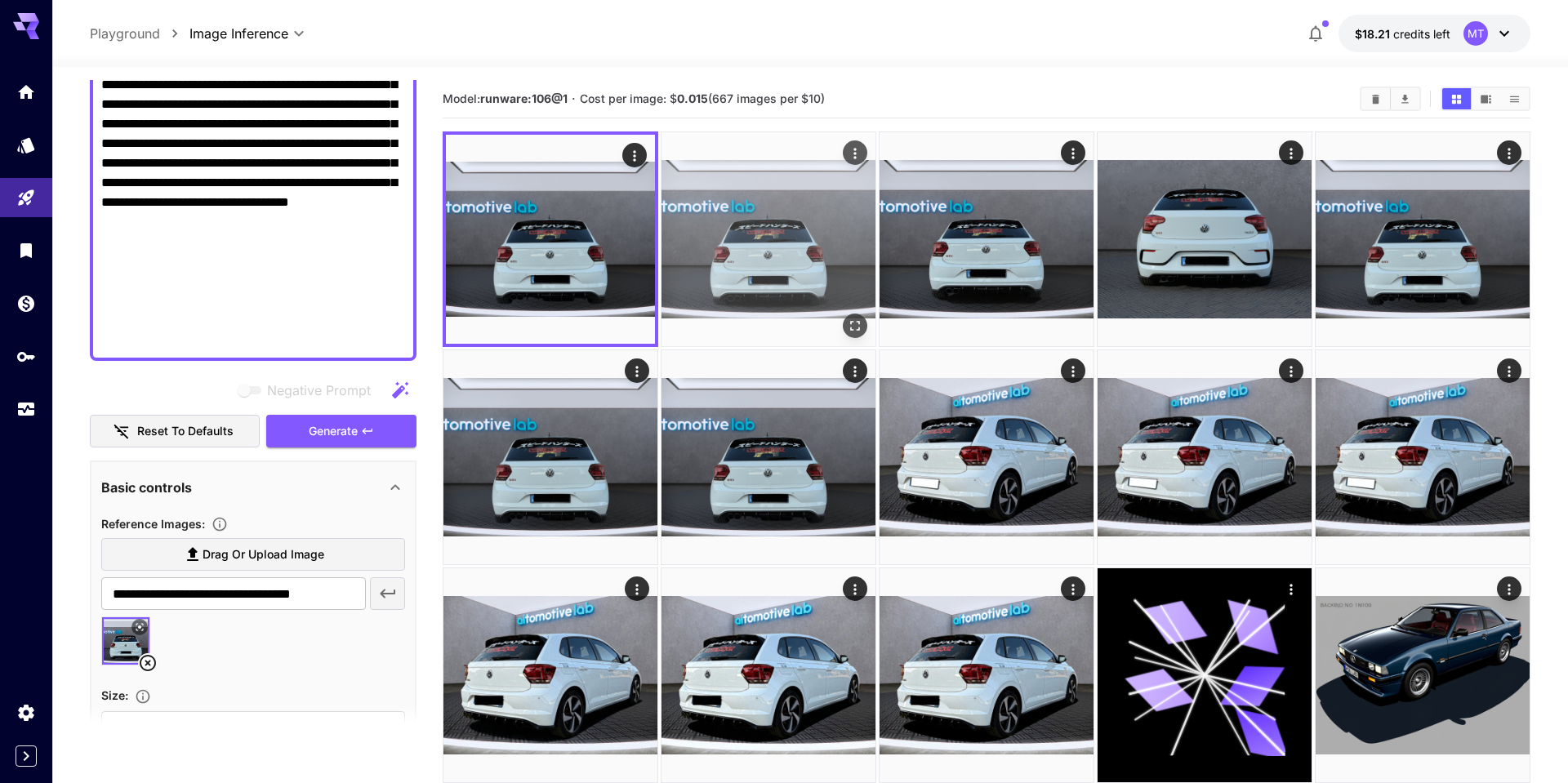 click at bounding box center (855, 153) 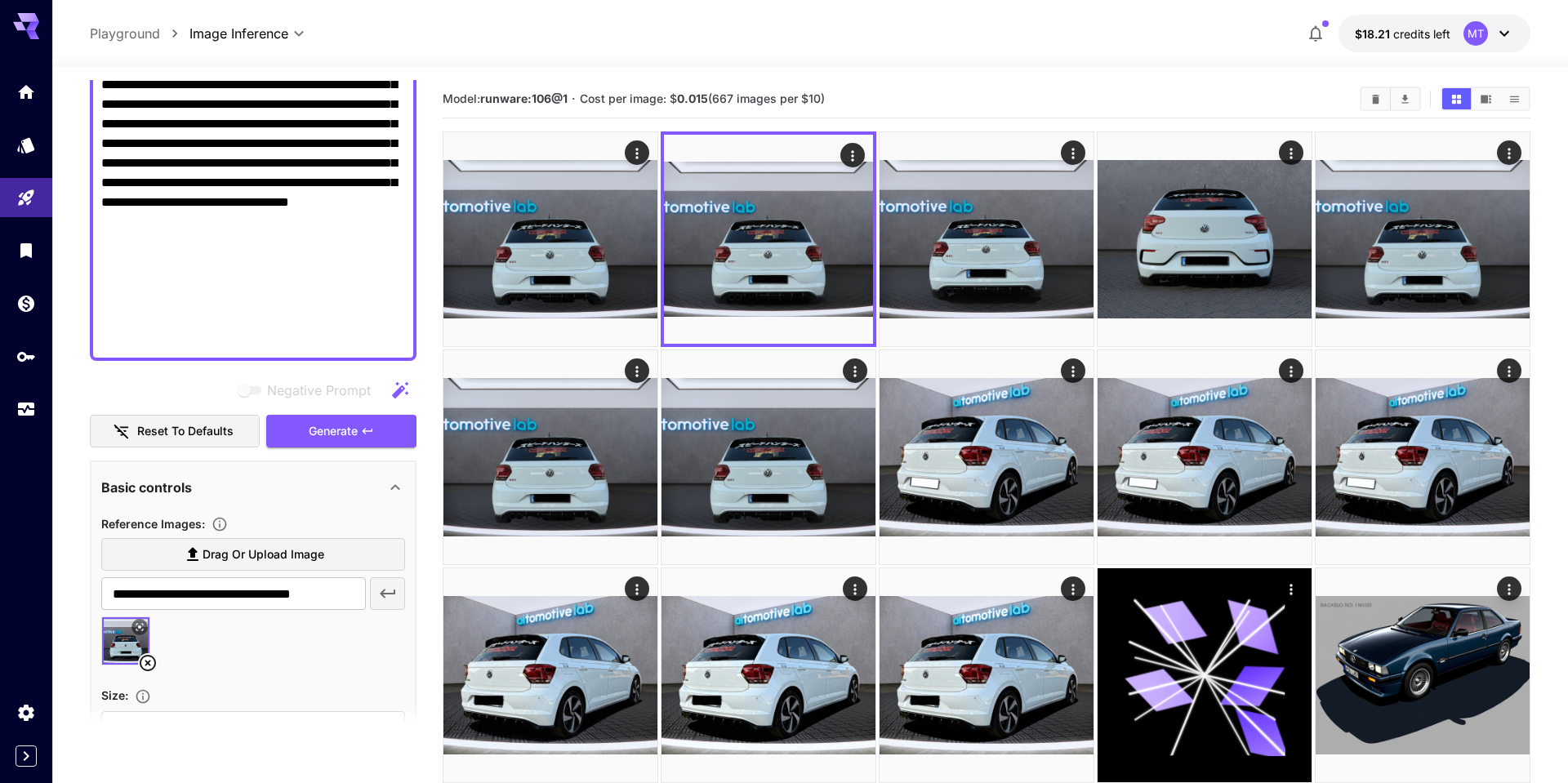 click at bounding box center (251, 390) 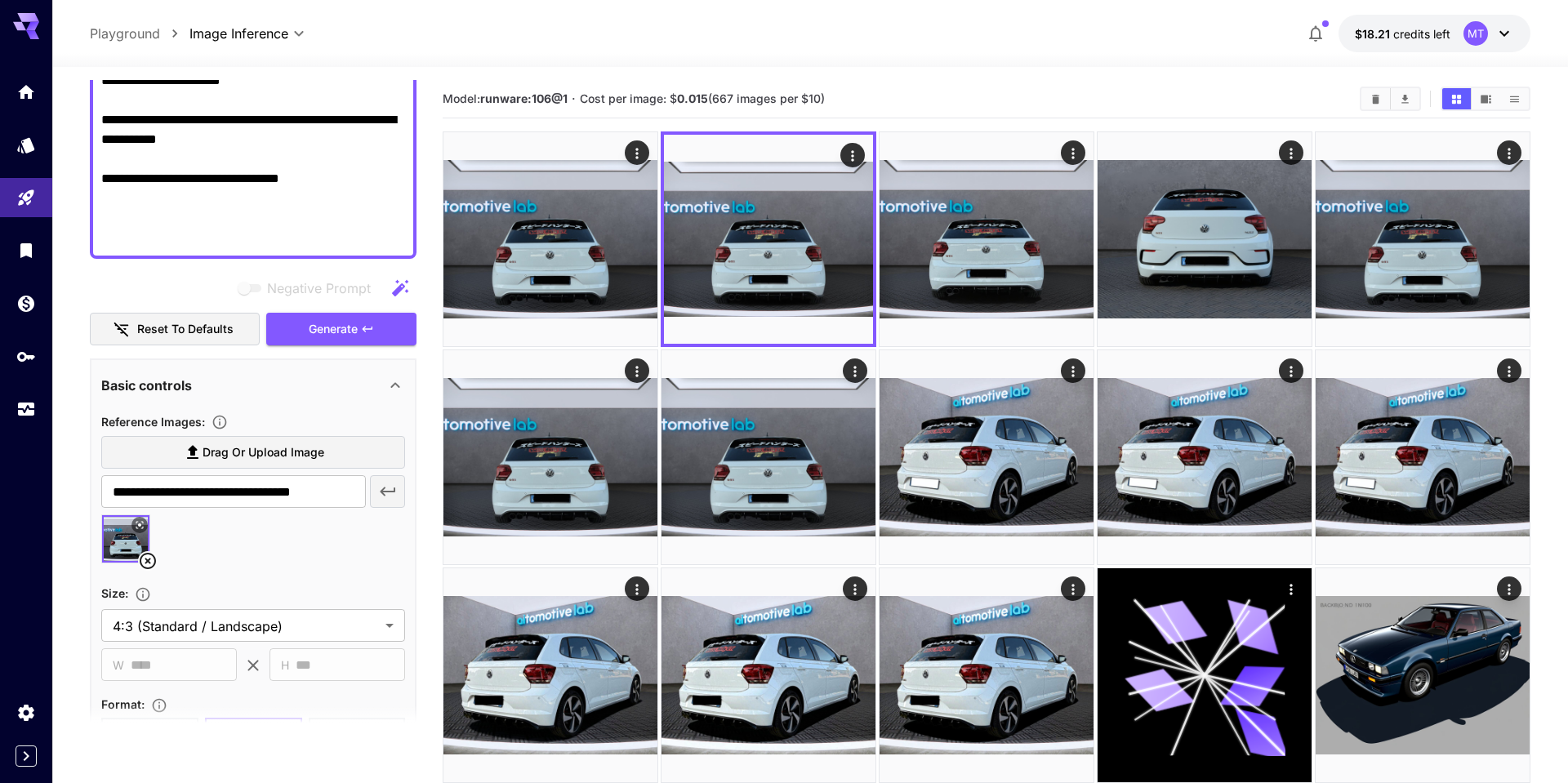 scroll, scrollTop: 732, scrollLeft: 0, axis: vertical 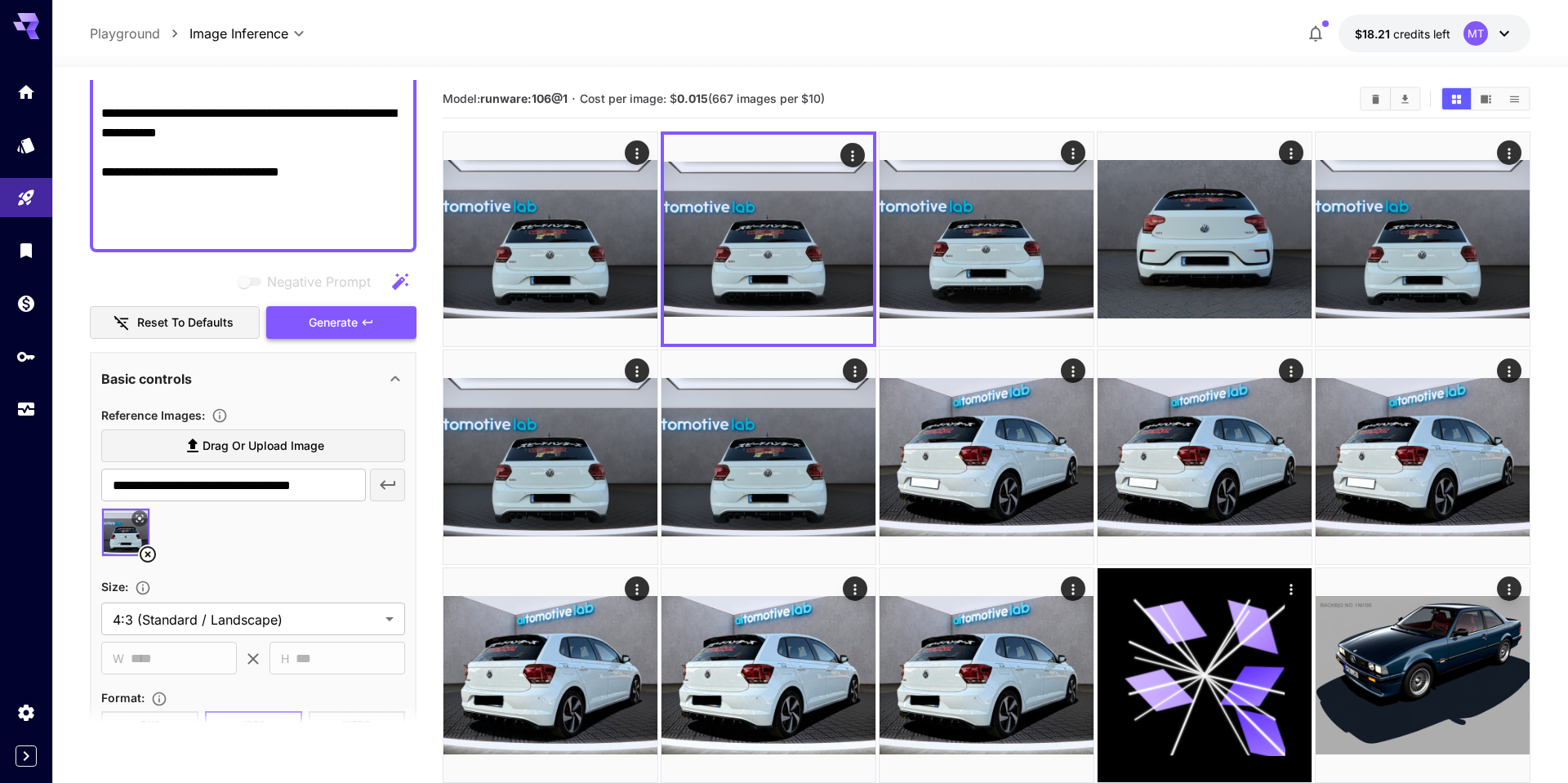 type on "**********" 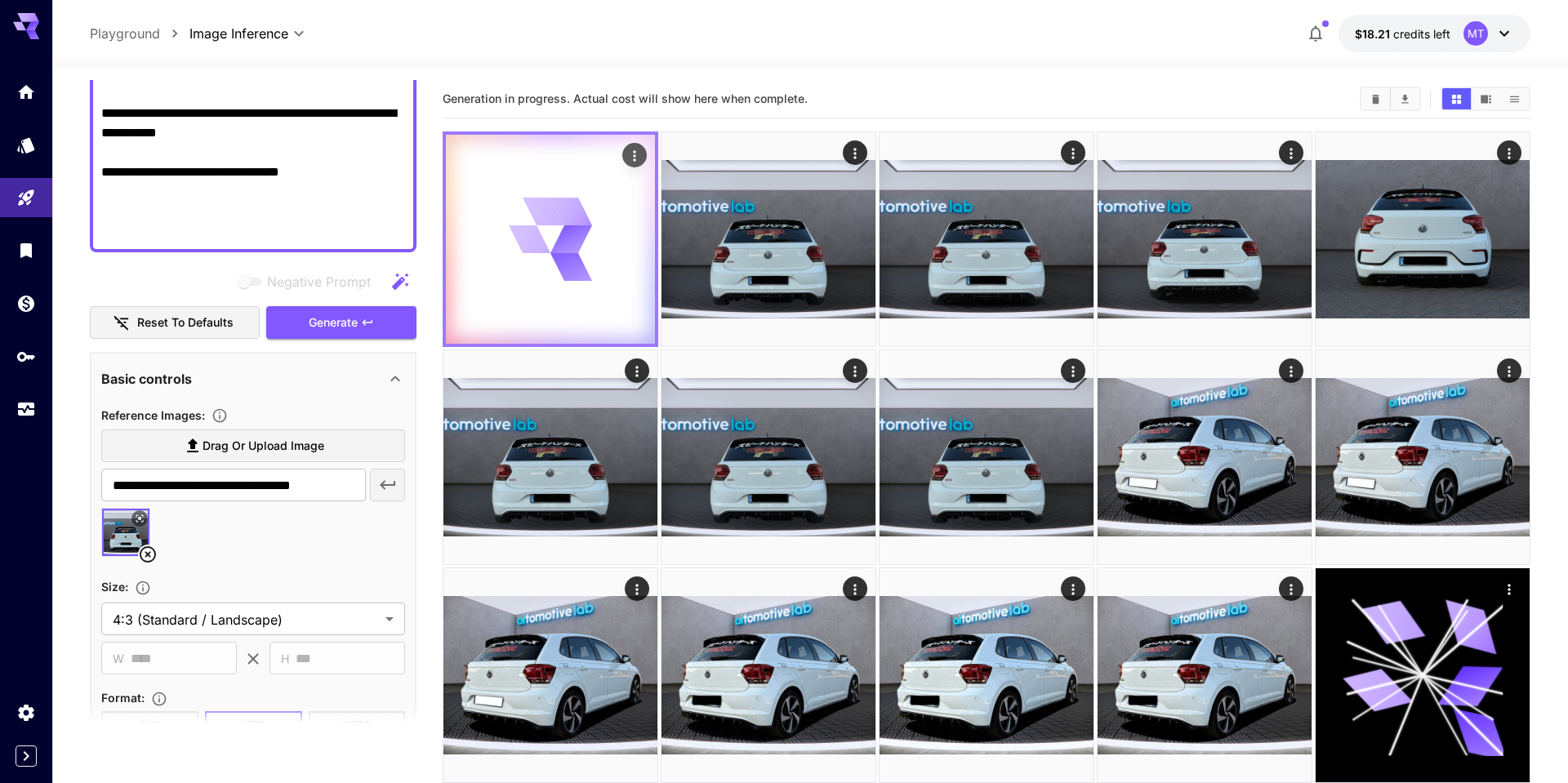type 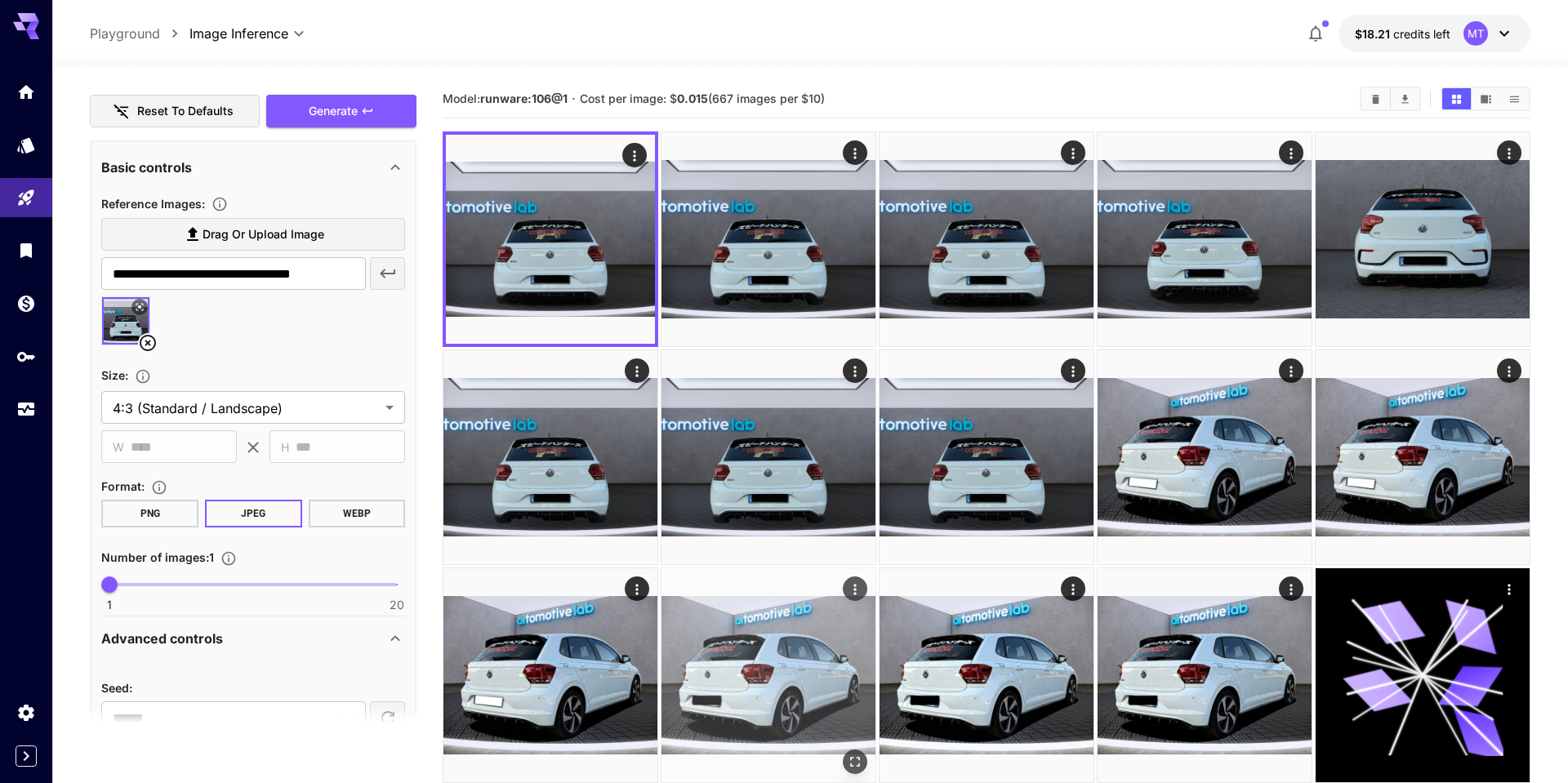 scroll, scrollTop: 818, scrollLeft: 0, axis: vertical 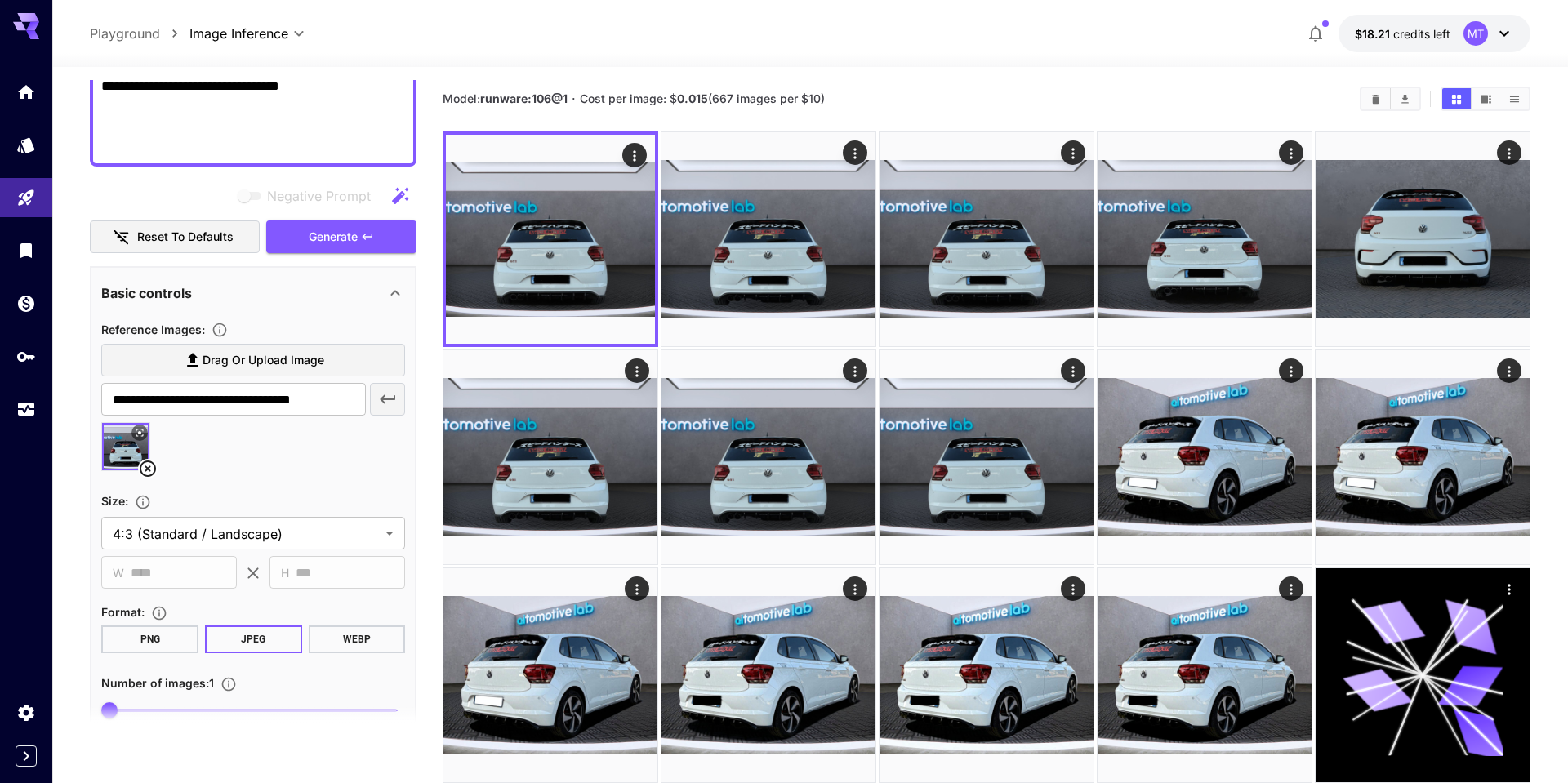 click 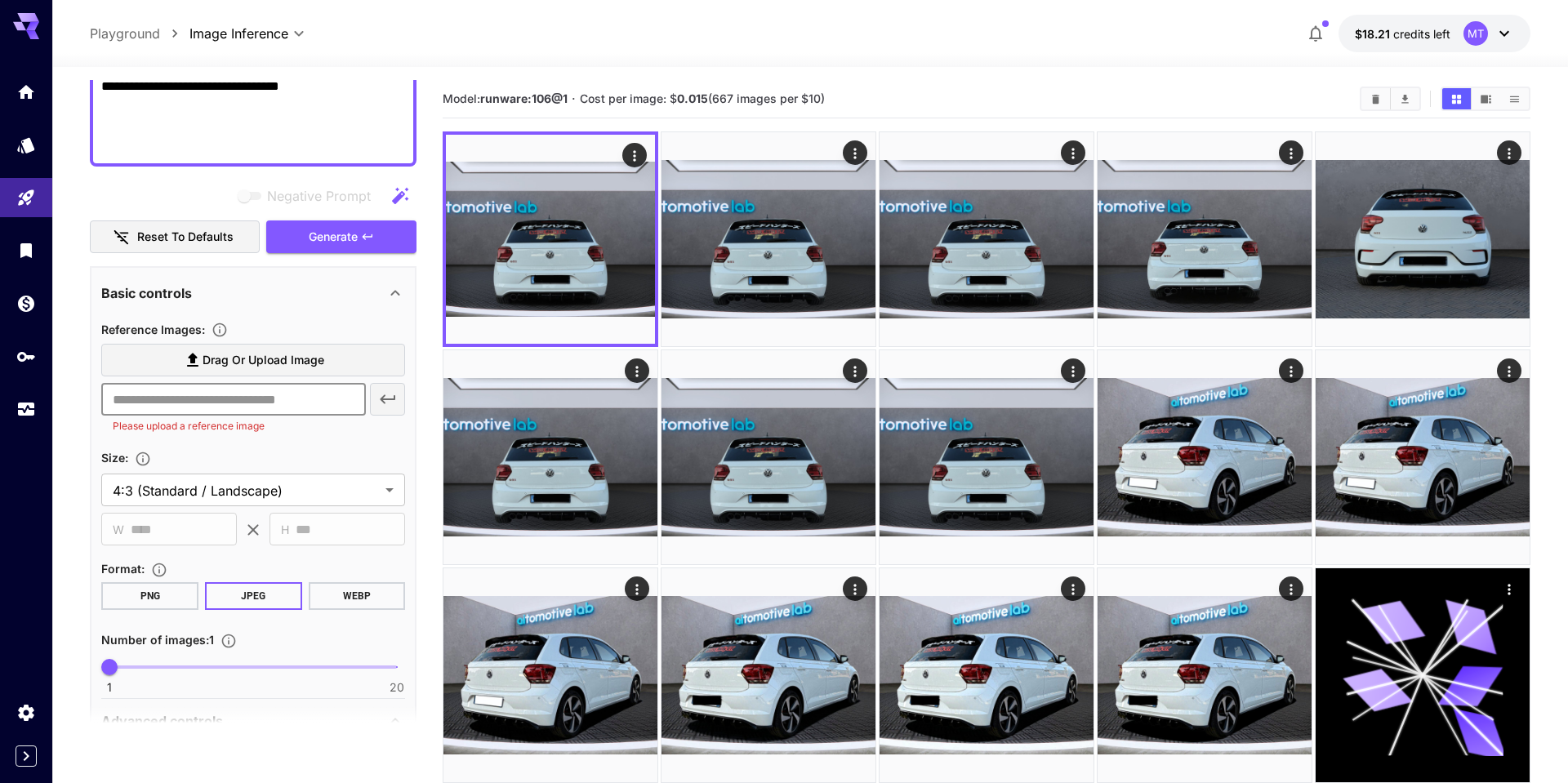 click at bounding box center [233, 399] 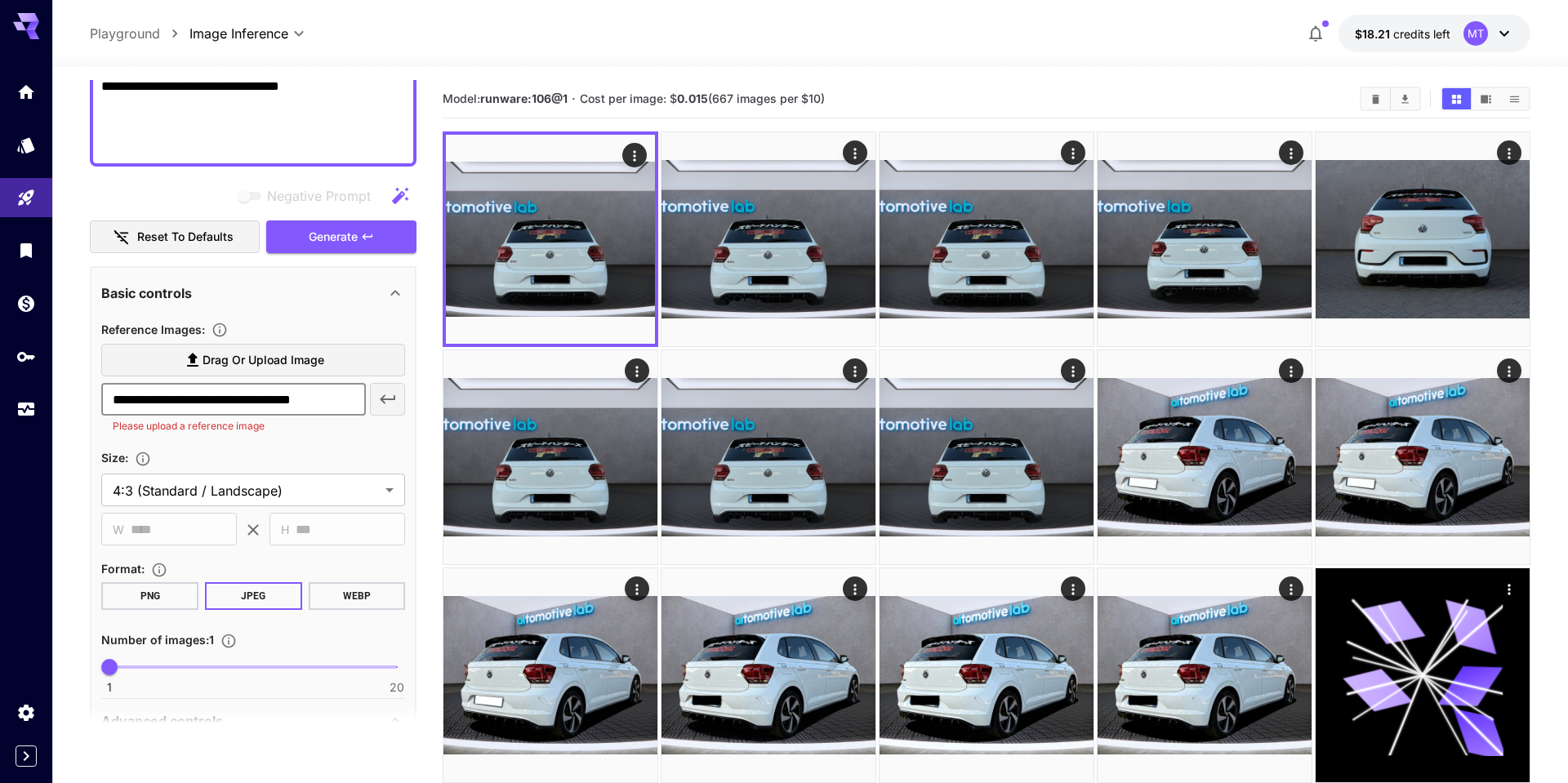 scroll, scrollTop: 0, scrollLeft: 29, axis: horizontal 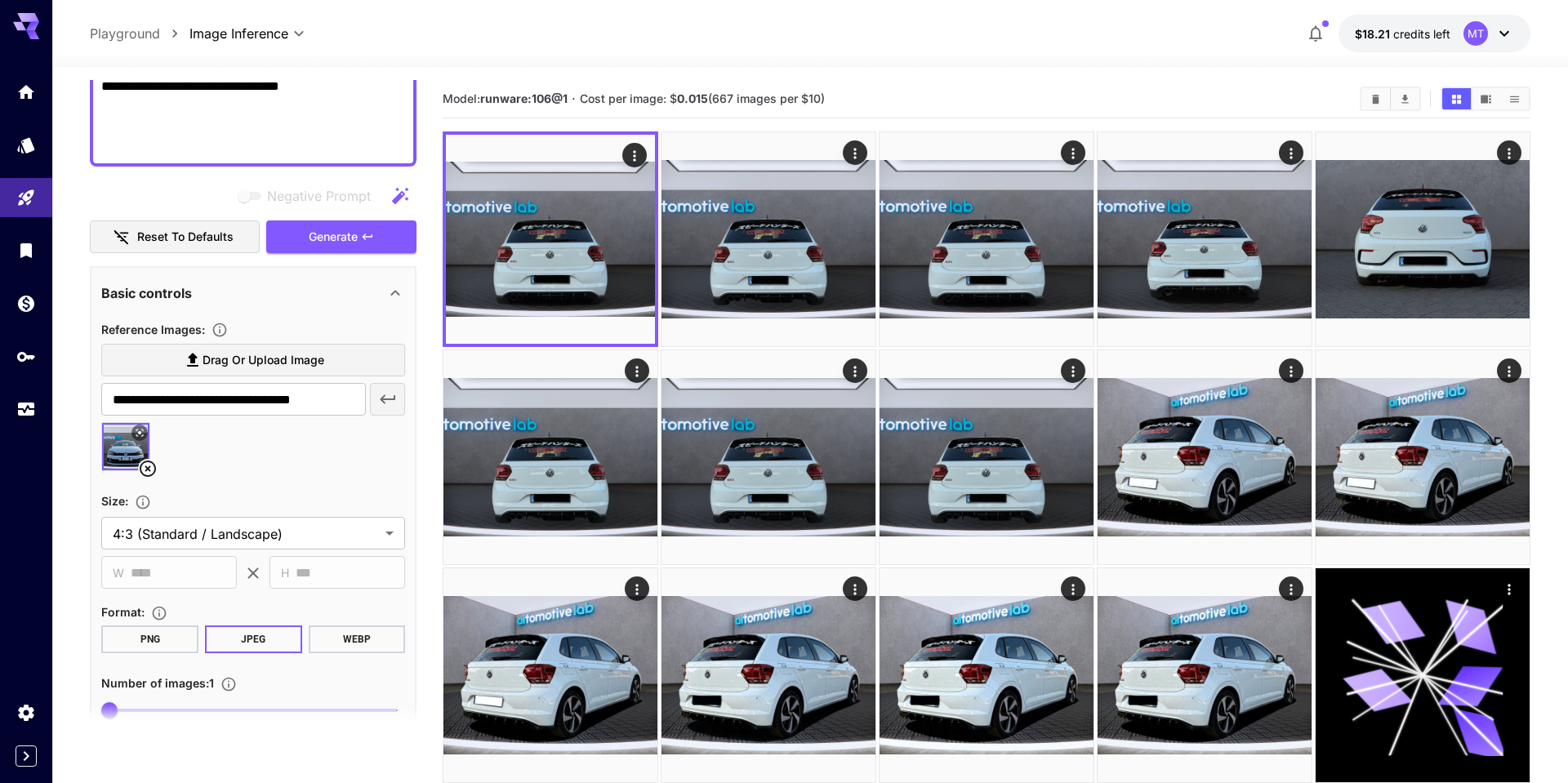 click 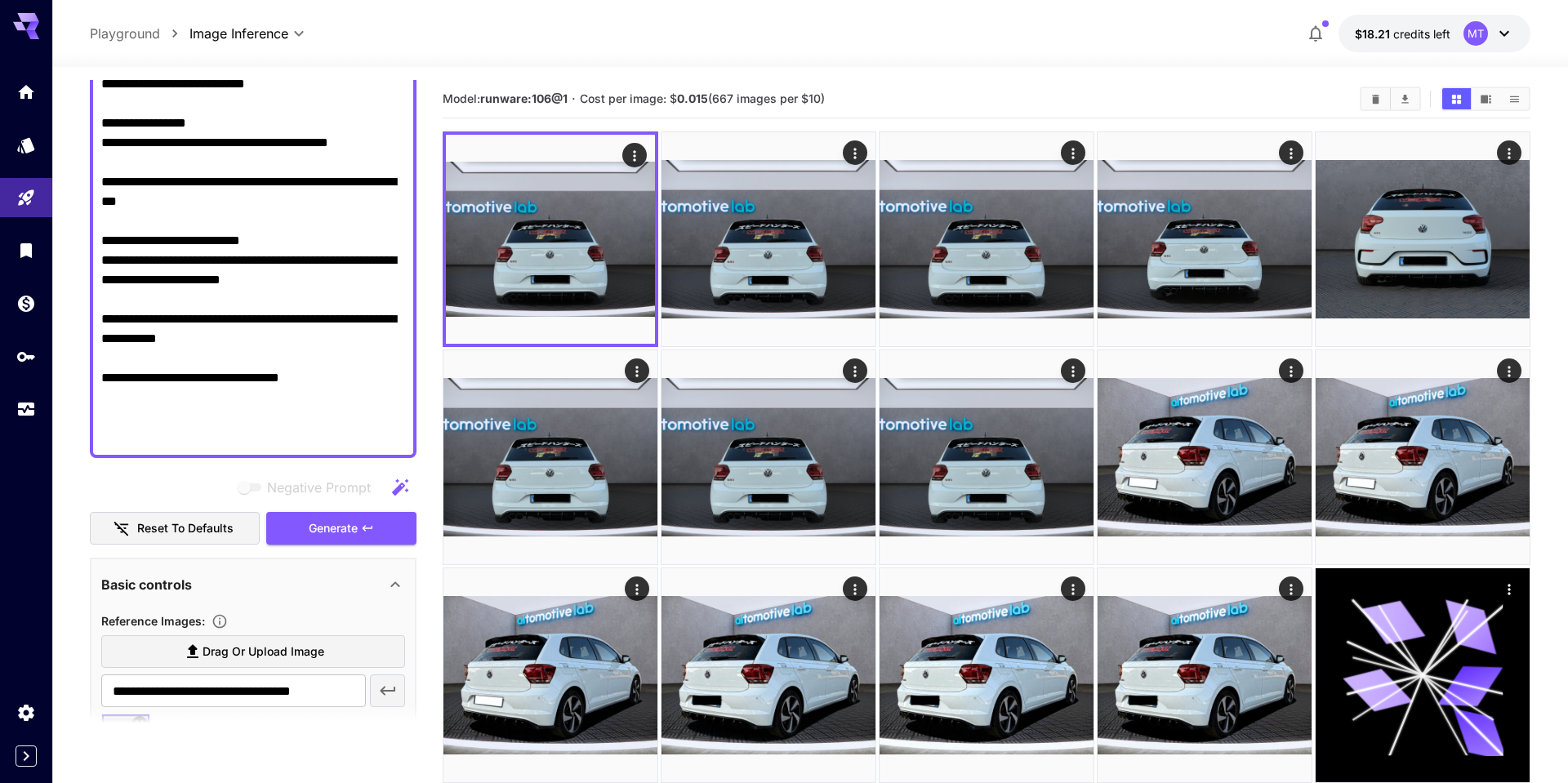 scroll, scrollTop: 524, scrollLeft: 0, axis: vertical 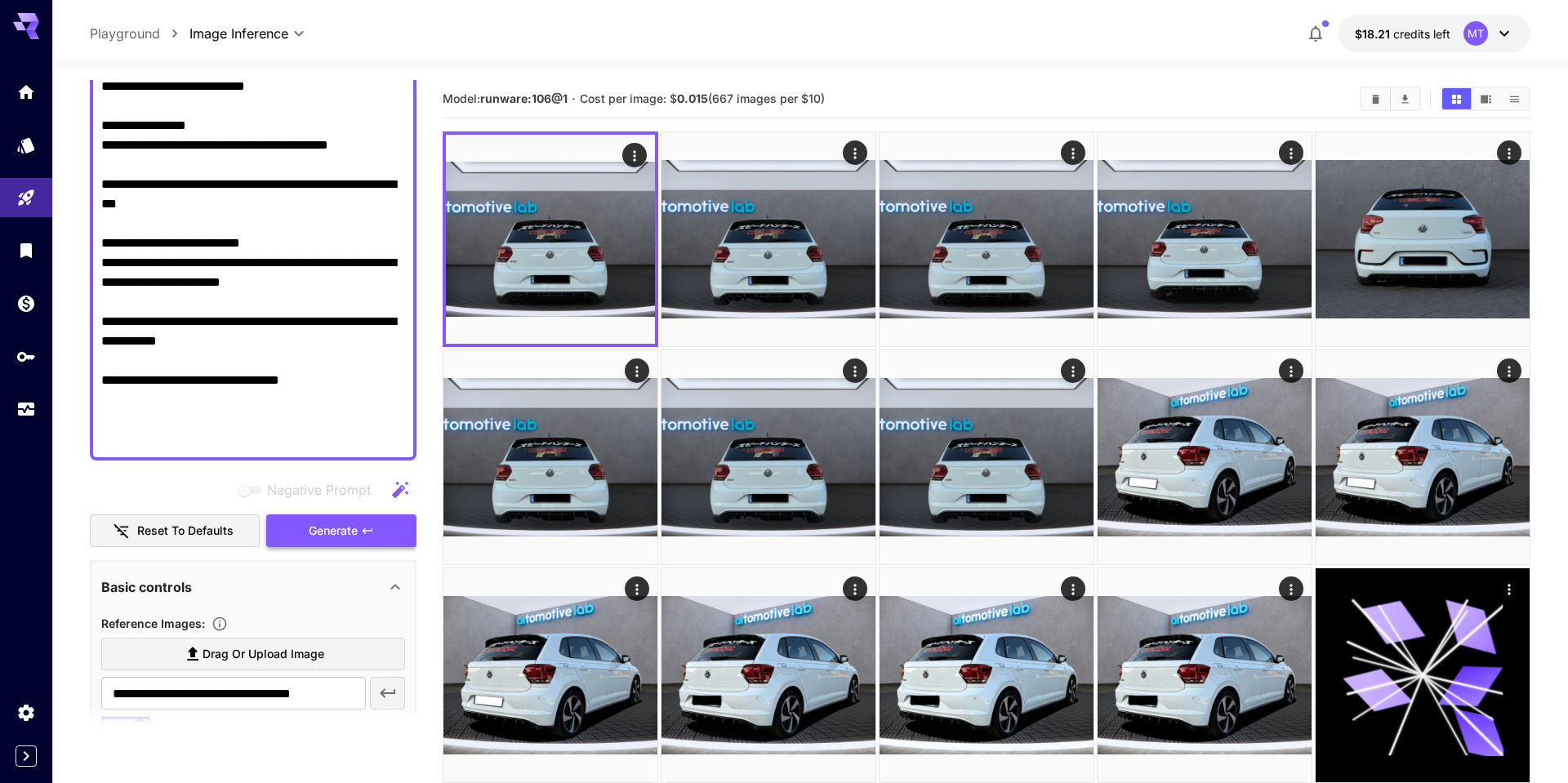 click on "Generate" at bounding box center [333, 531] 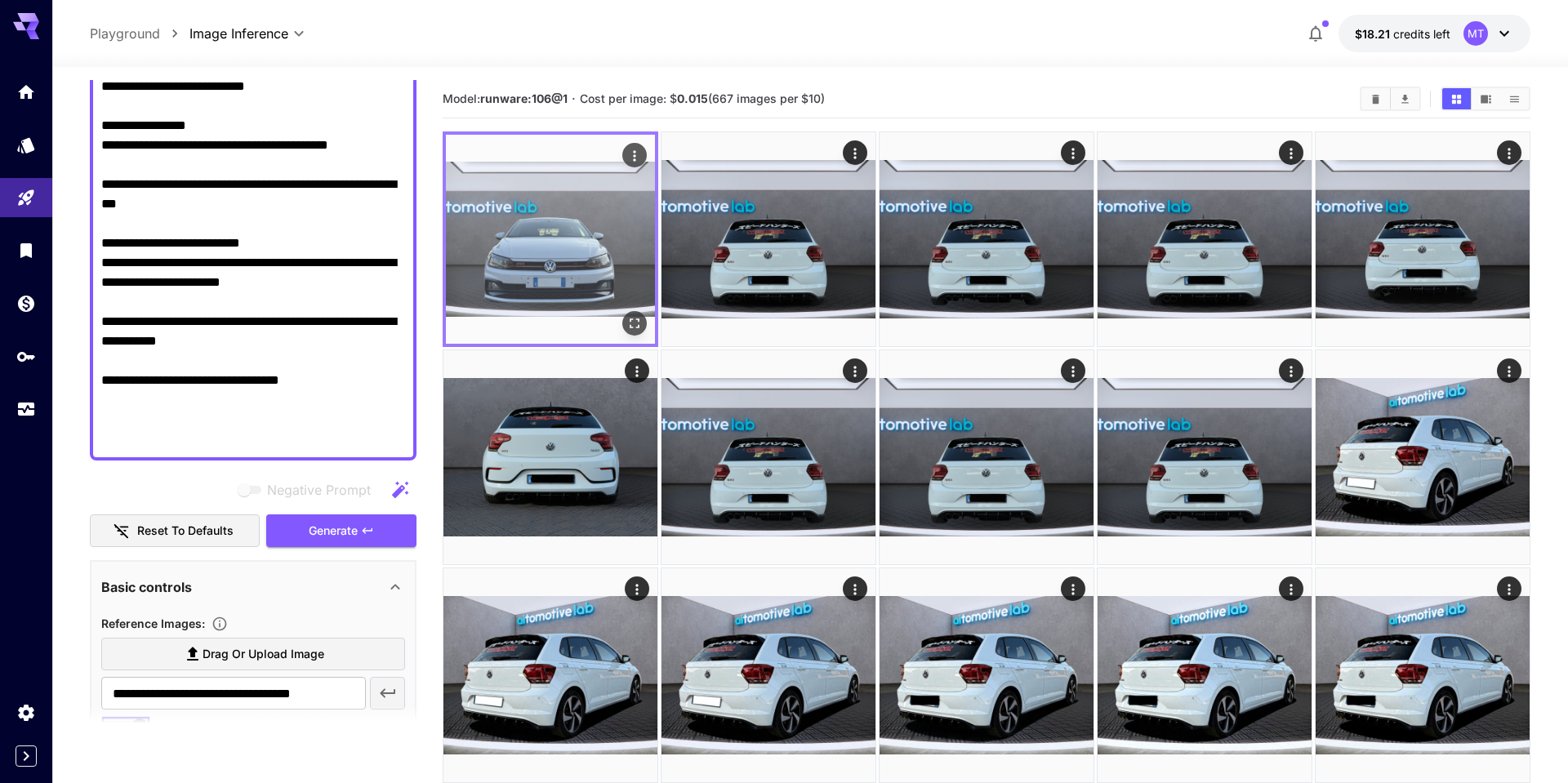 click at bounding box center (635, 323) 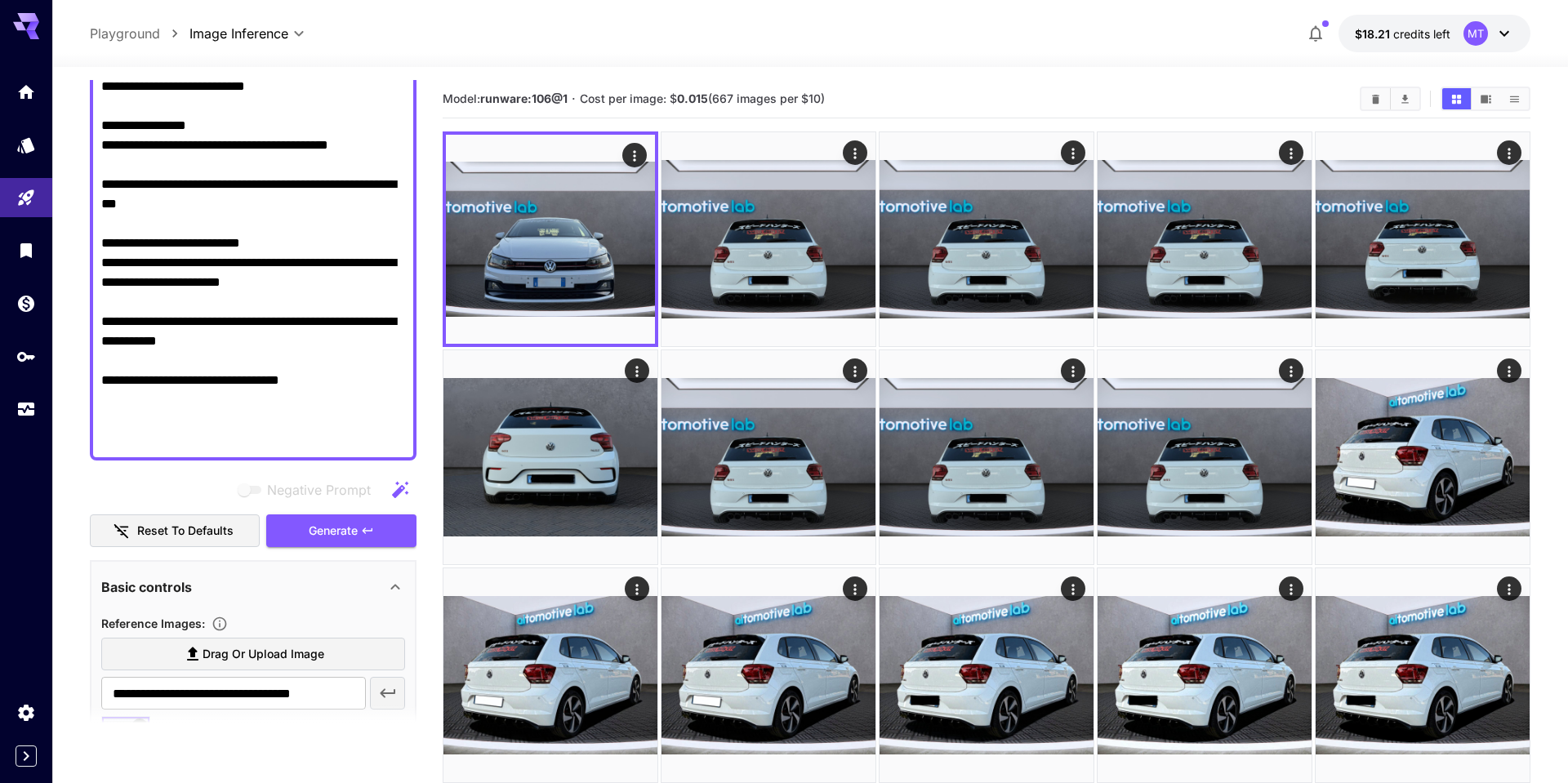 click on "**********" at bounding box center (253, 77) 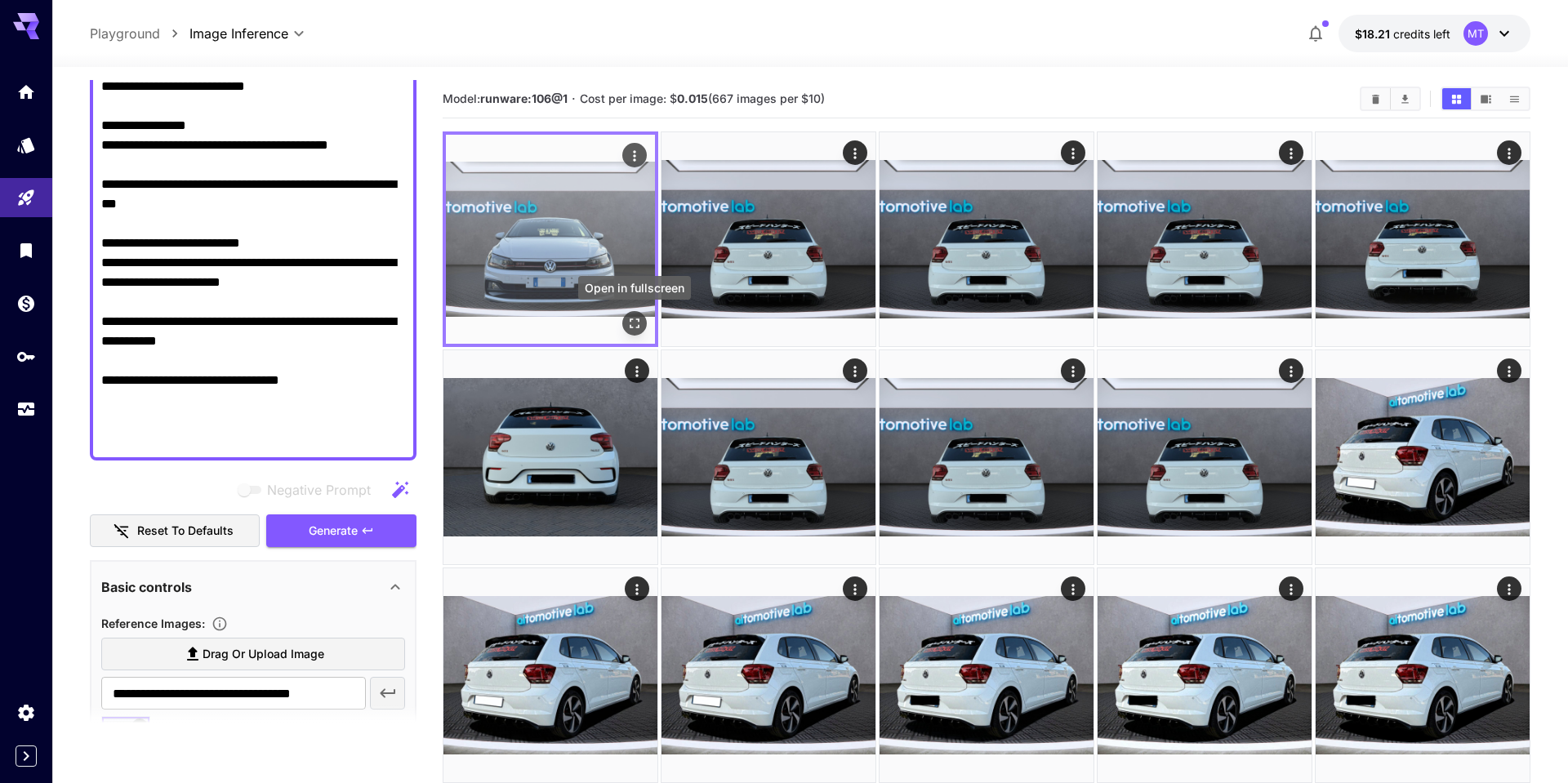 click 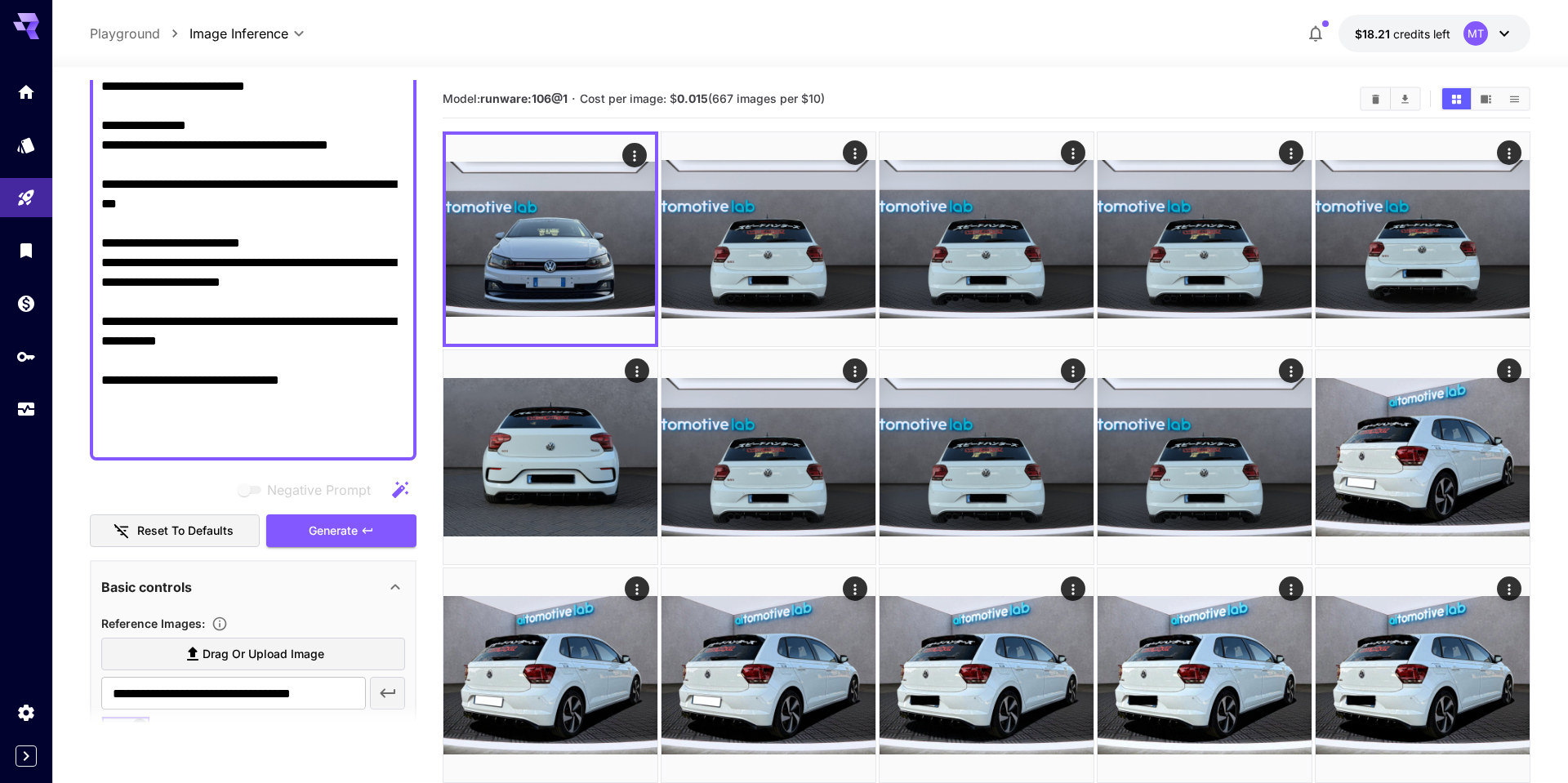 click on "**********" at bounding box center [253, 77] 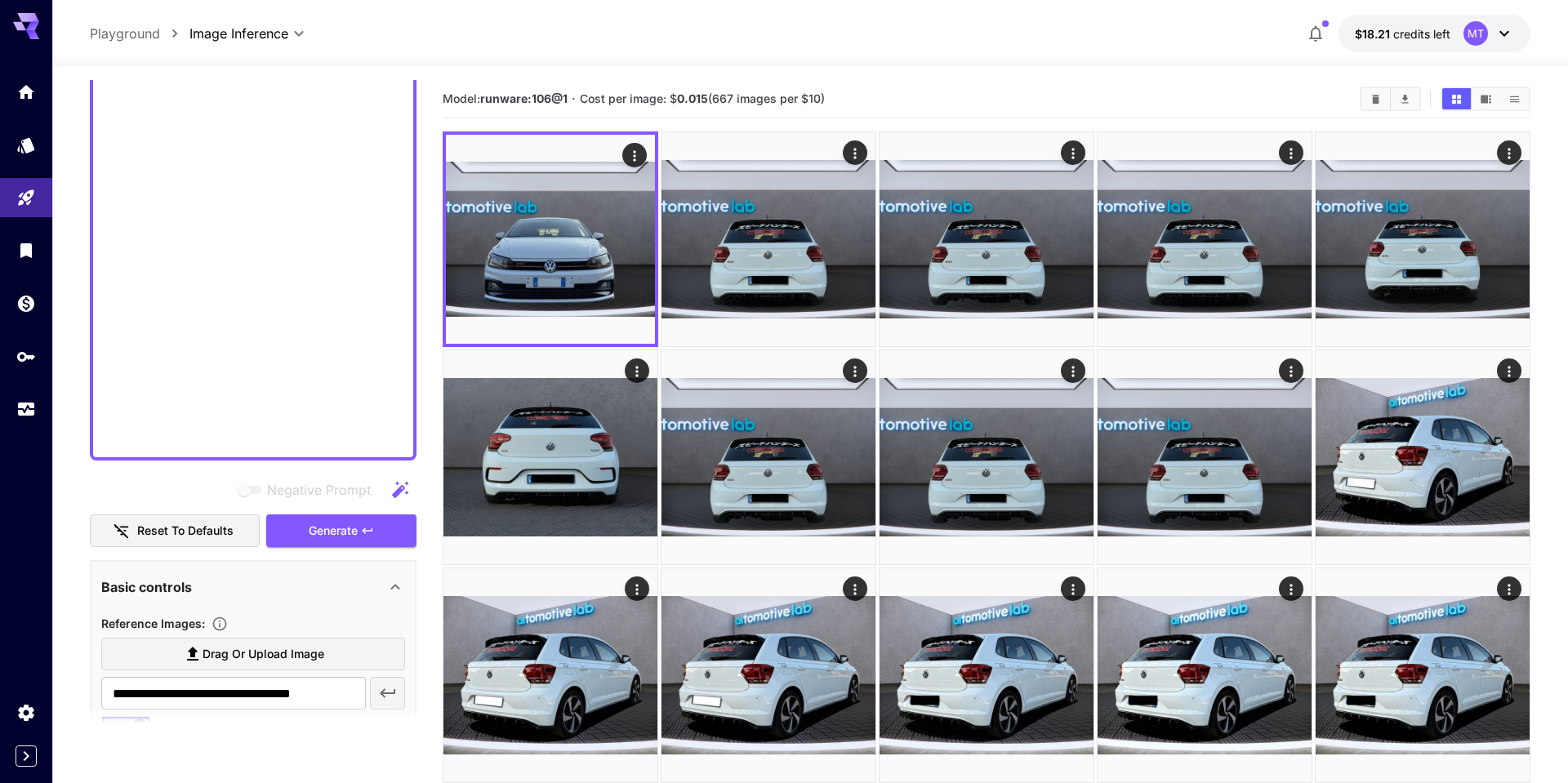 scroll, scrollTop: 0, scrollLeft: 0, axis: both 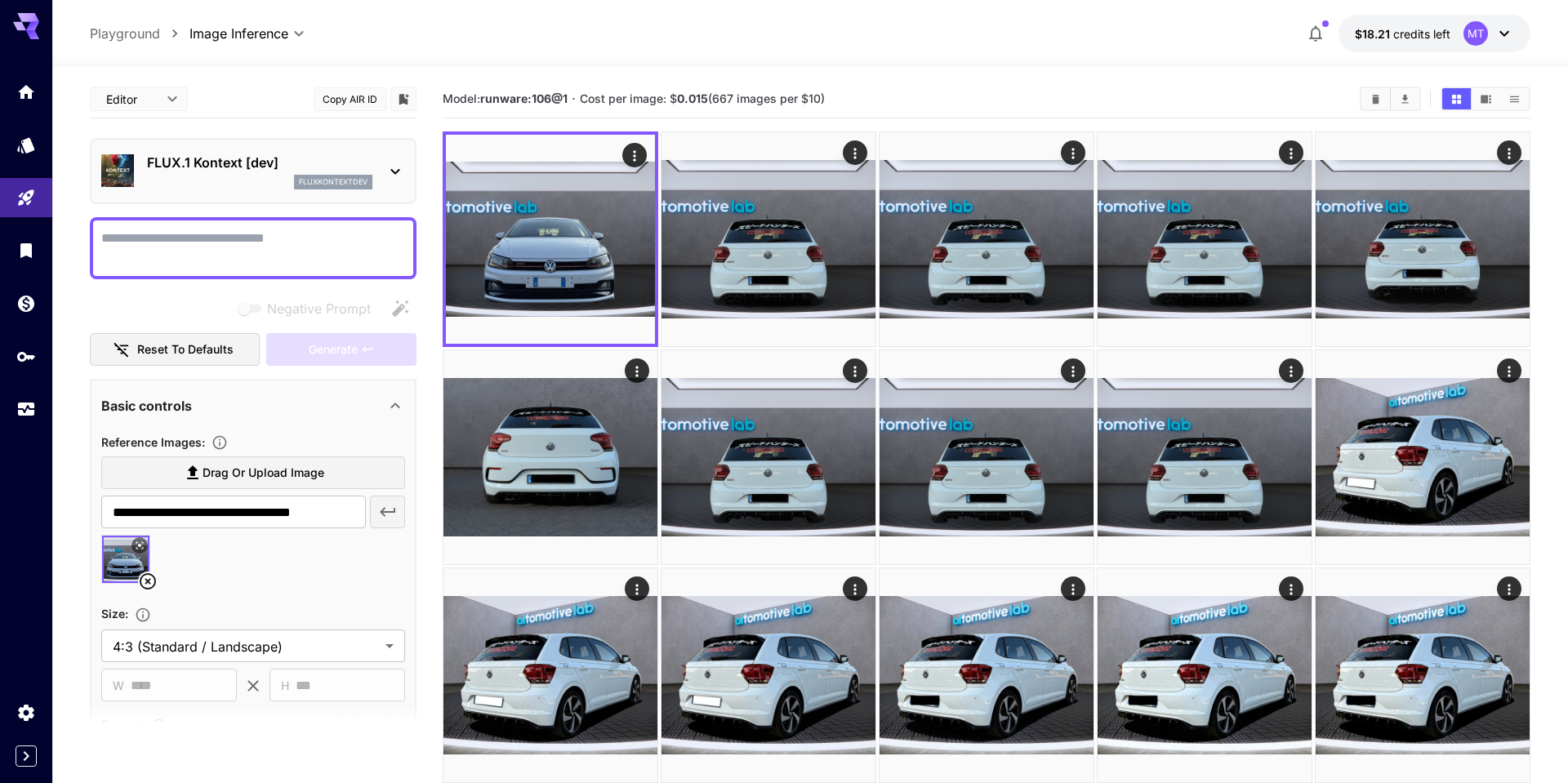 paste on "**********" 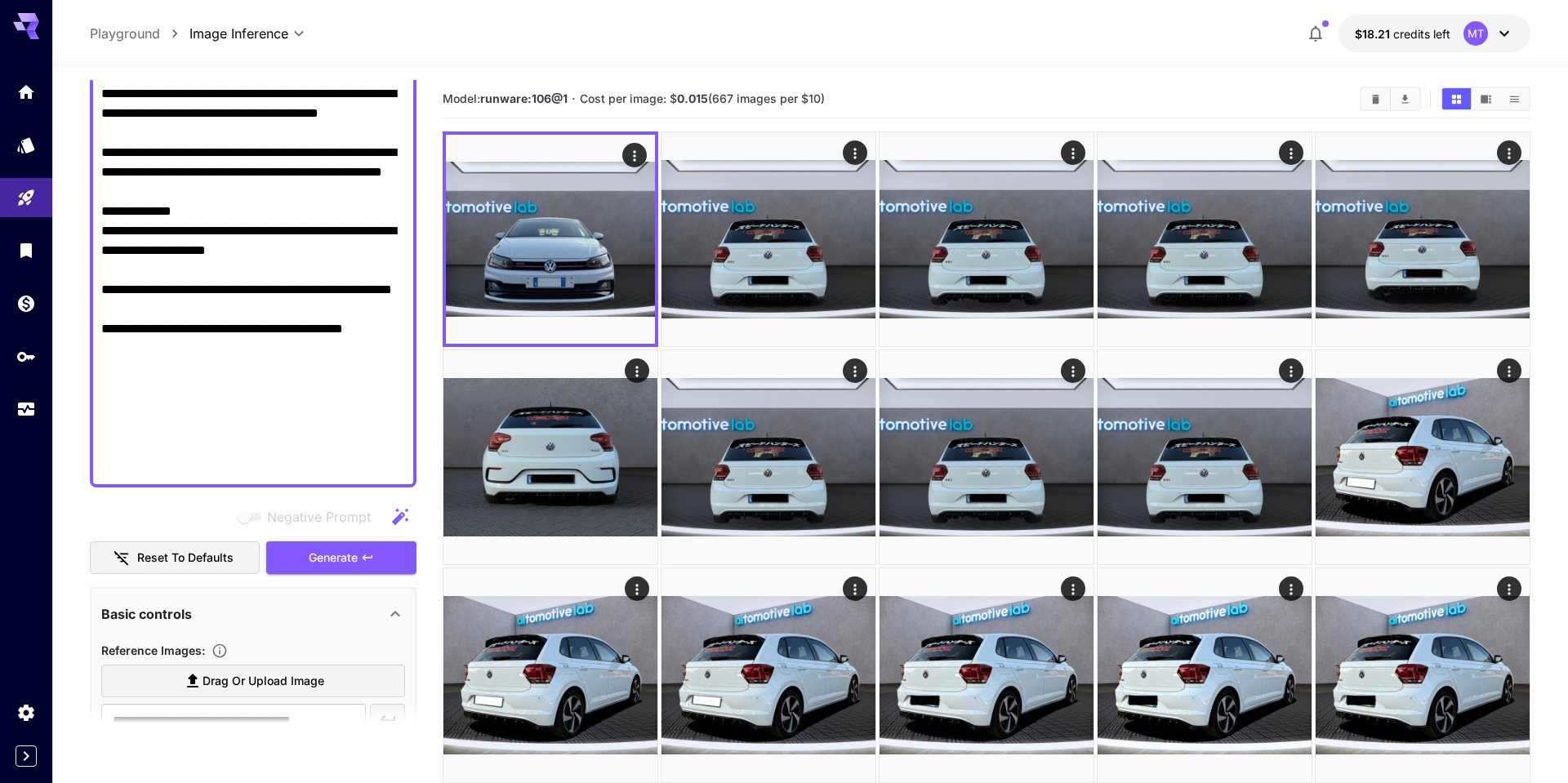 scroll, scrollTop: 647, scrollLeft: 0, axis: vertical 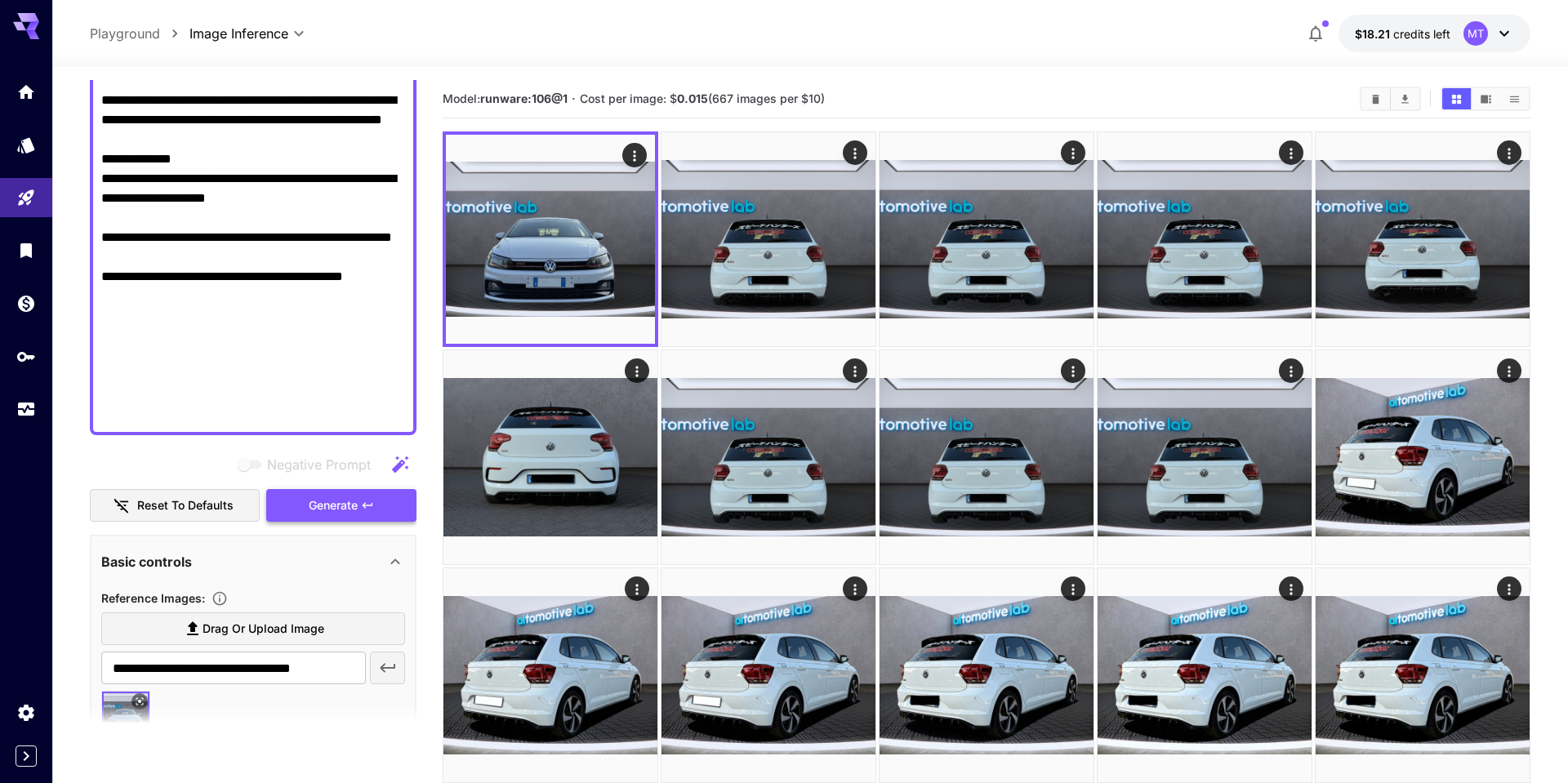 type on "**********" 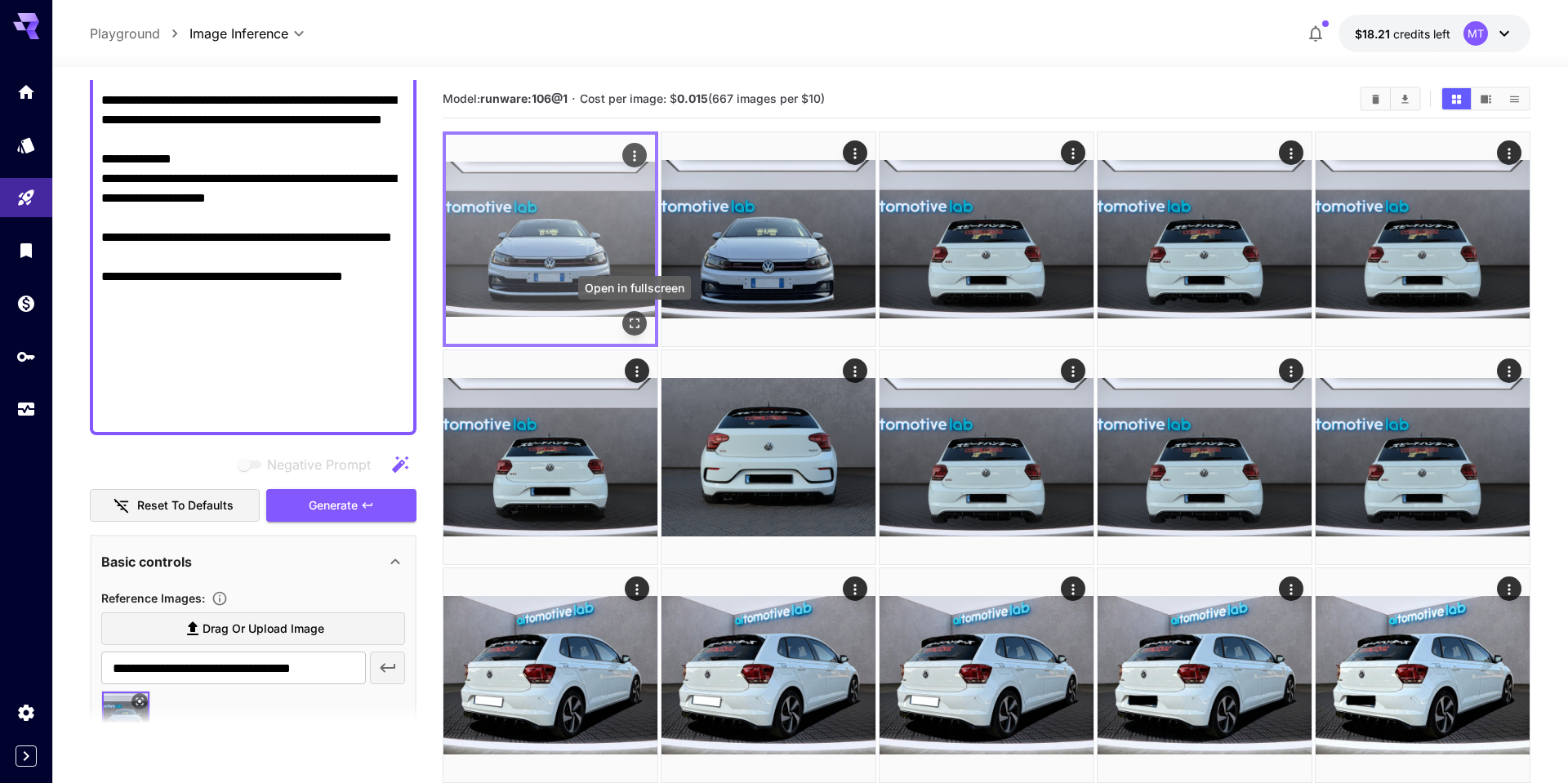 click 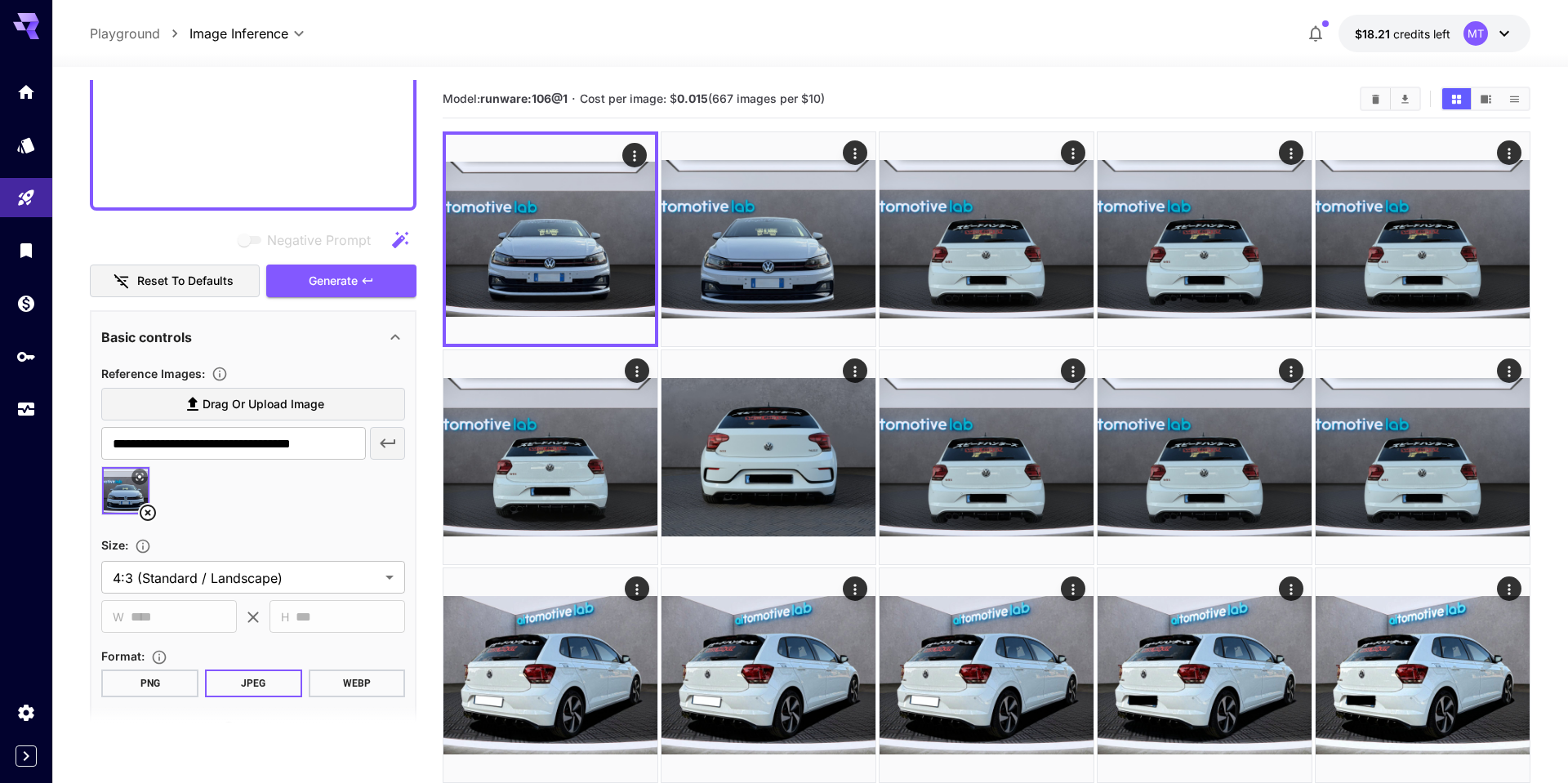 scroll, scrollTop: 631, scrollLeft: 0, axis: vertical 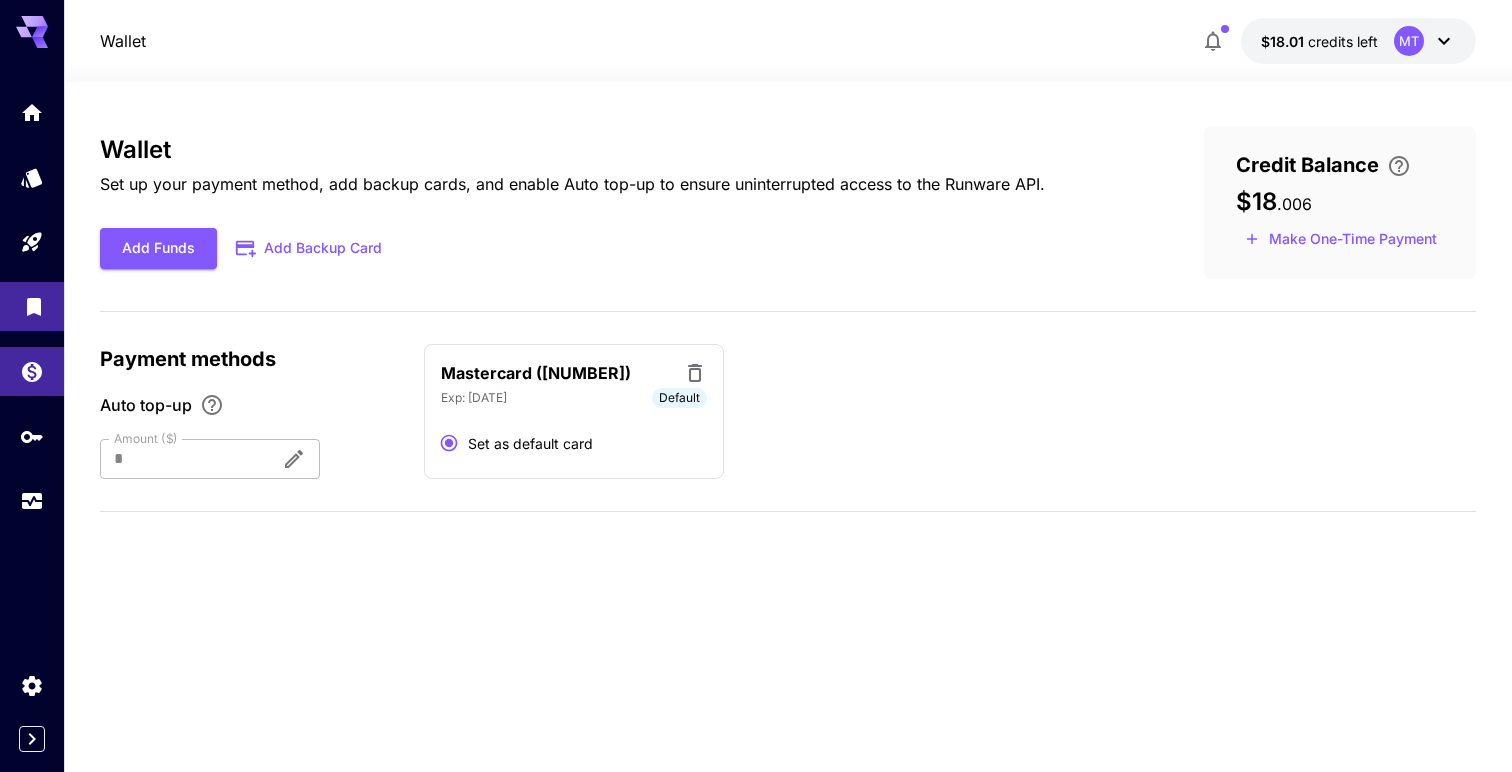 click at bounding box center (32, 306) 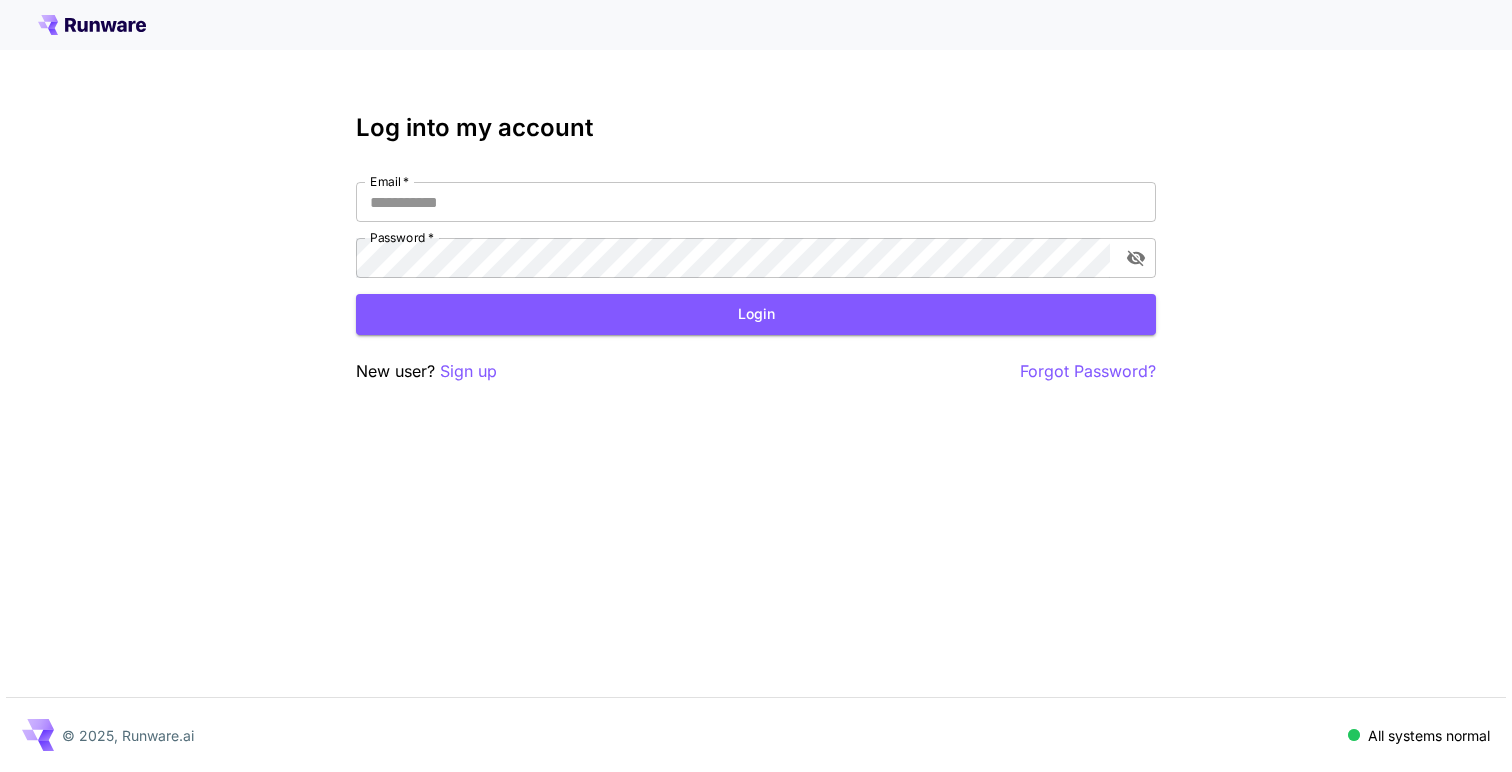 type on "**********" 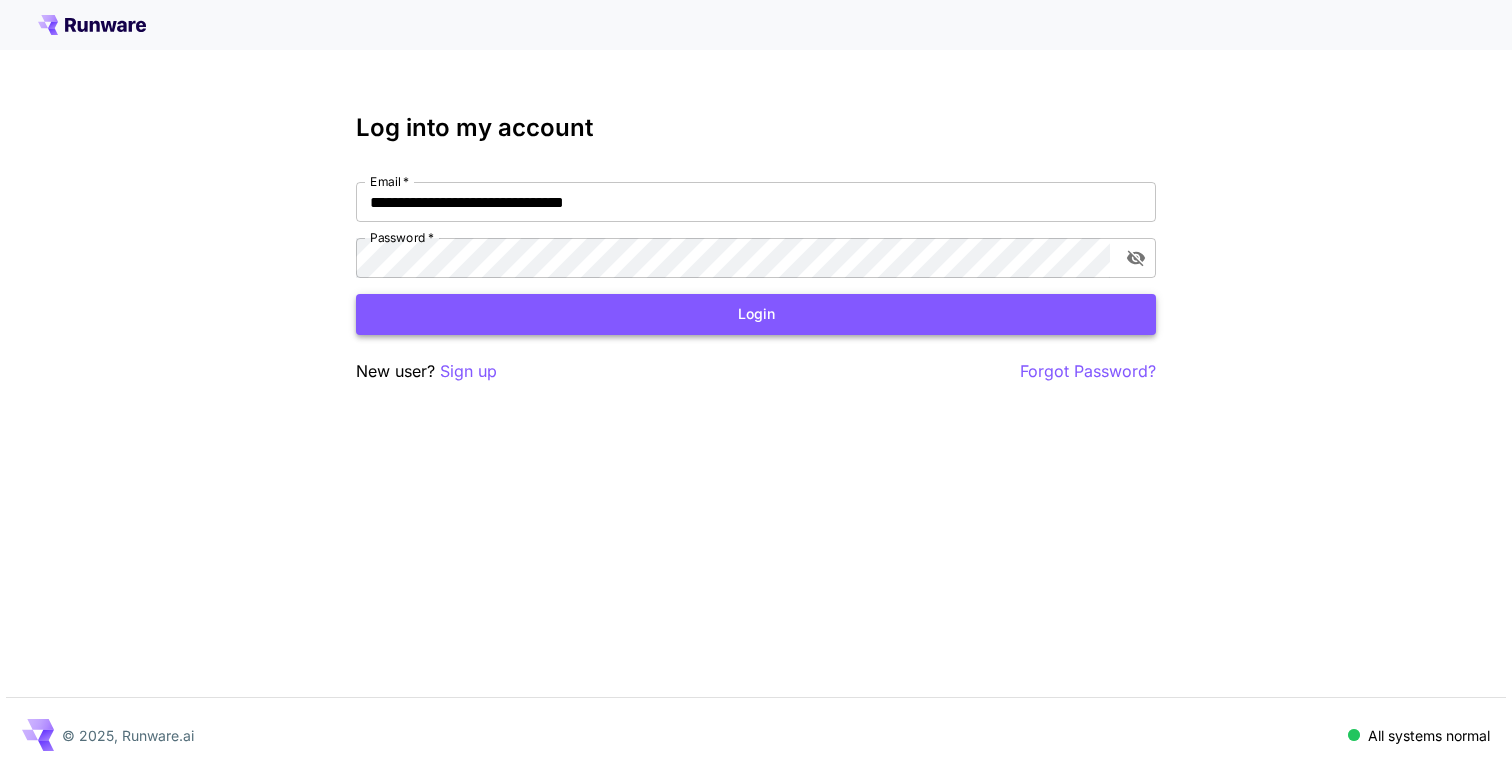 click on "Login" at bounding box center [756, 314] 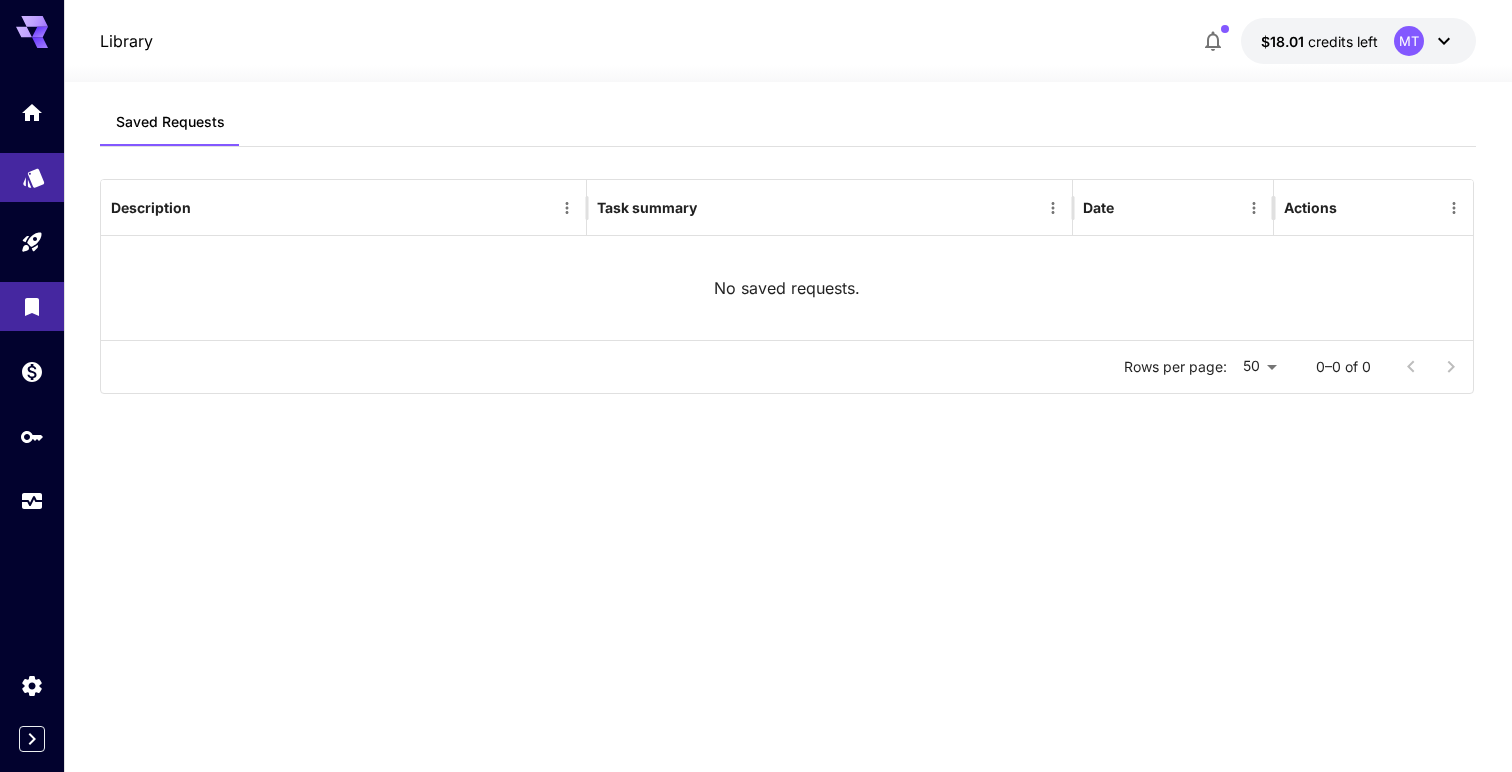 click at bounding box center (32, 177) 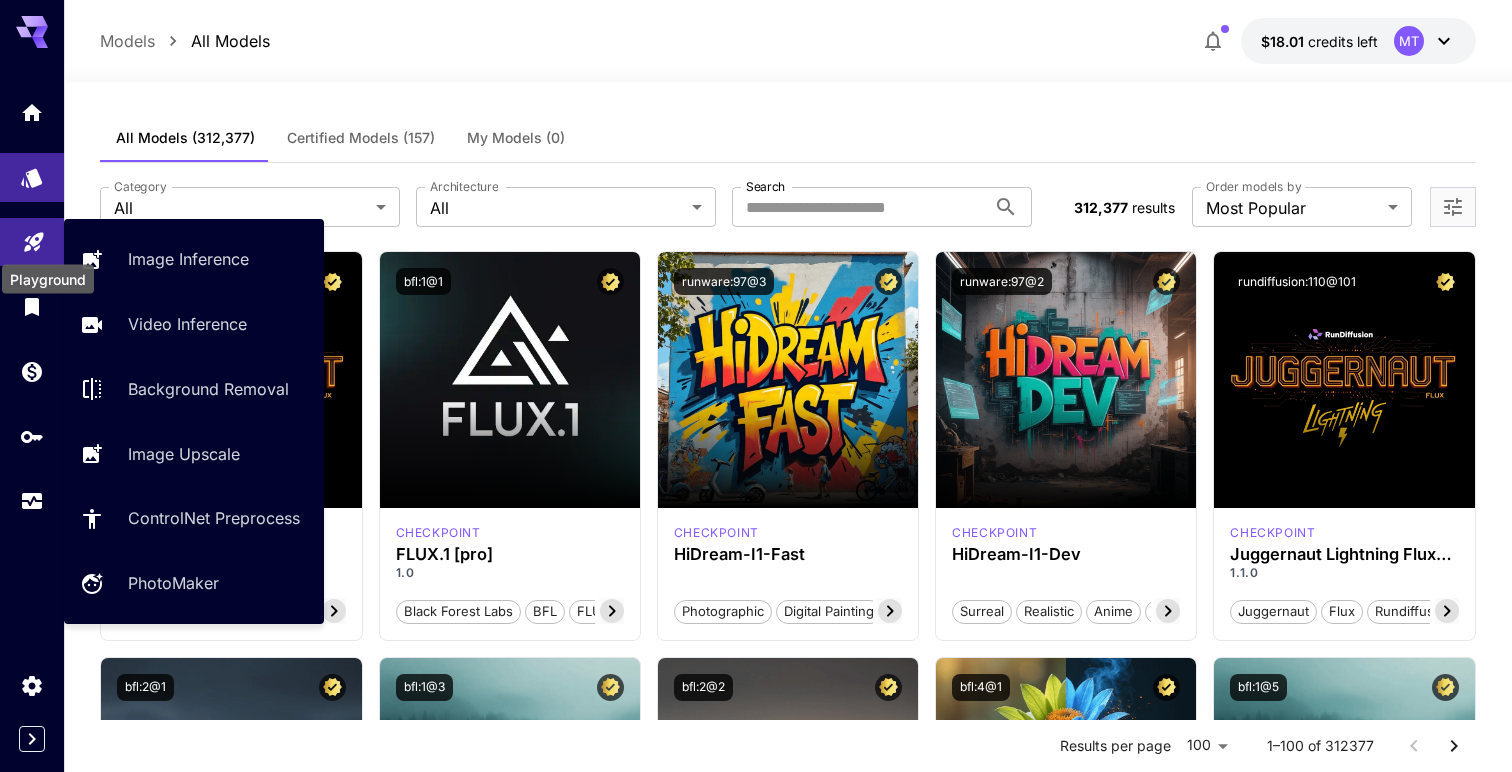 click 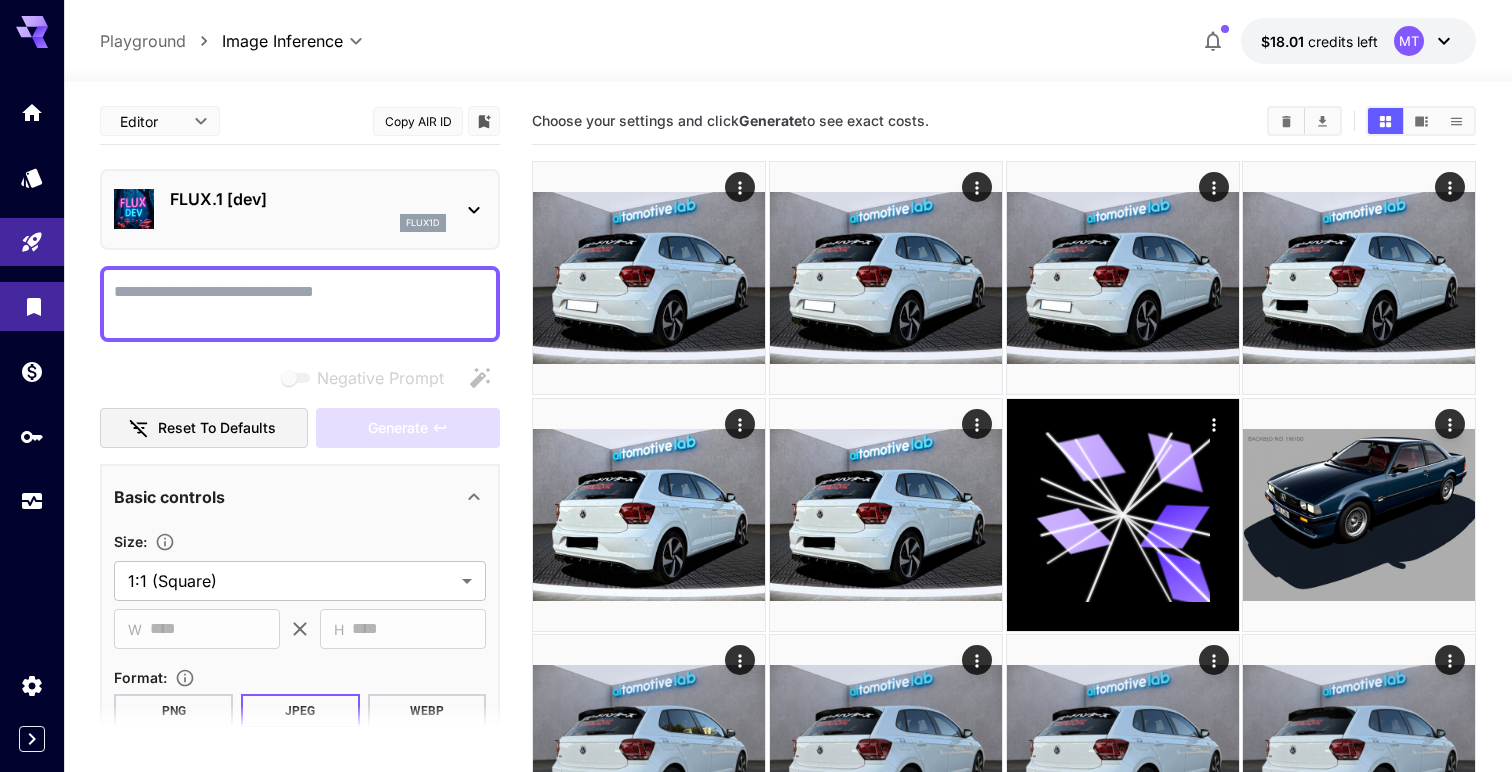 click at bounding box center (34, 300) 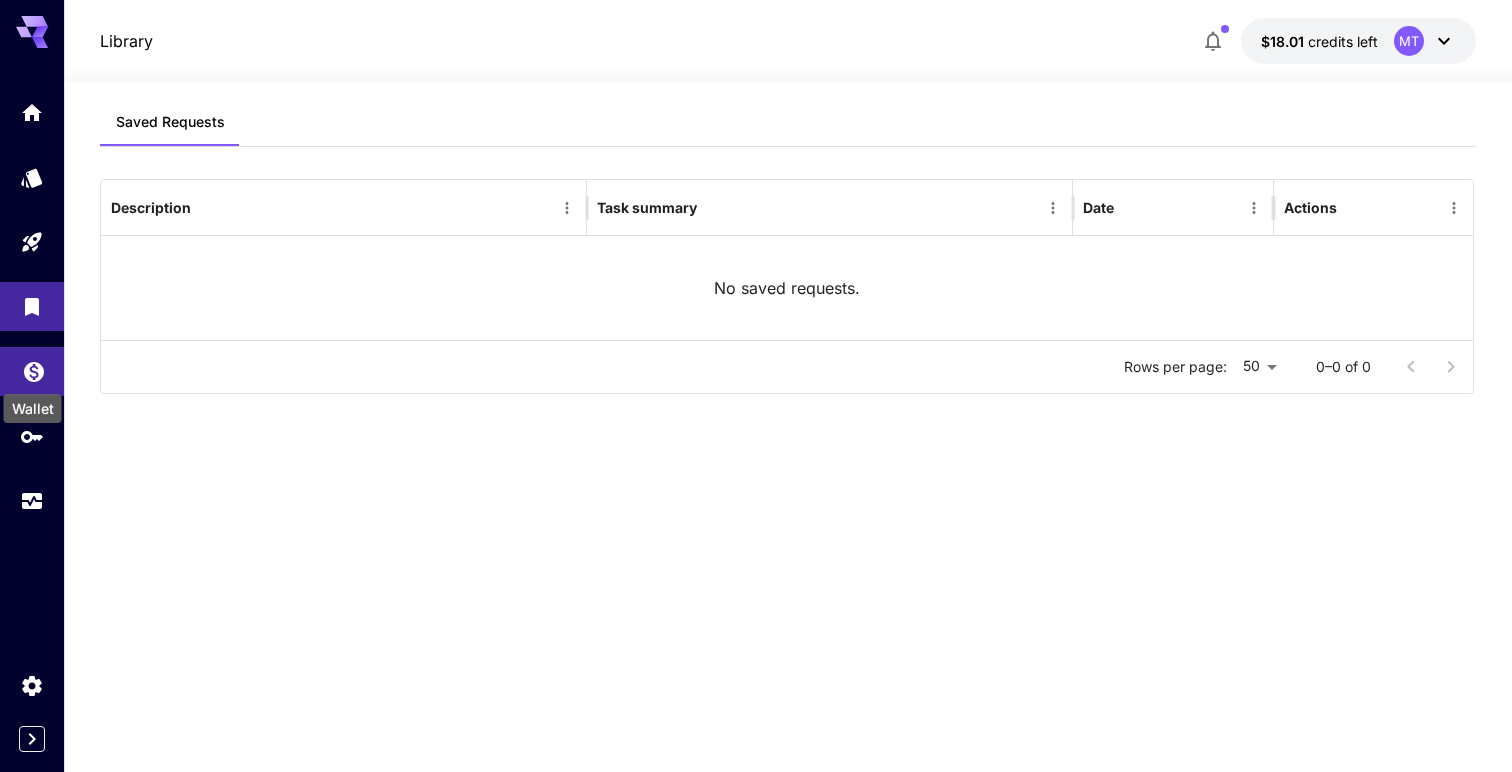 click 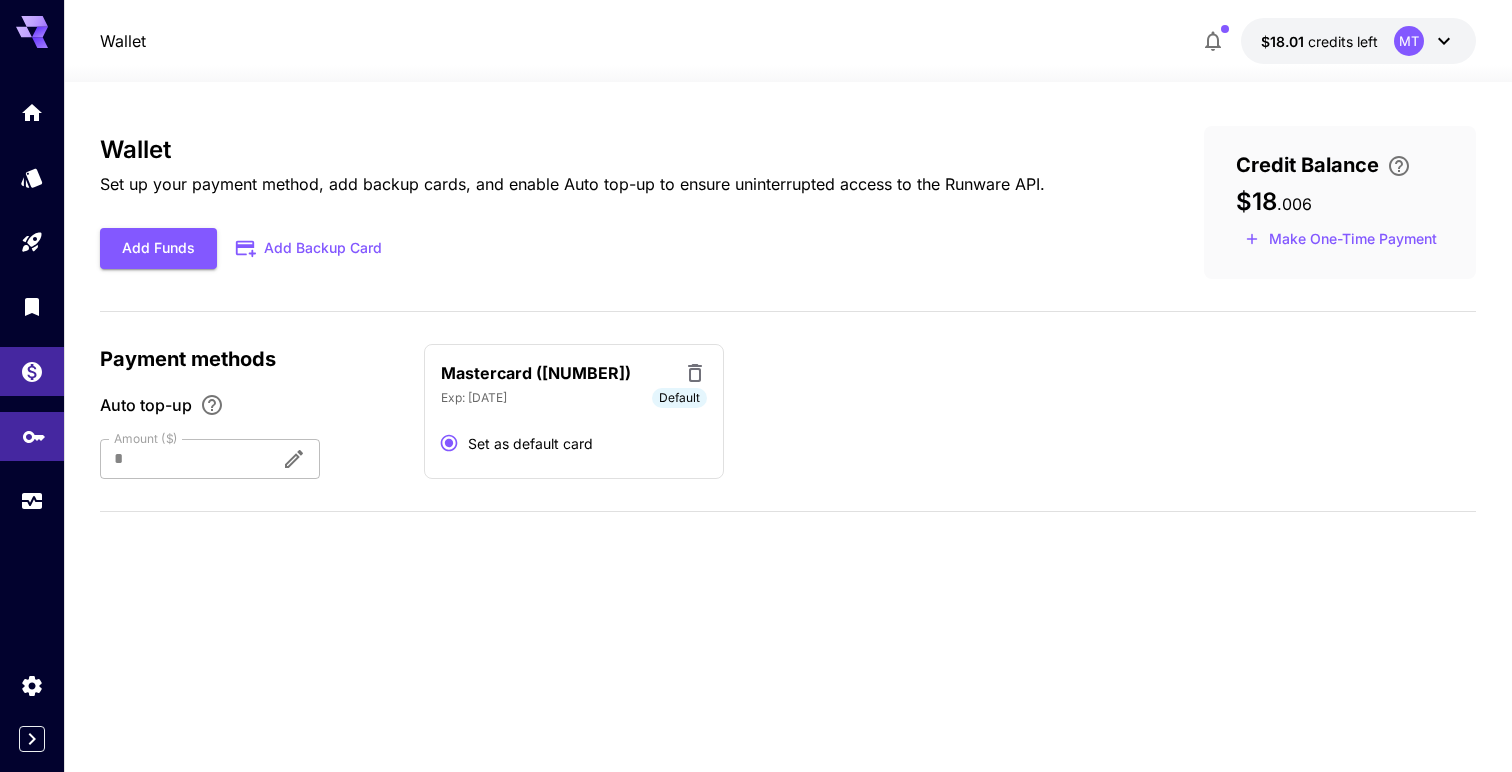 click at bounding box center [32, 436] 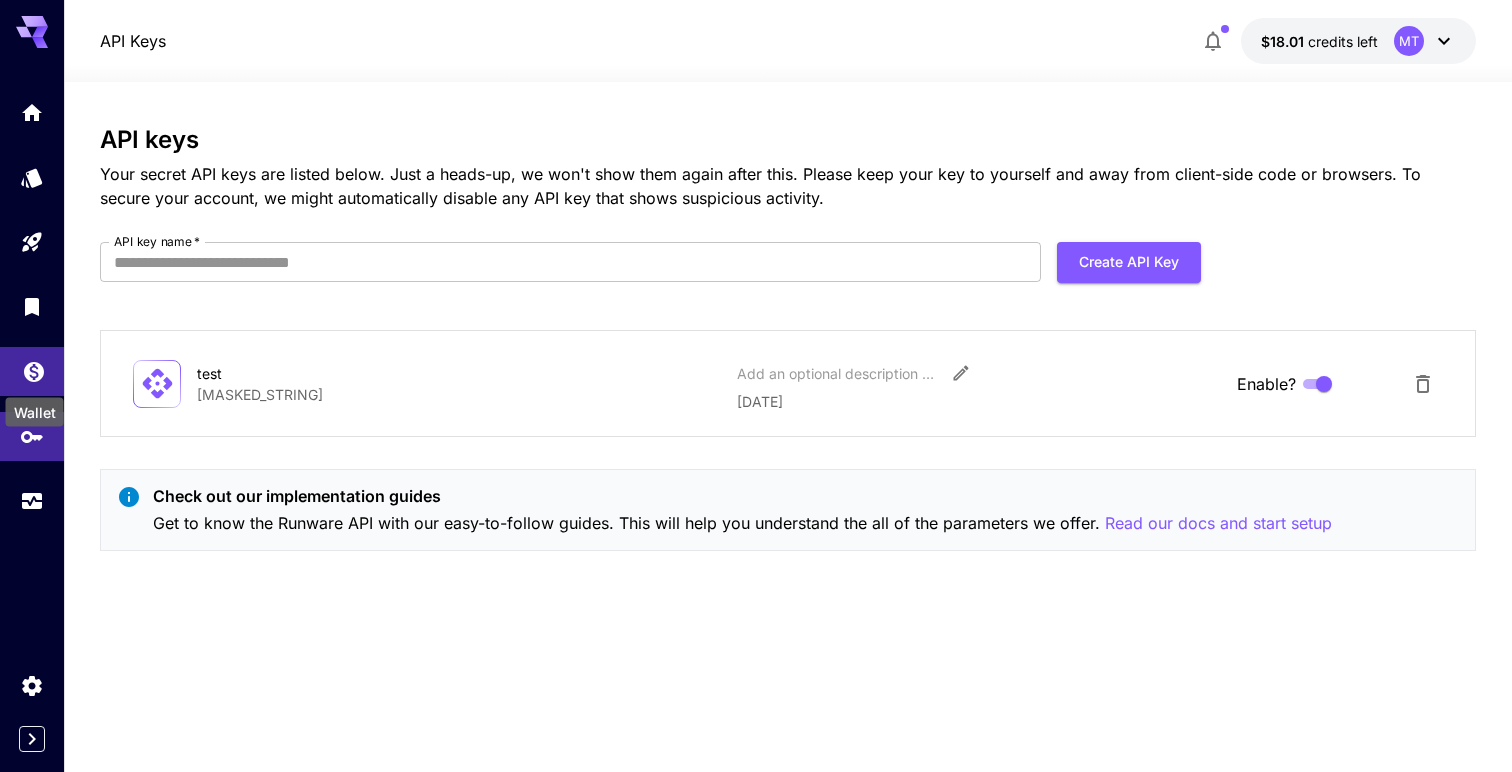 click 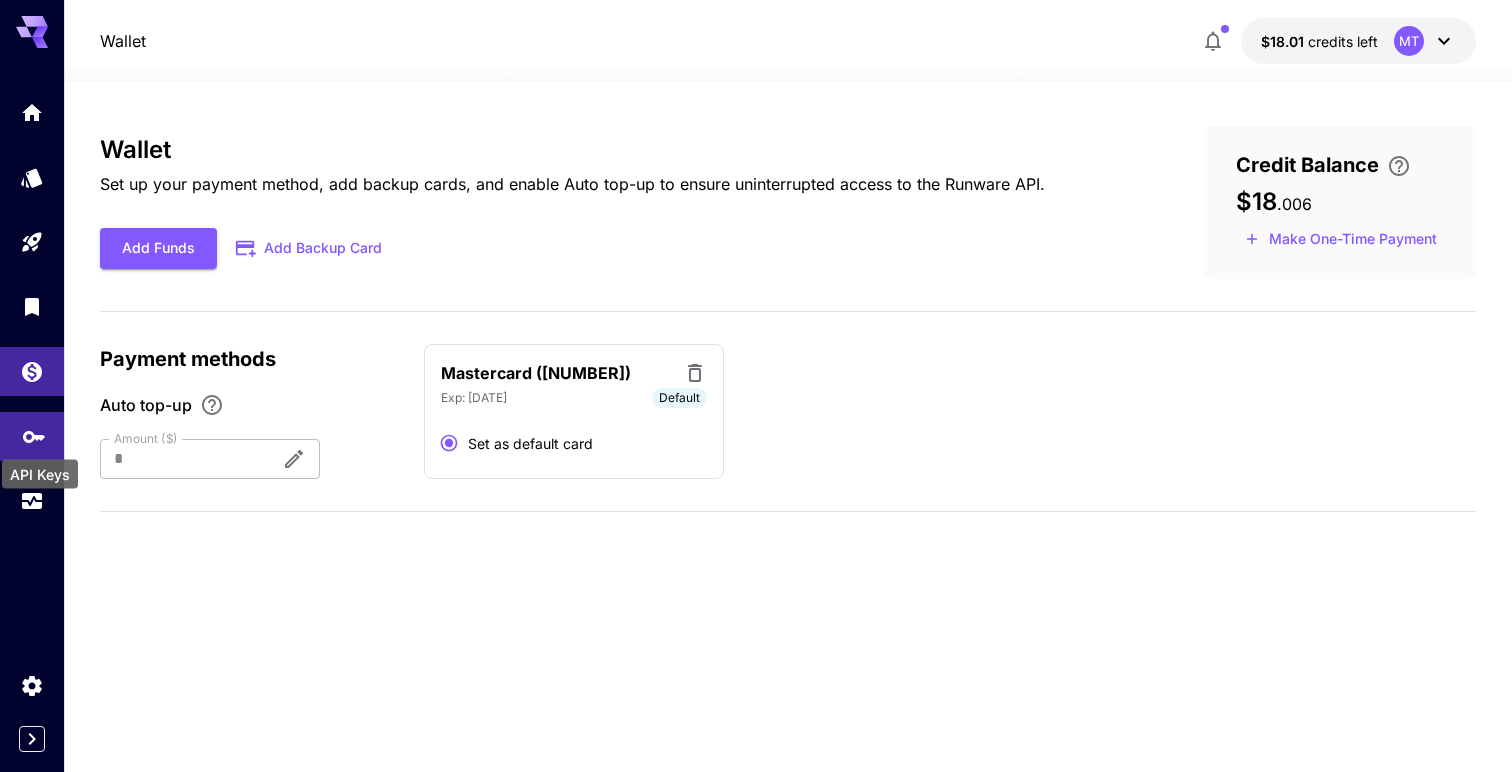 click 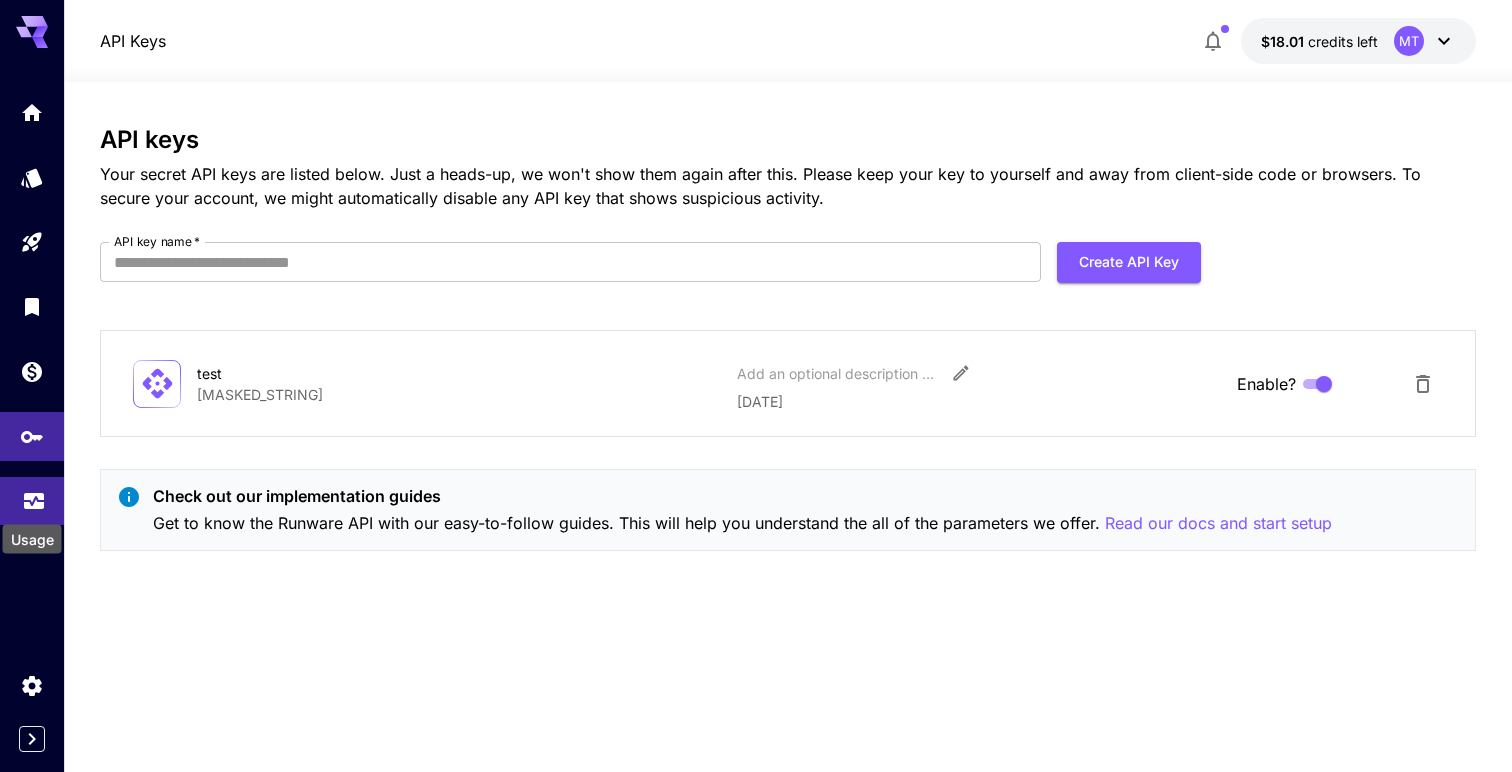 click 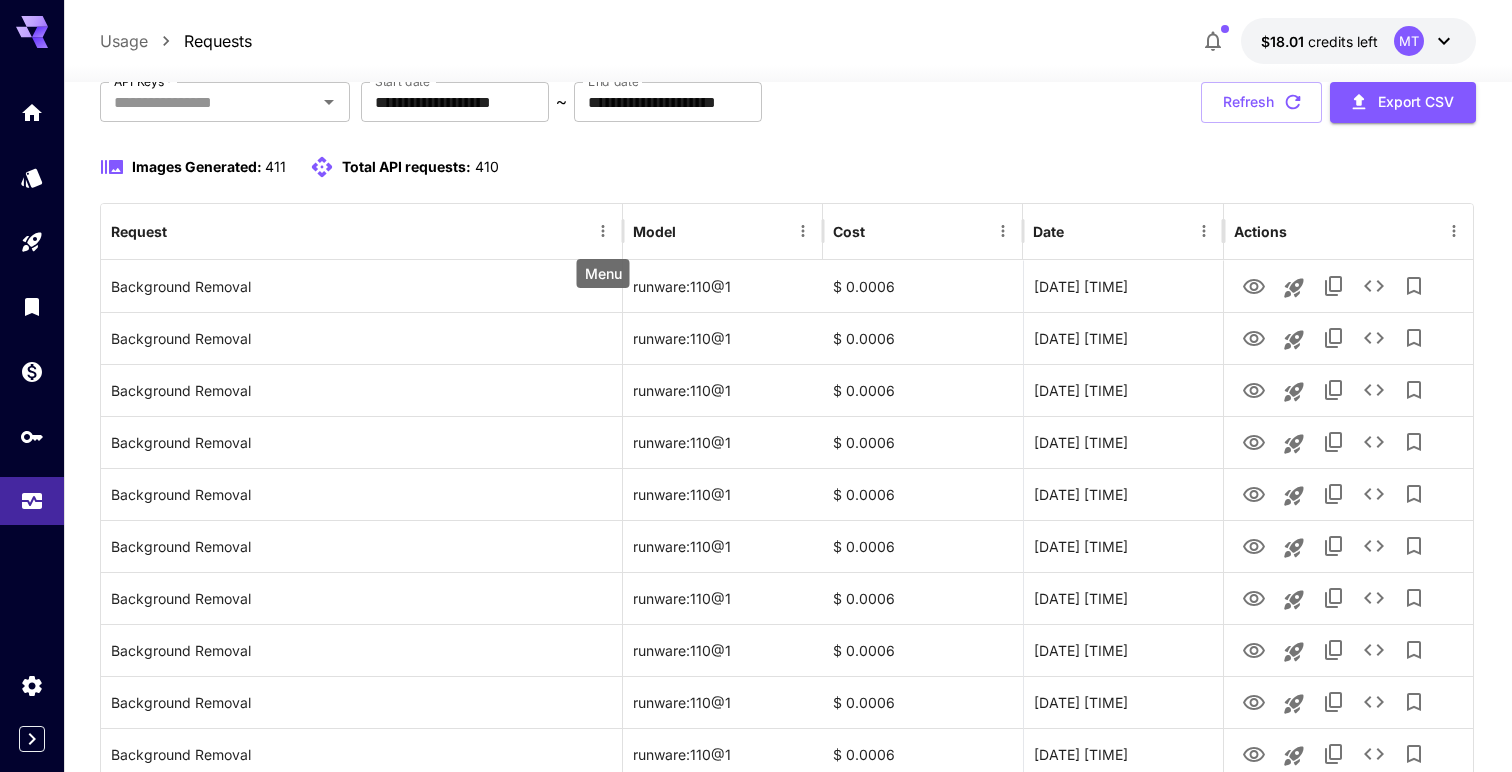 scroll, scrollTop: 137, scrollLeft: 0, axis: vertical 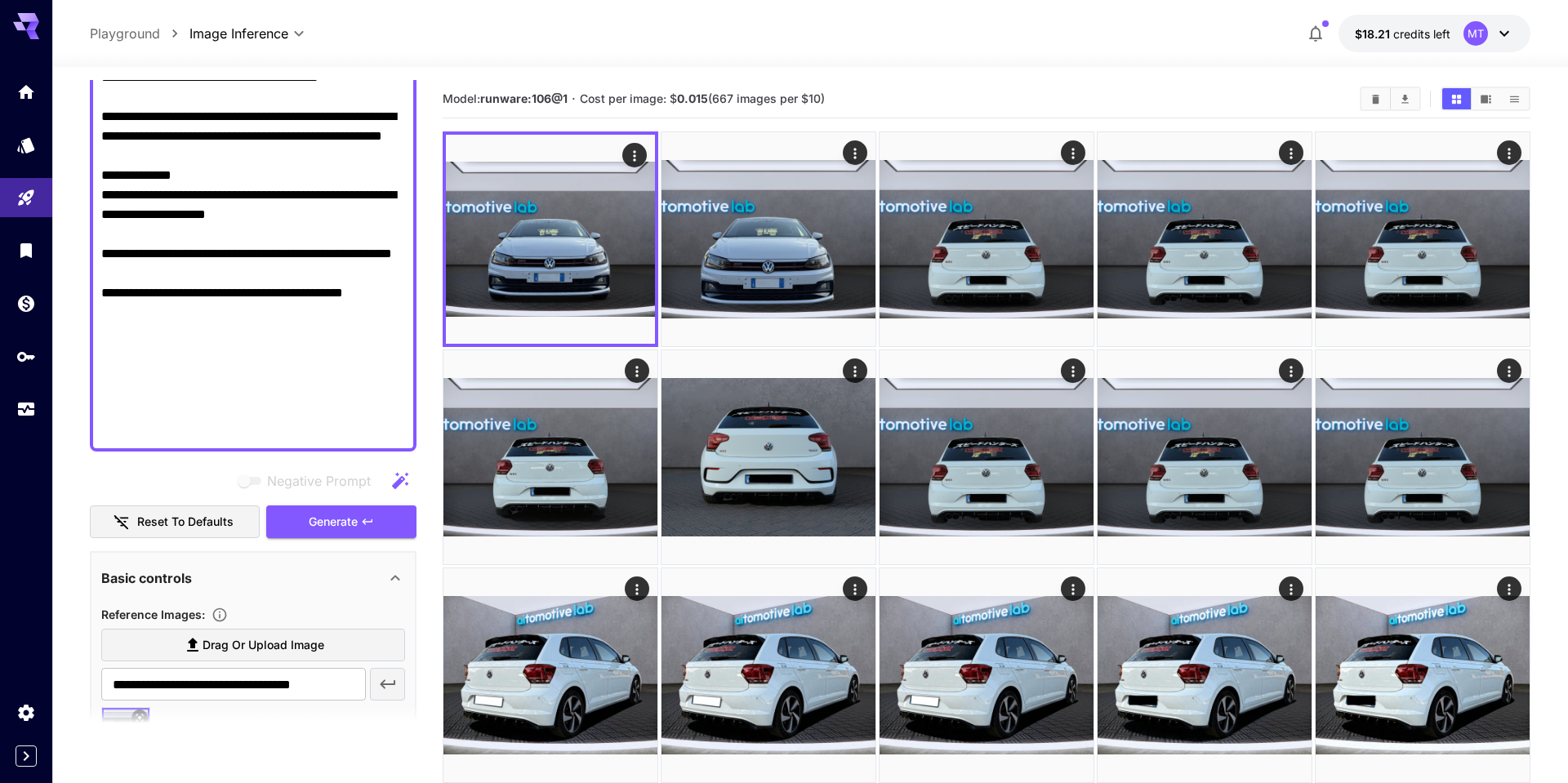 click on "Negative Prompt" at bounding box center [253, 19] 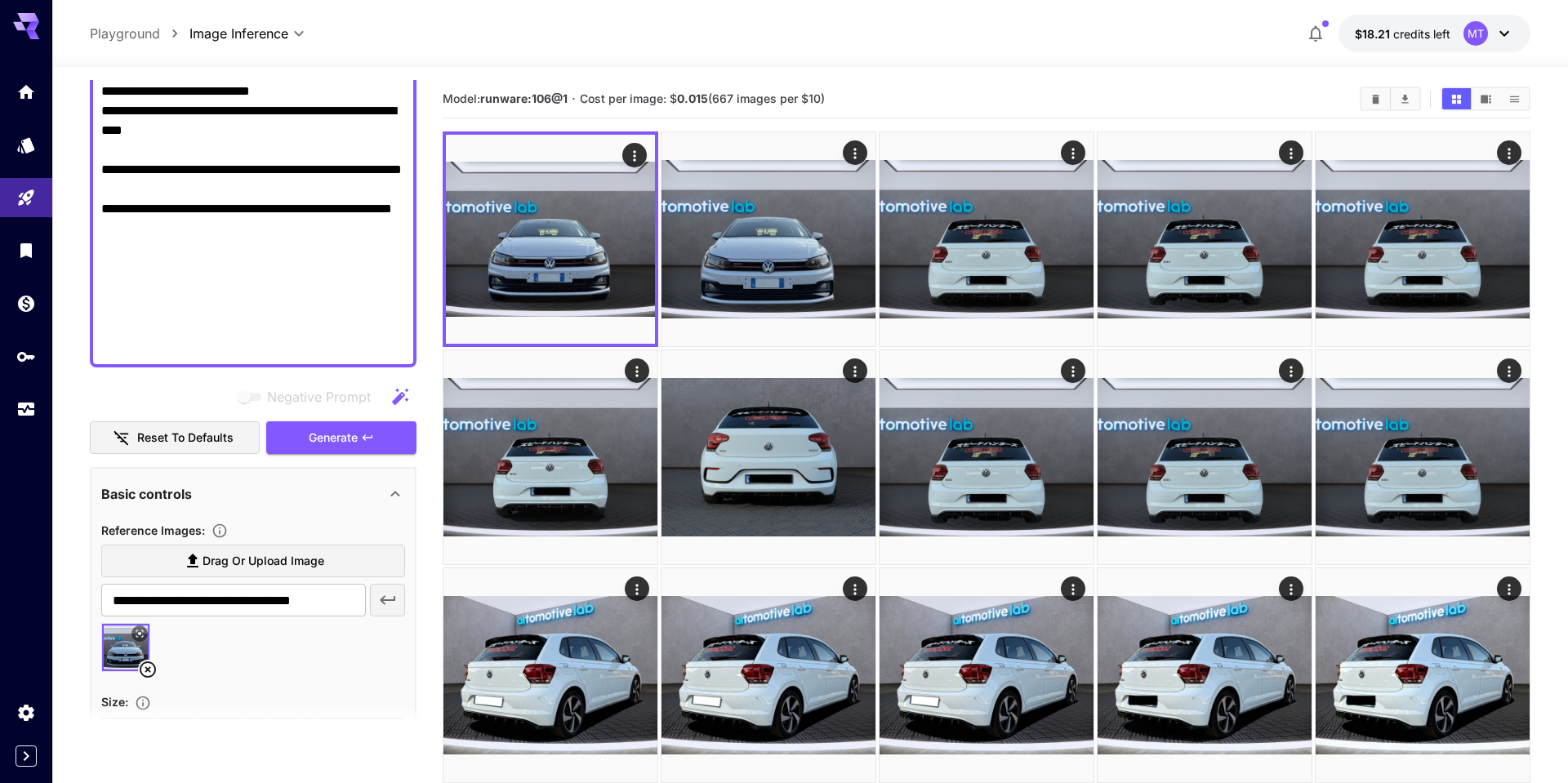 scroll, scrollTop: 796, scrollLeft: 0, axis: vertical 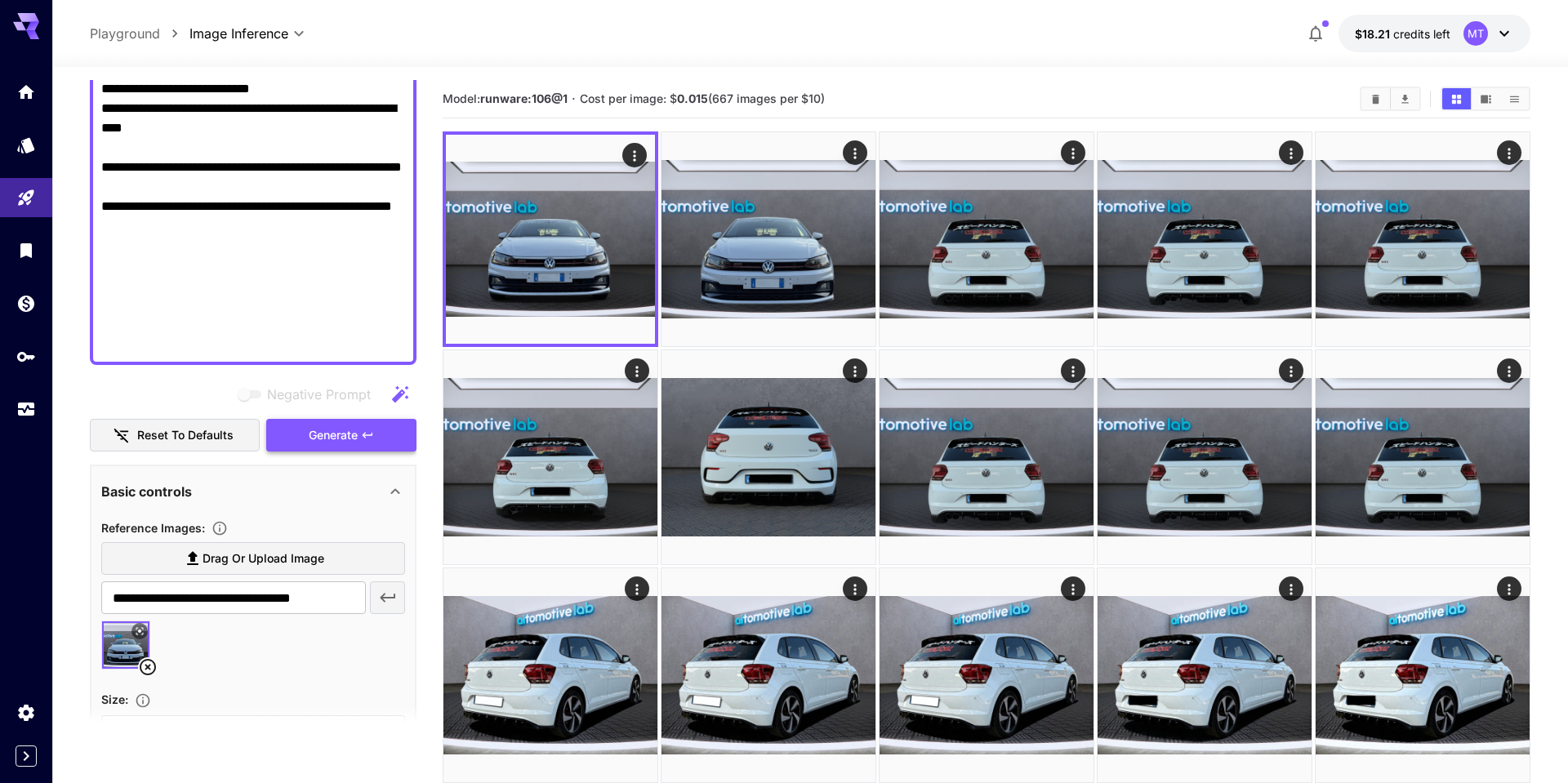 type on "**********" 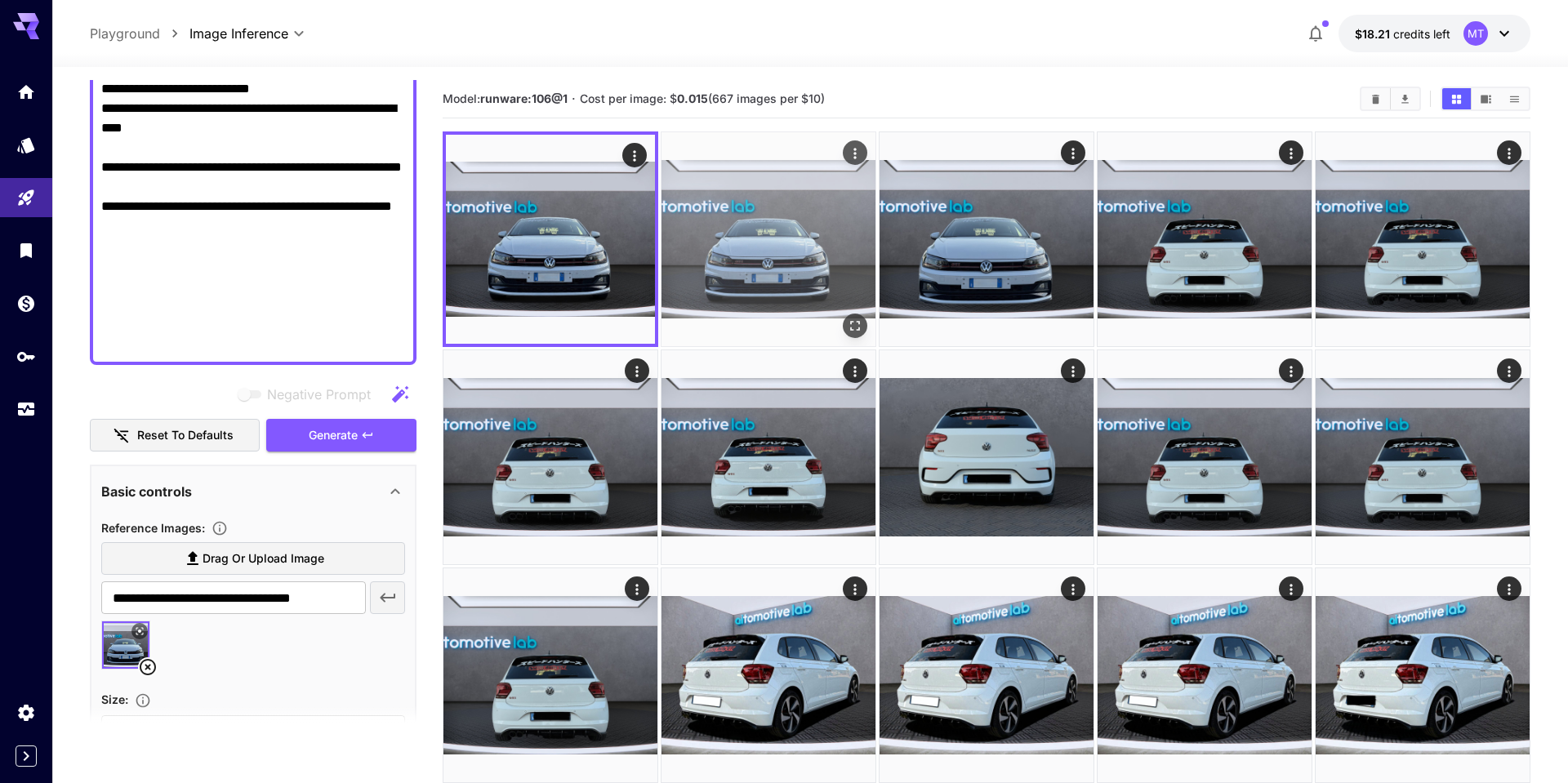 type 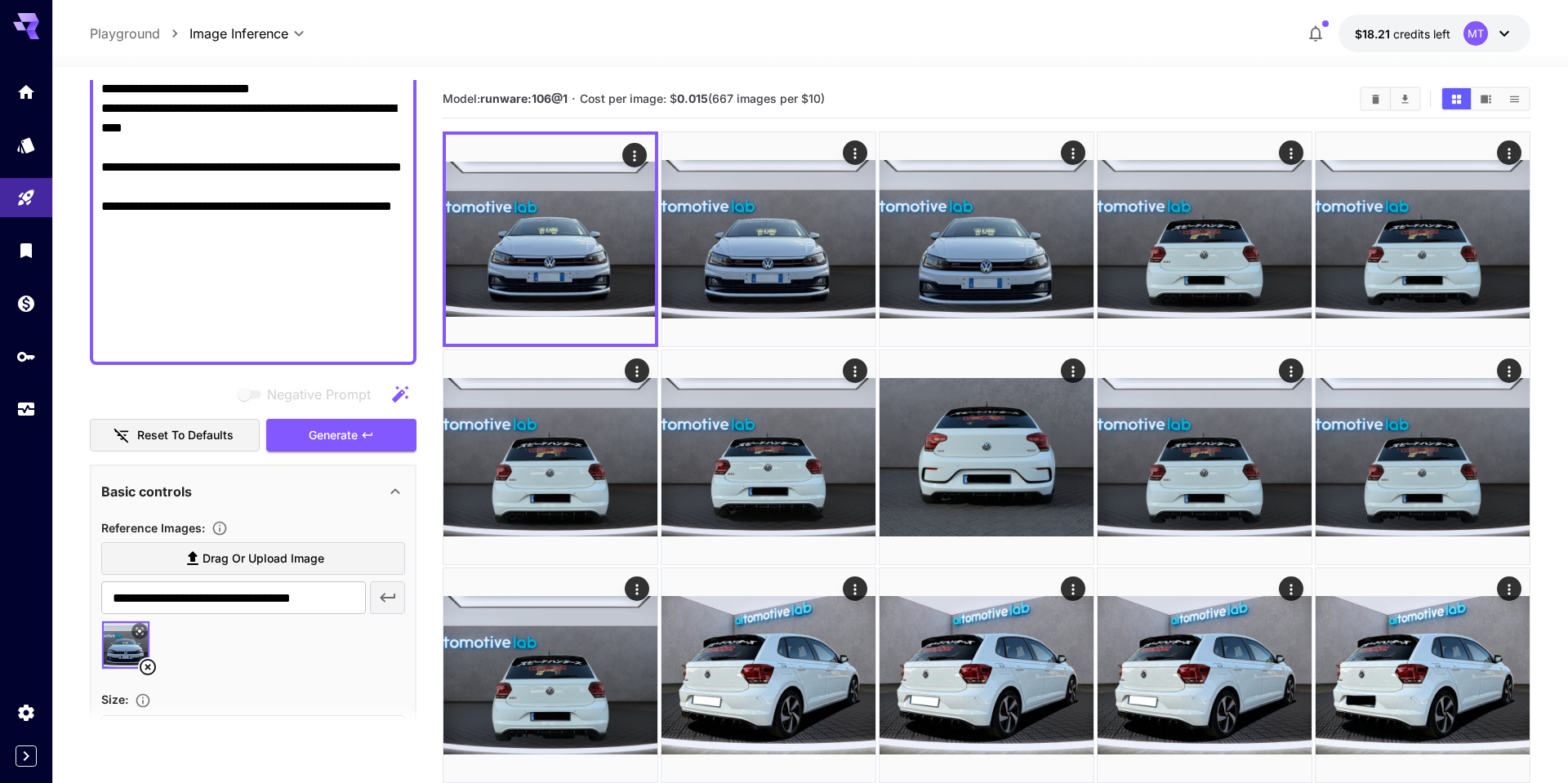 click on "Negative Prompt" at bounding box center (253, -107) 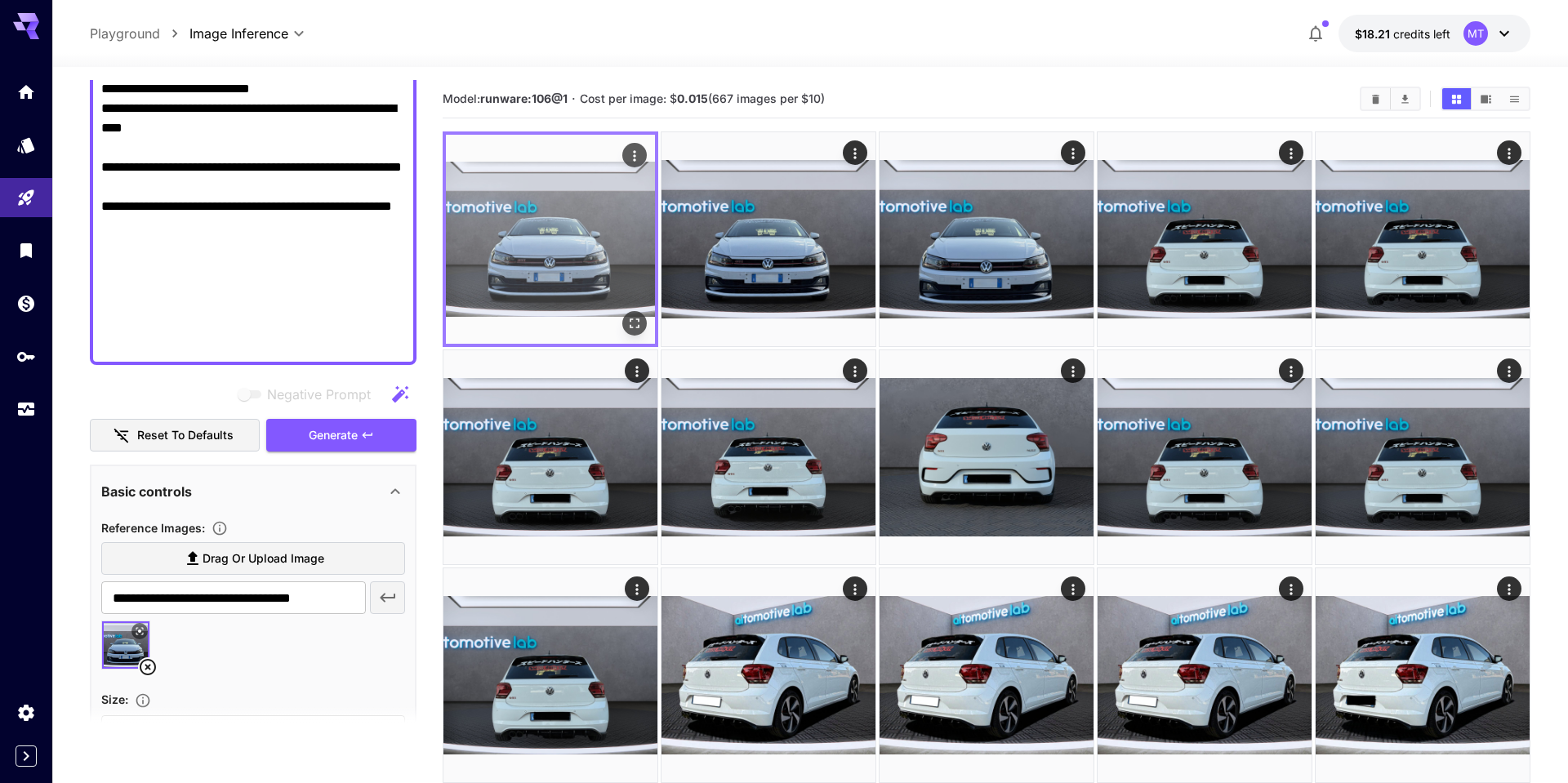 click 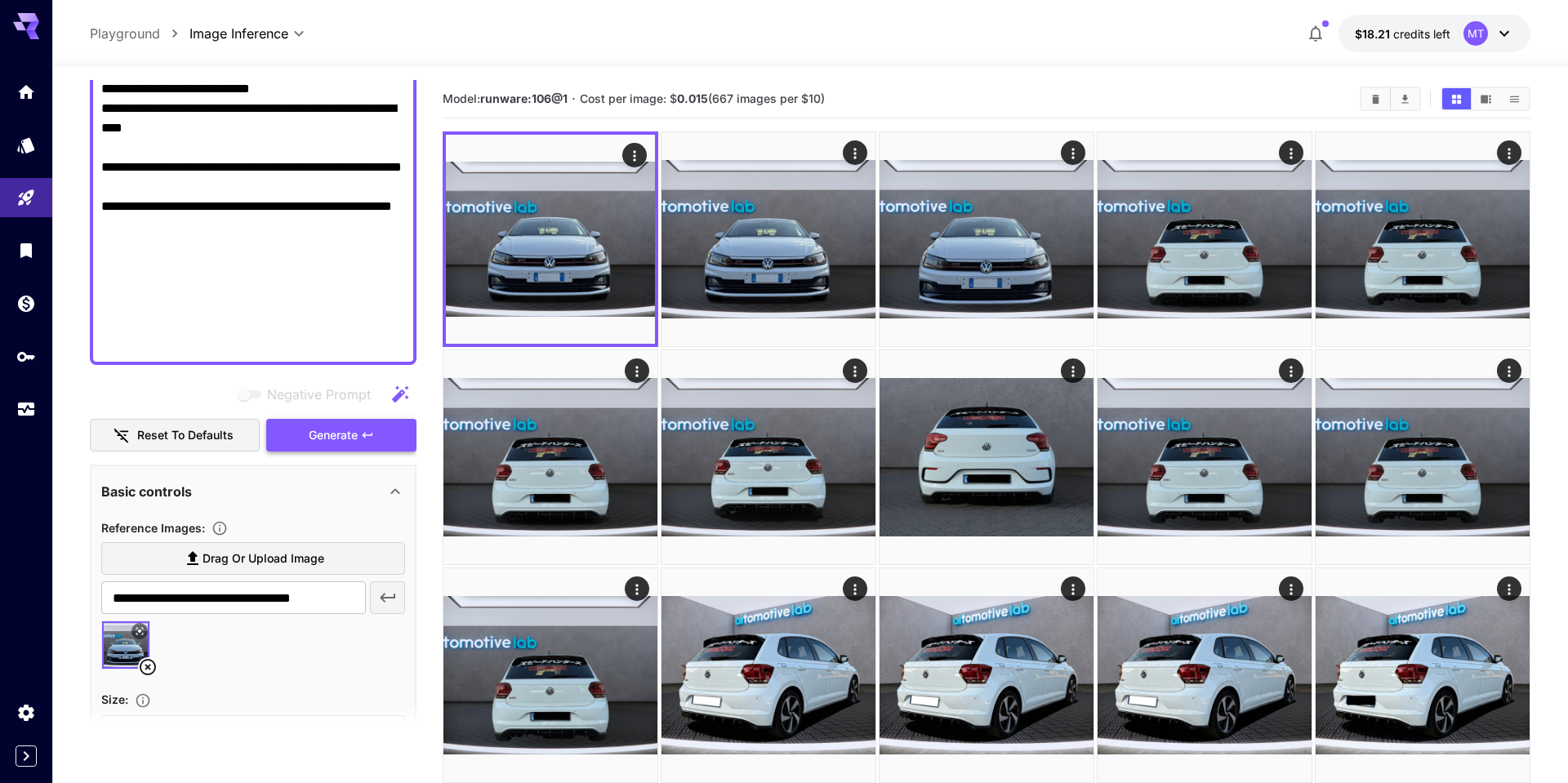 click on "Generate" at bounding box center (333, 435) 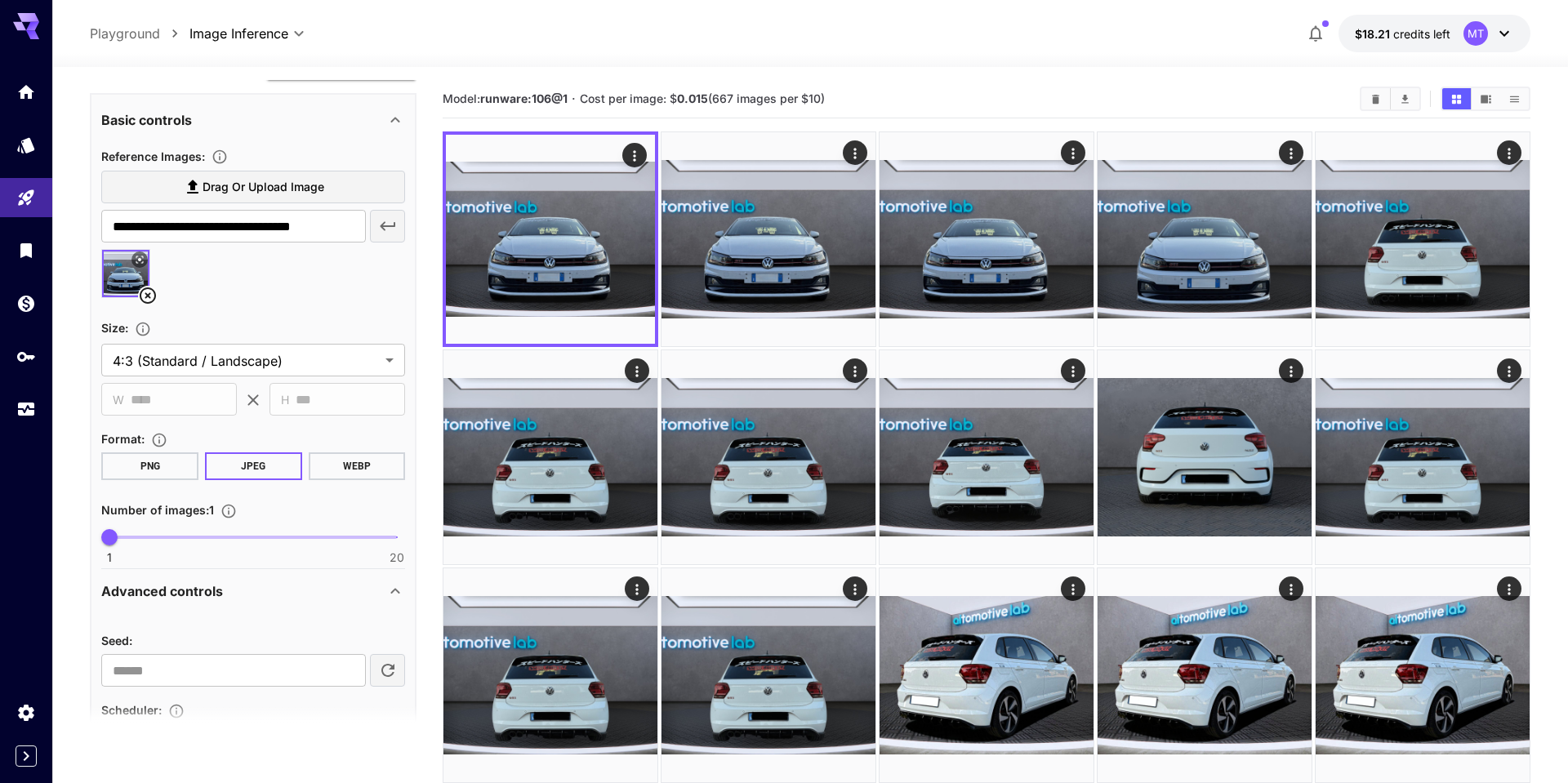 scroll, scrollTop: 1168, scrollLeft: 0, axis: vertical 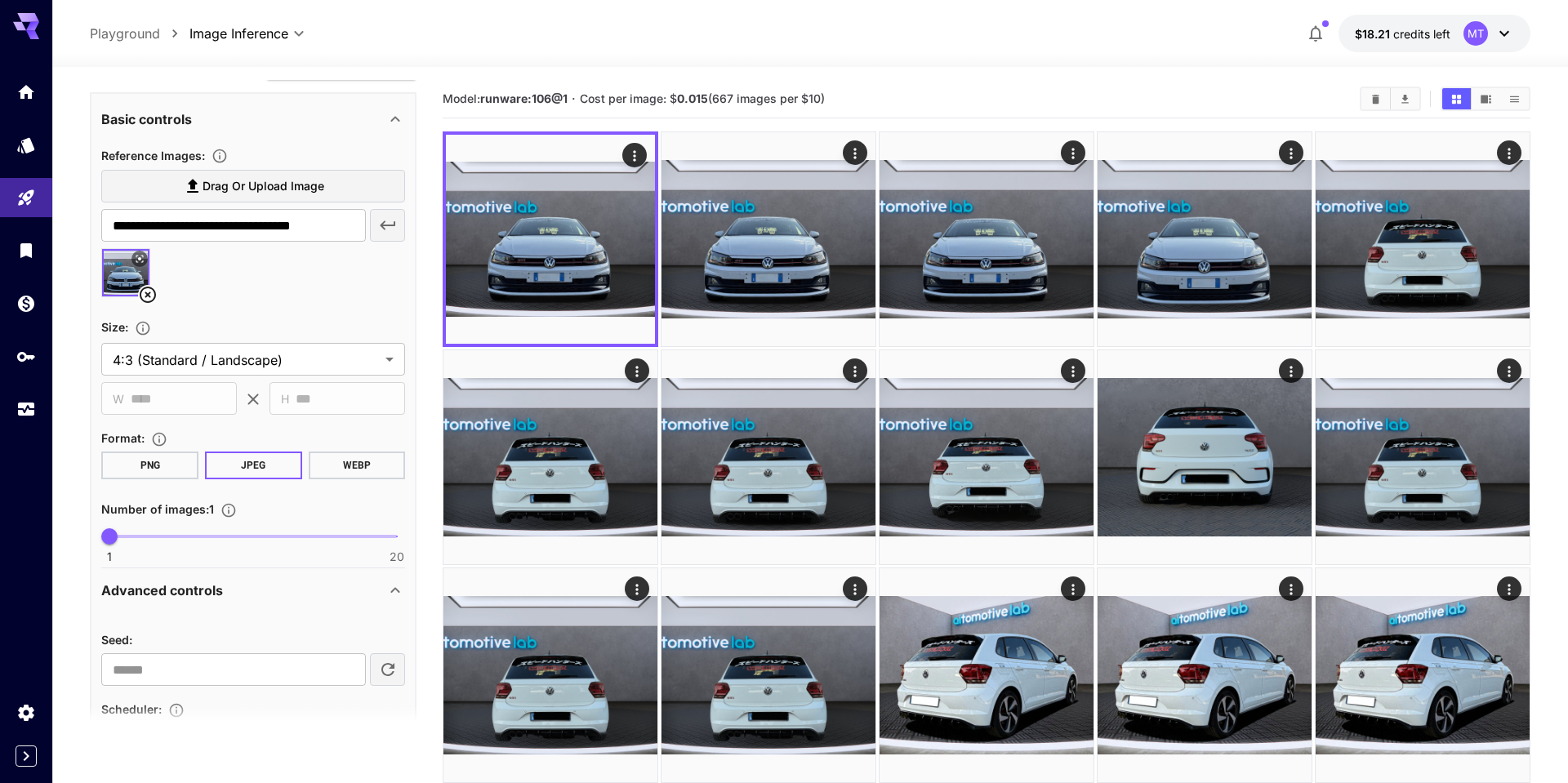 click 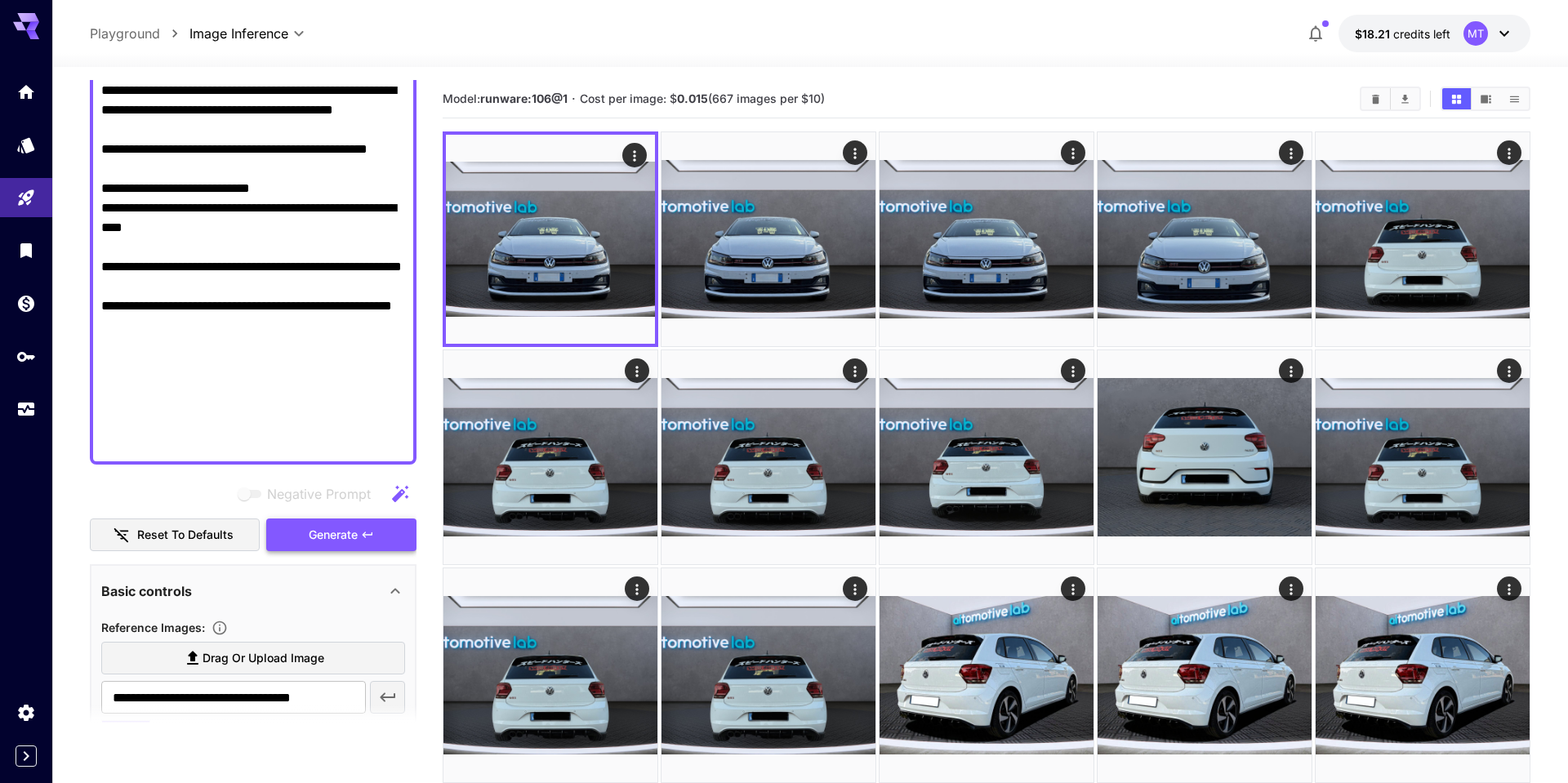 scroll, scrollTop: 718, scrollLeft: 0, axis: vertical 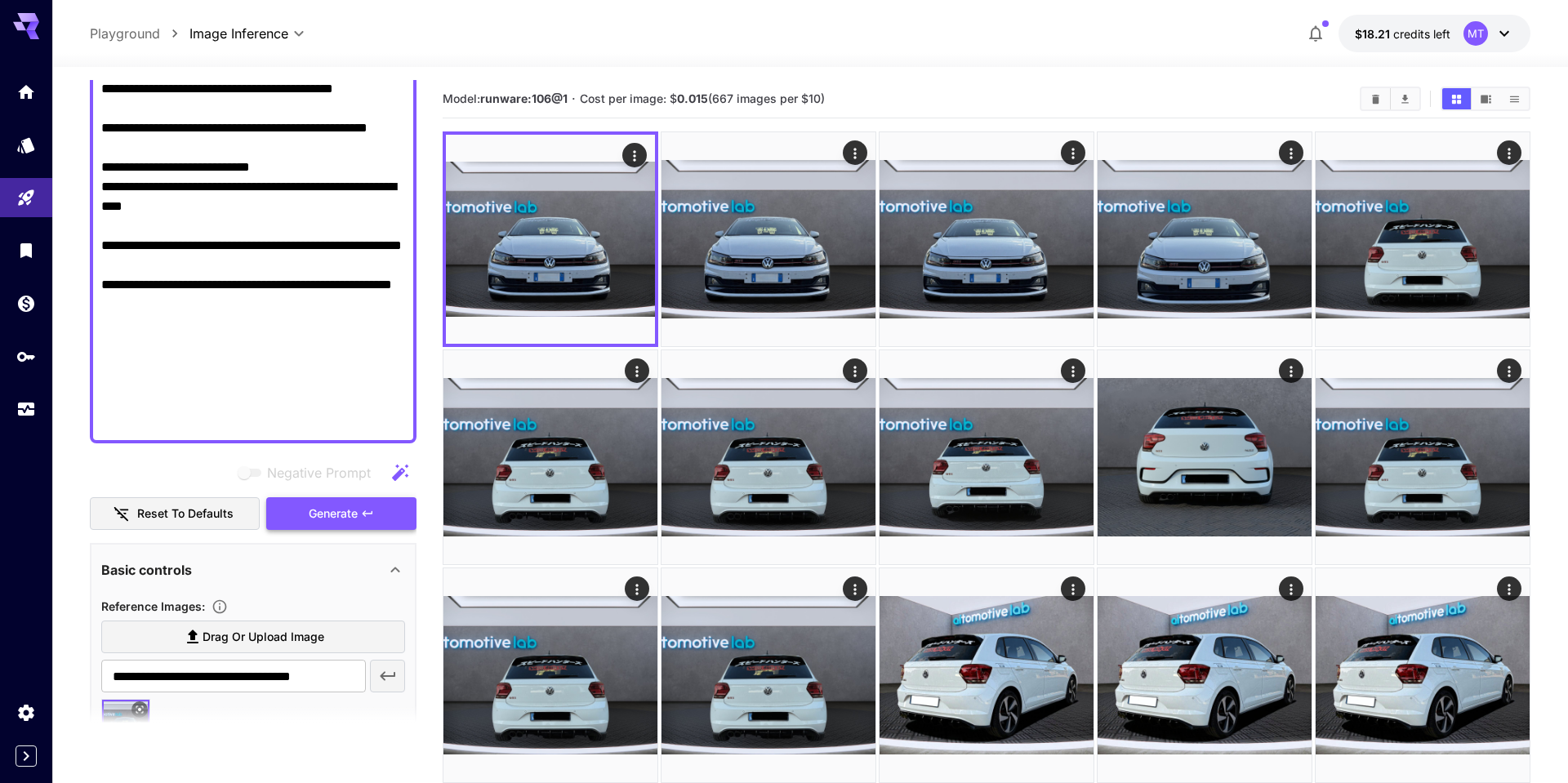 click 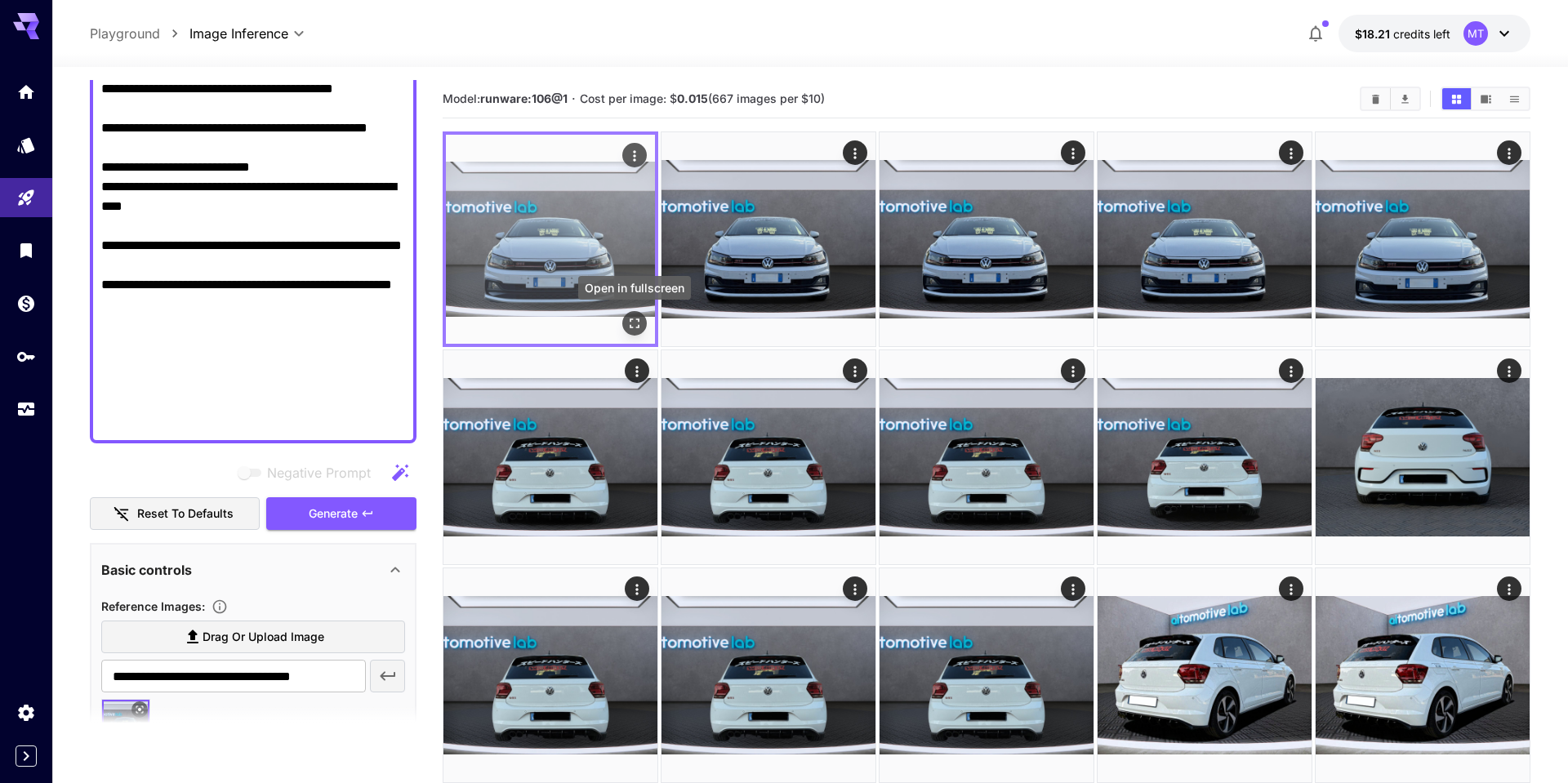 click 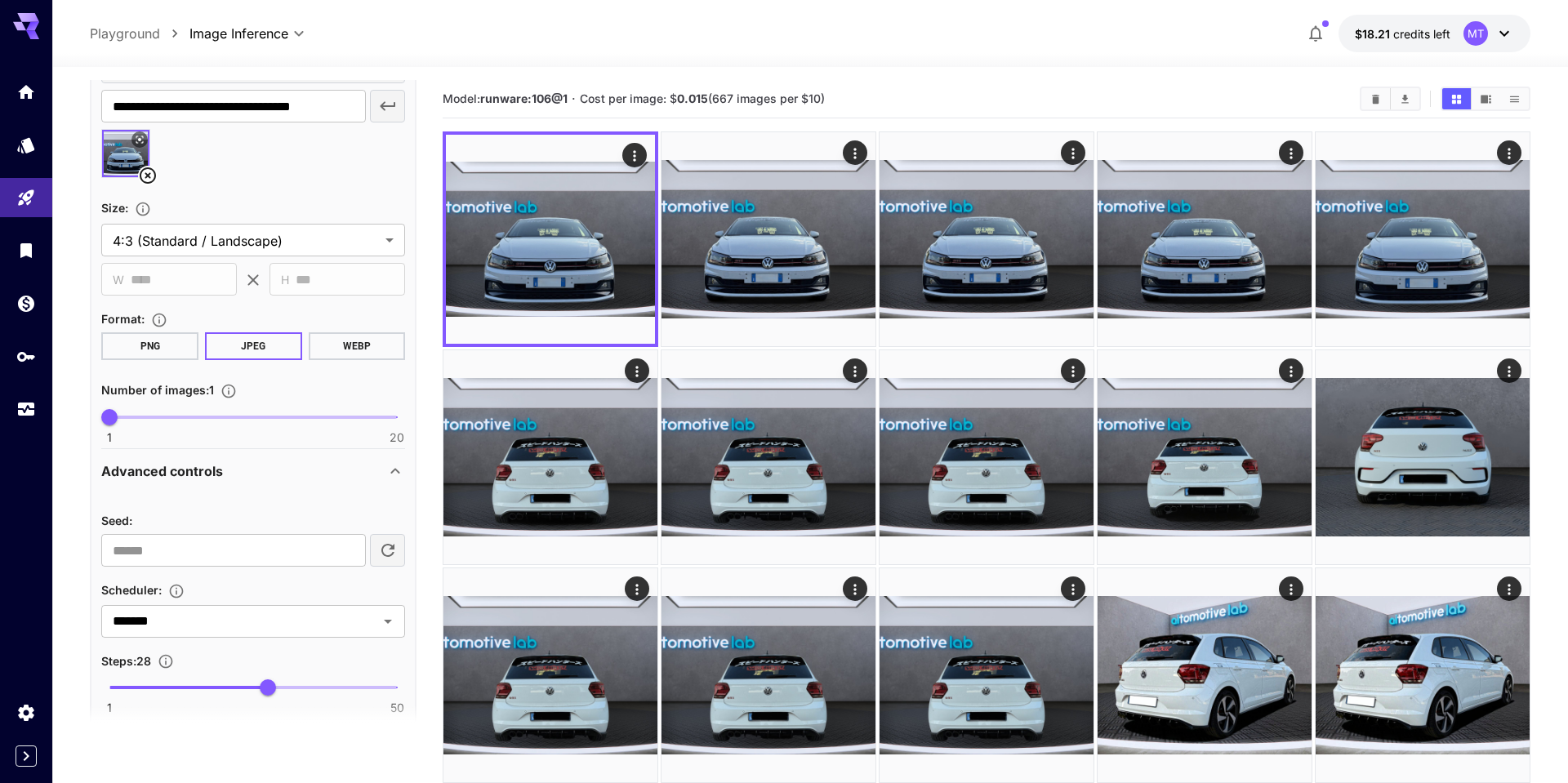 click 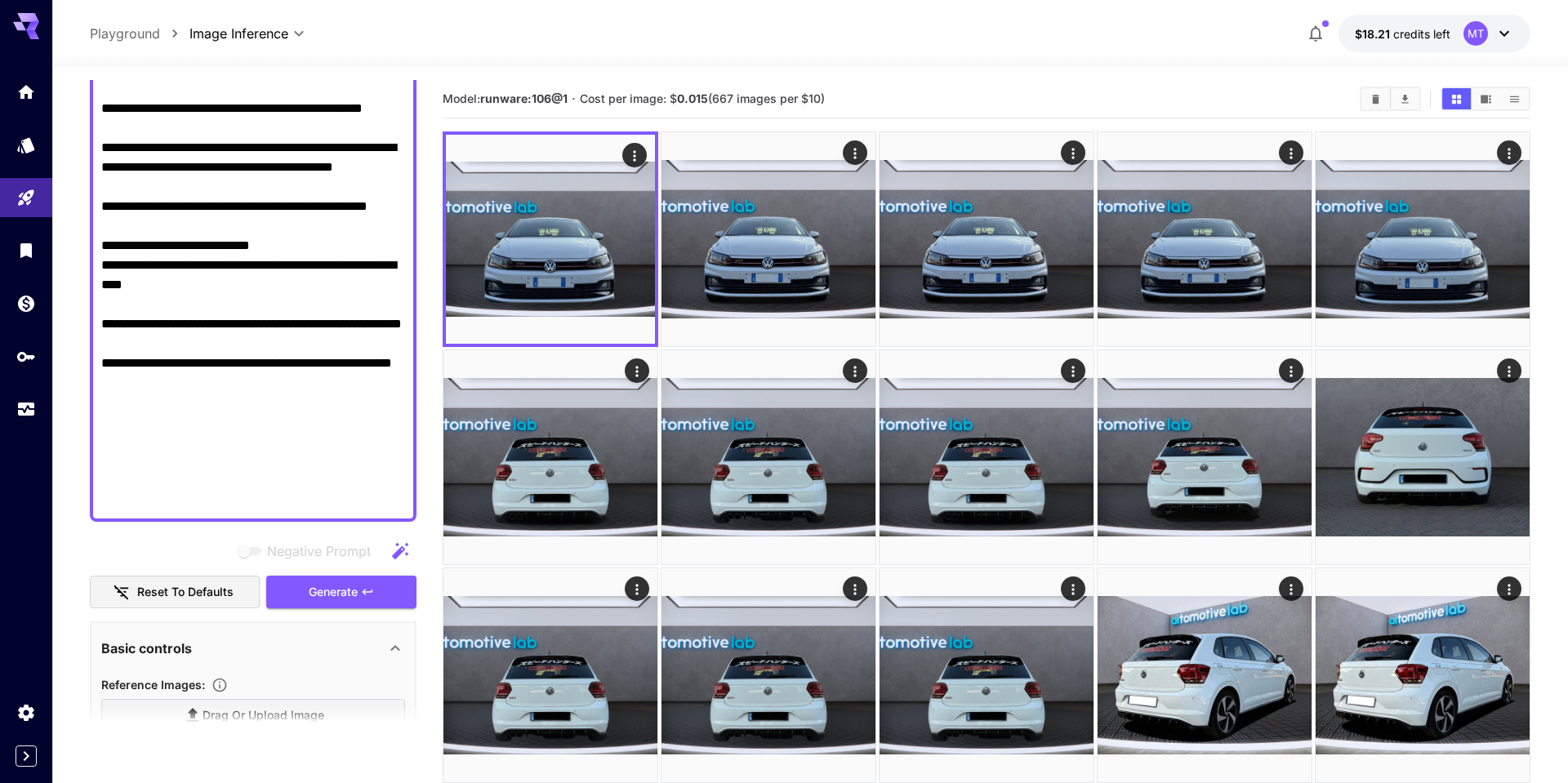 scroll, scrollTop: 741, scrollLeft: 0, axis: vertical 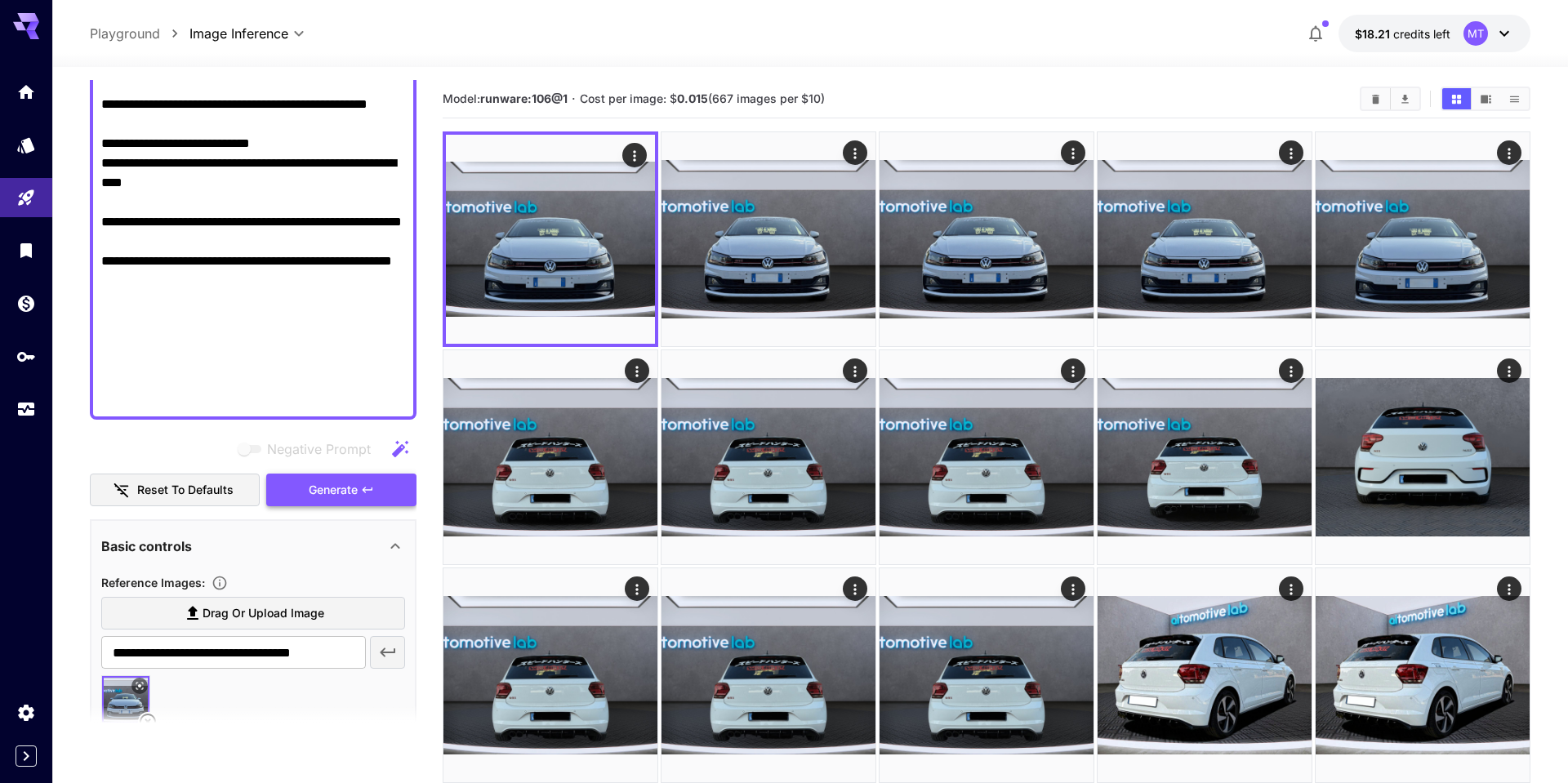 click on "Generate" at bounding box center (341, 490) 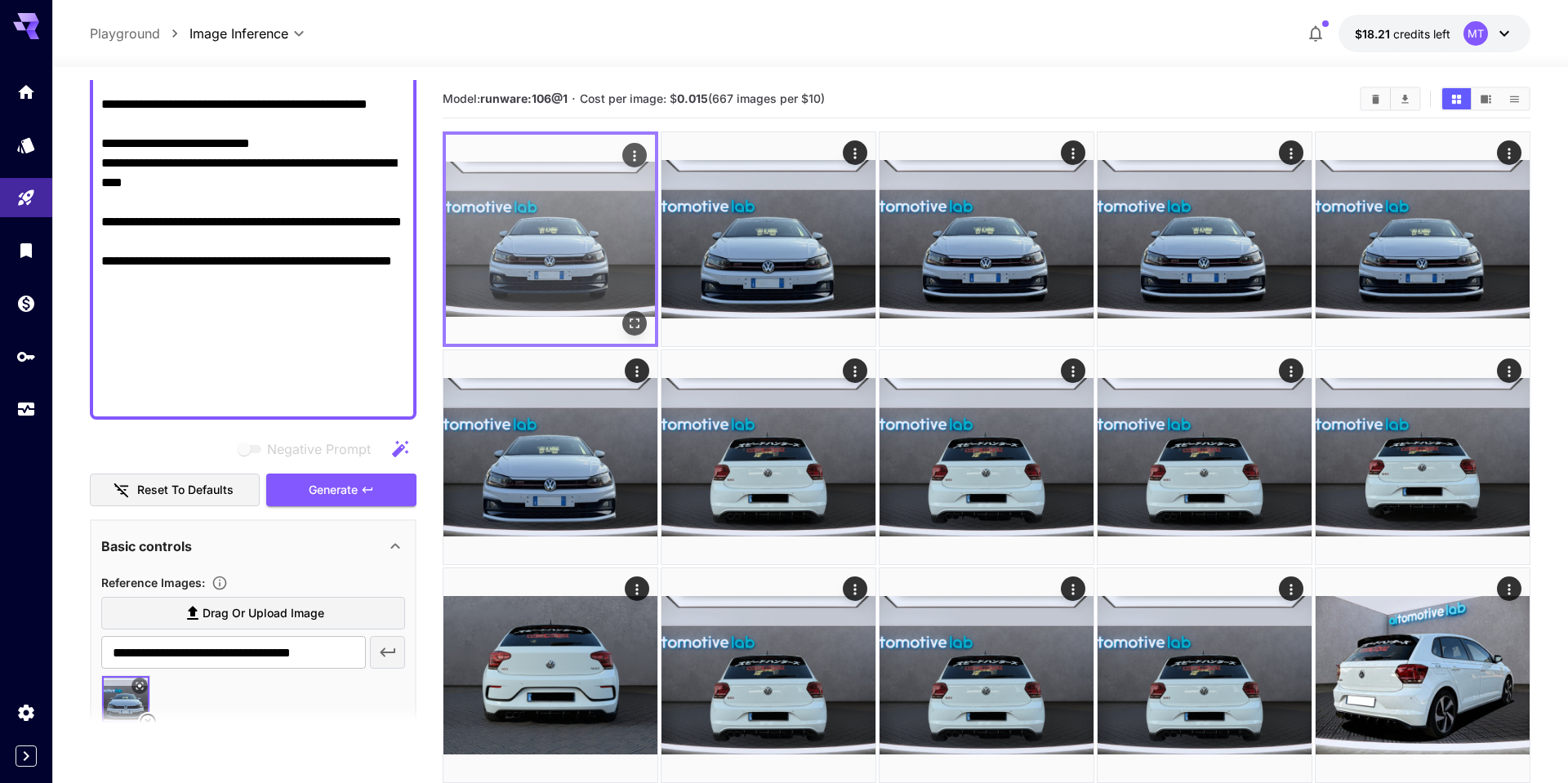 click 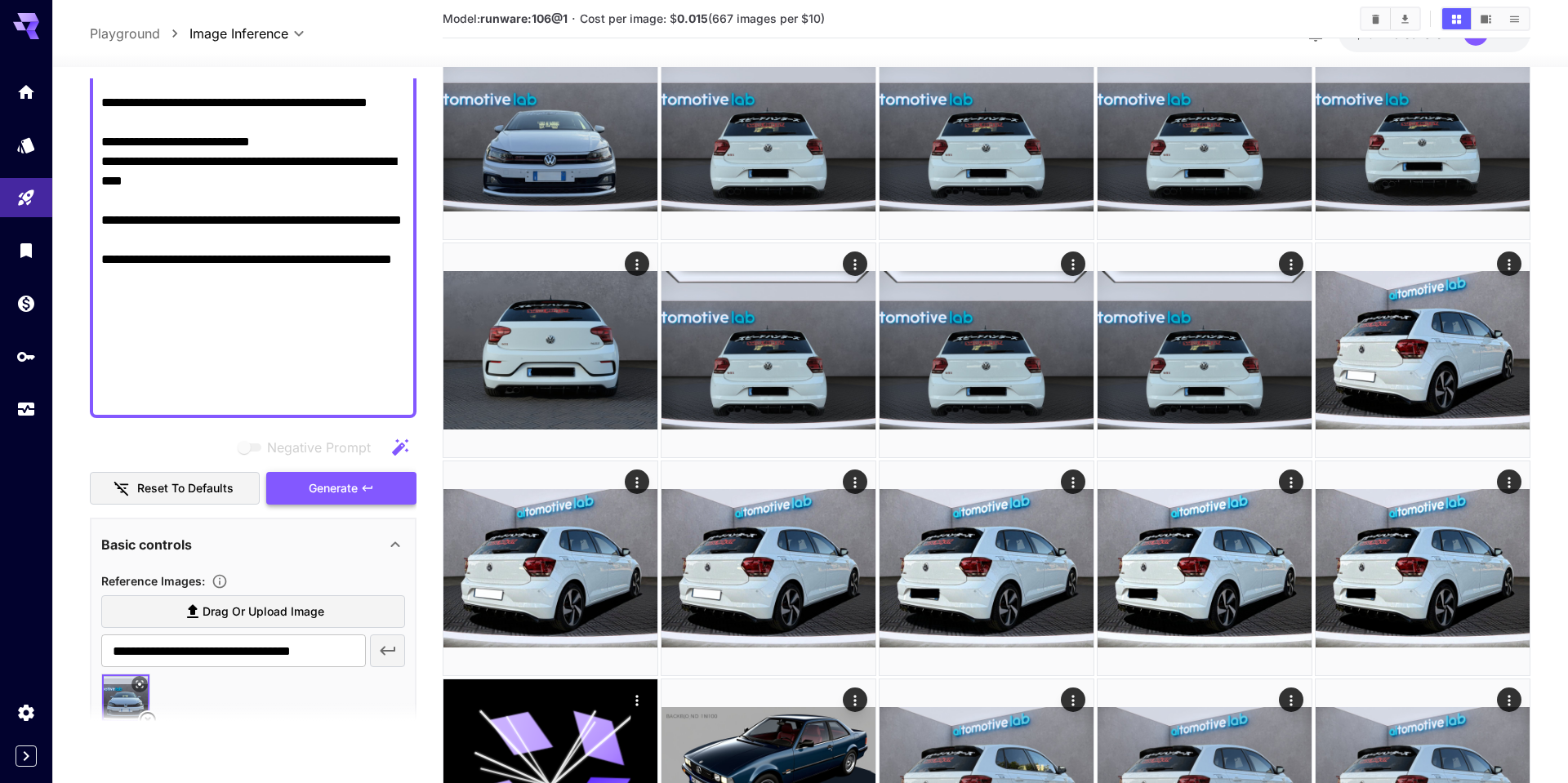 scroll, scrollTop: 347, scrollLeft: 0, axis: vertical 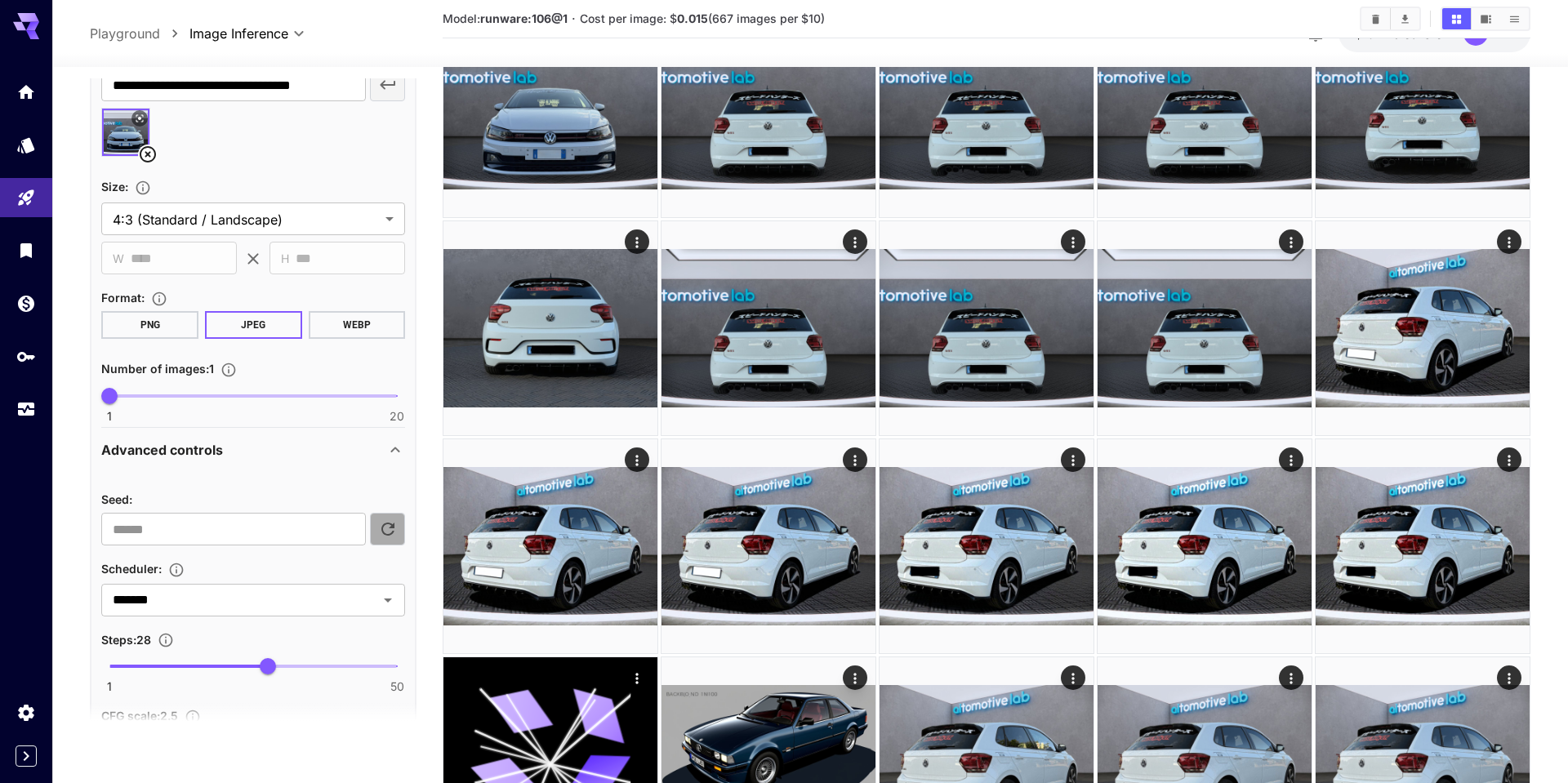 click 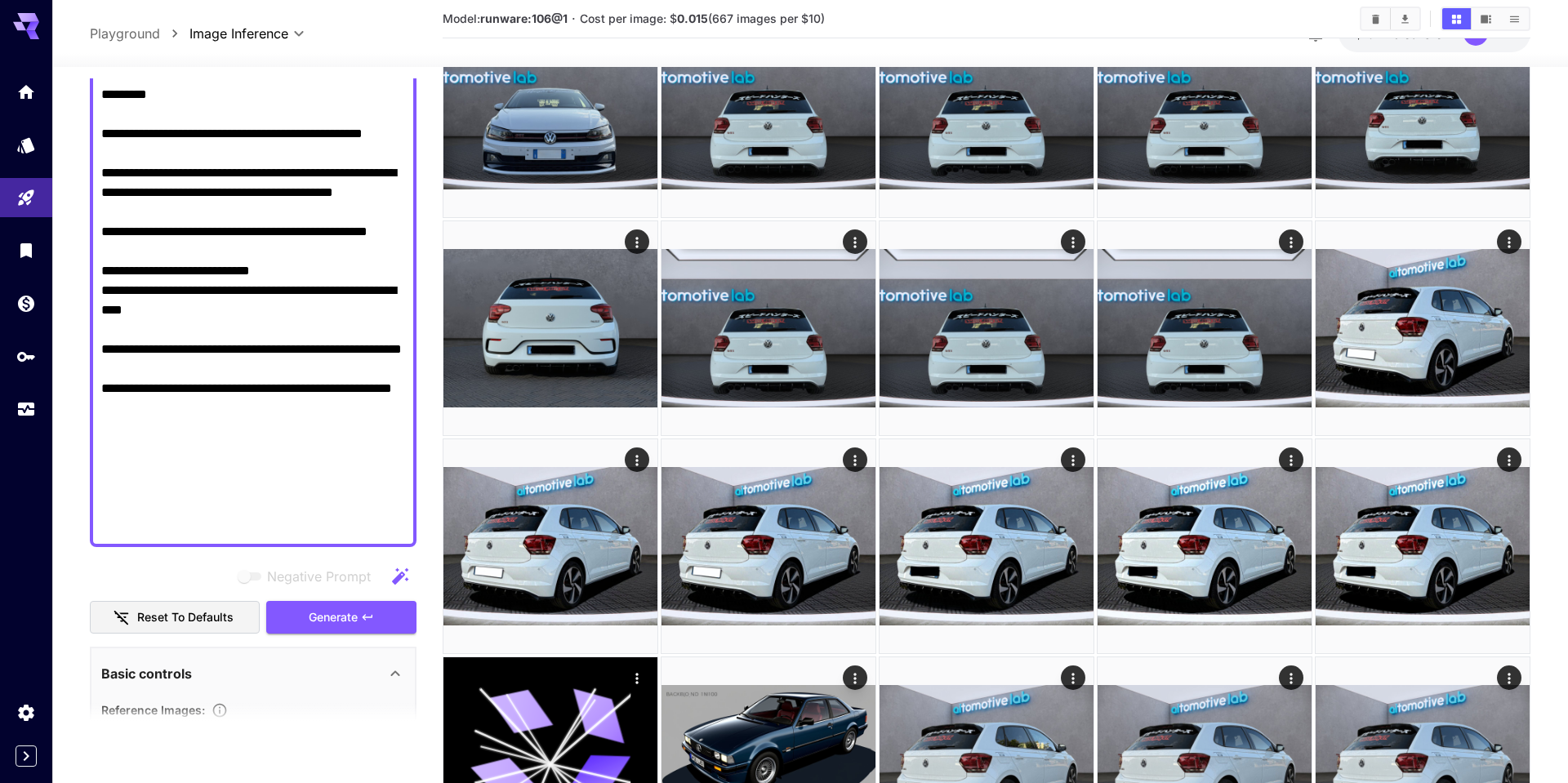scroll, scrollTop: 548, scrollLeft: 0, axis: vertical 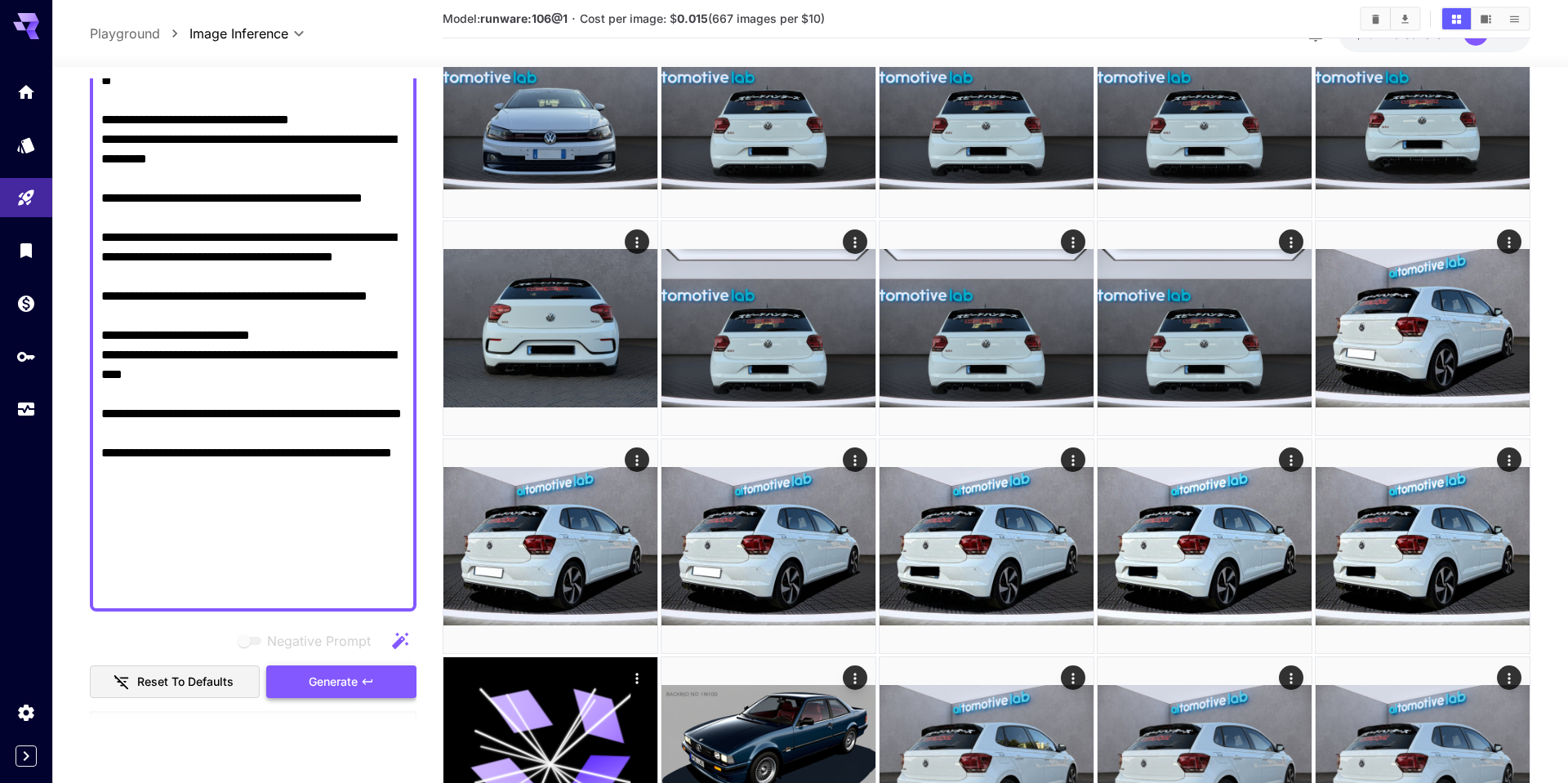 click on "Generate" at bounding box center (341, 682) 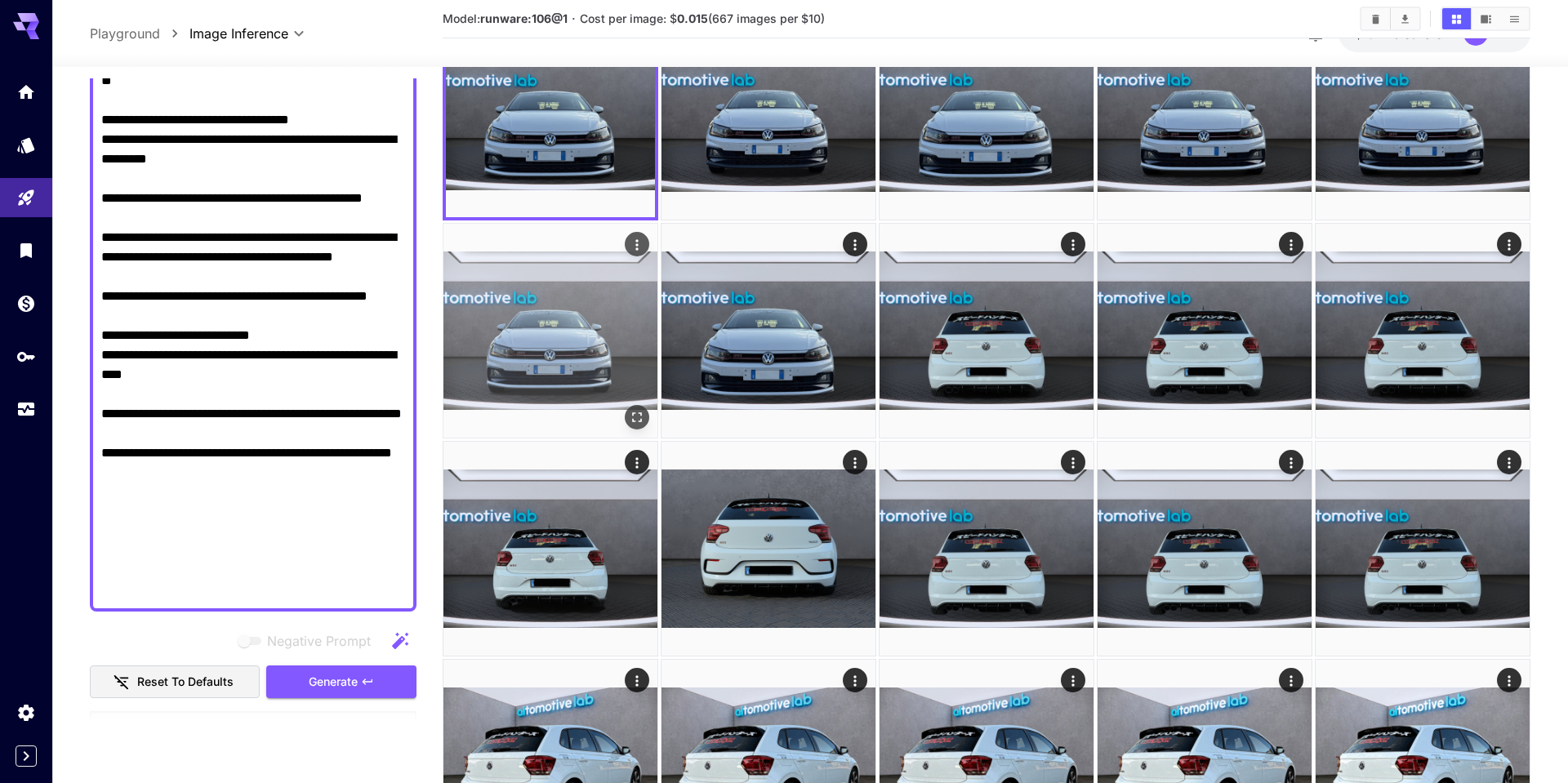 scroll, scrollTop: 0, scrollLeft: 0, axis: both 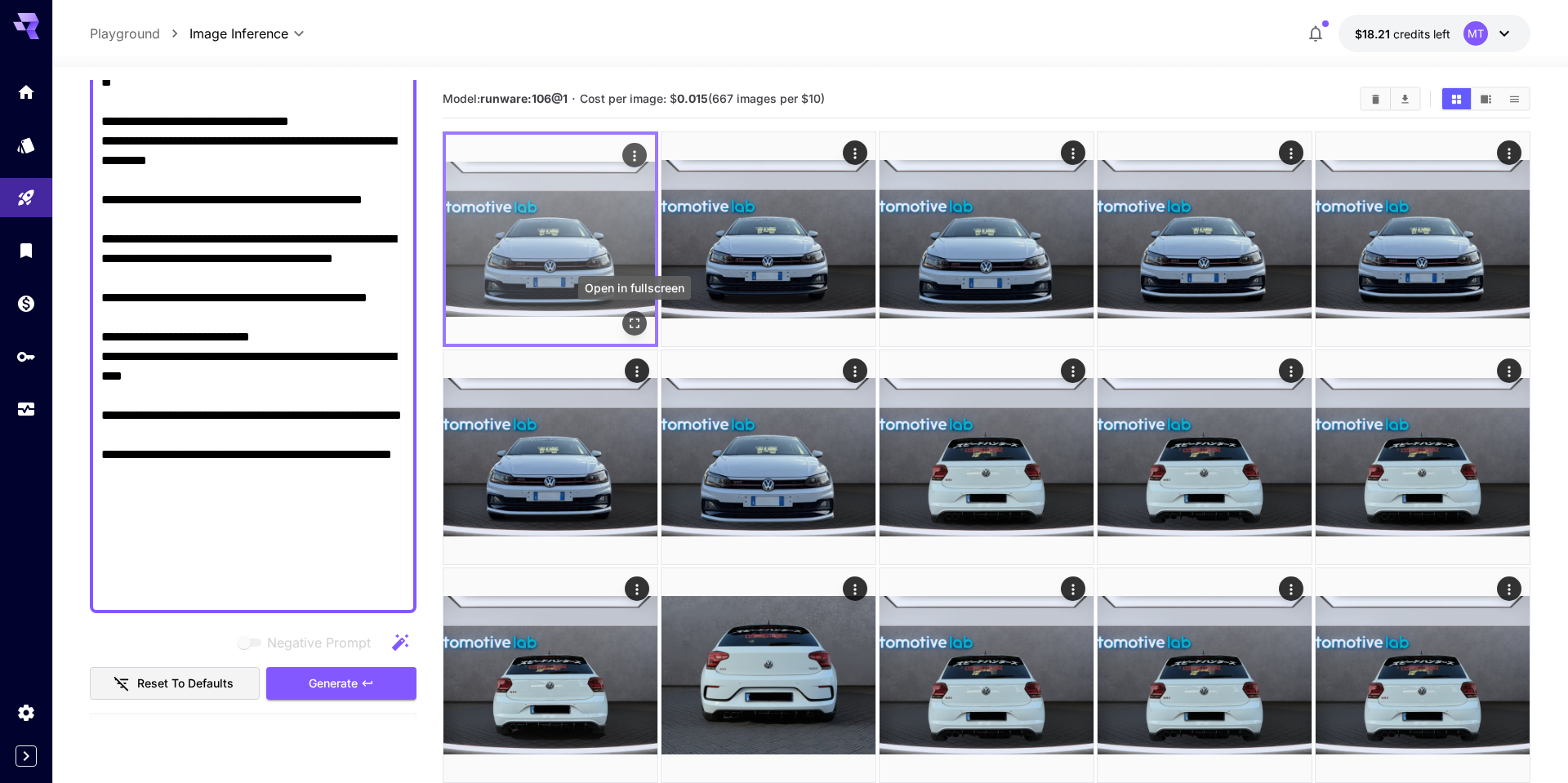 click 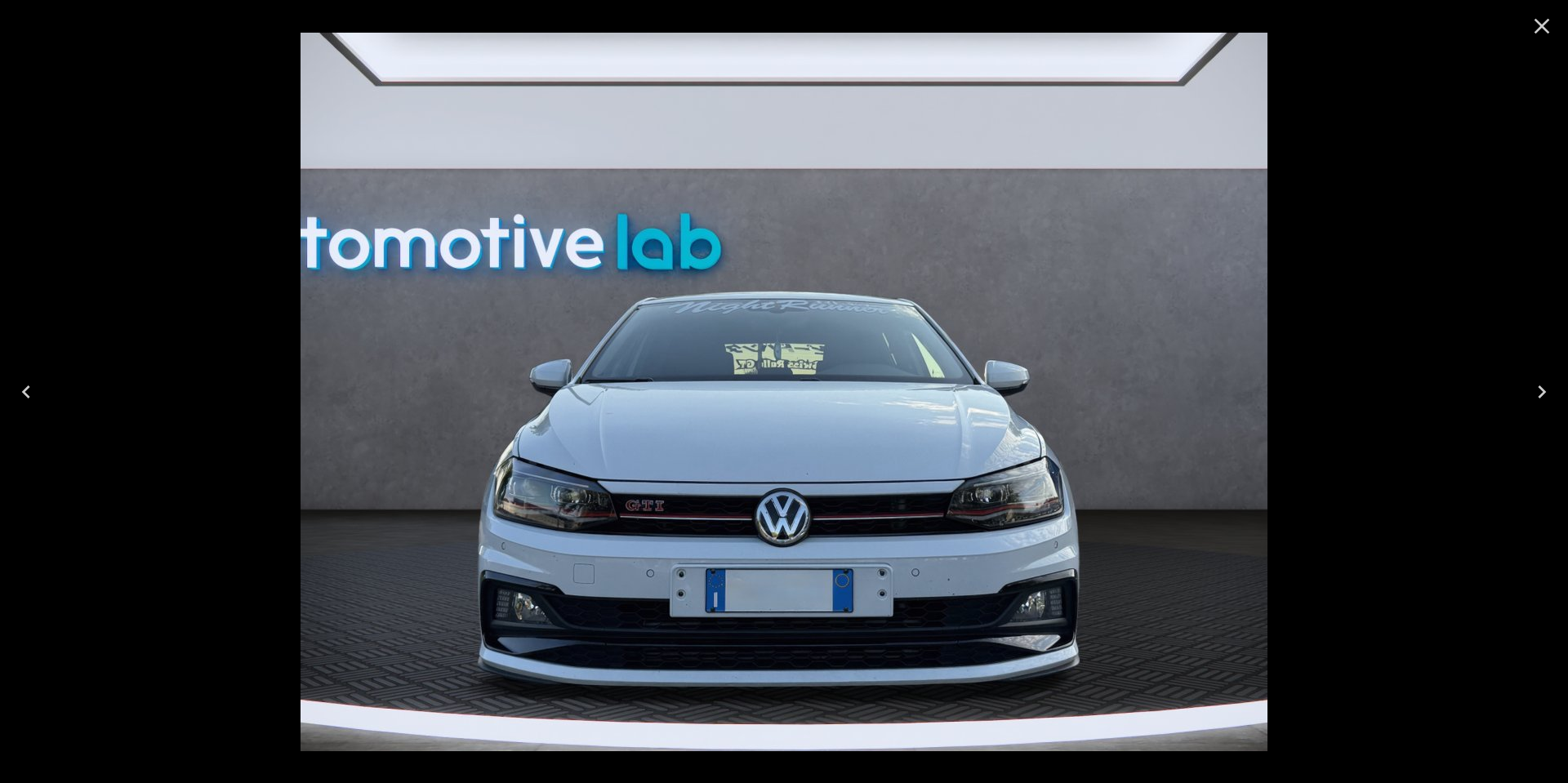 click 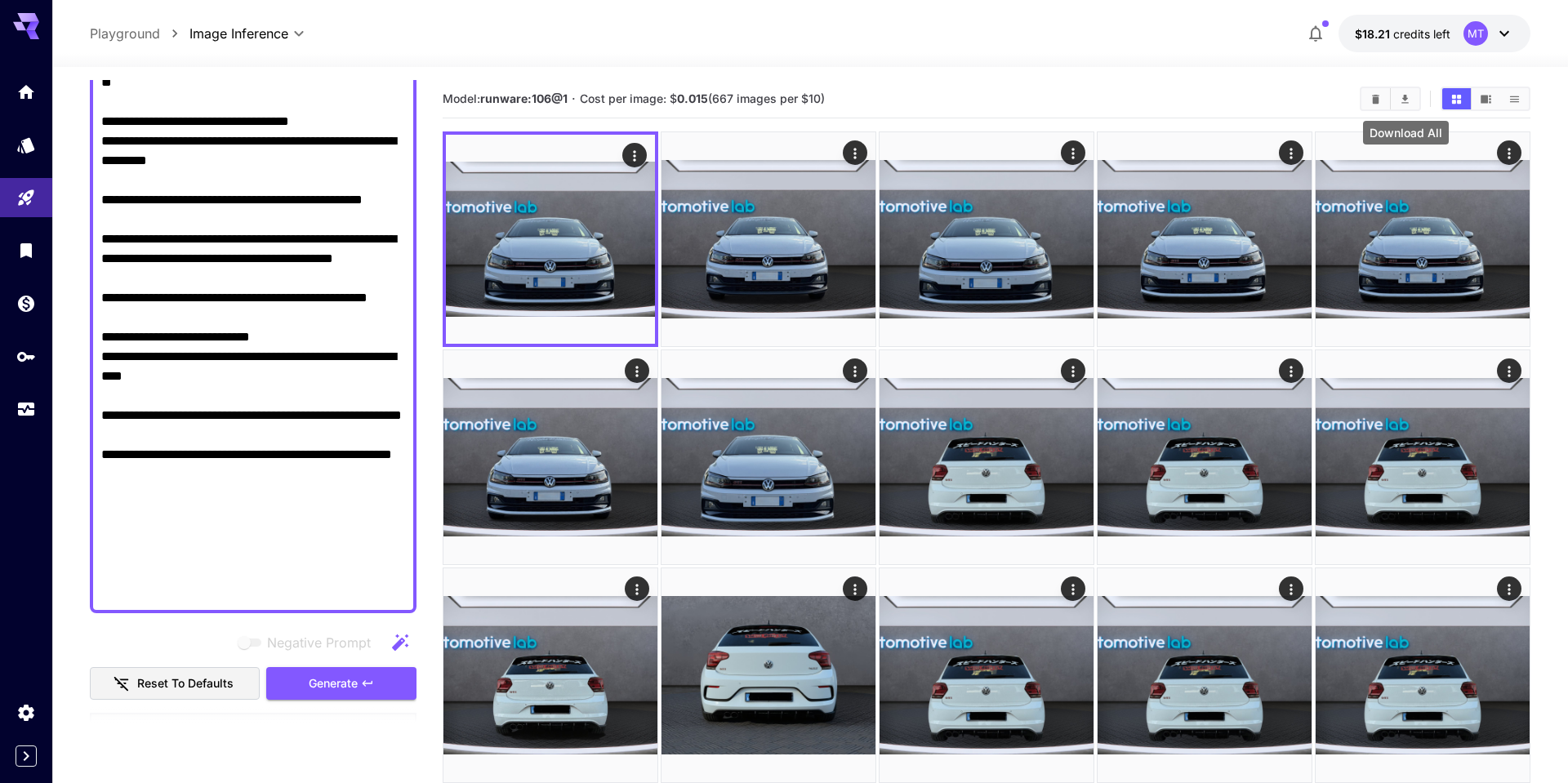click at bounding box center (1405, 99) 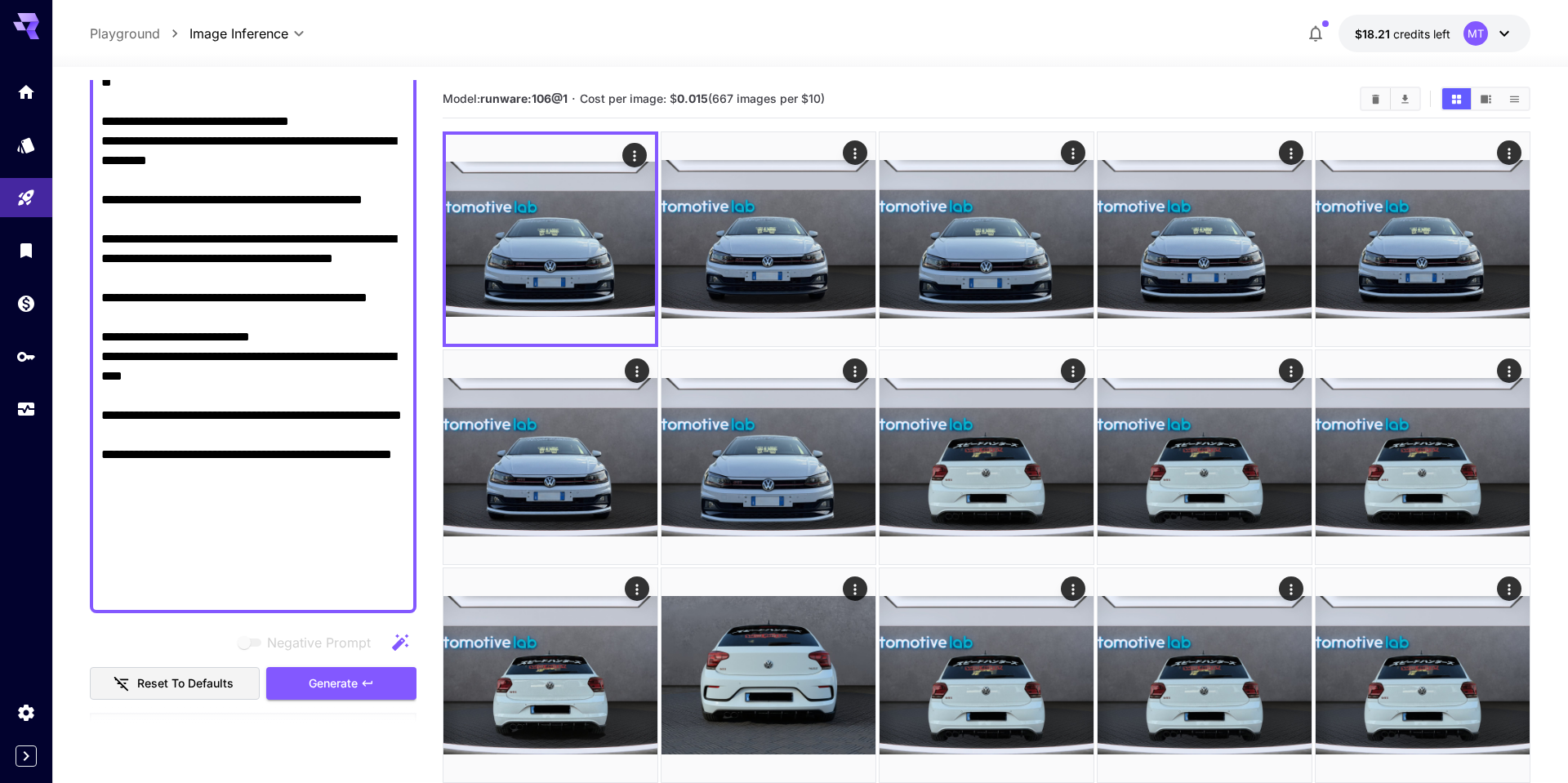 click on "Model:  runware:106@1 · Cost per image: $ 0.015  (667 images per $10)" at bounding box center (986, 99) 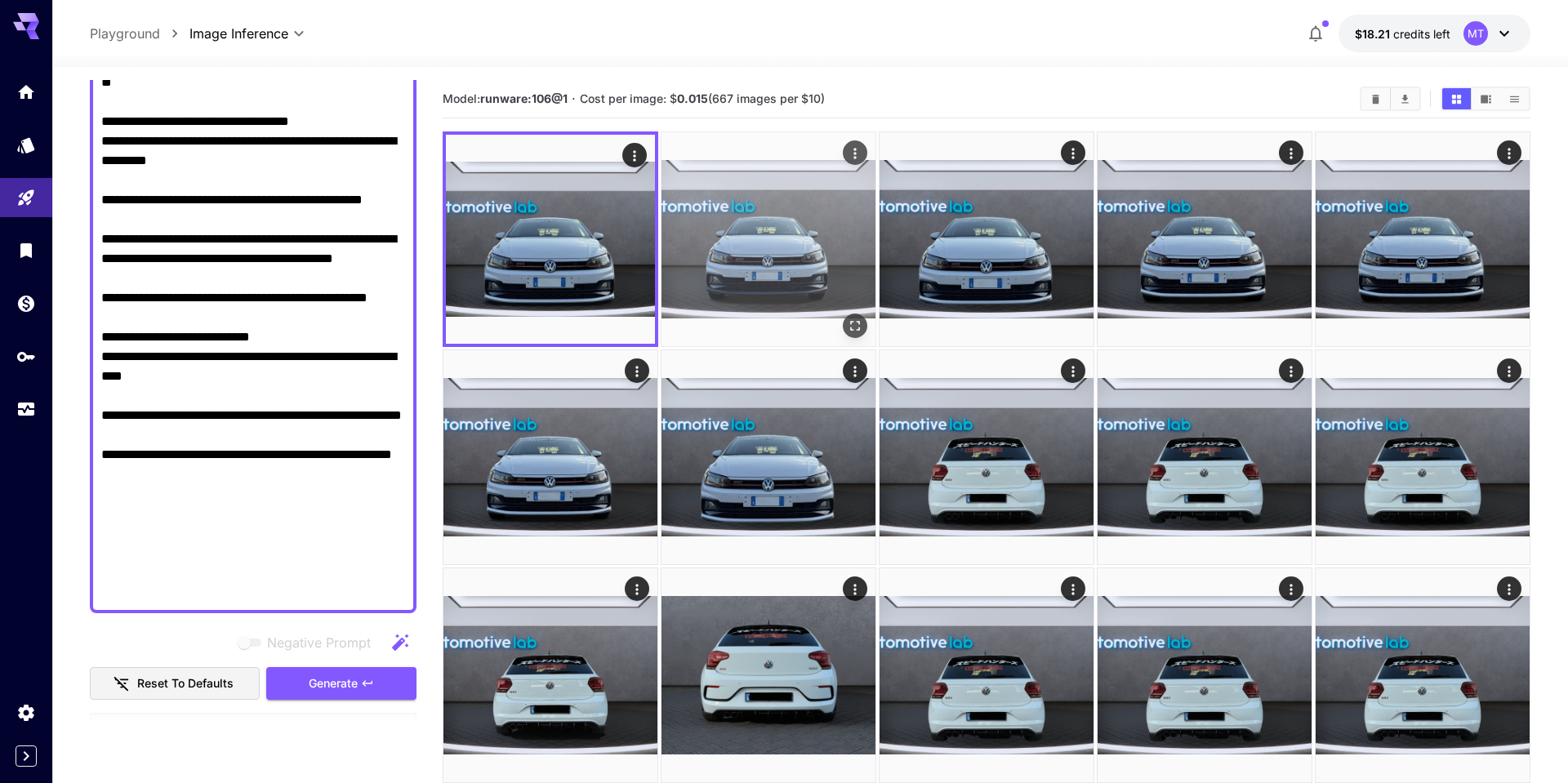 click at bounding box center (768, 239) 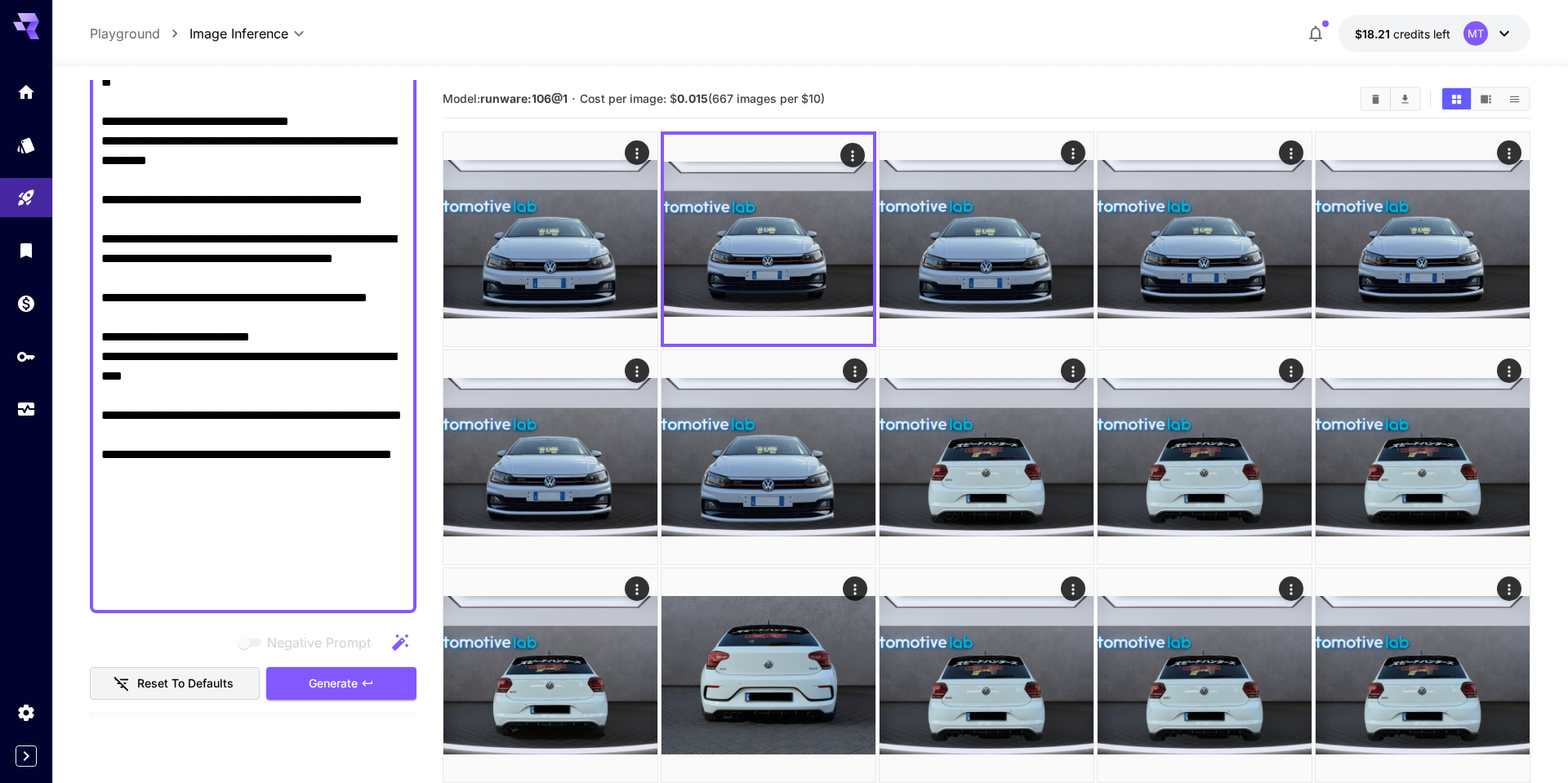 click on "Cost per image: $ 0.015  (667 images per $10)" at bounding box center [702, 98] 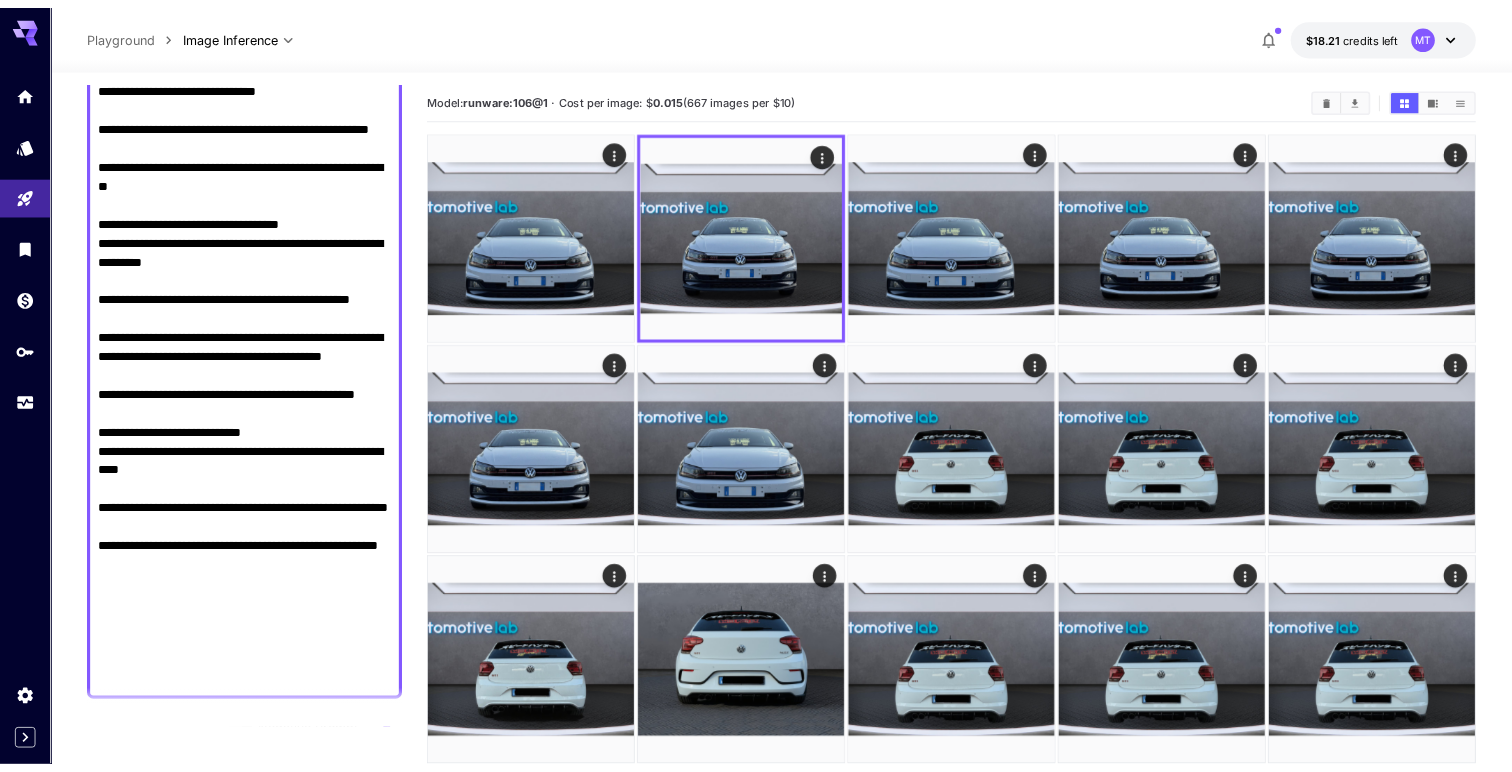 scroll, scrollTop: 540, scrollLeft: 0, axis: vertical 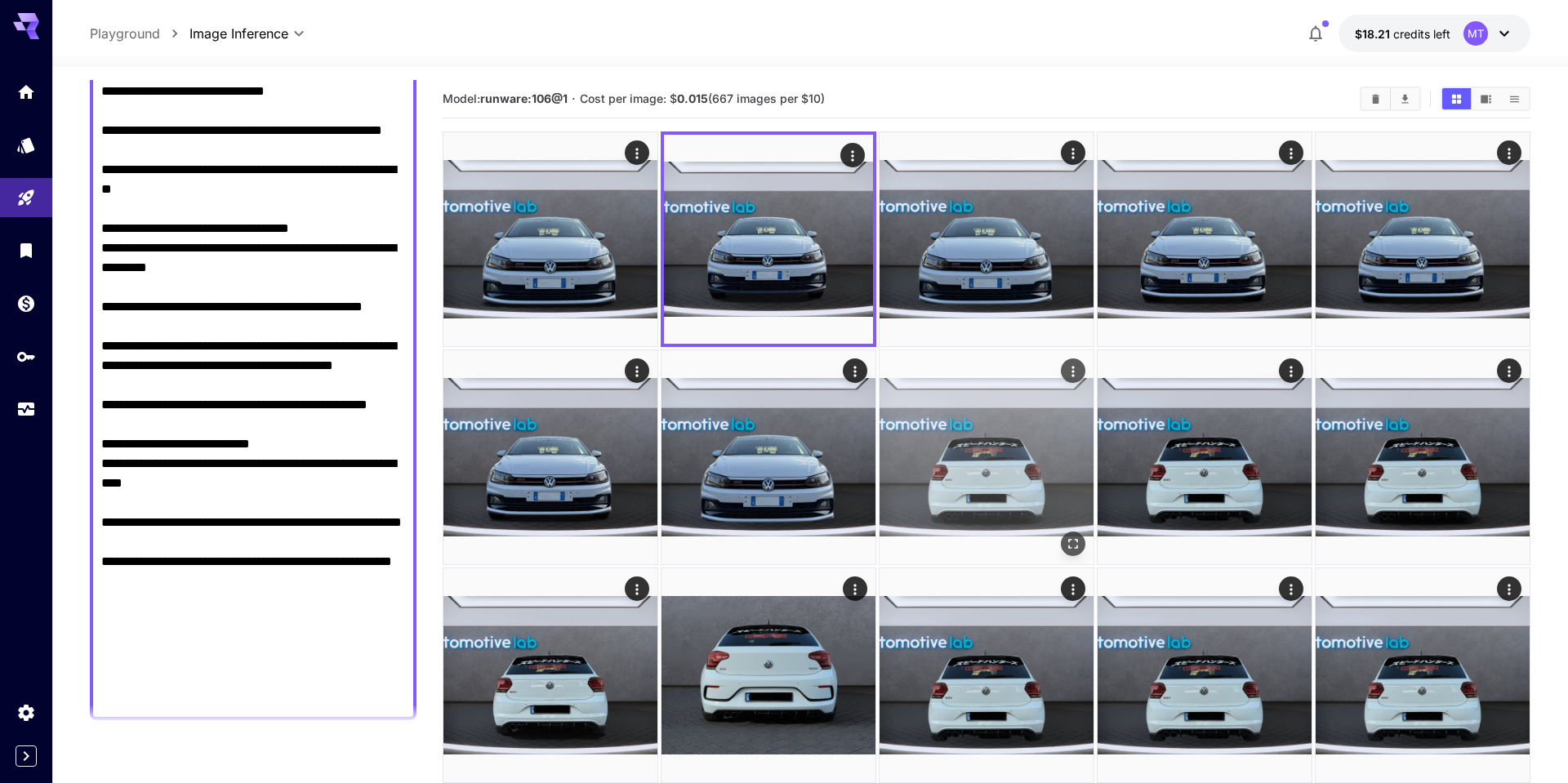 click 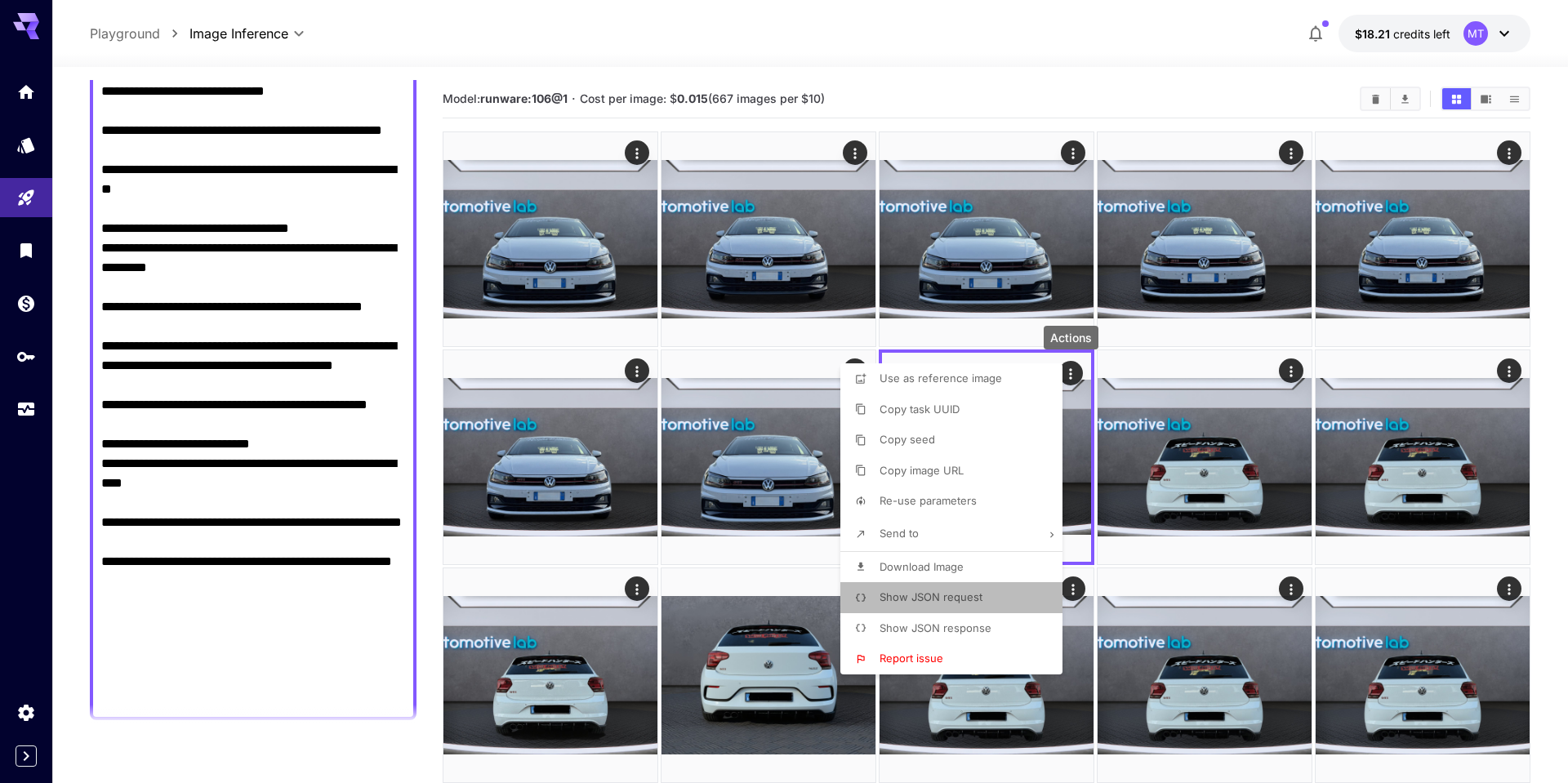 click on "Show JSON request" at bounding box center [931, 597] 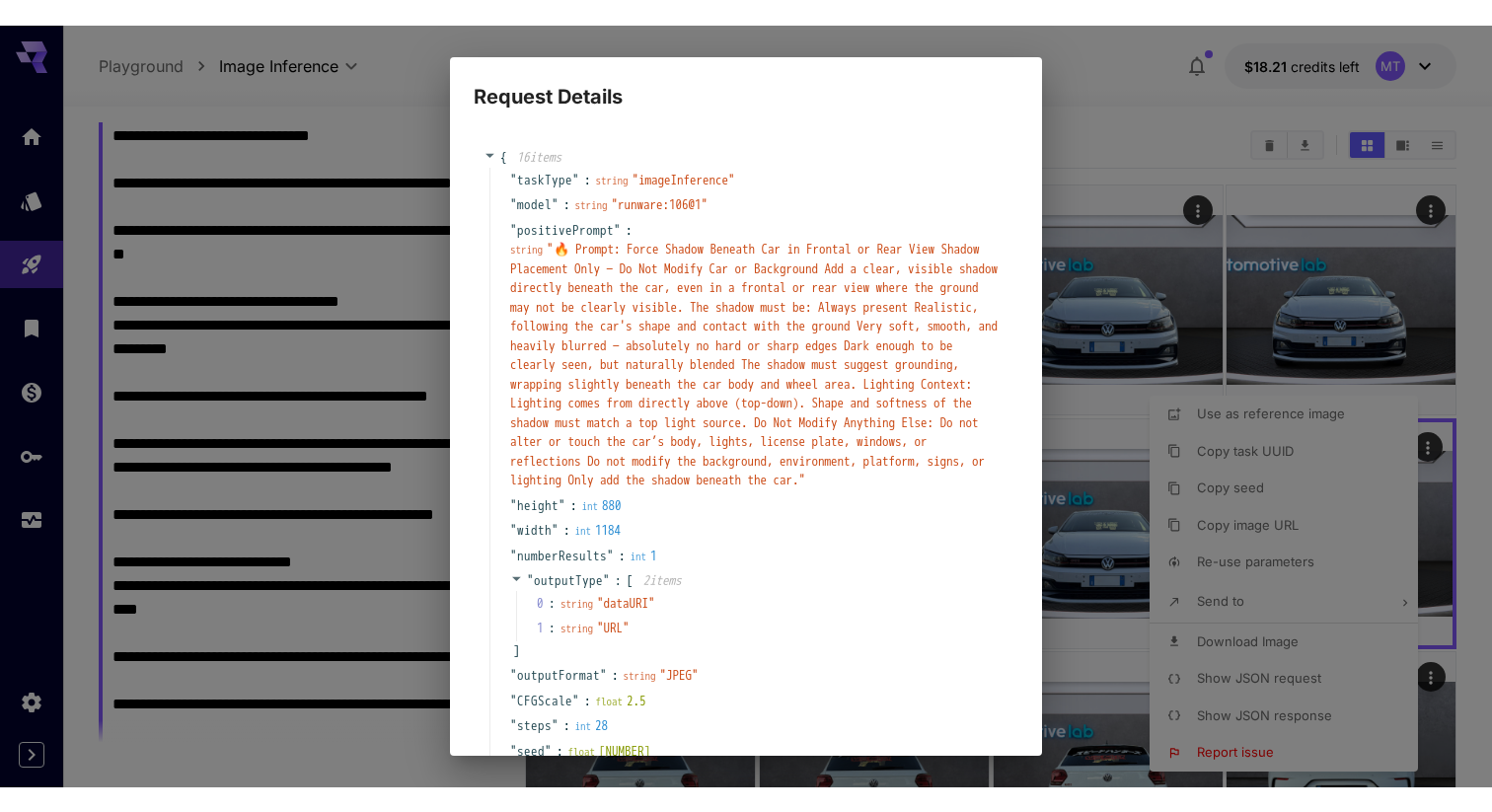 scroll, scrollTop: 533, scrollLeft: 0, axis: vertical 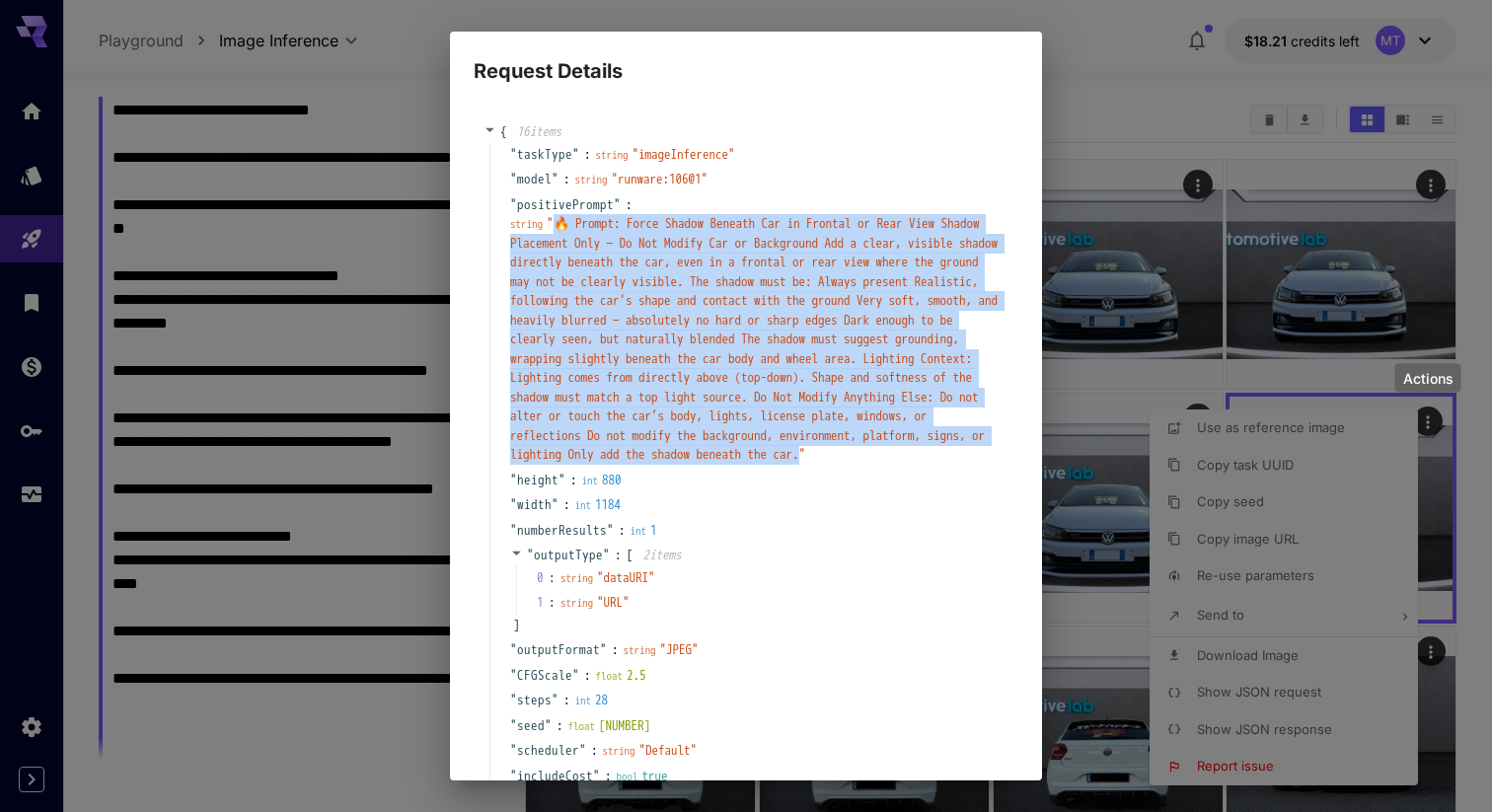 drag, startPoint x: 565, startPoint y: 220, endPoint x: 635, endPoint y: 516, distance: 304.1644 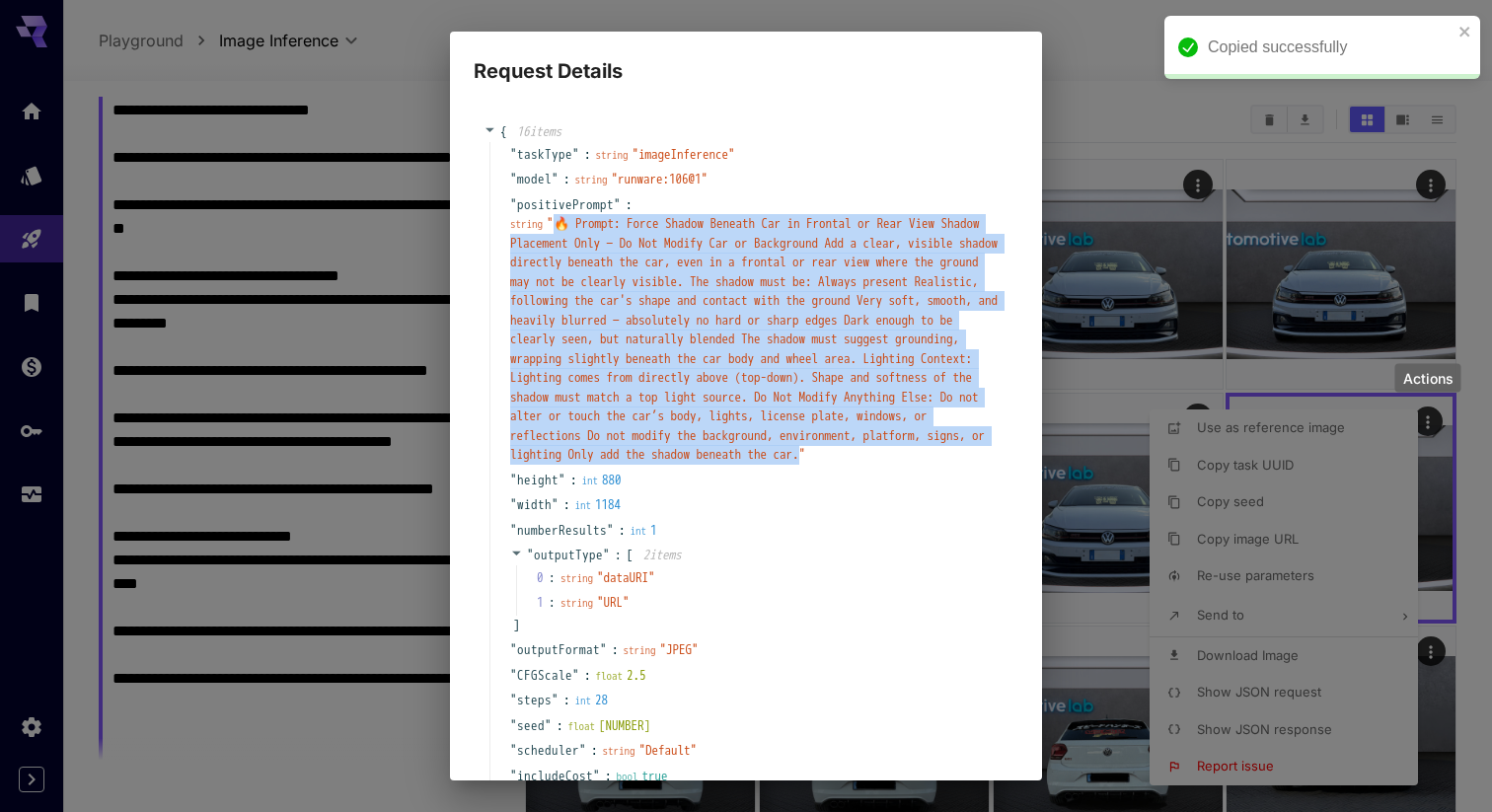 copy on "🔥 Prompt: Force Shadow Beneath Car in Frontal or Rear View
Shadow Placement Only — Do Not Modify Car or Background
Add a clear, visible shadow directly beneath the car, even in a frontal or rear view where the ground may not be clearly visible.
The shadow must be:
Always present
Realistic, following the car's shape and contact with the ground
Very soft, smooth, and heavily blurred — absolutely no hard or sharp edges
Dark enough to be clearly seen, but naturally blended
The shadow must suggest grounding, wrapping slightly beneath the car body and wheel area.
Lighting Context:
Lighting comes from directly above (top-down).
Shape and softness of the shadow must match a top light source.
Do Not Modify Anything Else:
Do not alter or touch the car’s body, lights, license plate, windows, or reflections
Do not modify the background, environment, platform, signs, or lighting
Only add the shadow beneath the car." 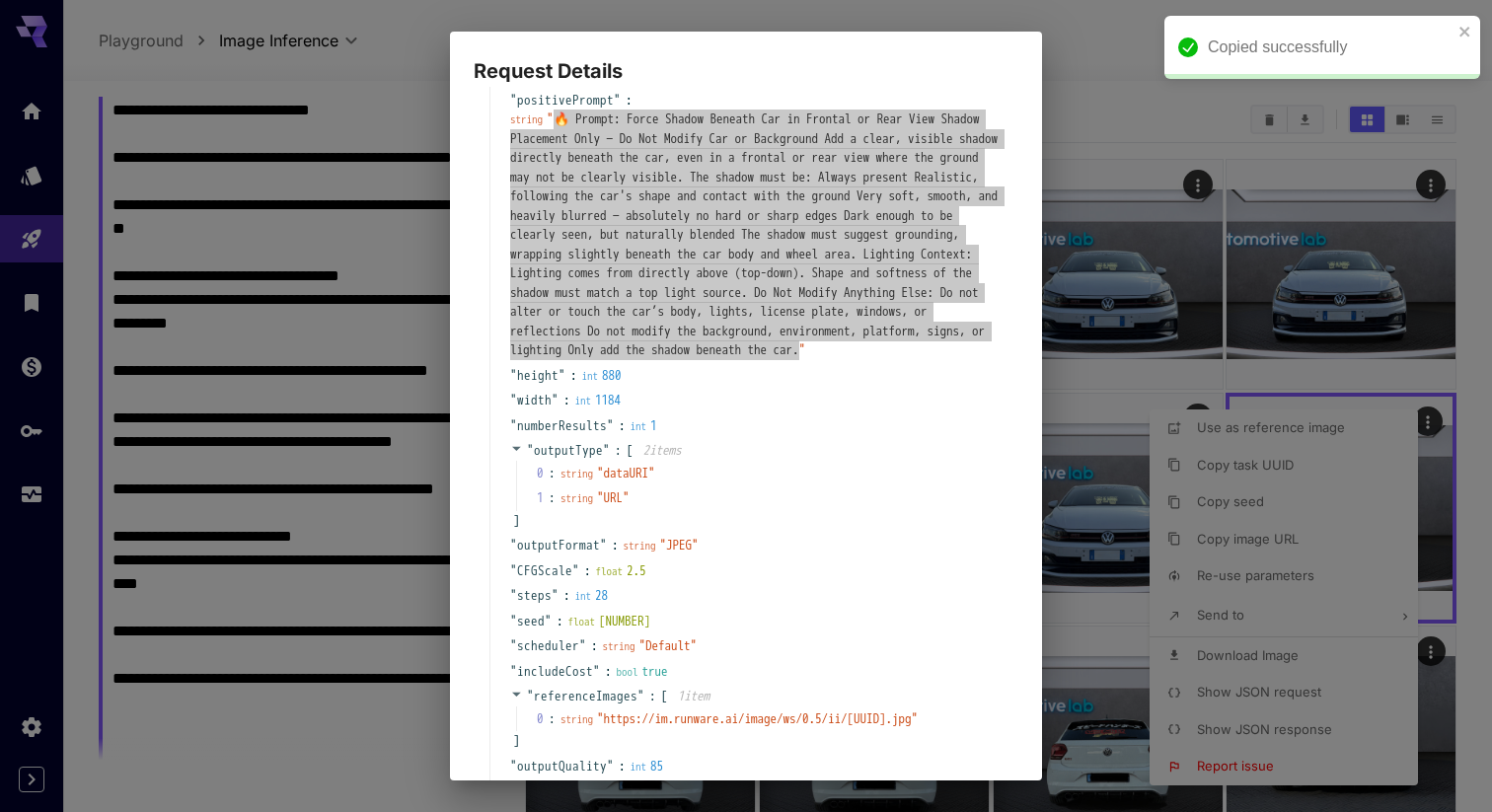 scroll, scrollTop: 133, scrollLeft: 0, axis: vertical 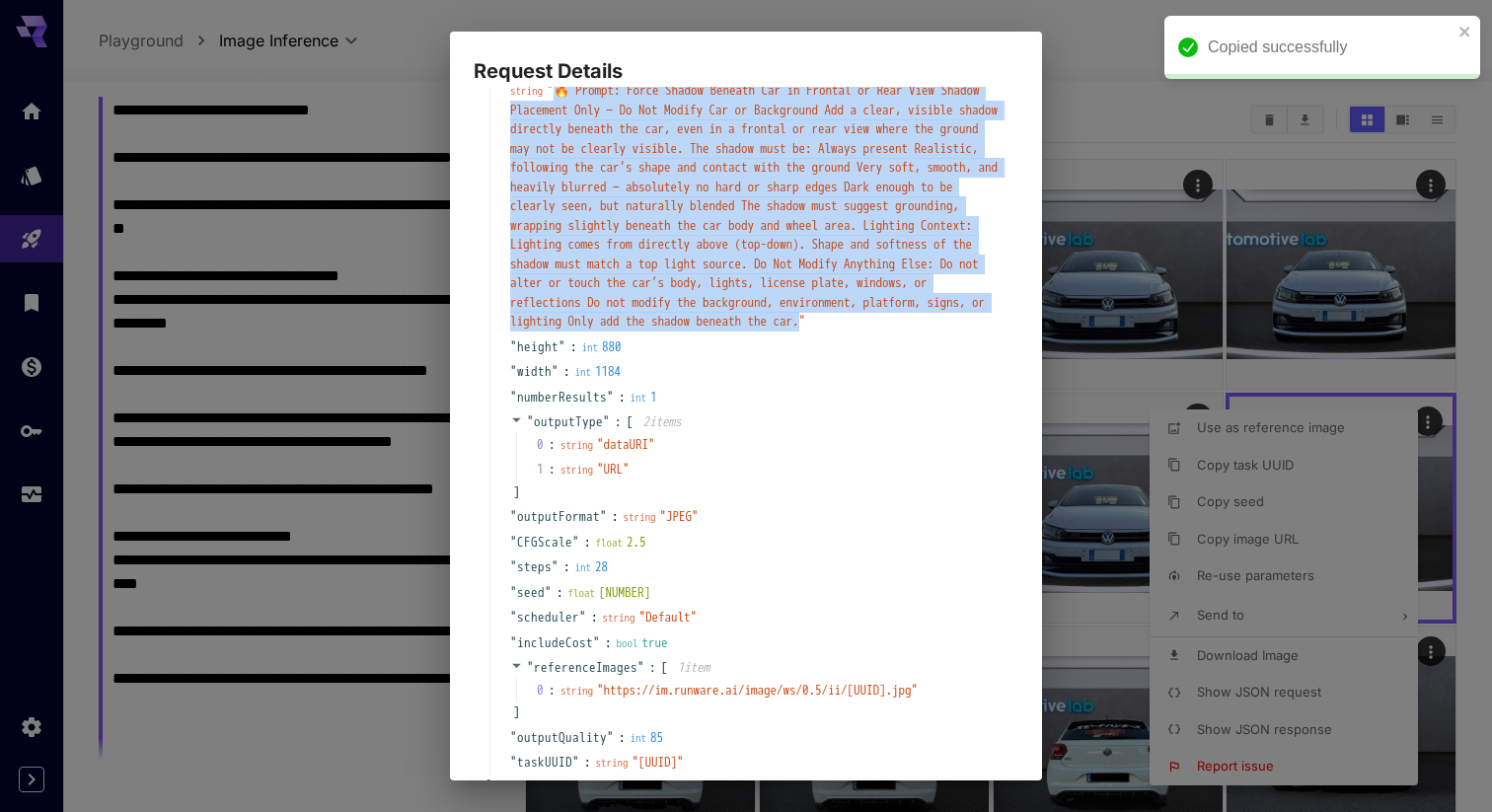 click on "float 7288194740454421" at bounding box center [610, 593] 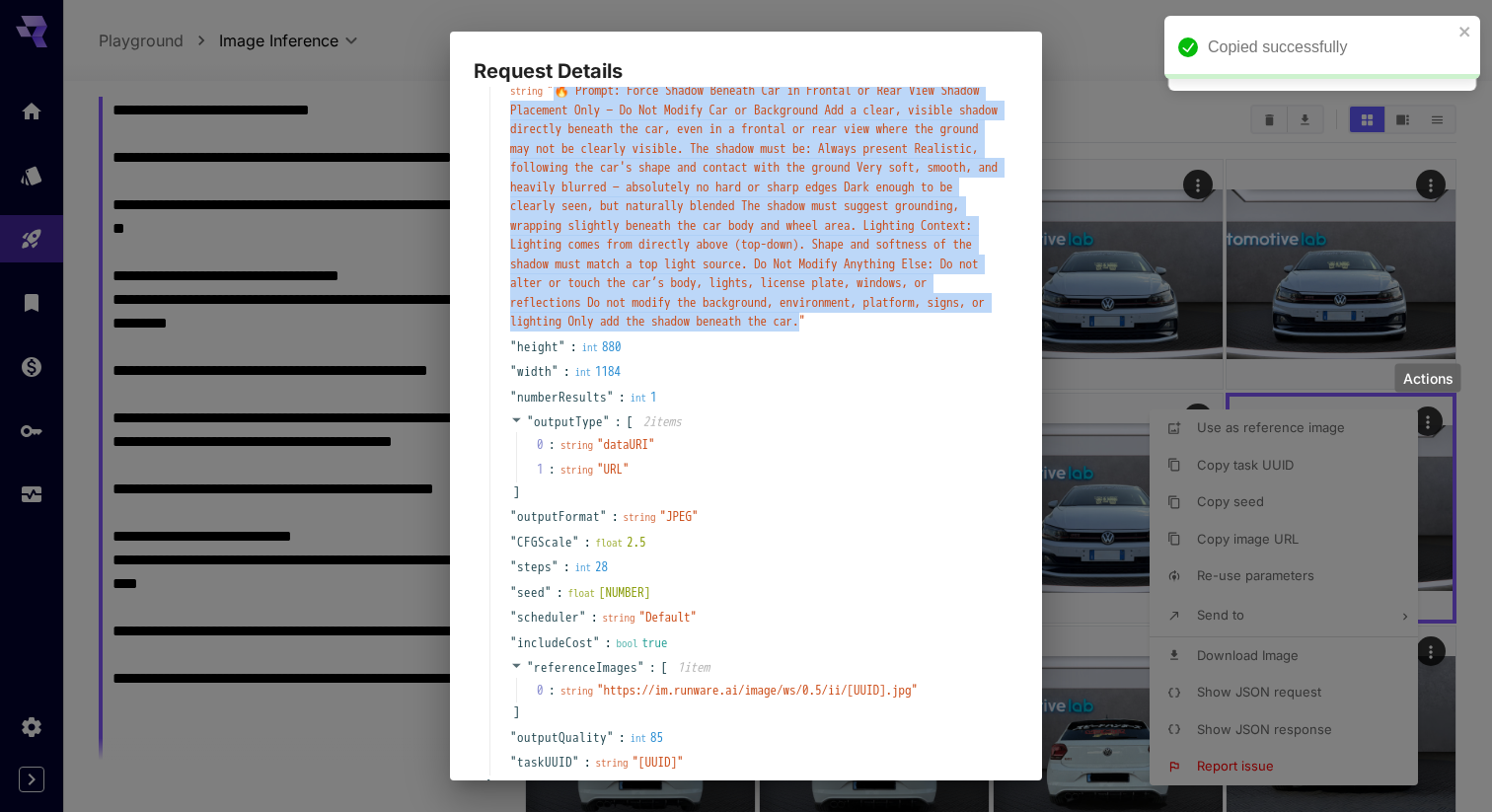 scroll, scrollTop: 362, scrollLeft: 0, axis: vertical 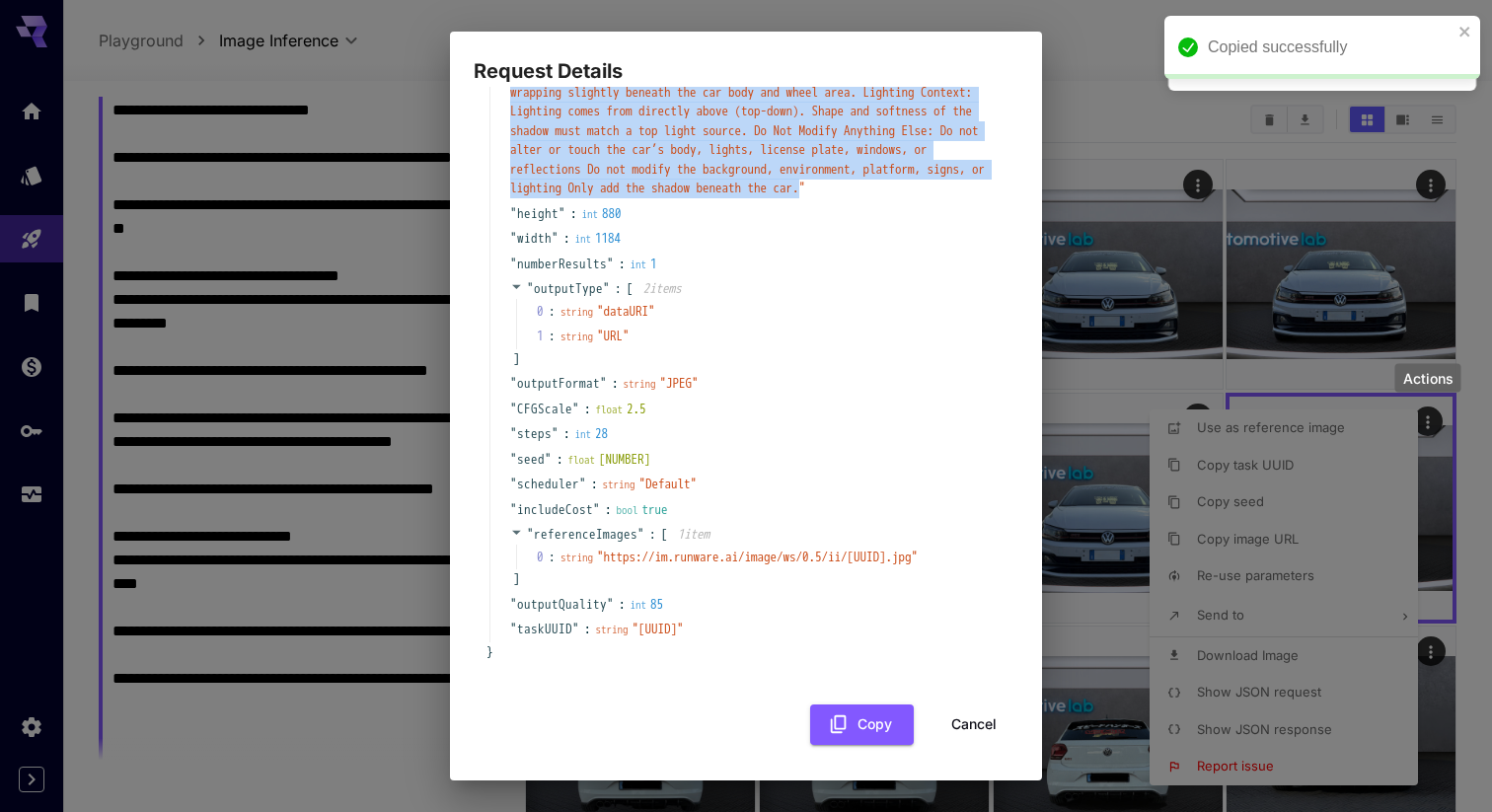 click on "Cancel" at bounding box center (974, 724) 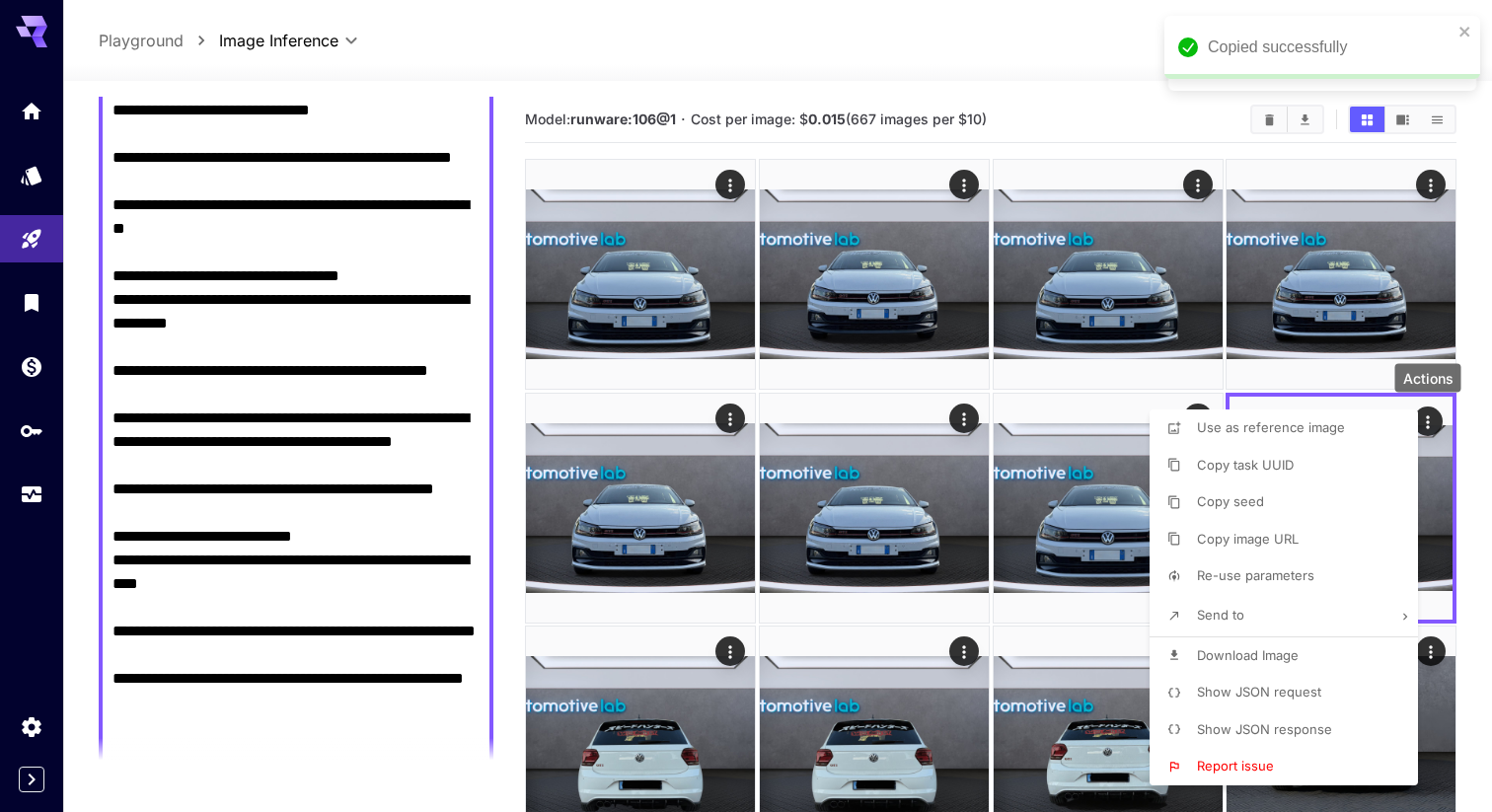 click at bounding box center [746, 406] 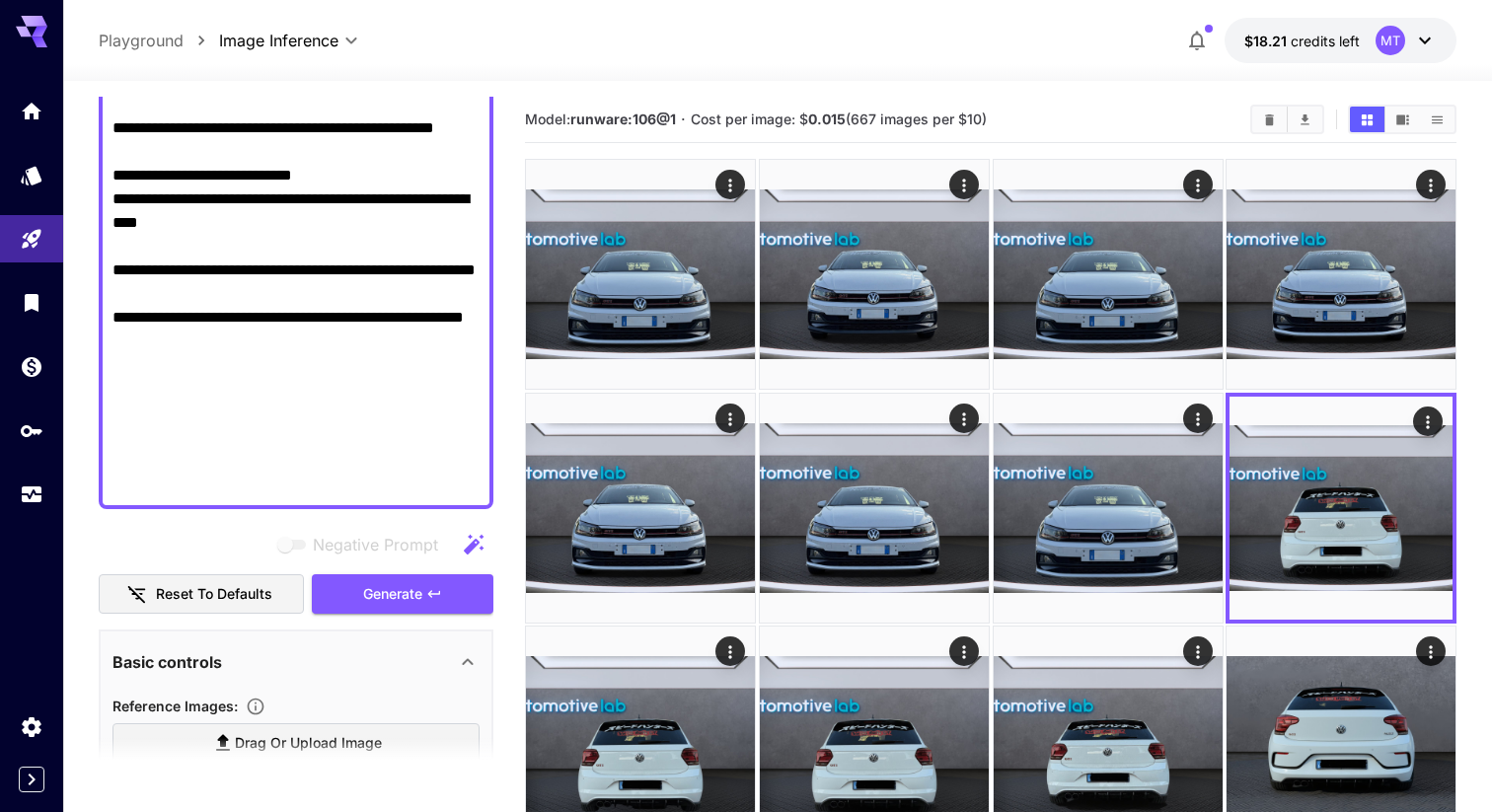 scroll, scrollTop: 903, scrollLeft: 0, axis: vertical 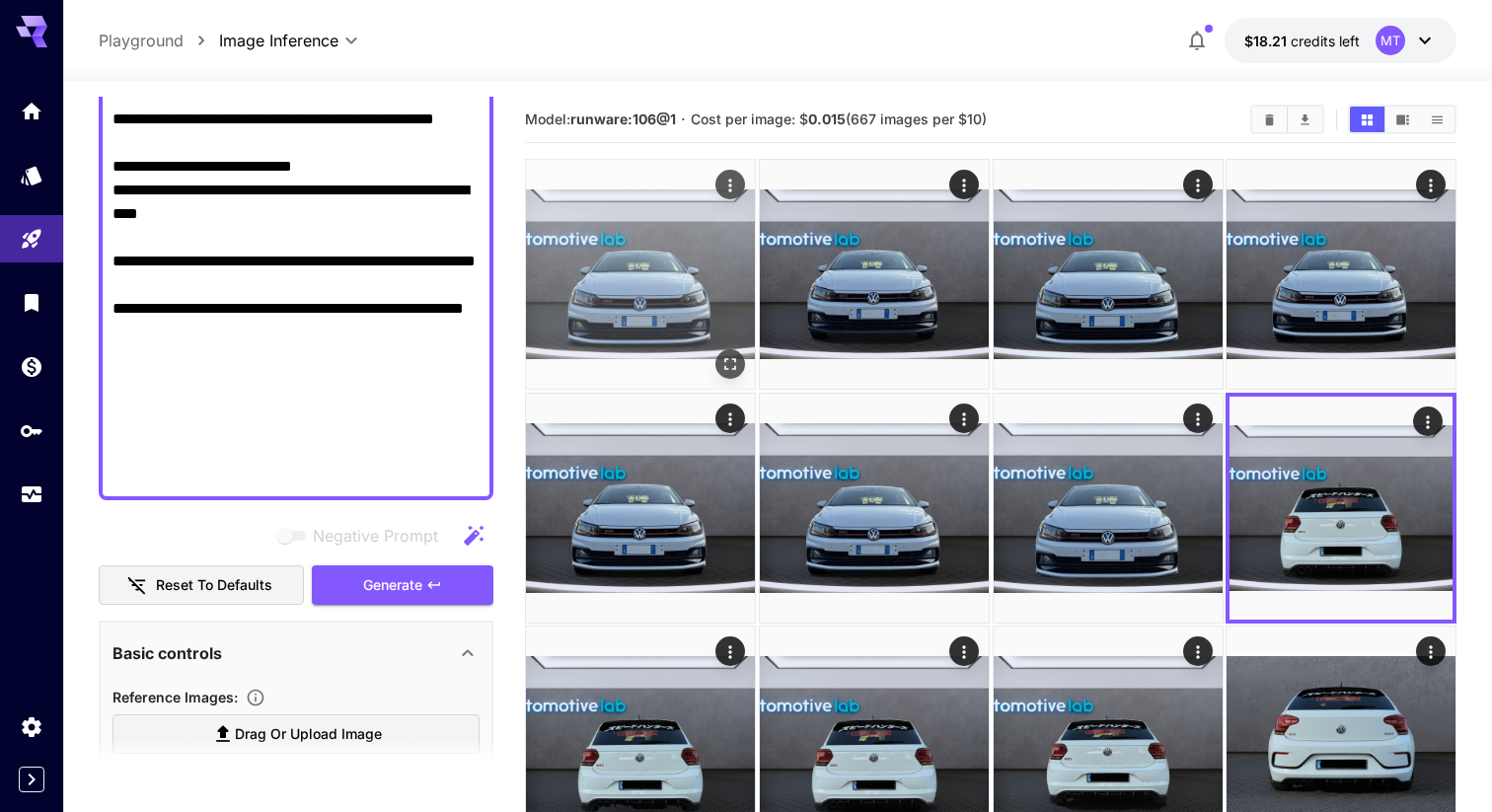 click 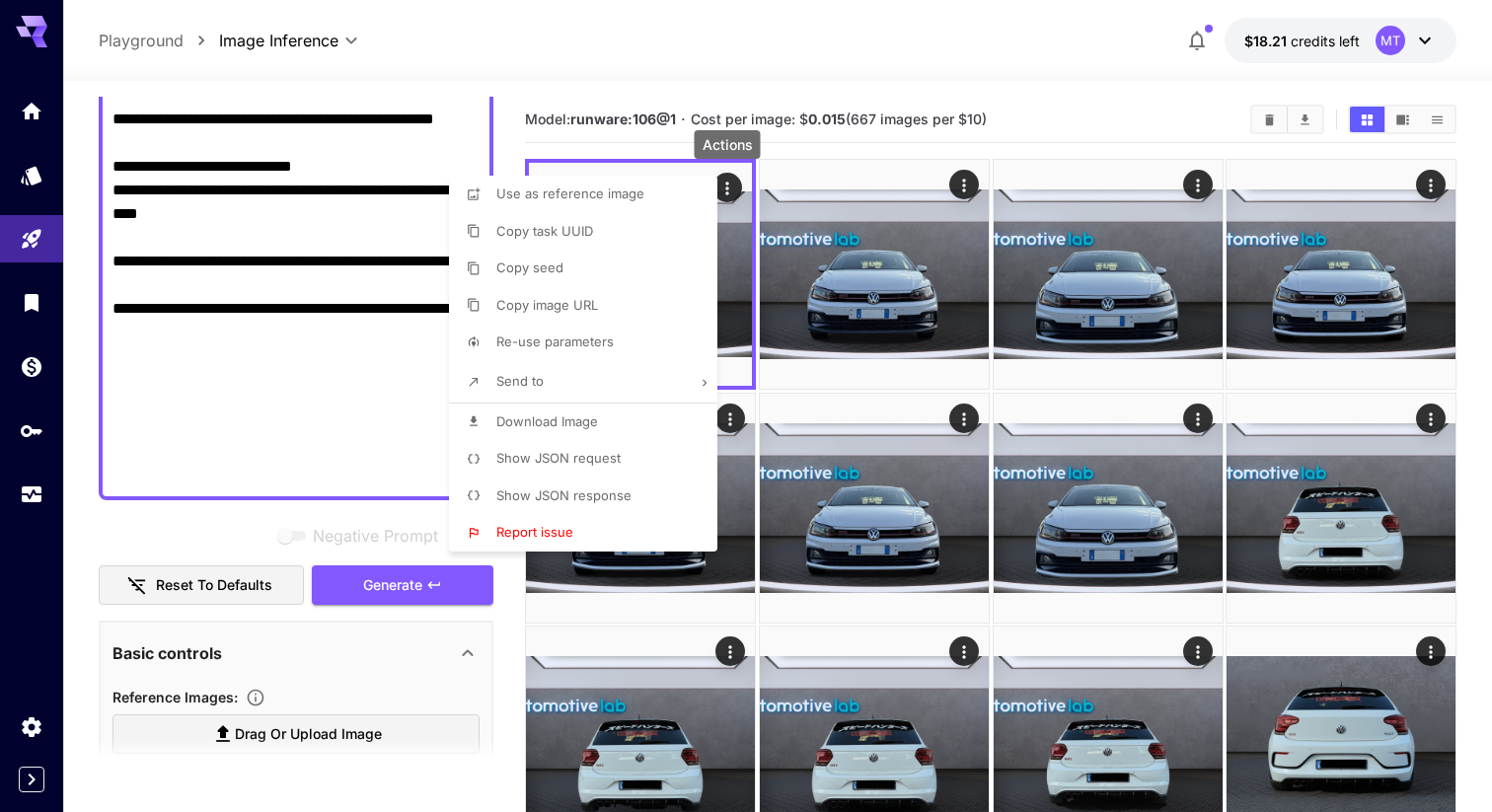 click on "Show JSON request" at bounding box center [589, 459] 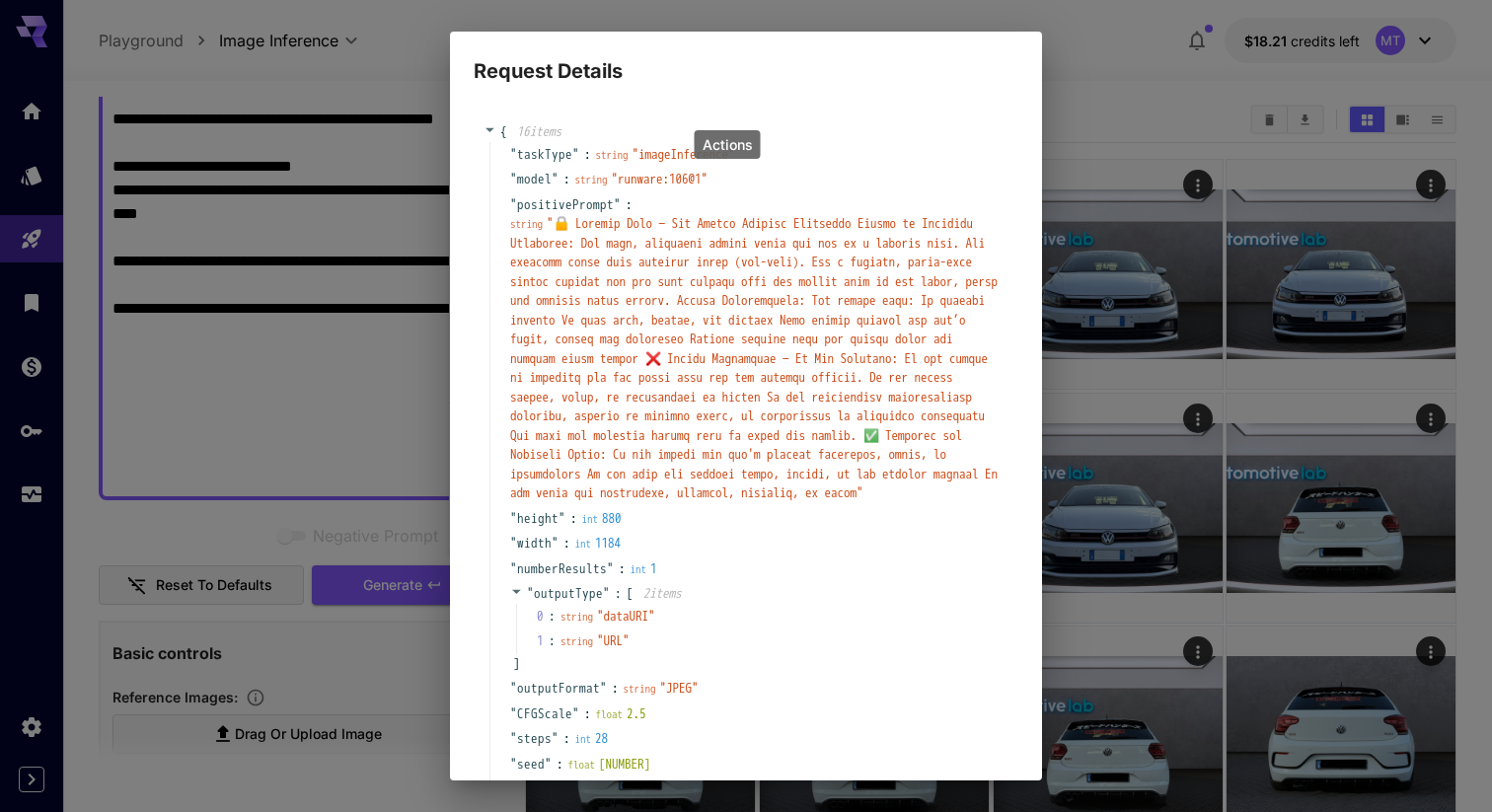 drag, startPoint x: 581, startPoint y: 223, endPoint x: 826, endPoint y: 554, distance: 411.8082 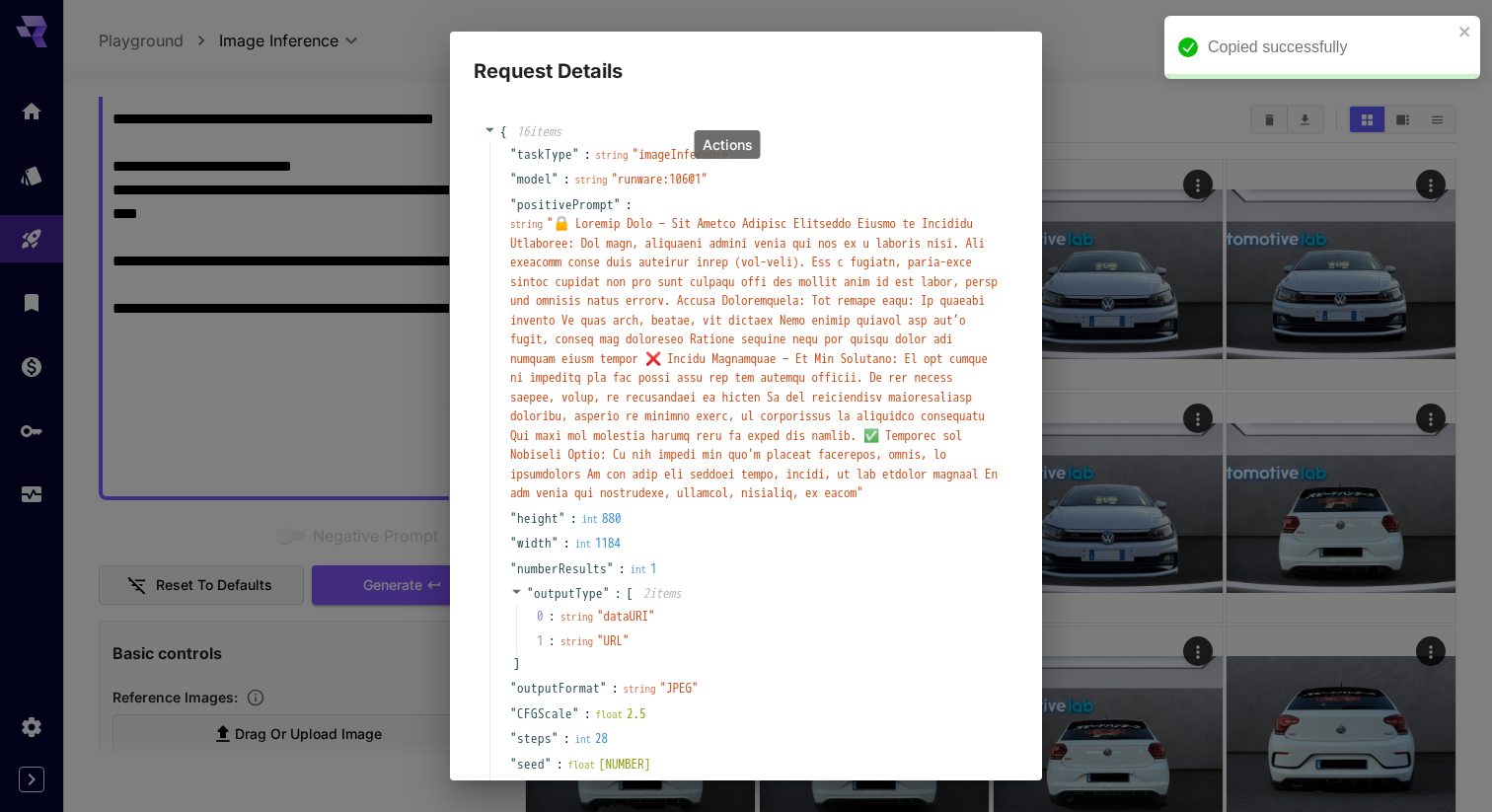 copy on "rontal View — Add Shadow Without Inventing Wheels or Geometry
Objective: Add soft, realistic shadow under the car in a frontal view.
The lighting comes from directly above (top-down).
Add a visible, ultra-soft shadow beneath the car that appears near the bottom edge of the image, below the visible lower bumper.
Shadow Requirements:
The shadow must:
Be clearly visible
Be very soft, smooth, and blurred
Wrap subtly beneath the car’s front, fading out naturally
Suggest contact with the ground below the visible lower bumper
❌ Strict Constraint — No New Geometry:
Do not invent or generate any car parts that are not already visible.
Do not create wheels, tires, or reflections of wheels
Do not hallucinate undercarriage elements, shadows of missing parts, or reflections of imaginary components
Use only the existing visual cues to shape the shadow.
✅ Preserve the Original Scene:
Do not change the car's visible structure, color, or reflections
Do not edit the license plate, lights, or any frontal details
Do not touch..." 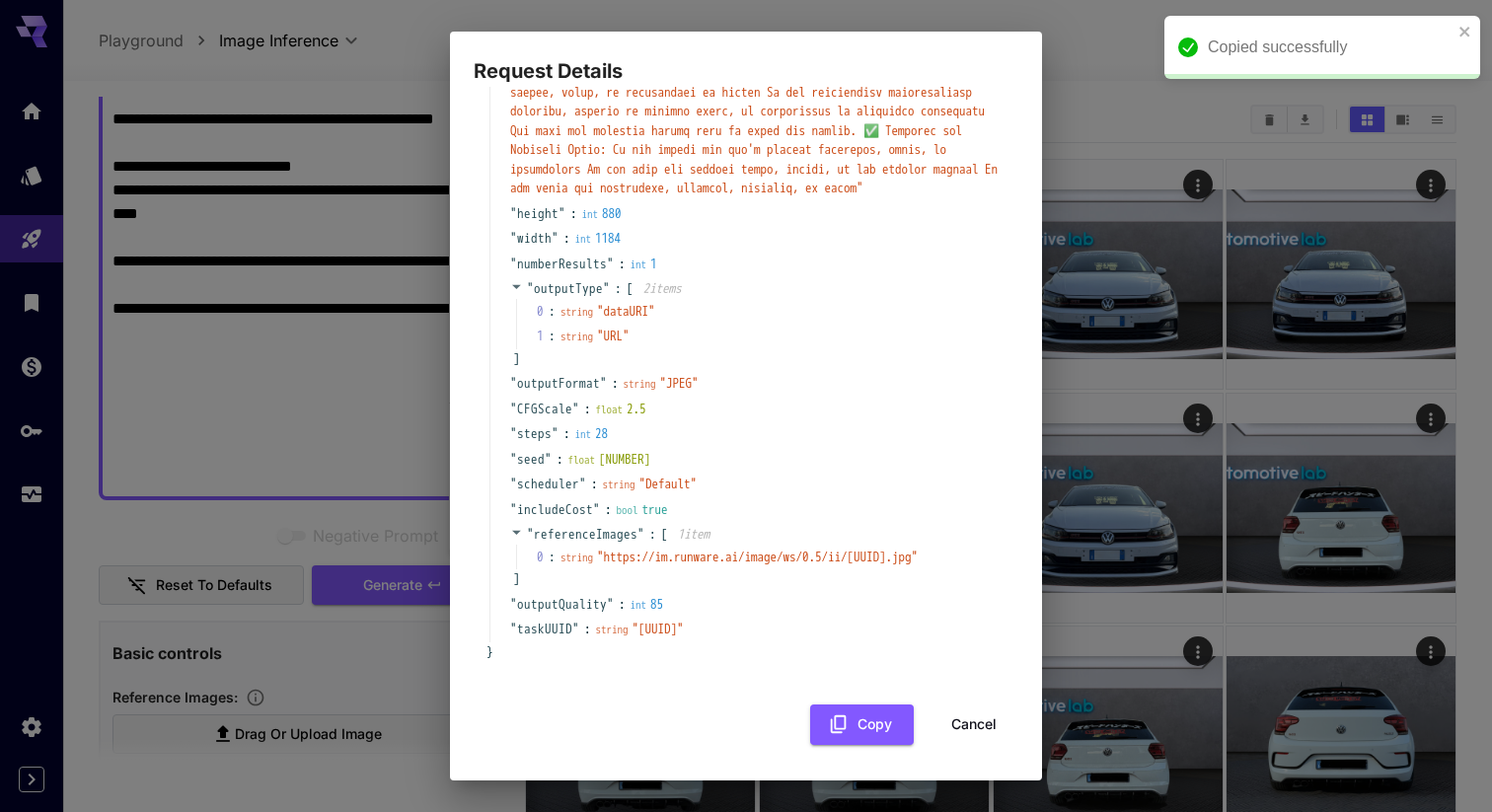 scroll, scrollTop: 401, scrollLeft: 0, axis: vertical 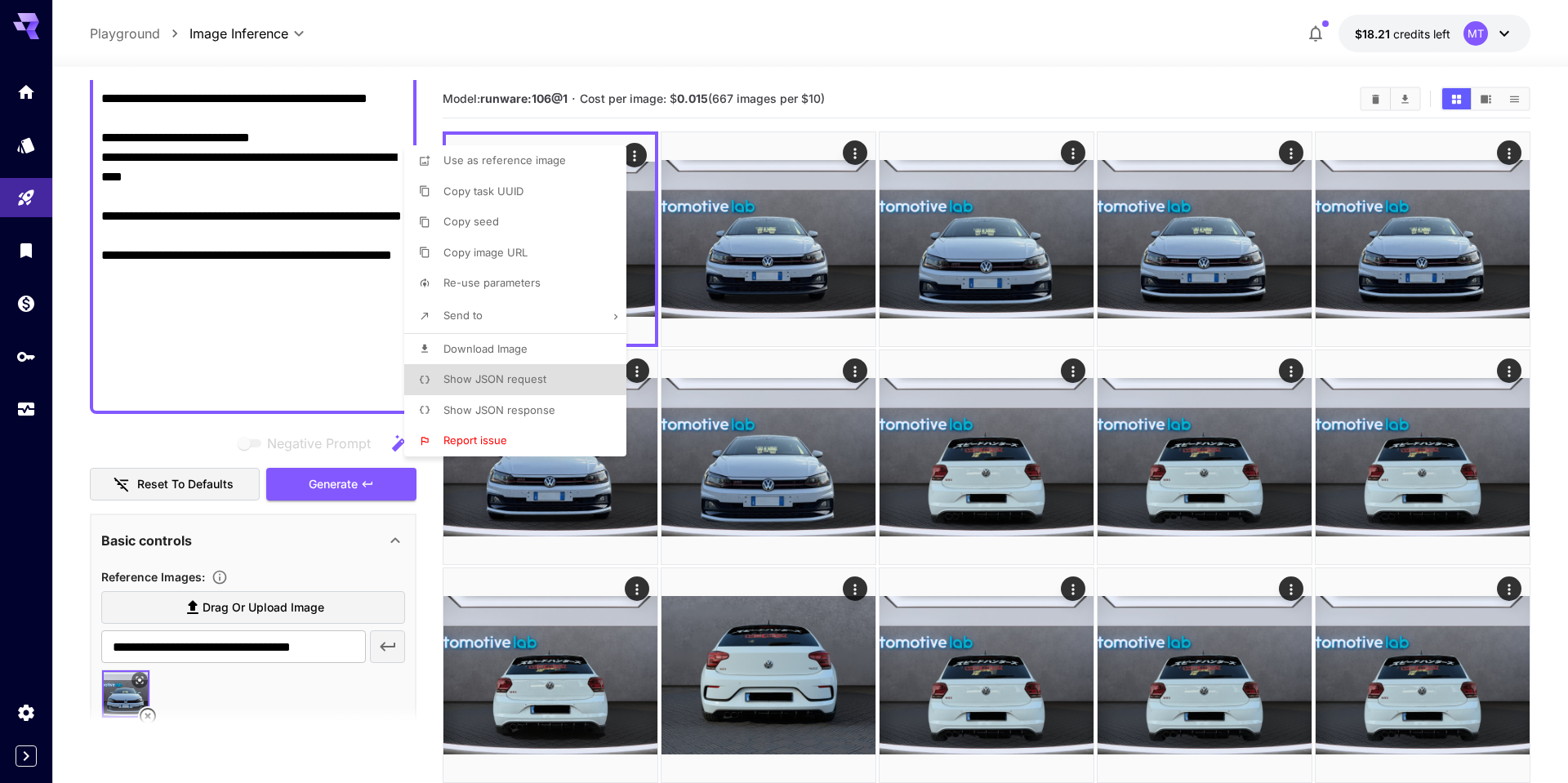 type 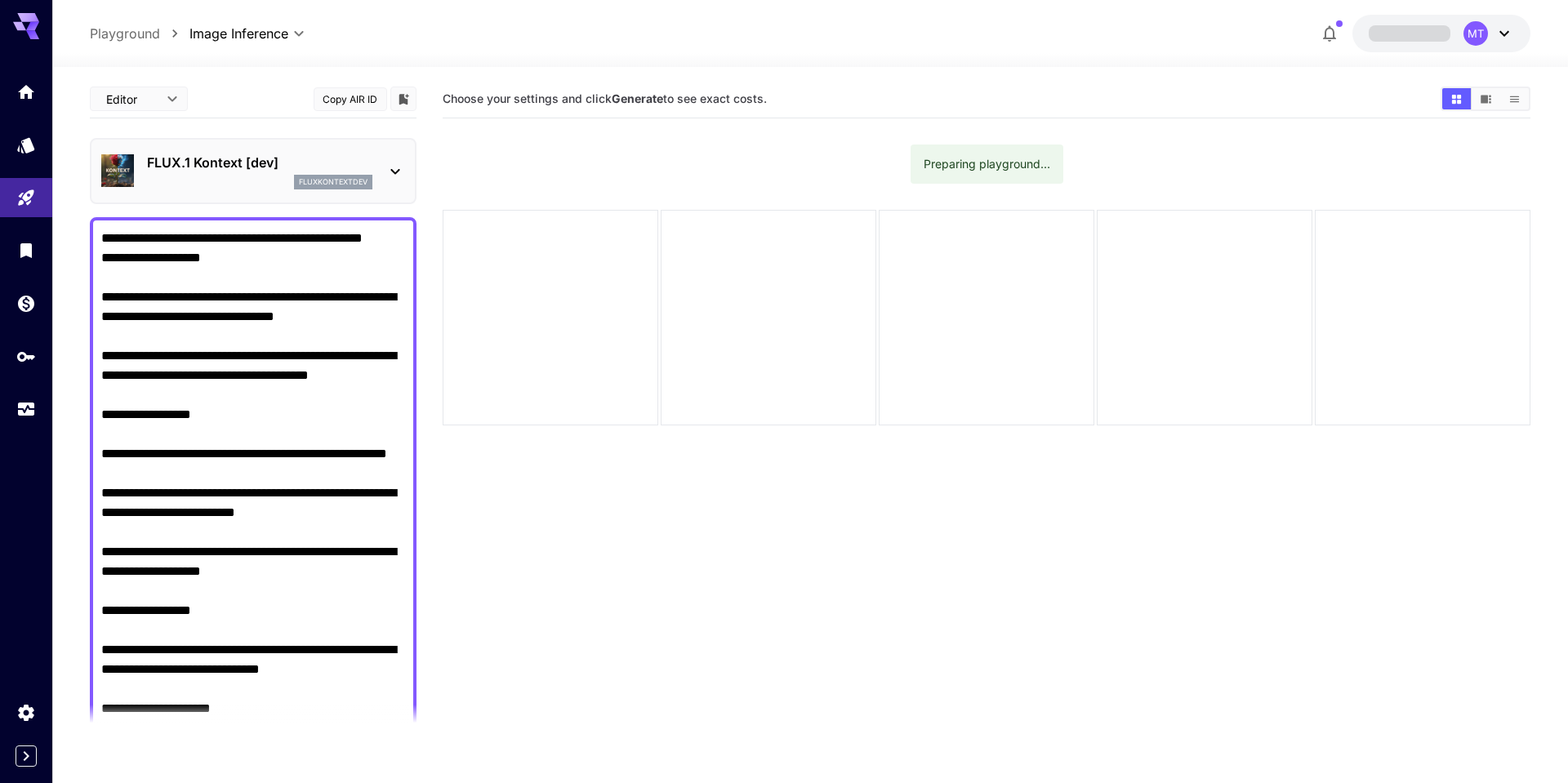 scroll, scrollTop: 0, scrollLeft: 0, axis: both 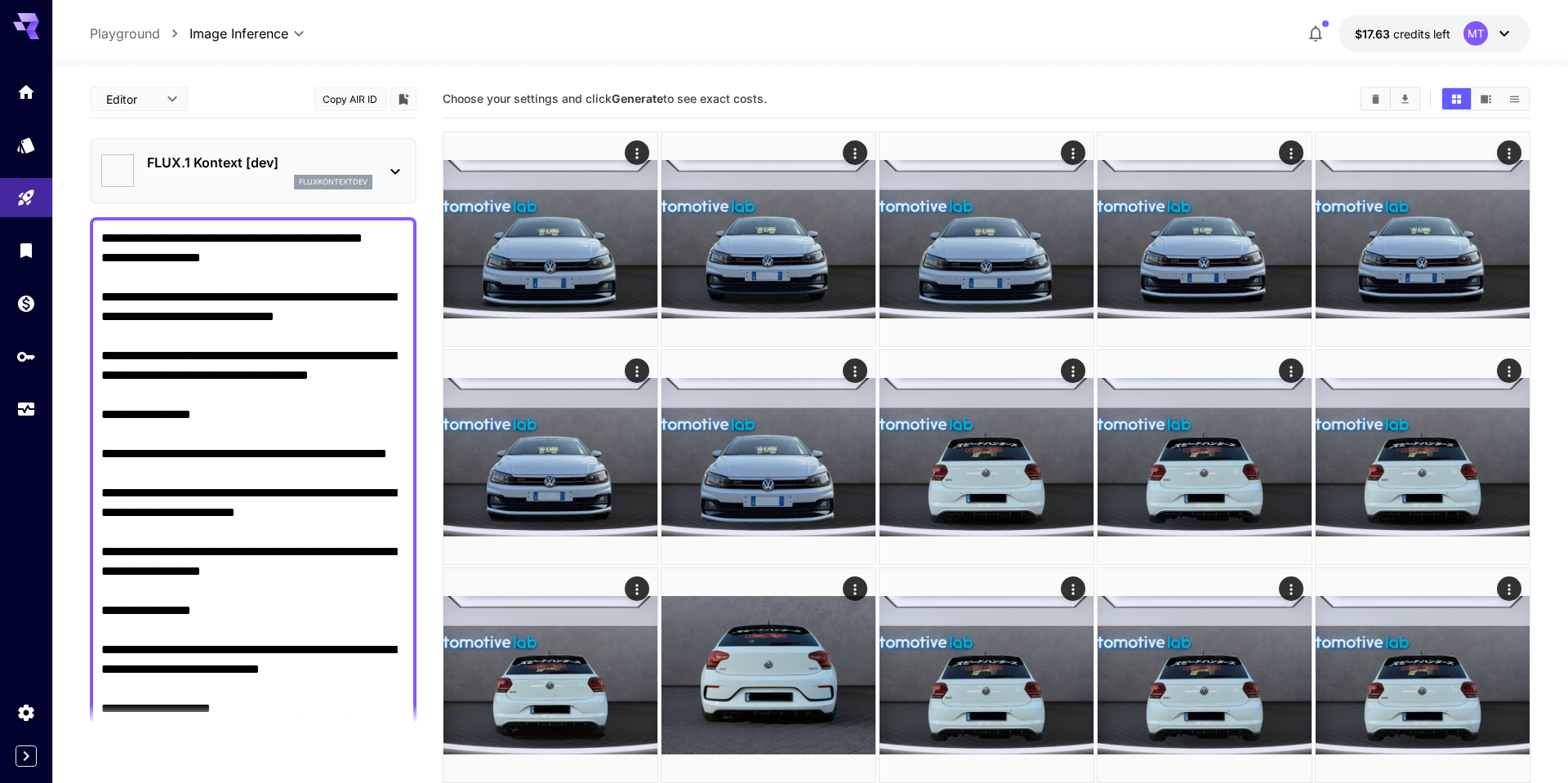type on "*******" 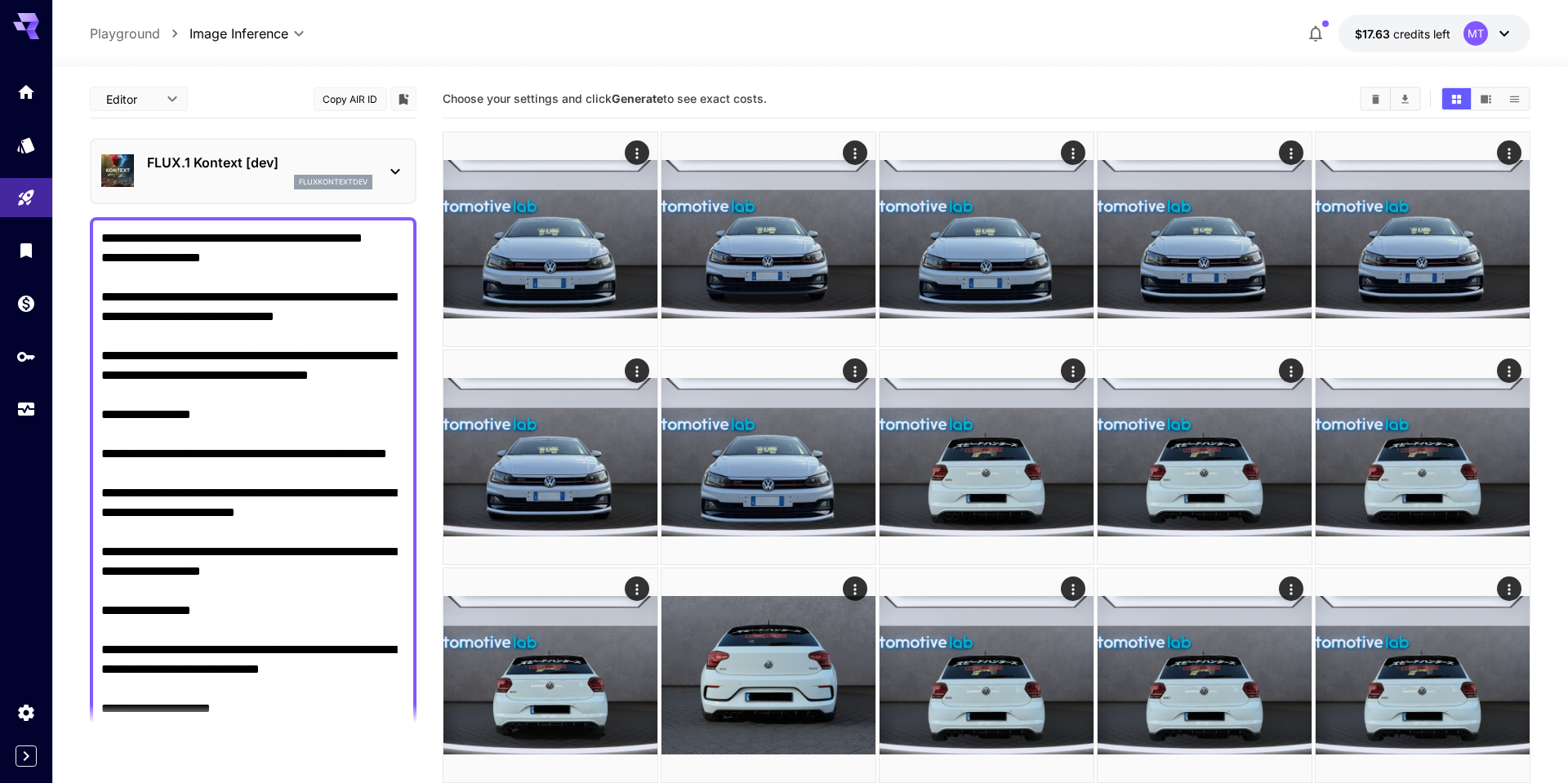 click on "**********" at bounding box center (253, 542) 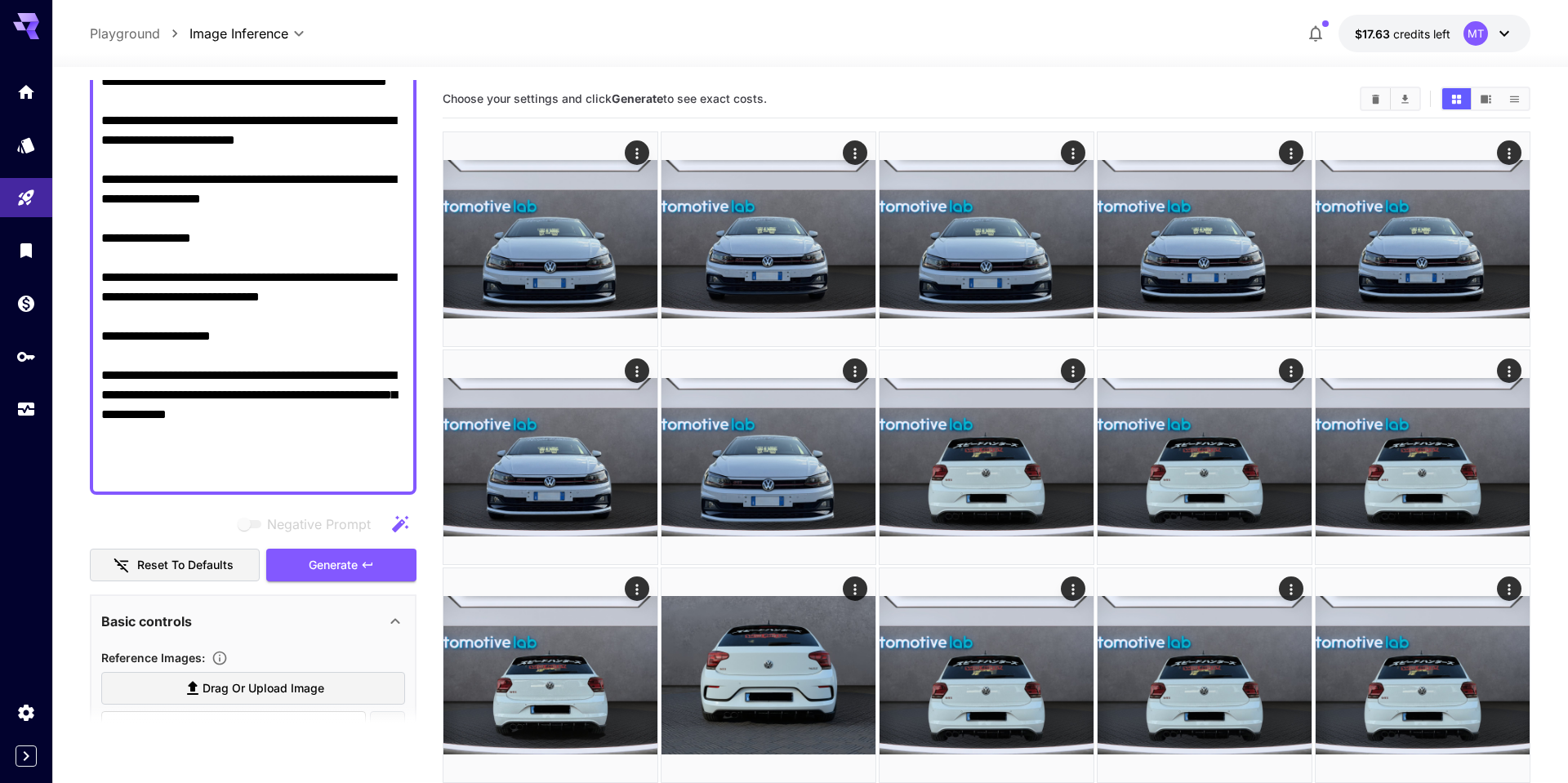 scroll, scrollTop: 370, scrollLeft: 0, axis: vertical 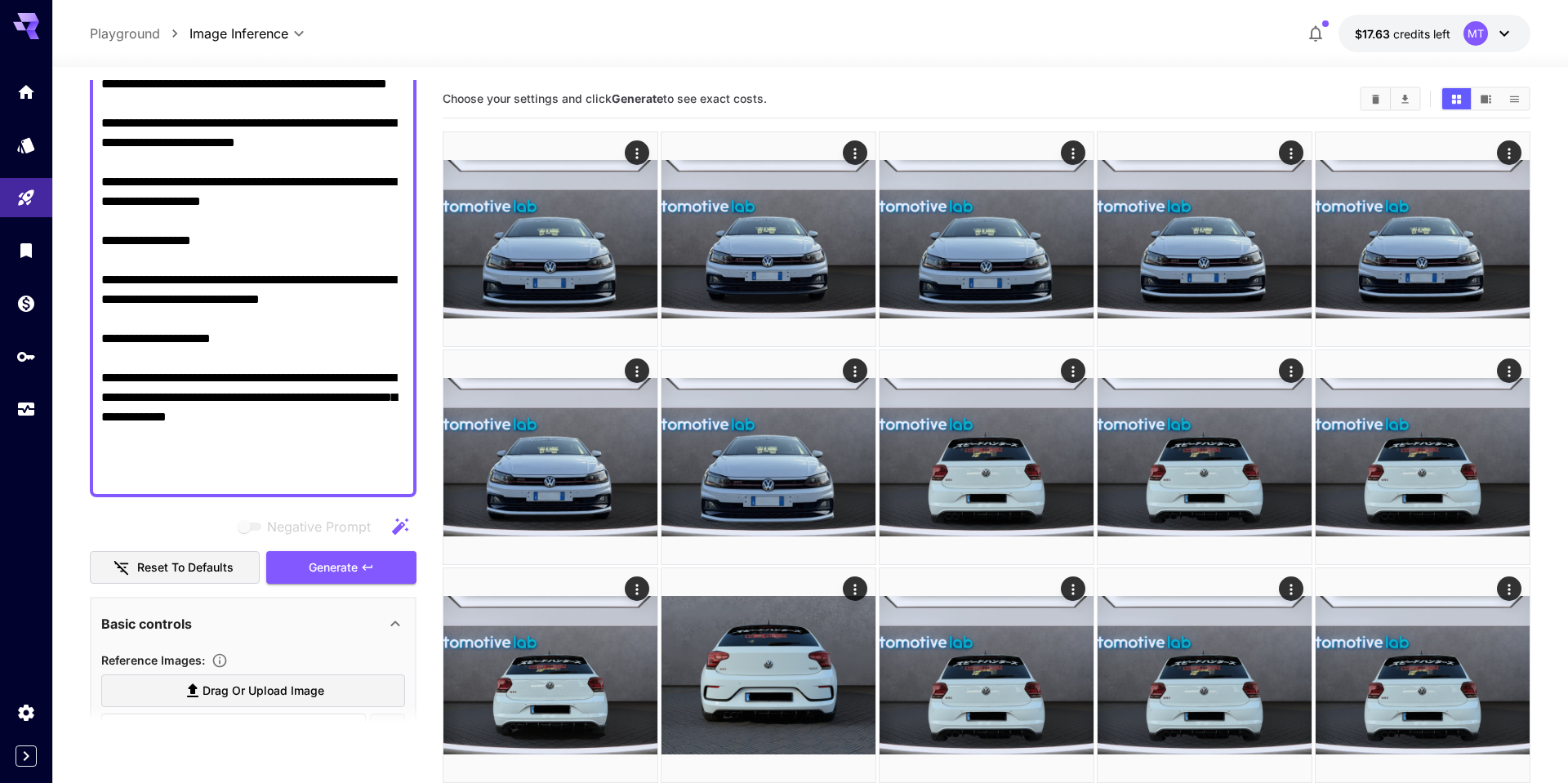 click on "**********" at bounding box center [253, 172] 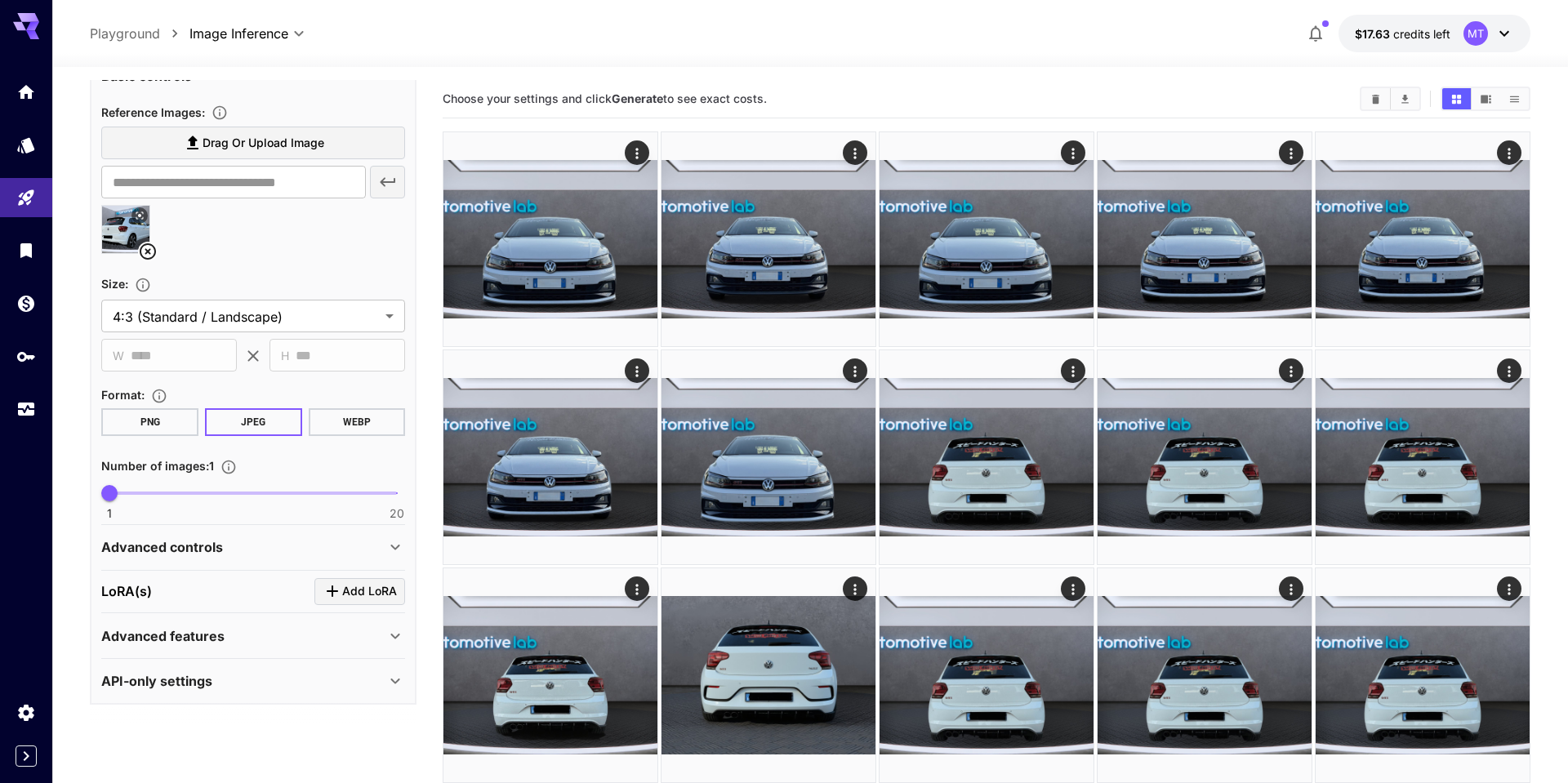 scroll, scrollTop: 0, scrollLeft: 0, axis: both 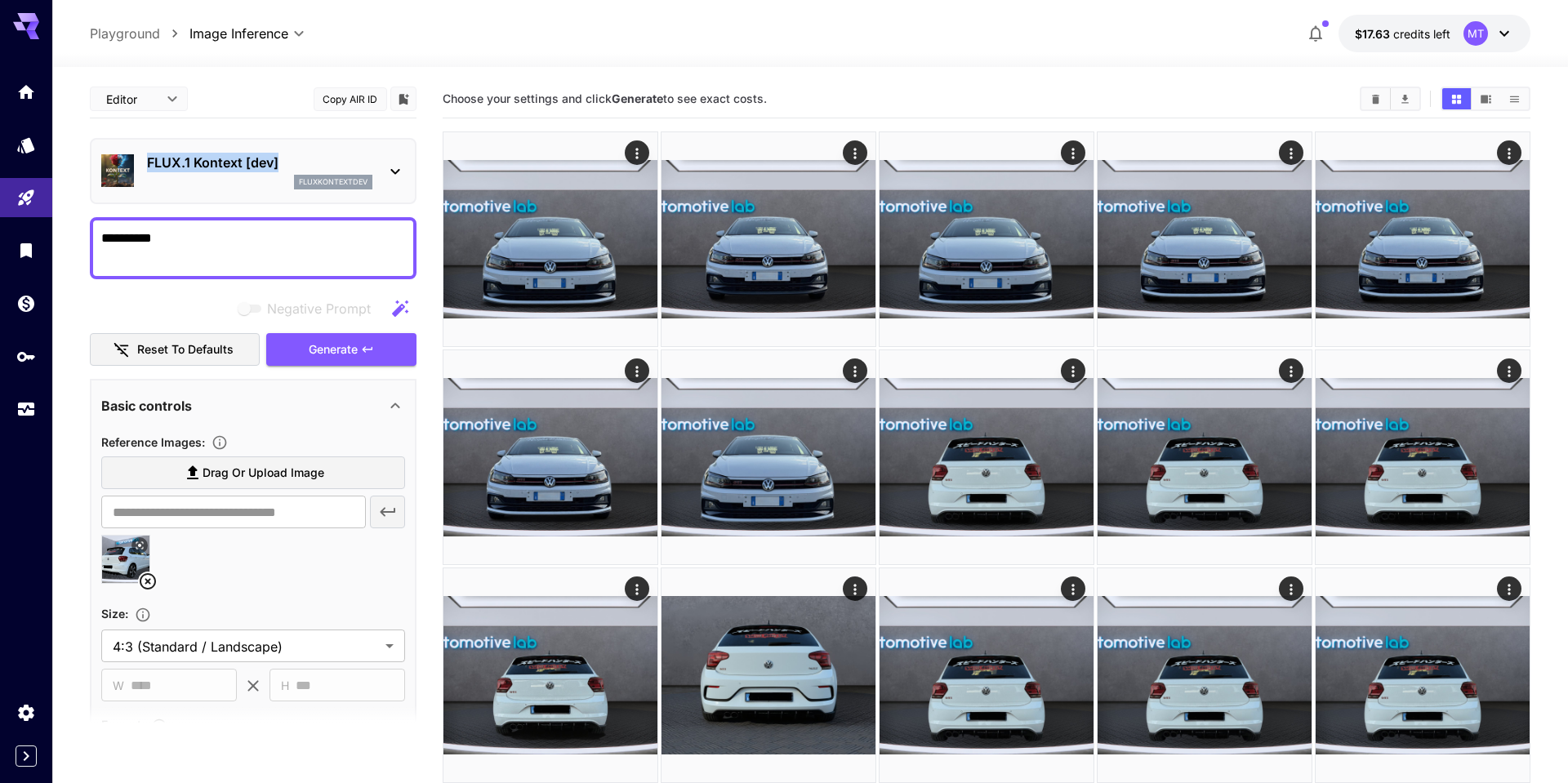 drag, startPoint x: 287, startPoint y: 158, endPoint x: 147, endPoint y: 158, distance: 140 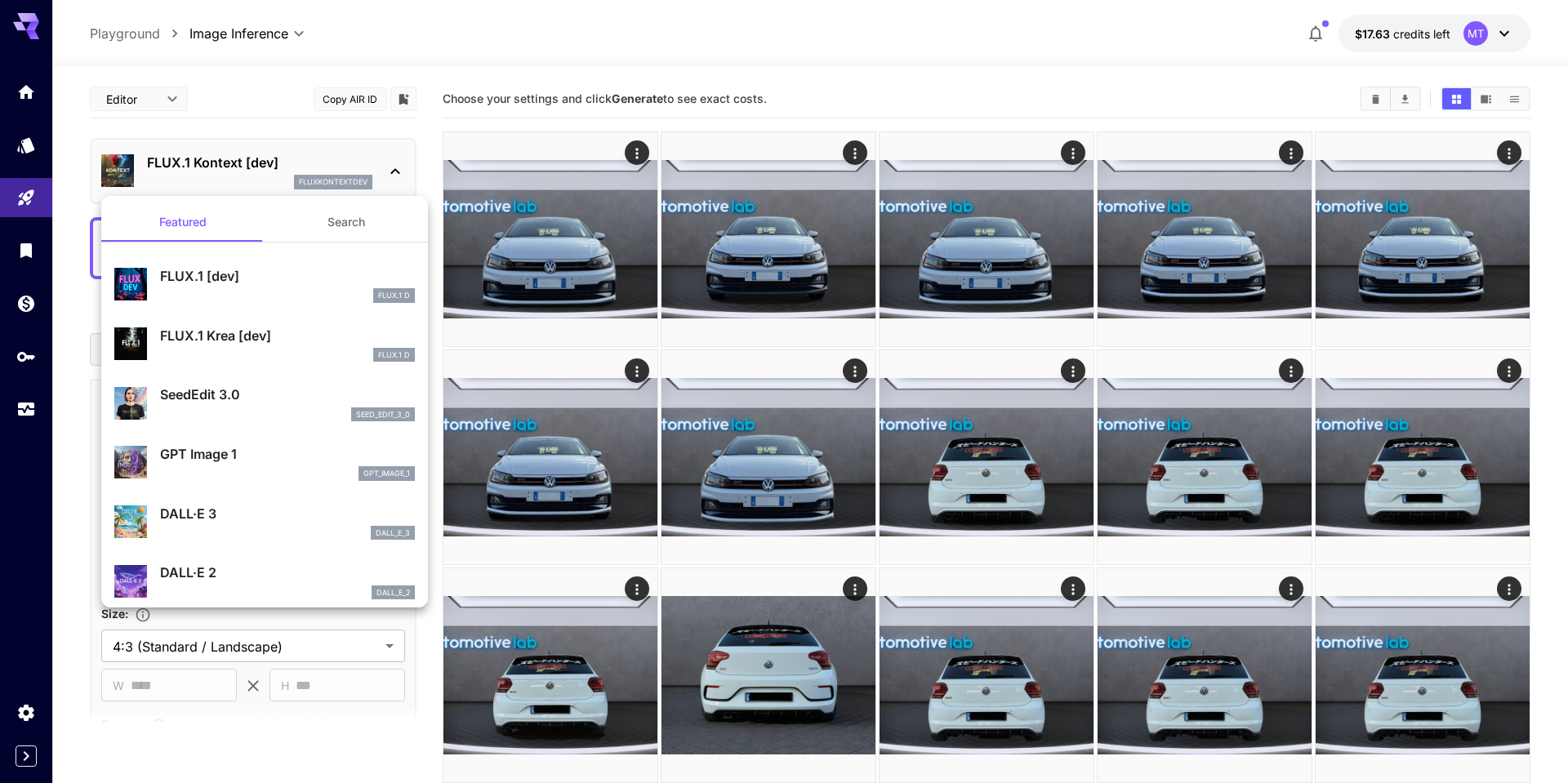 click at bounding box center (784, 391) 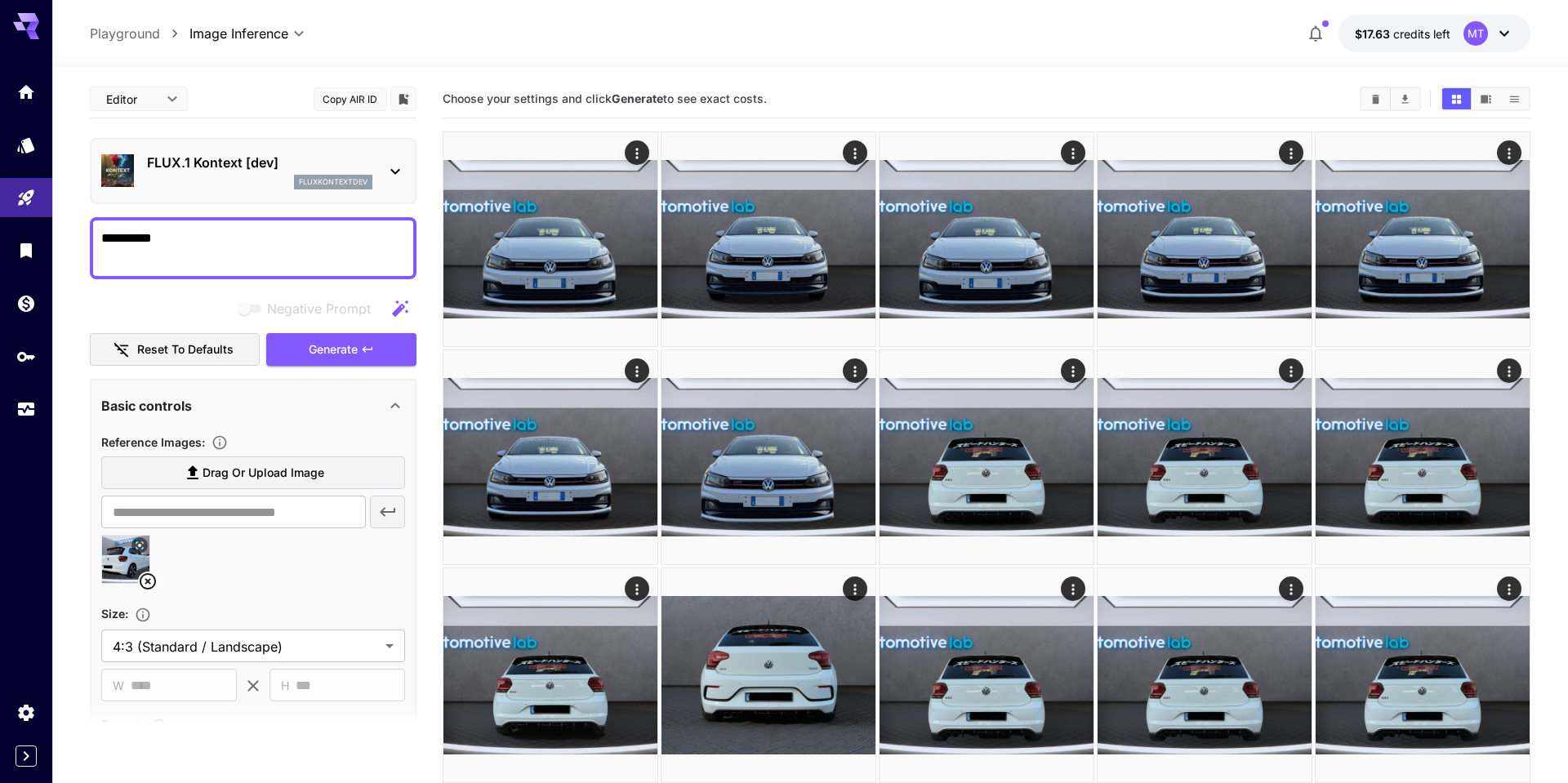 click on "**********" at bounding box center (253, 248) 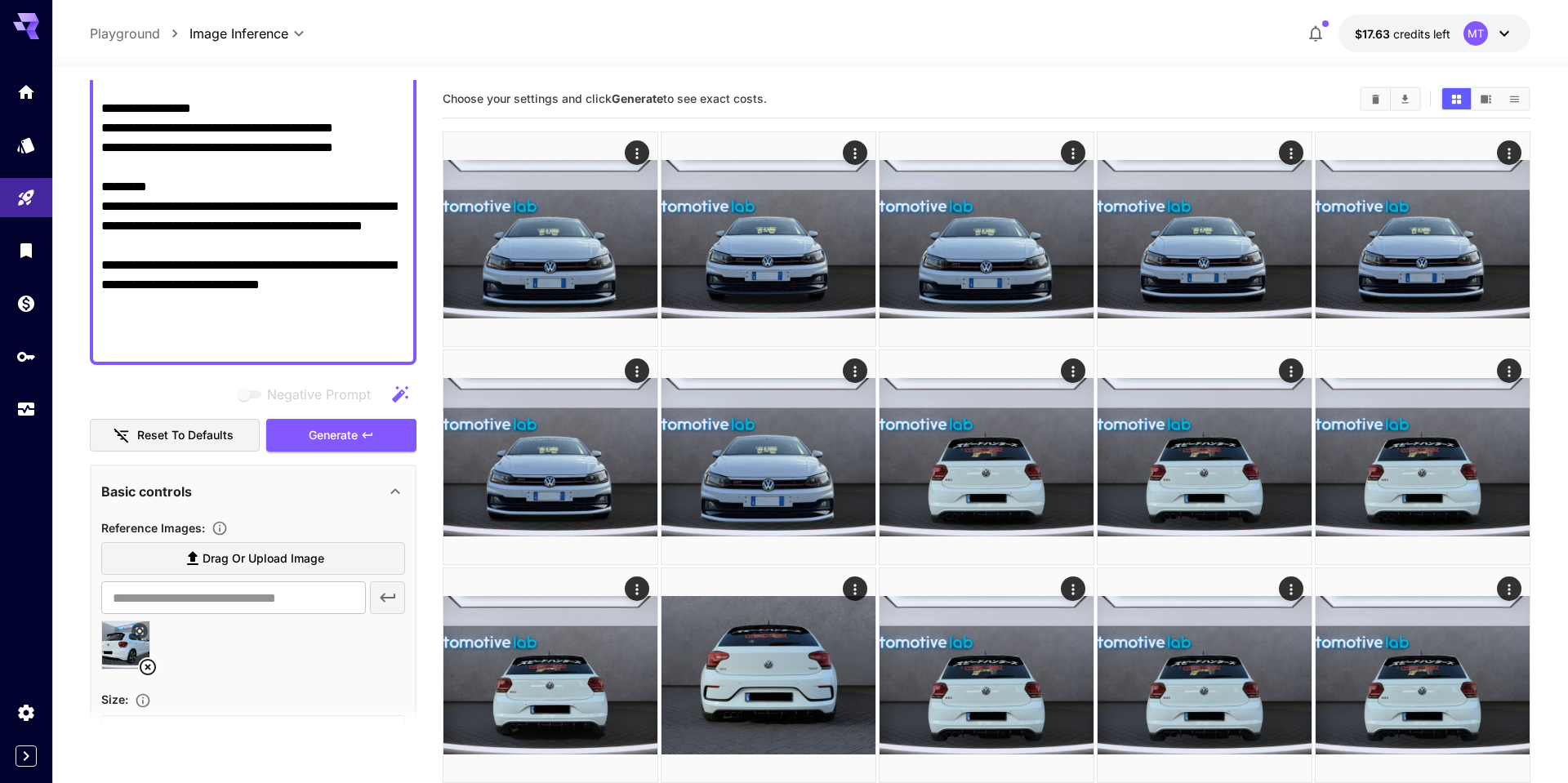 scroll, scrollTop: 555, scrollLeft: 0, axis: vertical 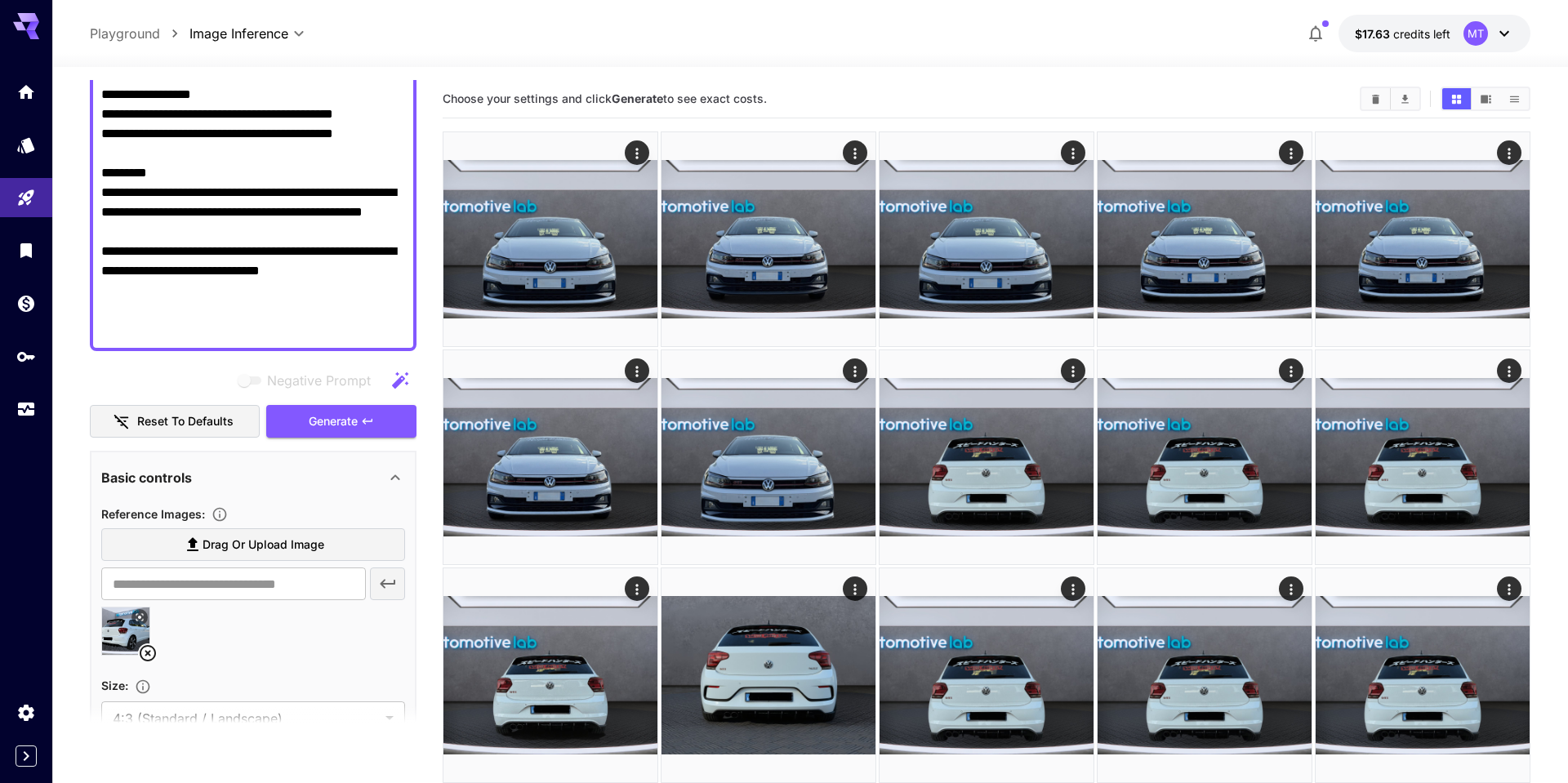type on "**********" 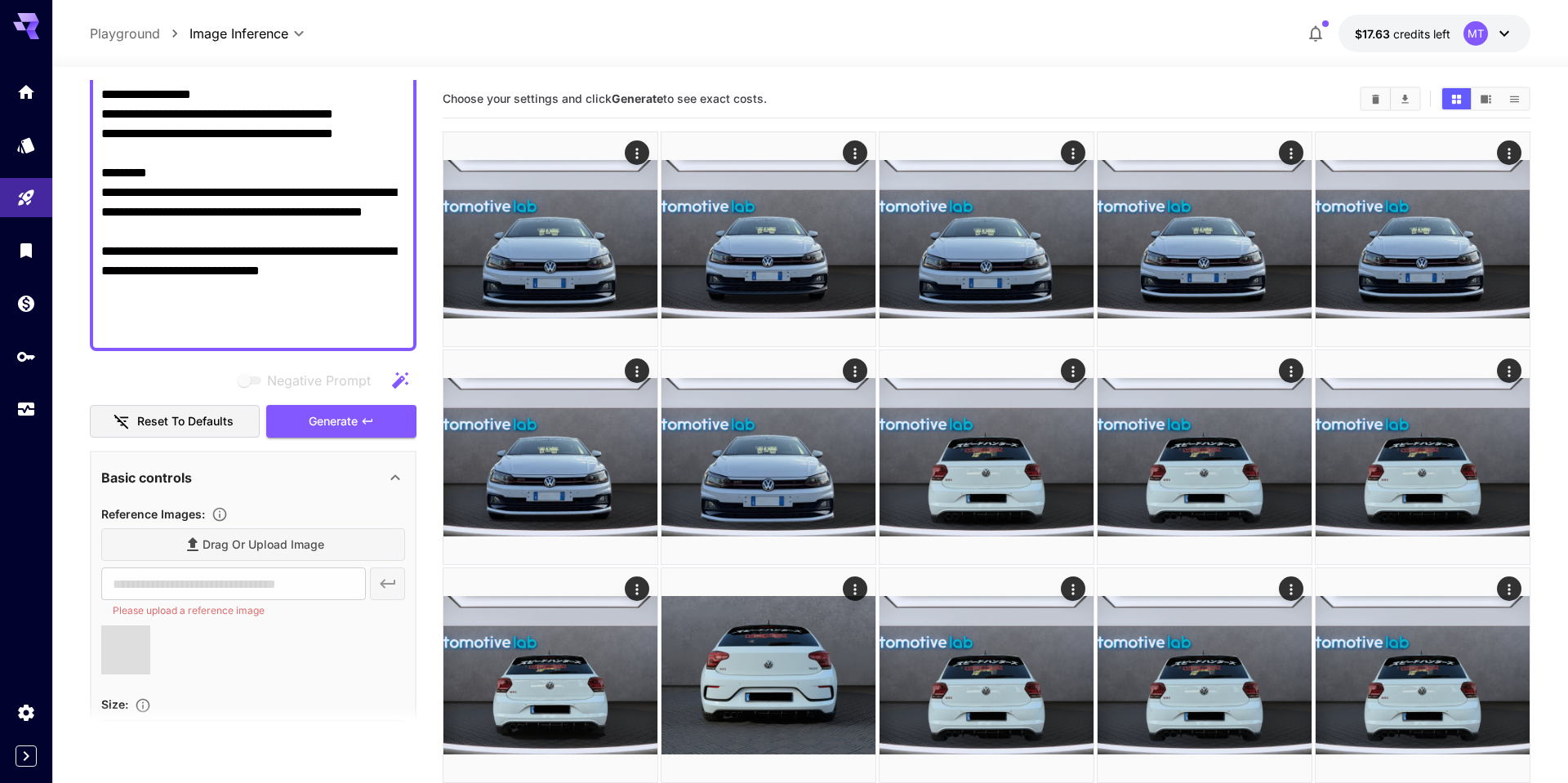 scroll, scrollTop: 632, scrollLeft: 0, axis: vertical 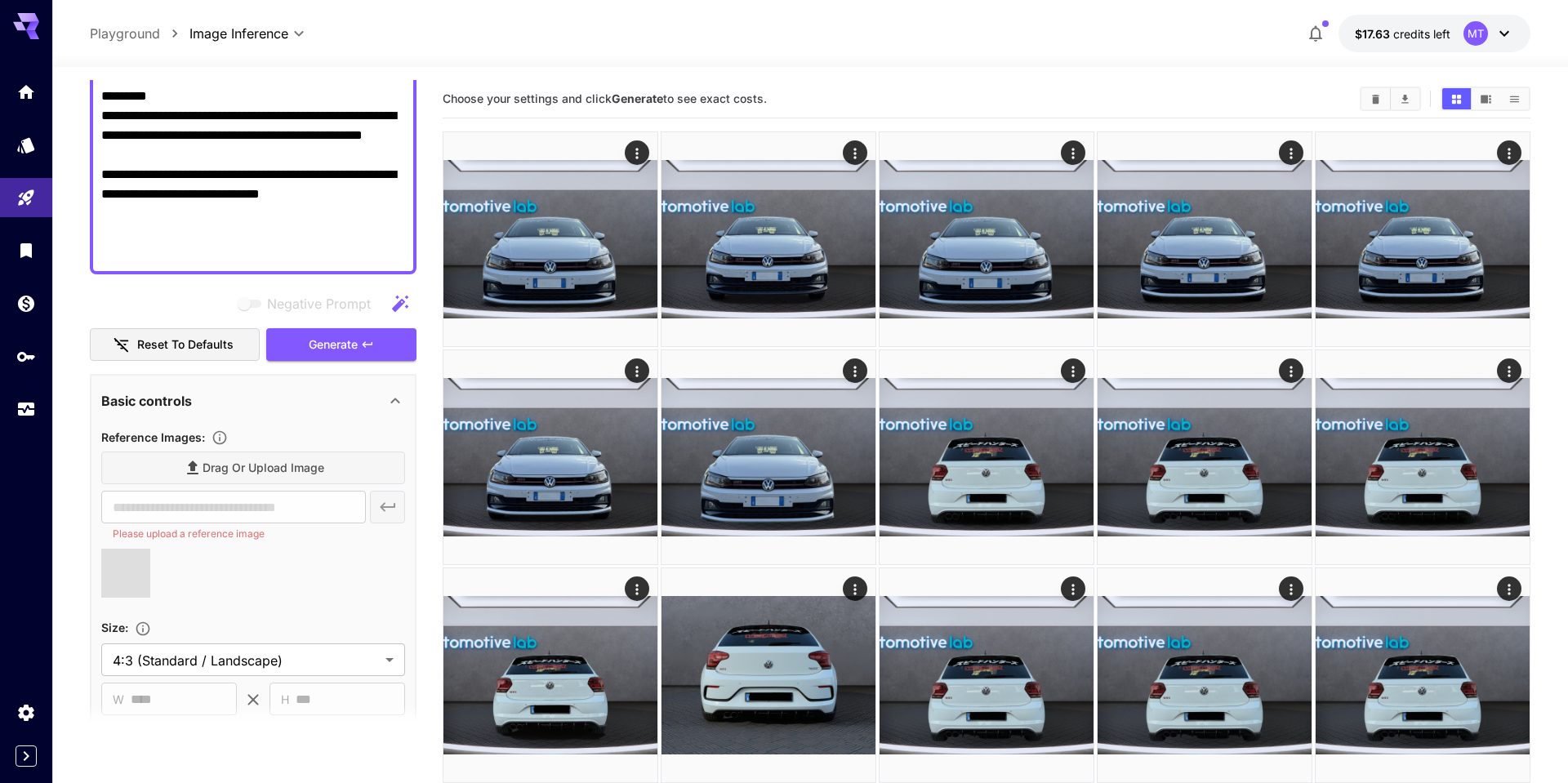 type on "**********" 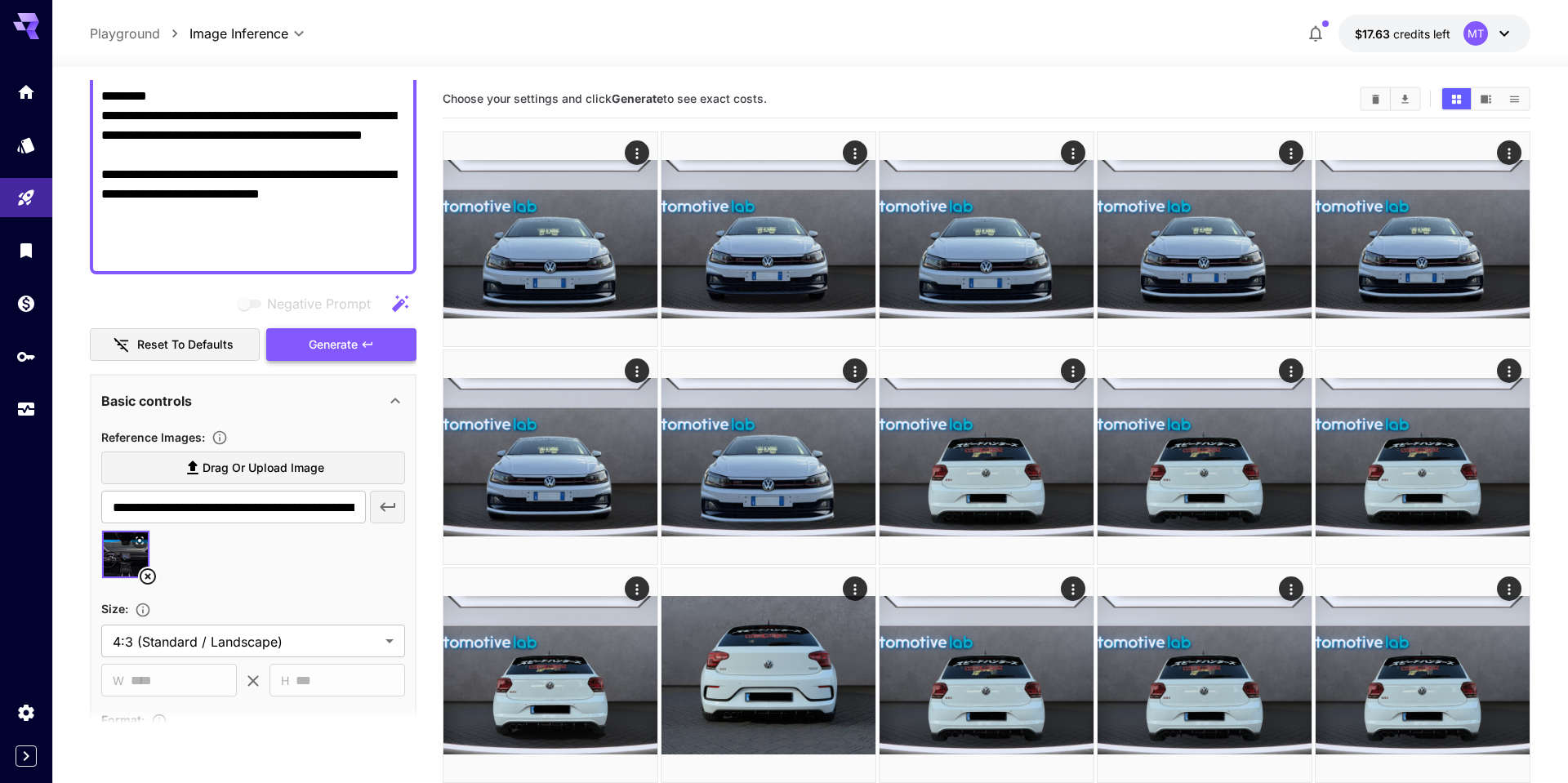 click on "Generate" at bounding box center (333, 345) 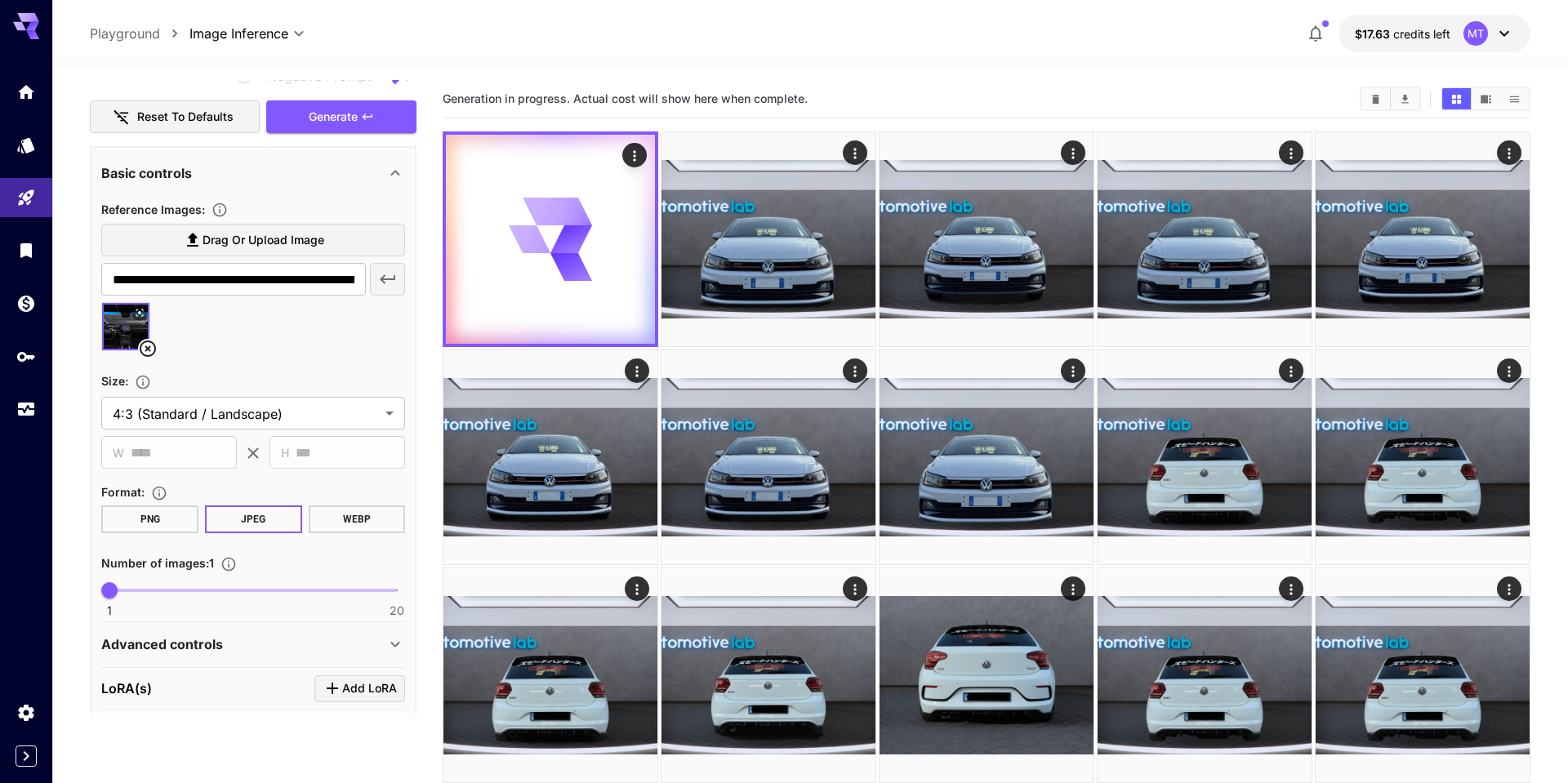 scroll, scrollTop: 957, scrollLeft: 0, axis: vertical 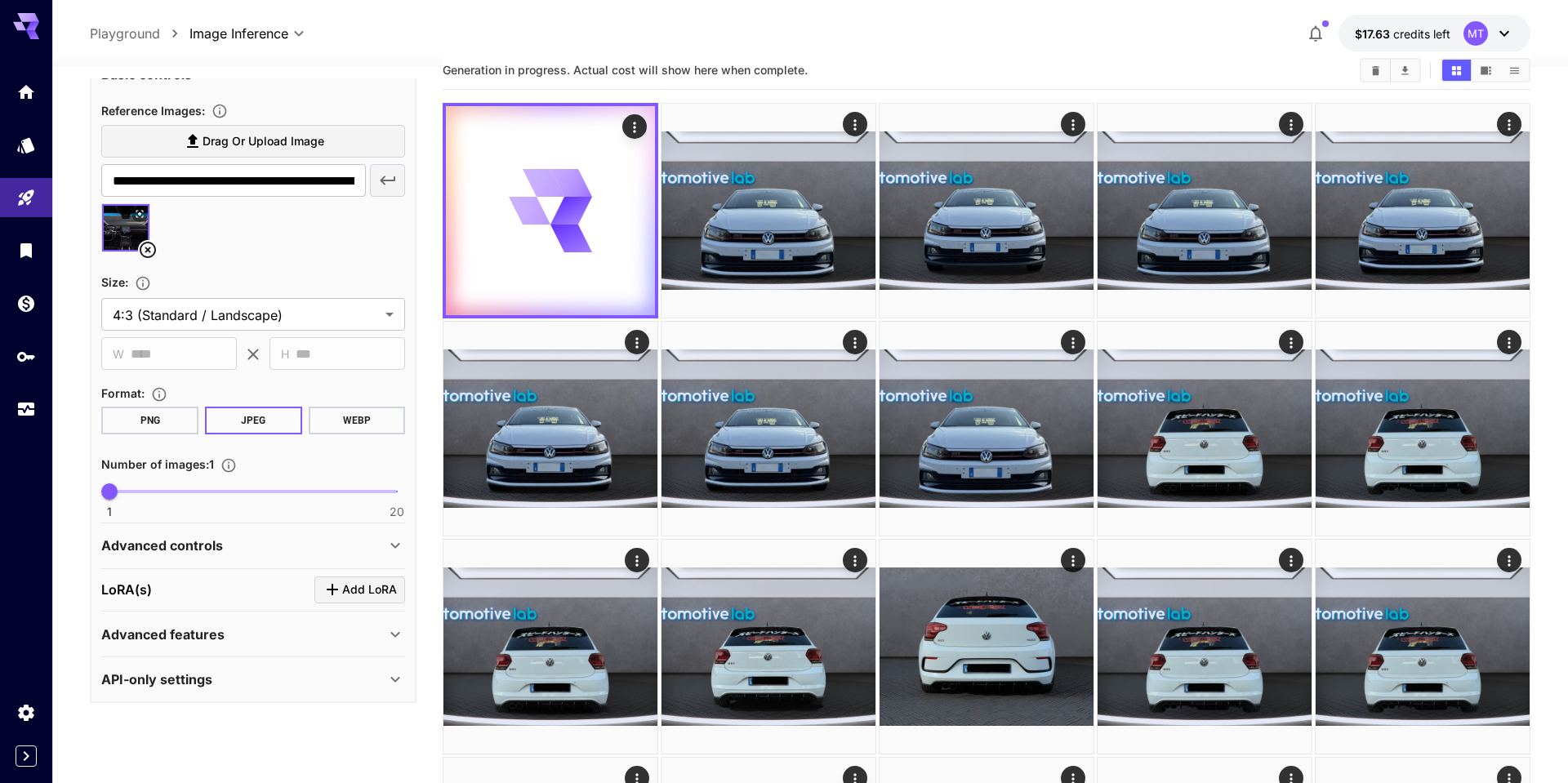 click on "Advanced features" at bounding box center (243, 634) 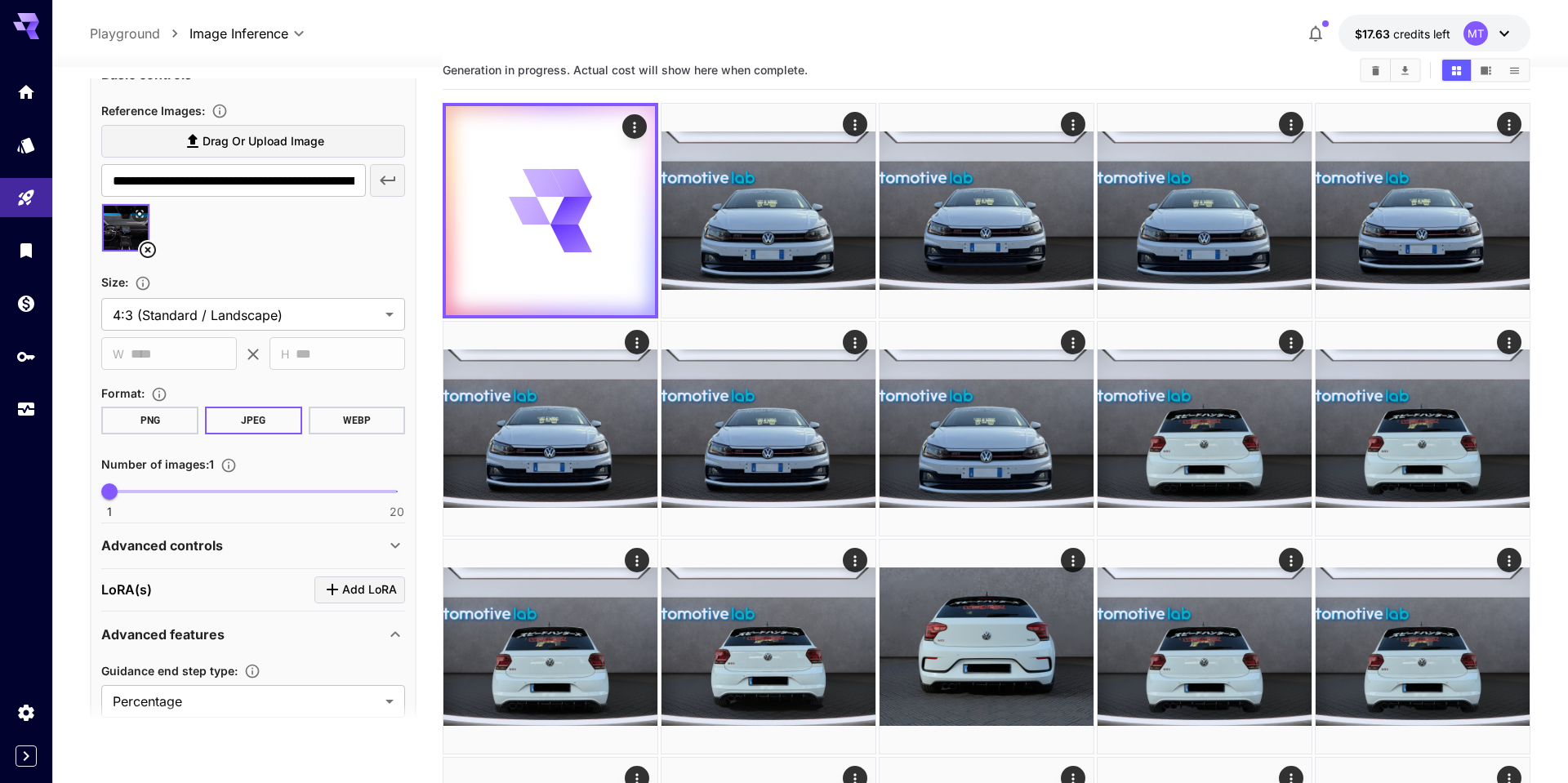 scroll, scrollTop: 1110, scrollLeft: 0, axis: vertical 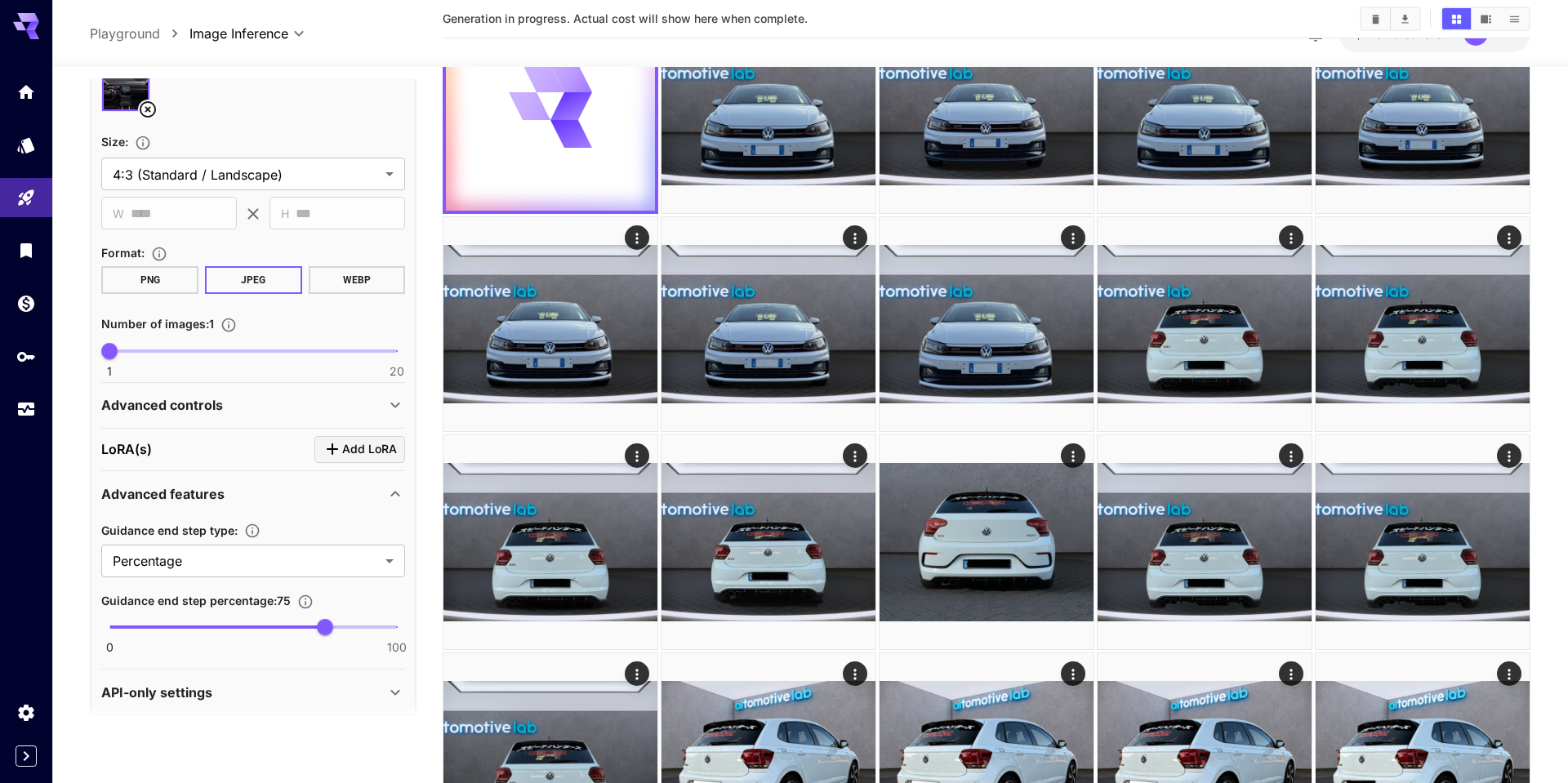 click on "Advanced features" at bounding box center (243, 494) 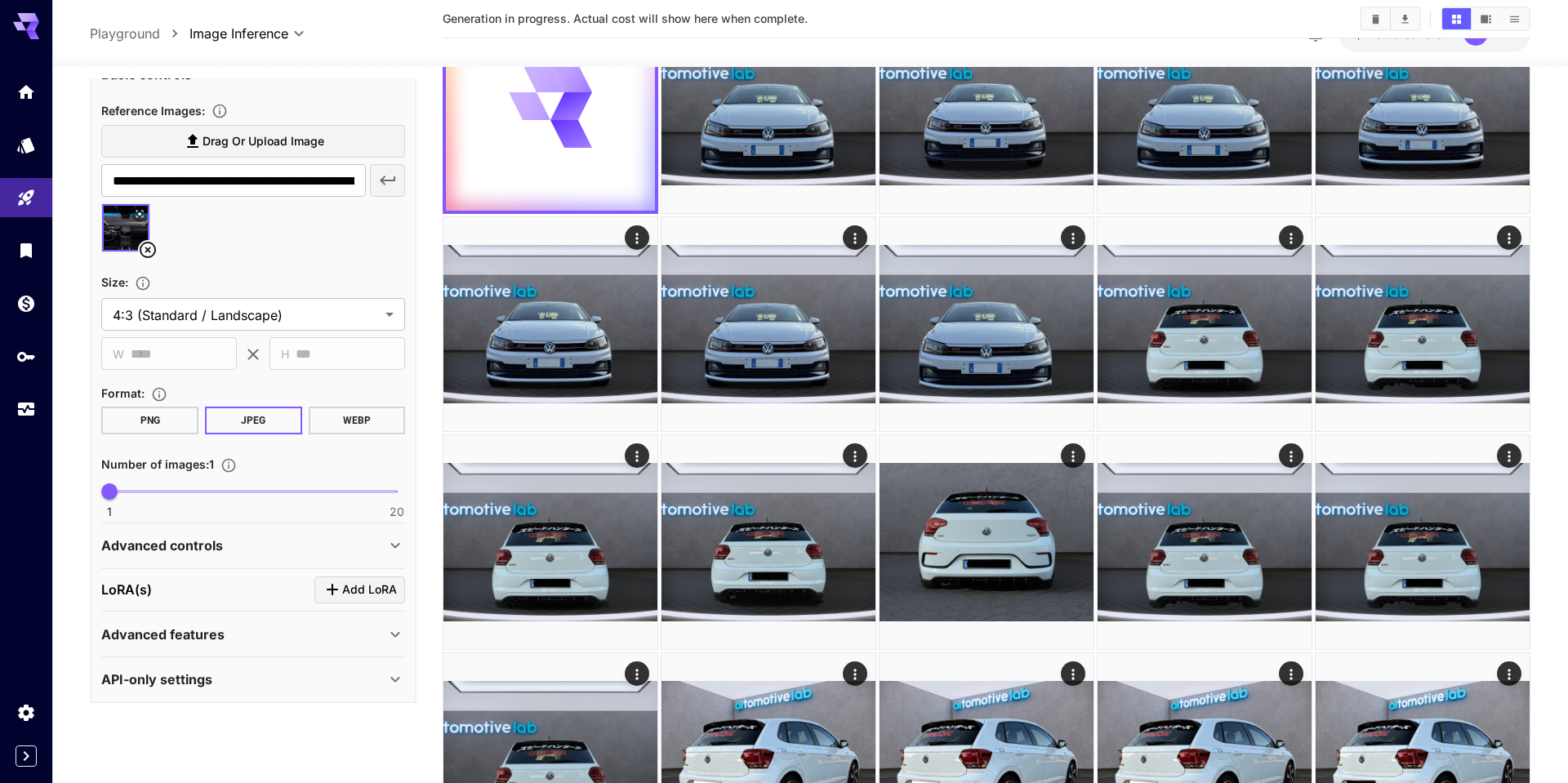 click on "Advanced controls" at bounding box center [243, 545] 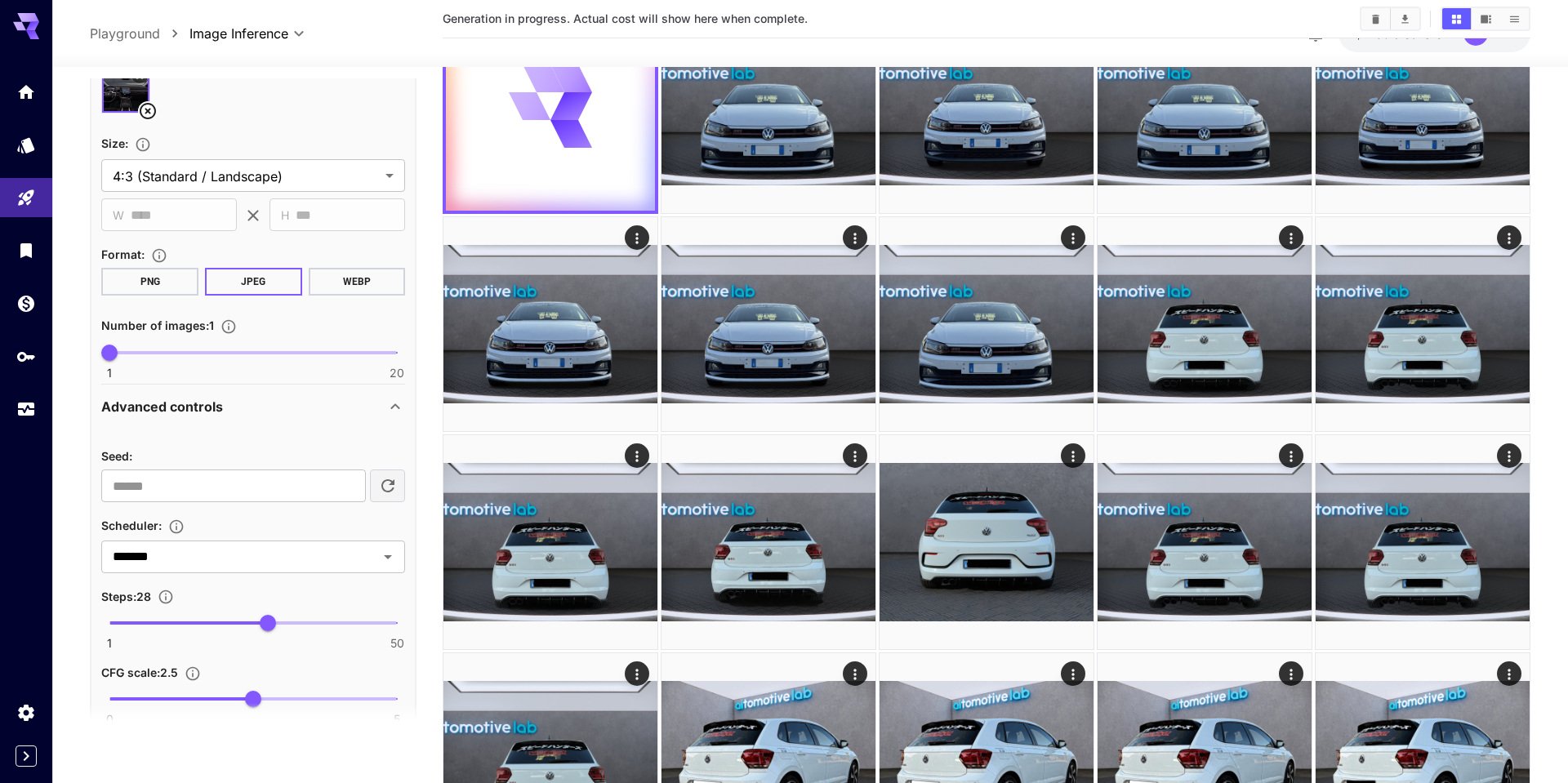 scroll, scrollTop: 1269, scrollLeft: 0, axis: vertical 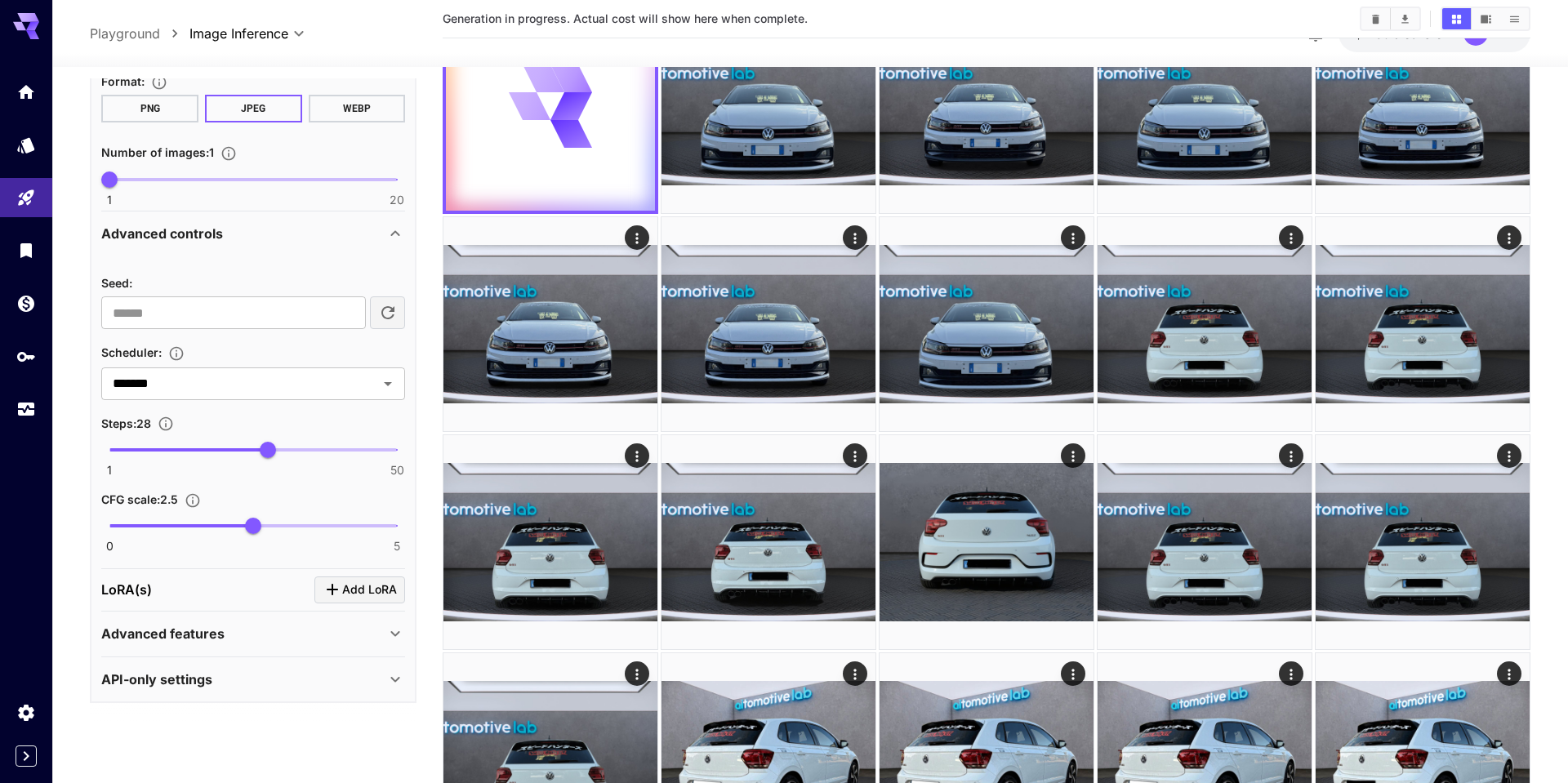 click on "Advanced features" at bounding box center [163, 634] 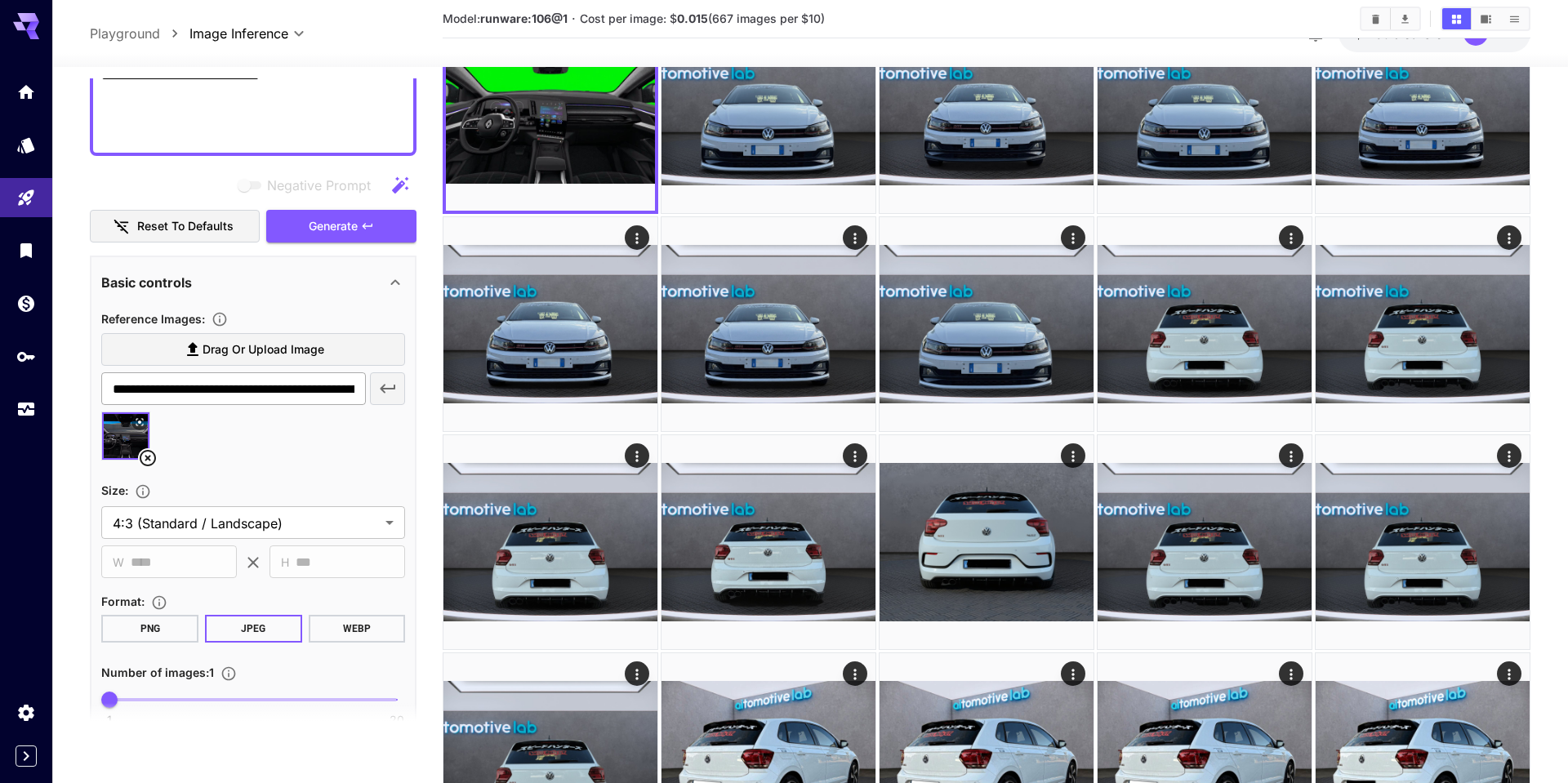 scroll, scrollTop: 619, scrollLeft: 0, axis: vertical 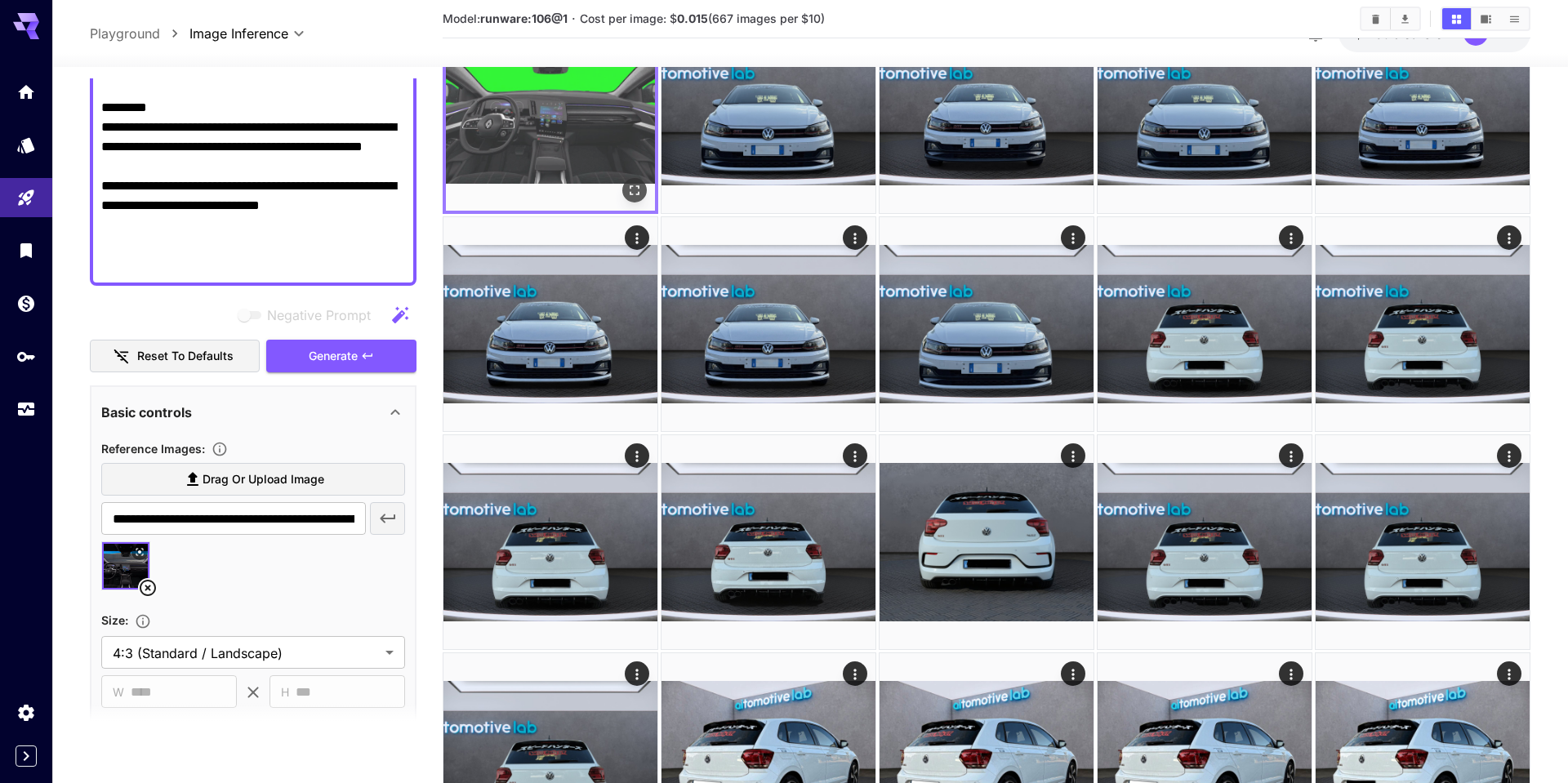 click 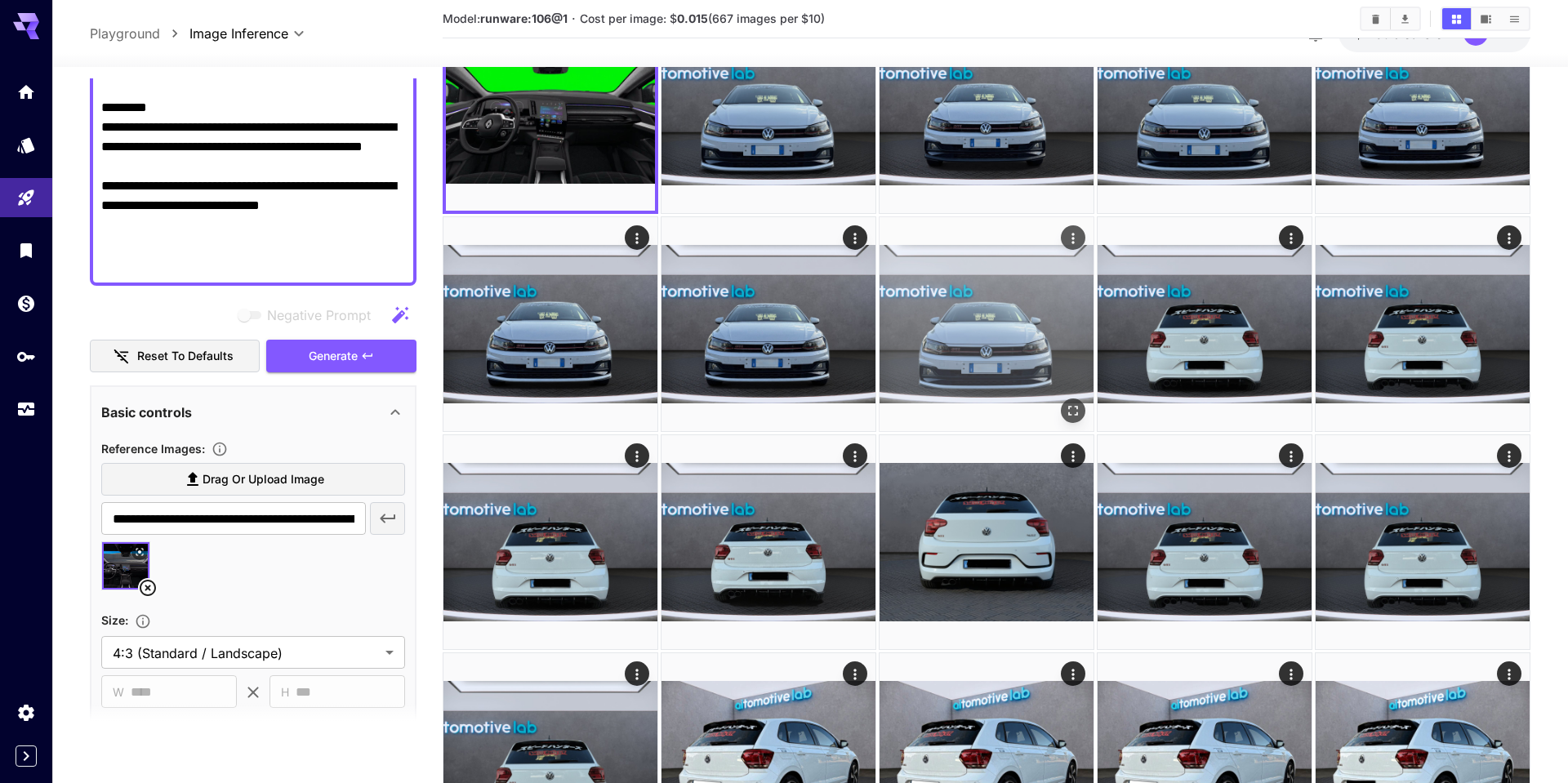 scroll, scrollTop: 0, scrollLeft: 0, axis: both 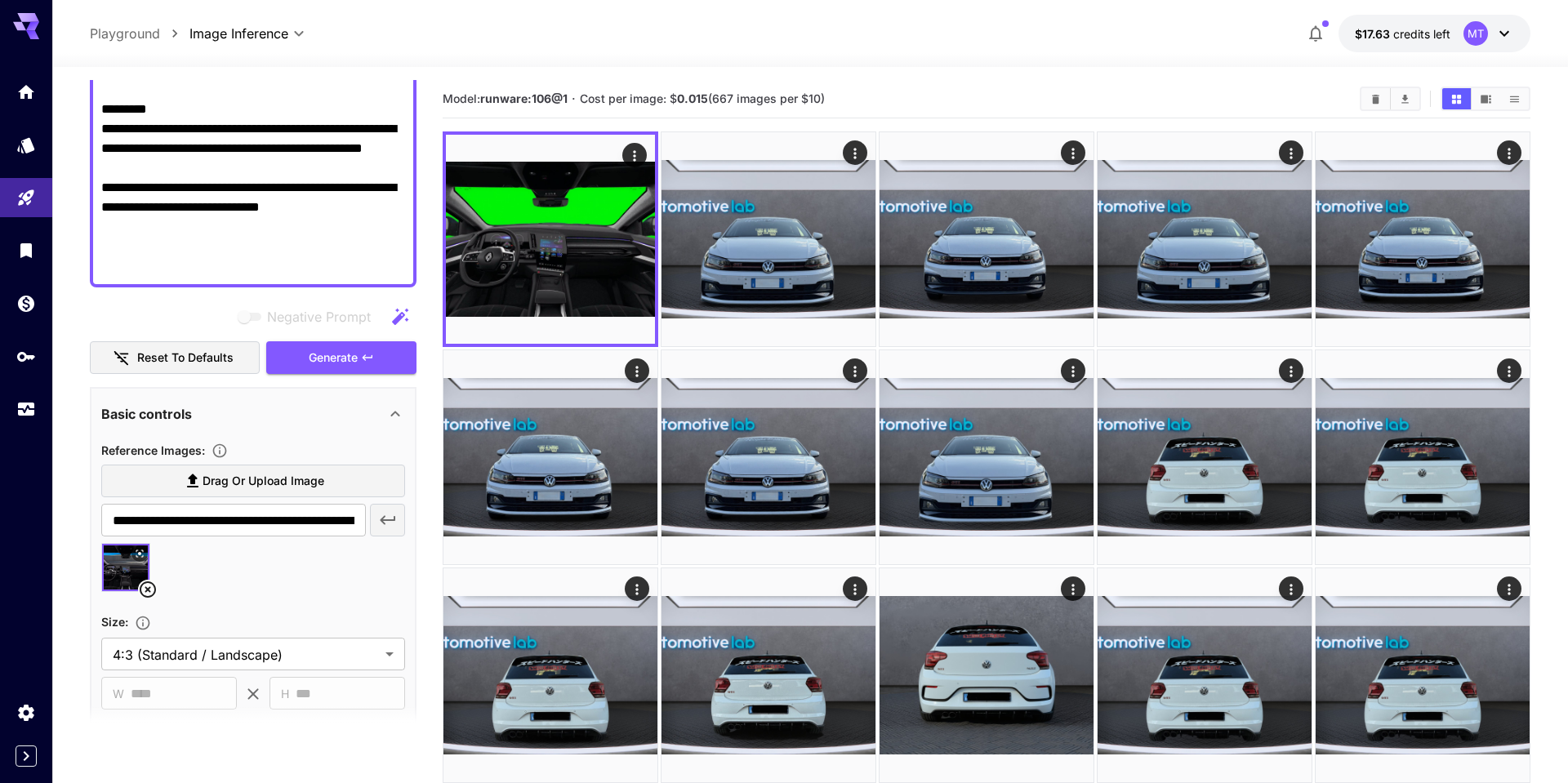 click 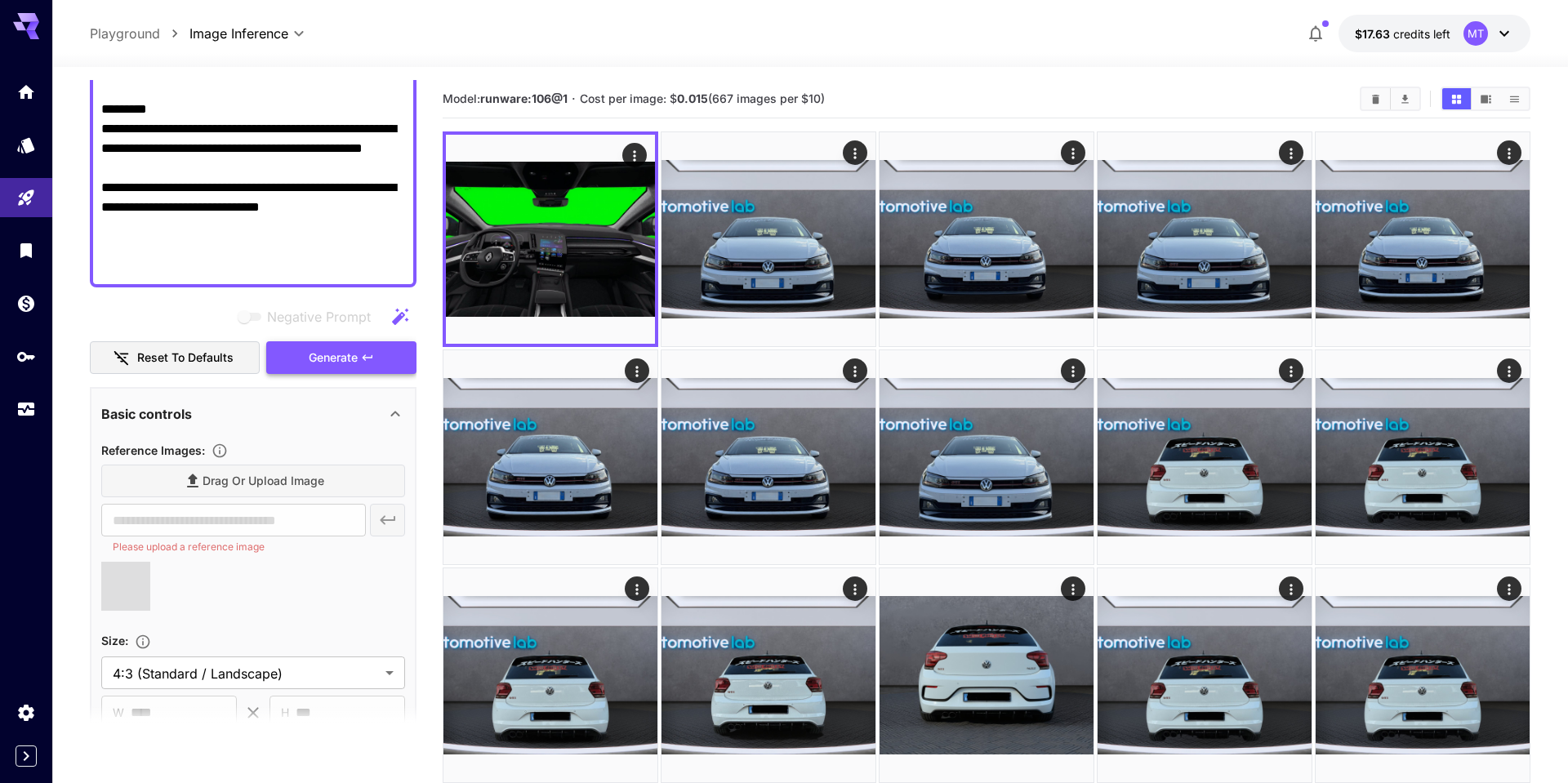 type on "**********" 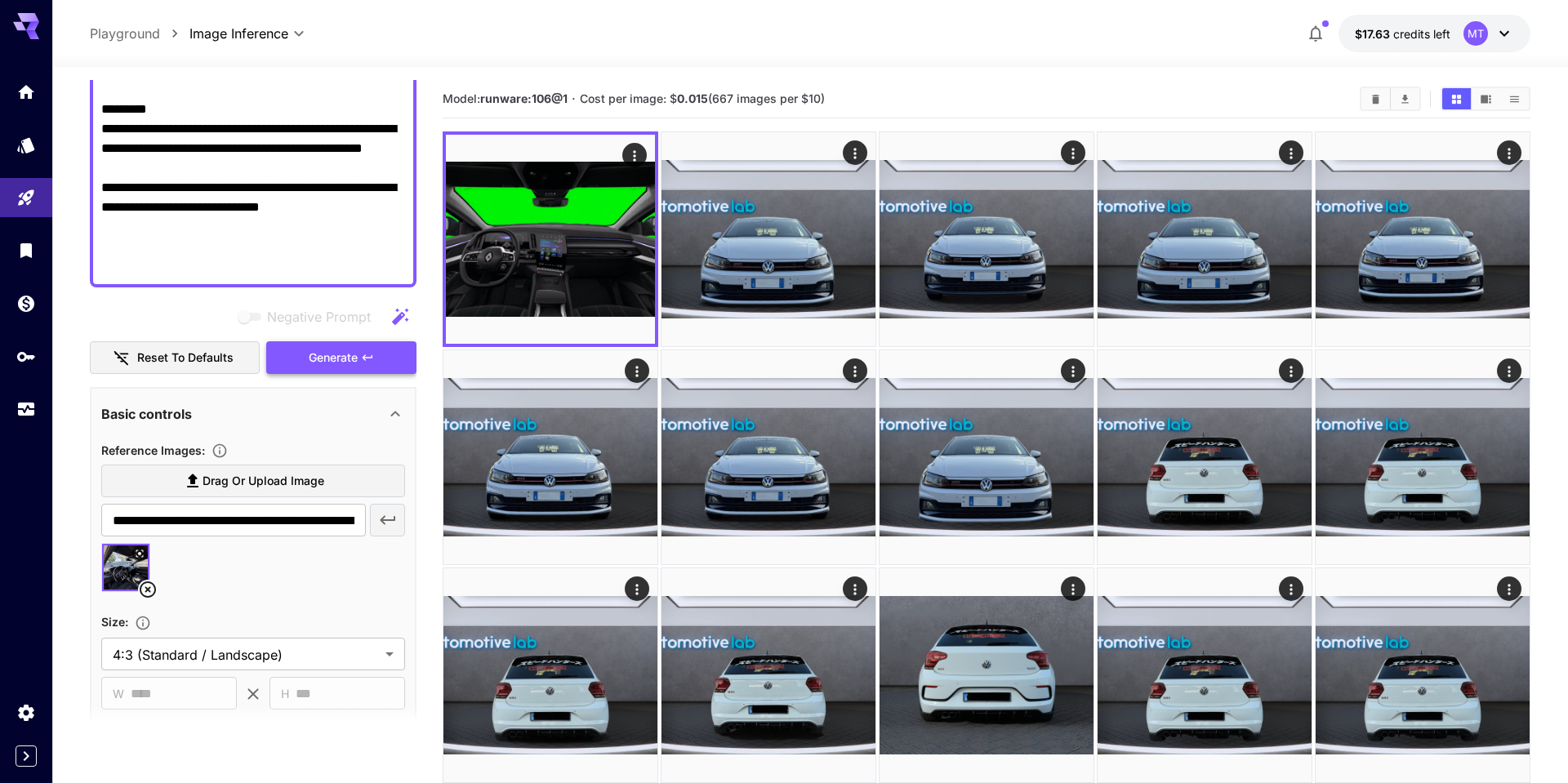 click on "Generate" at bounding box center (341, 358) 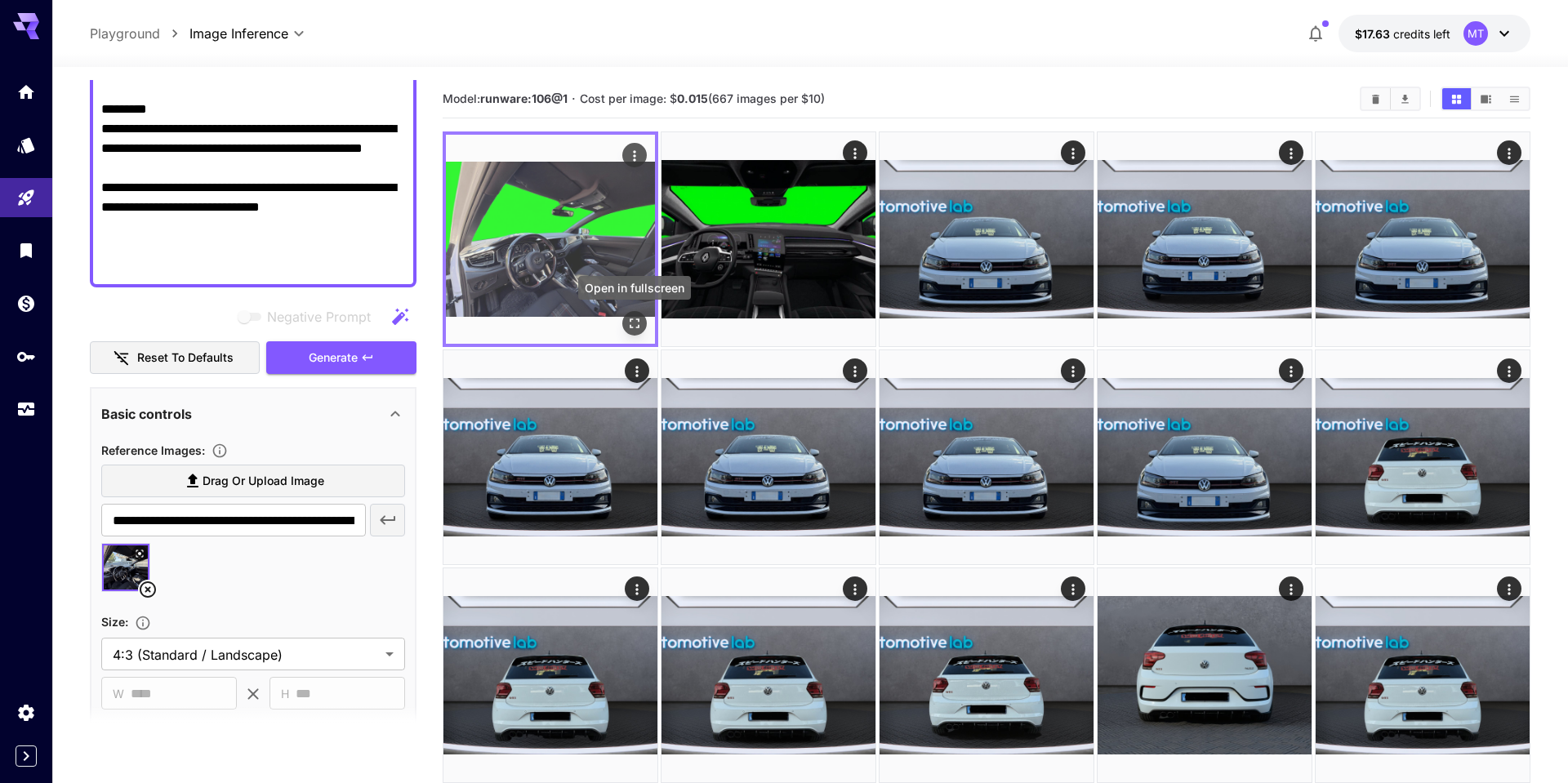 click 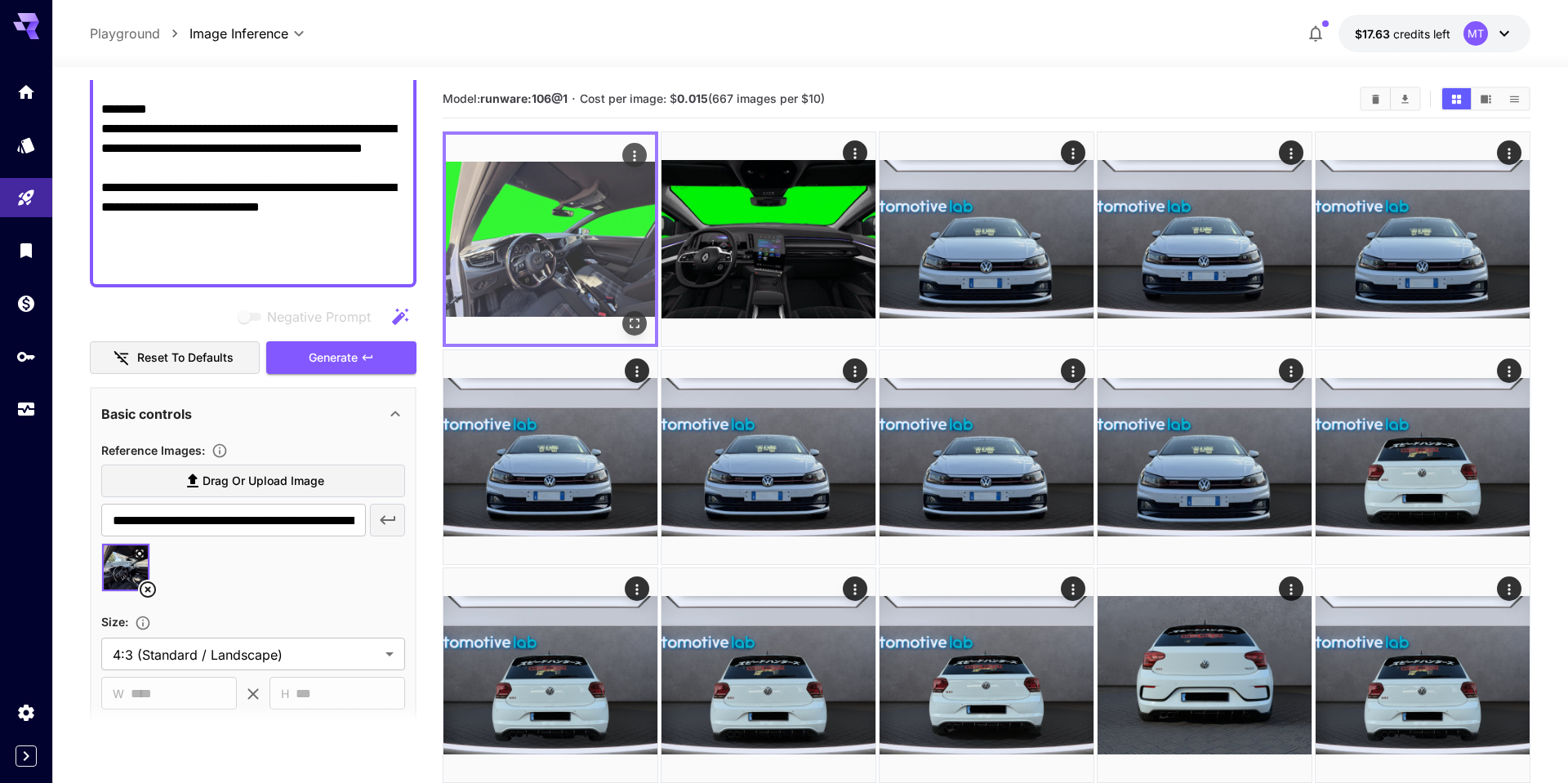 click 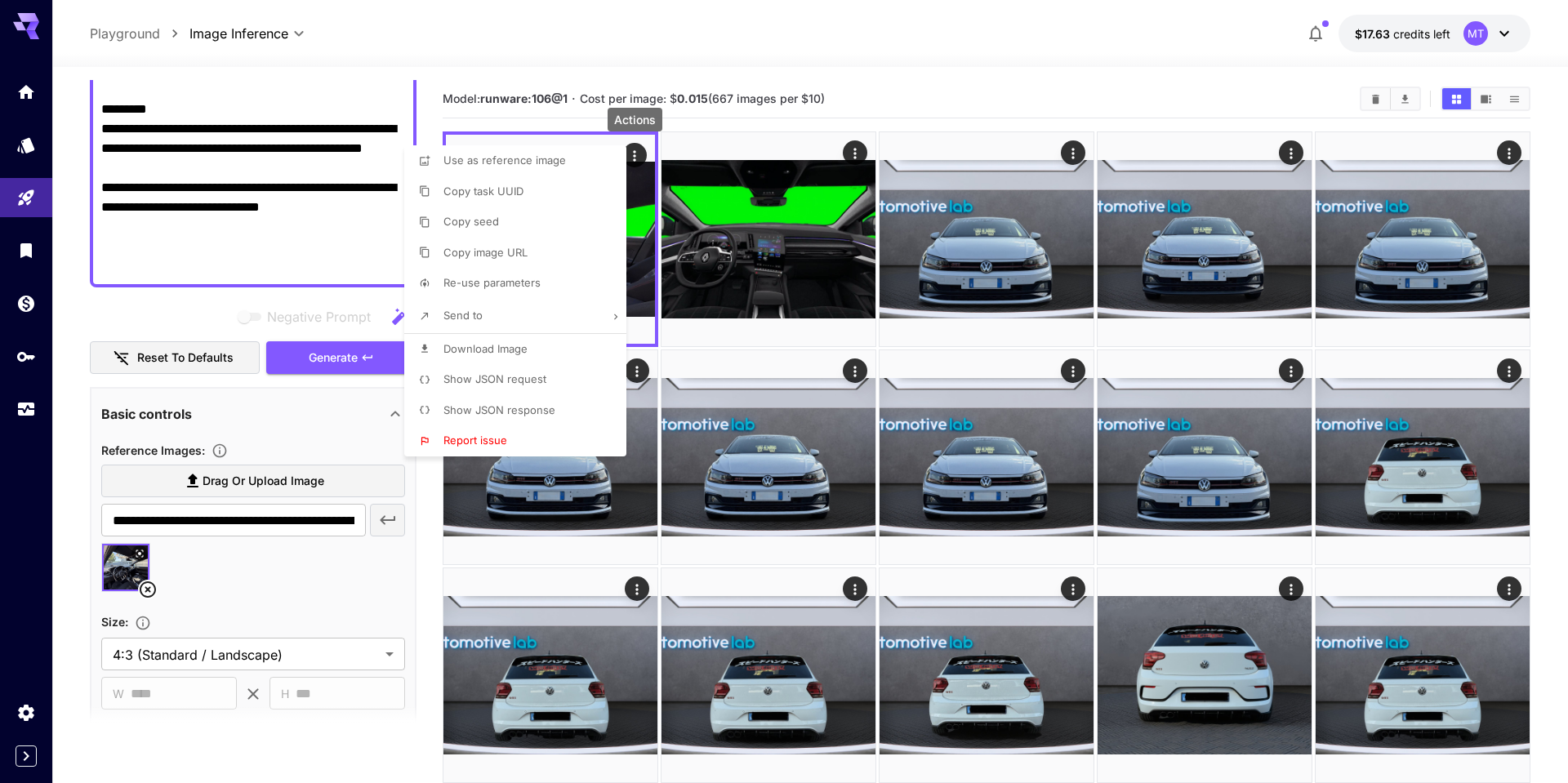 click on "Download Image" at bounding box center [520, 349] 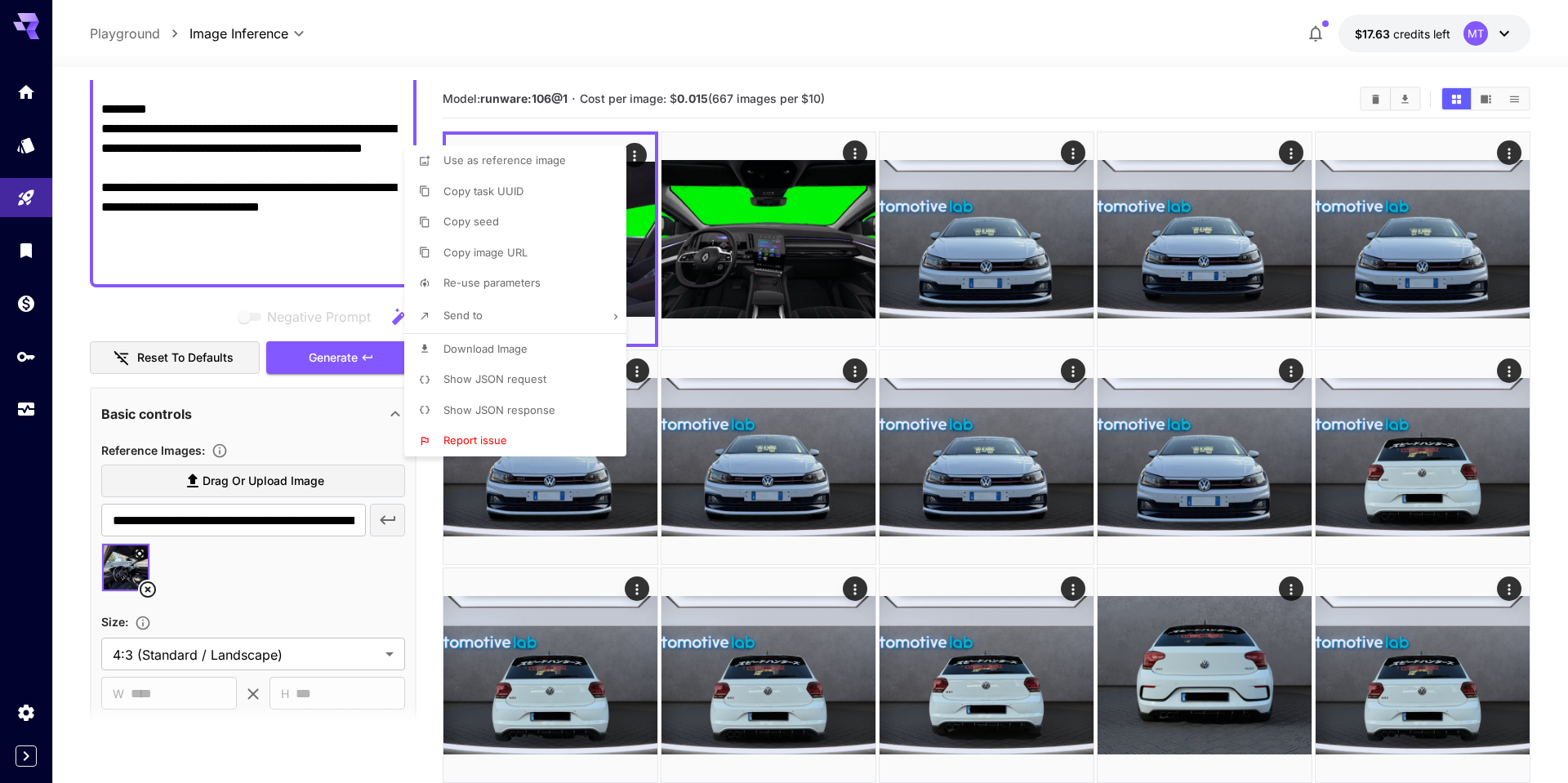 click at bounding box center (784, 391) 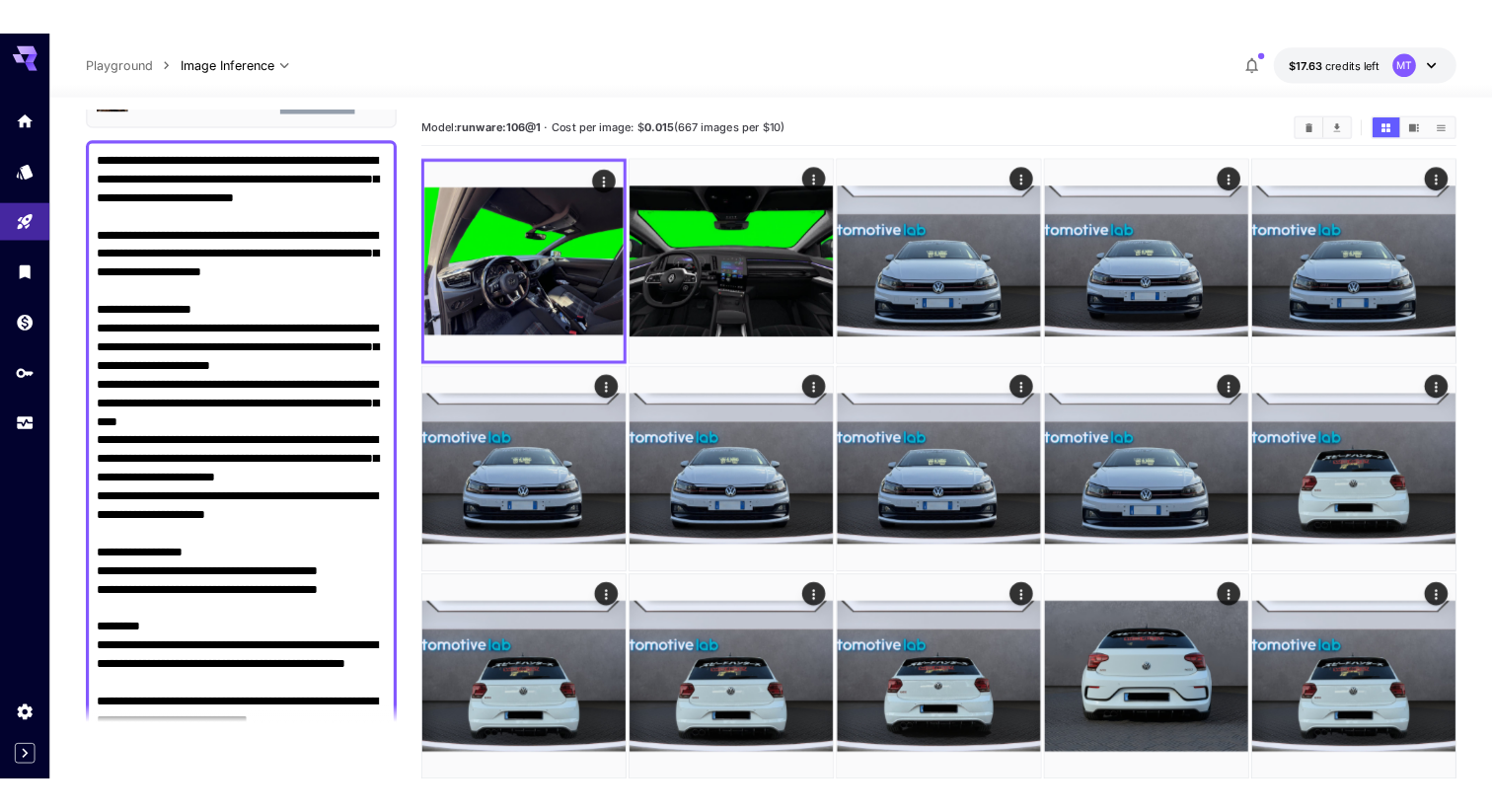 scroll, scrollTop: 108, scrollLeft: 0, axis: vertical 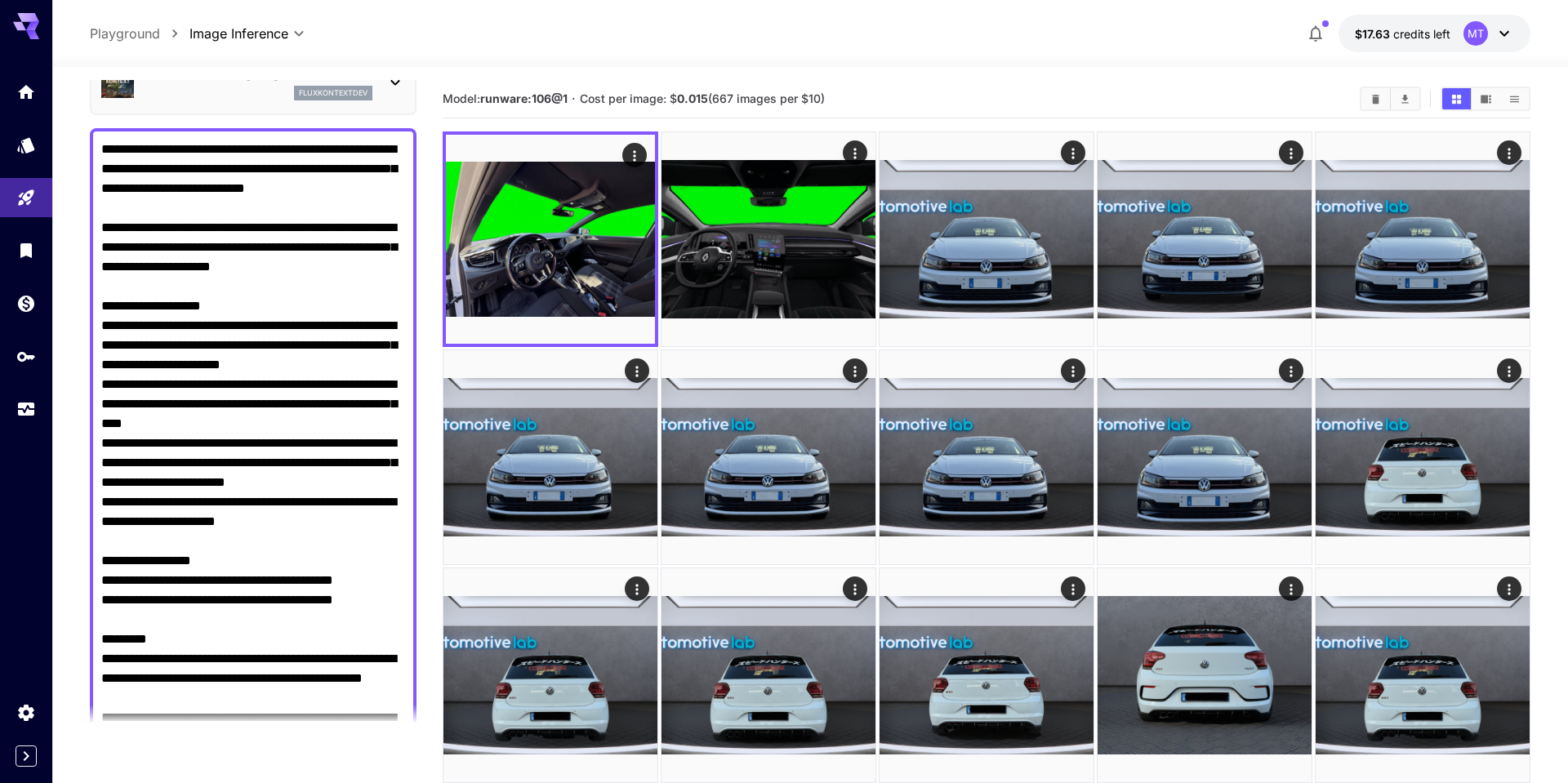 drag, startPoint x: 243, startPoint y: 364, endPoint x: 324, endPoint y: 364, distance: 81 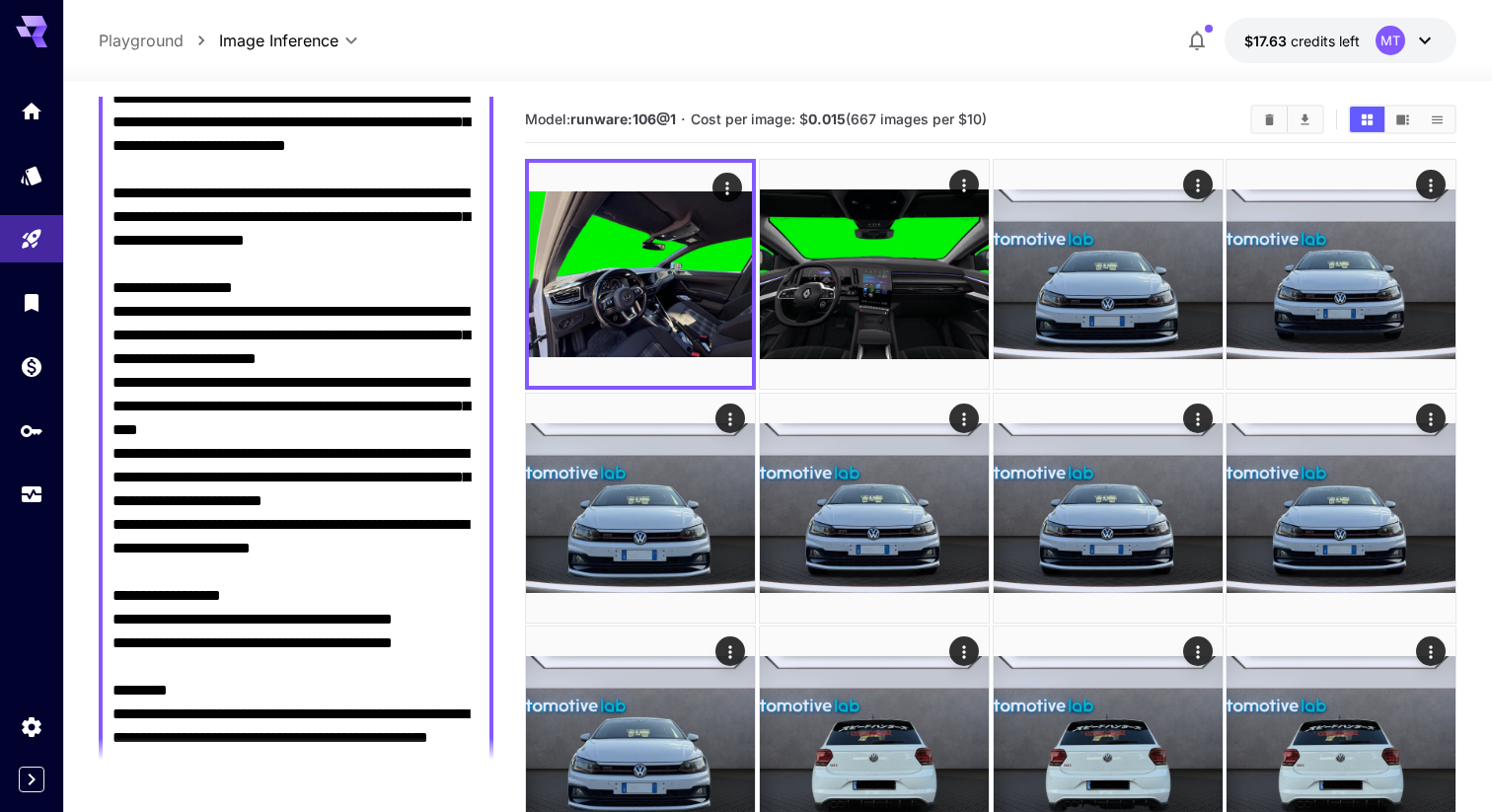scroll, scrollTop: 225, scrollLeft: 0, axis: vertical 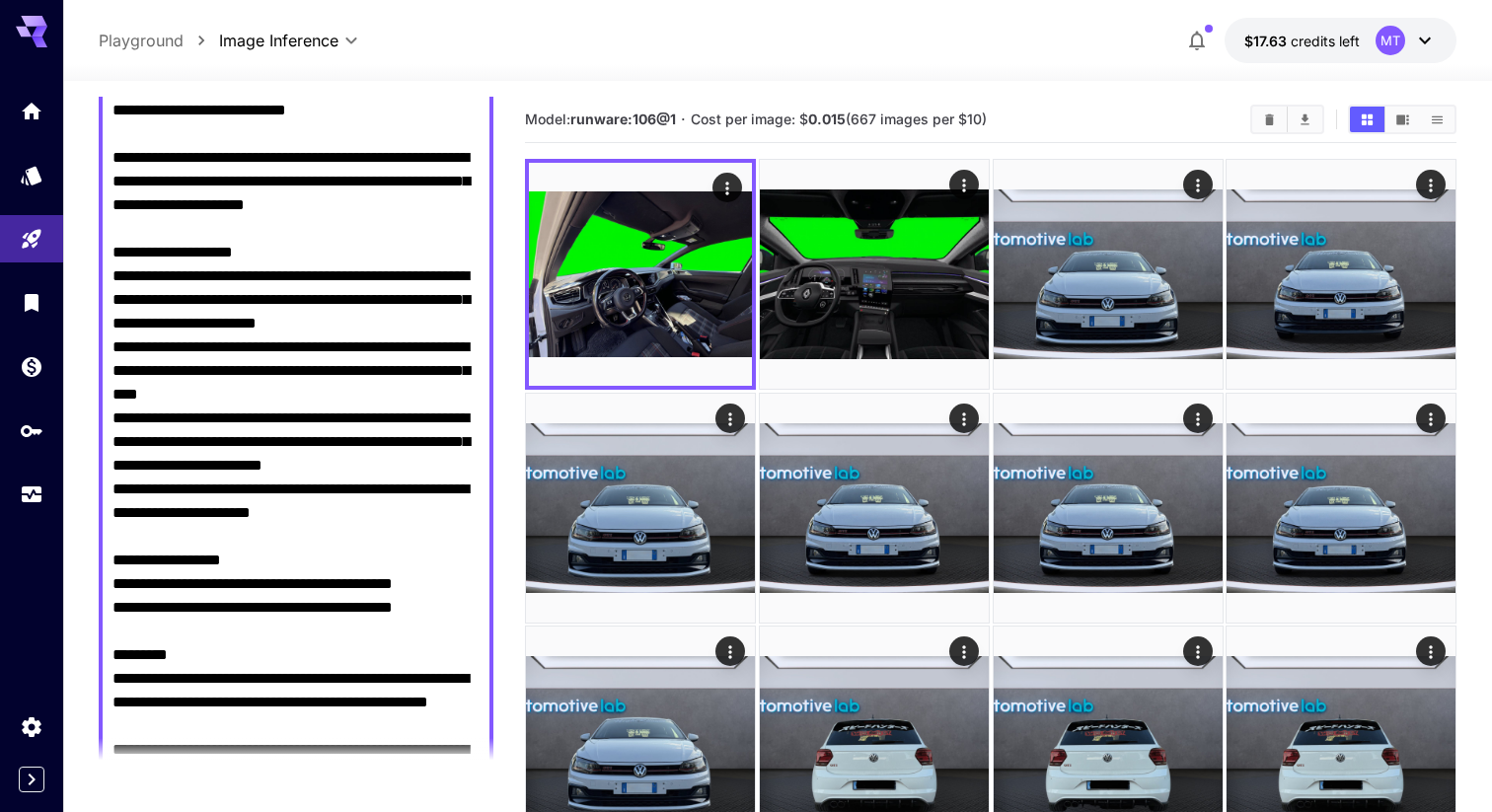 click on "Negative Prompt" at bounding box center [296, 454] 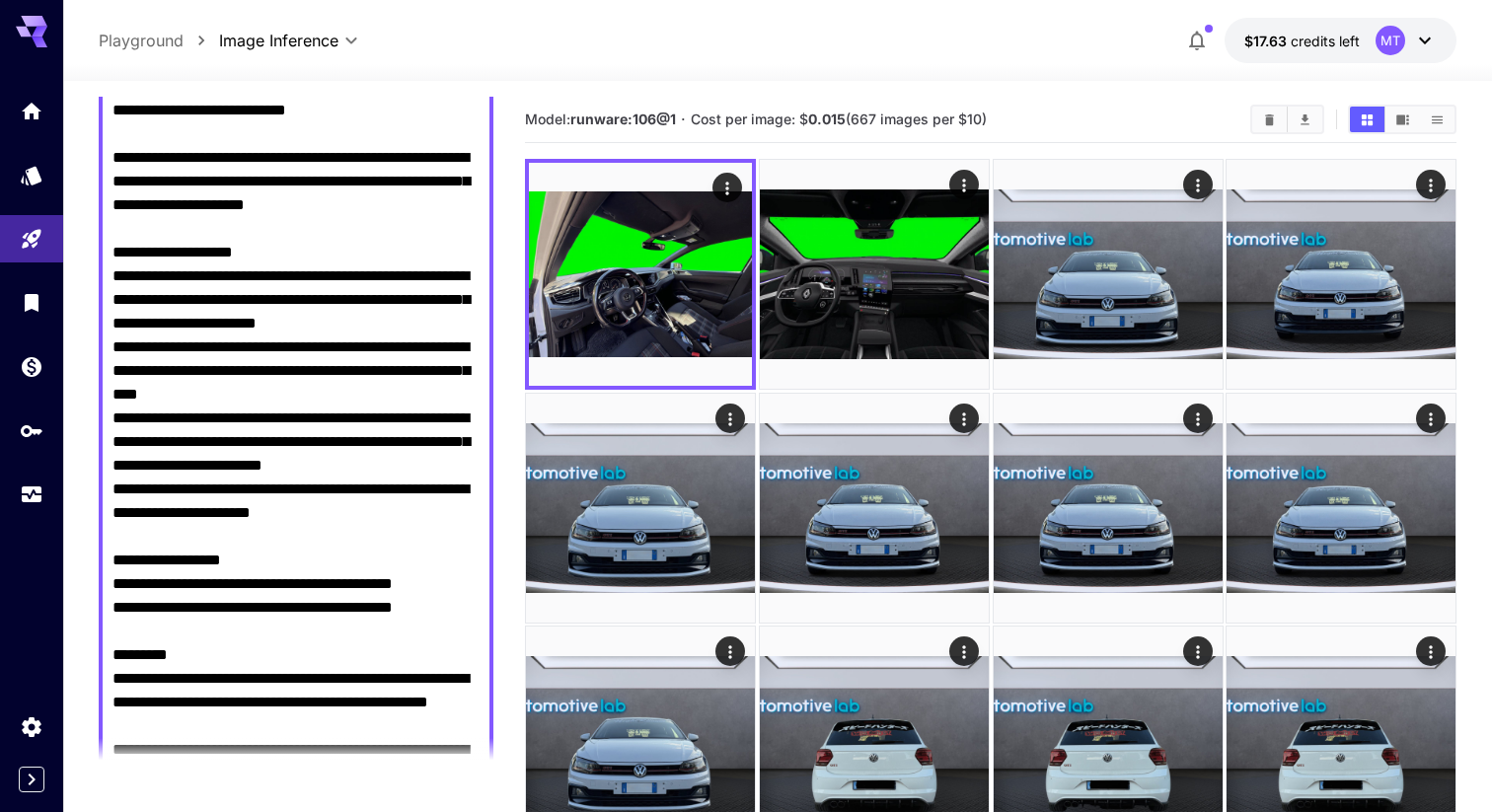 click on "Negative Prompt" at bounding box center (296, 454) 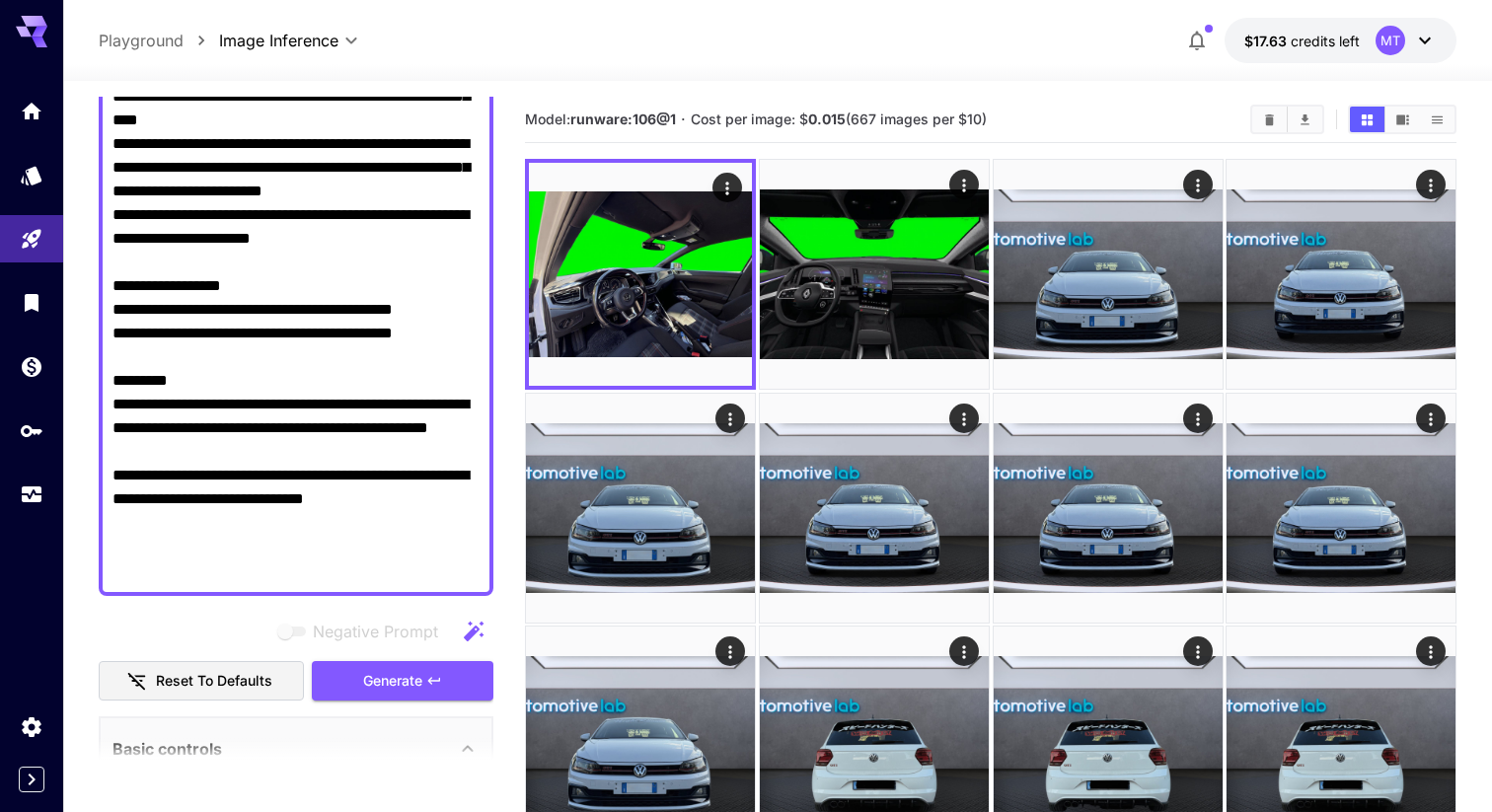 paste on "**********" 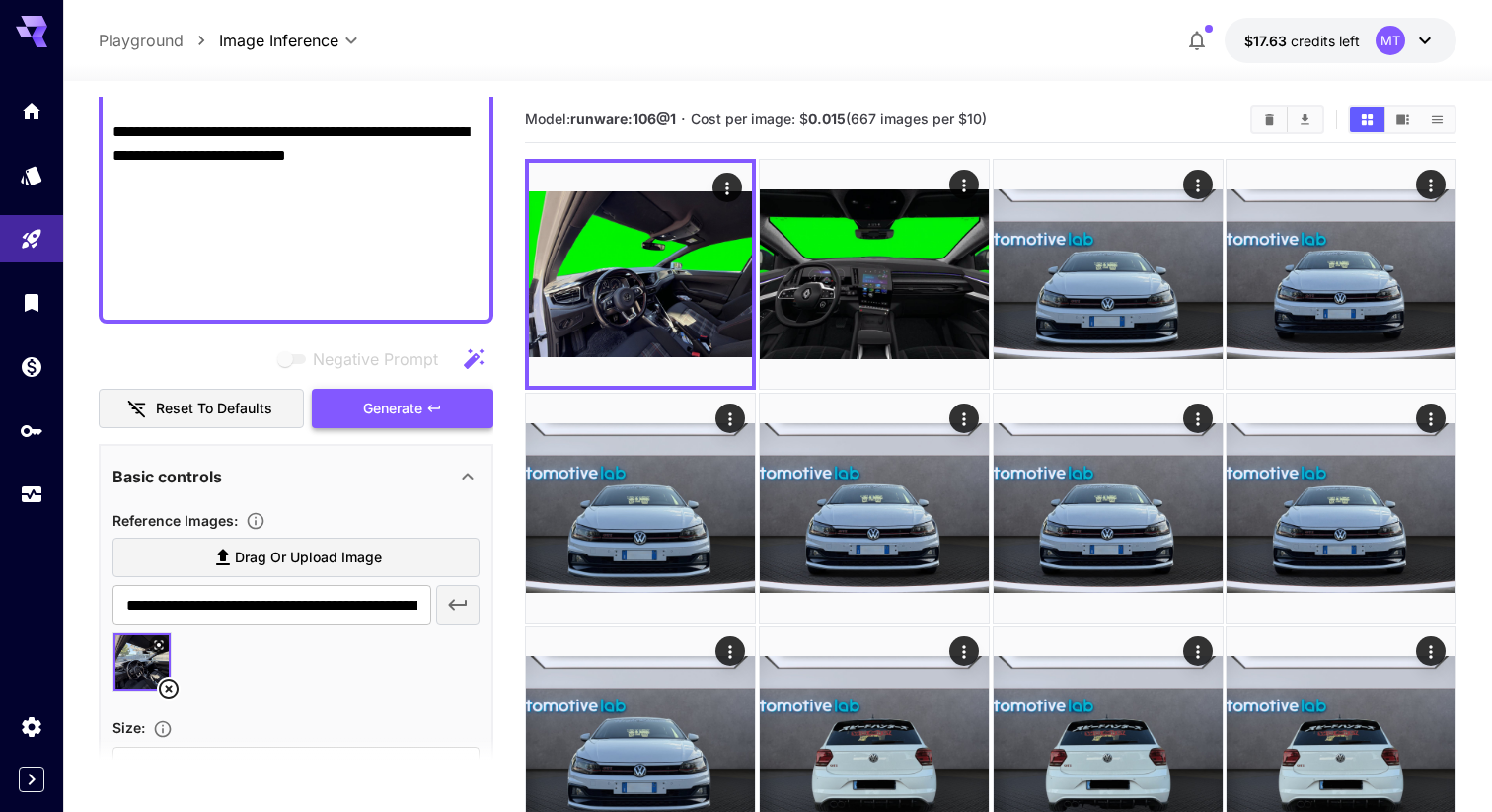 scroll, scrollTop: 998, scrollLeft: 0, axis: vertical 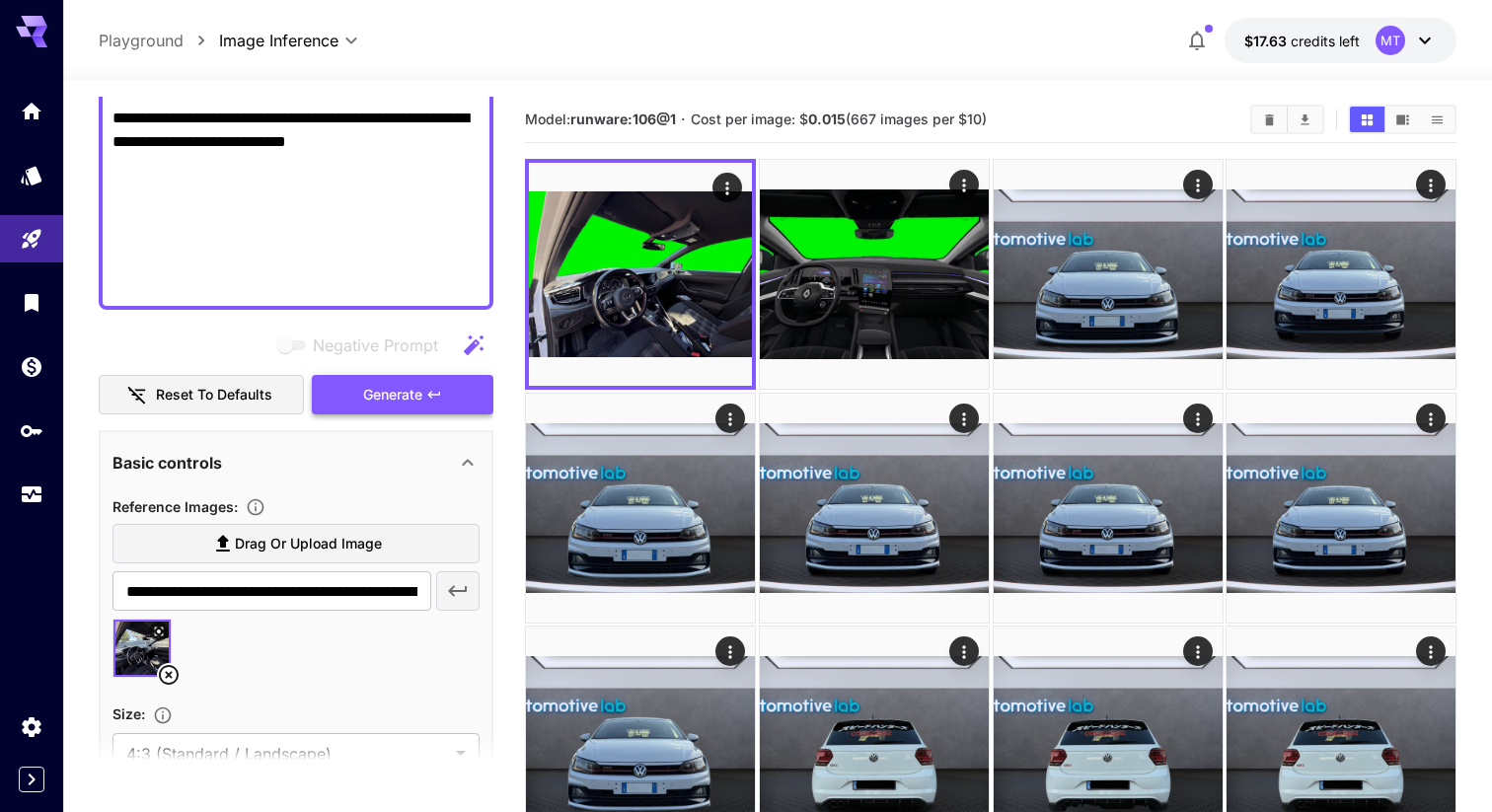 type on "**********" 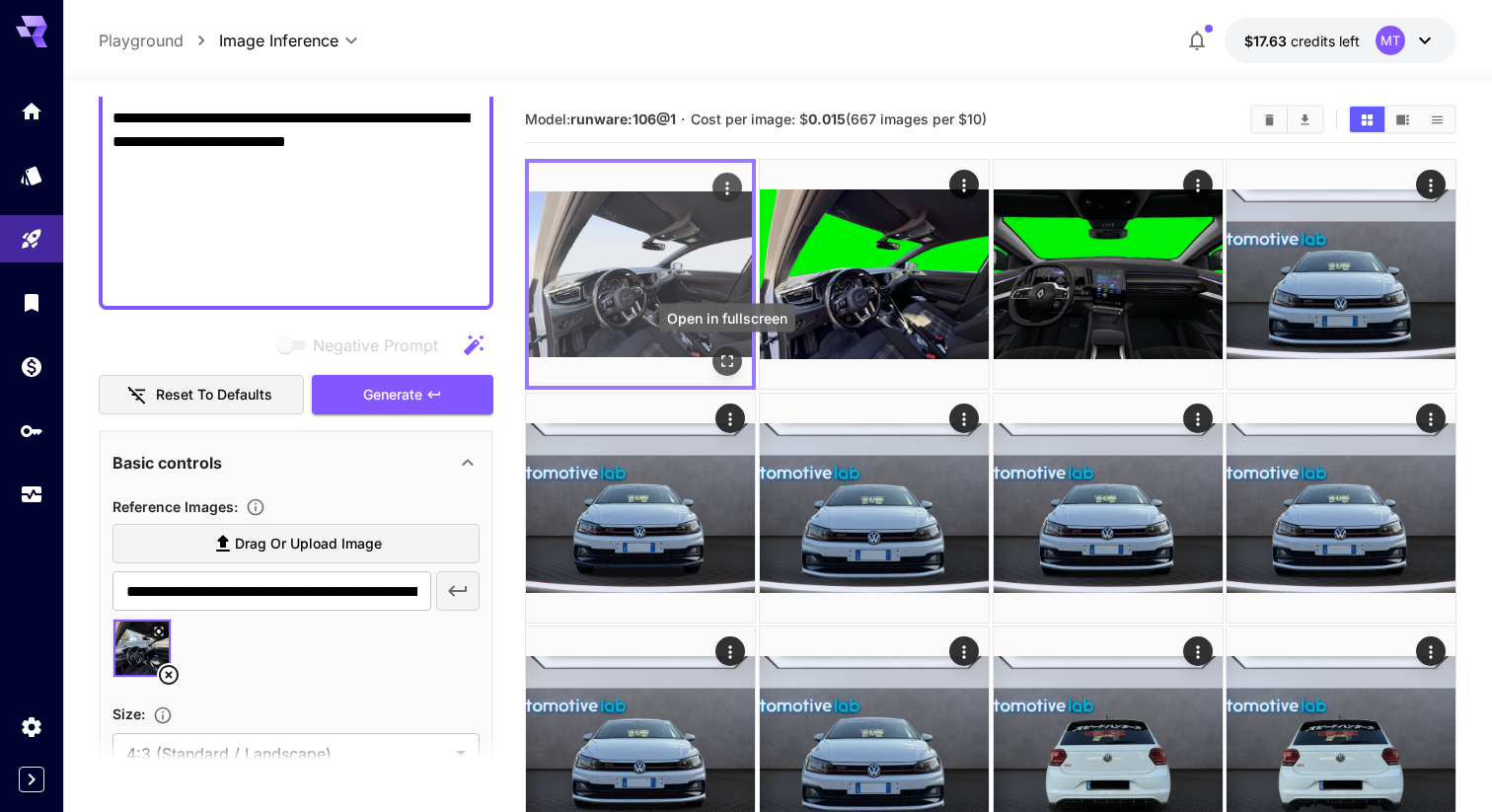click 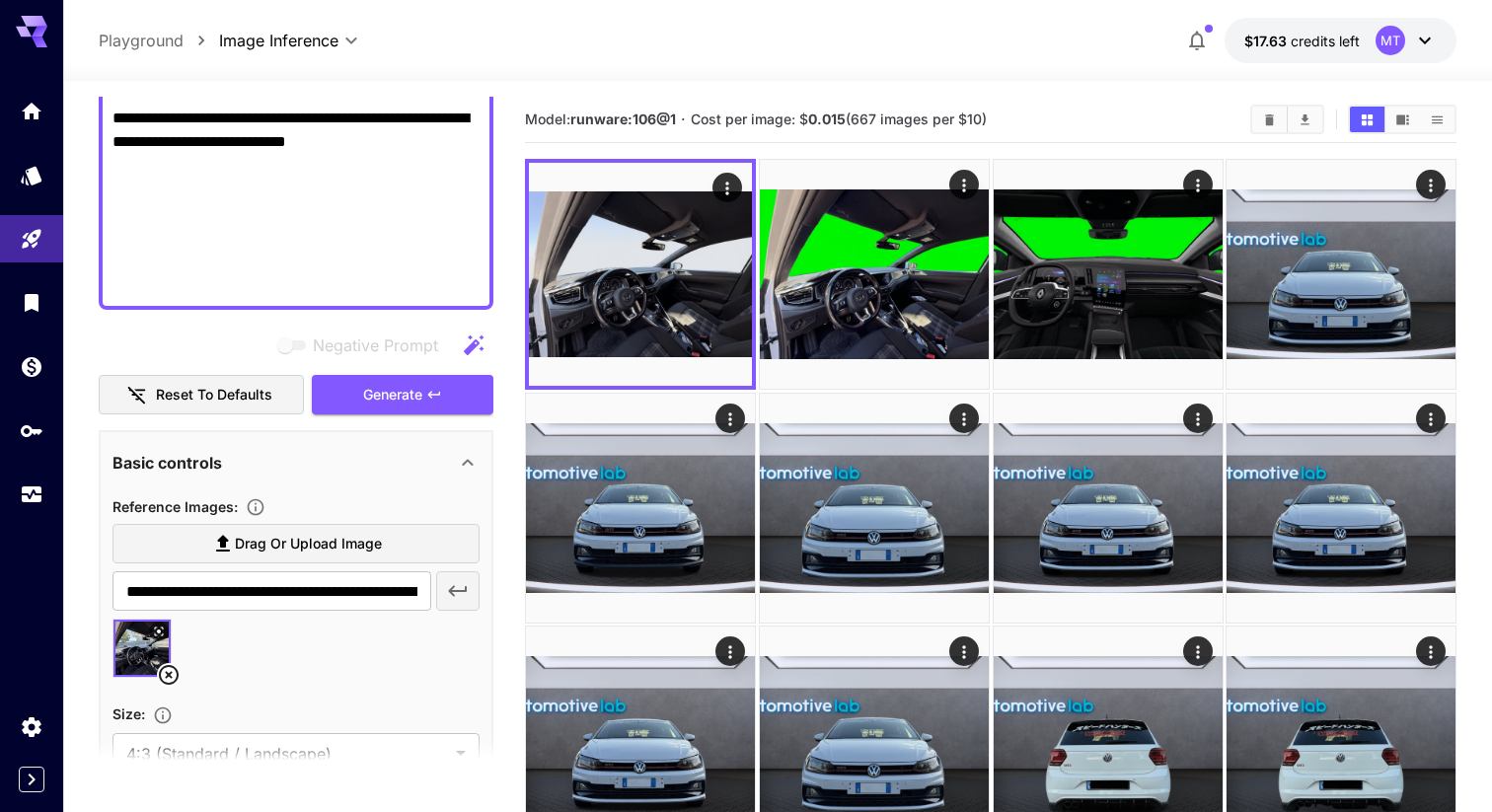 click on "Negative Prompt" at bounding box center (296, -213) 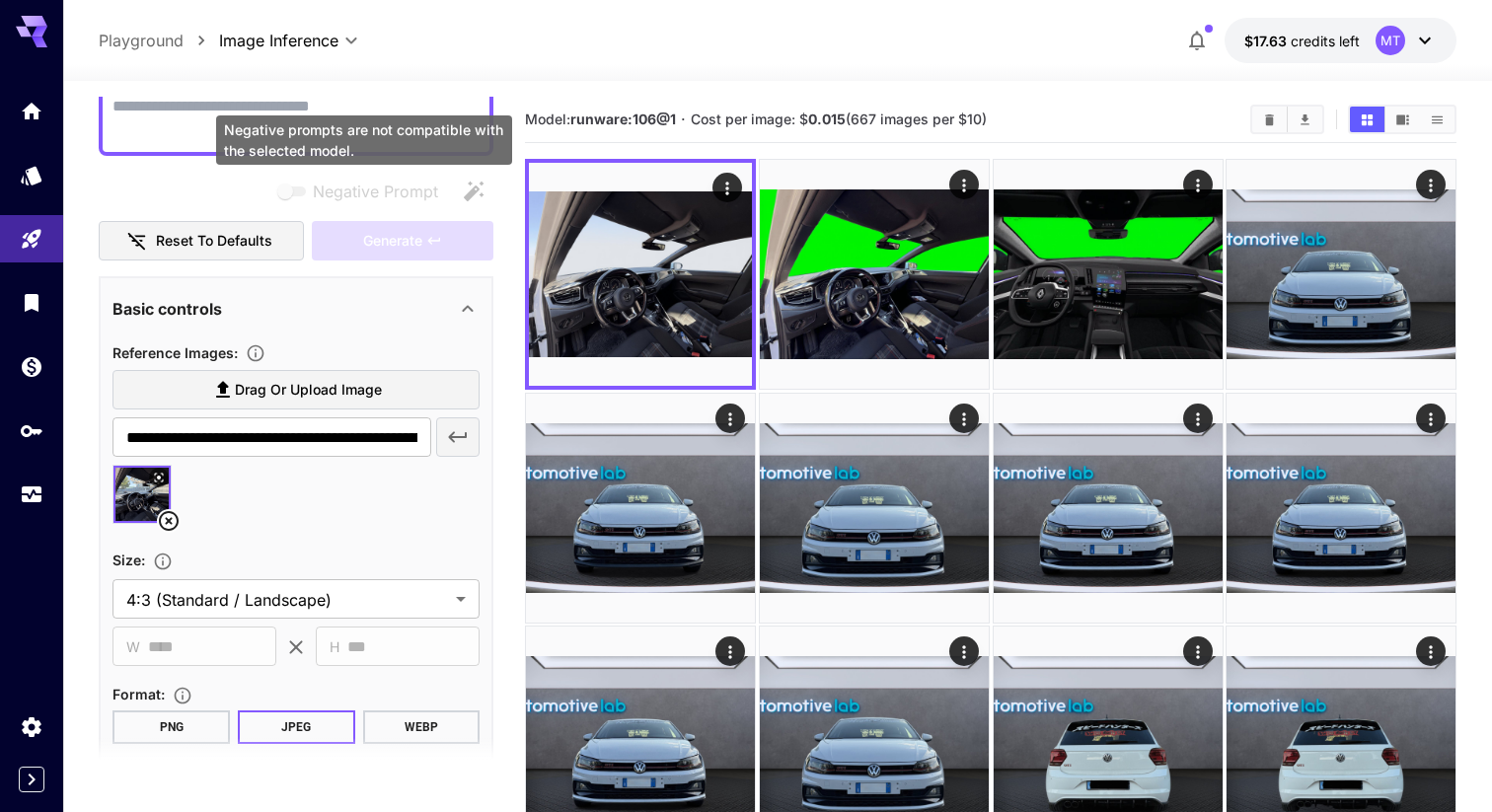 scroll, scrollTop: 0, scrollLeft: 0, axis: both 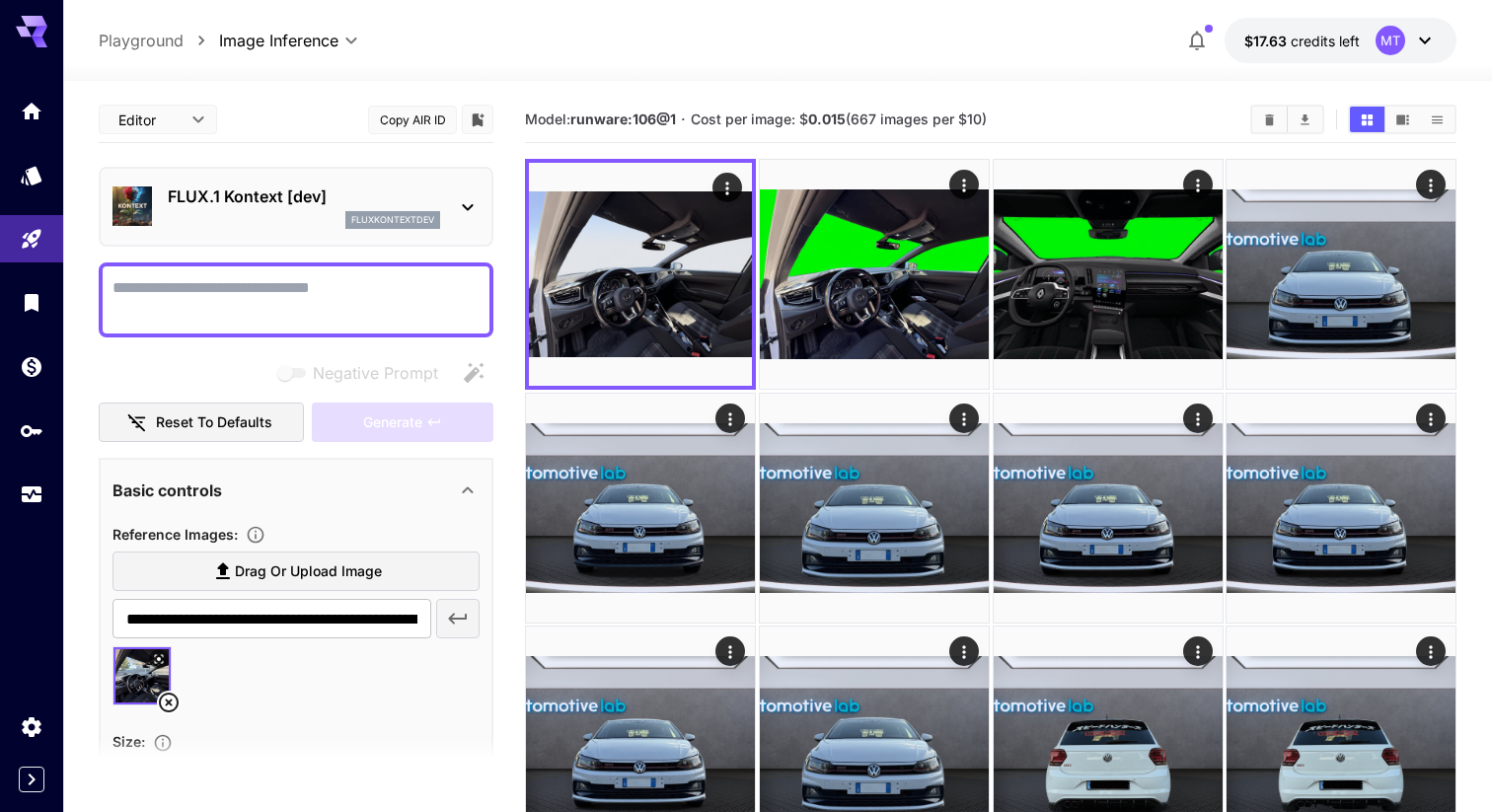 paste on "**********" 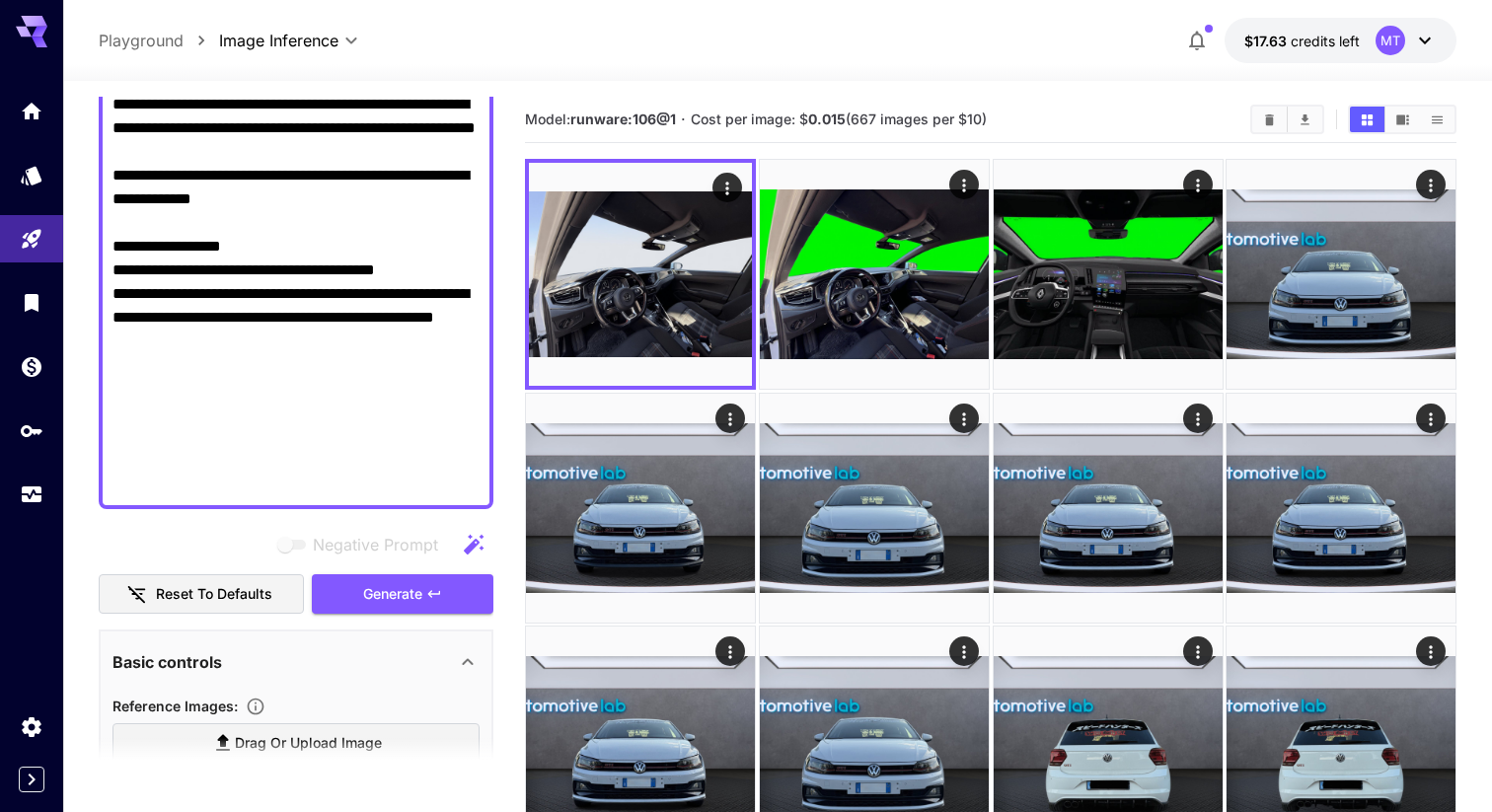 scroll, scrollTop: 1170, scrollLeft: 0, axis: vertical 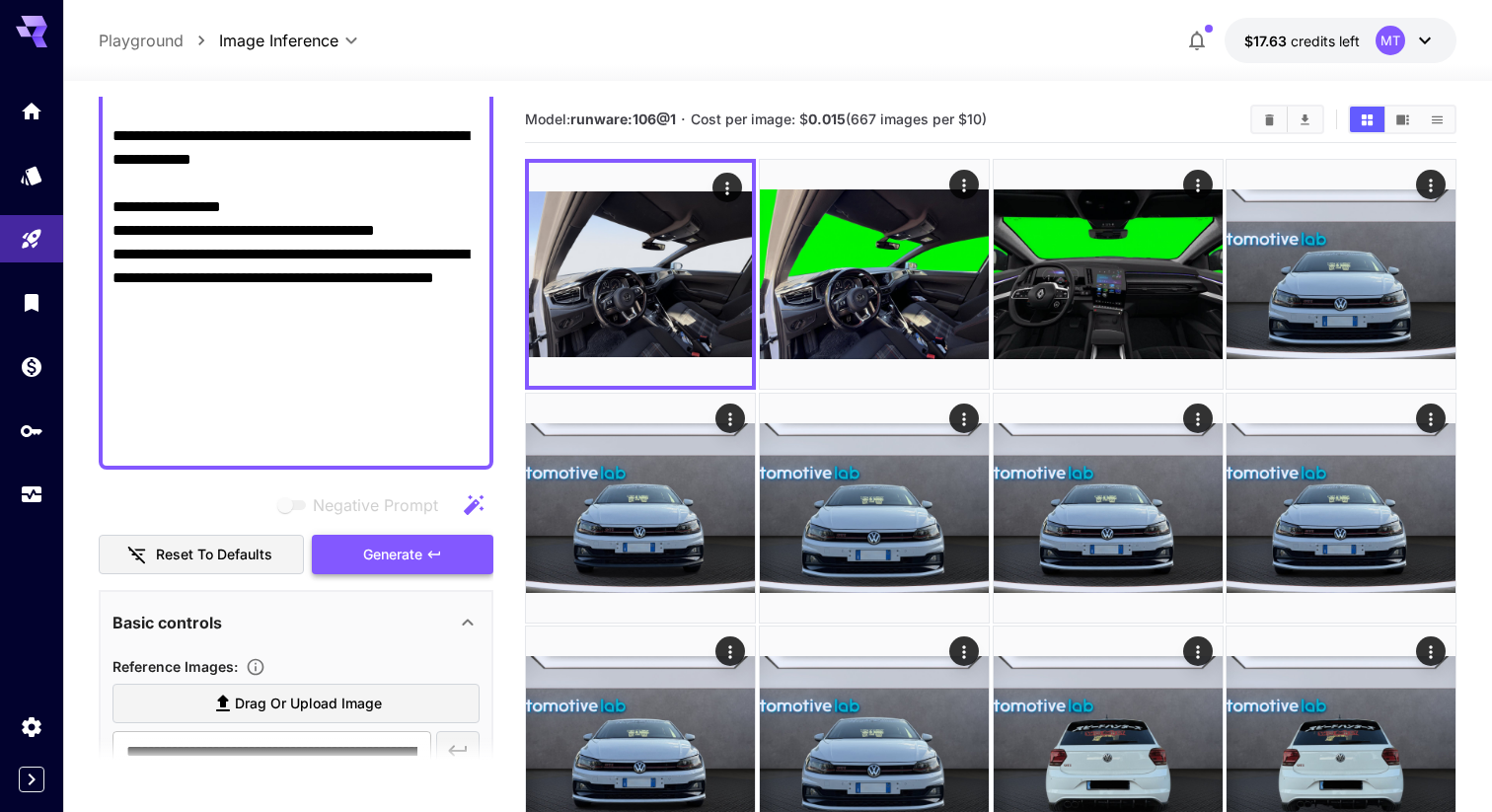 type on "**********" 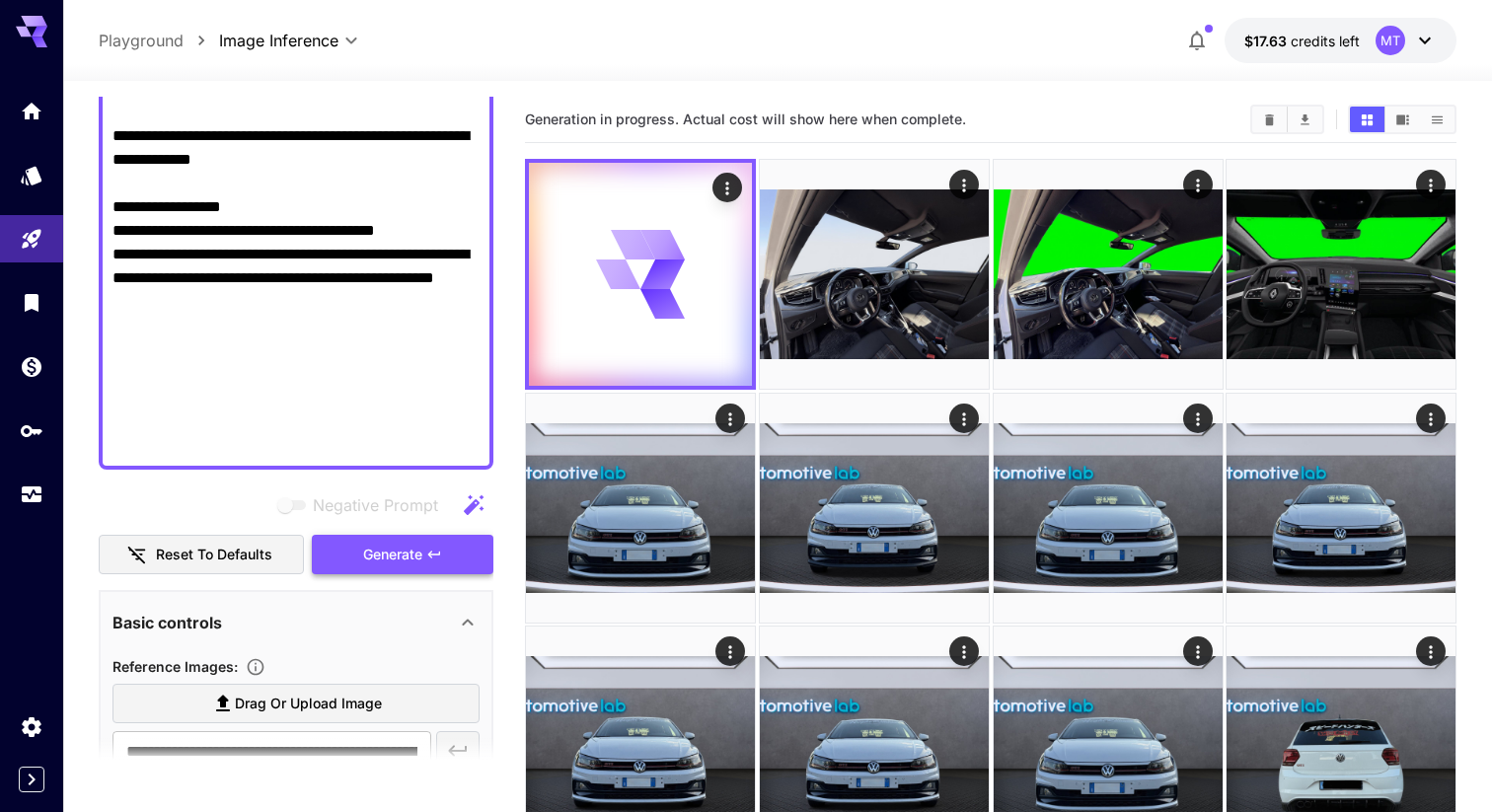 scroll, scrollTop: 1246, scrollLeft: 0, axis: vertical 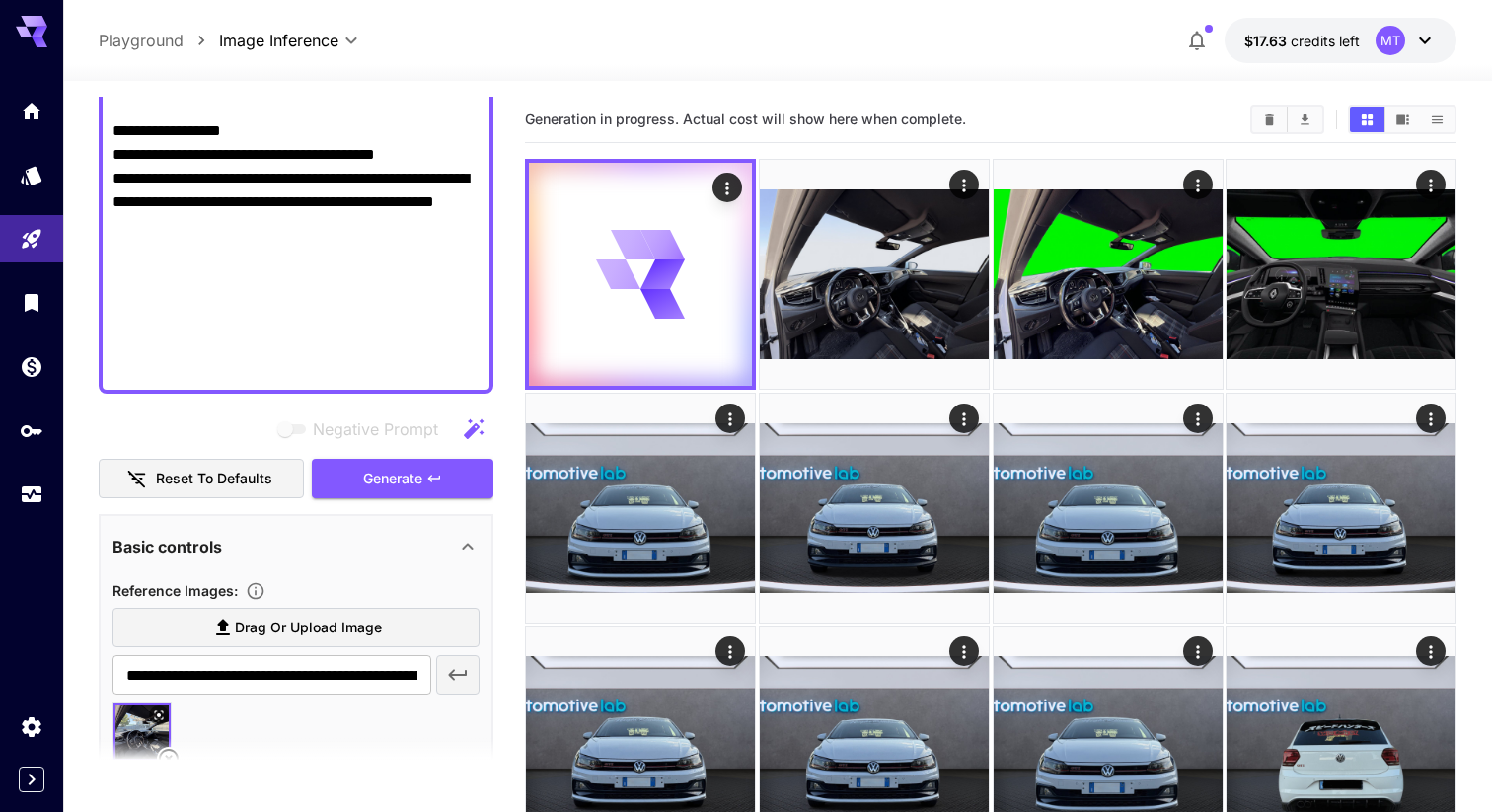 click on "Generation in progress. Actual cost will show here when complete." at bounding box center (991, 119) 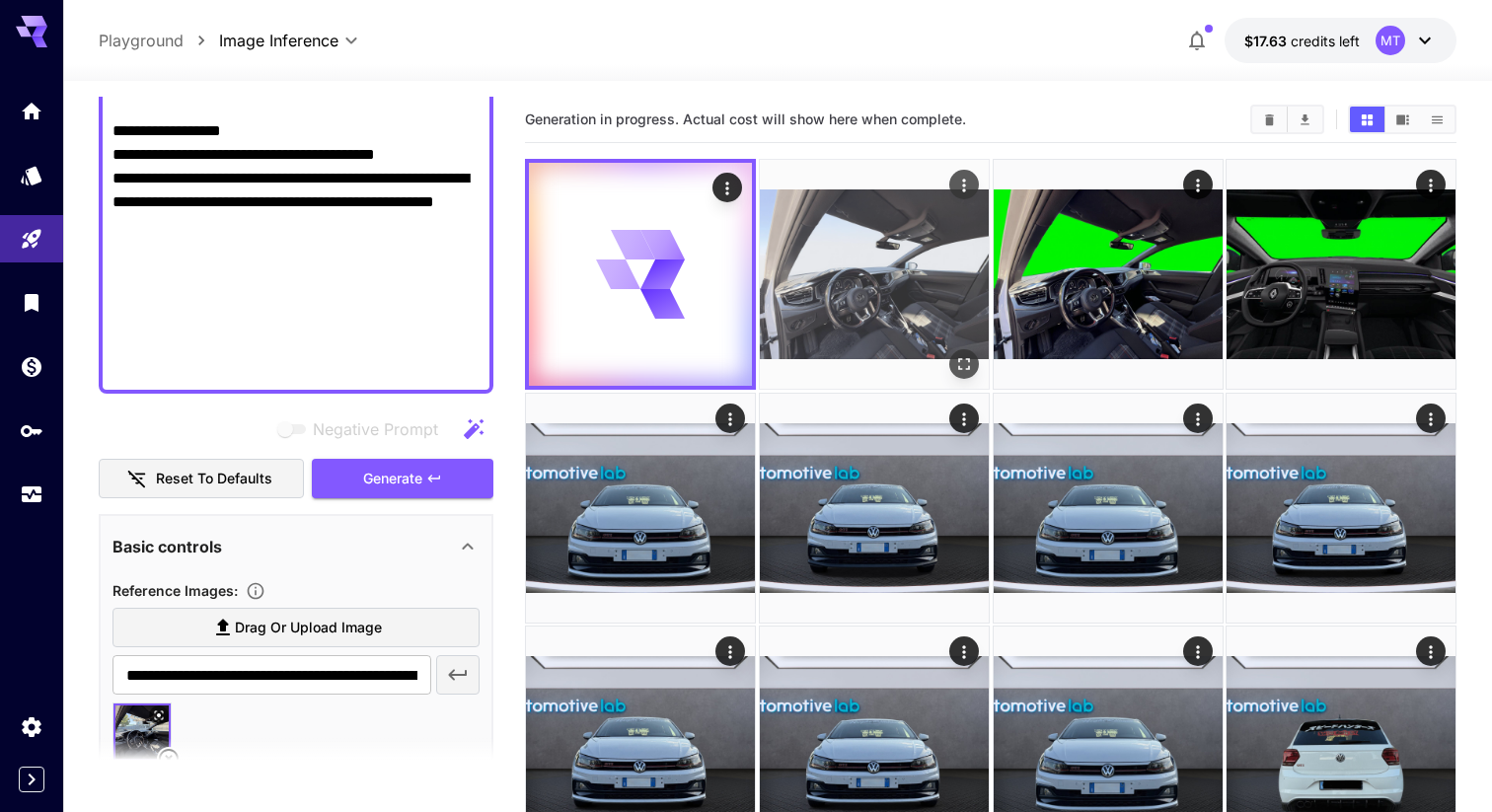 click at bounding box center (874, 274) 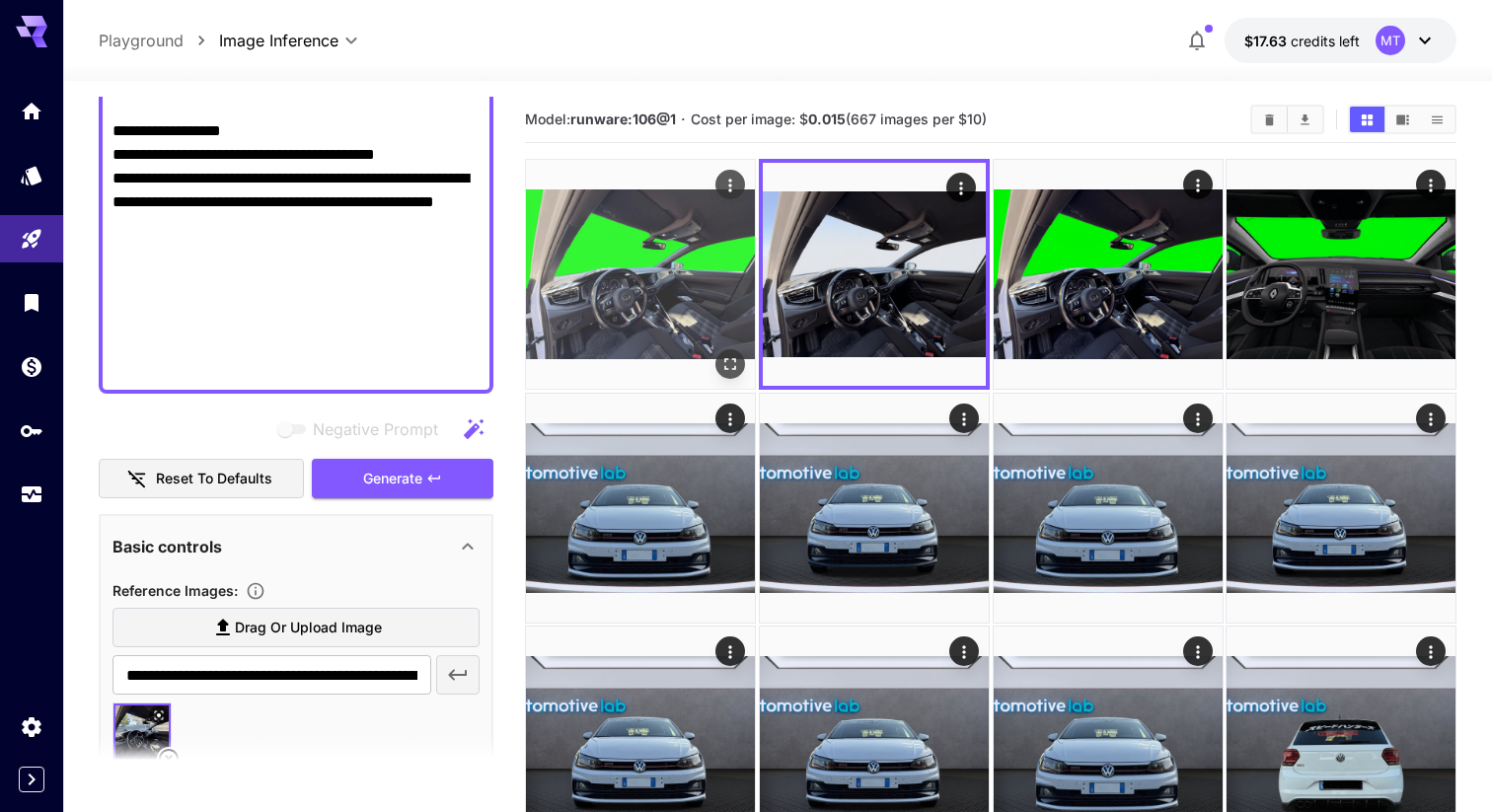 click at bounding box center [640, 274] 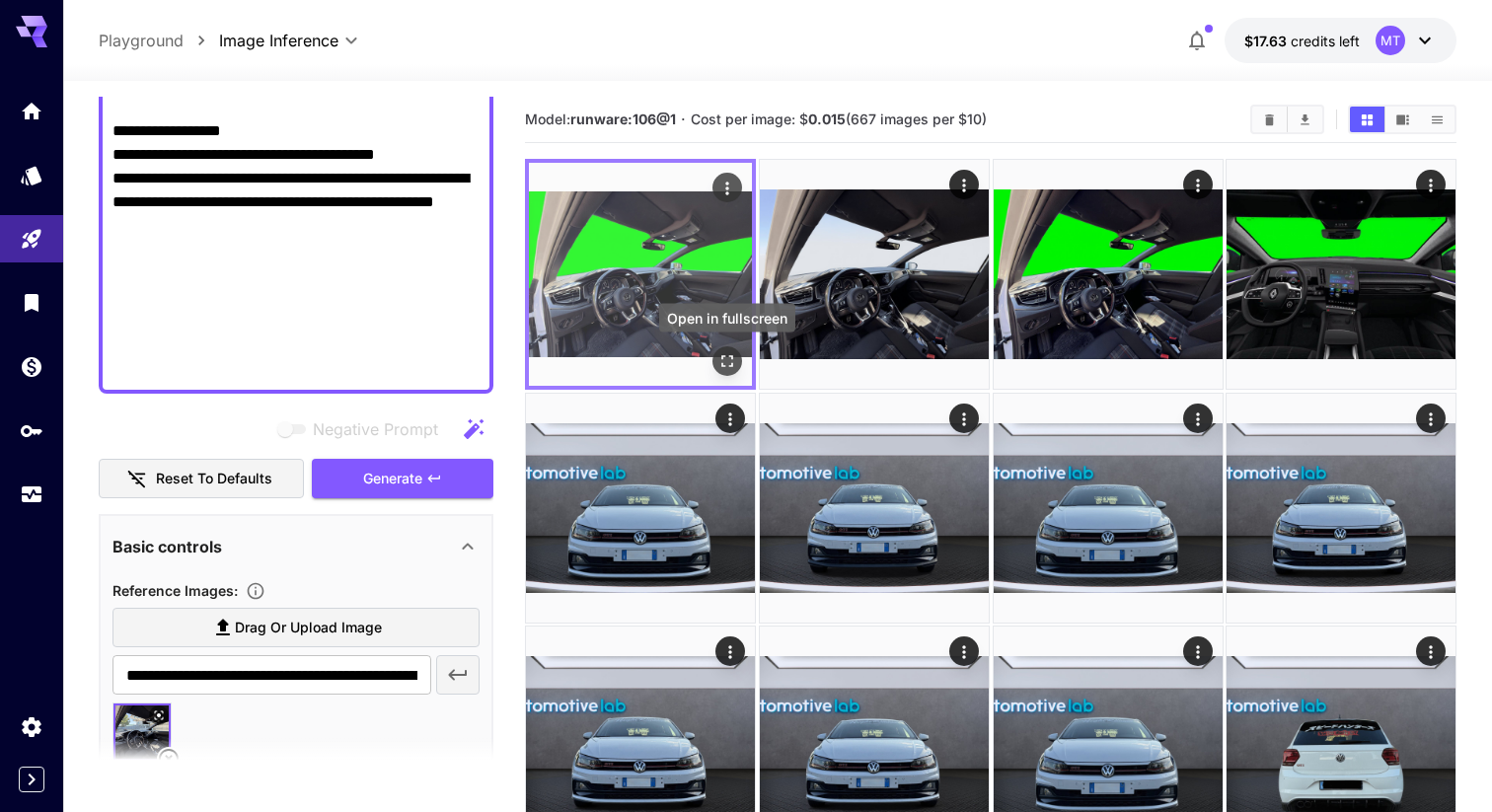 click 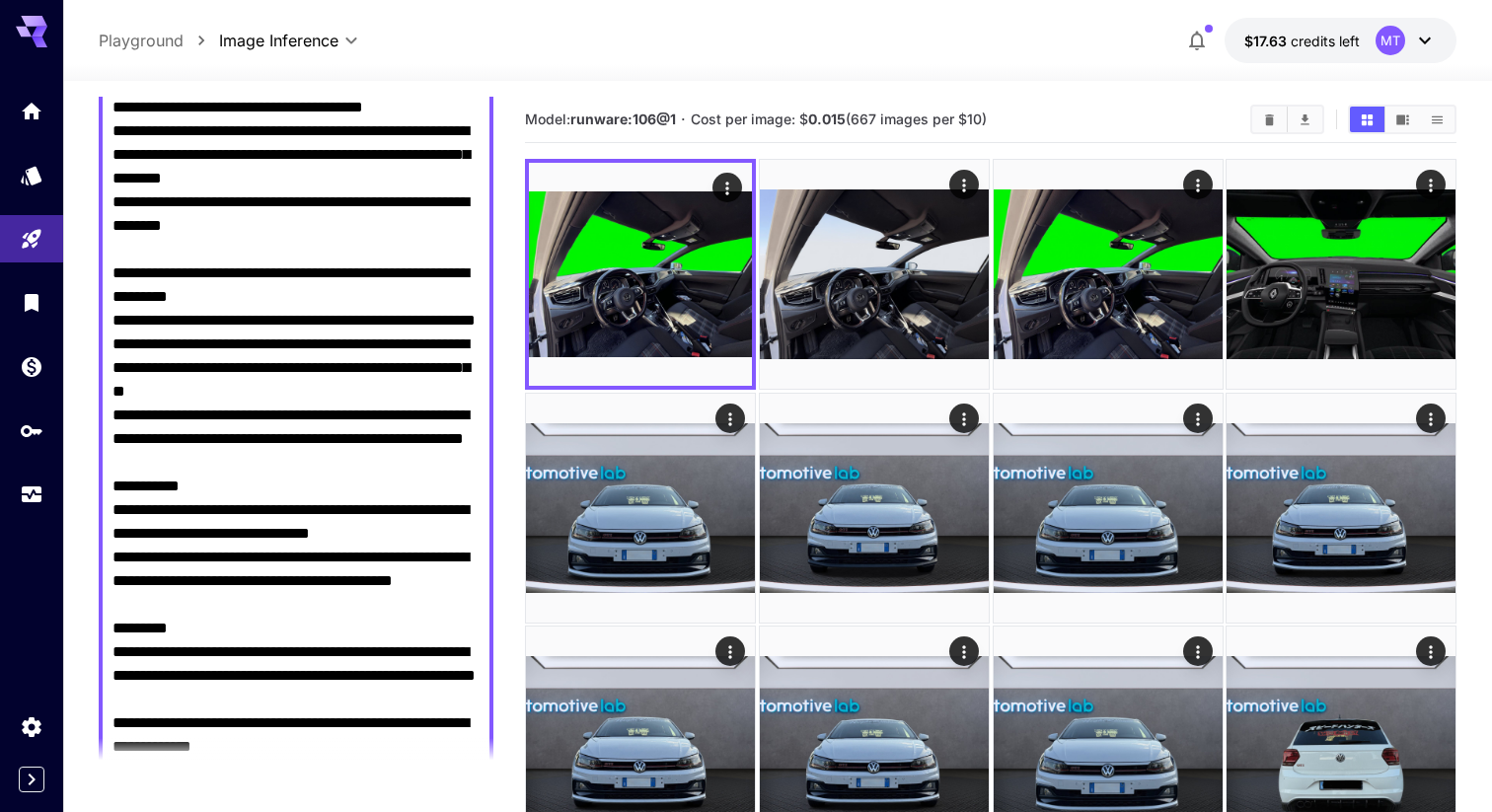 scroll, scrollTop: 0, scrollLeft: 0, axis: both 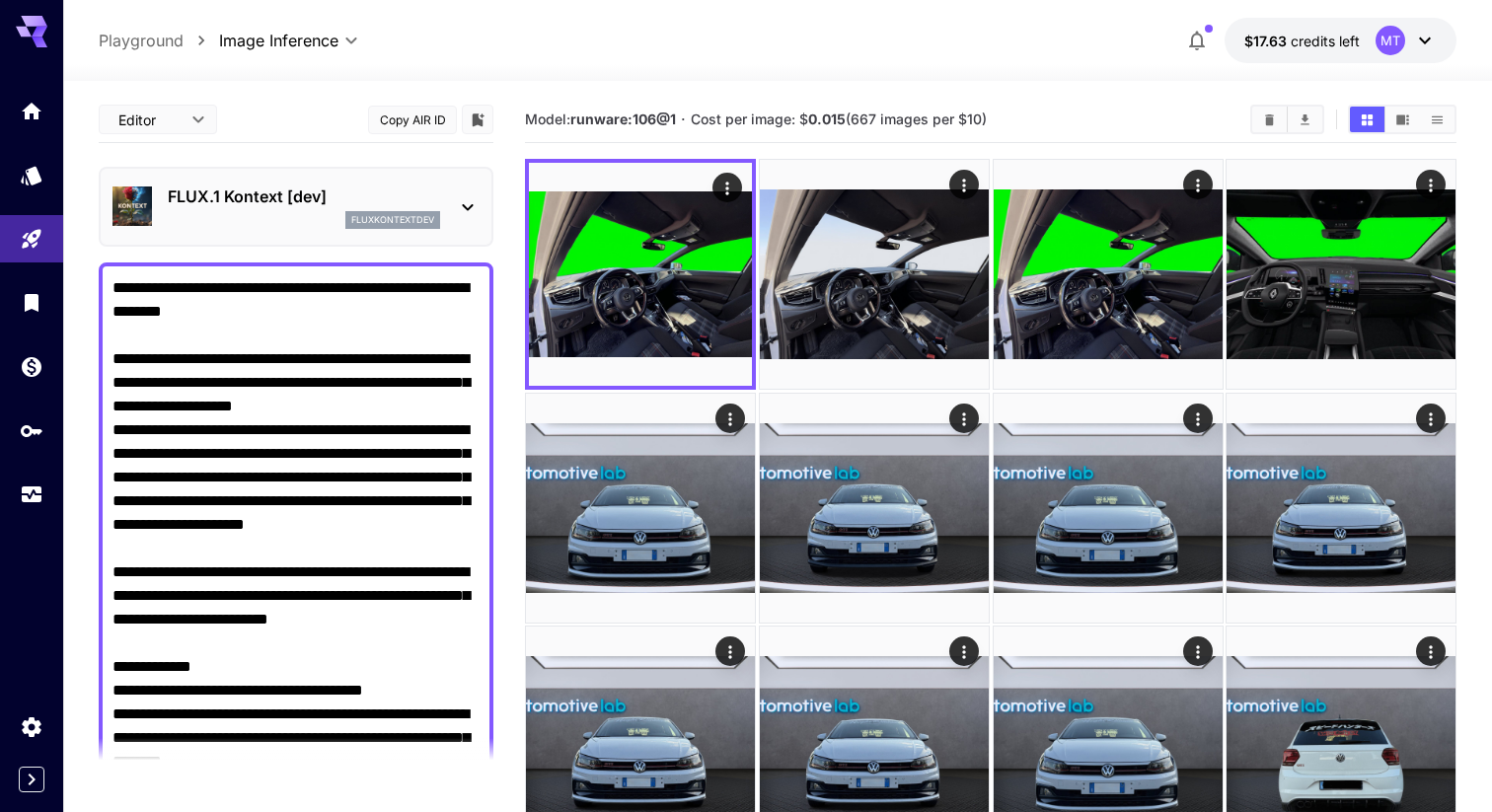 click on "Negative Prompt" at bounding box center (296, 951) 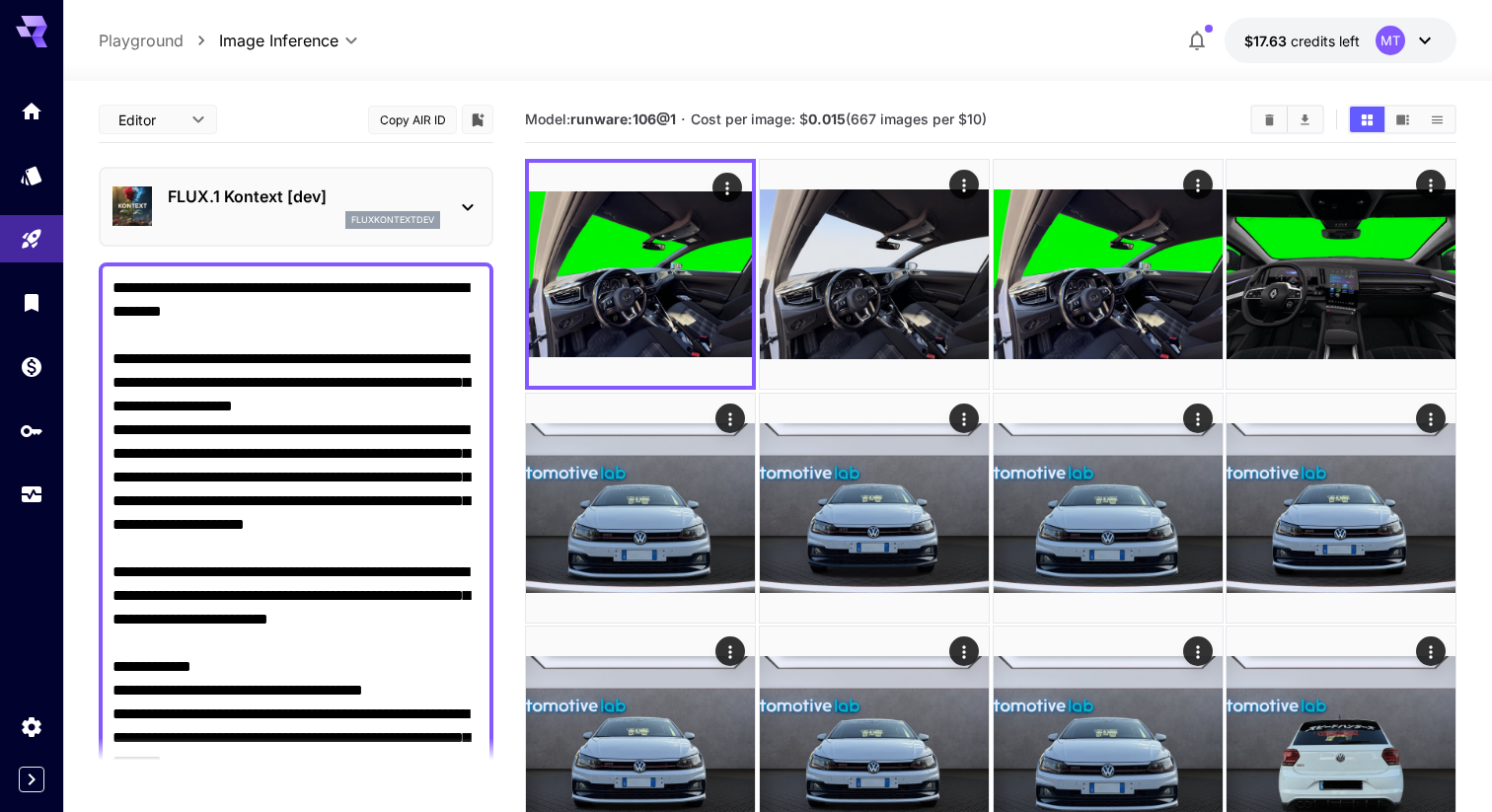 click on "Negative Prompt" at bounding box center [296, 951] 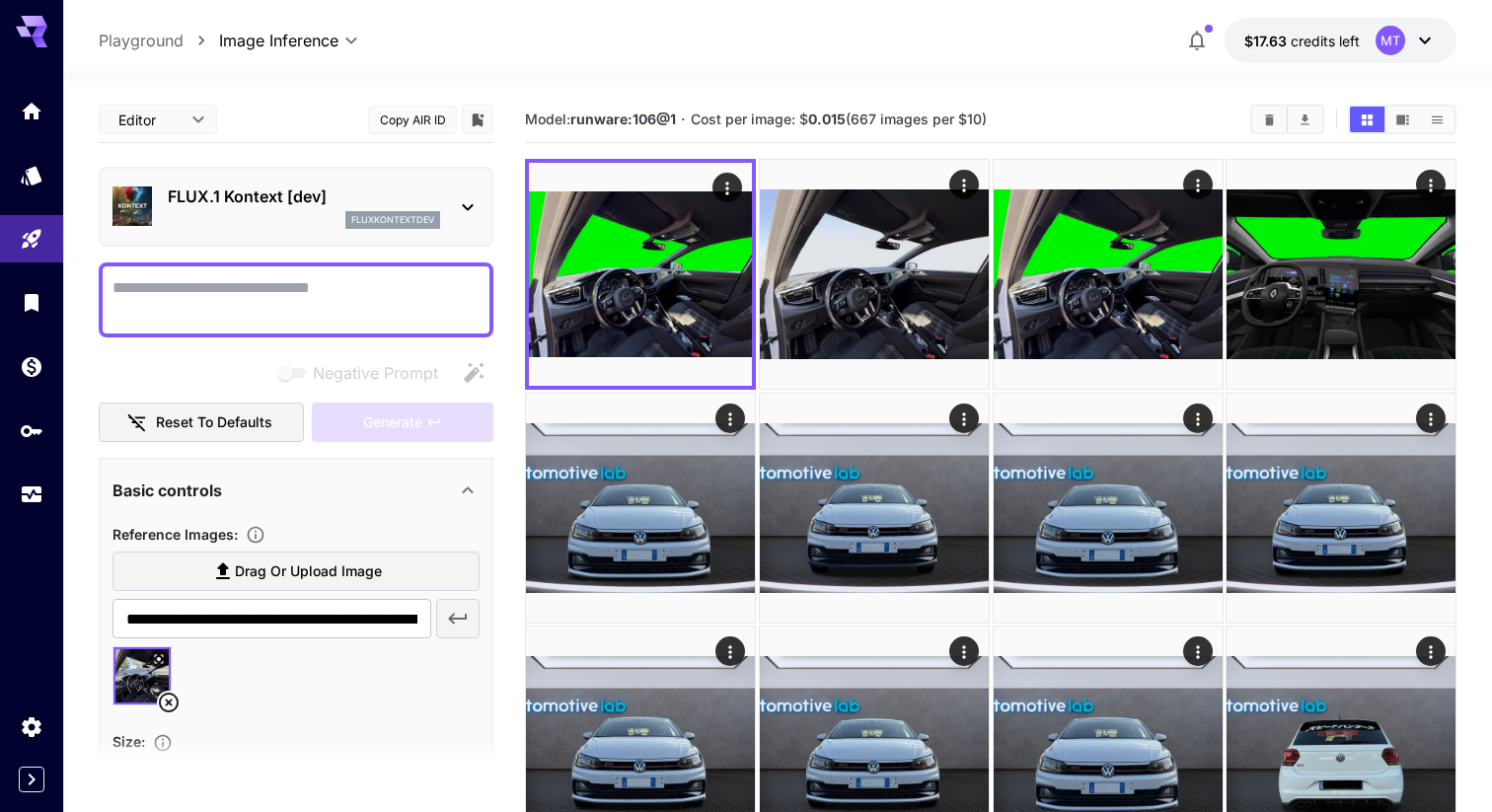 paste on "**********" 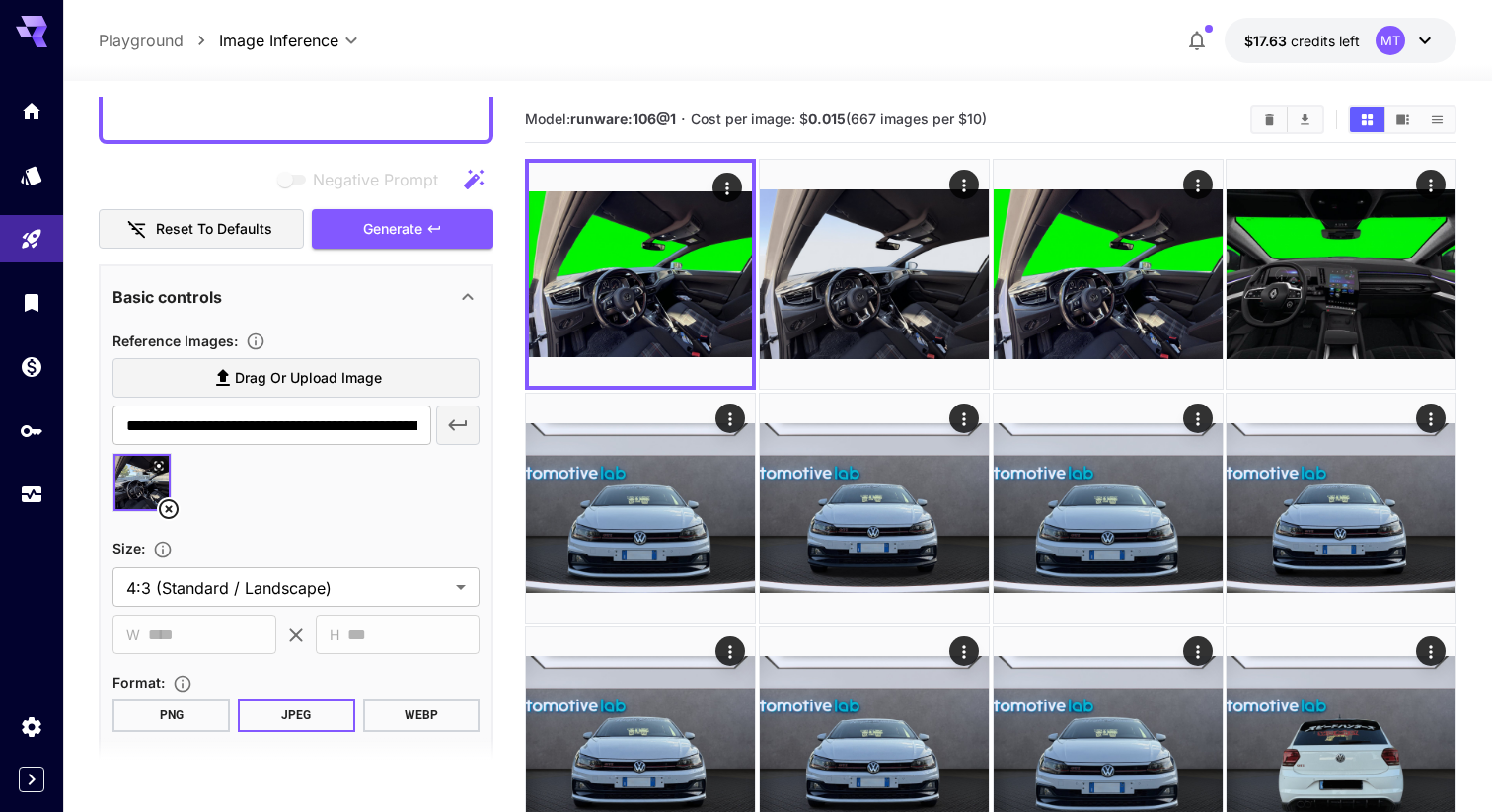 scroll, scrollTop: 1223, scrollLeft: 0, axis: vertical 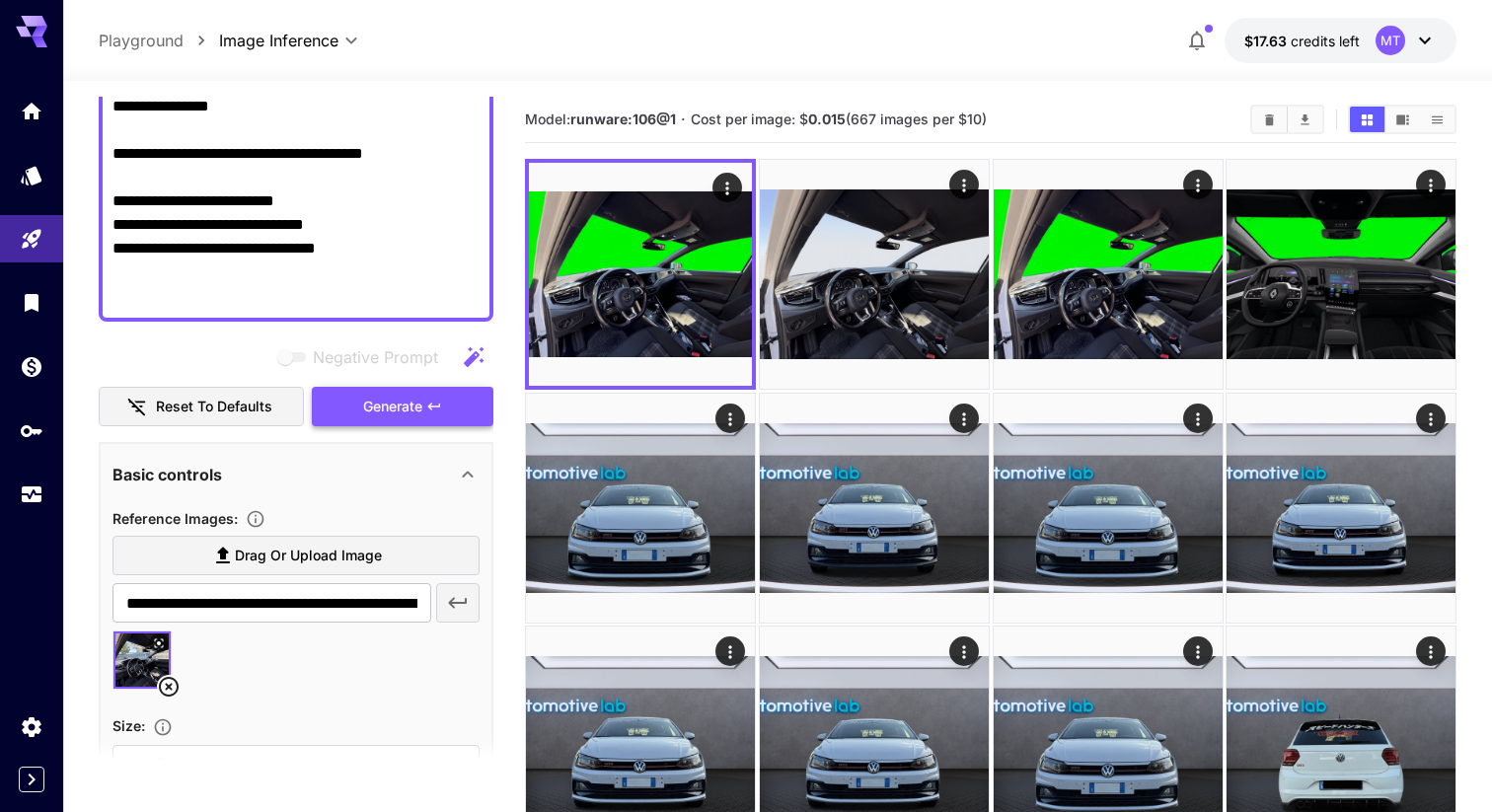 type on "**********" 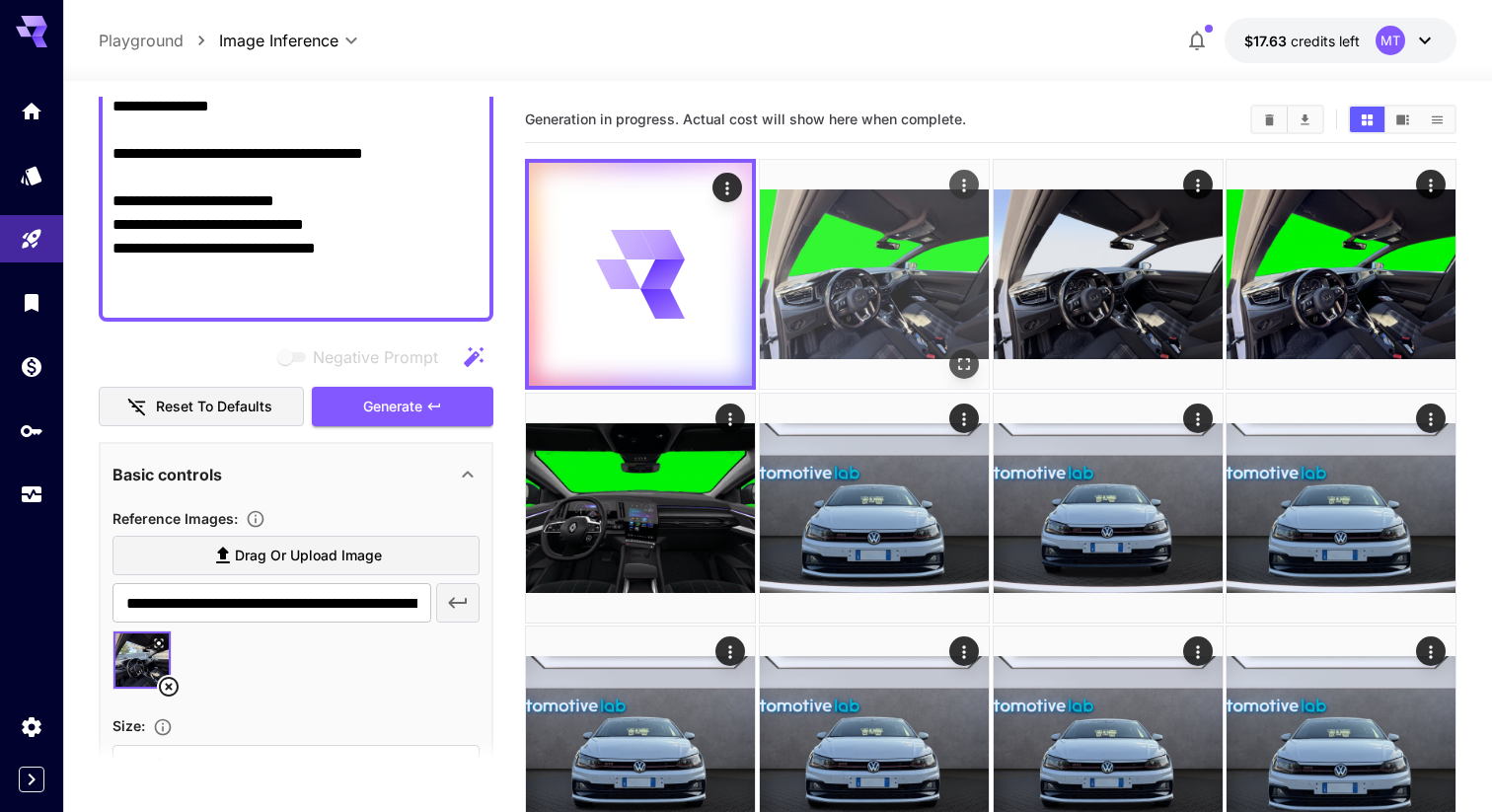 click at bounding box center (874, 274) 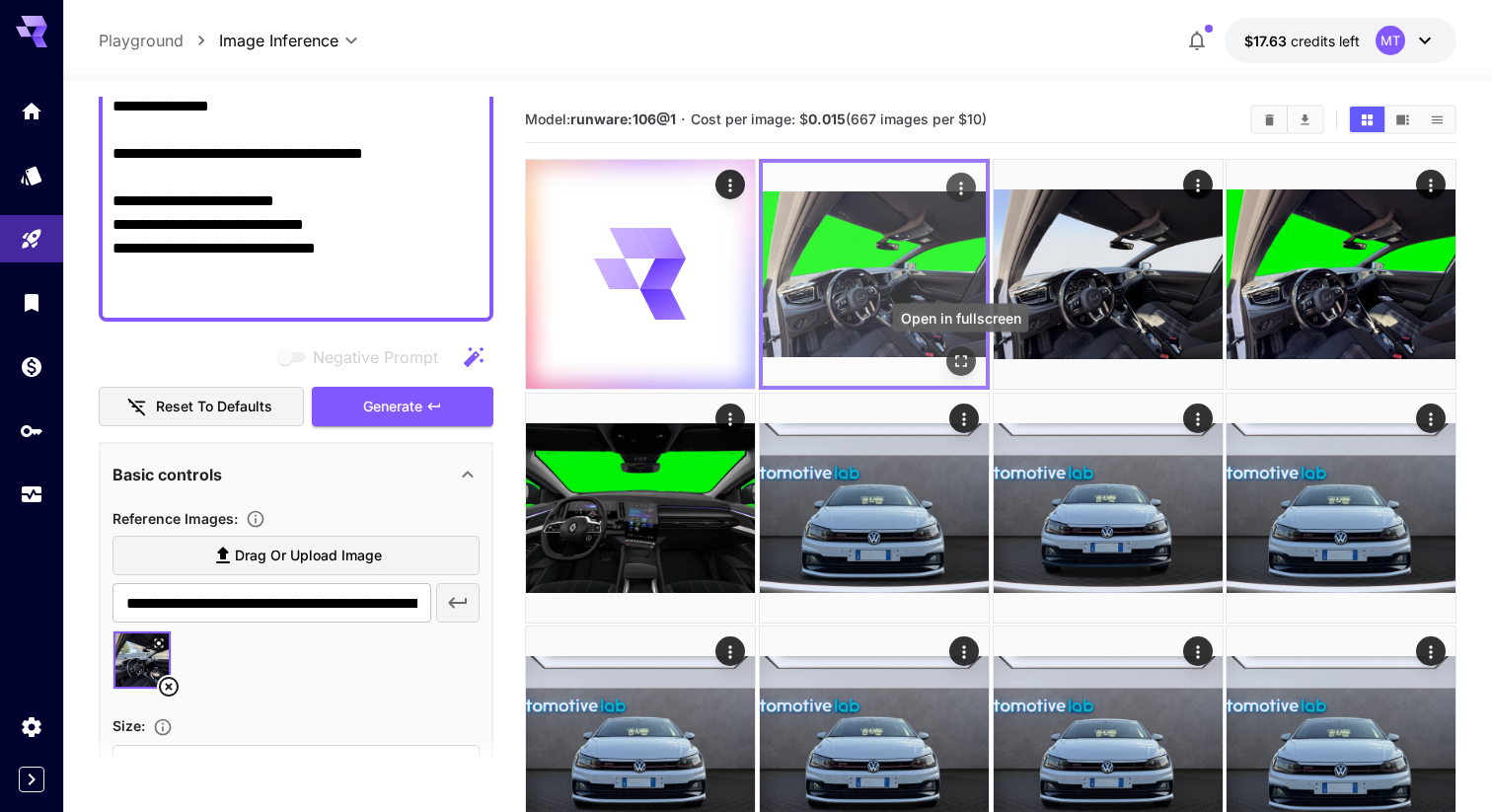 click 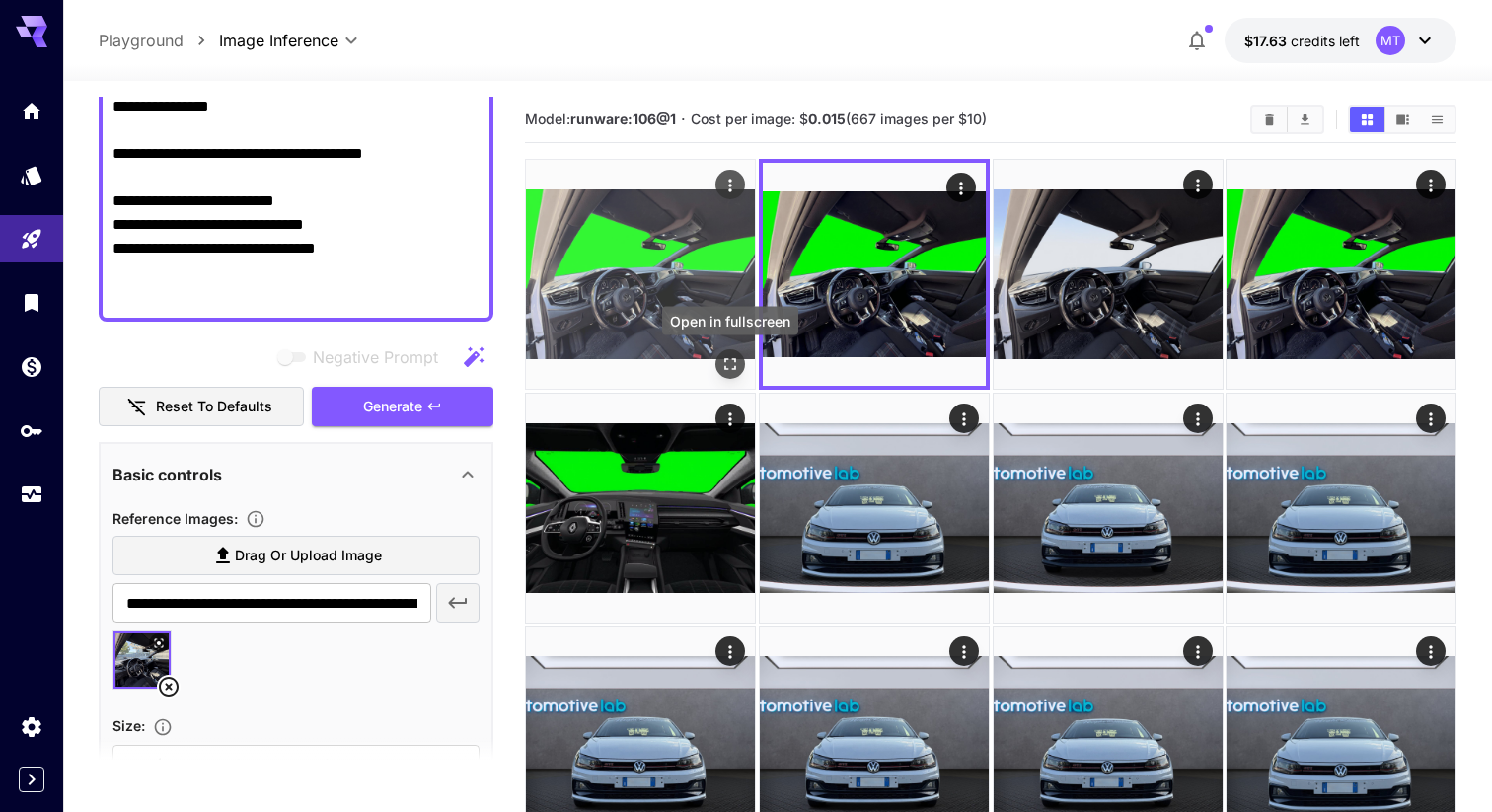 click 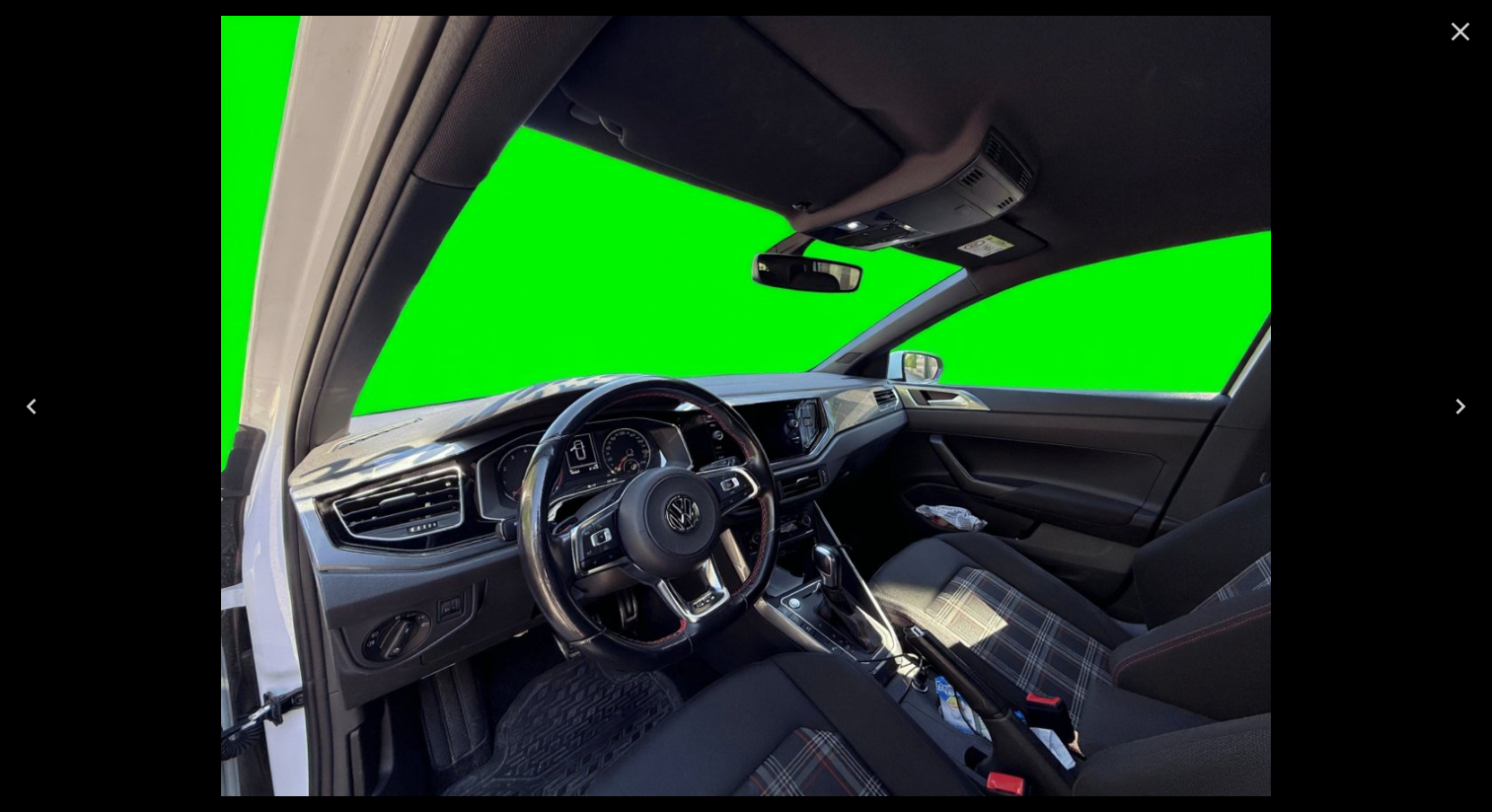 click 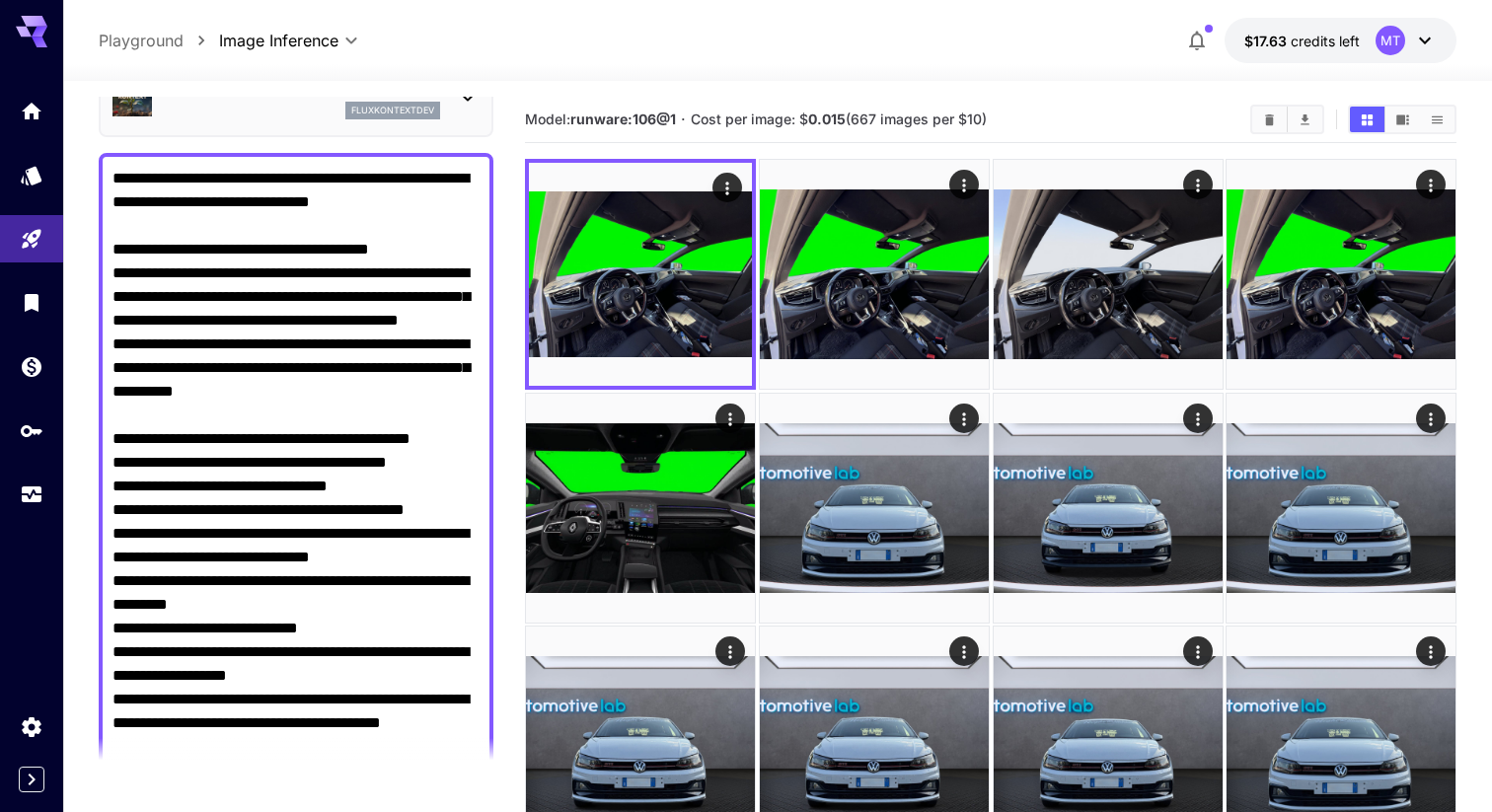 scroll, scrollTop: 150, scrollLeft: 0, axis: vertical 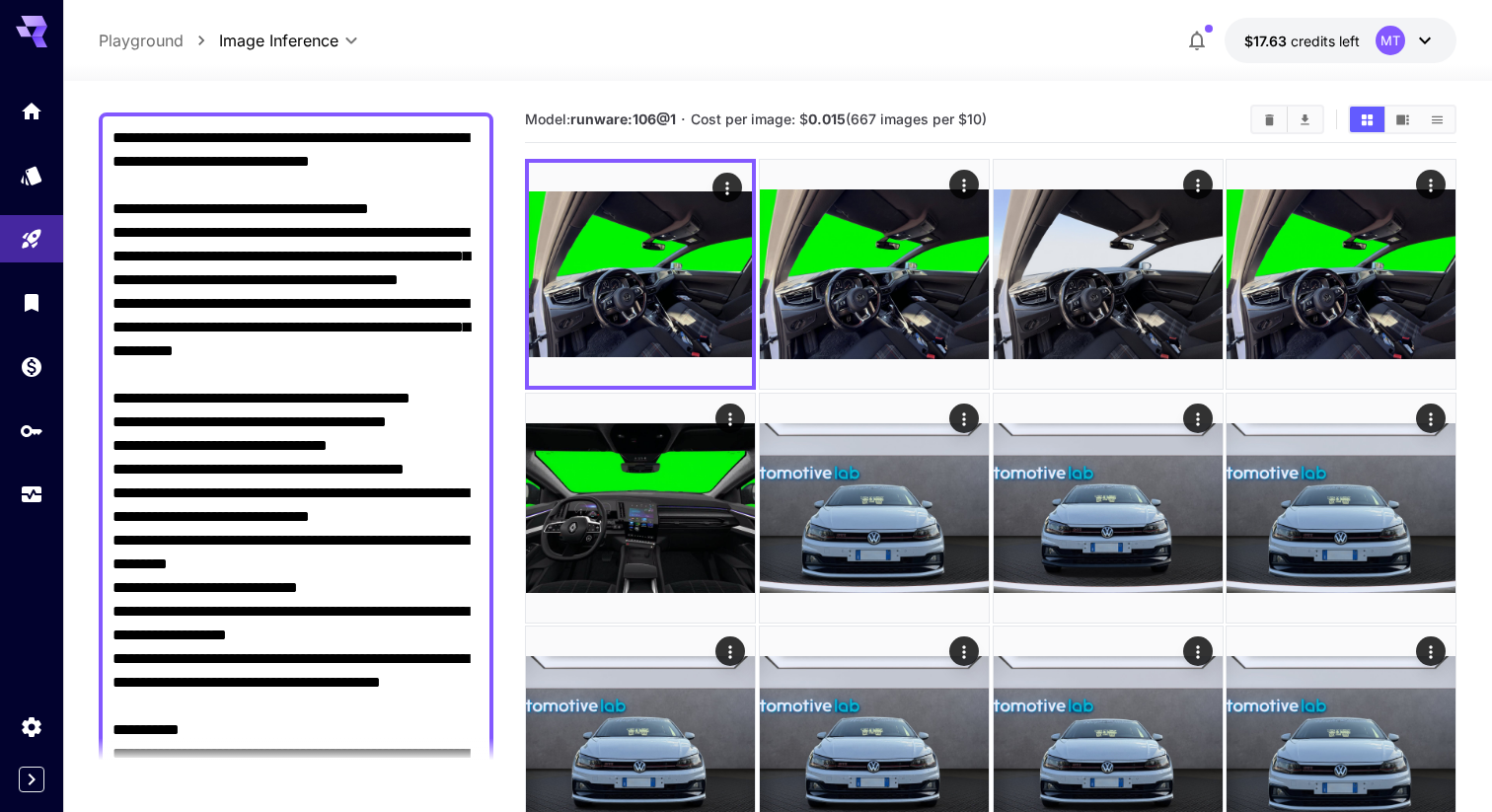 click on "Negative Prompt" at bounding box center [296, 754] 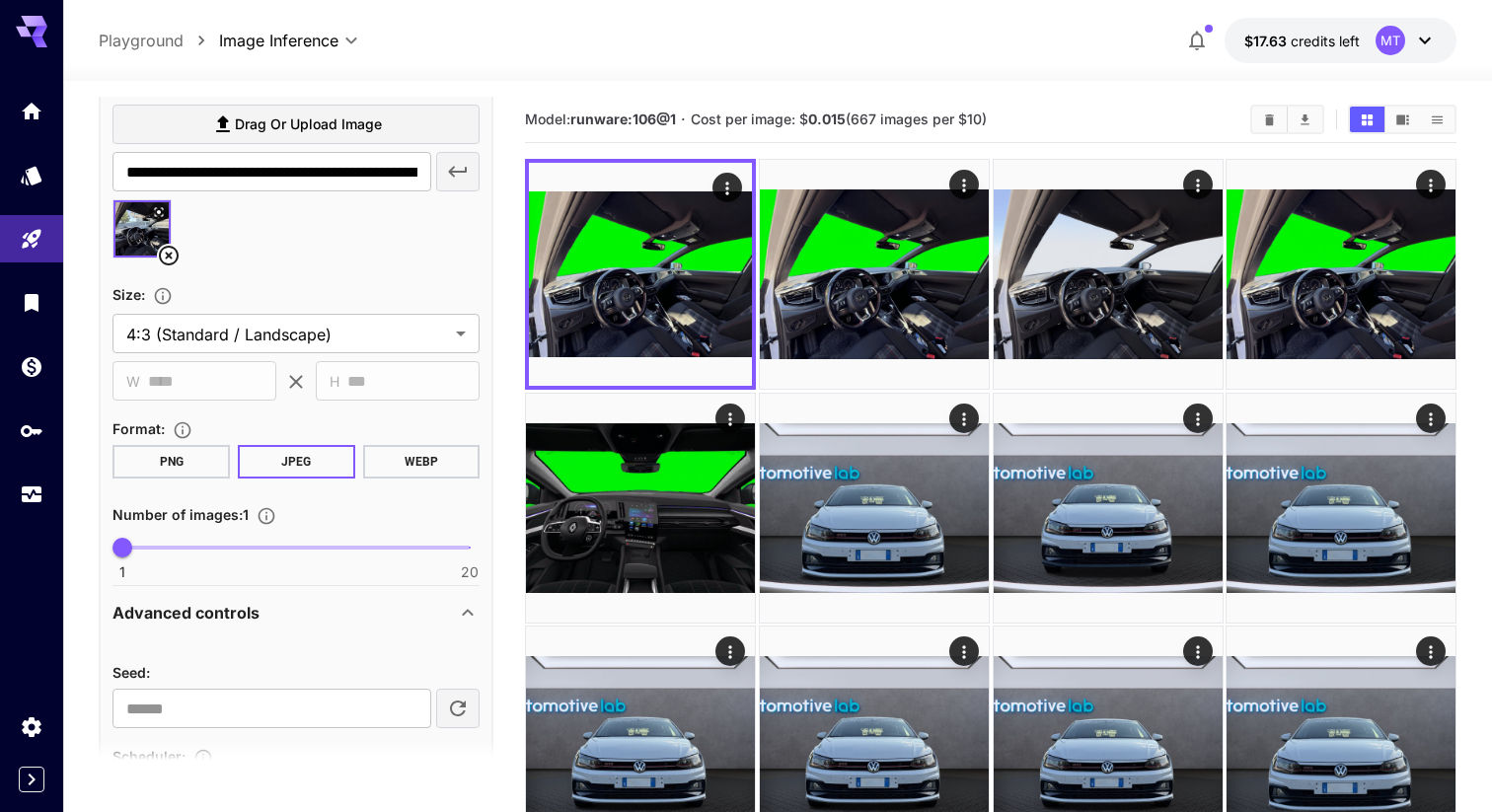 scroll, scrollTop: 1670, scrollLeft: 0, axis: vertical 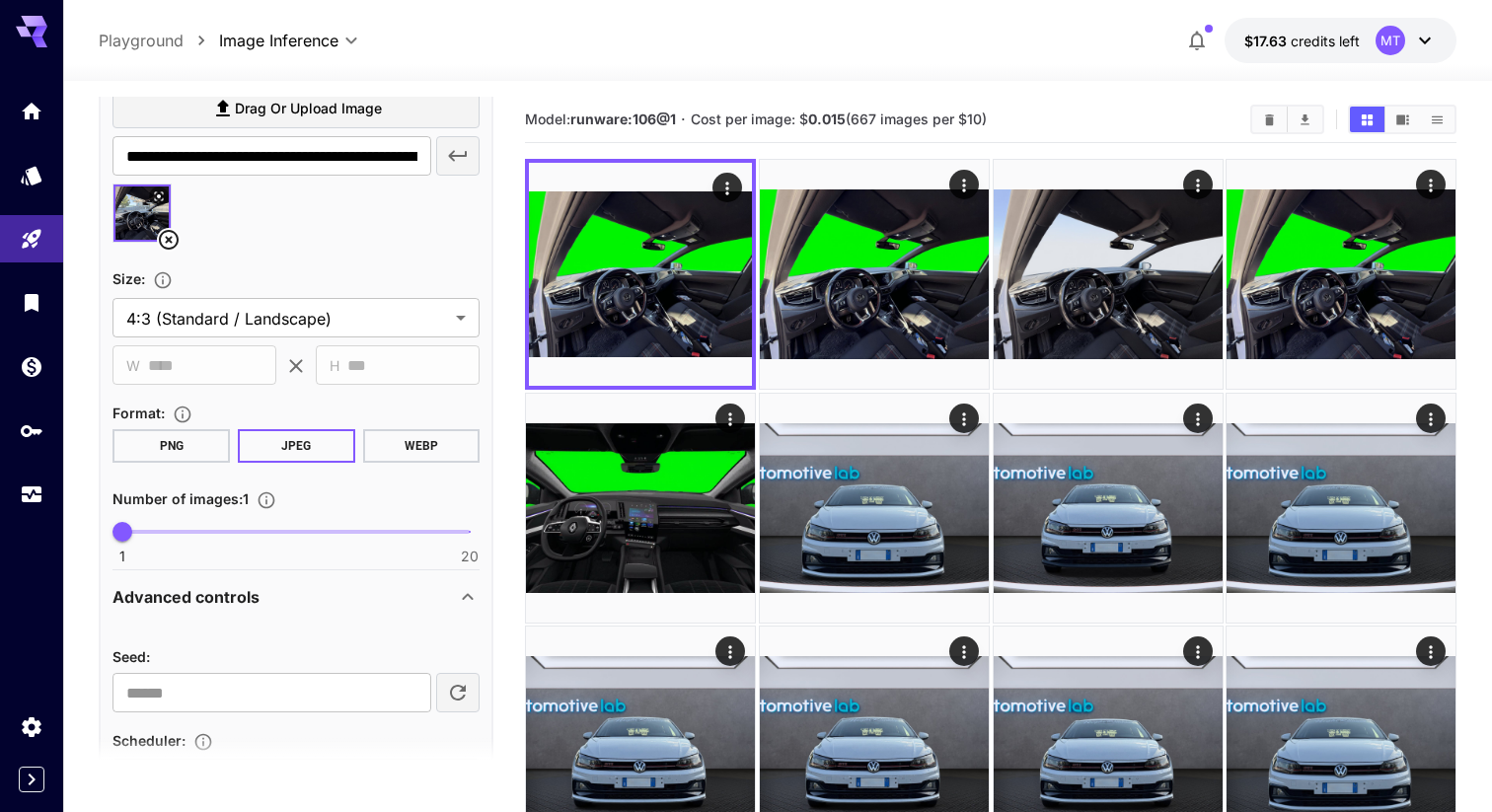 click 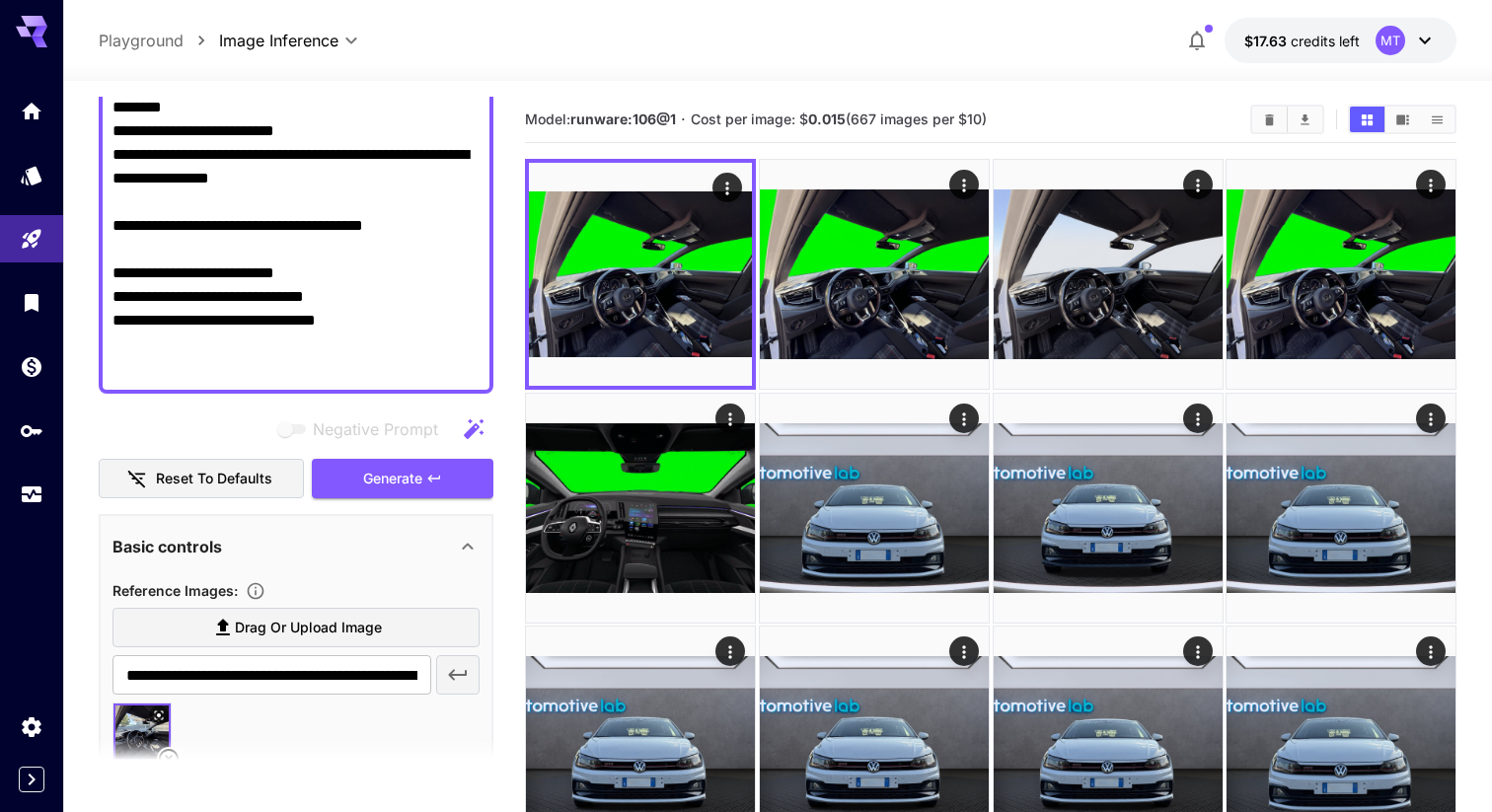 scroll, scrollTop: 1070, scrollLeft: 0, axis: vertical 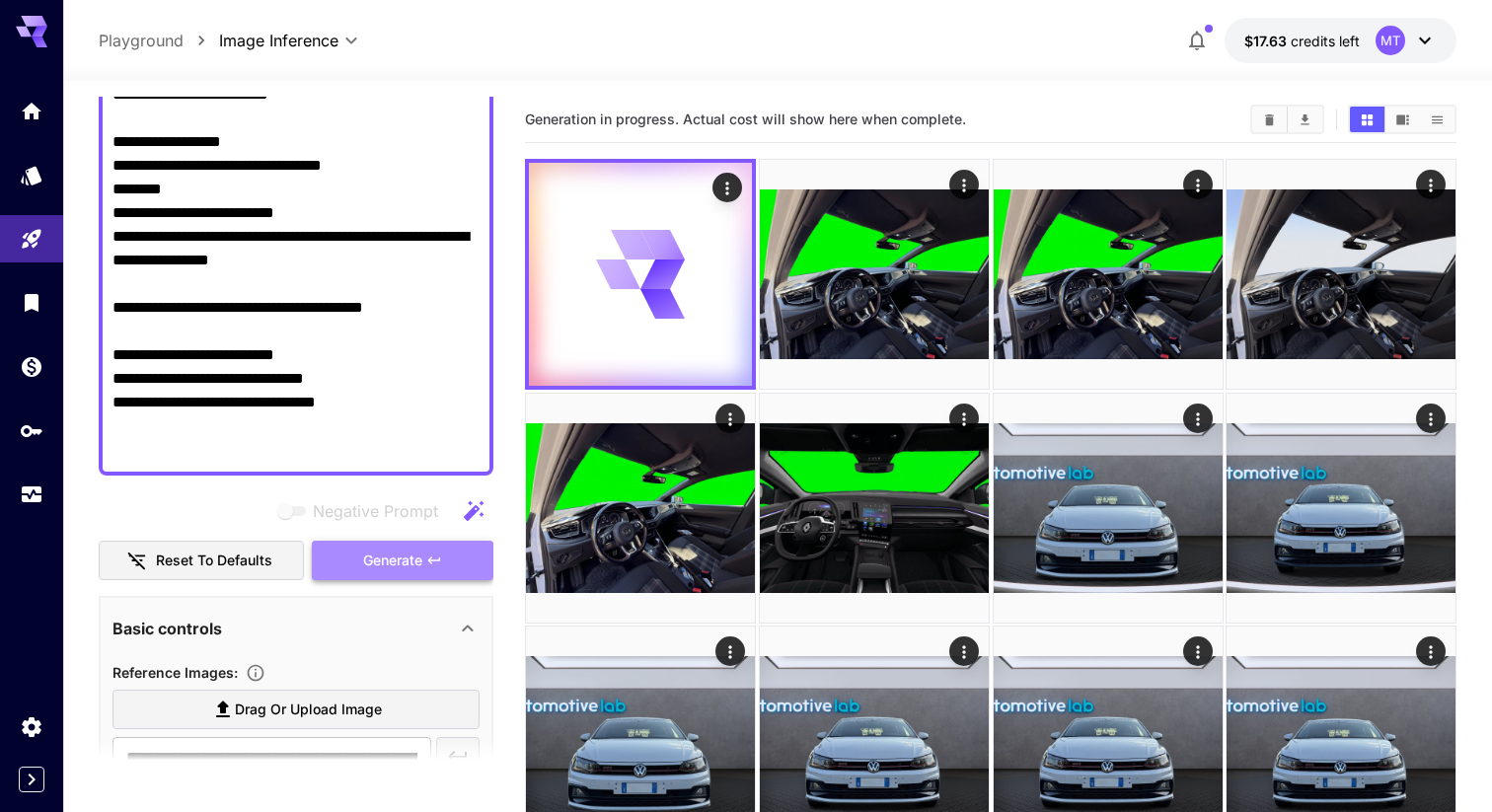 click on "Generate" at bounding box center [403, 560] 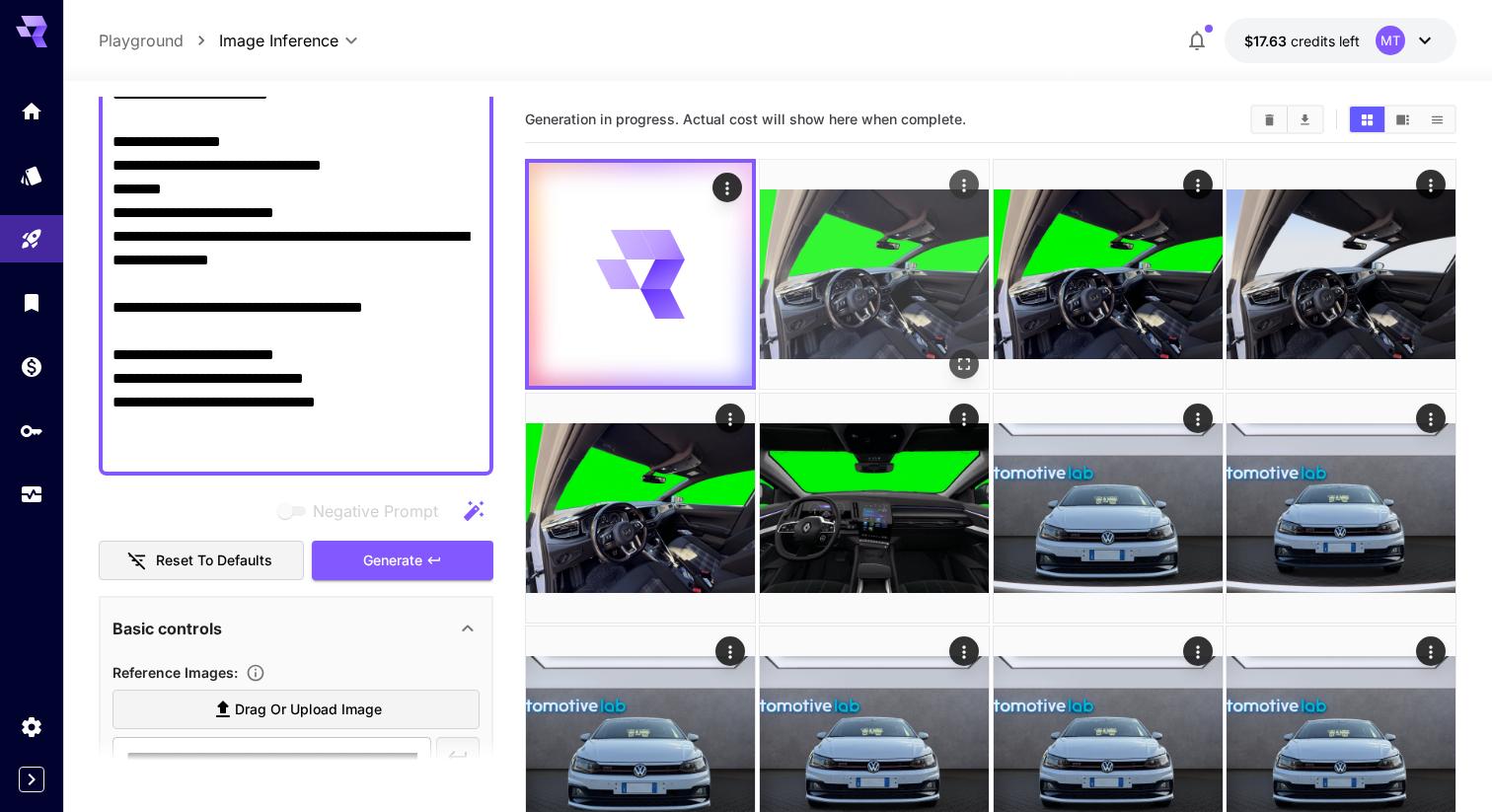 click at bounding box center (874, 274) 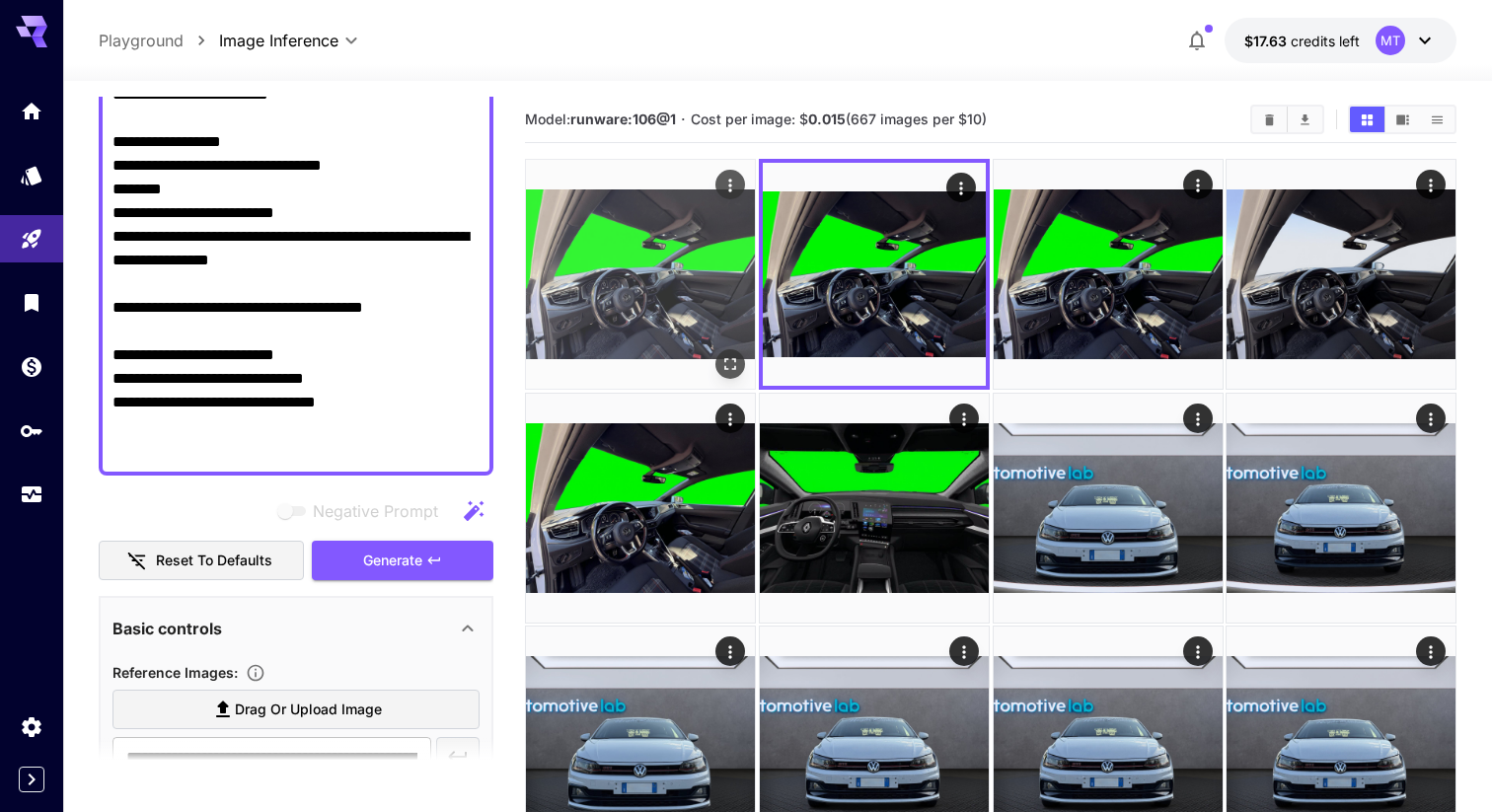 click at bounding box center [730, 364] 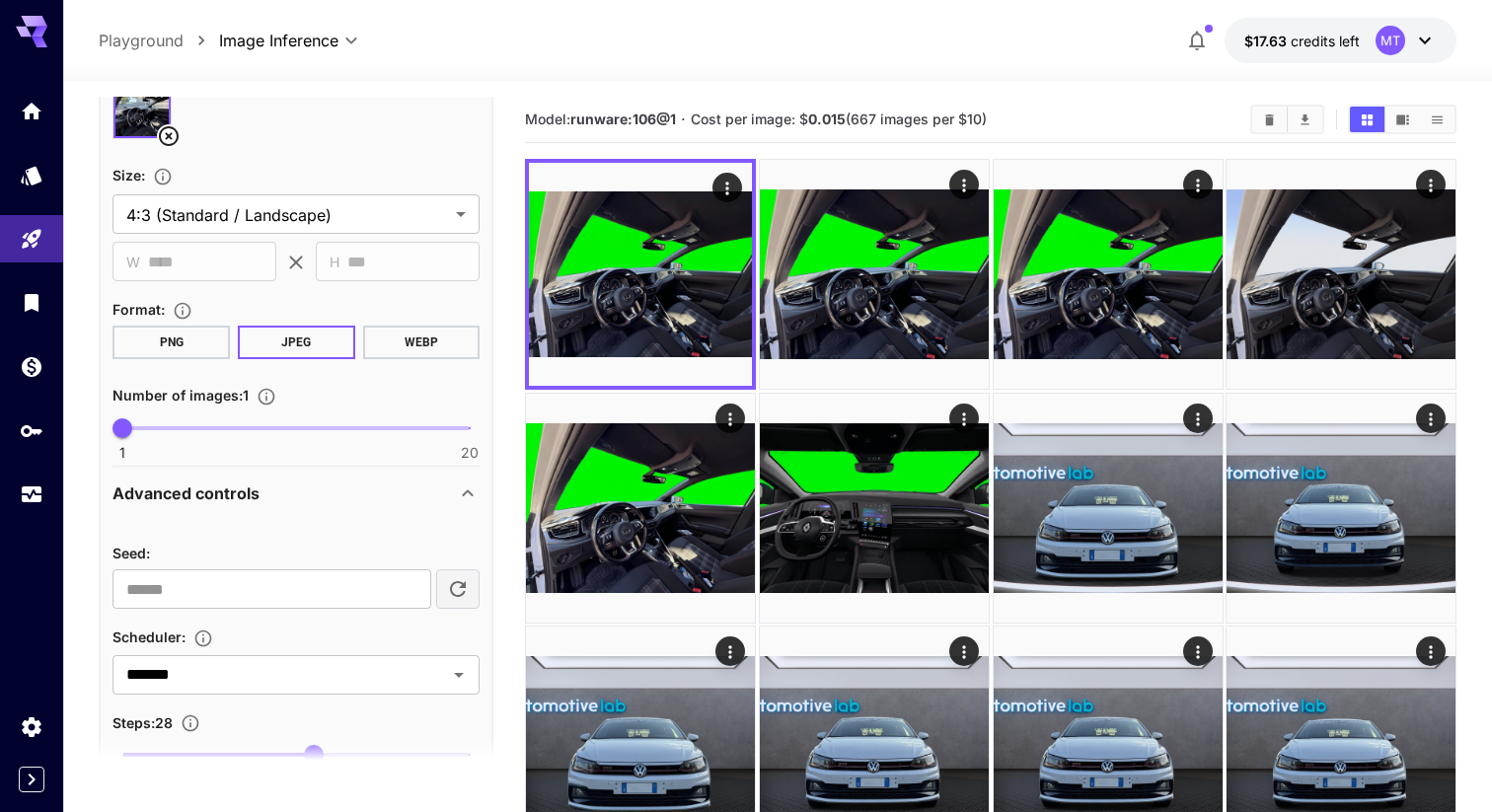 scroll, scrollTop: 1779, scrollLeft: 0, axis: vertical 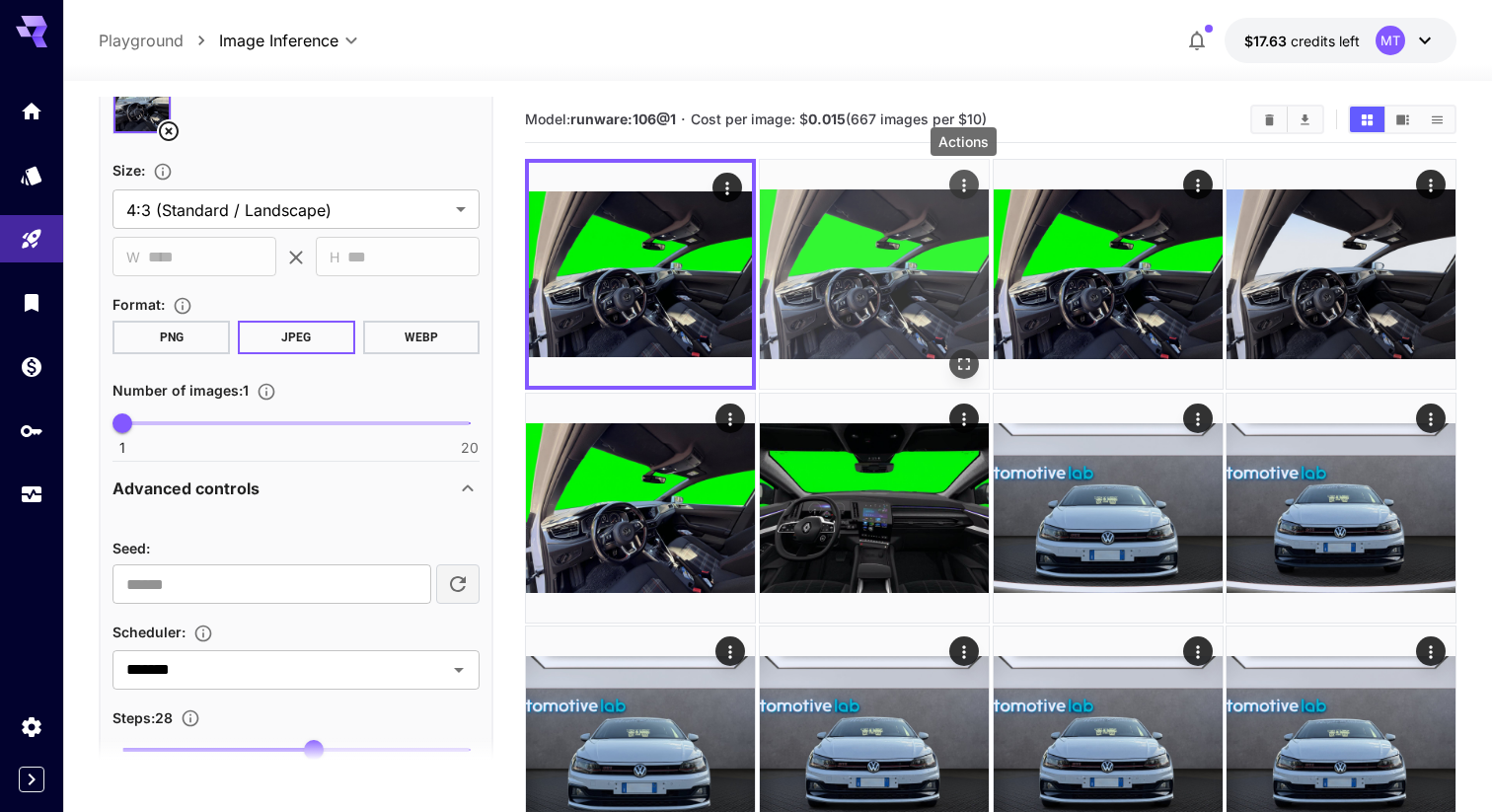 click 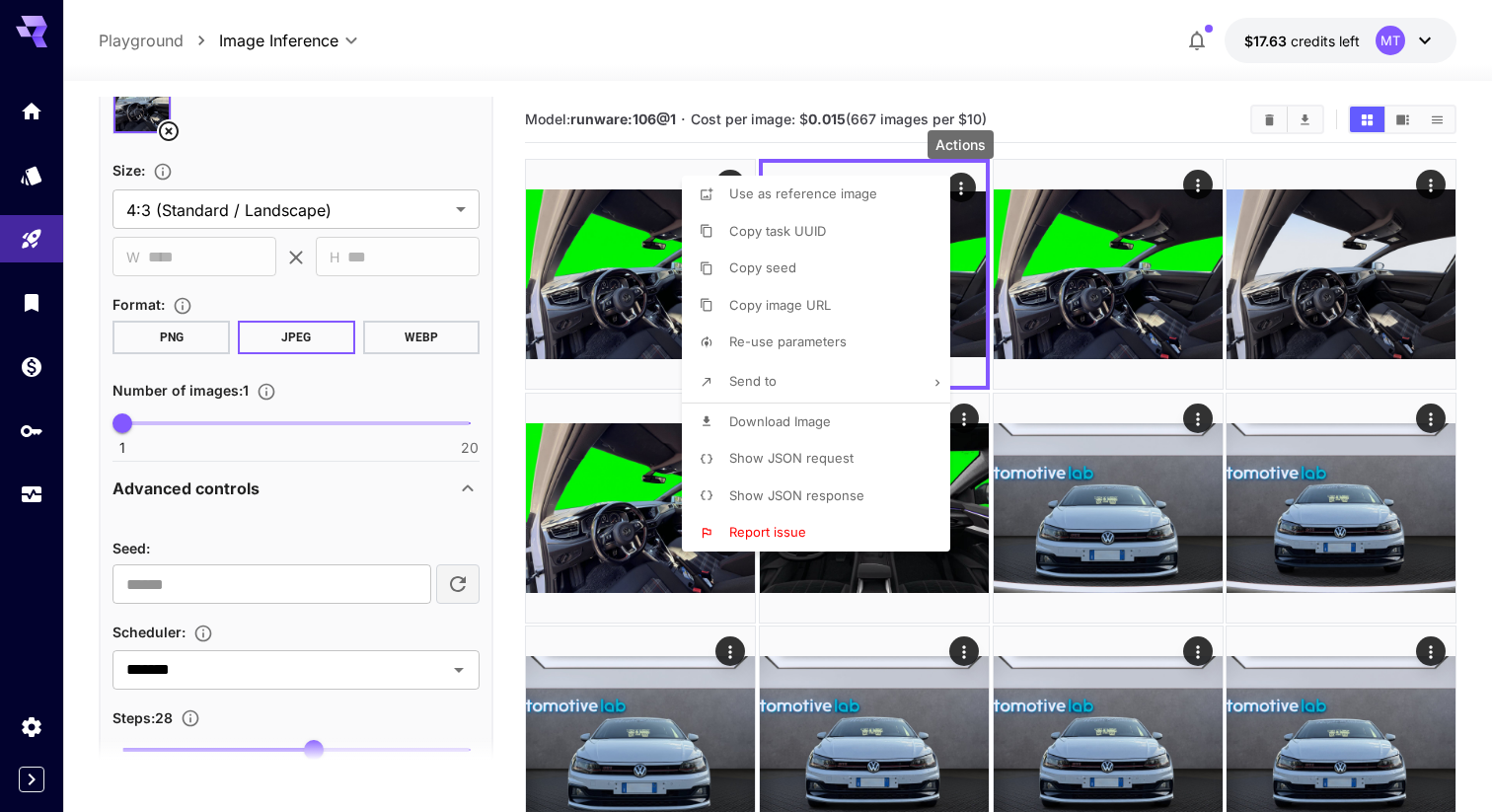 click on "Show JSON request" at bounding box center [791, 459] 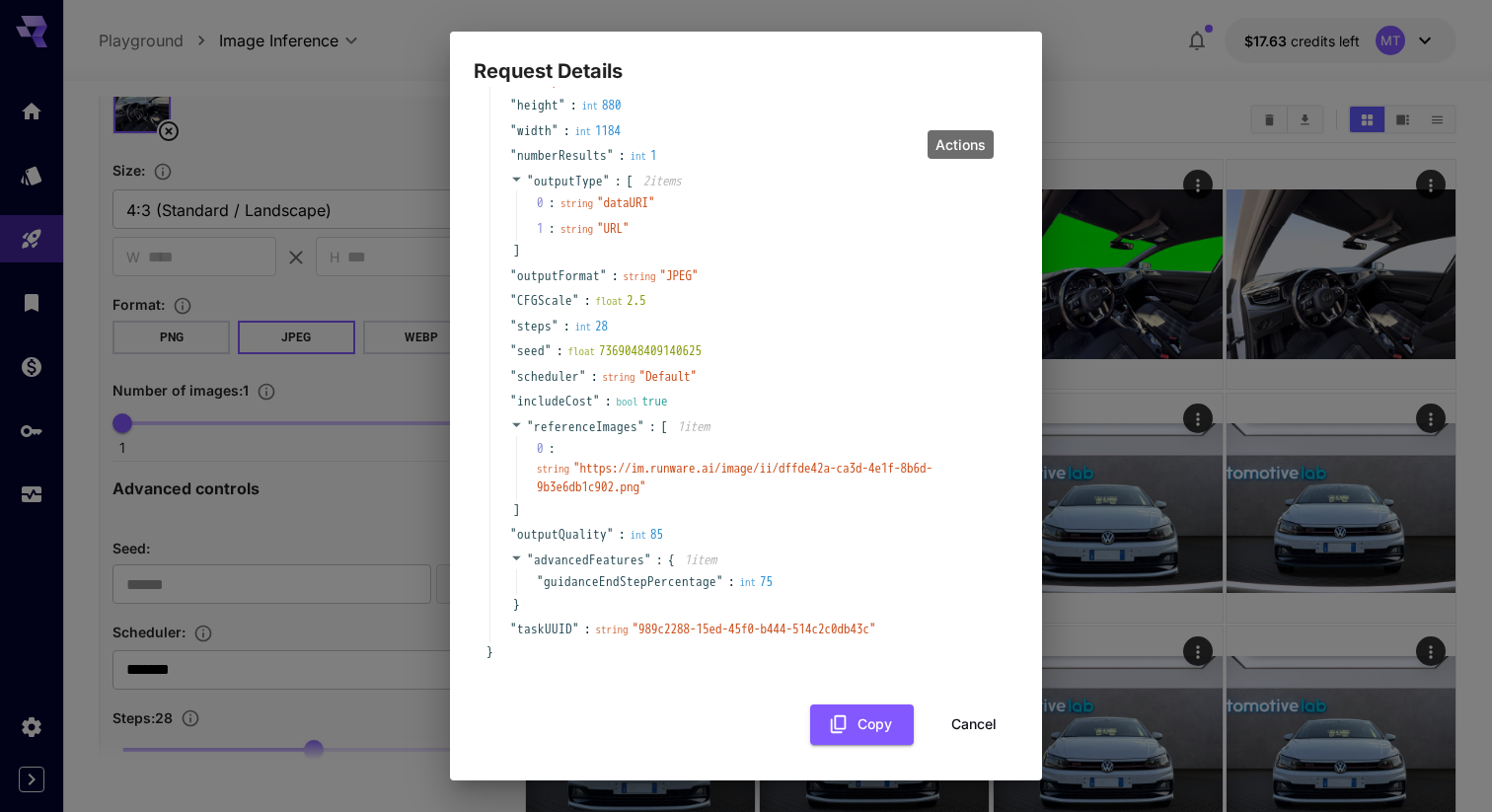 scroll, scrollTop: 659, scrollLeft: 0, axis: vertical 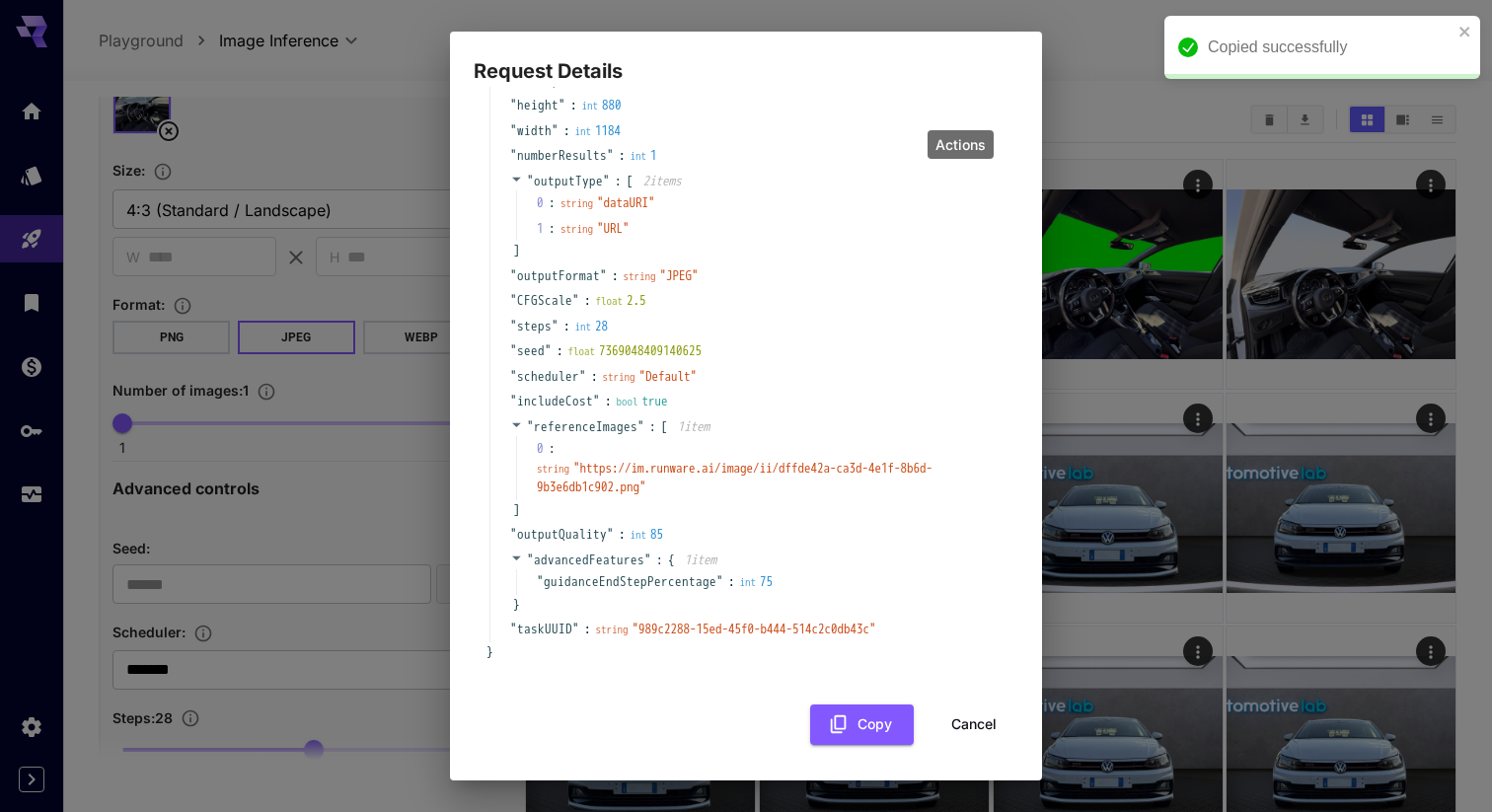 type 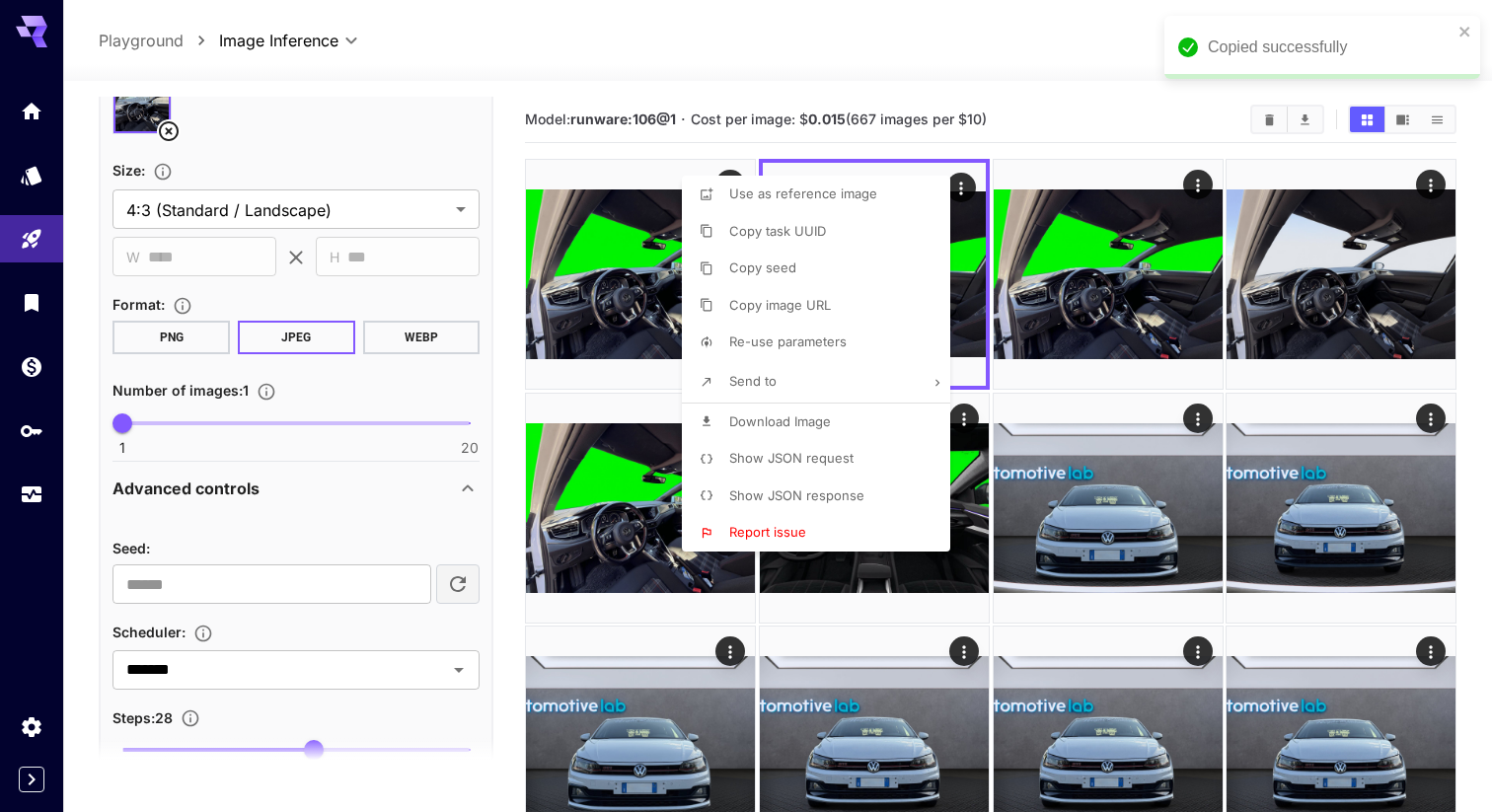 click at bounding box center [746, 406] 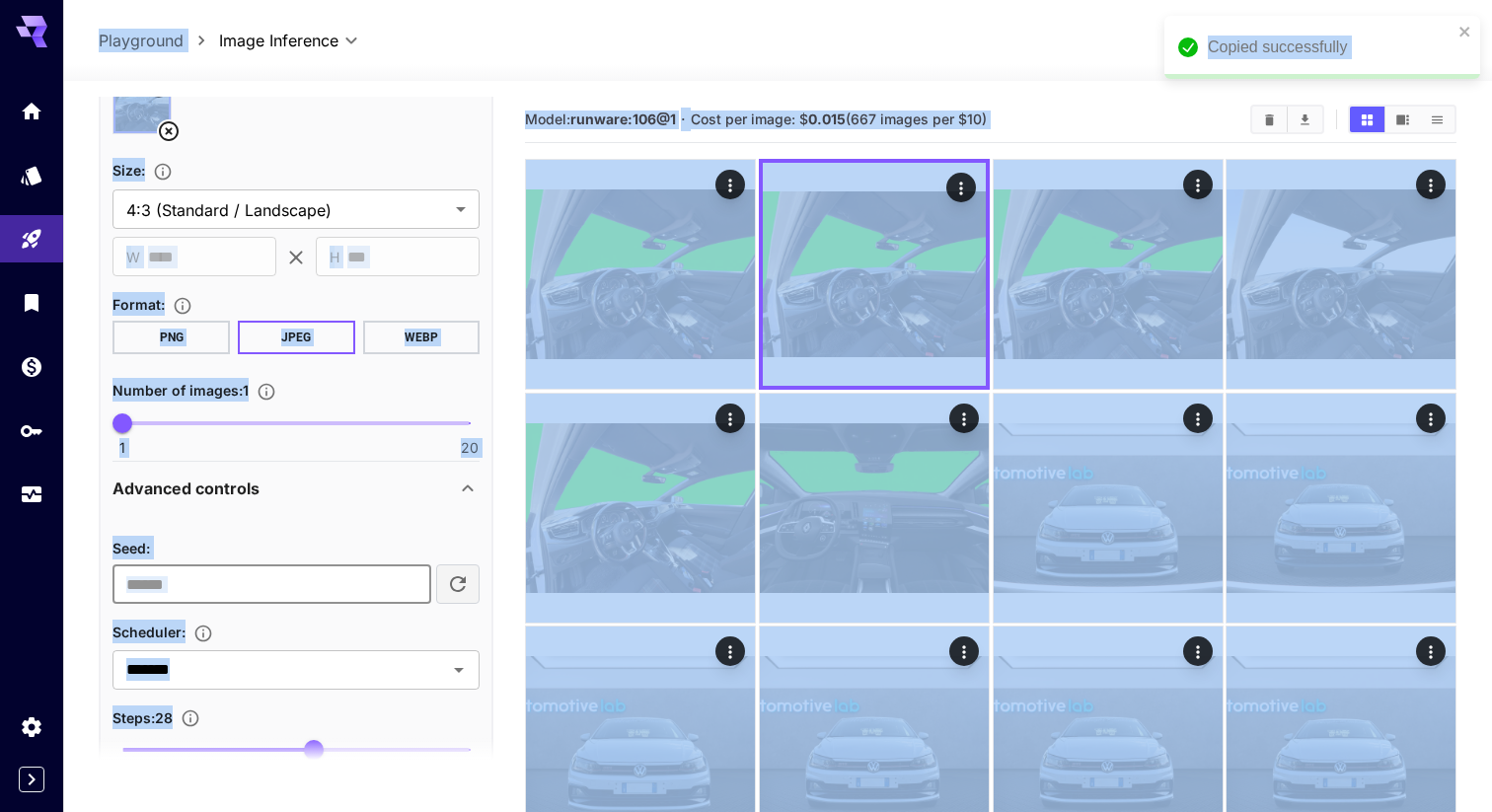 click on "**********" at bounding box center [271, 584] 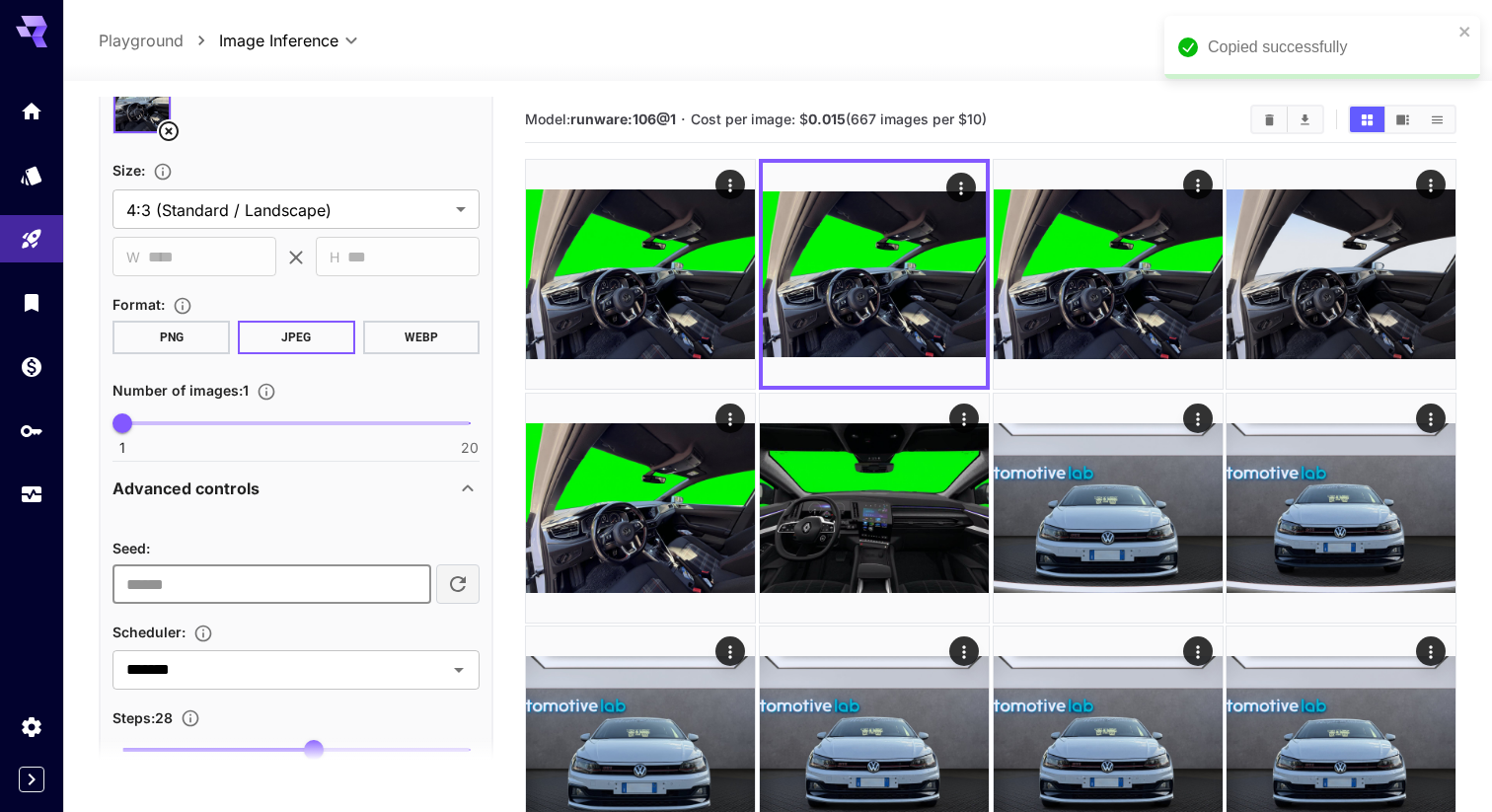 paste 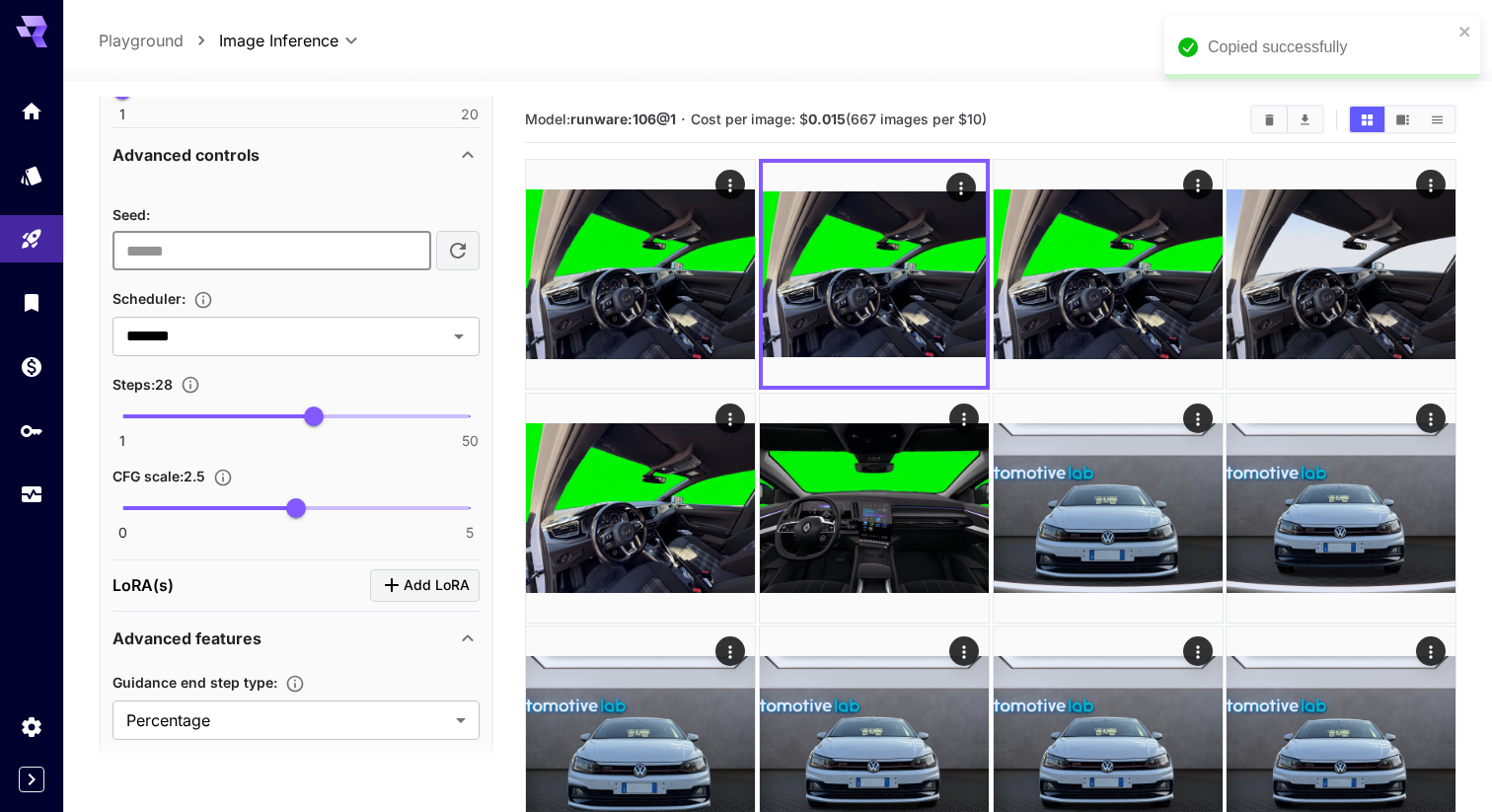 scroll, scrollTop: 2113, scrollLeft: 0, axis: vertical 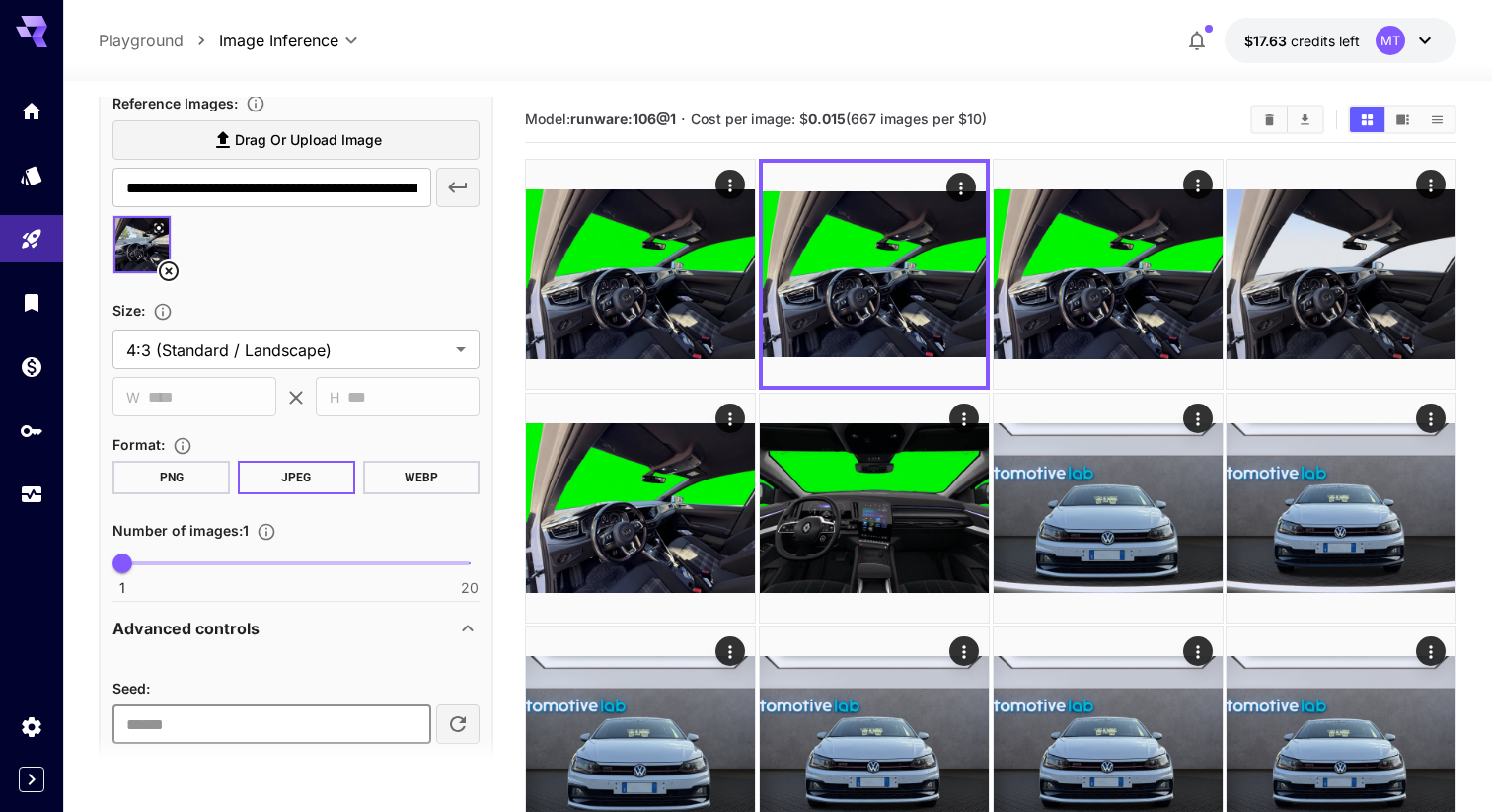 type on "**********" 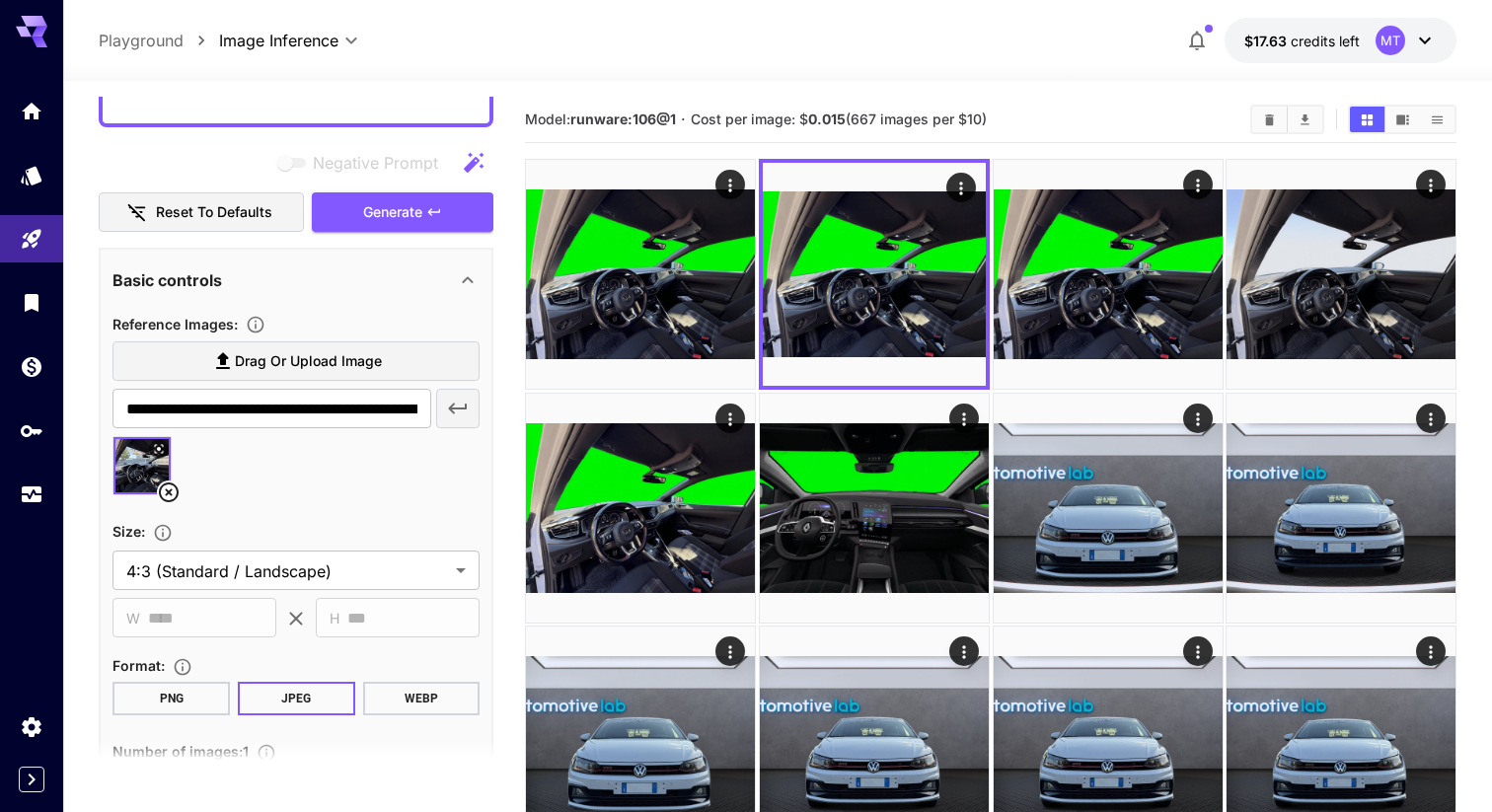scroll, scrollTop: 1228, scrollLeft: 0, axis: vertical 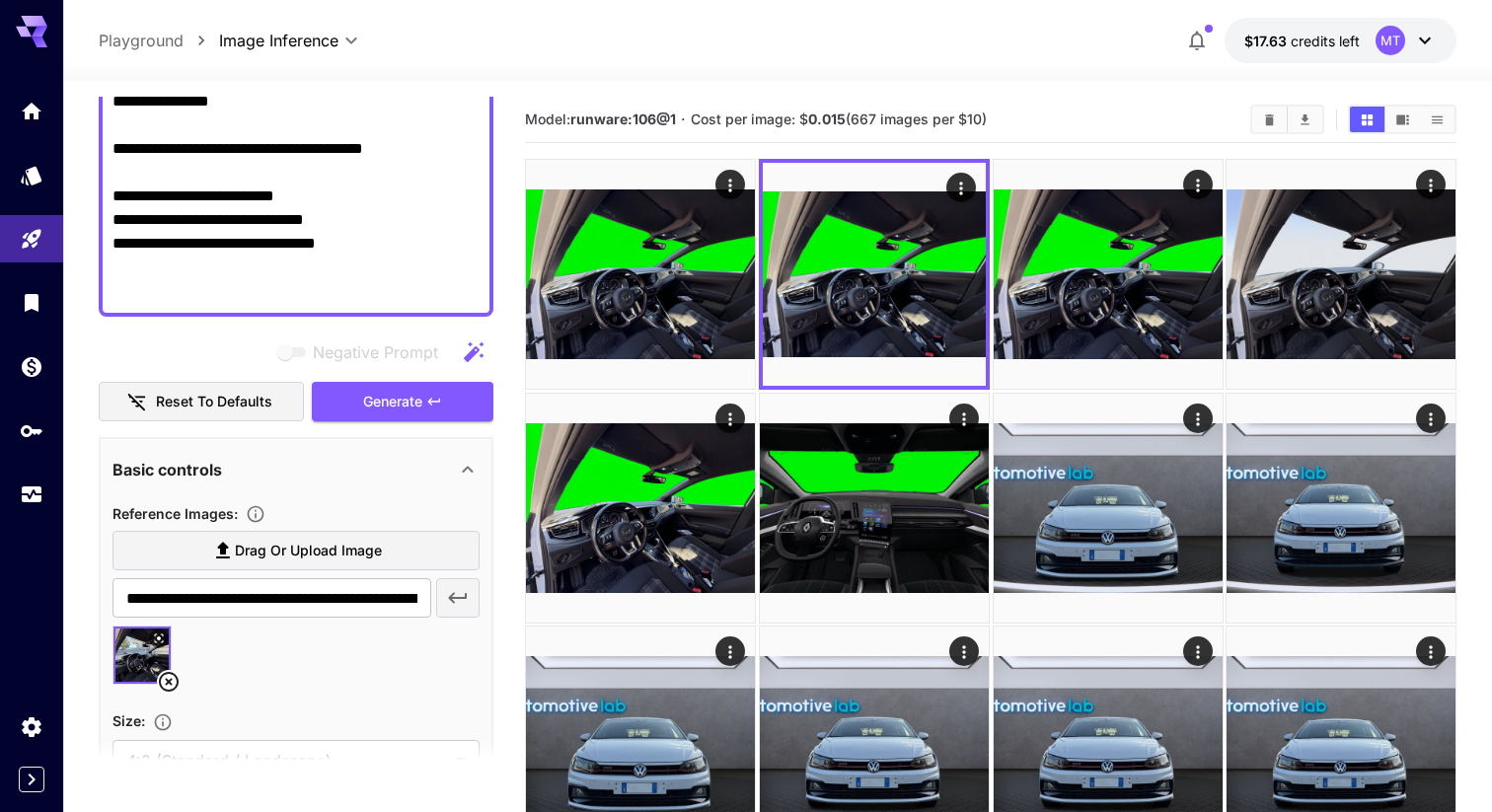 click on "Negative Prompt" at bounding box center [296, -325] 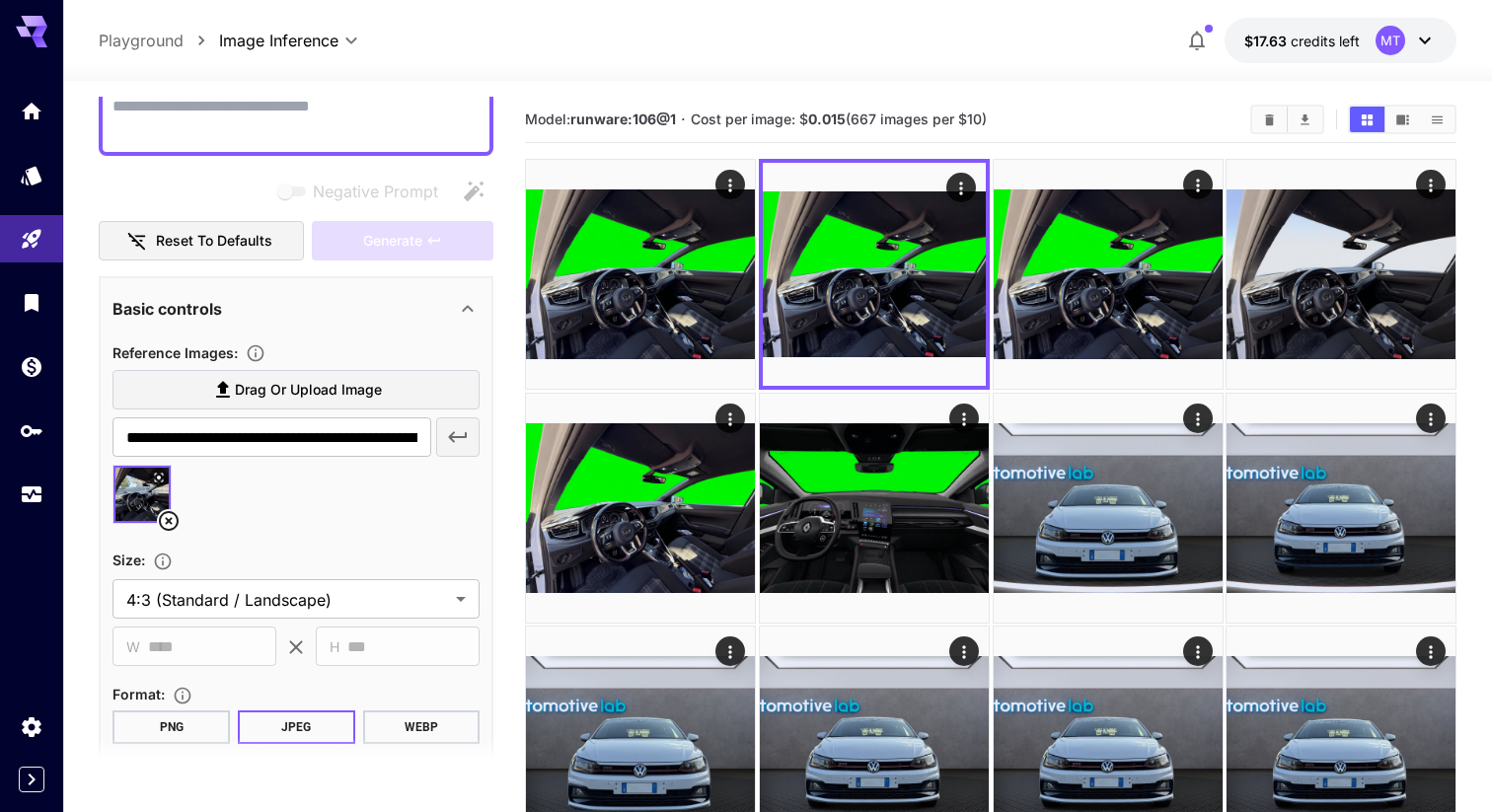 paste on "**********" 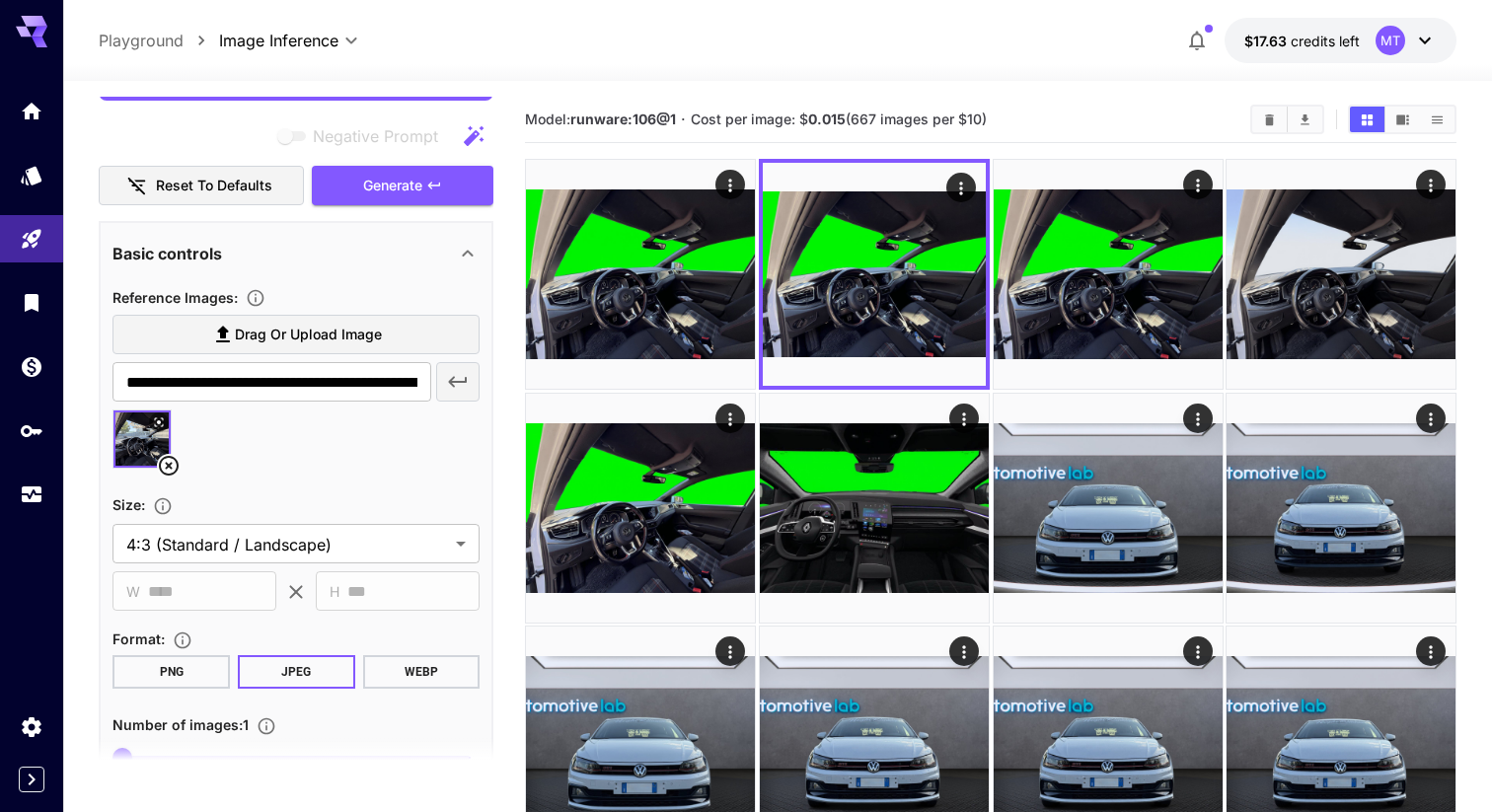 scroll, scrollTop: 868, scrollLeft: 0, axis: vertical 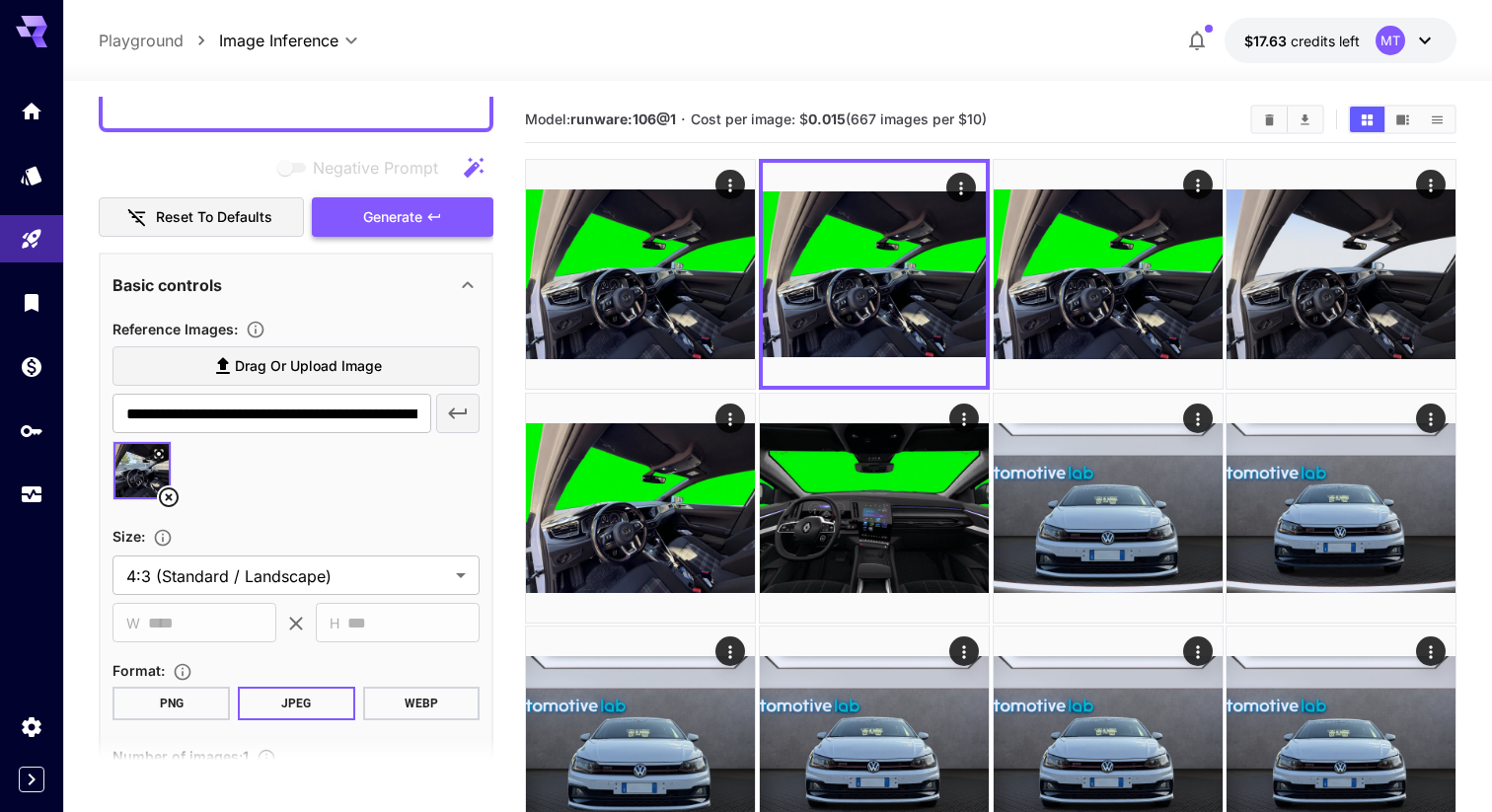 type on "**********" 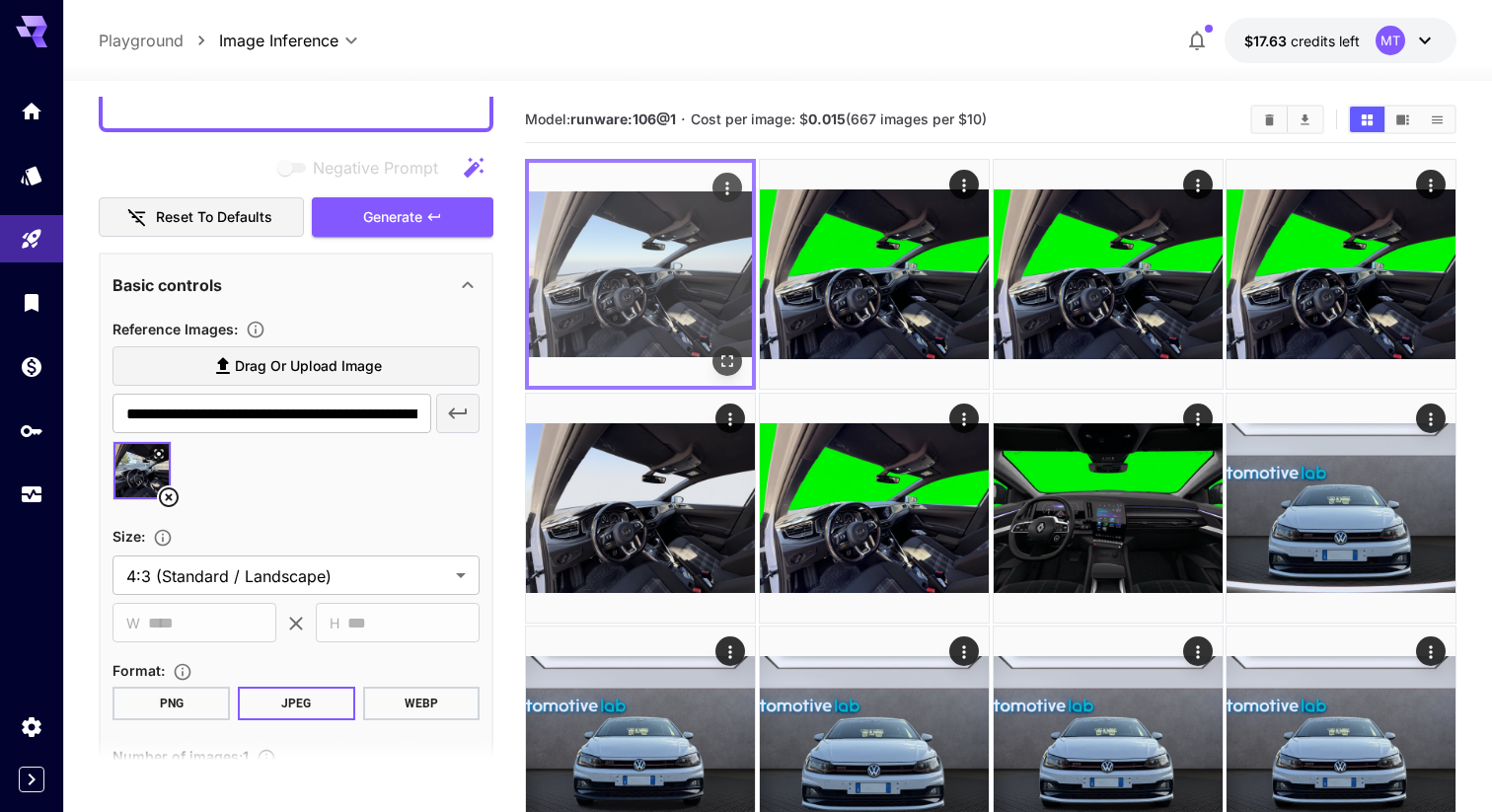 click 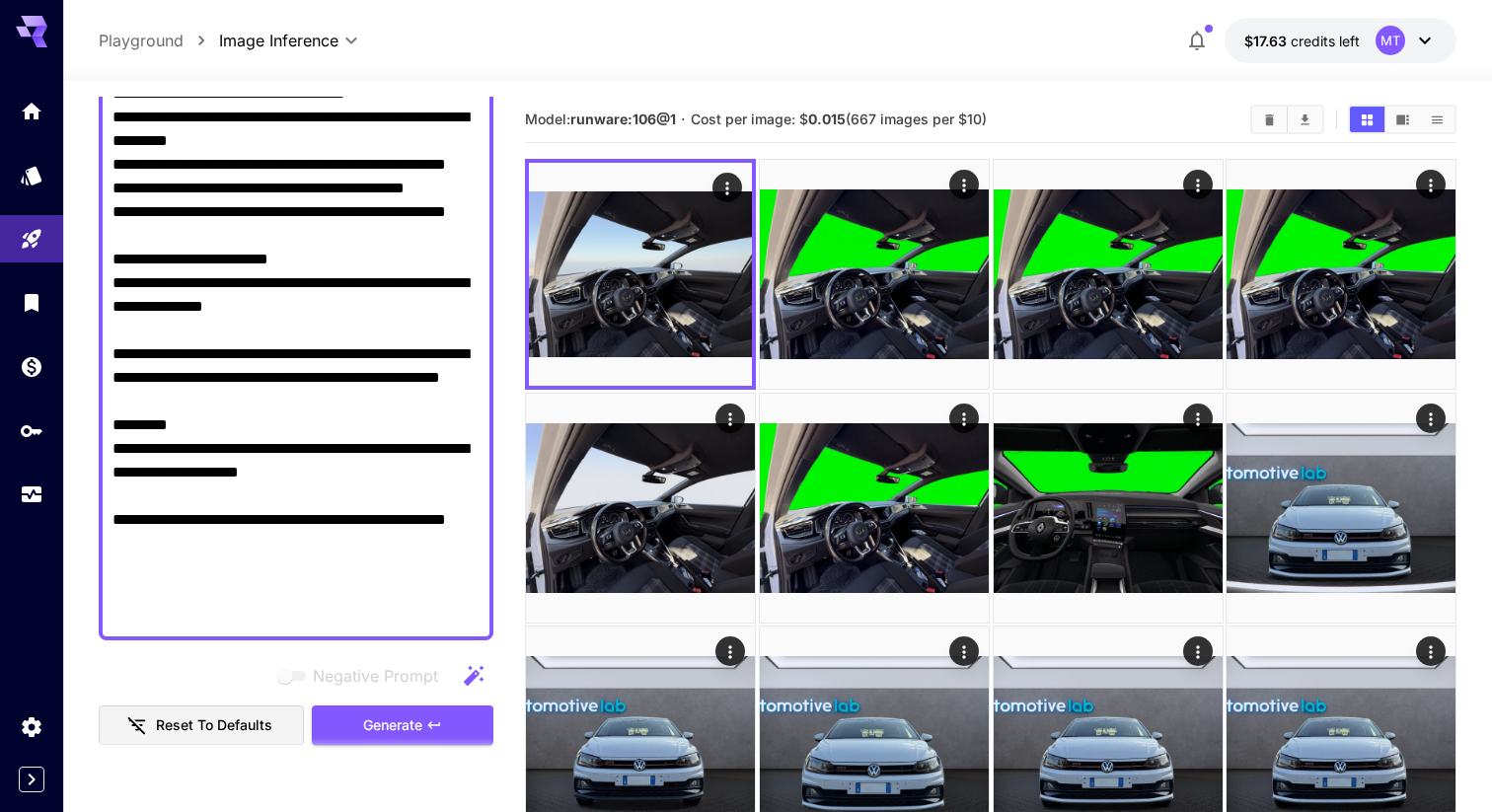 scroll, scrollTop: 82, scrollLeft: 0, axis: vertical 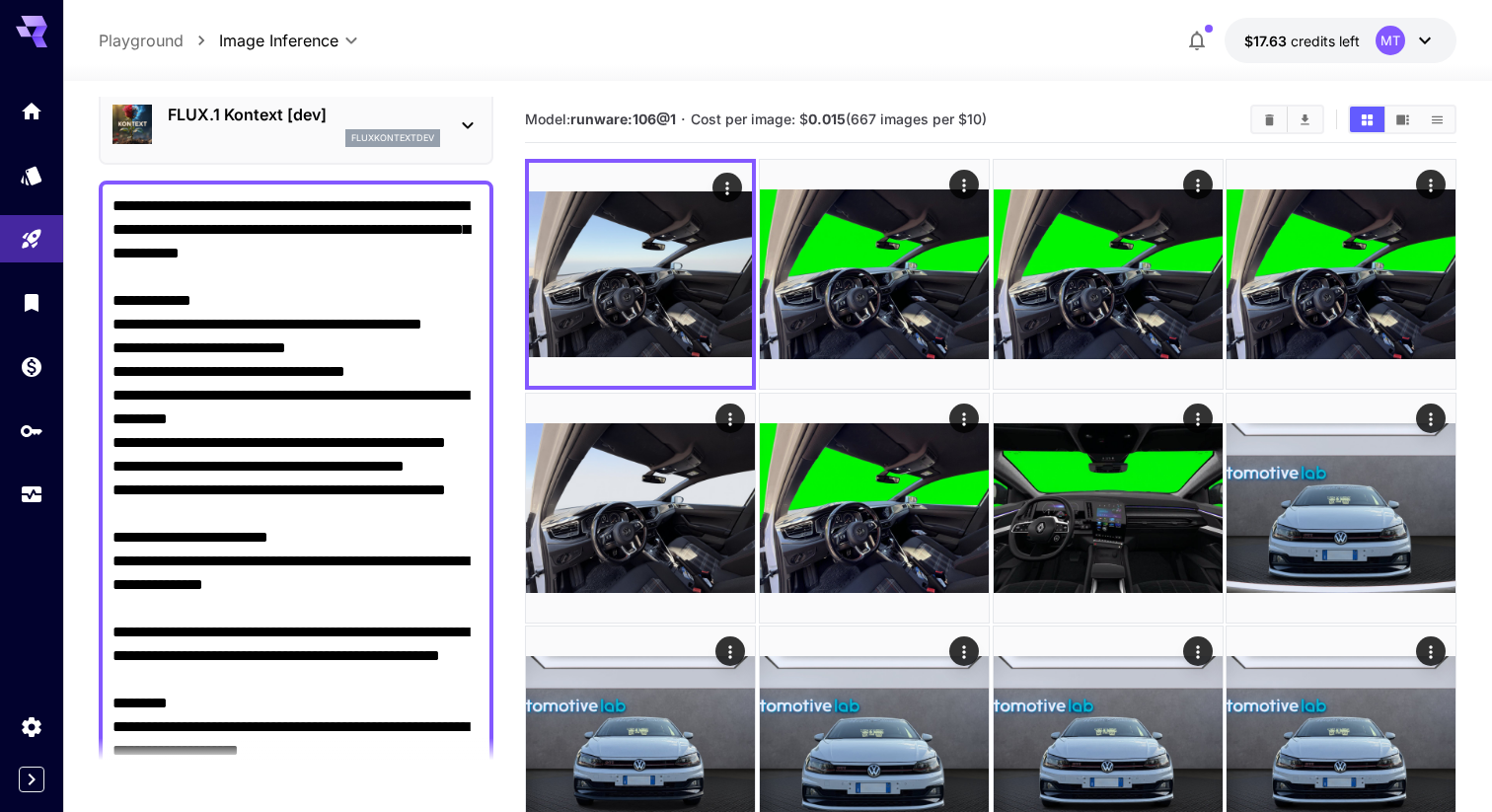 click on "**********" at bounding box center (296, 550) 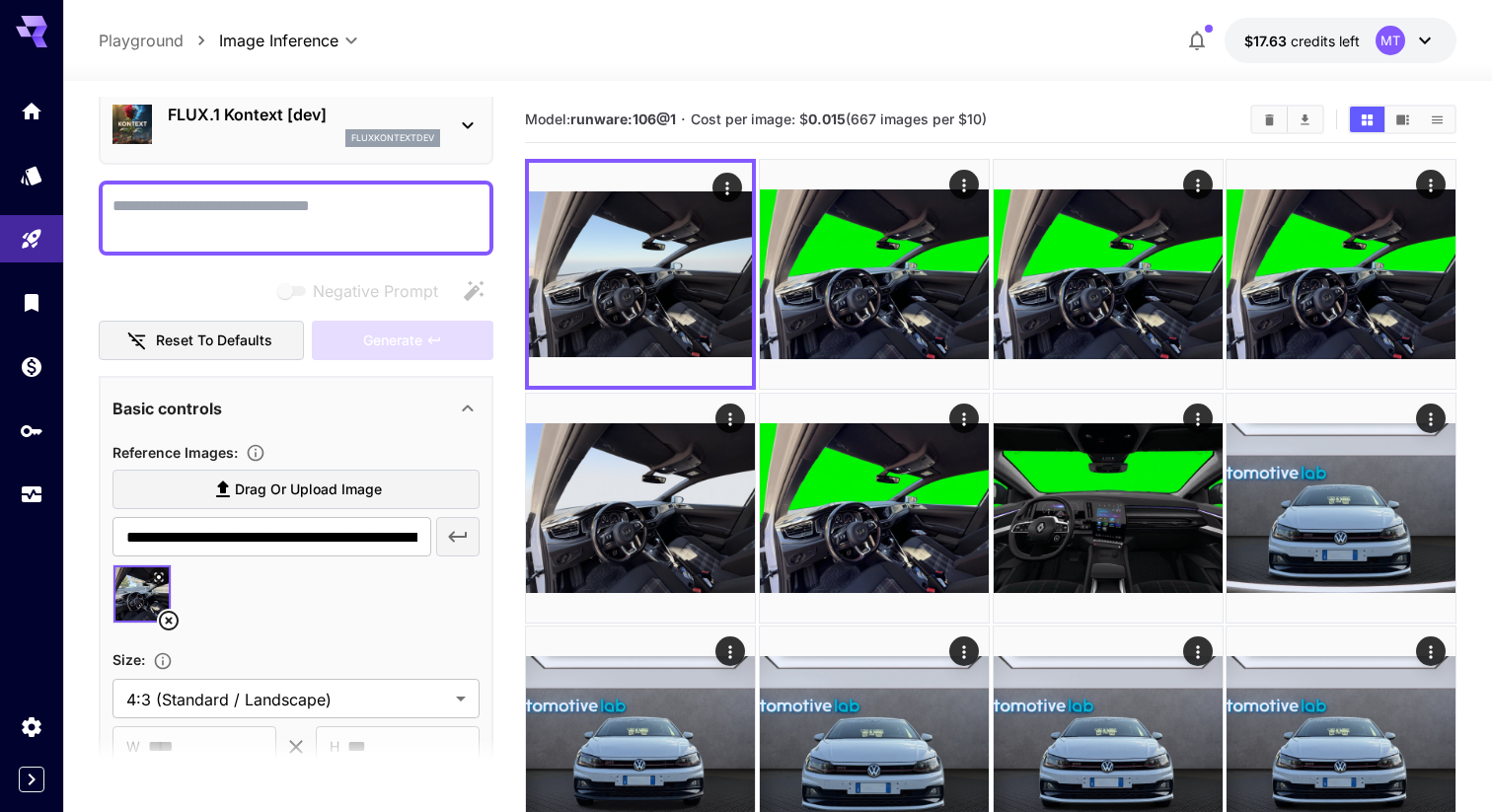 paste on "**********" 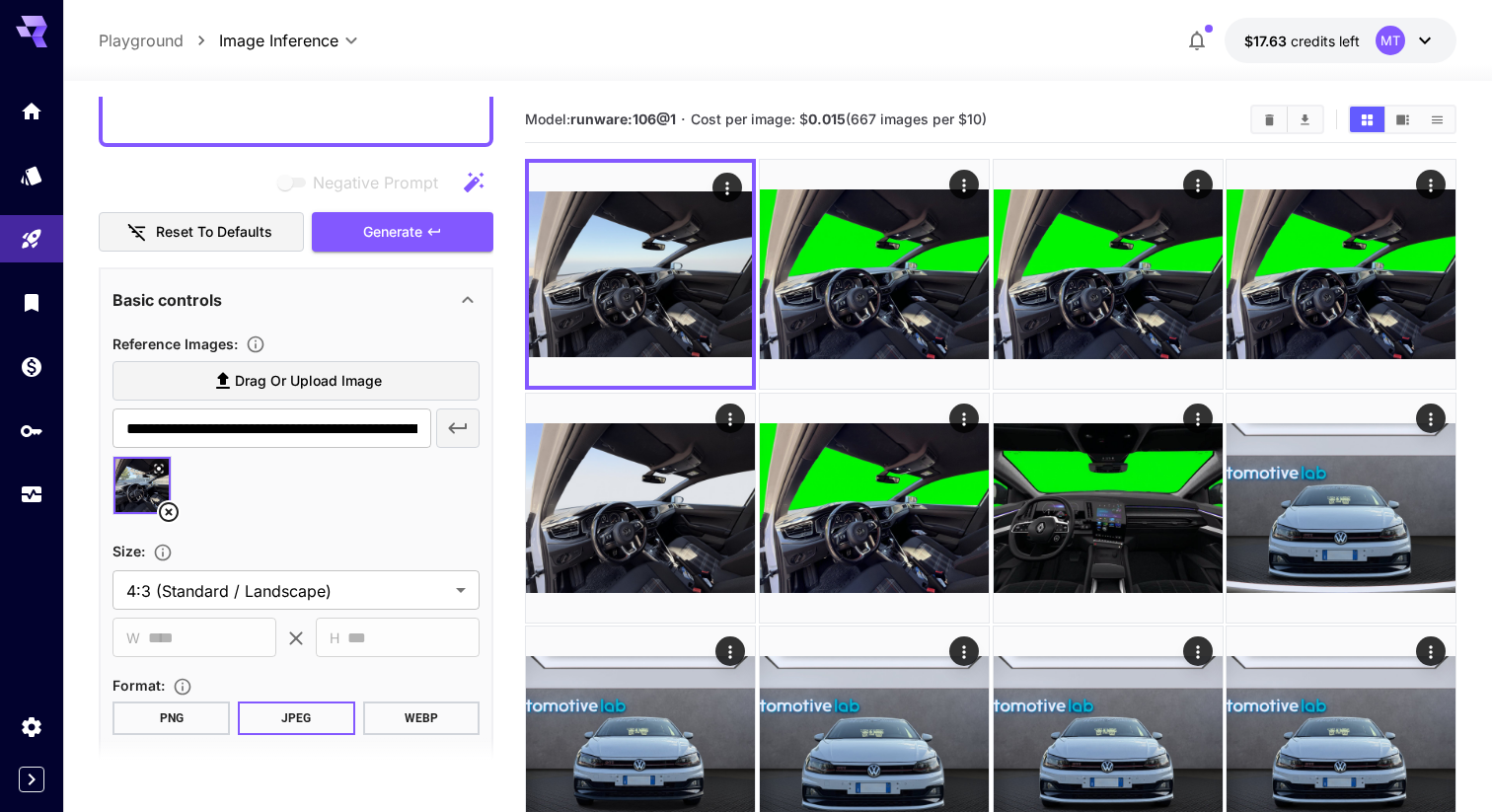 scroll, scrollTop: 1467, scrollLeft: 0, axis: vertical 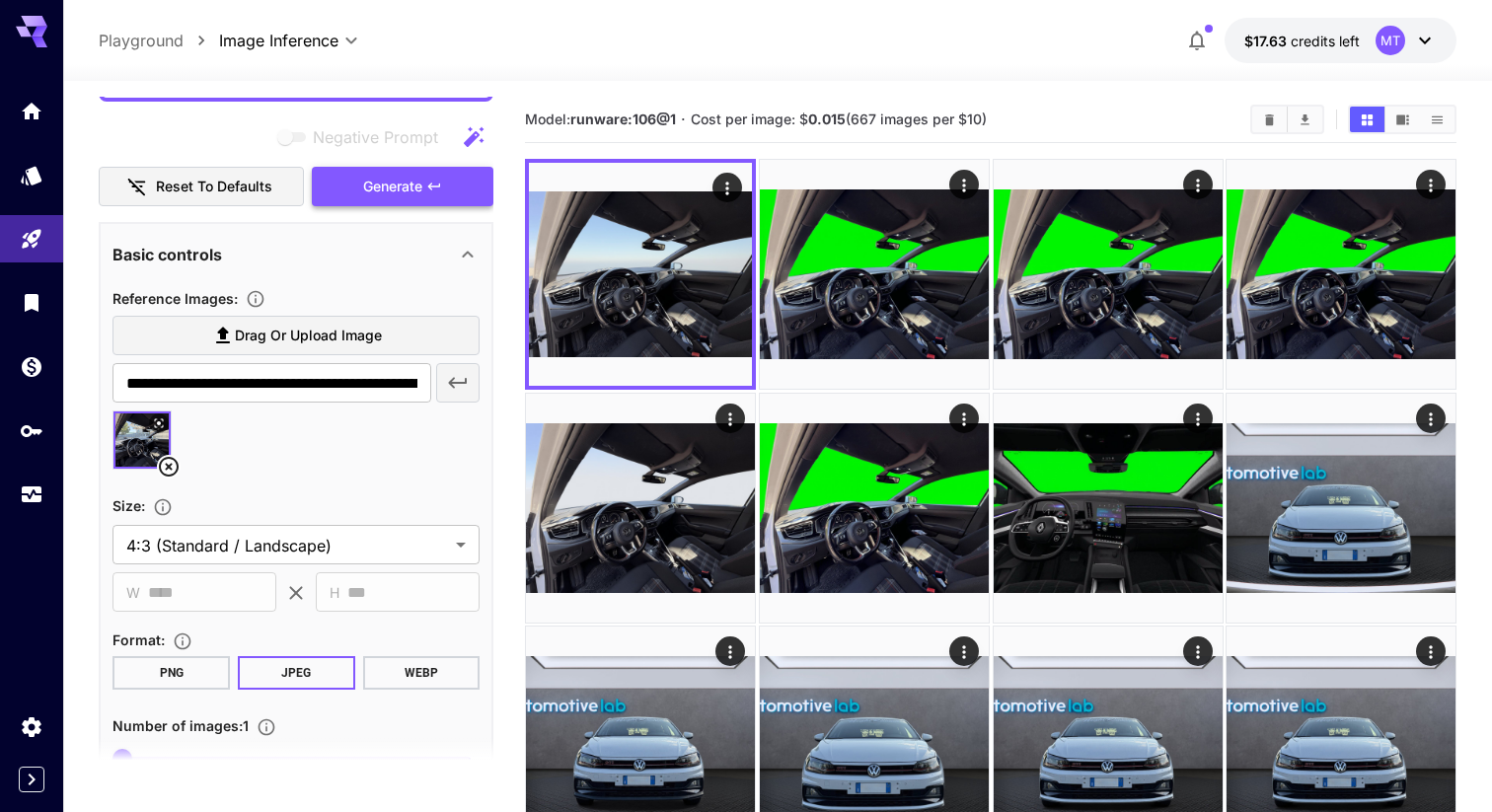 type on "**********" 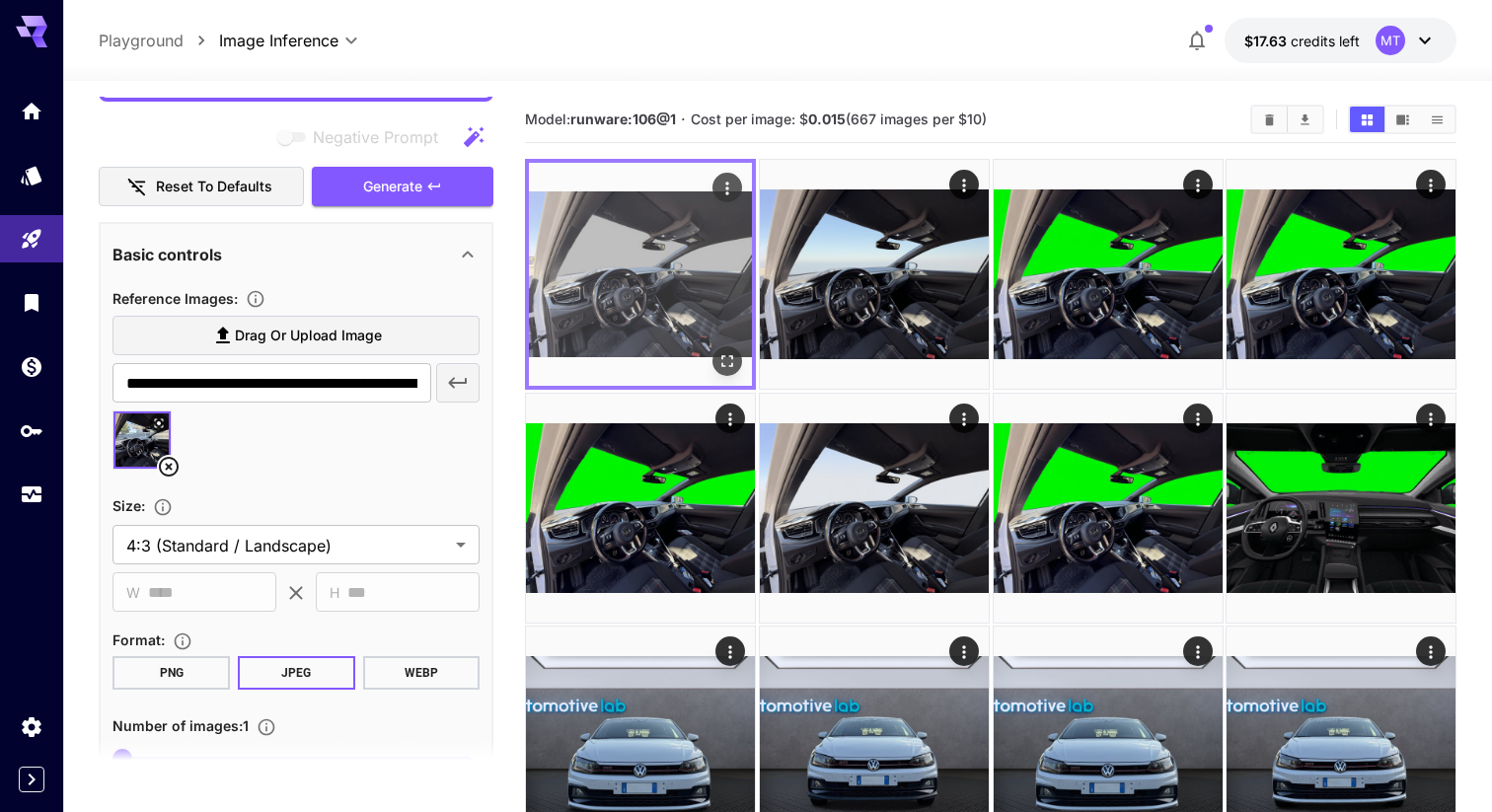 click 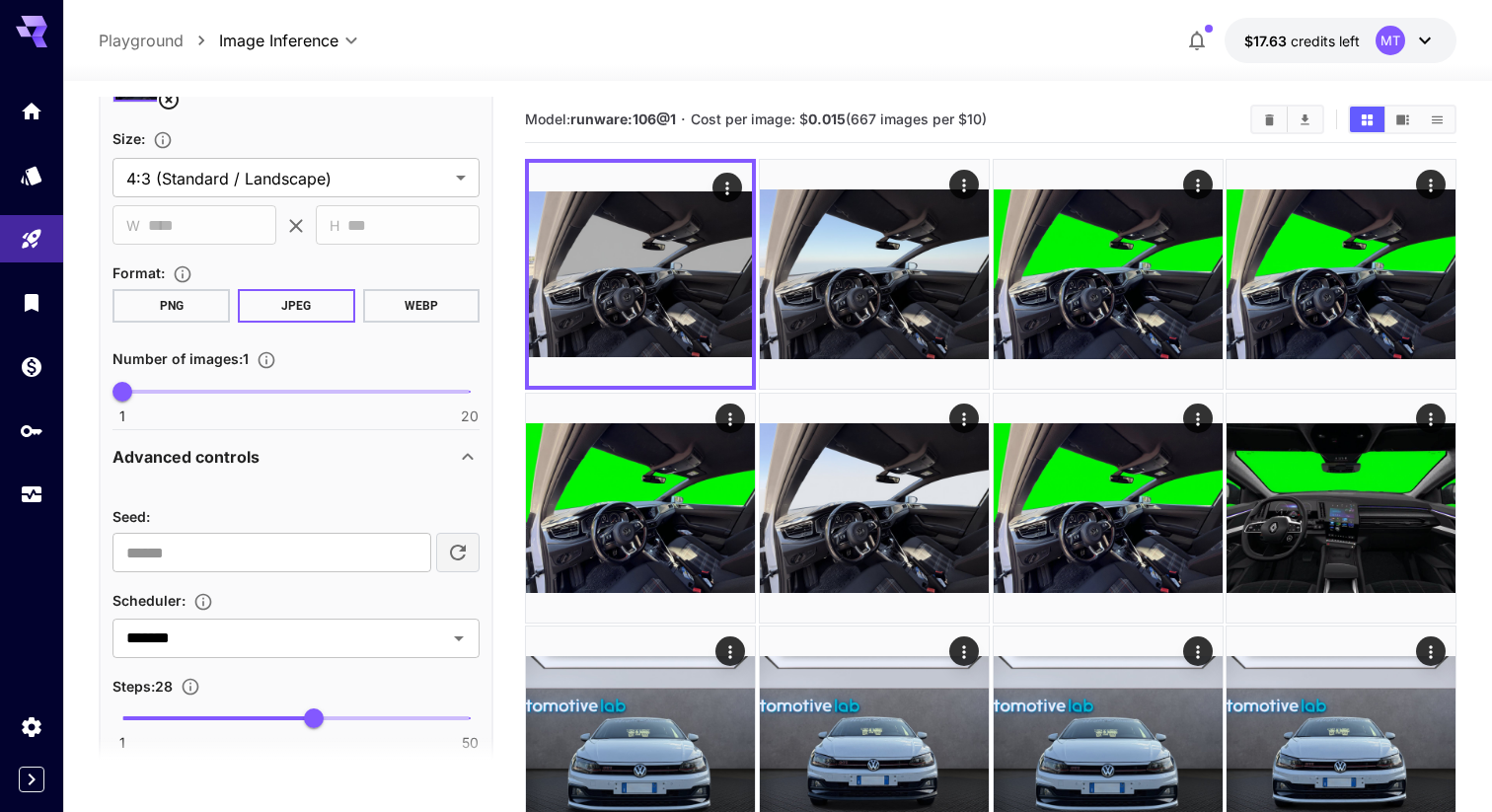 scroll, scrollTop: 1840, scrollLeft: 0, axis: vertical 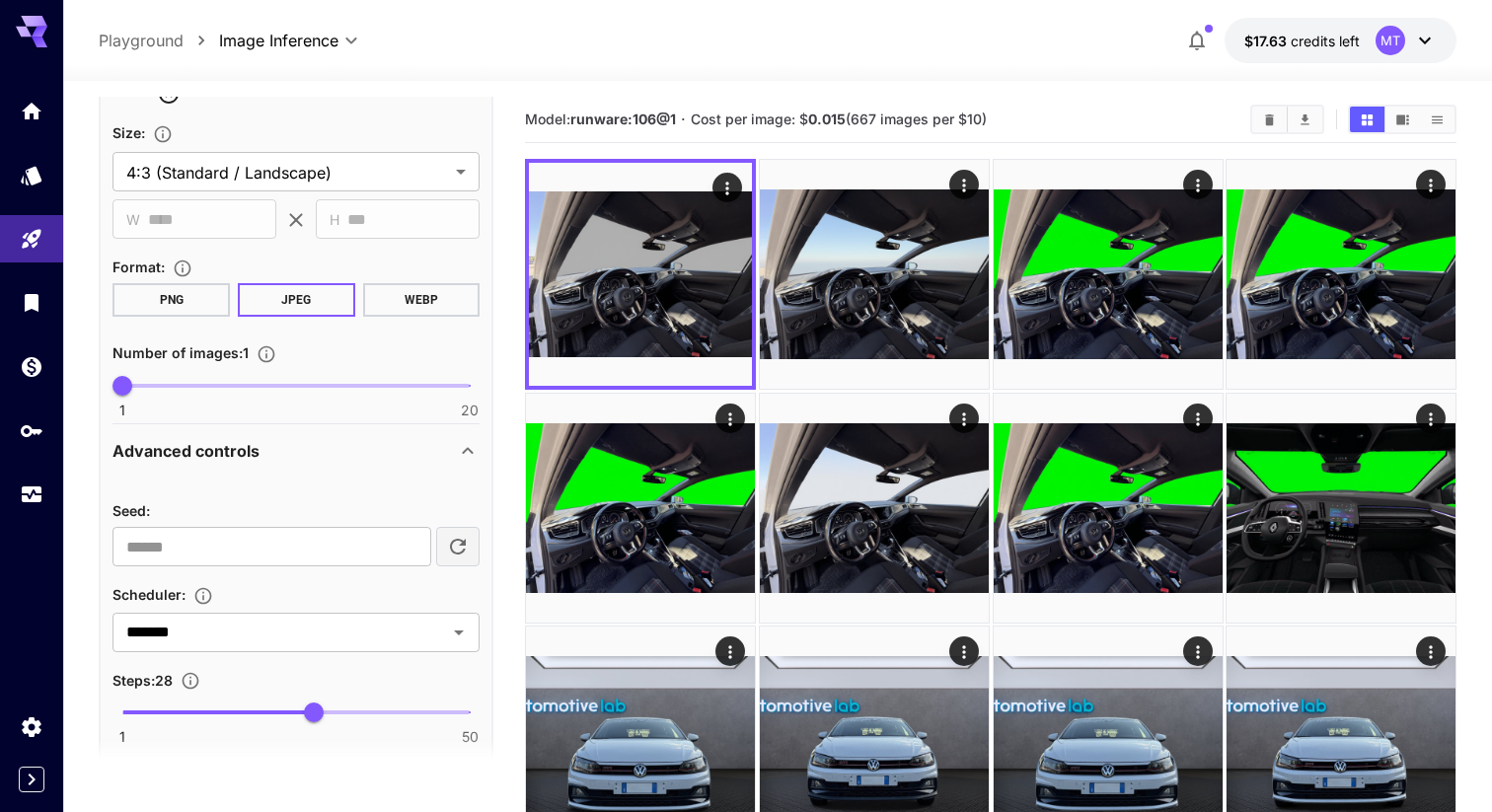click 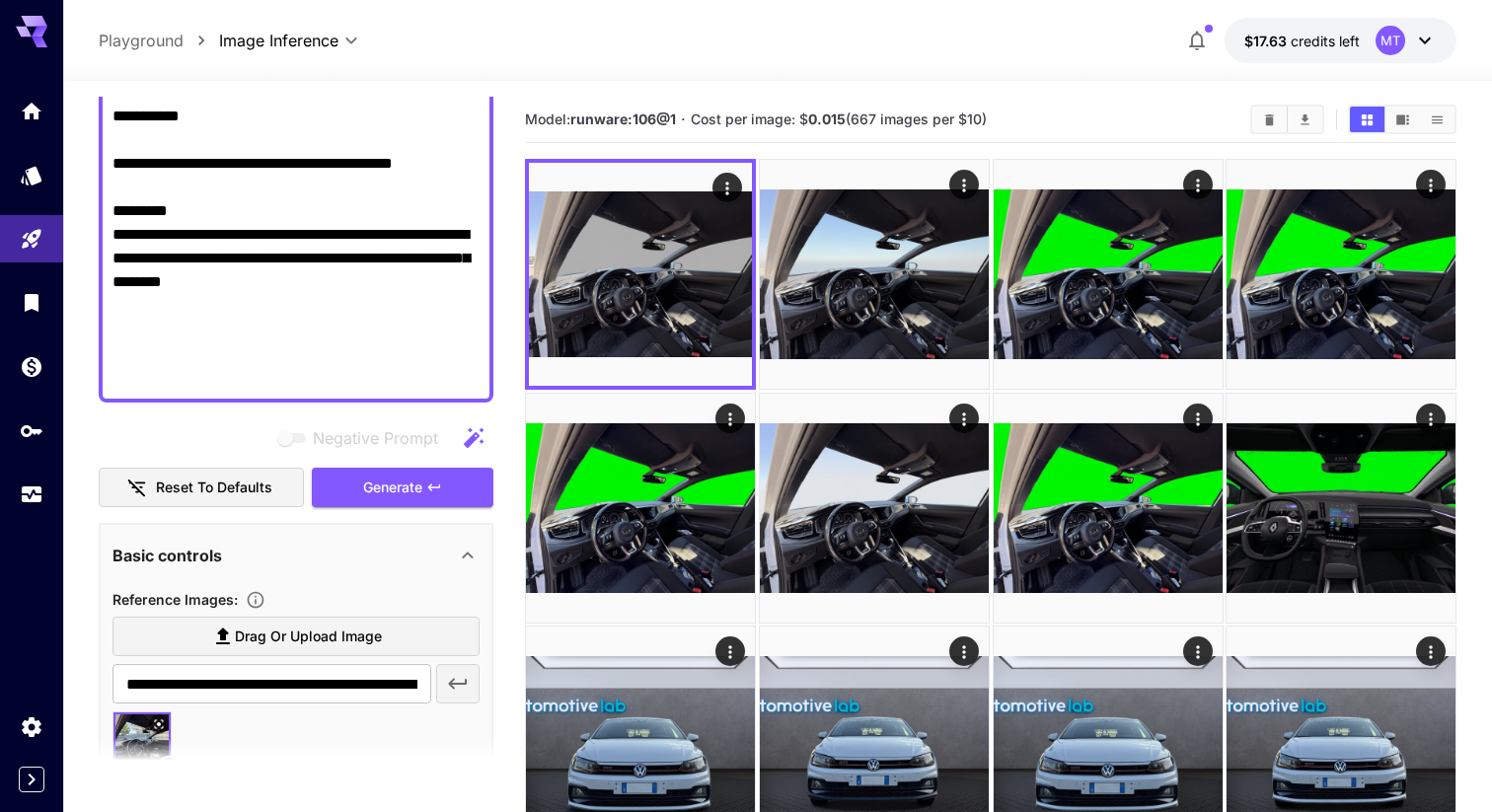 scroll, scrollTop: 1103, scrollLeft: 0, axis: vertical 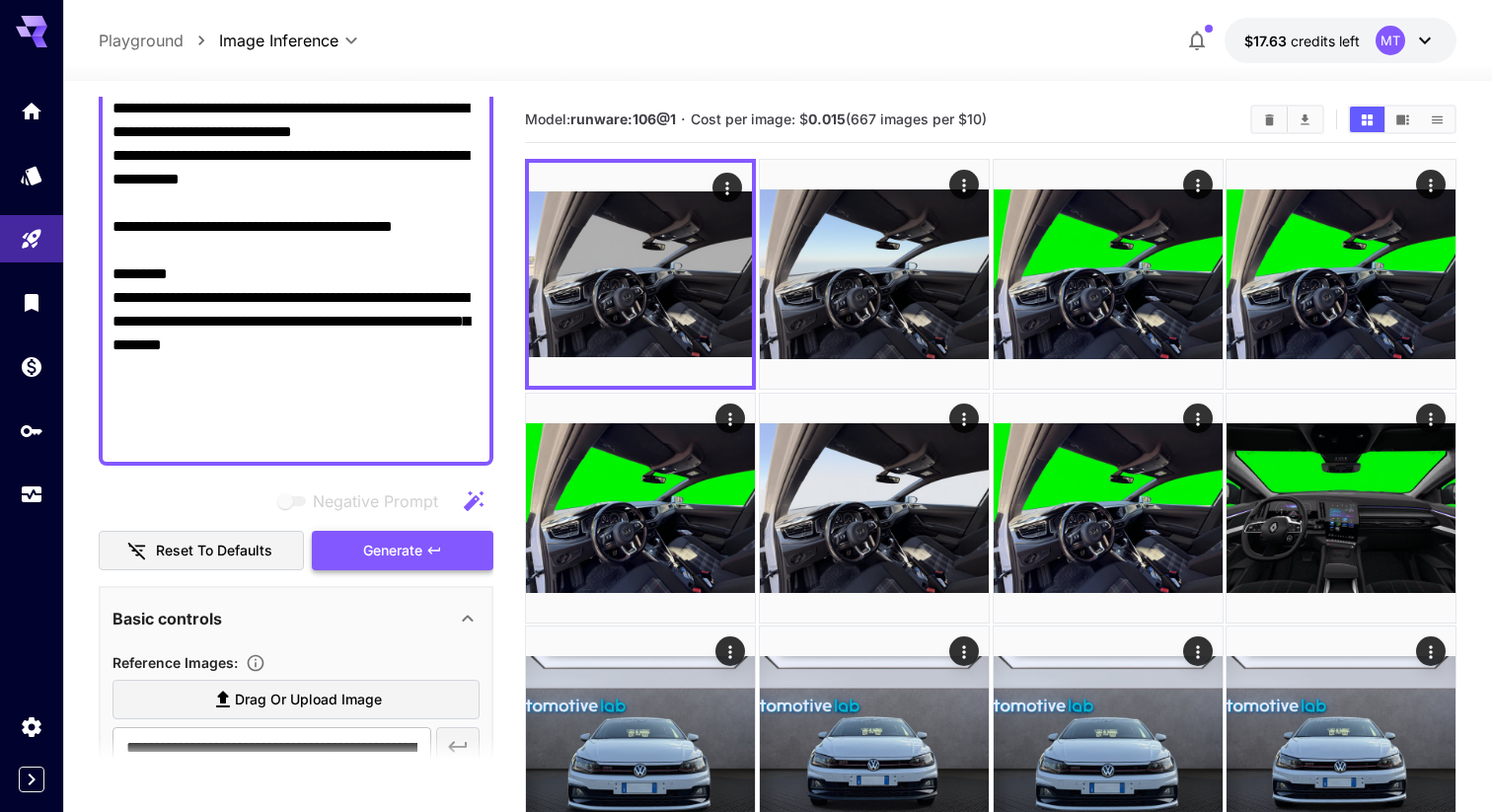 click on "Generate" at bounding box center (393, 551) 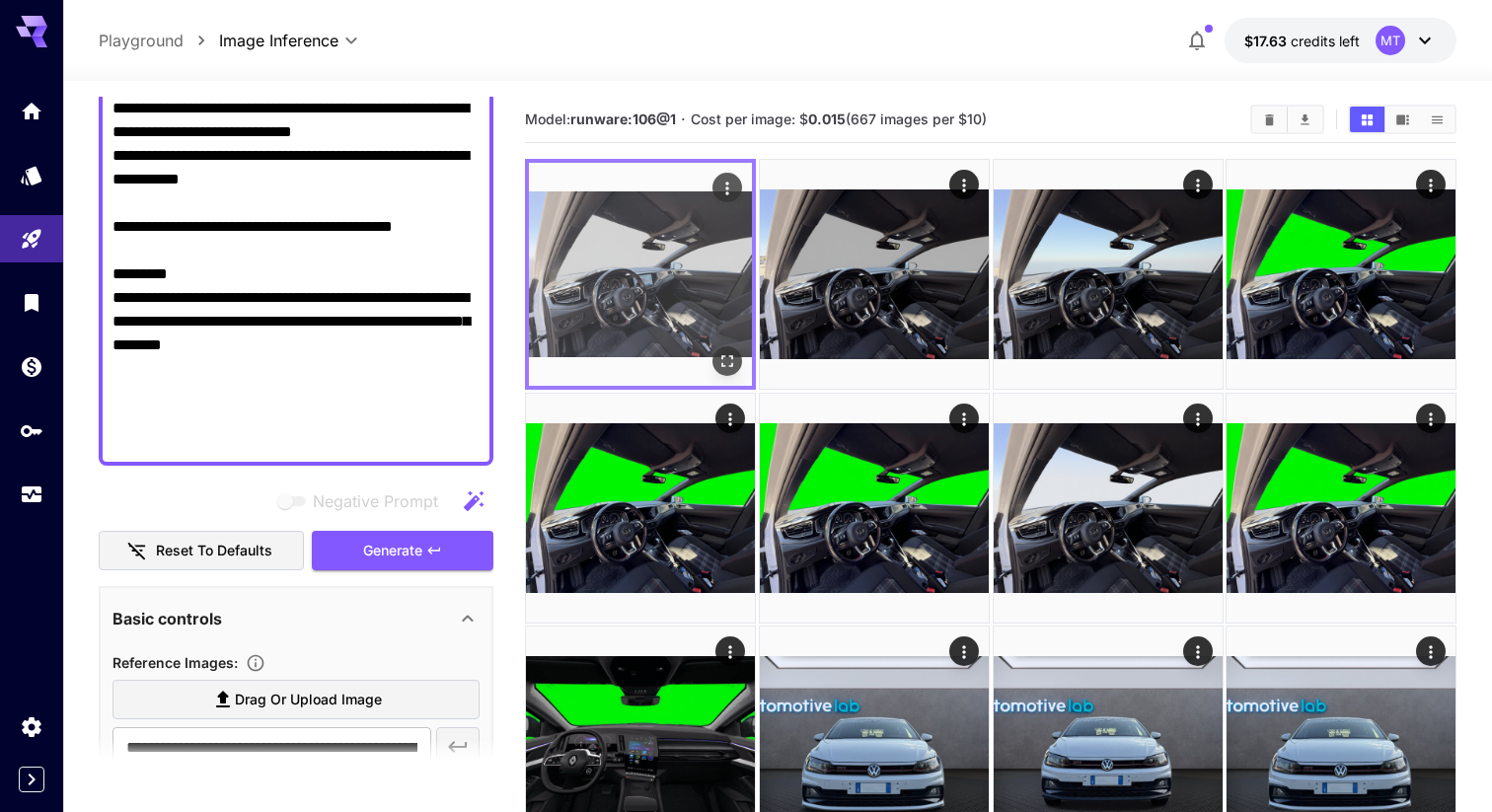 click 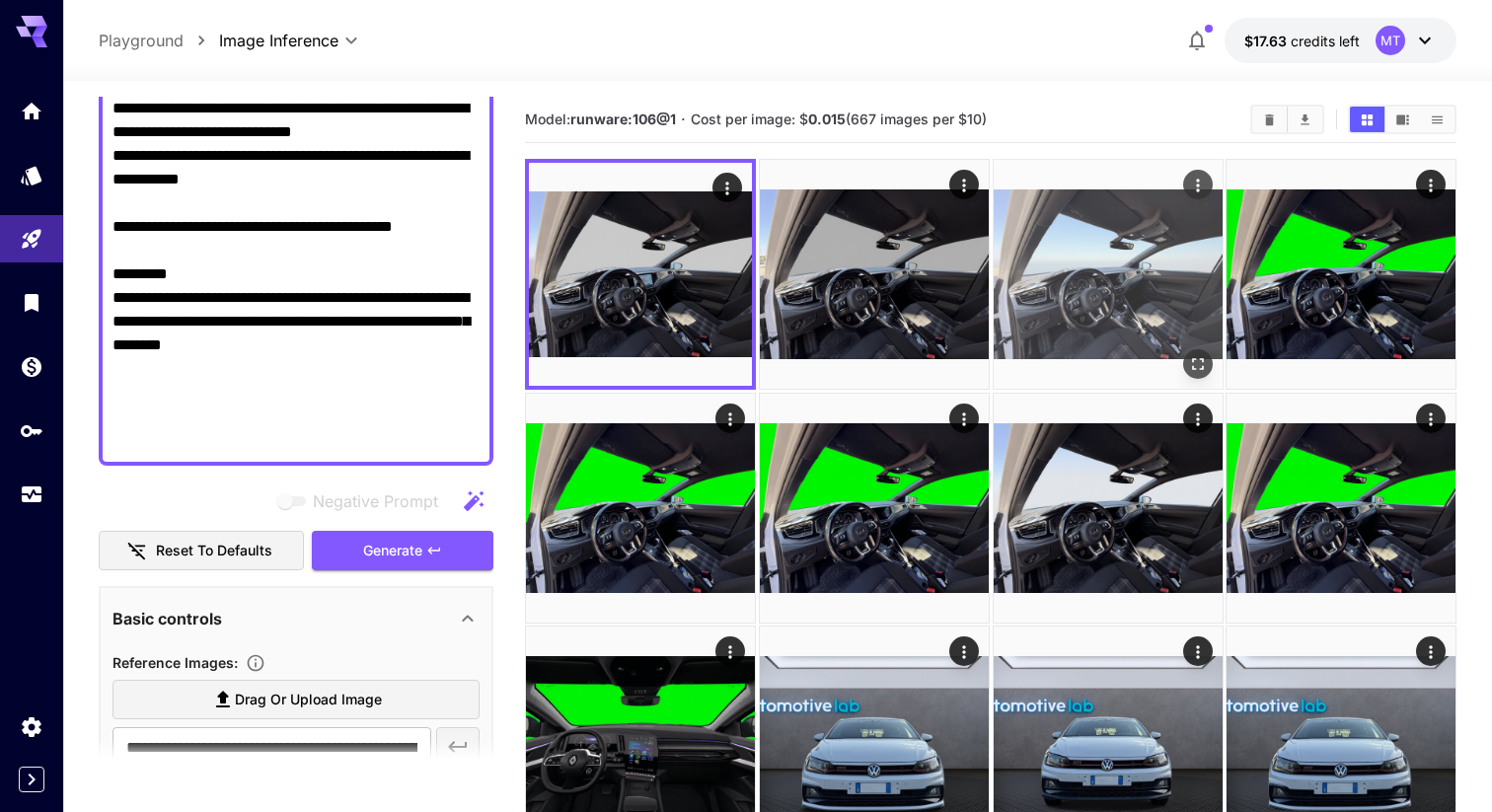 click 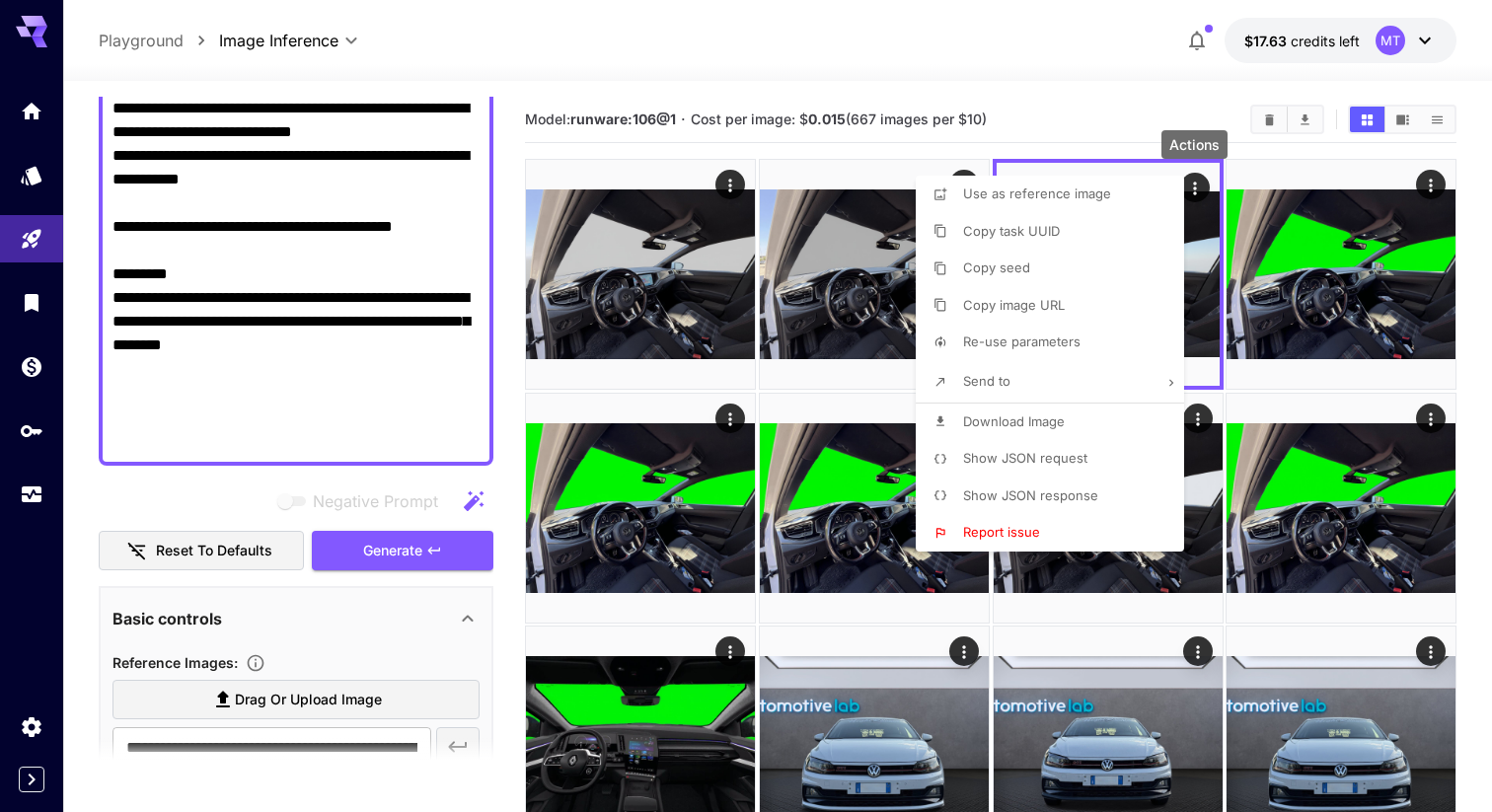 click on "Re-use parameters" at bounding box center [1056, 342] 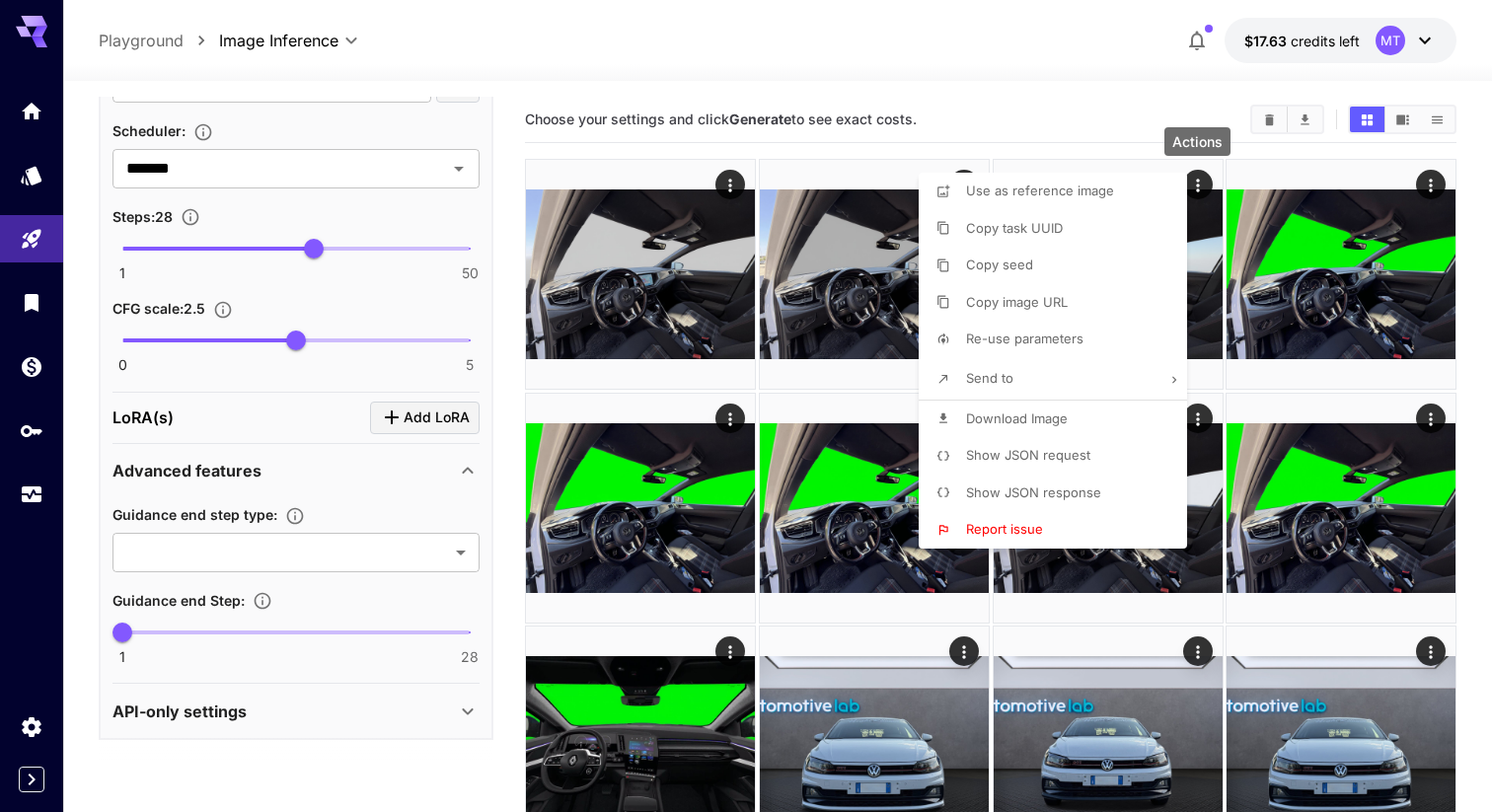 click at bounding box center [746, 406] 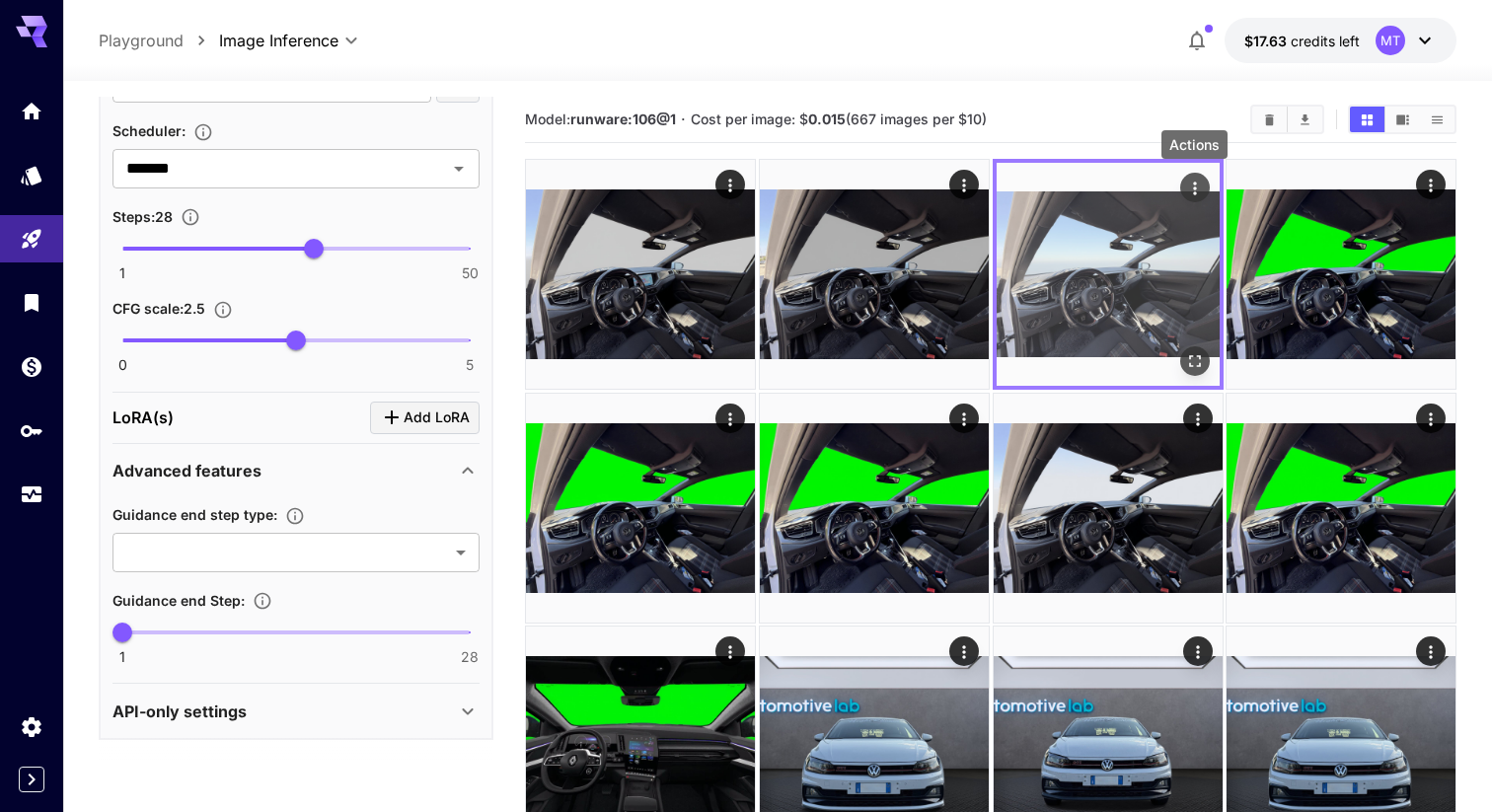 click 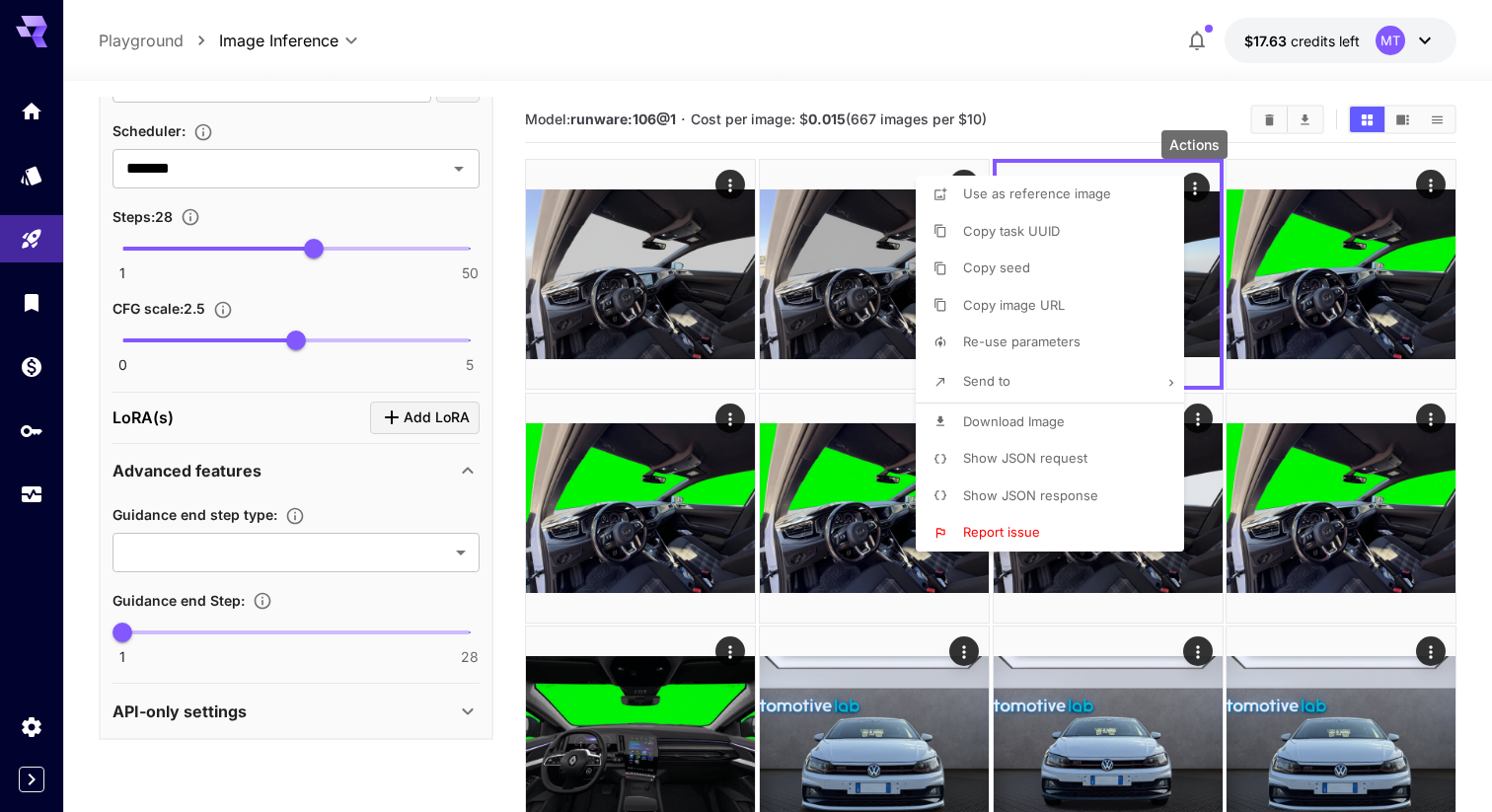 click on "Download Image" at bounding box center (1013, 422) 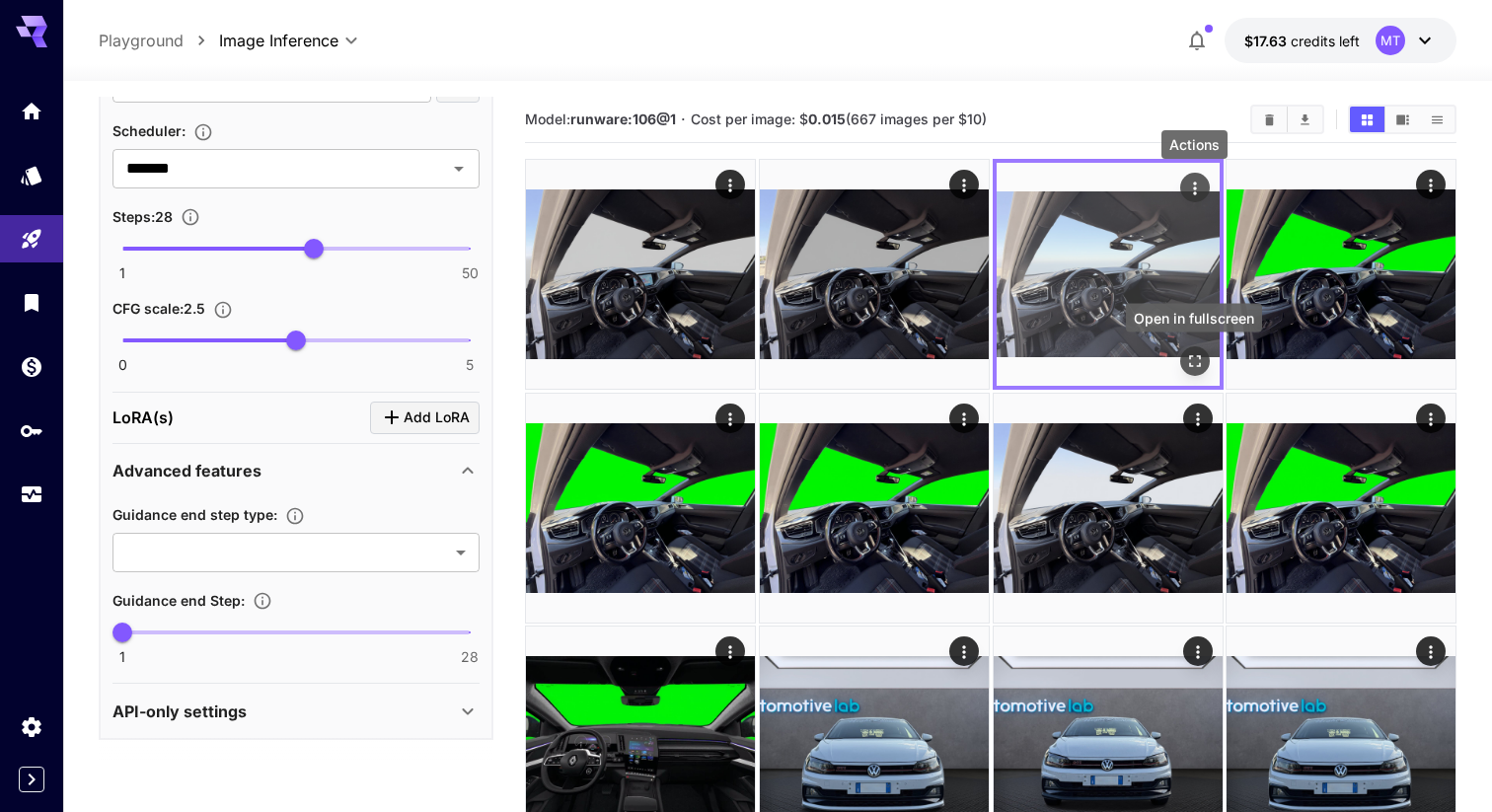 click 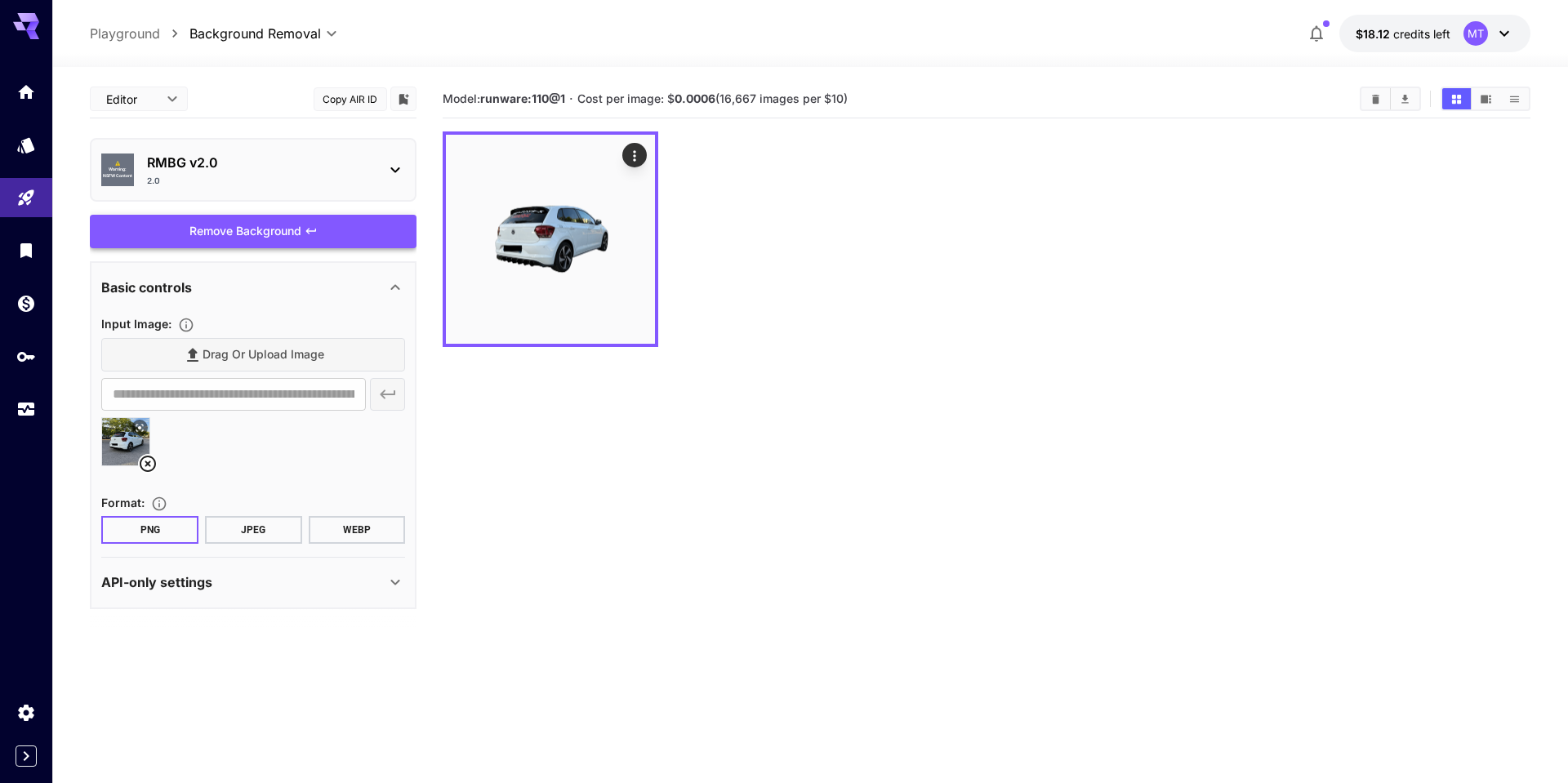 scroll, scrollTop: 0, scrollLeft: 0, axis: both 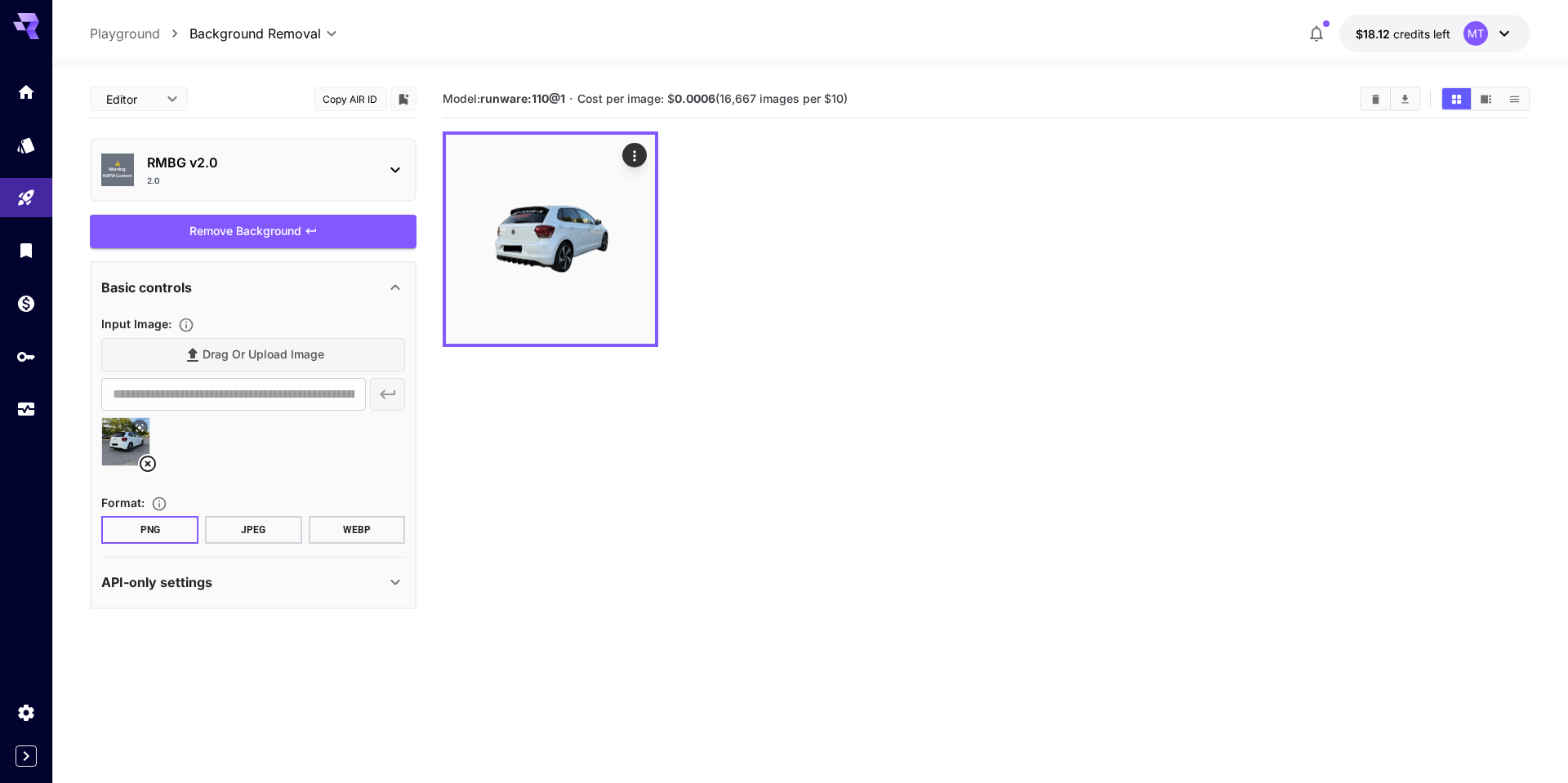 click 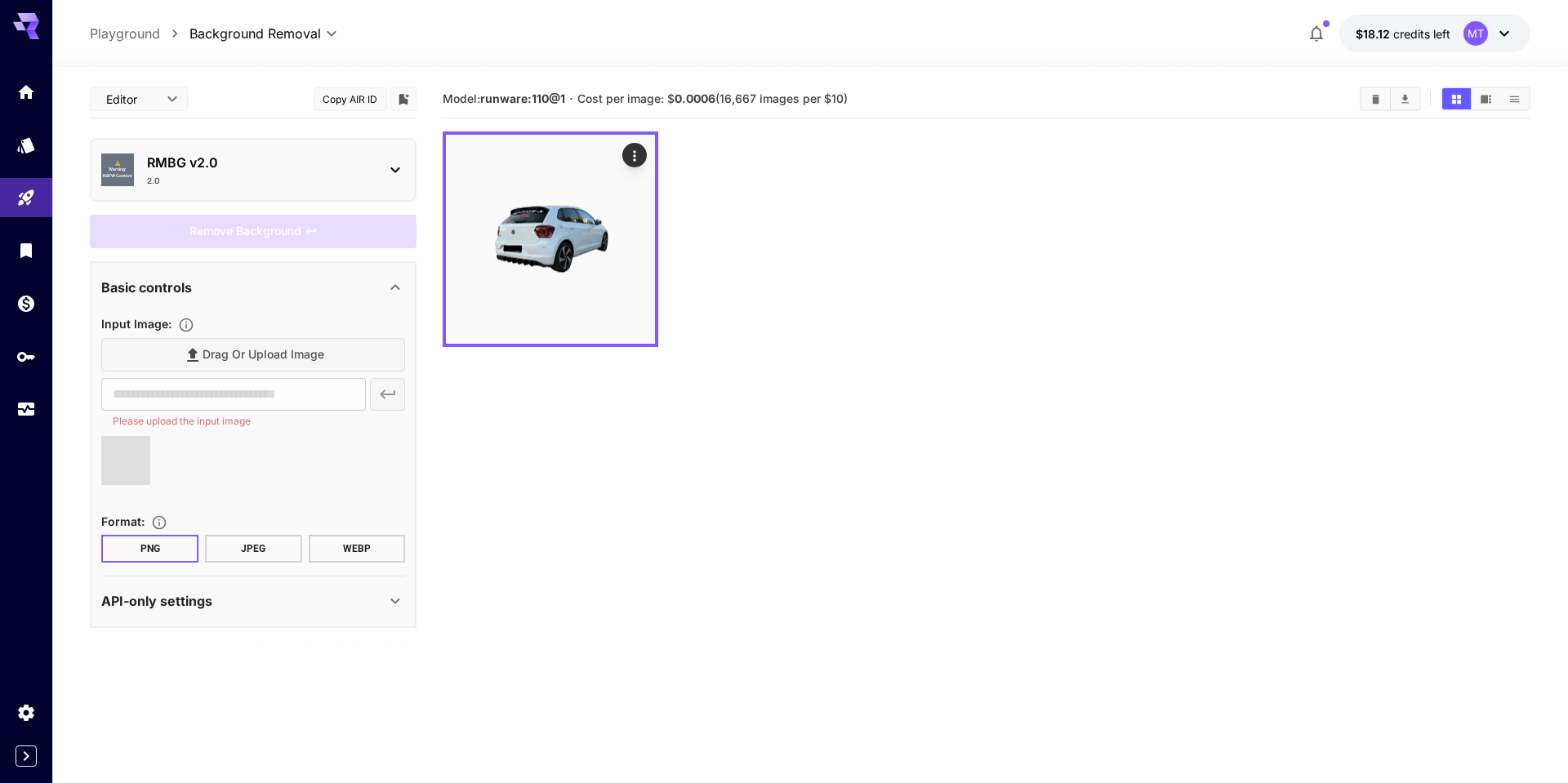type on "**********" 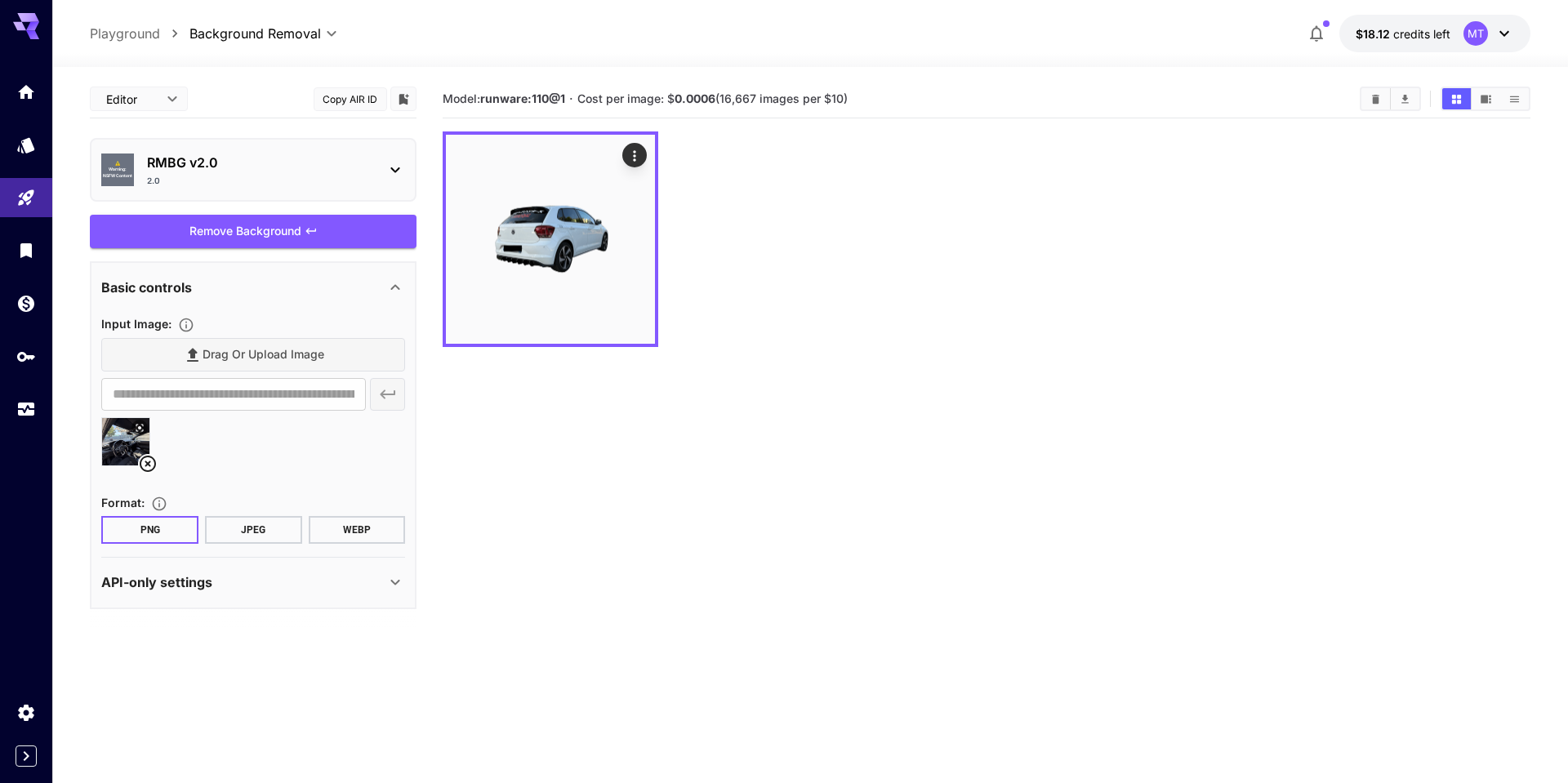 click on "Remove Background" at bounding box center [253, 231] 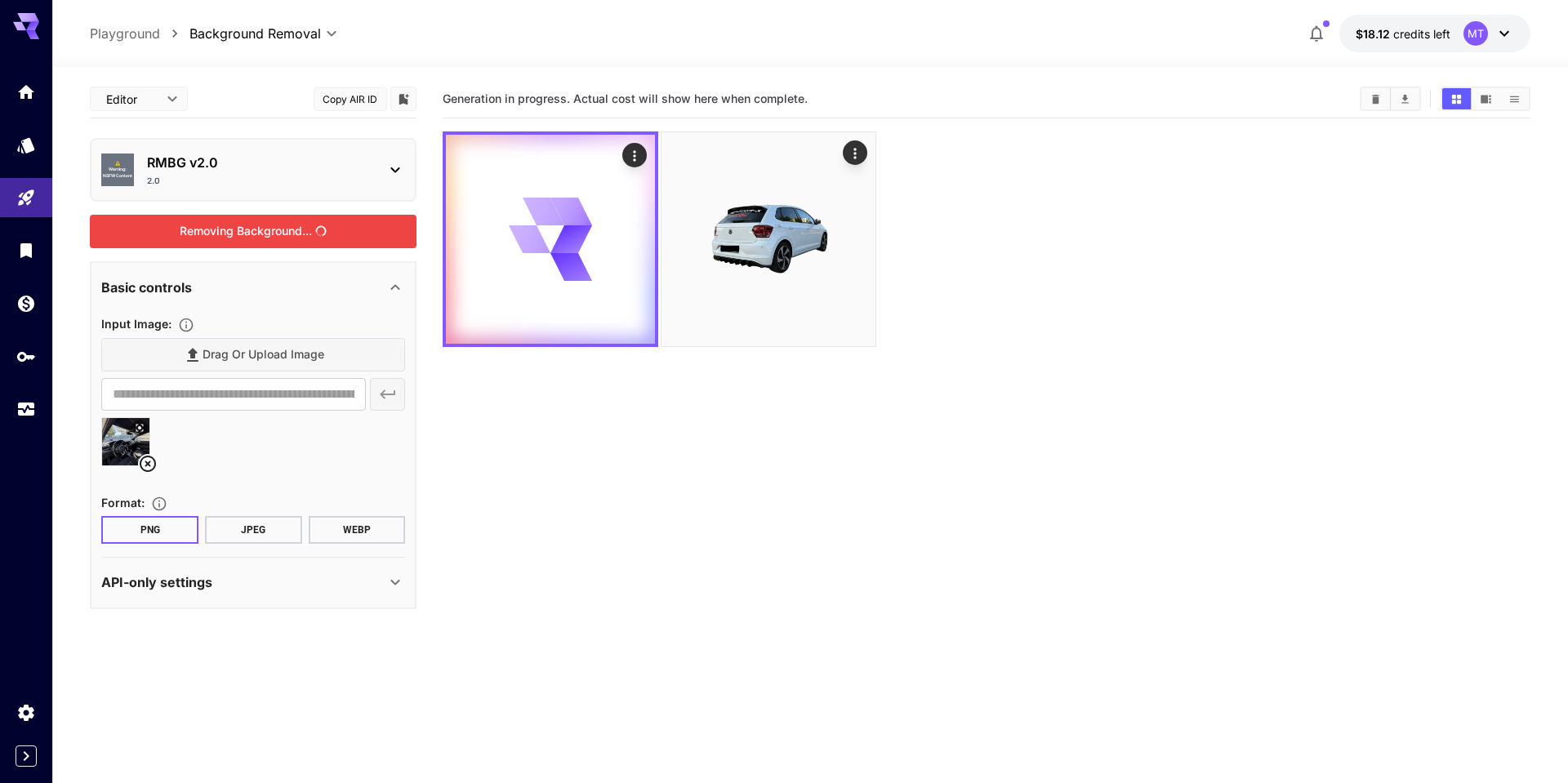 click on "Generation in progress. Actual cost will show here when complete." at bounding box center (986, 471) 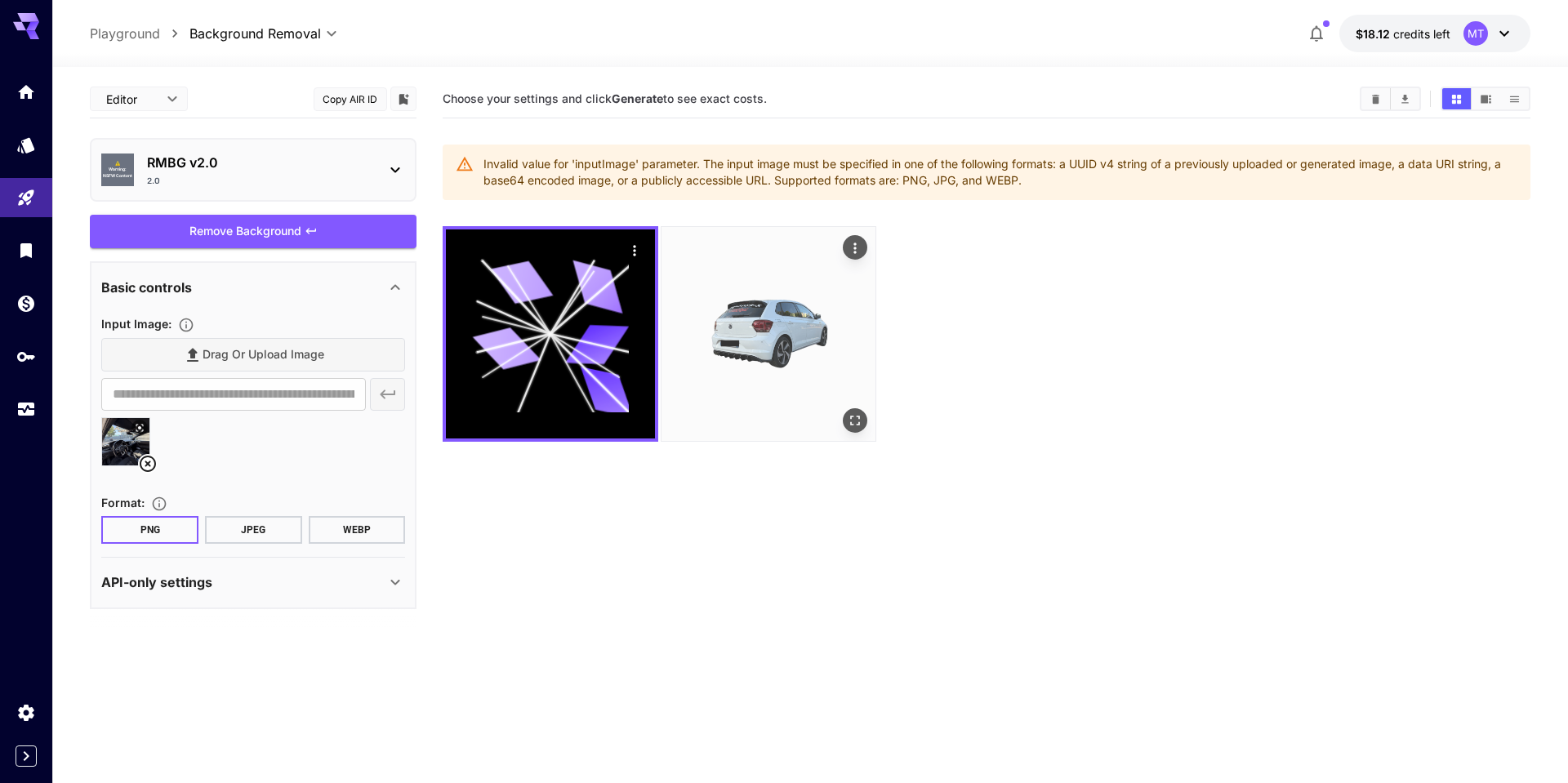 click at bounding box center [768, 334] 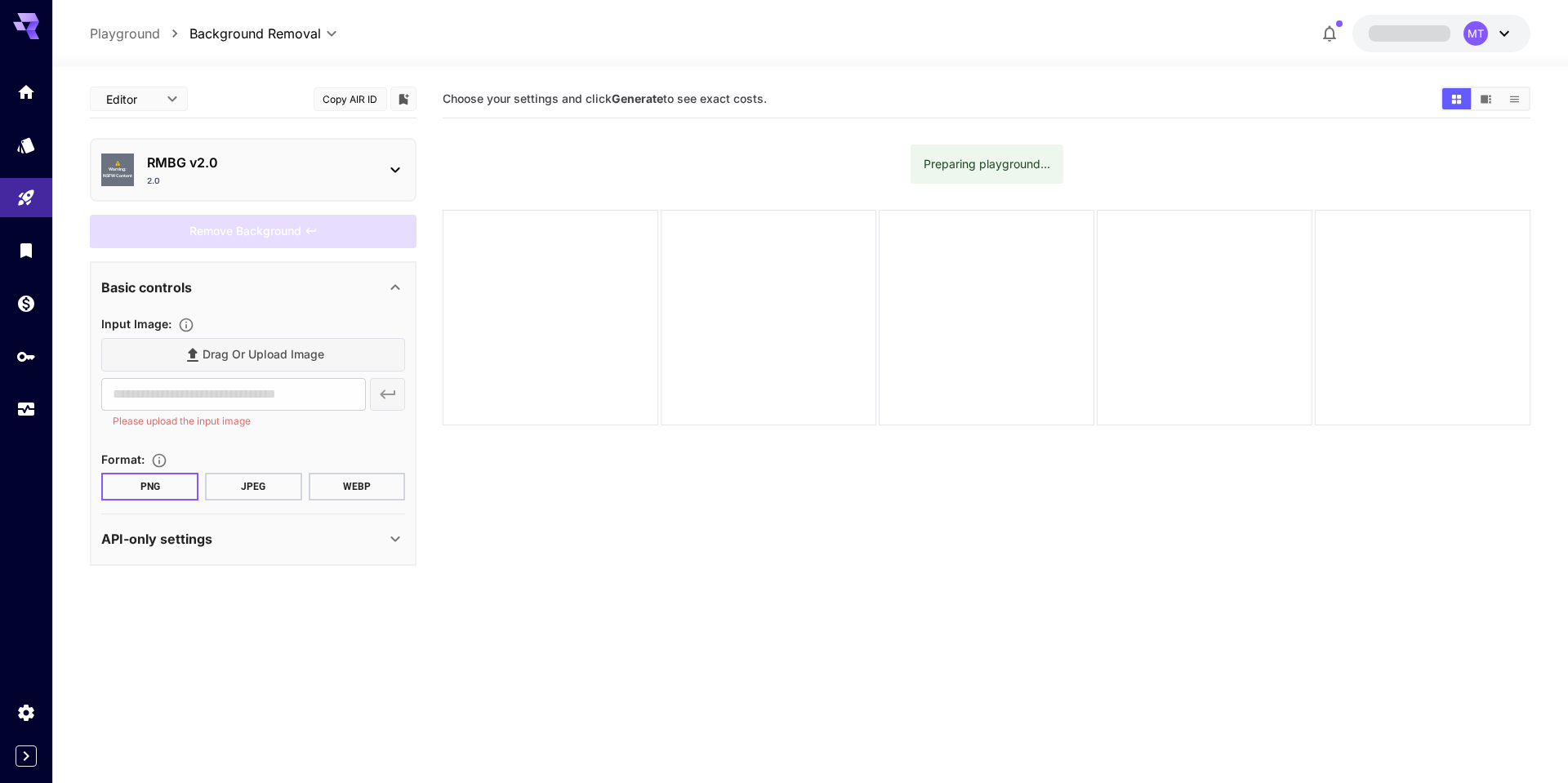 scroll, scrollTop: 0, scrollLeft: 0, axis: both 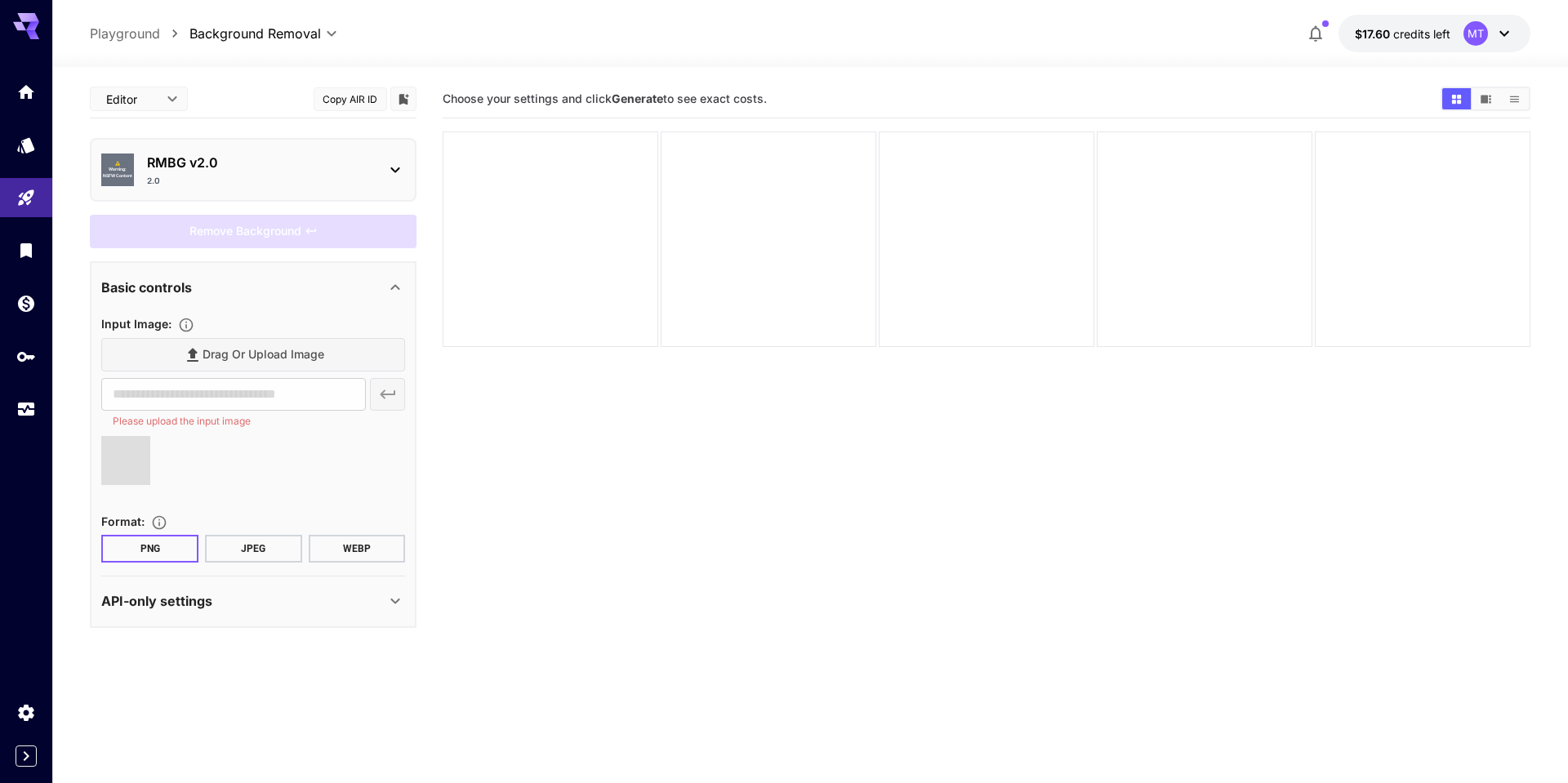 type on "**********" 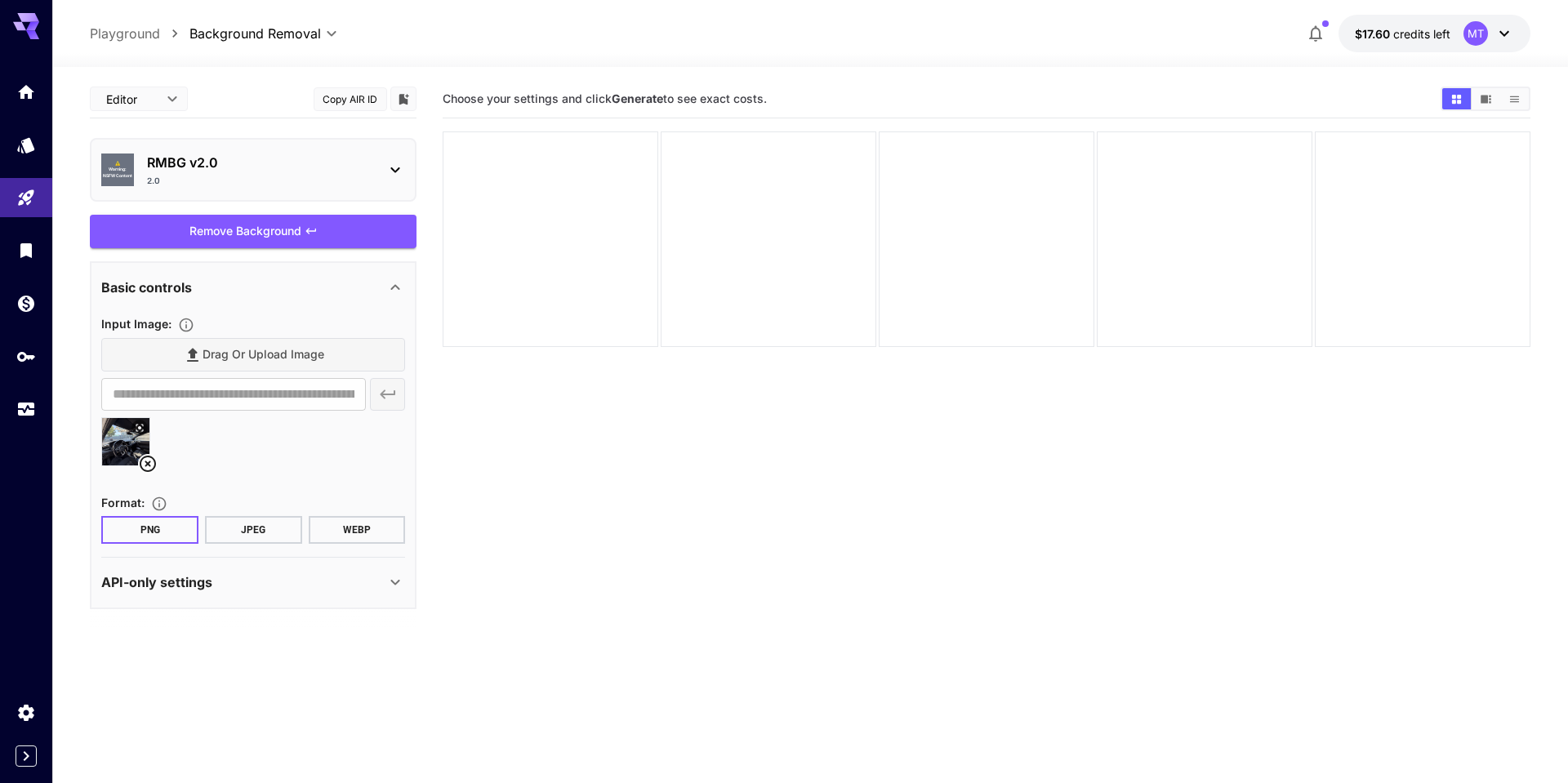 click on "Remove Background" at bounding box center [253, 231] 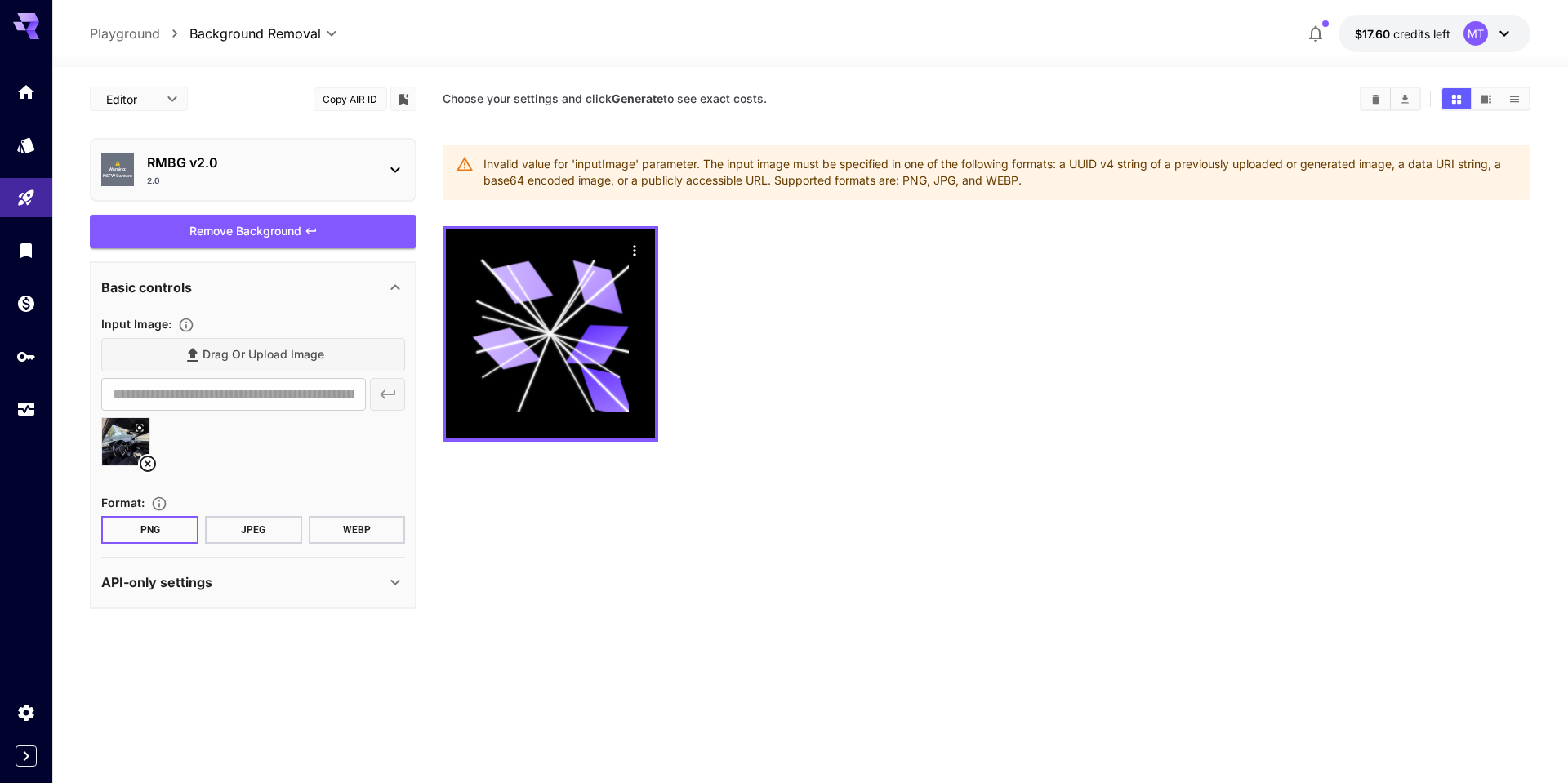 click 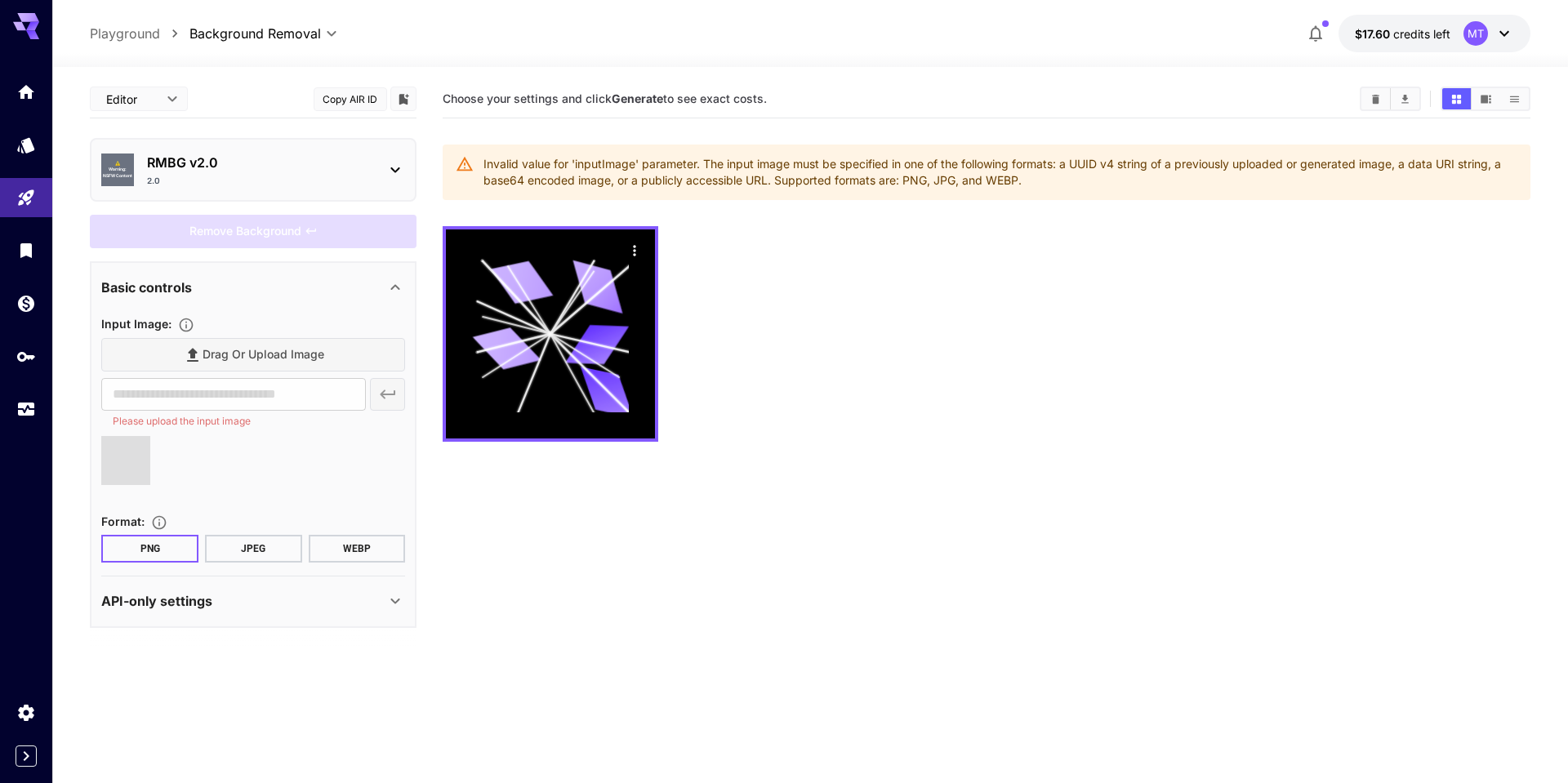 type on "**********" 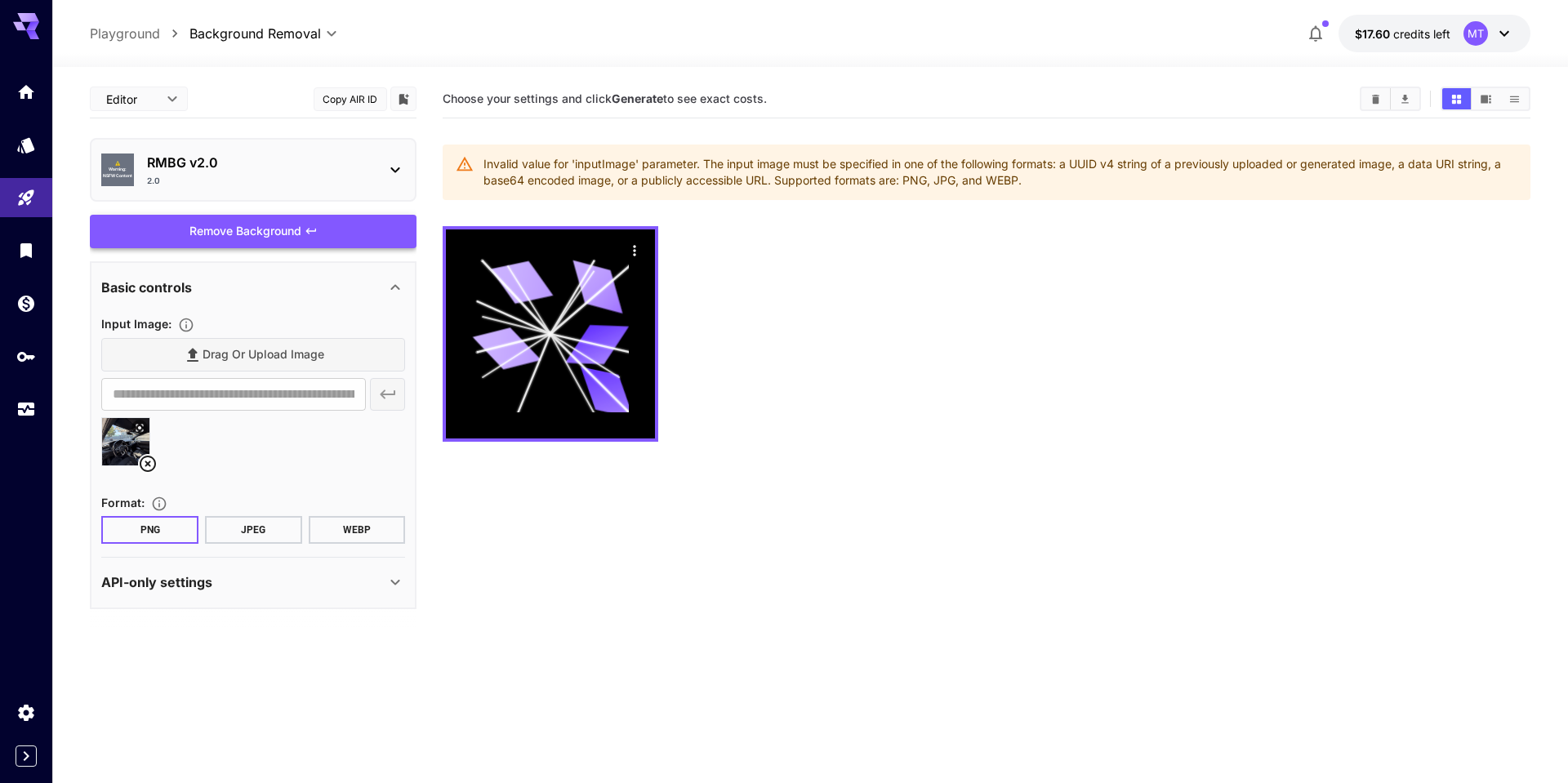click on "Remove Background" at bounding box center [253, 231] 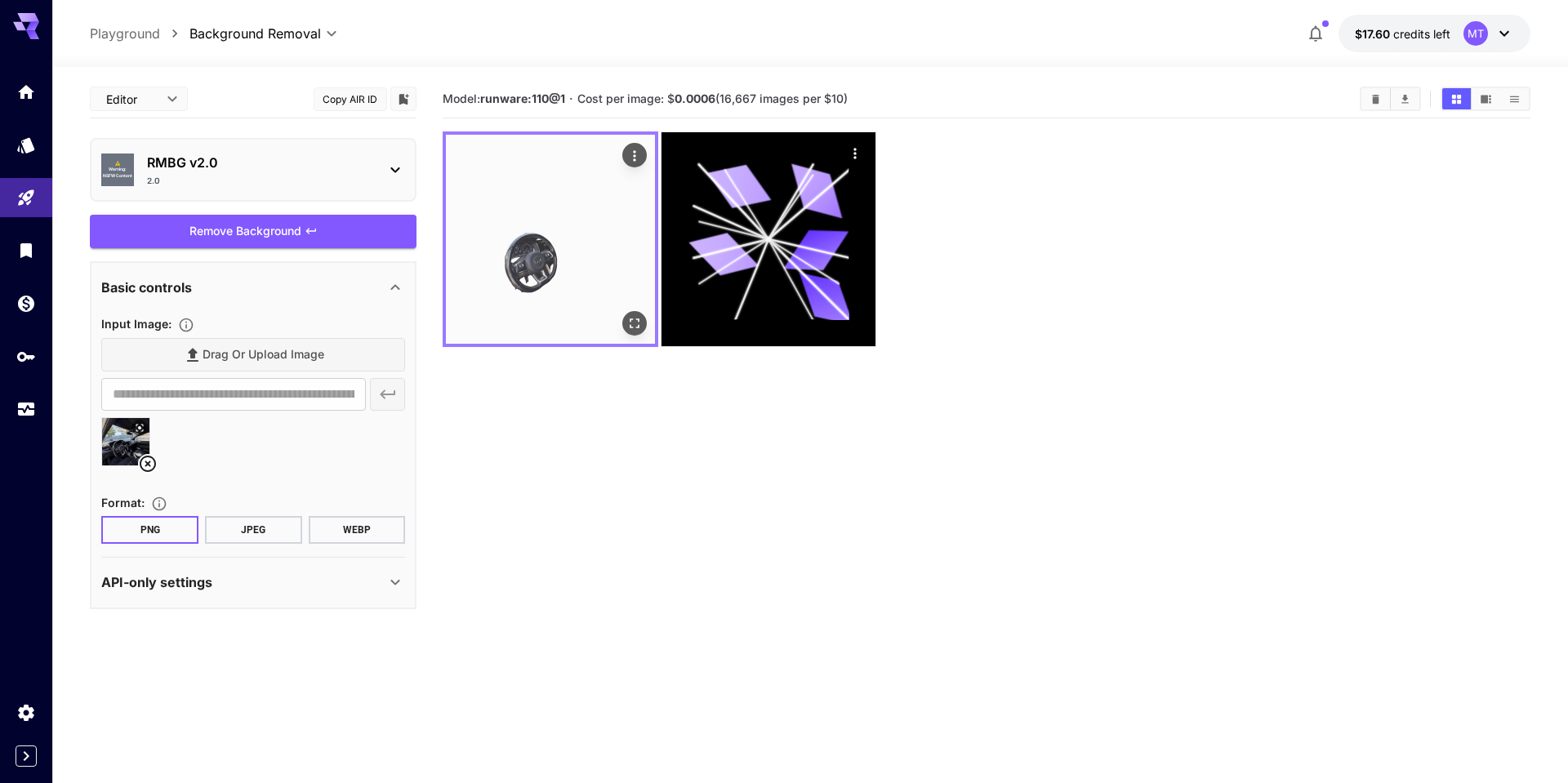 click 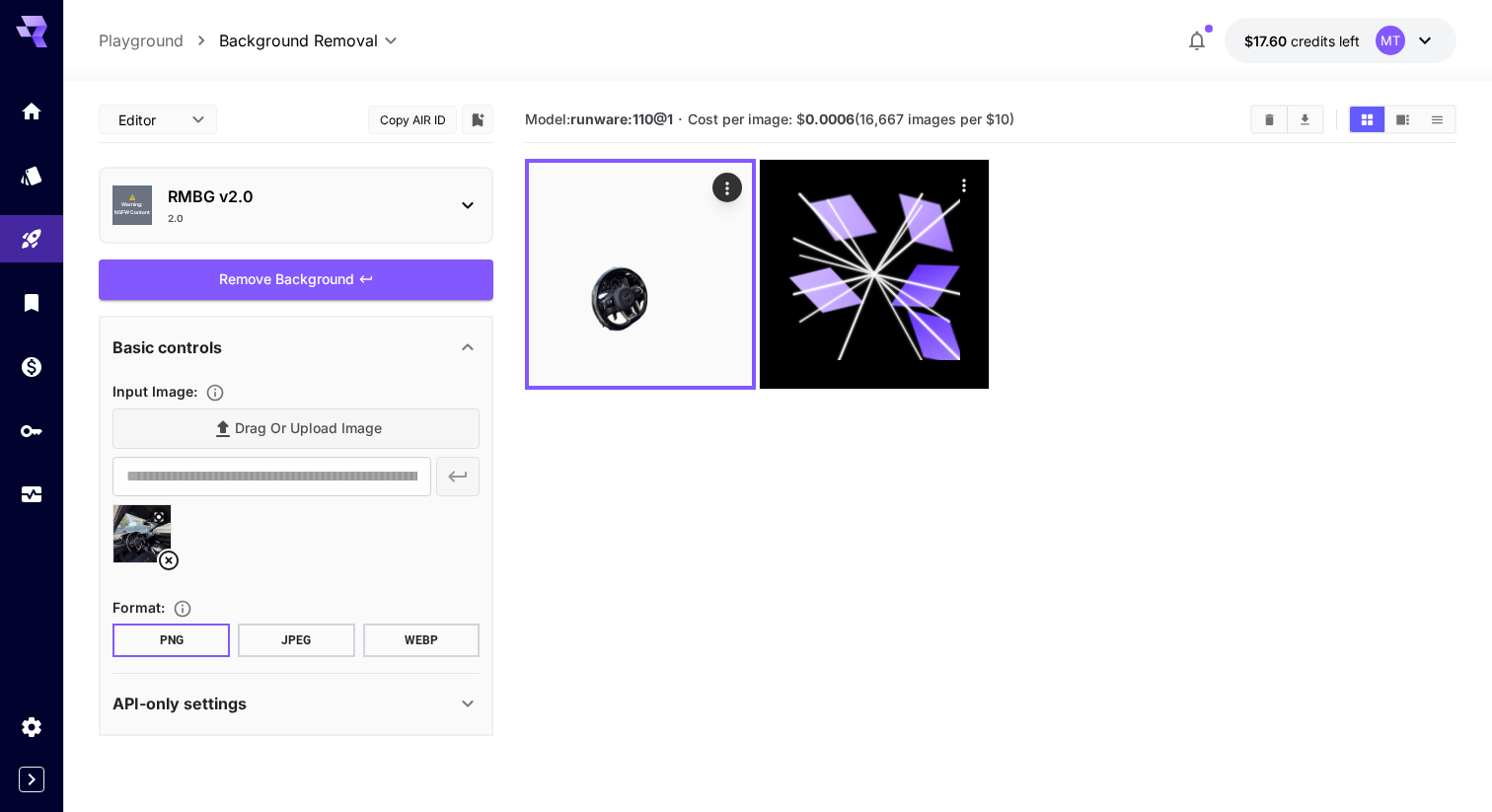 click 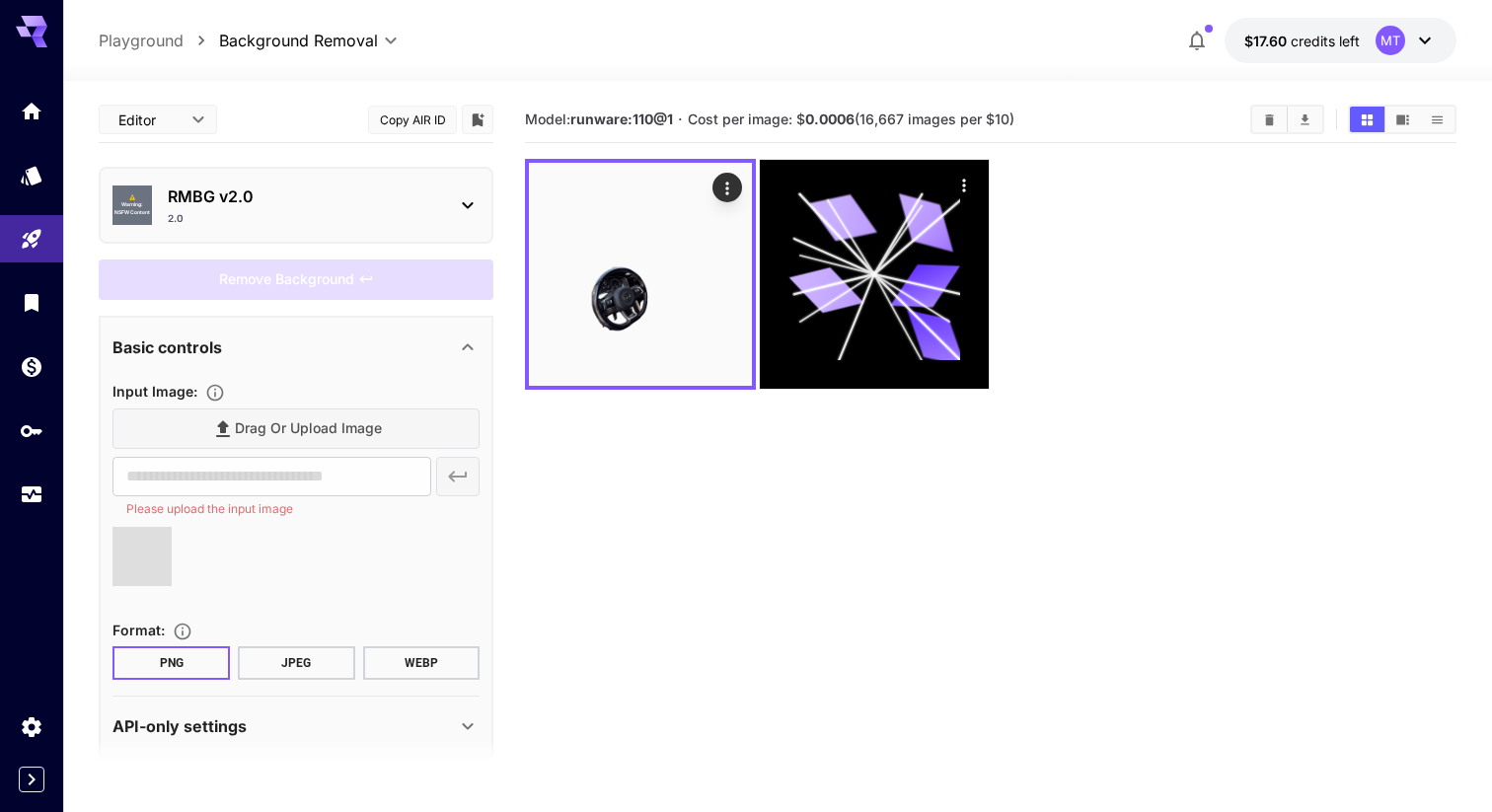 type on "**********" 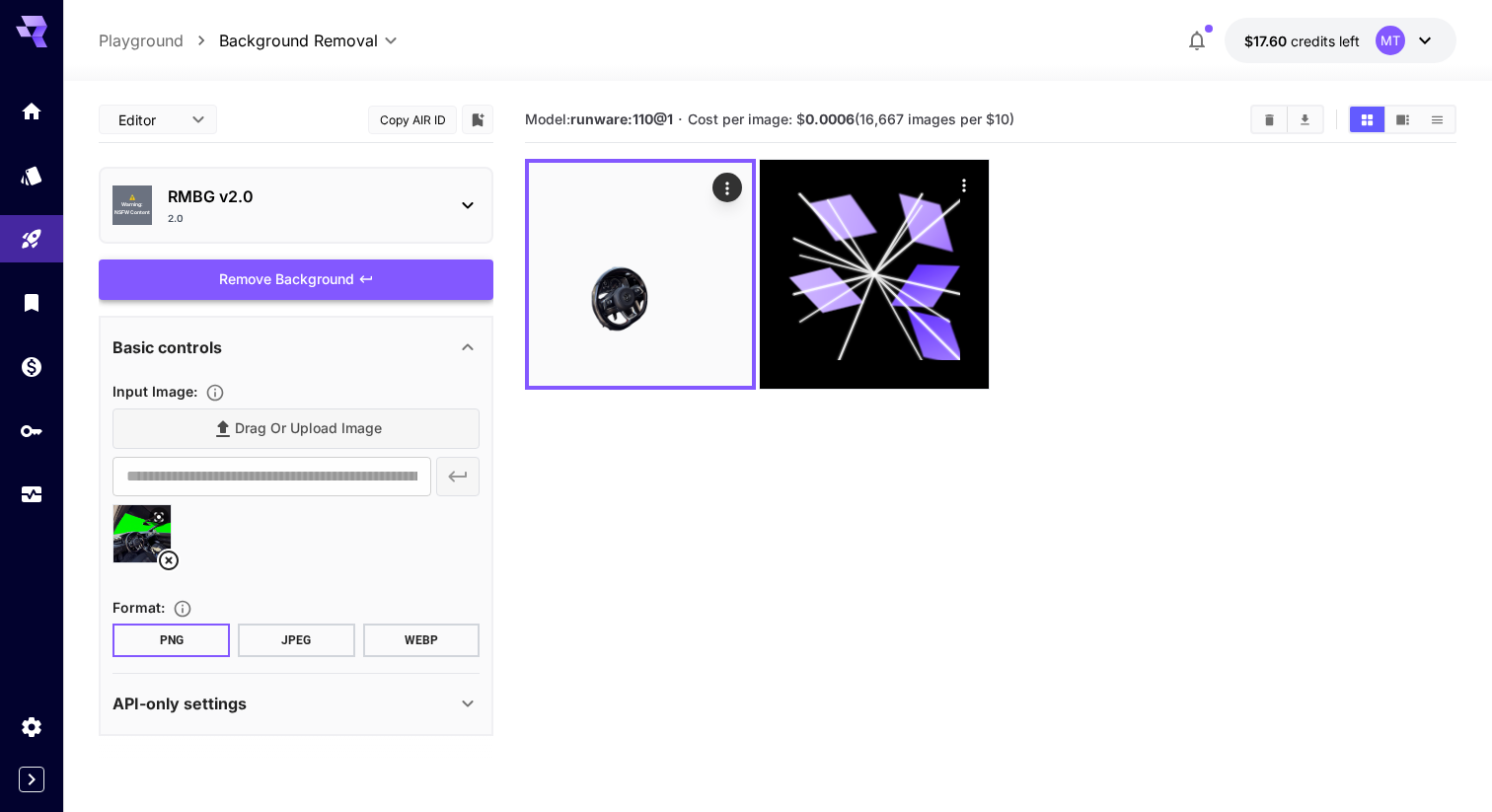 click on "Remove Background" at bounding box center (296, 279) 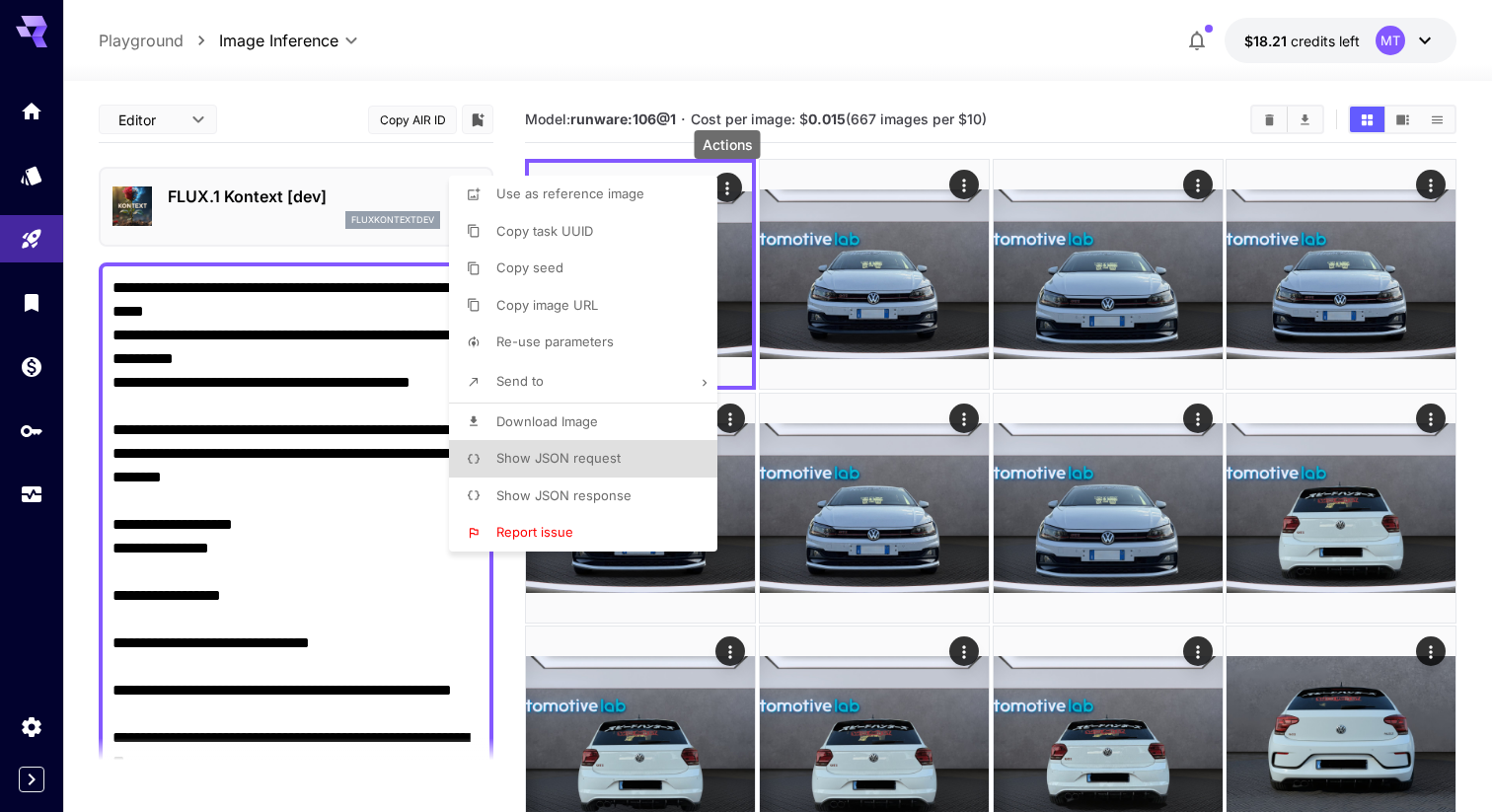 scroll, scrollTop: 0, scrollLeft: 0, axis: both 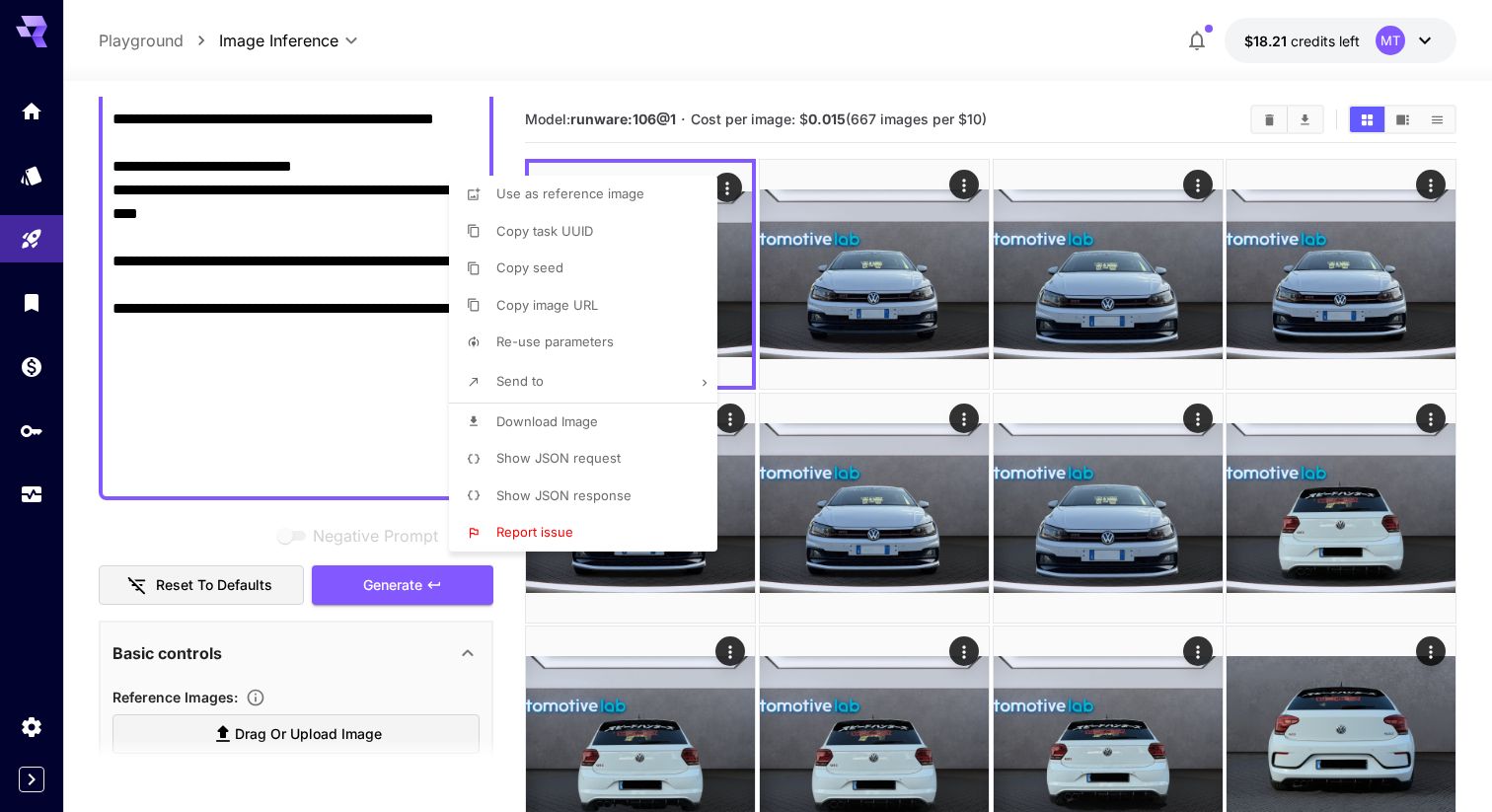 click at bounding box center [746, 406] 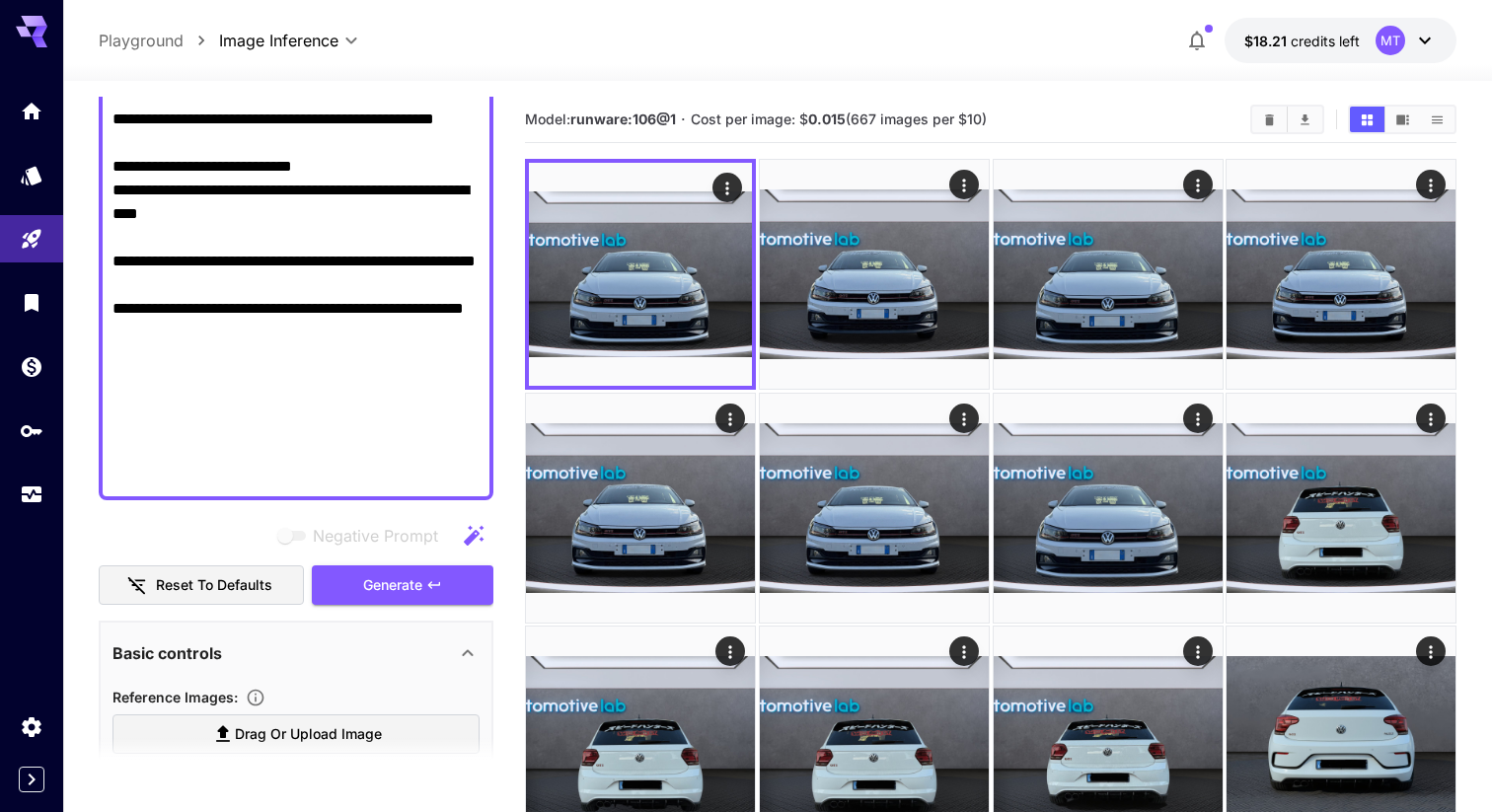scroll, scrollTop: 747, scrollLeft: 0, axis: vertical 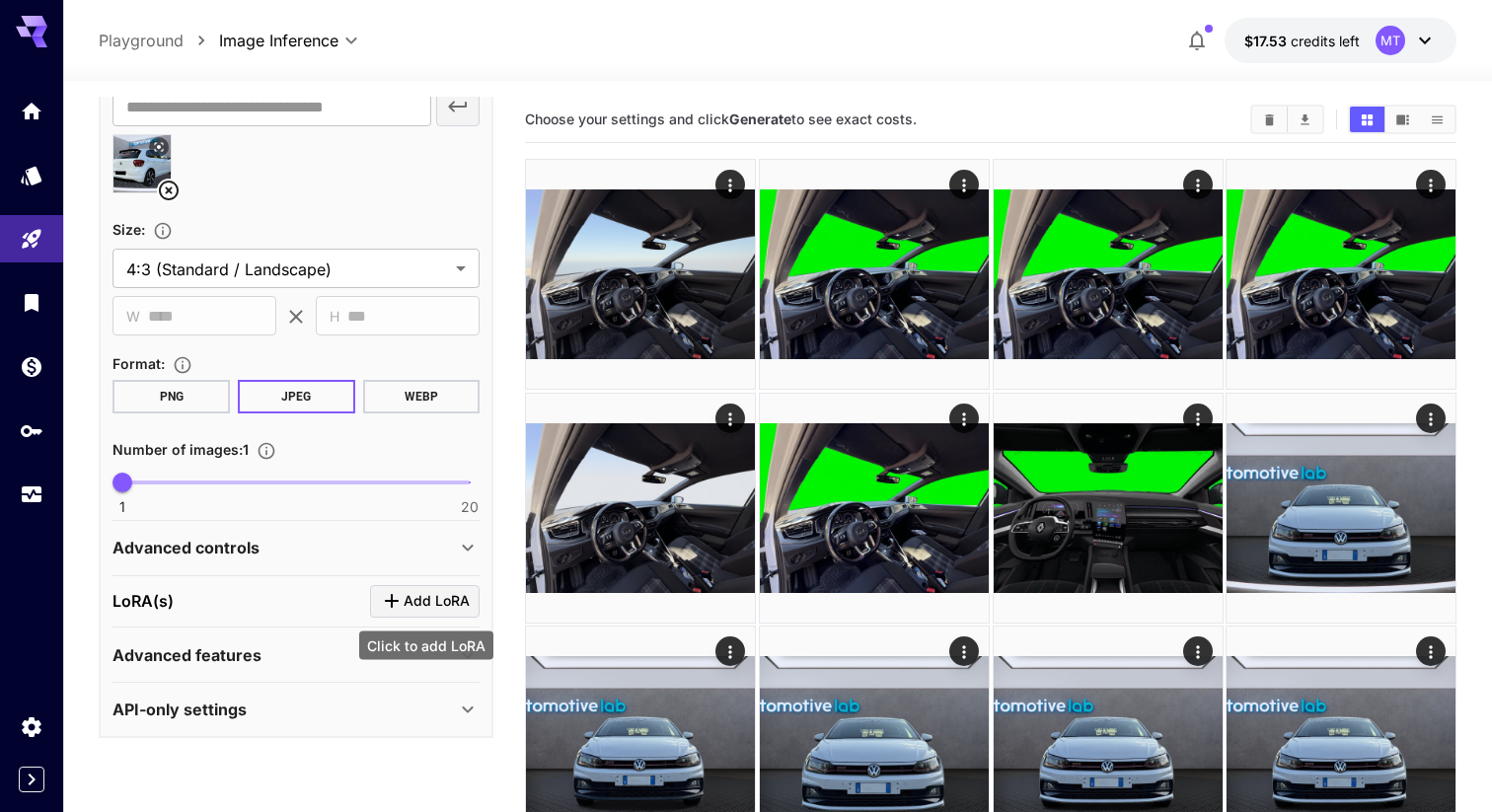 click on "Advanced controls" at bounding box center [284, 548] 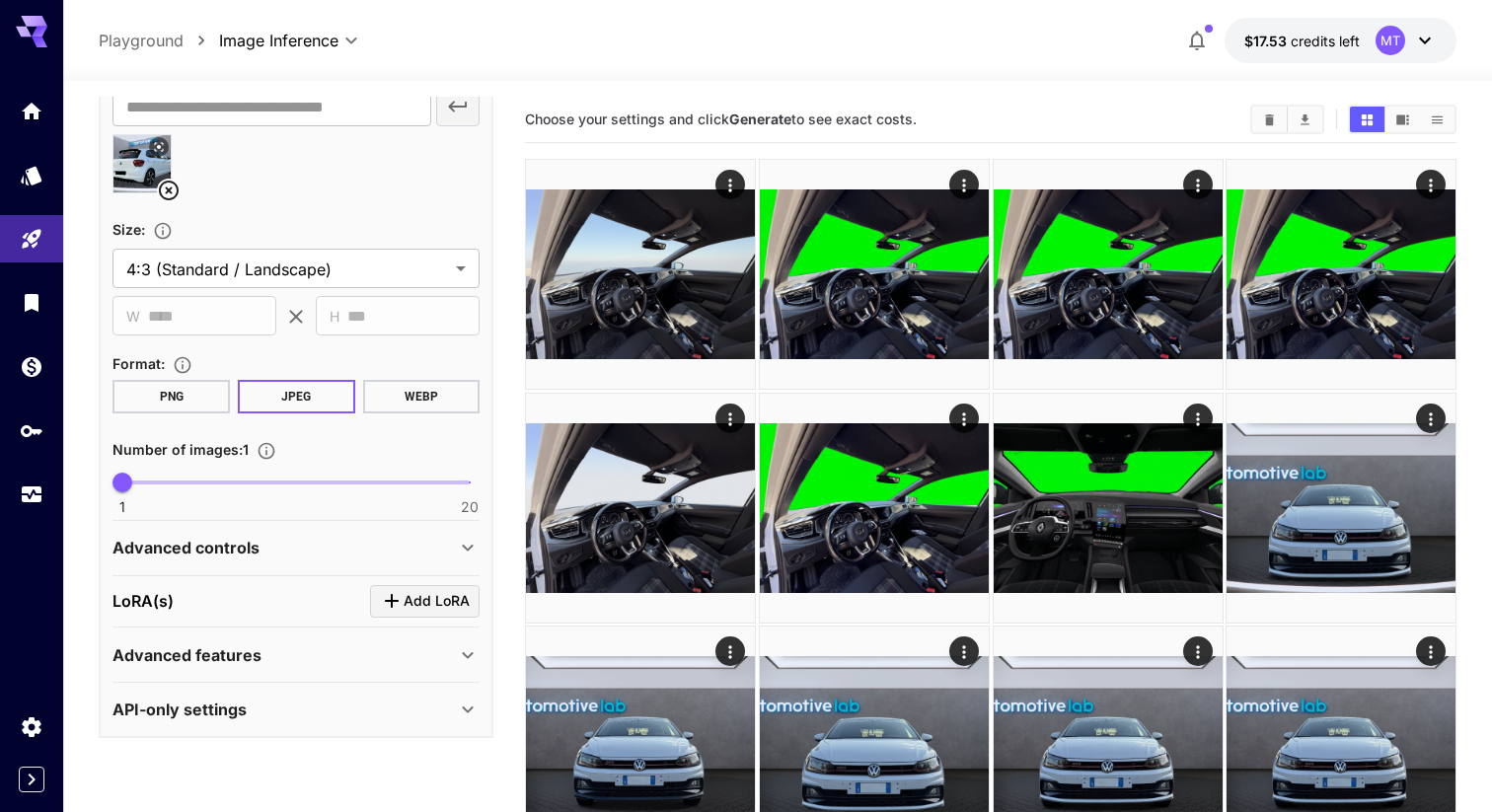 scroll, scrollTop: 1222, scrollLeft: 0, axis: vertical 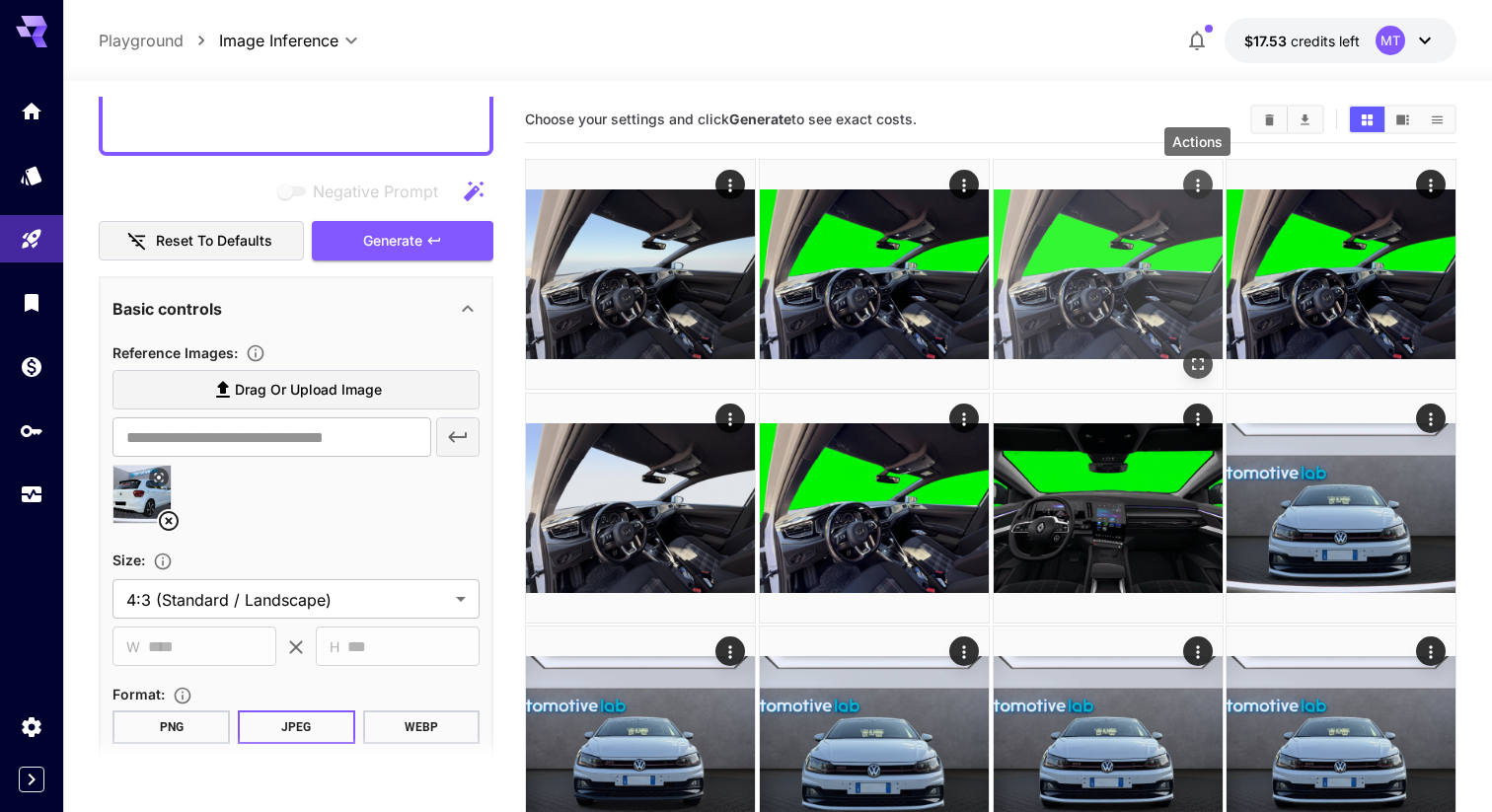 click 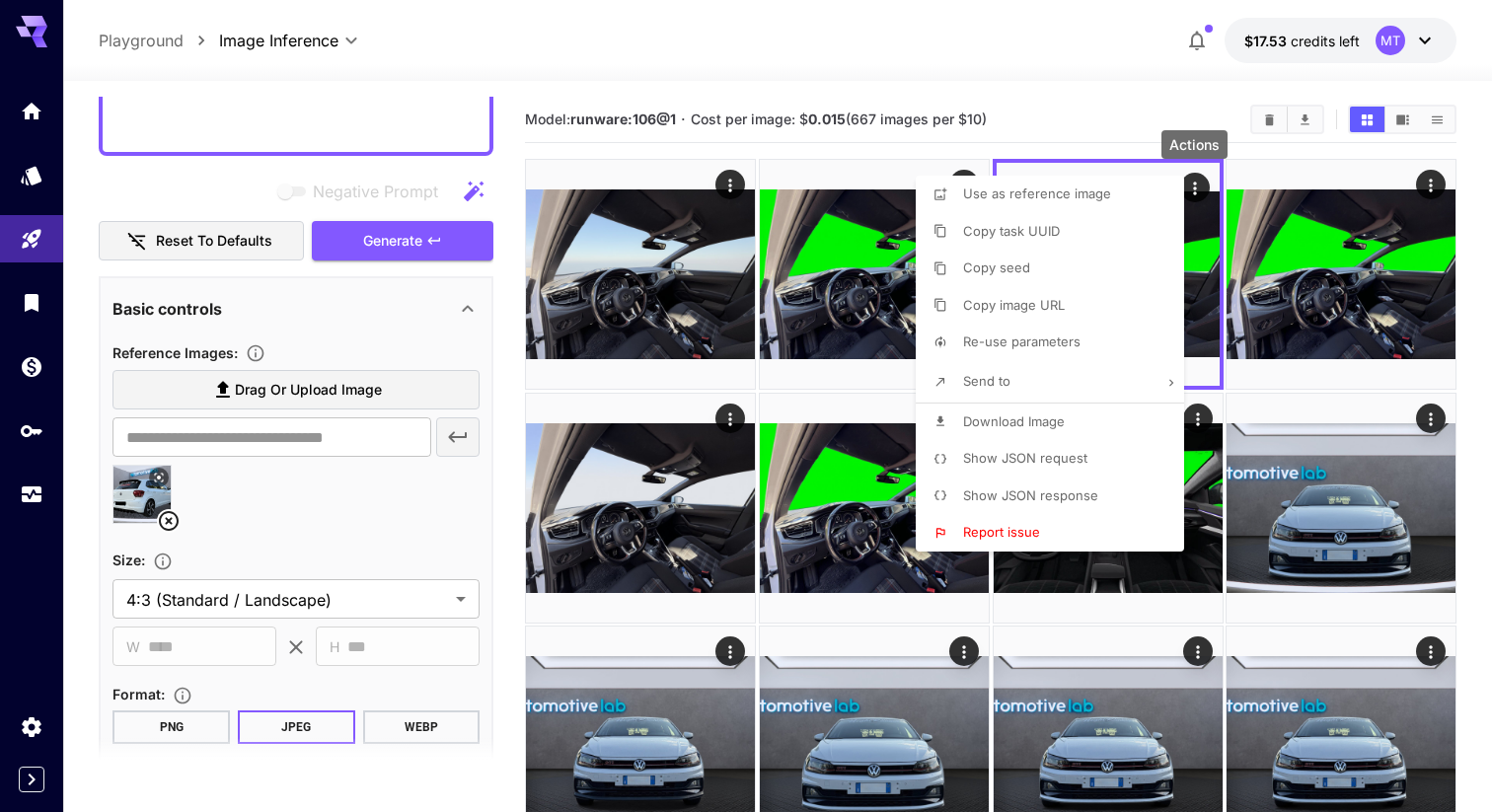 click on "Show JSON request" at bounding box center (1025, 459) 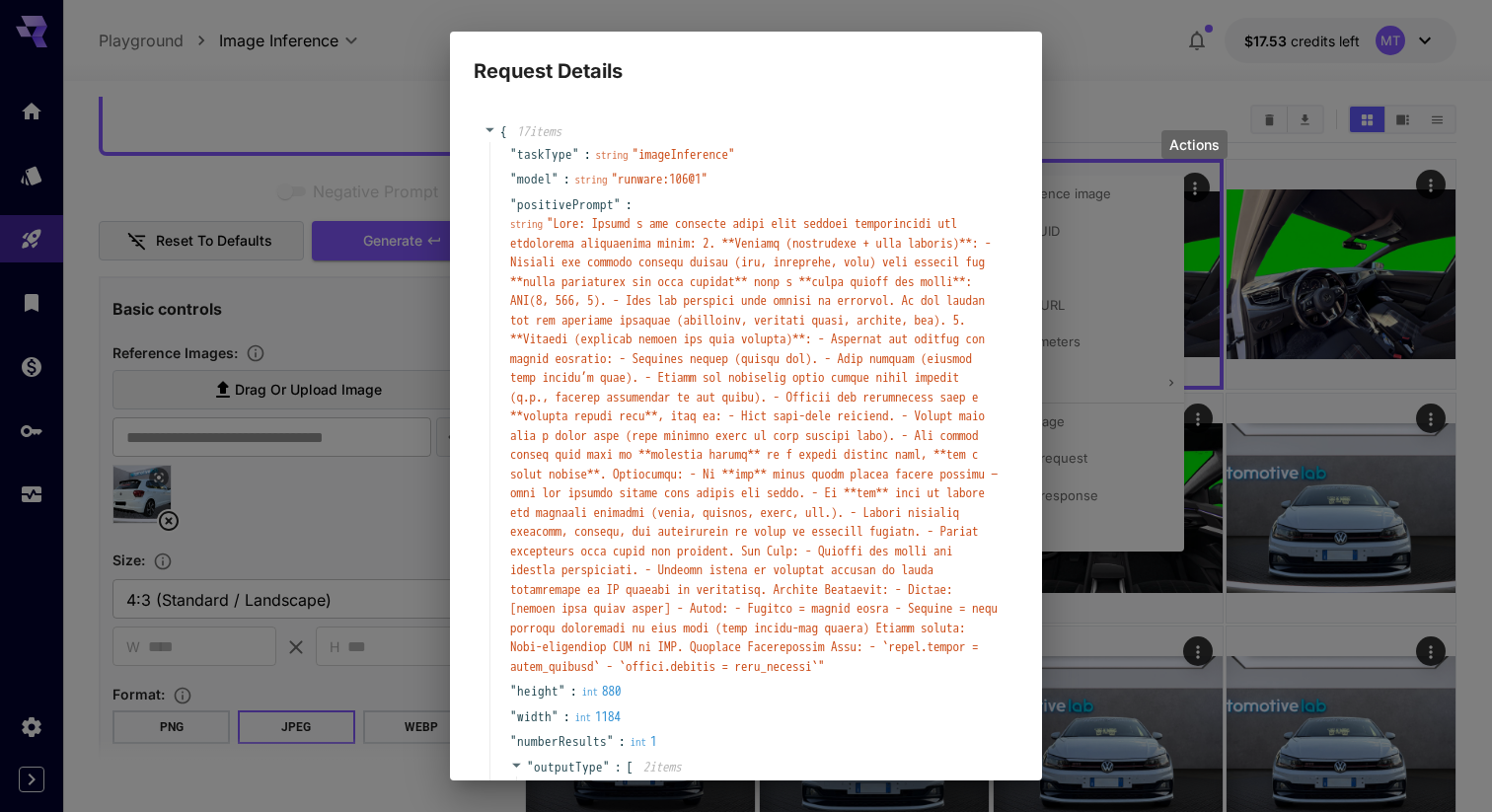 type 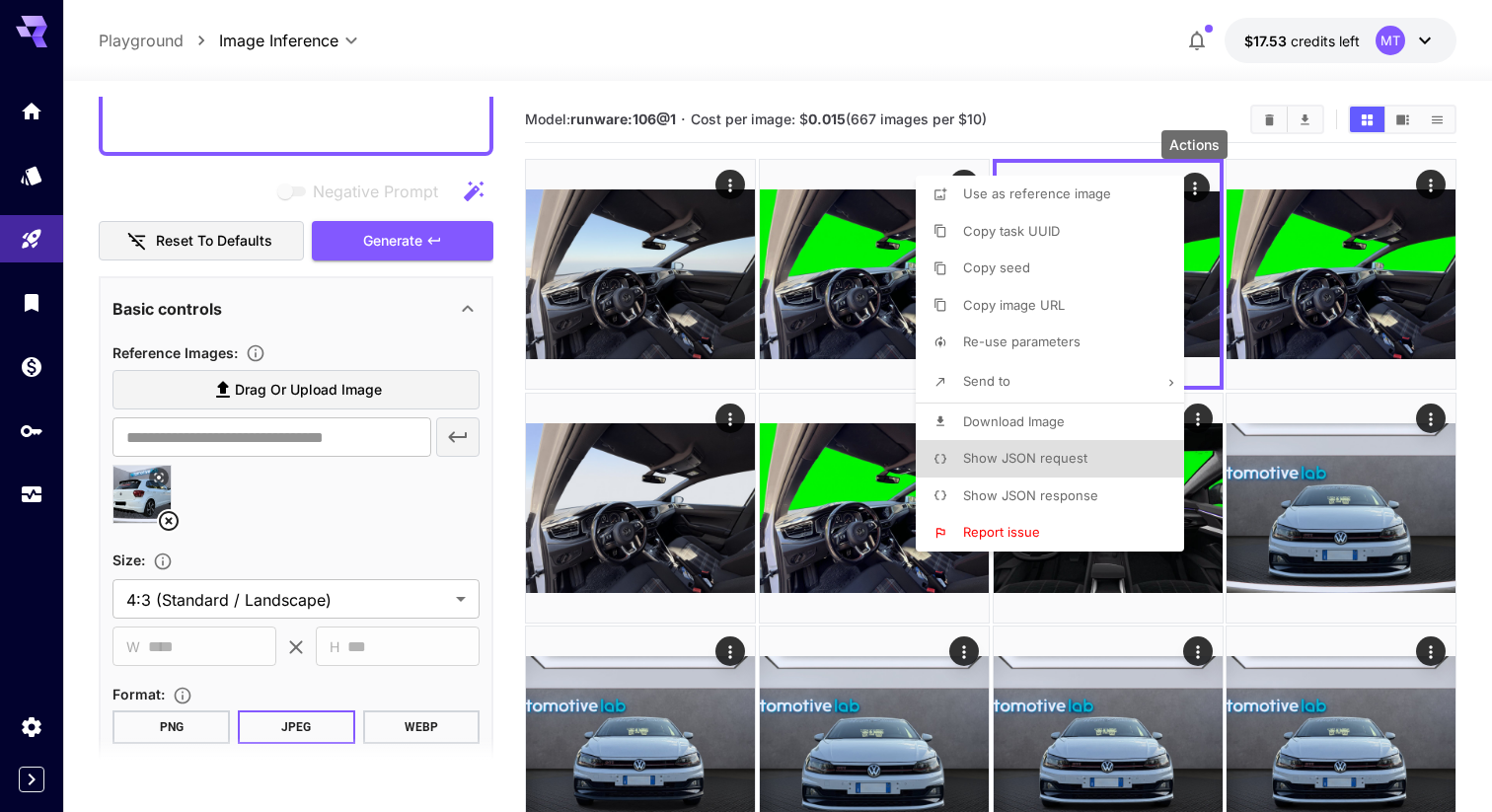 click at bounding box center [746, 406] 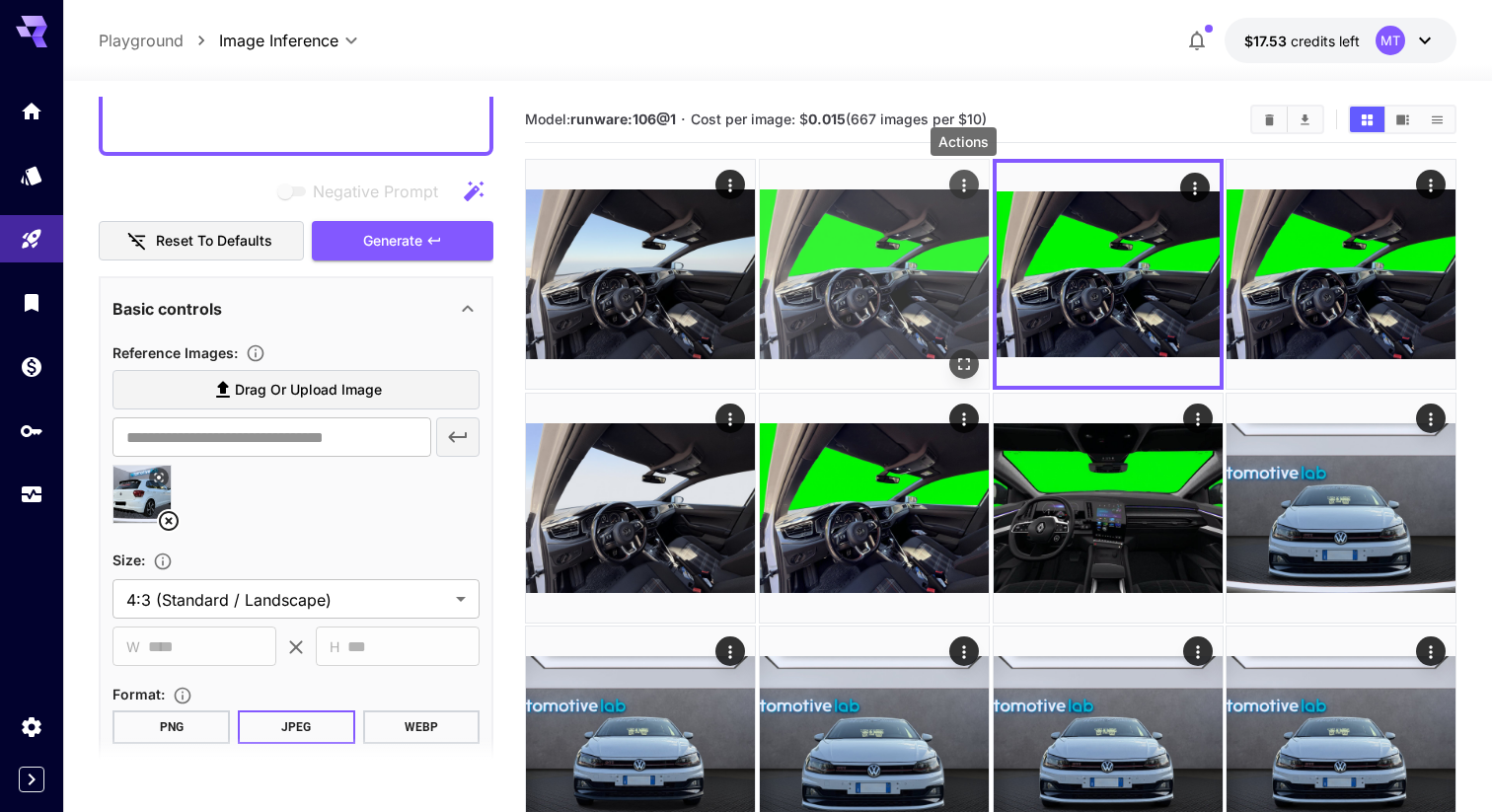 click 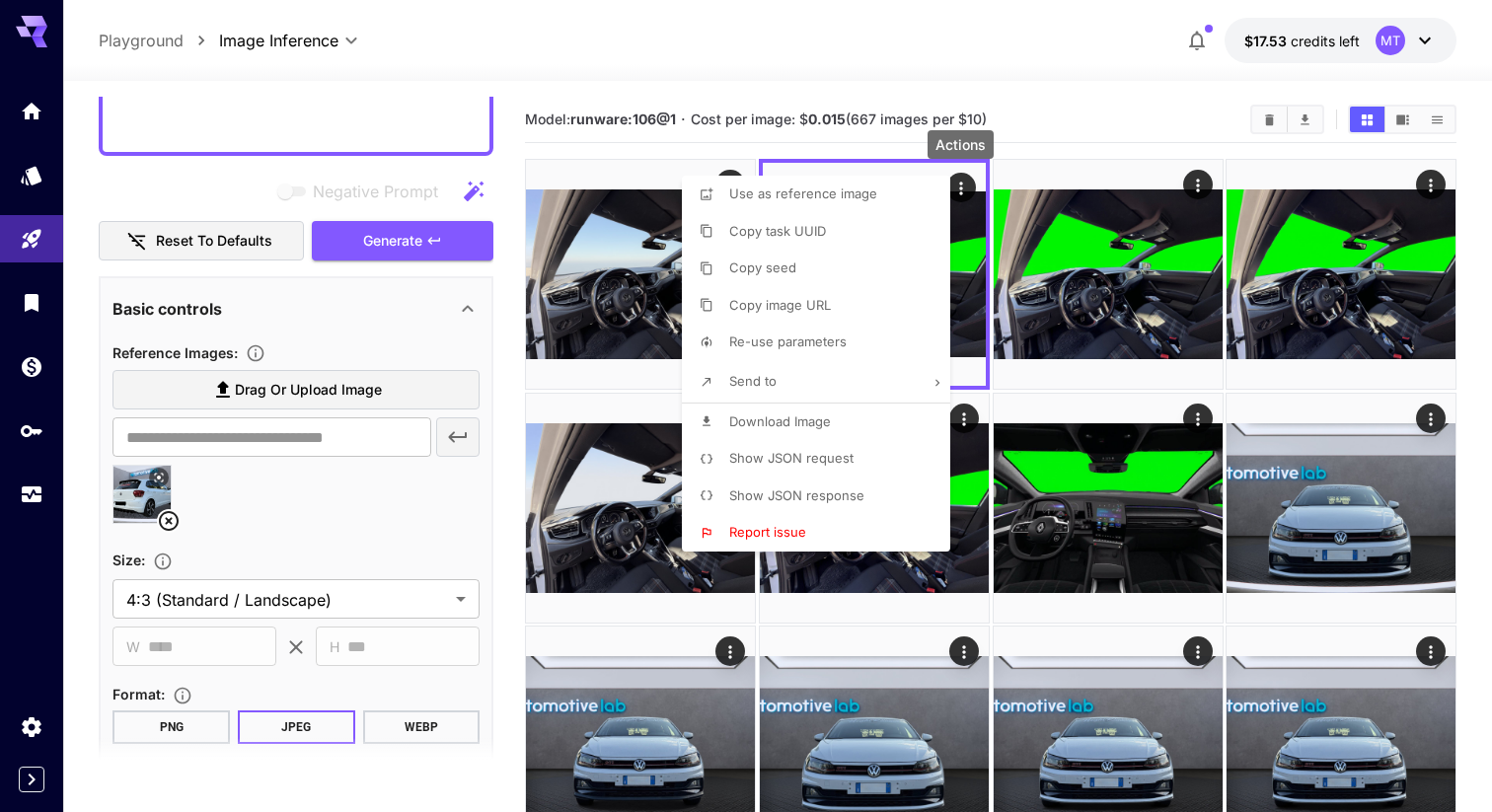 click on "Show JSON request" at bounding box center [791, 458] 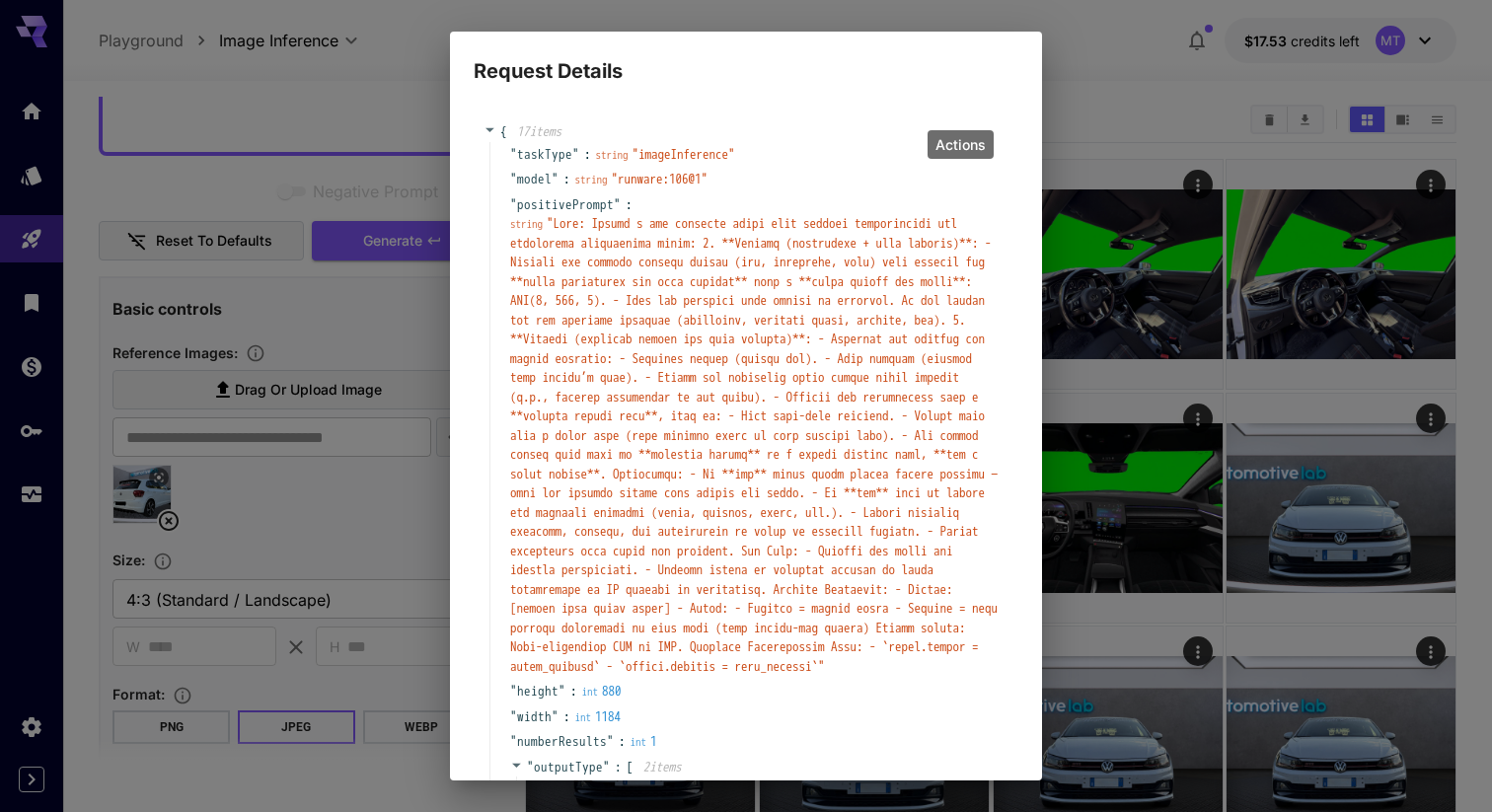 type 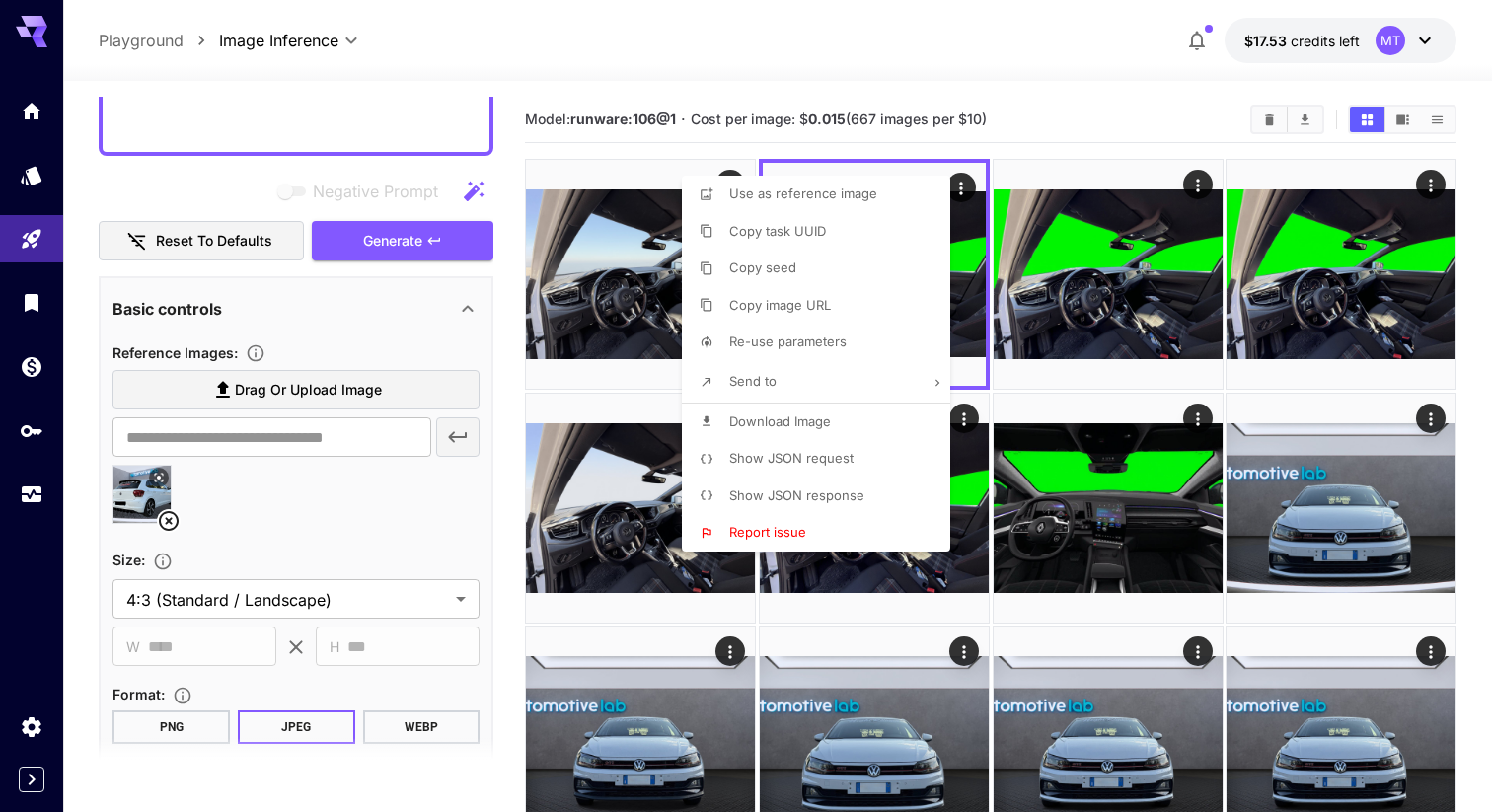 click at bounding box center [746, 406] 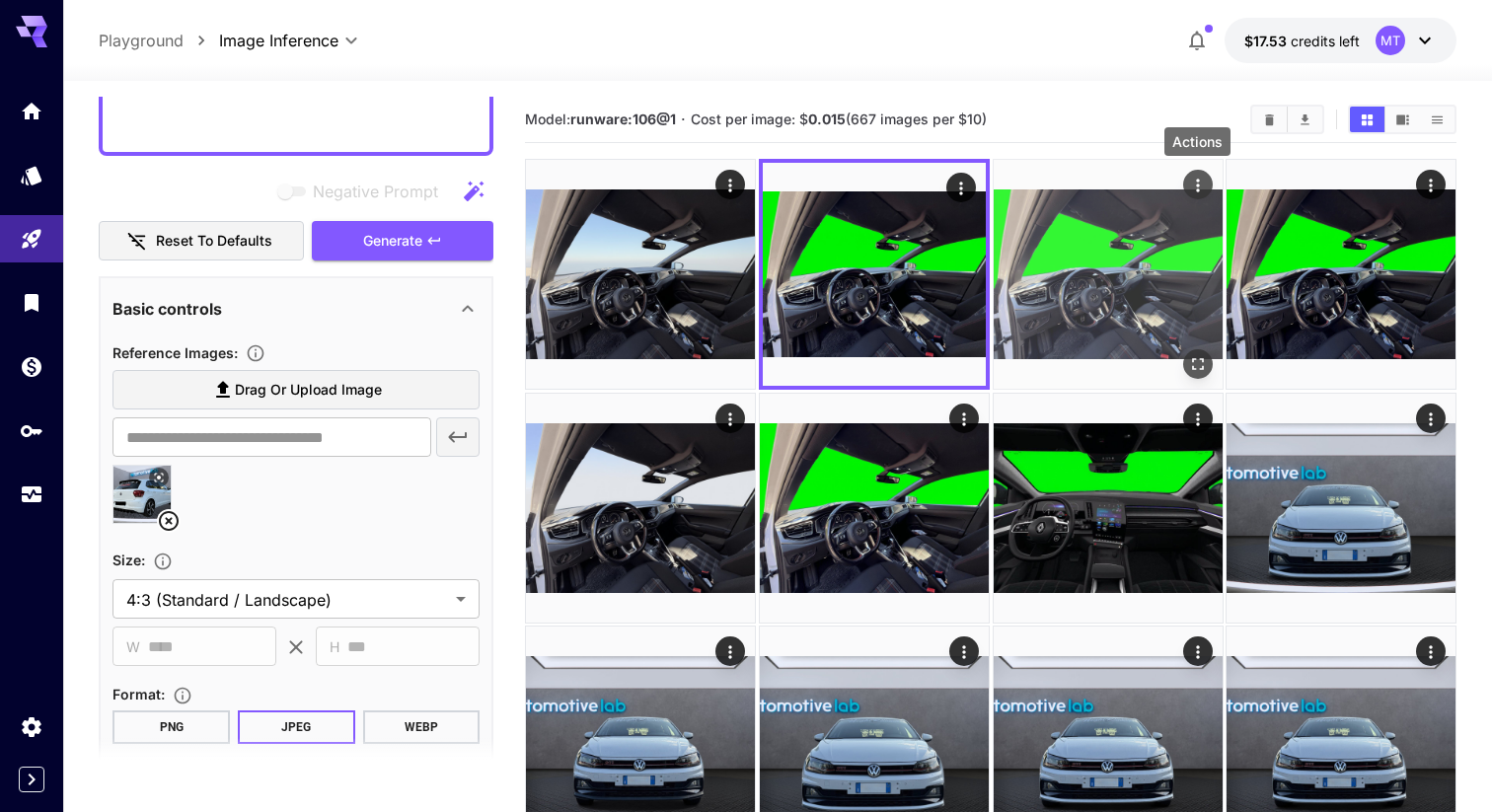 click 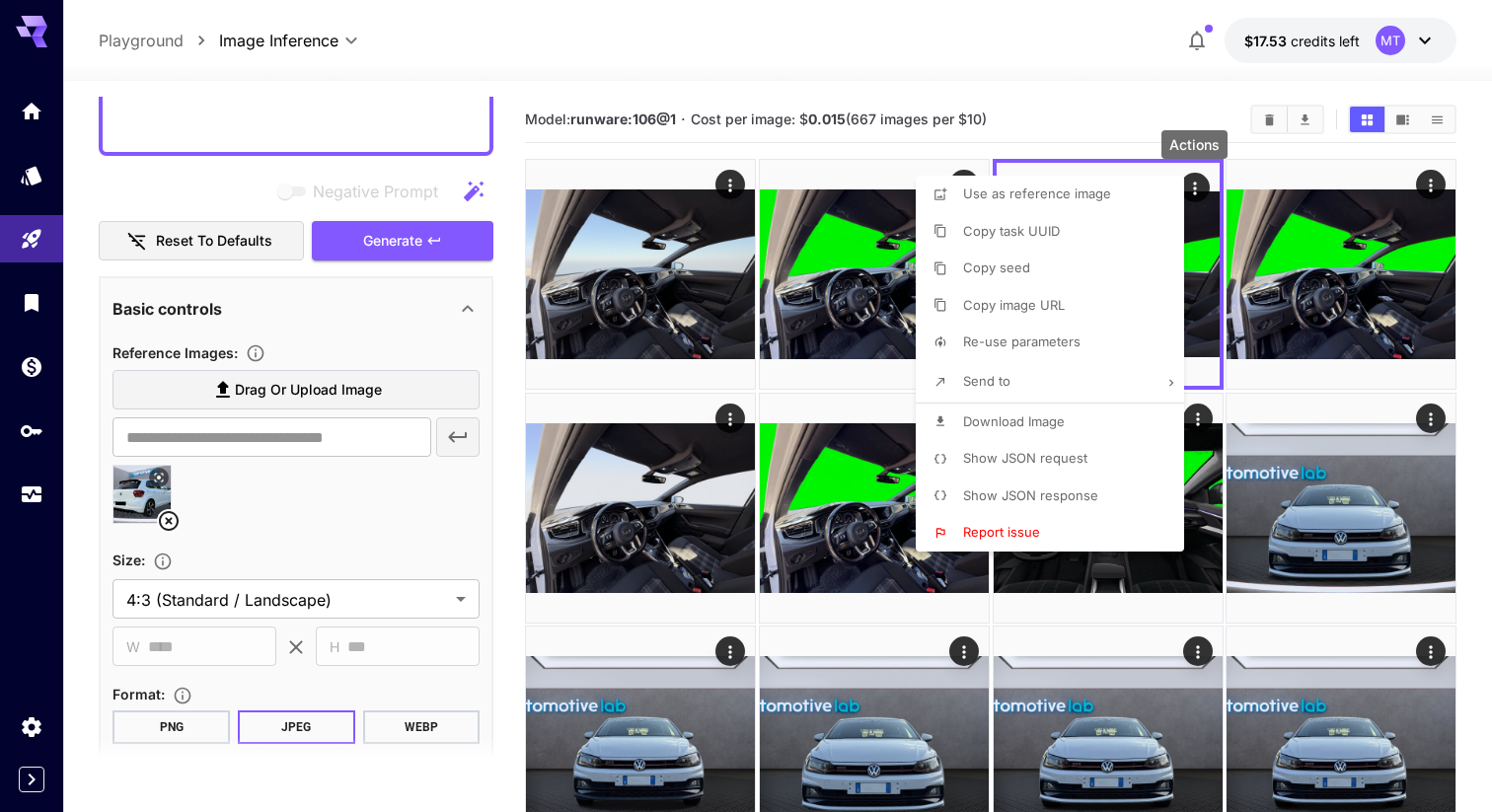 click on "Show JSON request" at bounding box center (1056, 459) 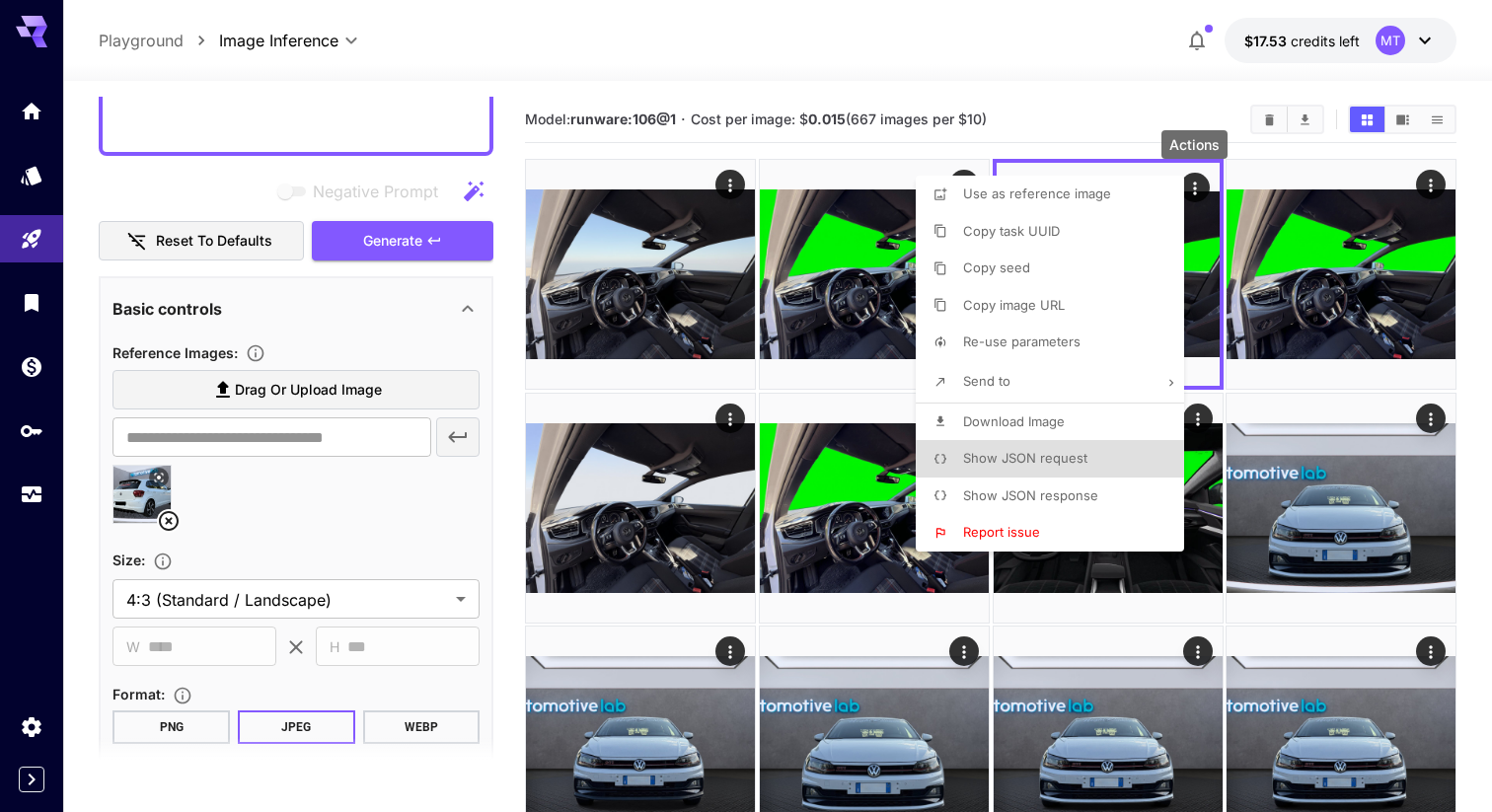 type 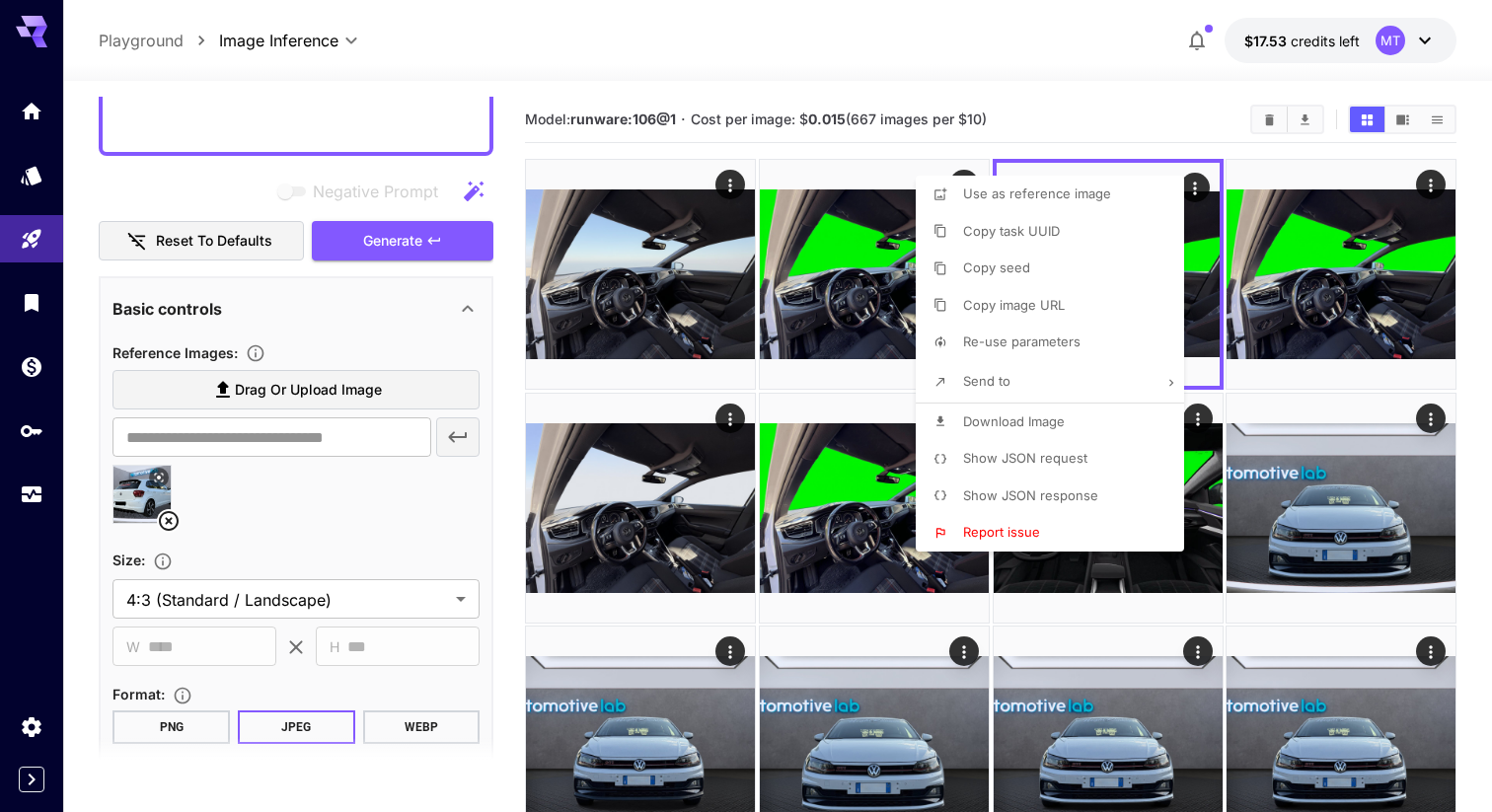 click at bounding box center (746, 406) 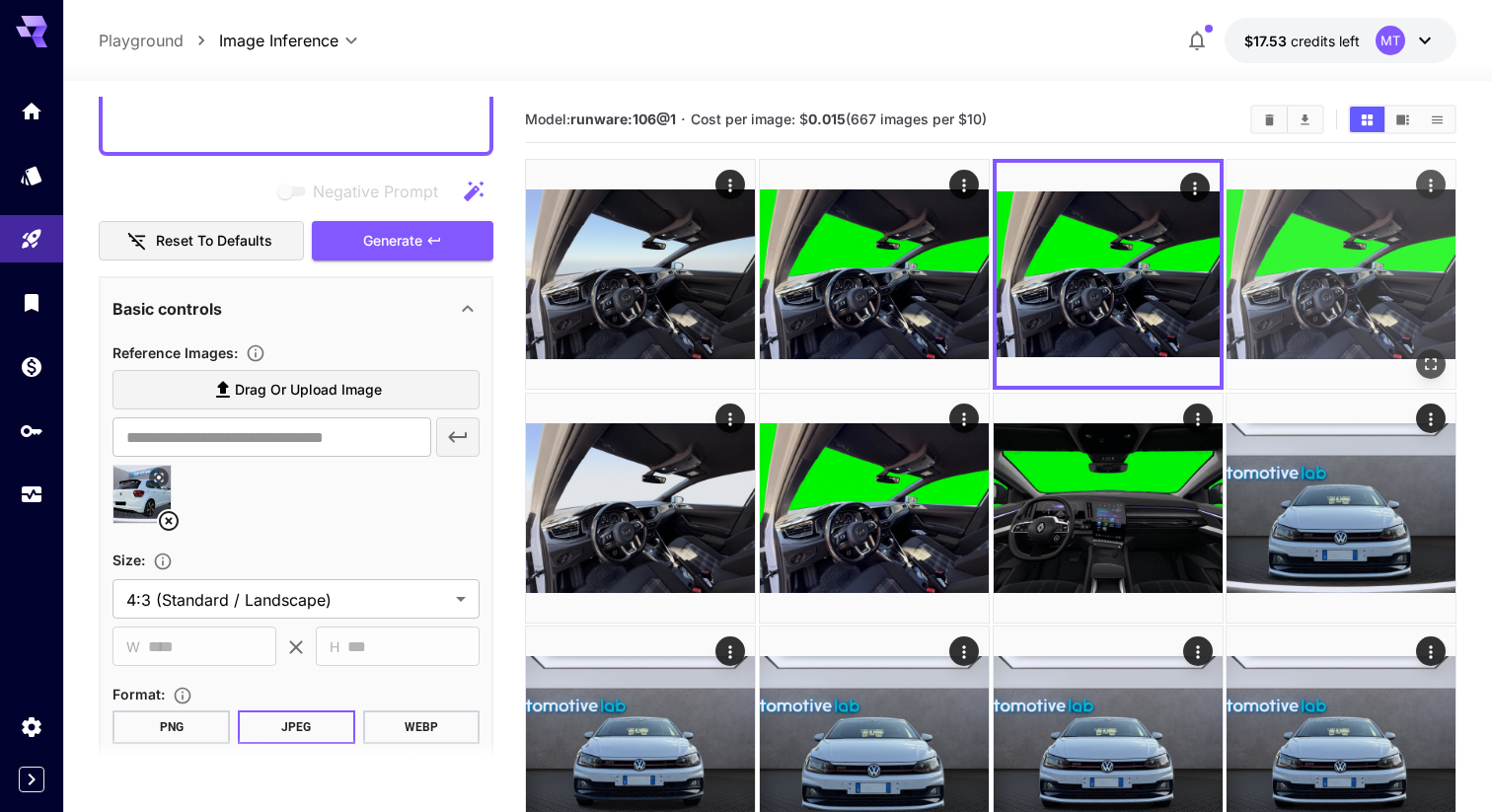 click 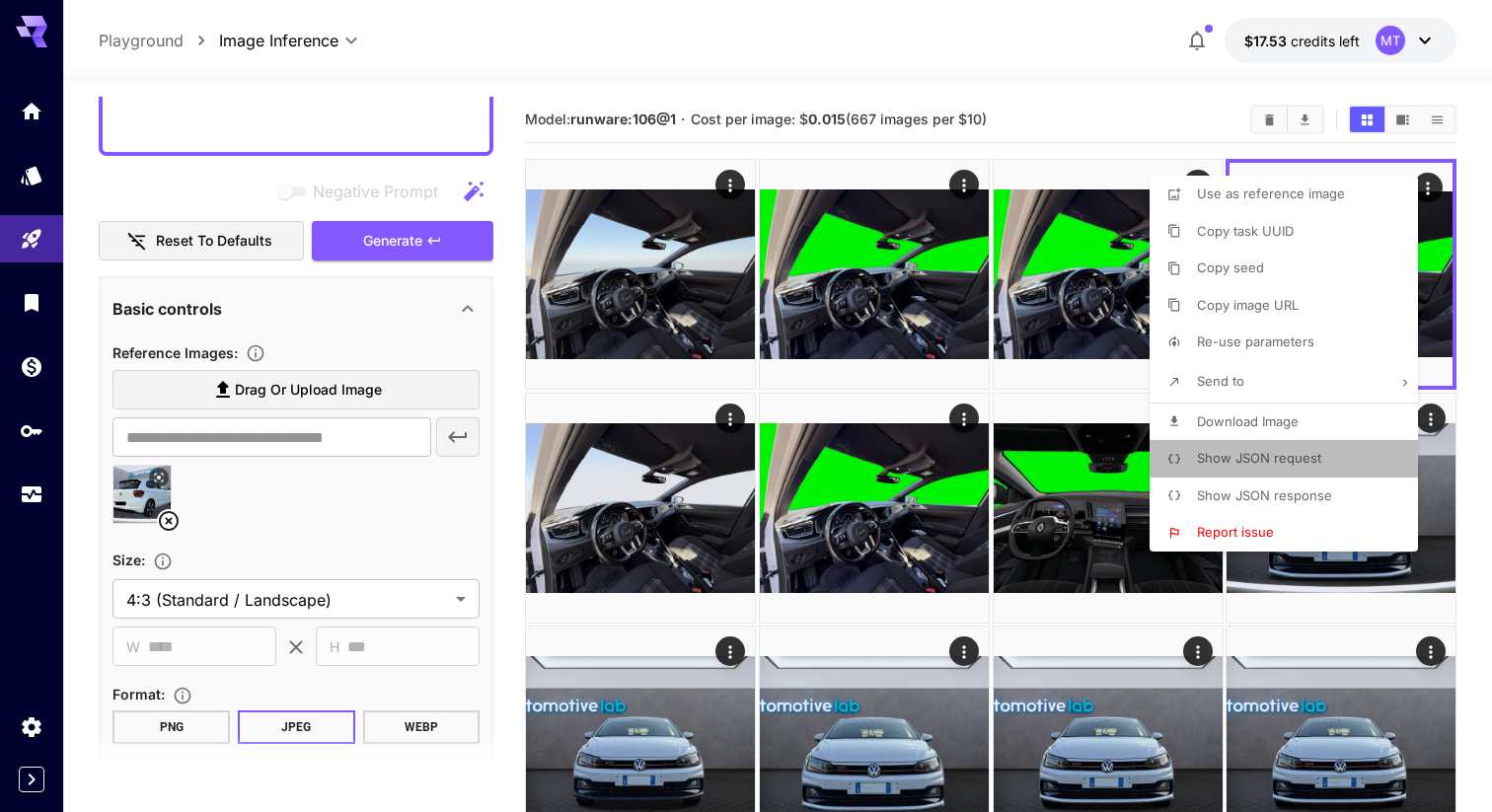 click on "Show JSON request" at bounding box center (1259, 458) 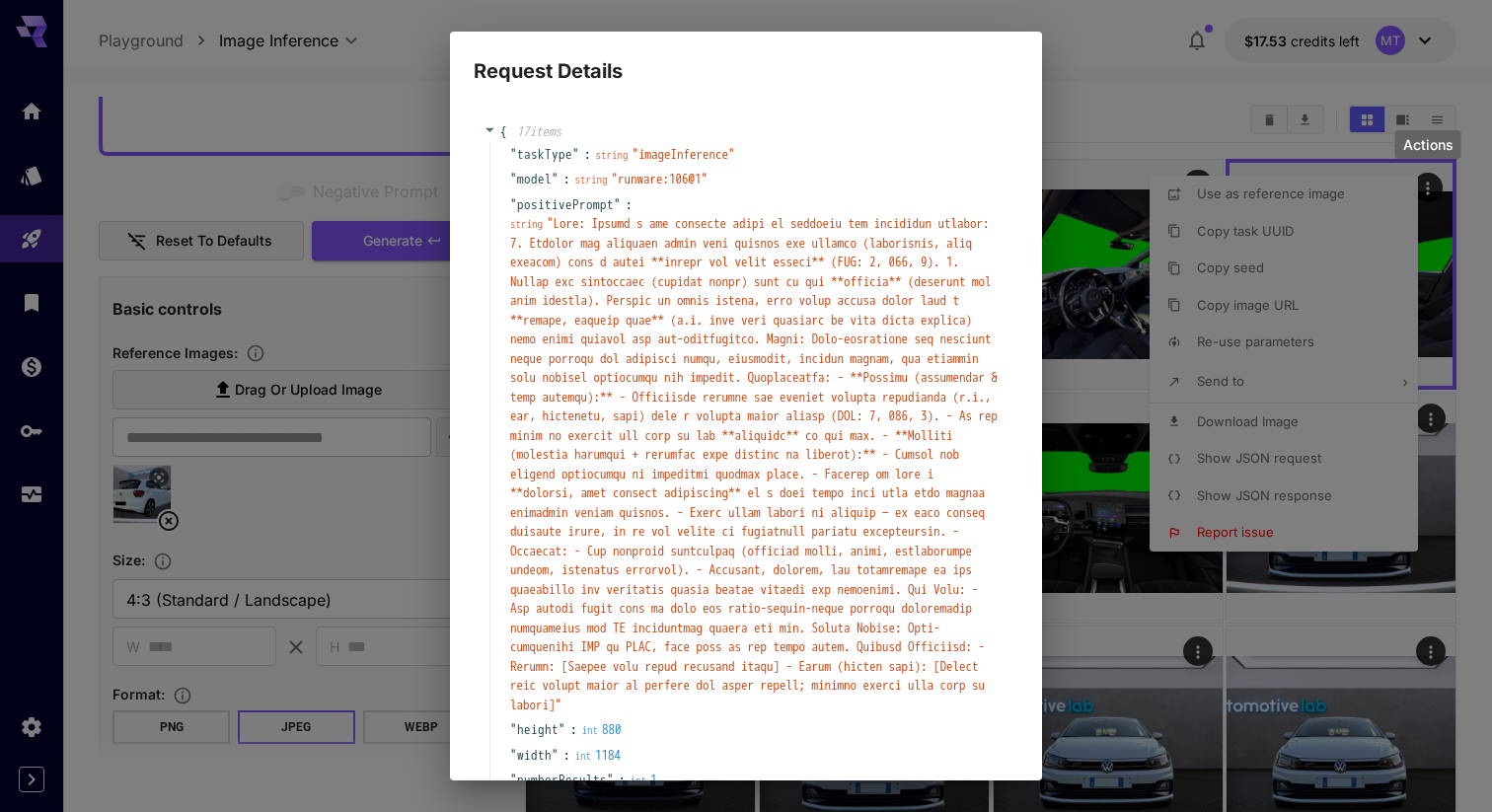 type 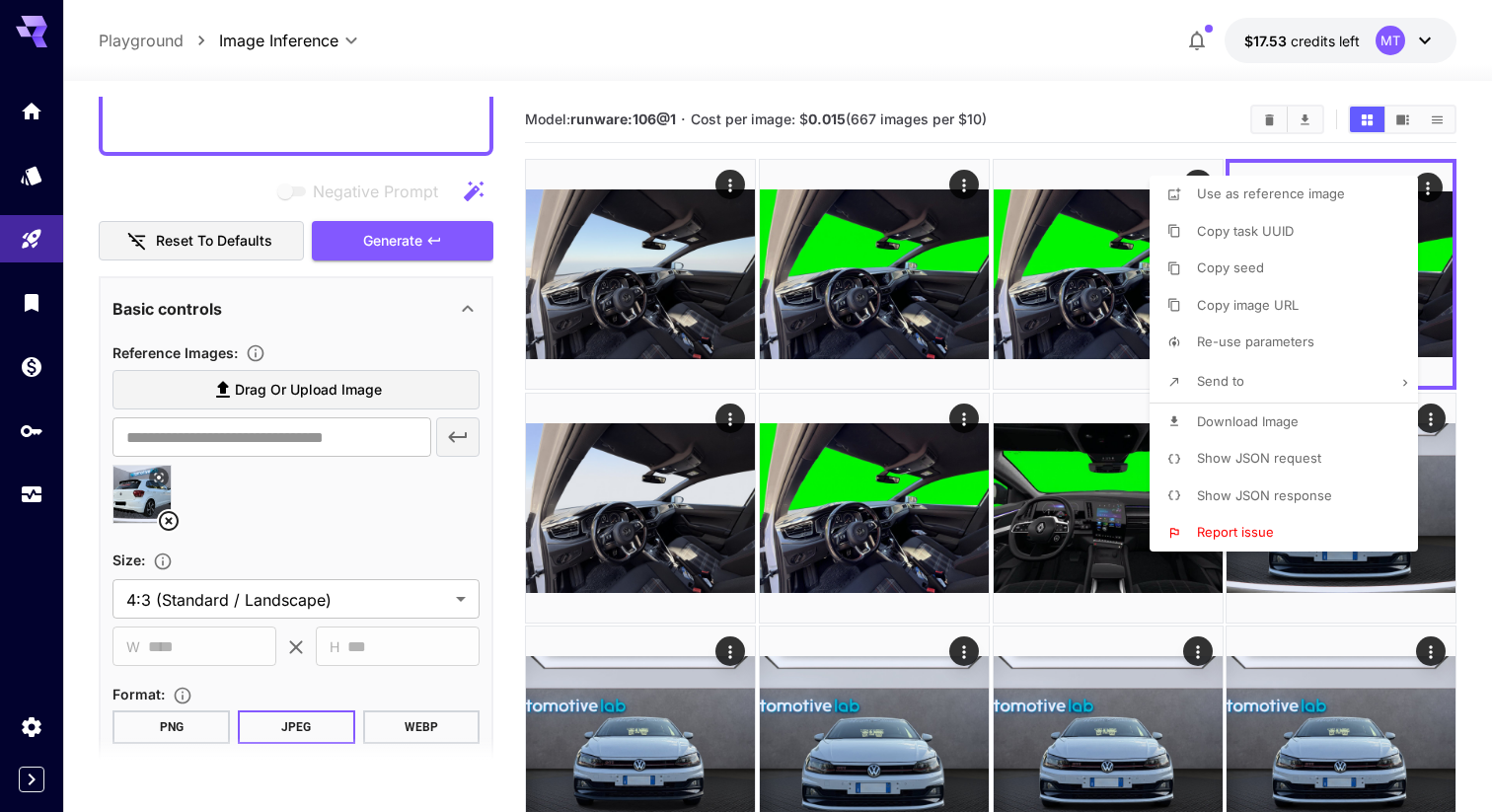 click at bounding box center (746, 406) 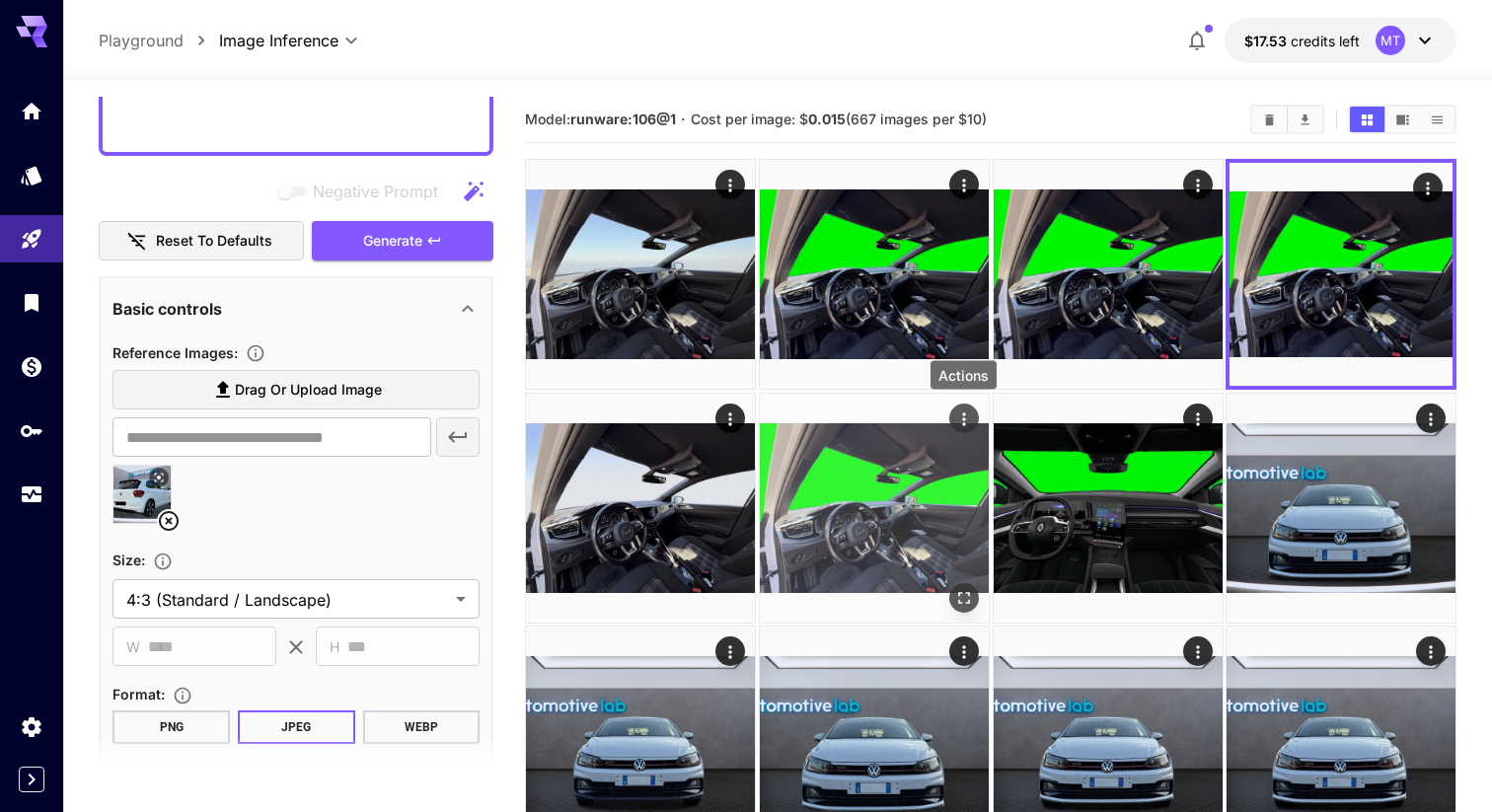 click 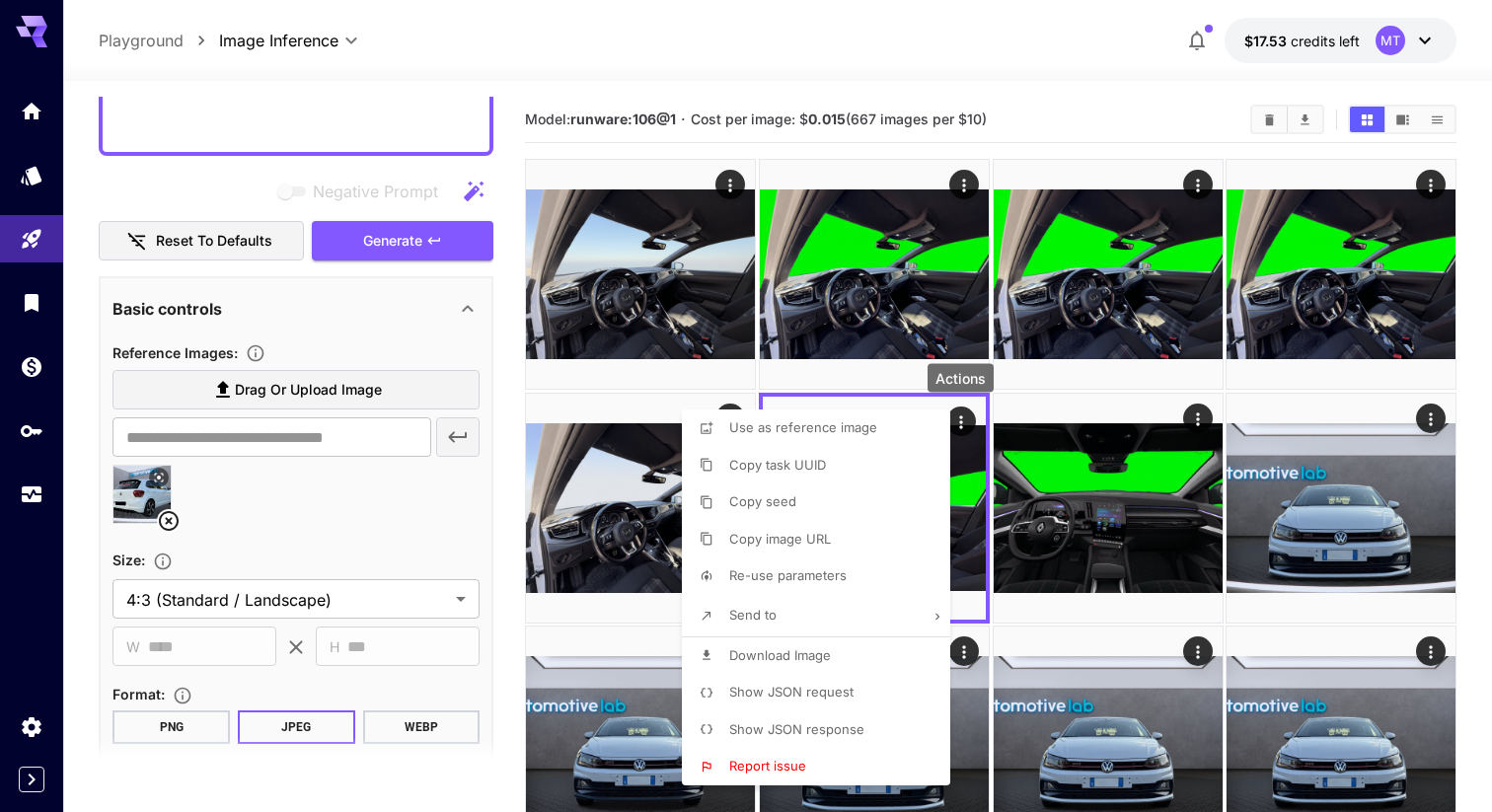 click on "Show JSON request" at bounding box center (791, 692) 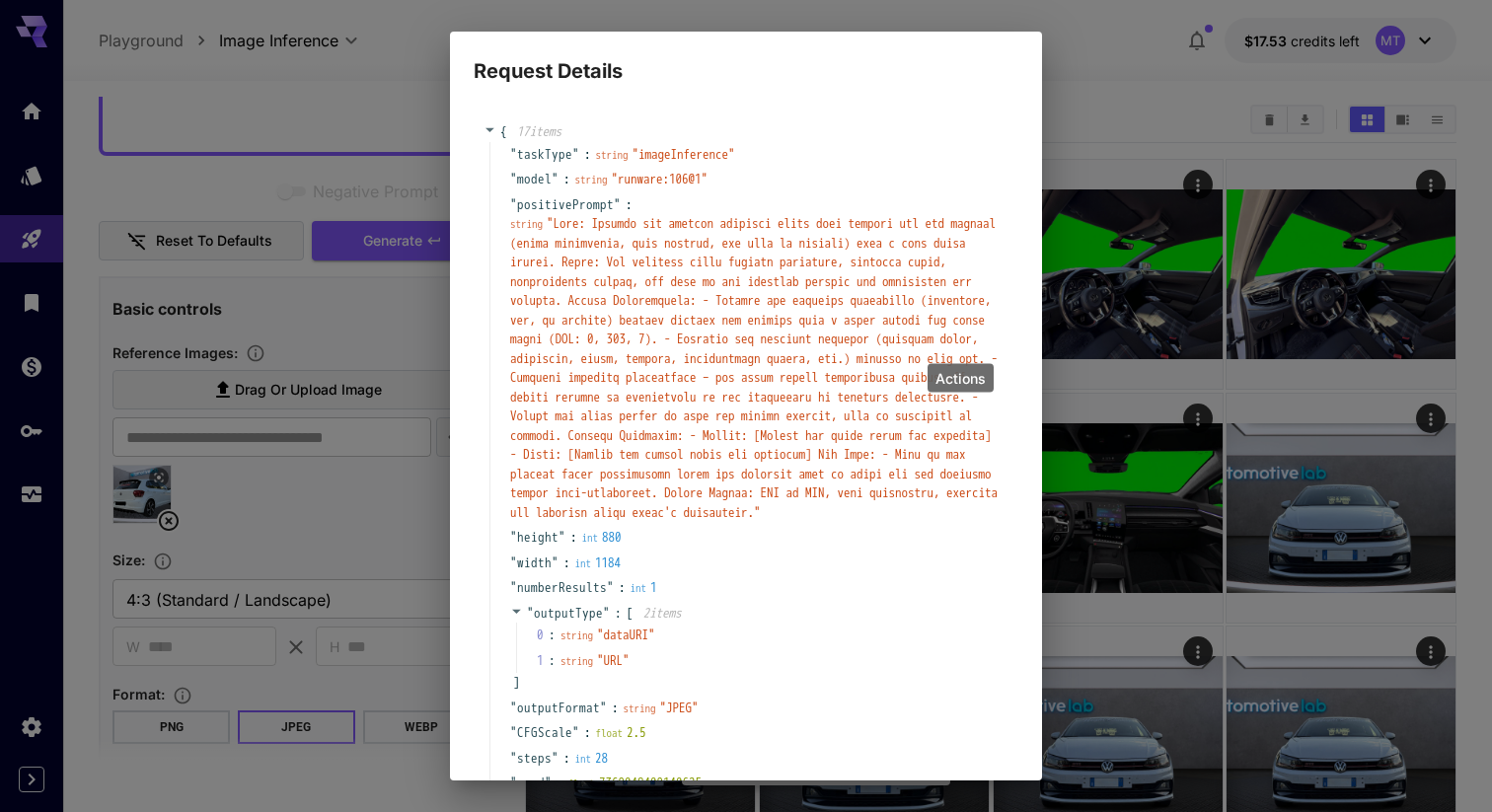 click on "" "" at bounding box center [754, 368] 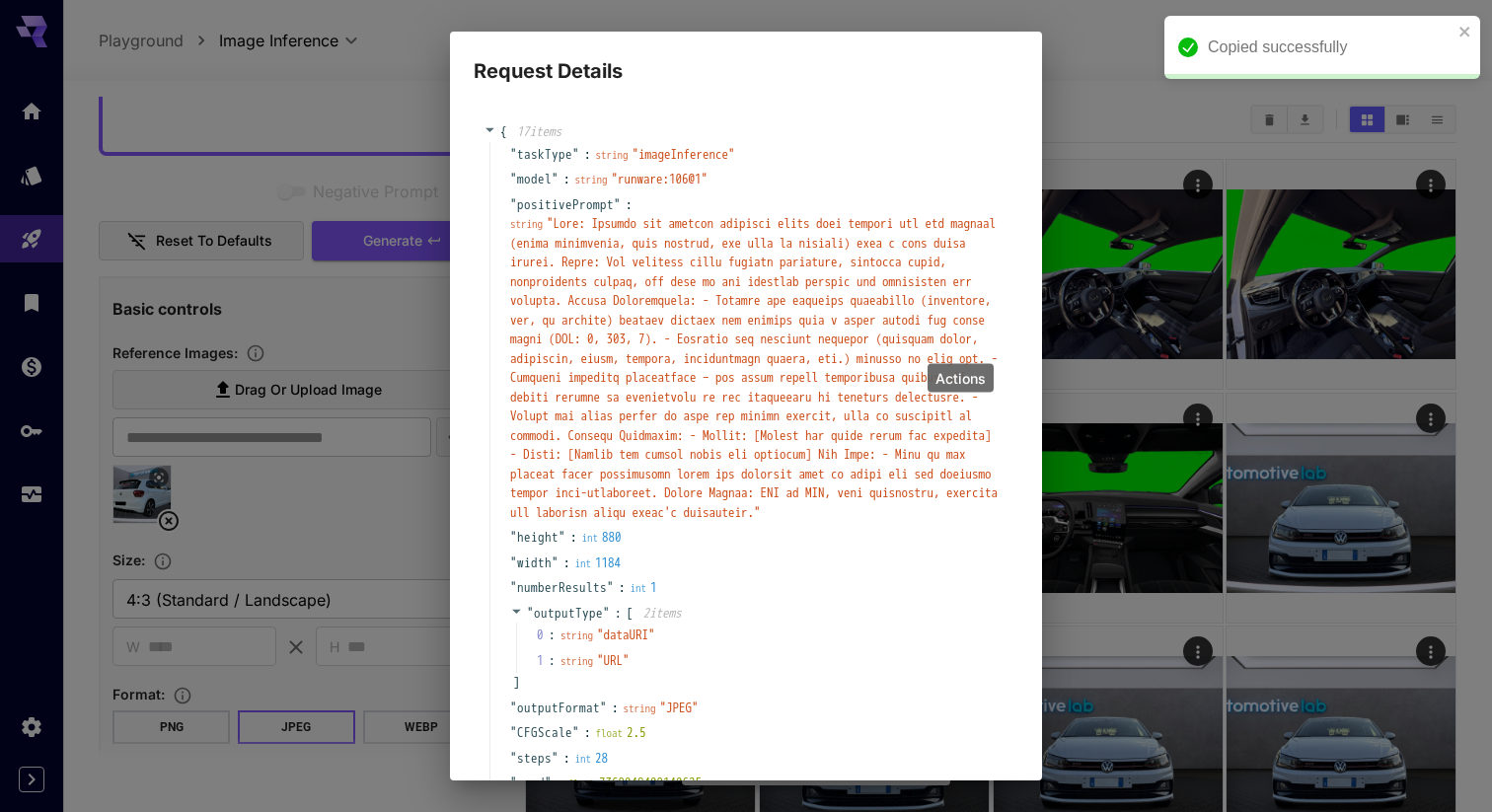 click on "string " "" at bounding box center [754, 368] 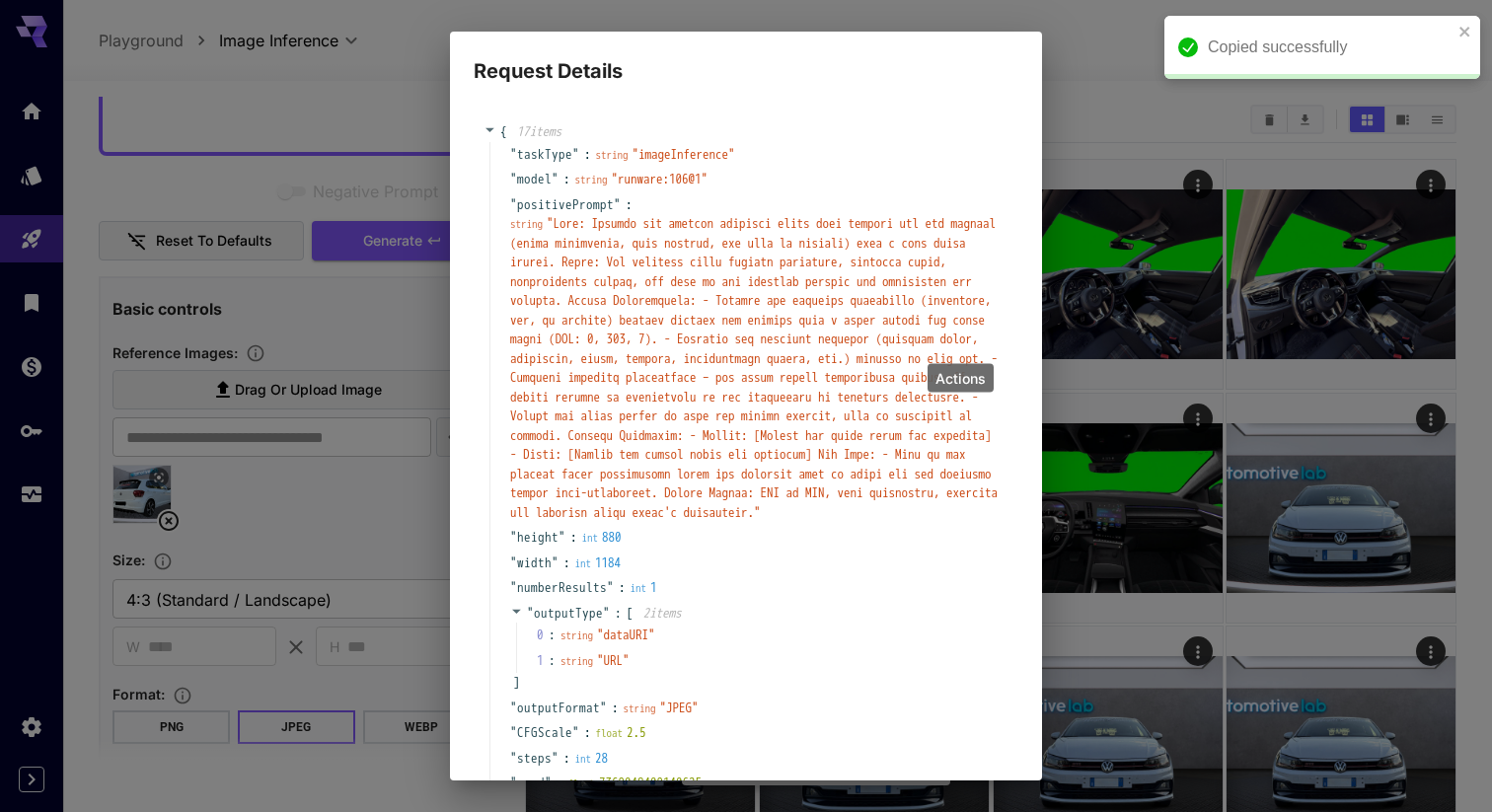 click on "" "" at bounding box center (754, 368) 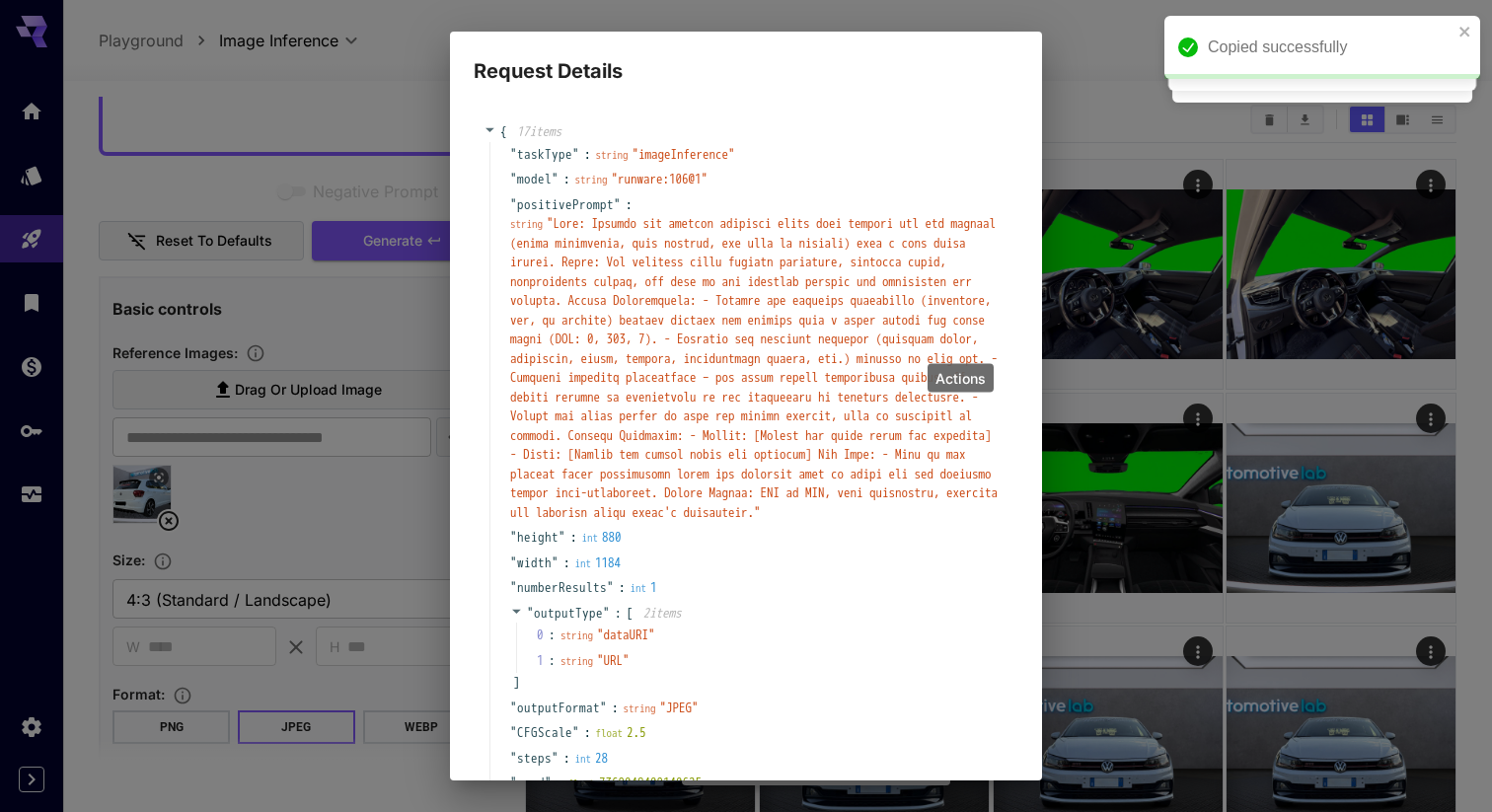 click on "Request Details { [INT]  item s " taskType " : string " imageInference " " model " : string " runware:106@1 " " positivePrompt " : string " " " height " : int [INT] " width " : int [INT] " numberResults " : int [INT] " outputType " : [ [INT]  item s [INT] : string " dataURI " [INT] : string " URL " ] " outputFormat " : string " JPEG " " CFGScale " : float [FLOAT] " steps " : int [INT] " seed " : float [FLOAT] " scheduler " : string " Default " " includeCost " : bool true " referenceImages " : [ [INT]  item [INT] : string " https://im.runware.ai/image/ii/dffde42a-ca3d-4e1f-8b6d-9b3e6db1c902.png " ] " outputQuality " : int [INT] " advancedFeatures " : { [INT]  item " guidanceEndStepPercentage " : int [INT] } " taskUUID " : string " 590bc0cc-422b-4963-842a-d4927f97757b " }" at bounding box center (746, 406) 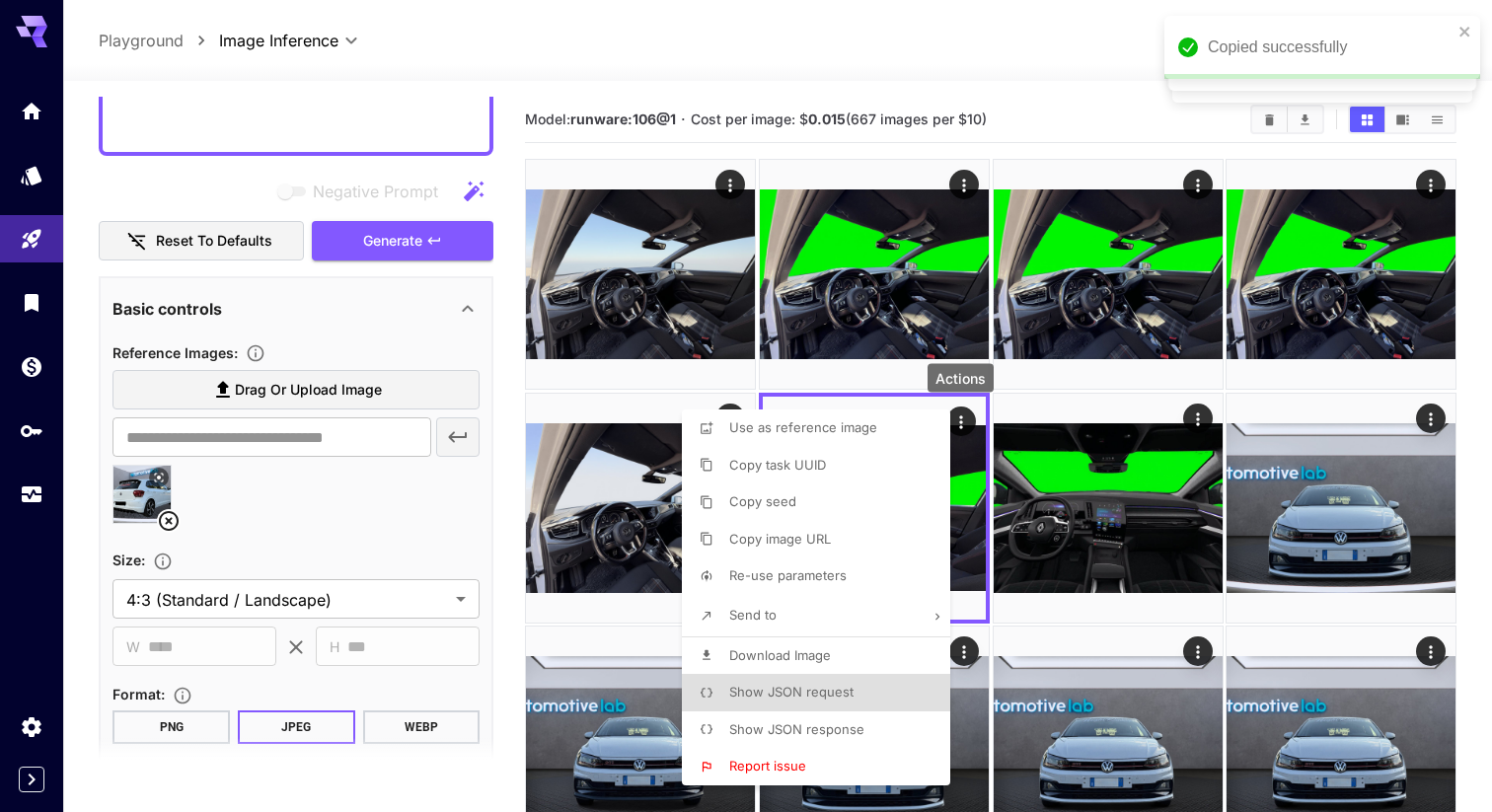 type 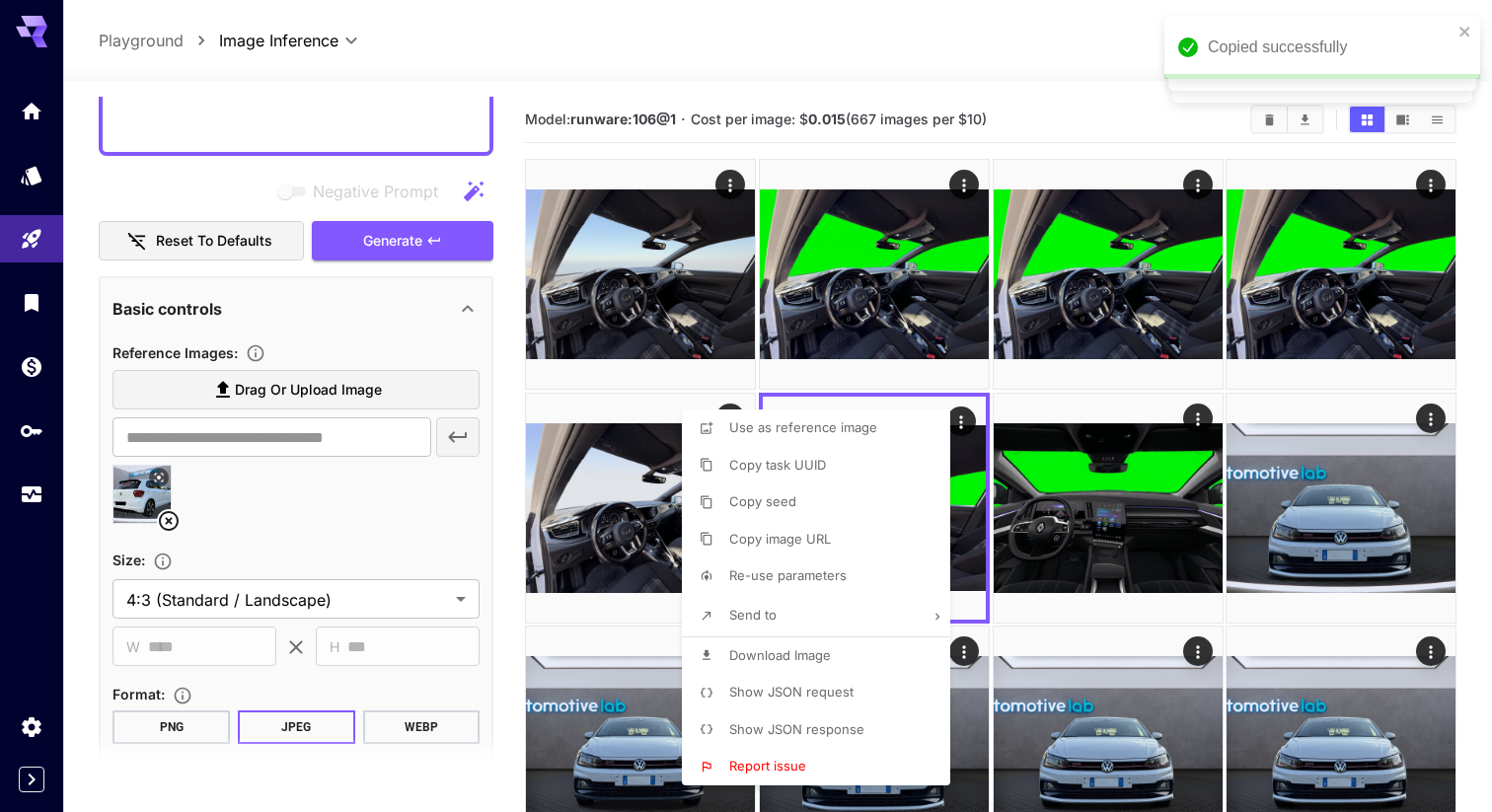 click at bounding box center [746, 406] 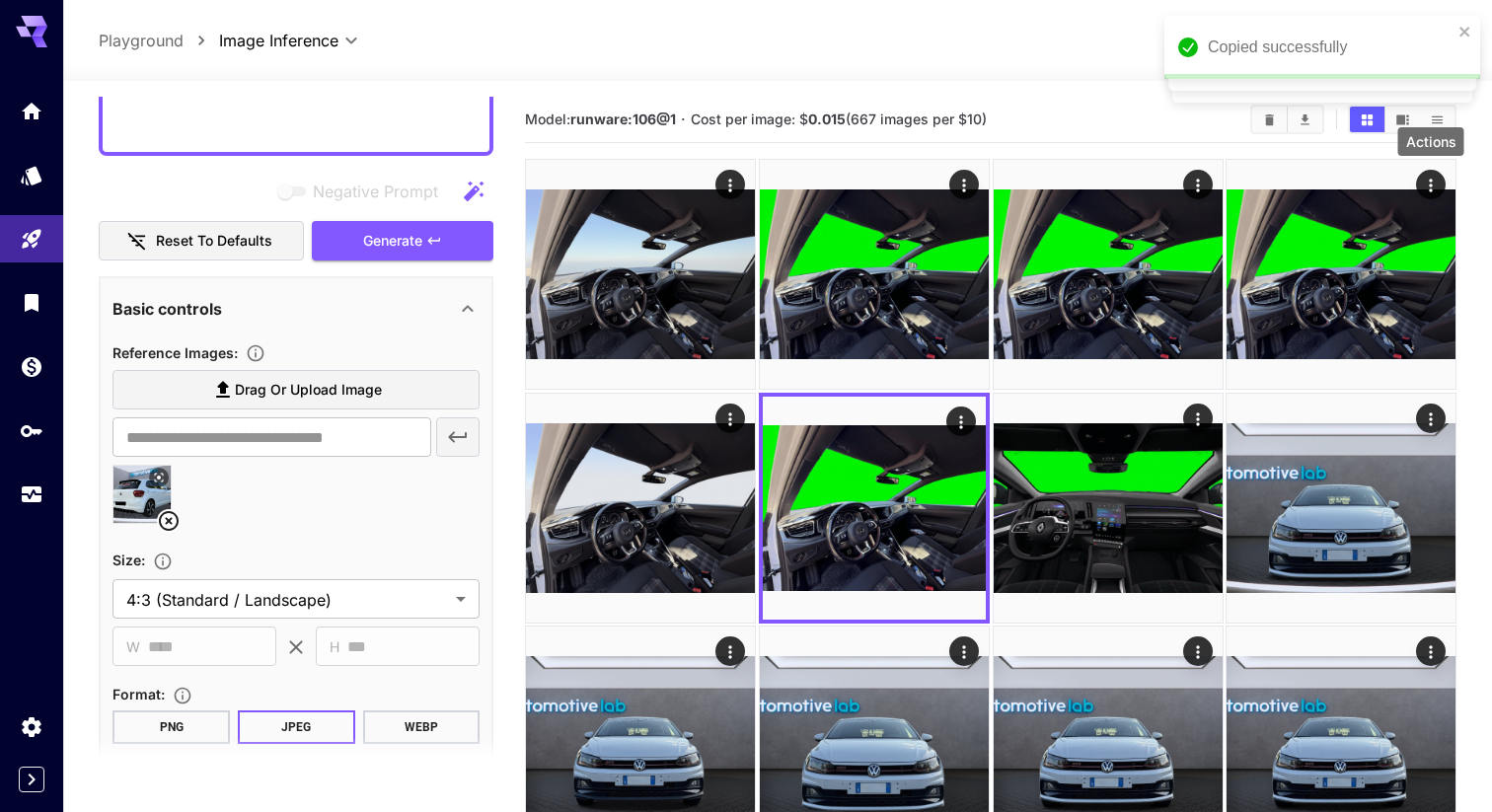 click 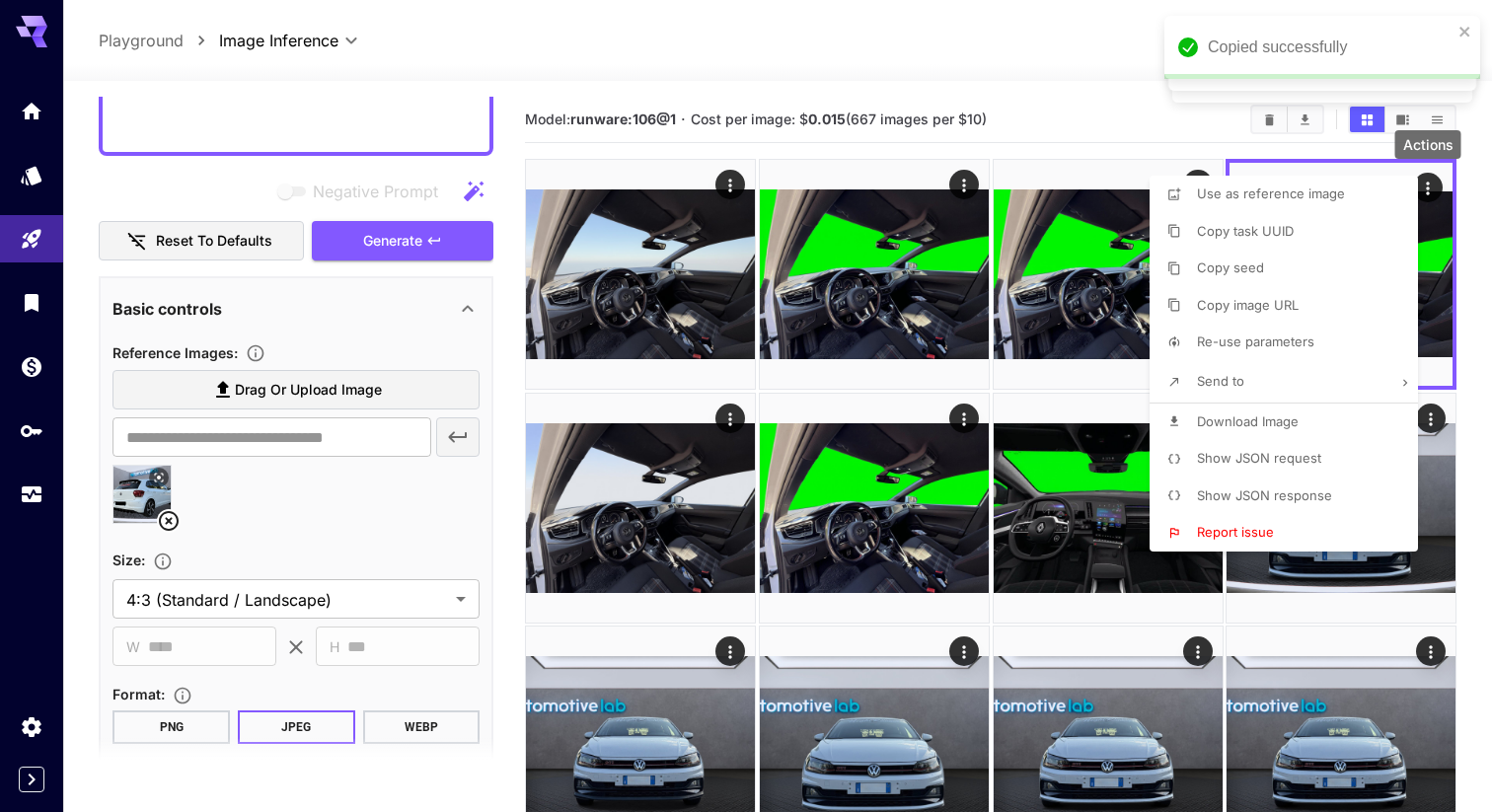 click on "Show JSON request" at bounding box center (1259, 458) 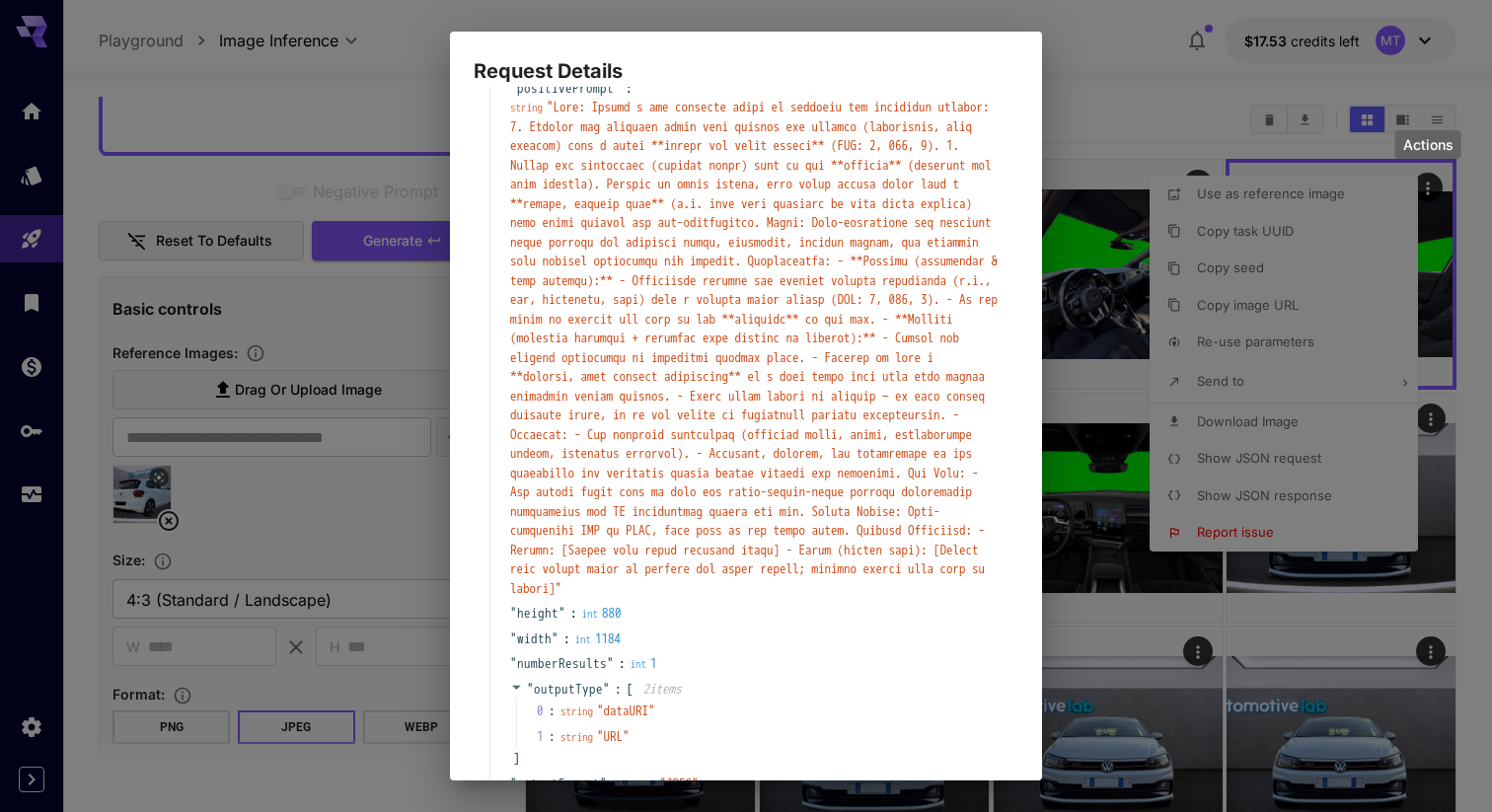 scroll, scrollTop: 0, scrollLeft: 0, axis: both 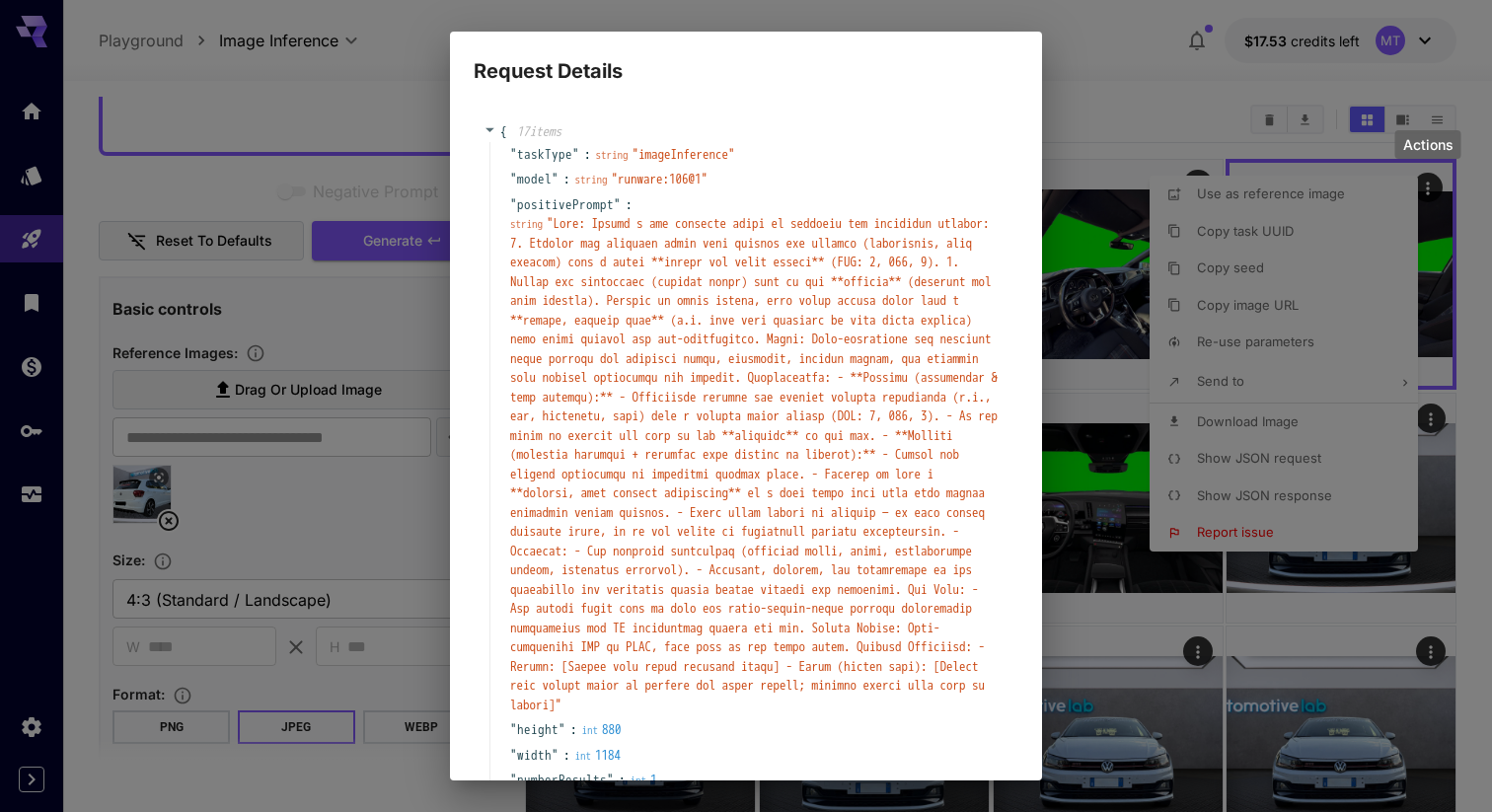 type 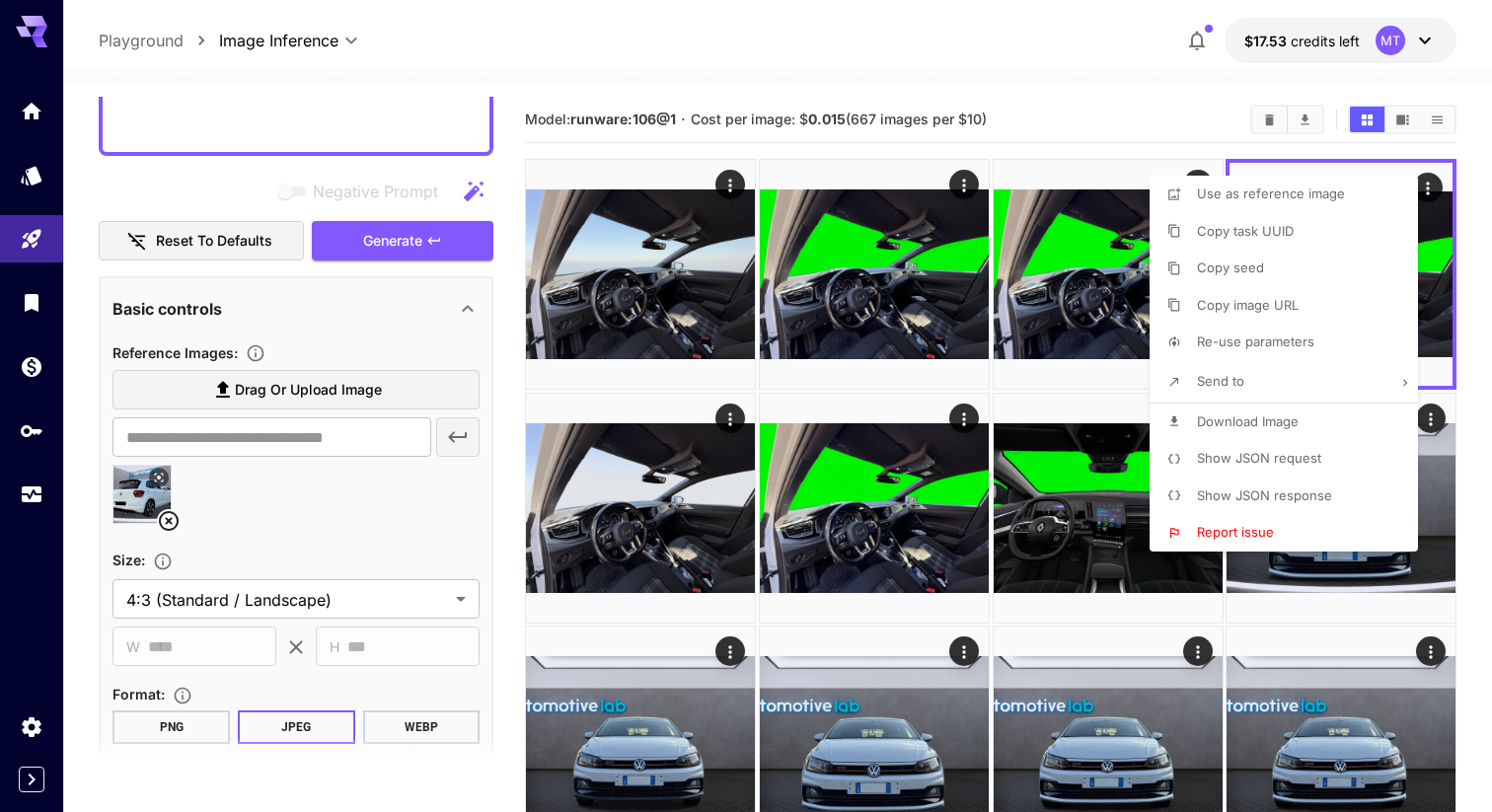 click at bounding box center [746, 406] 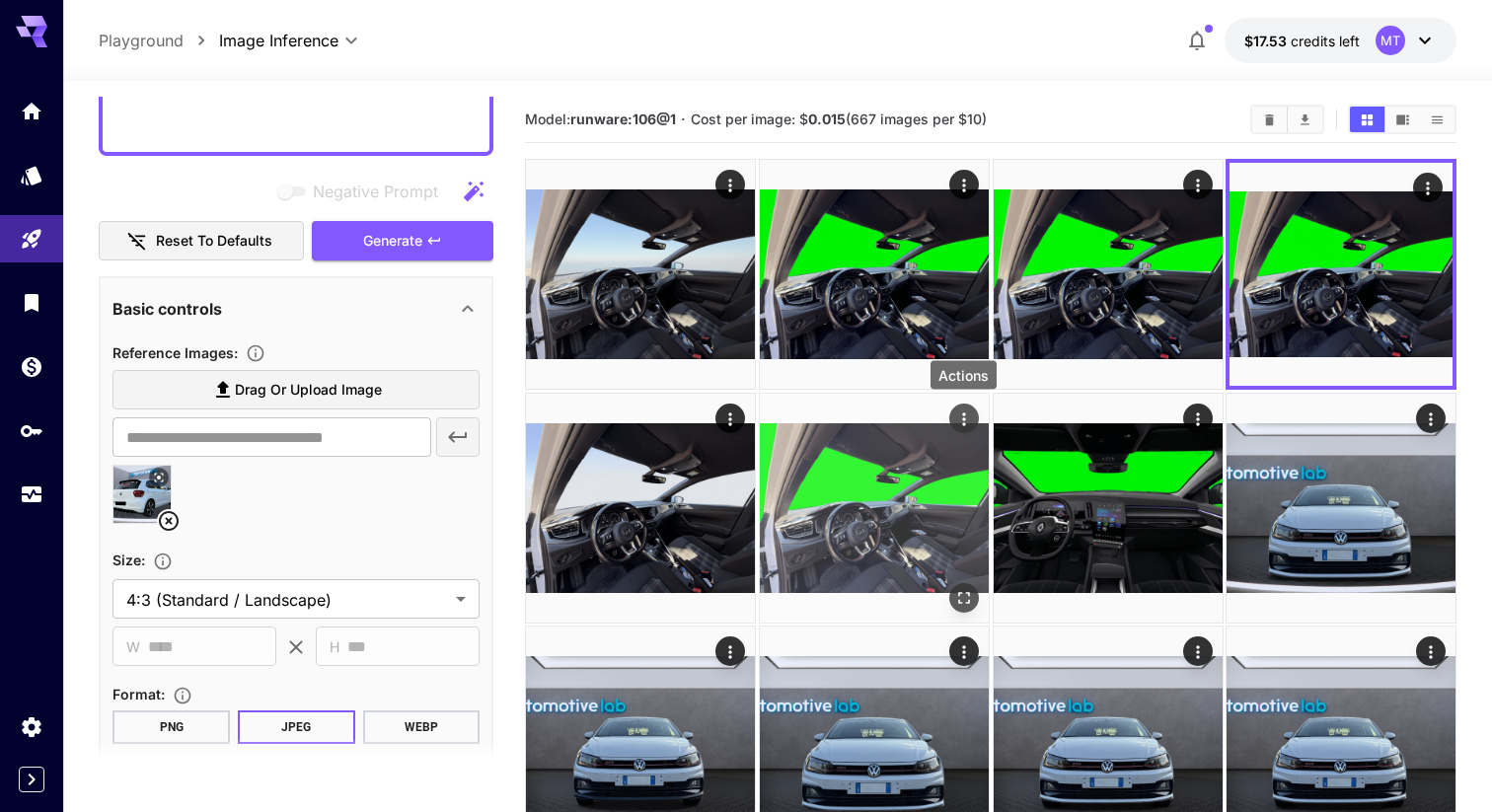 click 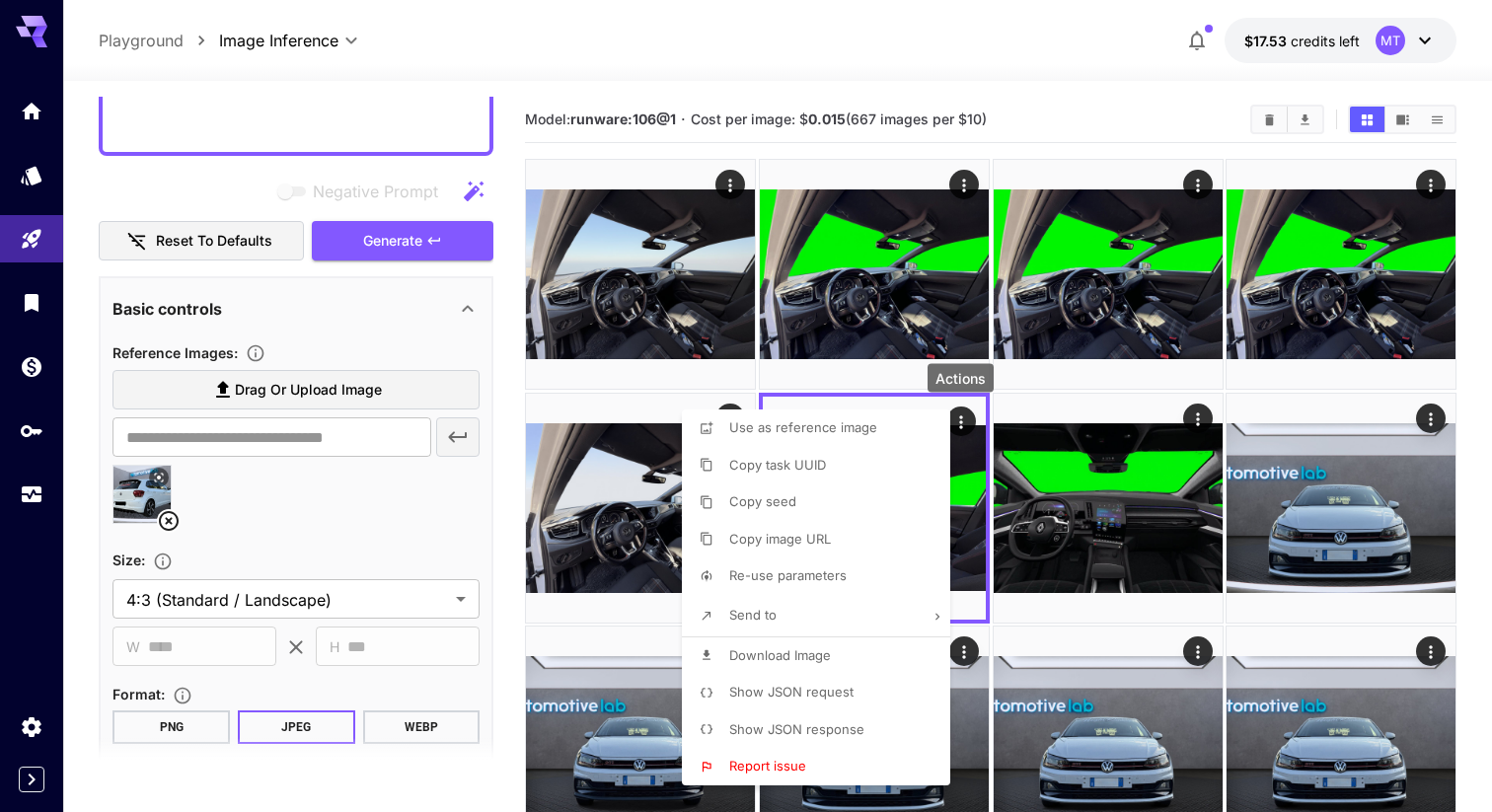click on "Re-use parameters" at bounding box center [822, 576] 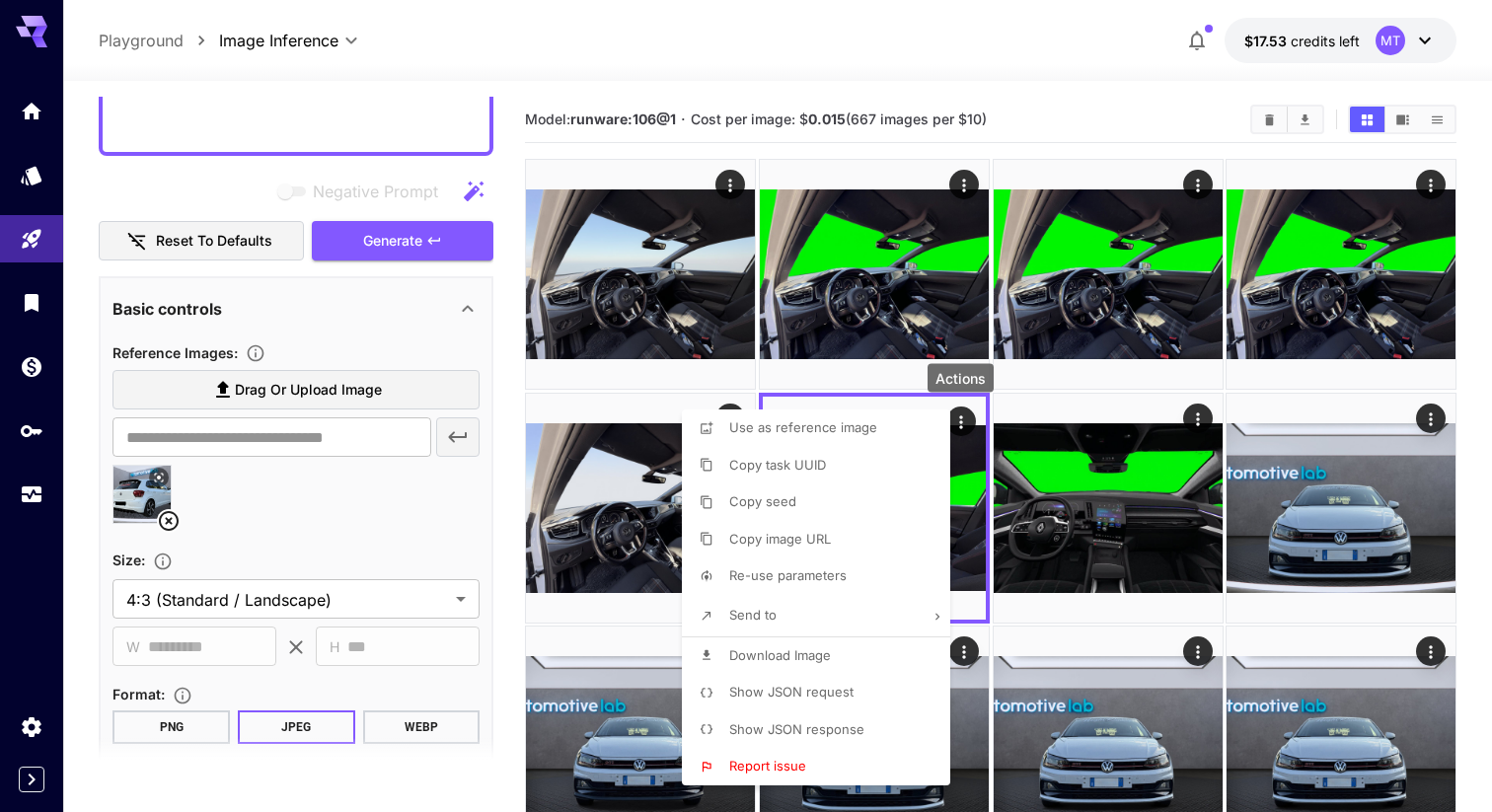type on "**********" 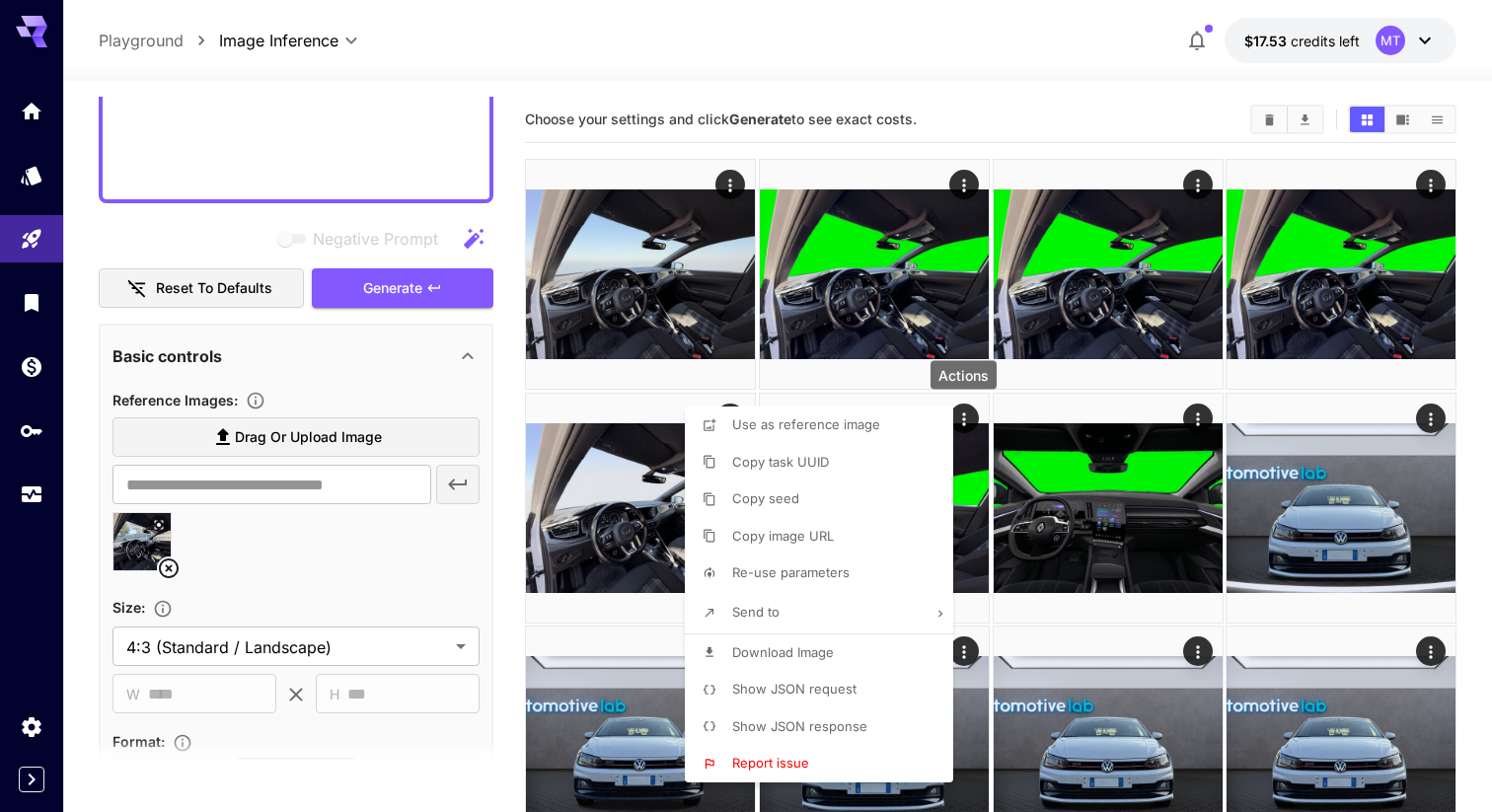 scroll, scrollTop: 1593, scrollLeft: 0, axis: vertical 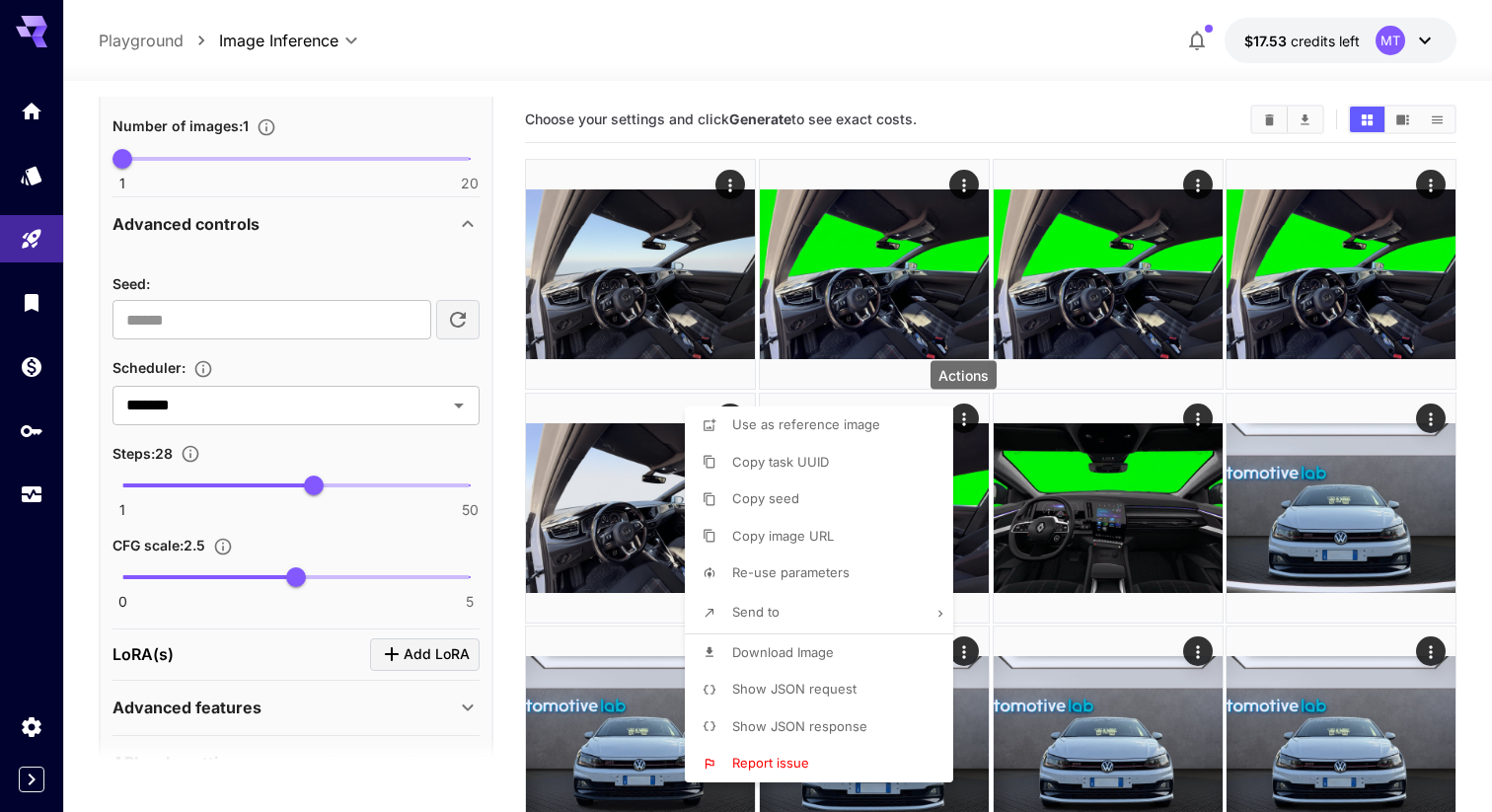 click at bounding box center [746, 406] 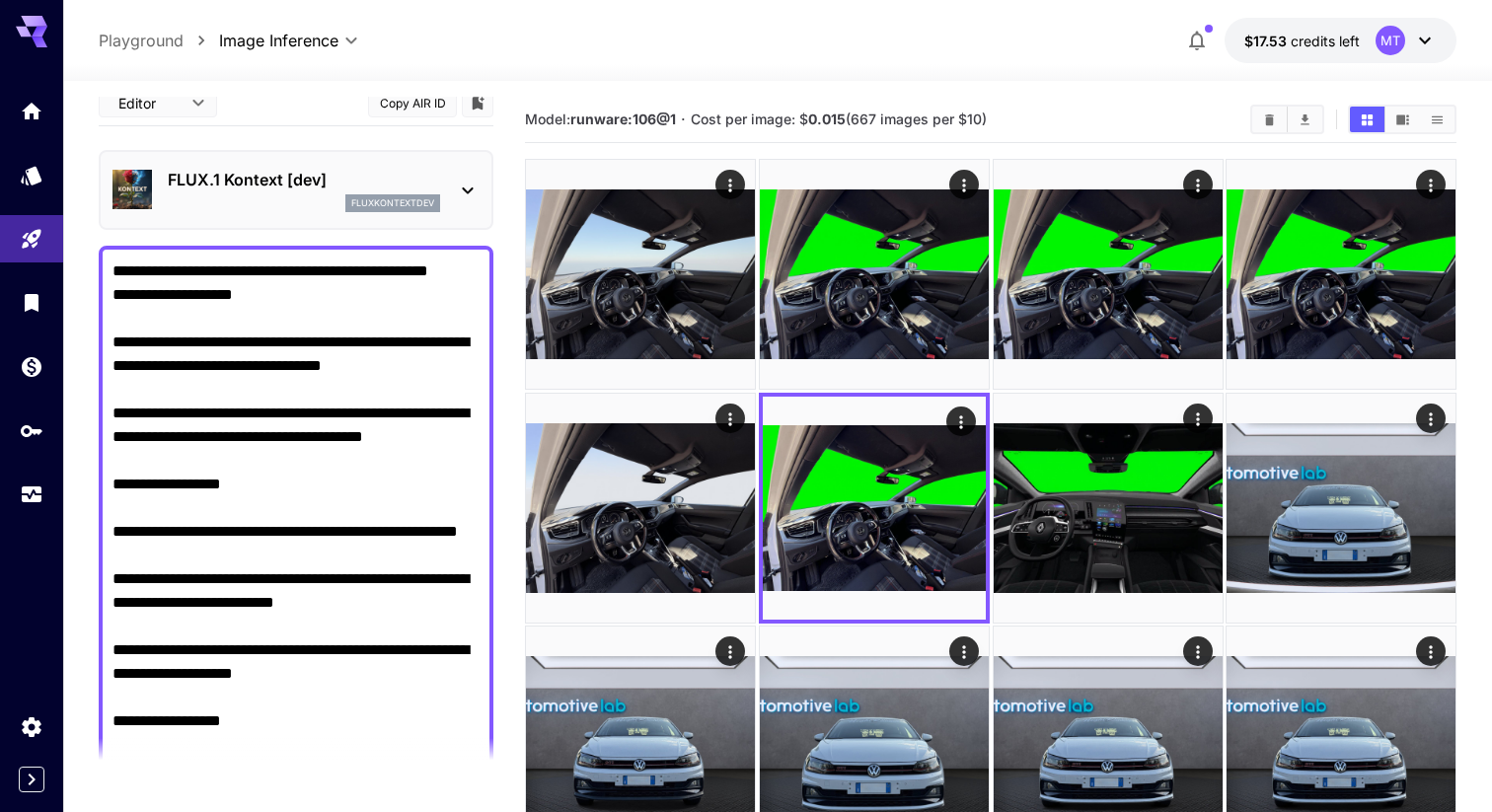 scroll, scrollTop: 0, scrollLeft: 0, axis: both 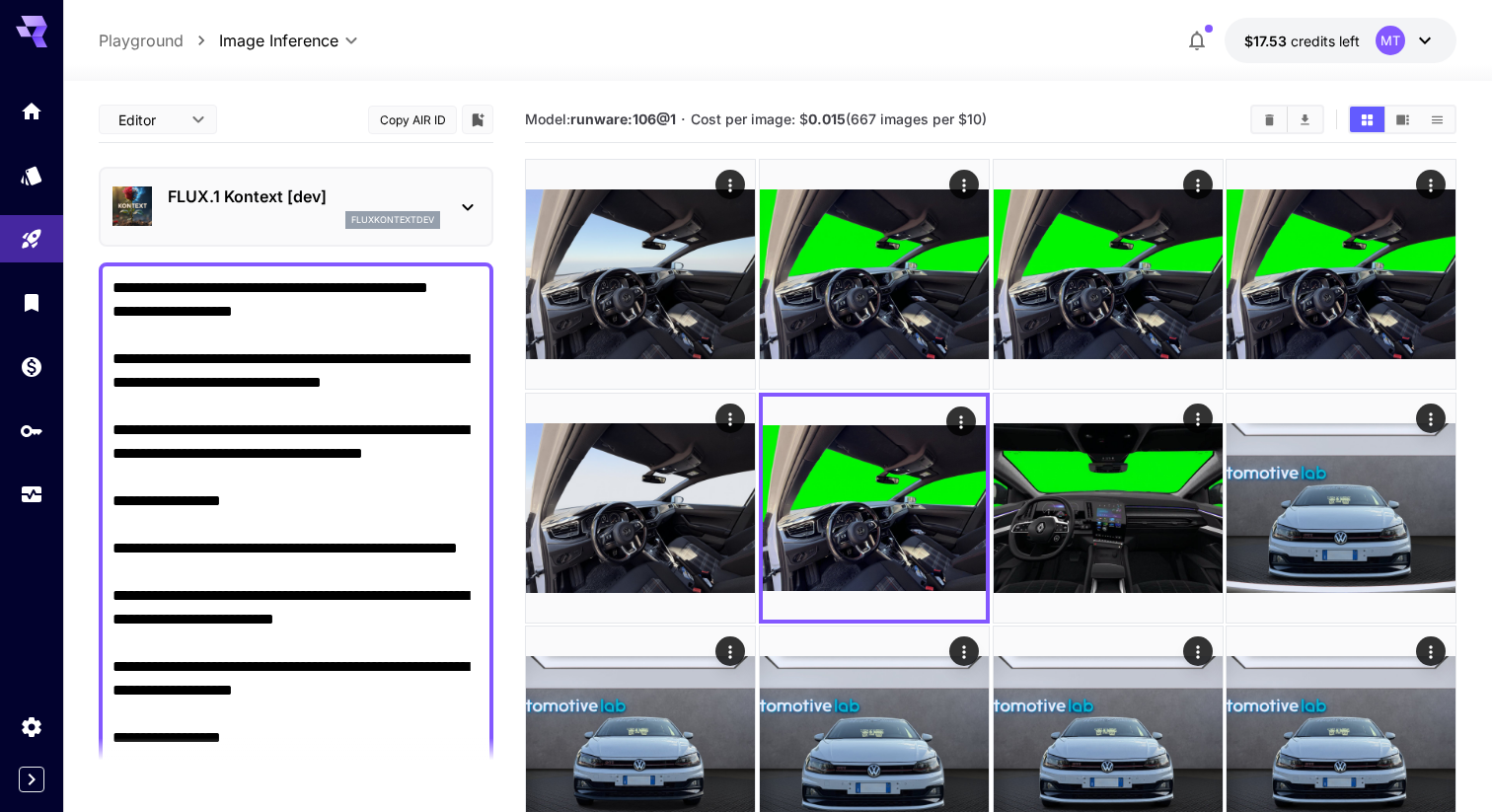 click on "Negative Prompt" at bounding box center [296, 679] 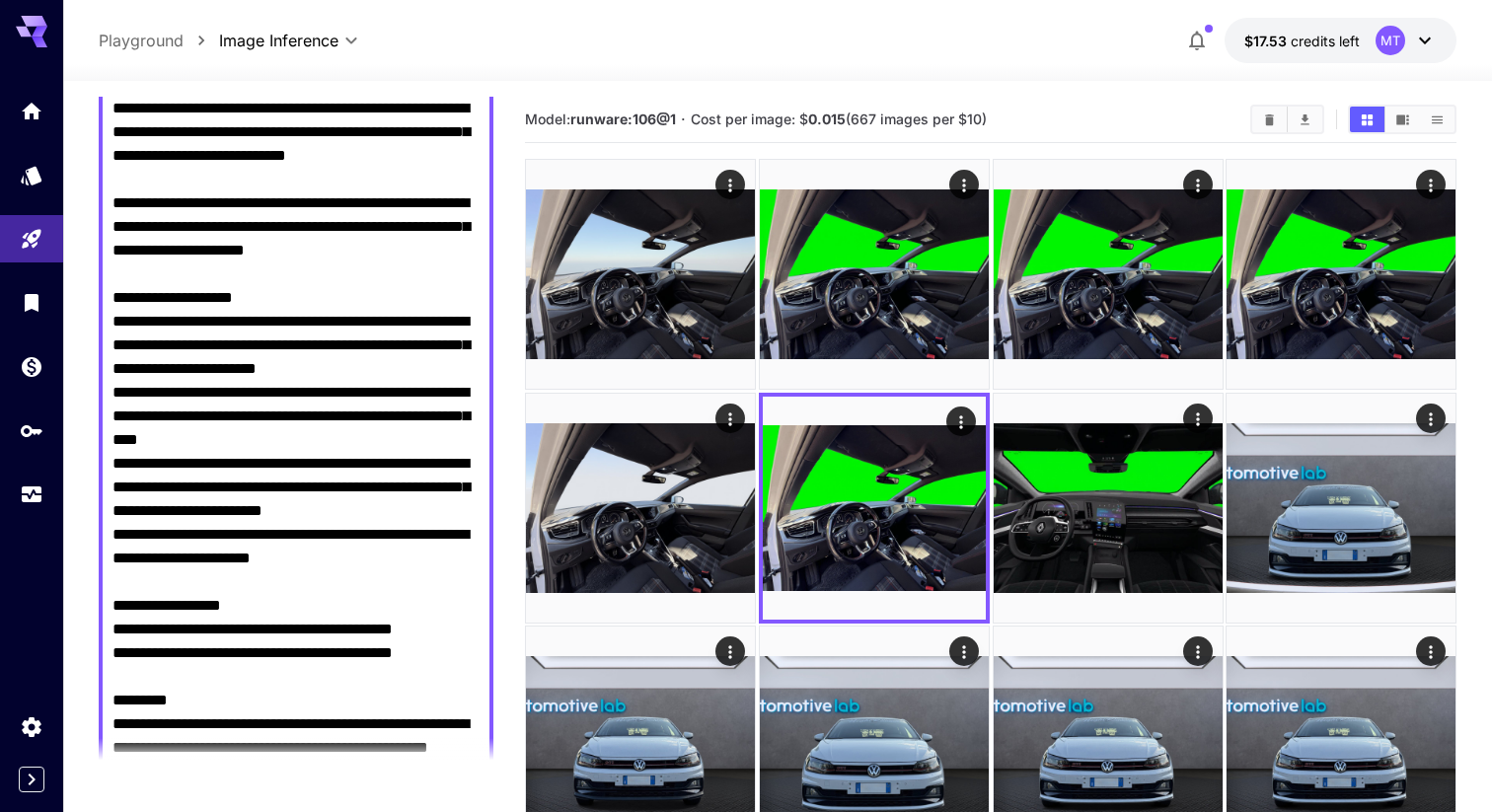 scroll, scrollTop: 193, scrollLeft: 0, axis: vertical 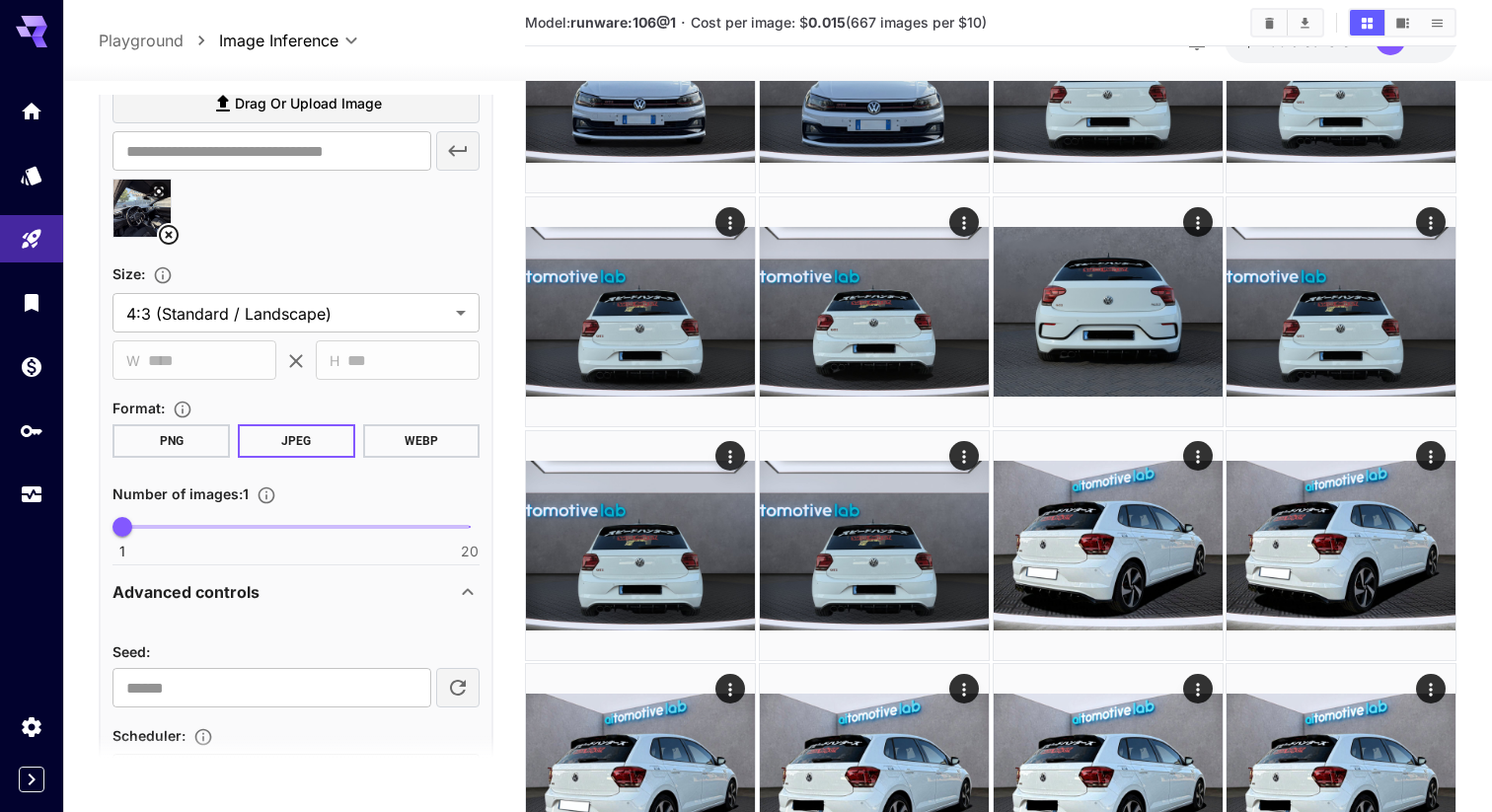 click at bounding box center [296, 216] 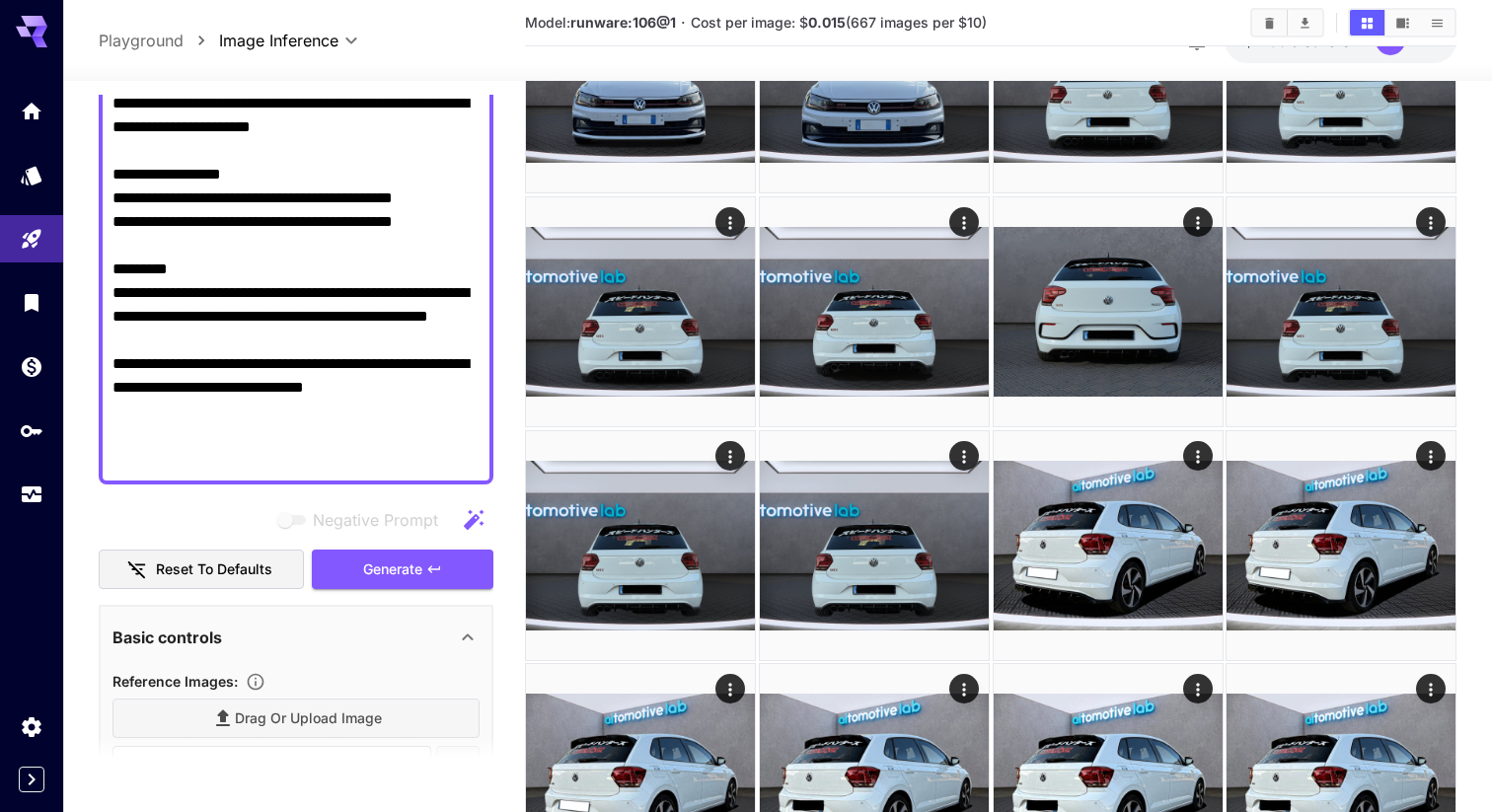 type on "**********" 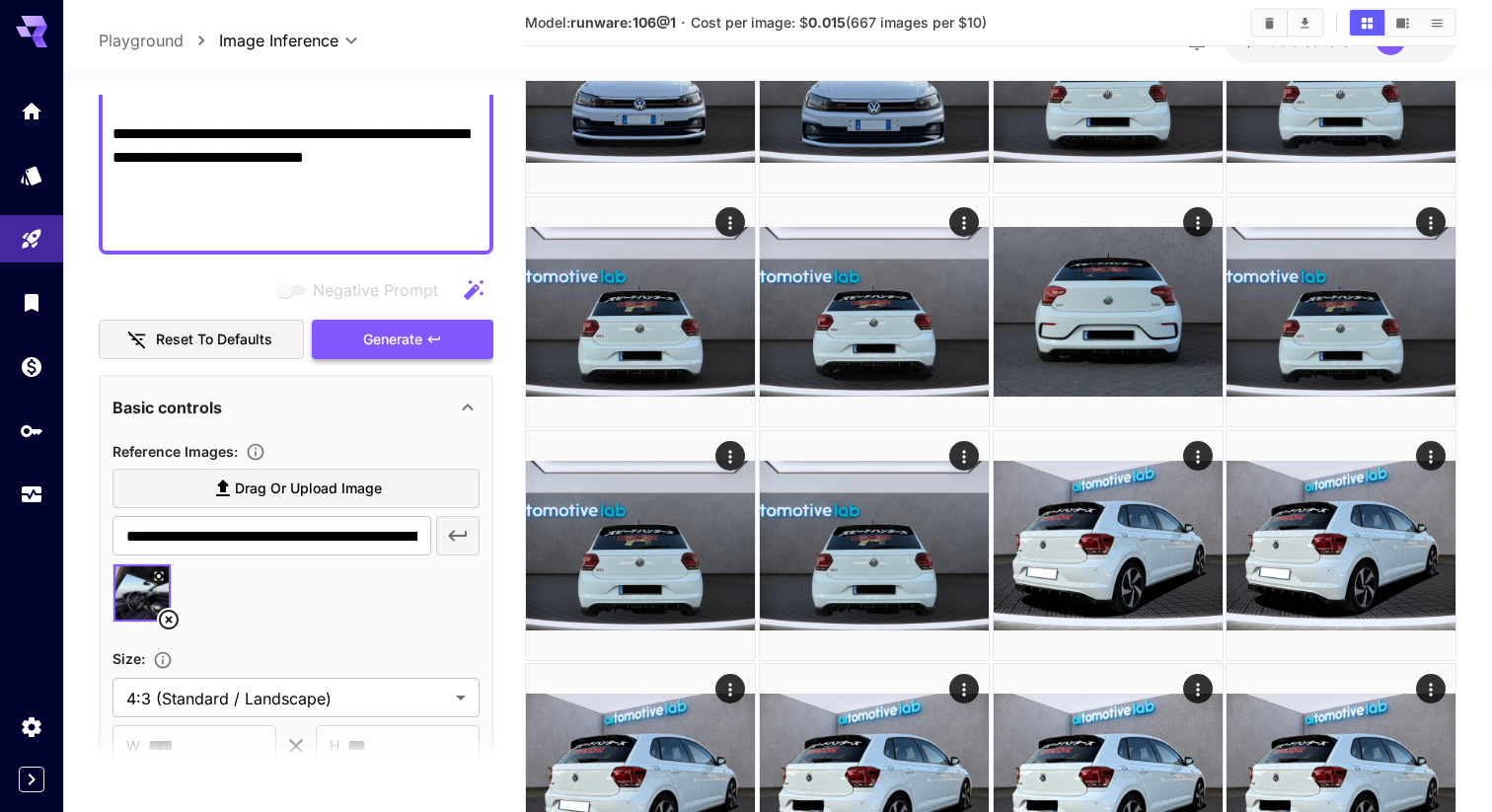 scroll, scrollTop: 850, scrollLeft: 0, axis: vertical 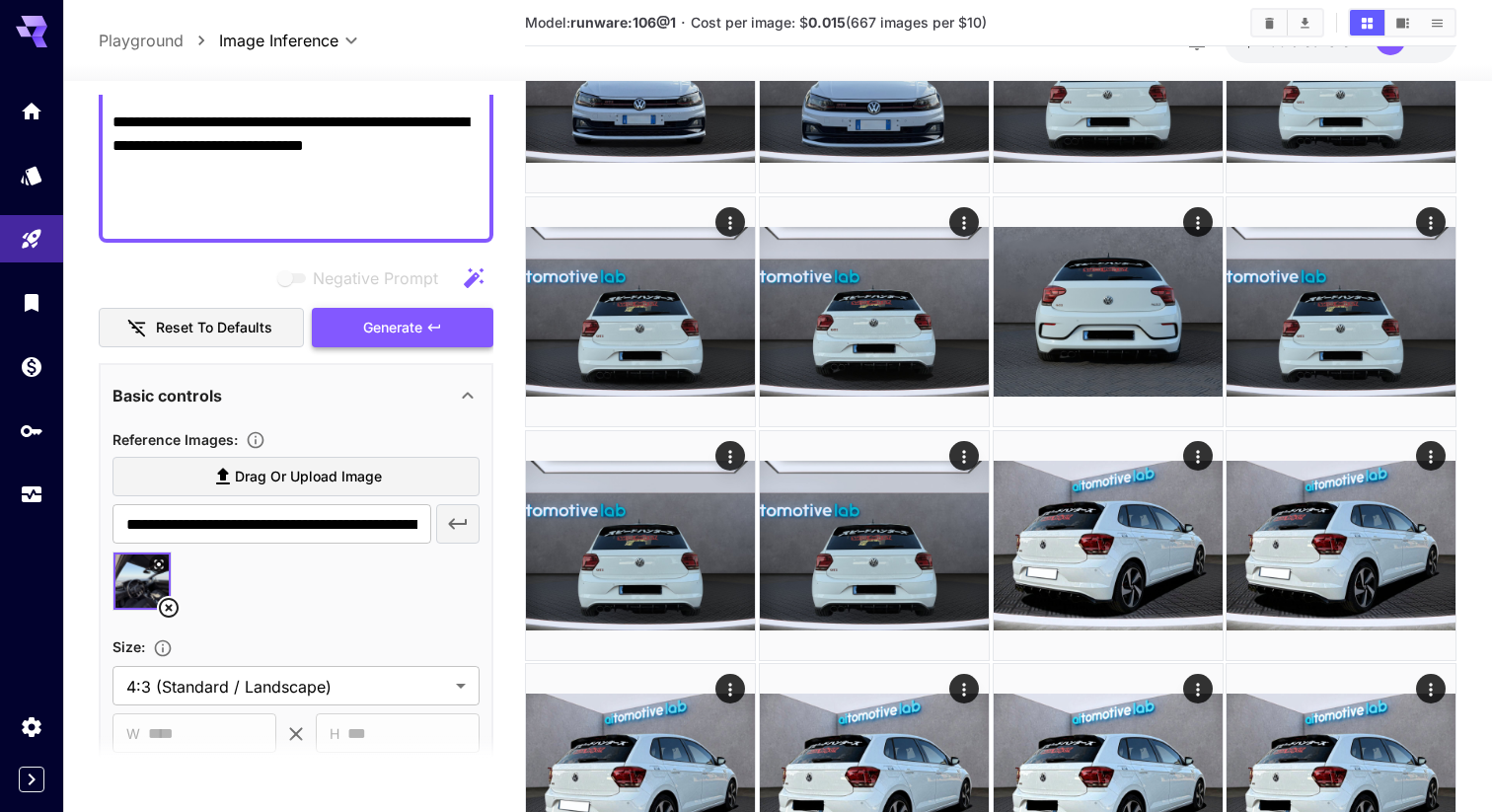 click on "Generate" at bounding box center (403, 328) 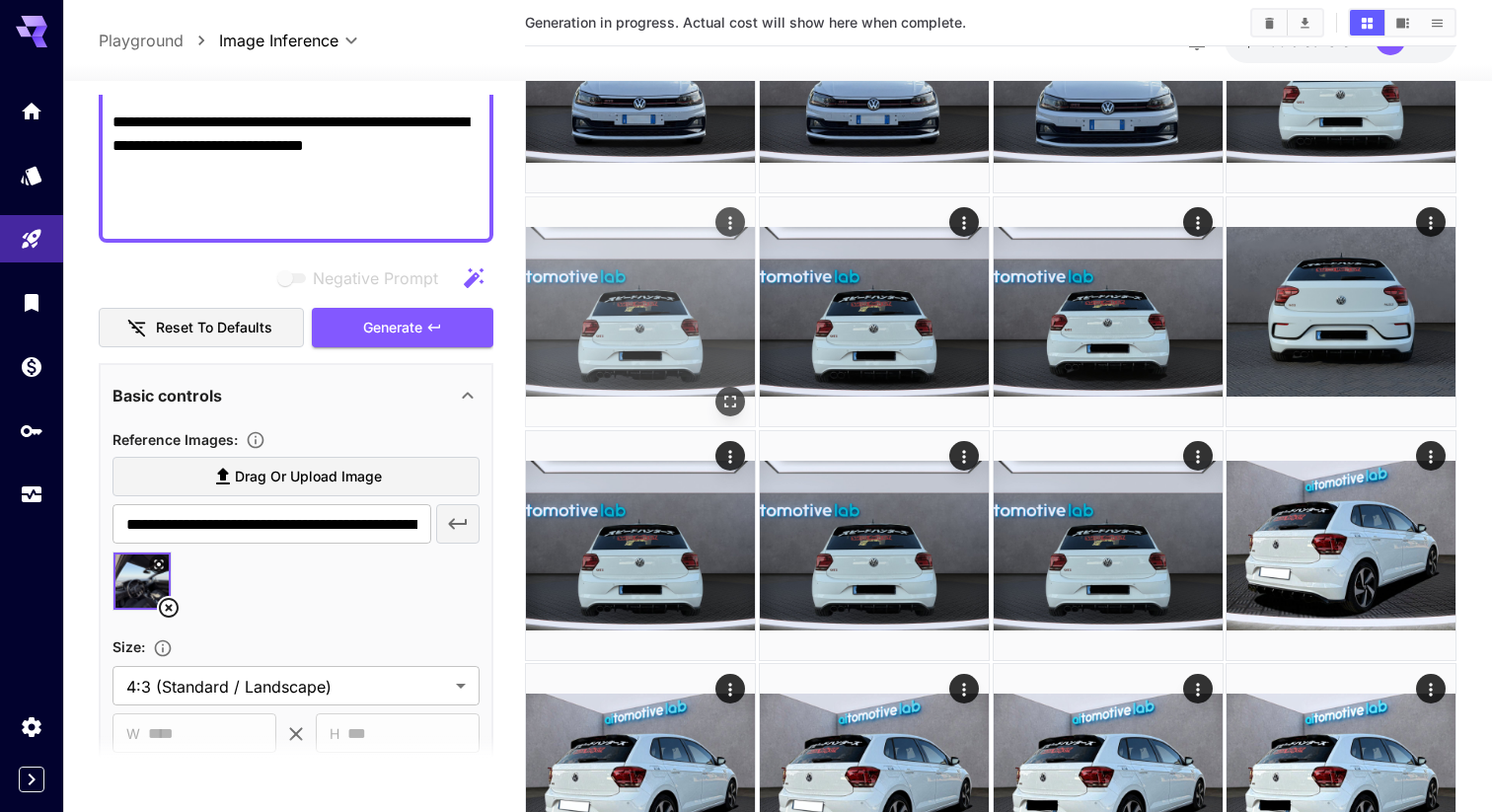 scroll, scrollTop: 0, scrollLeft: 0, axis: both 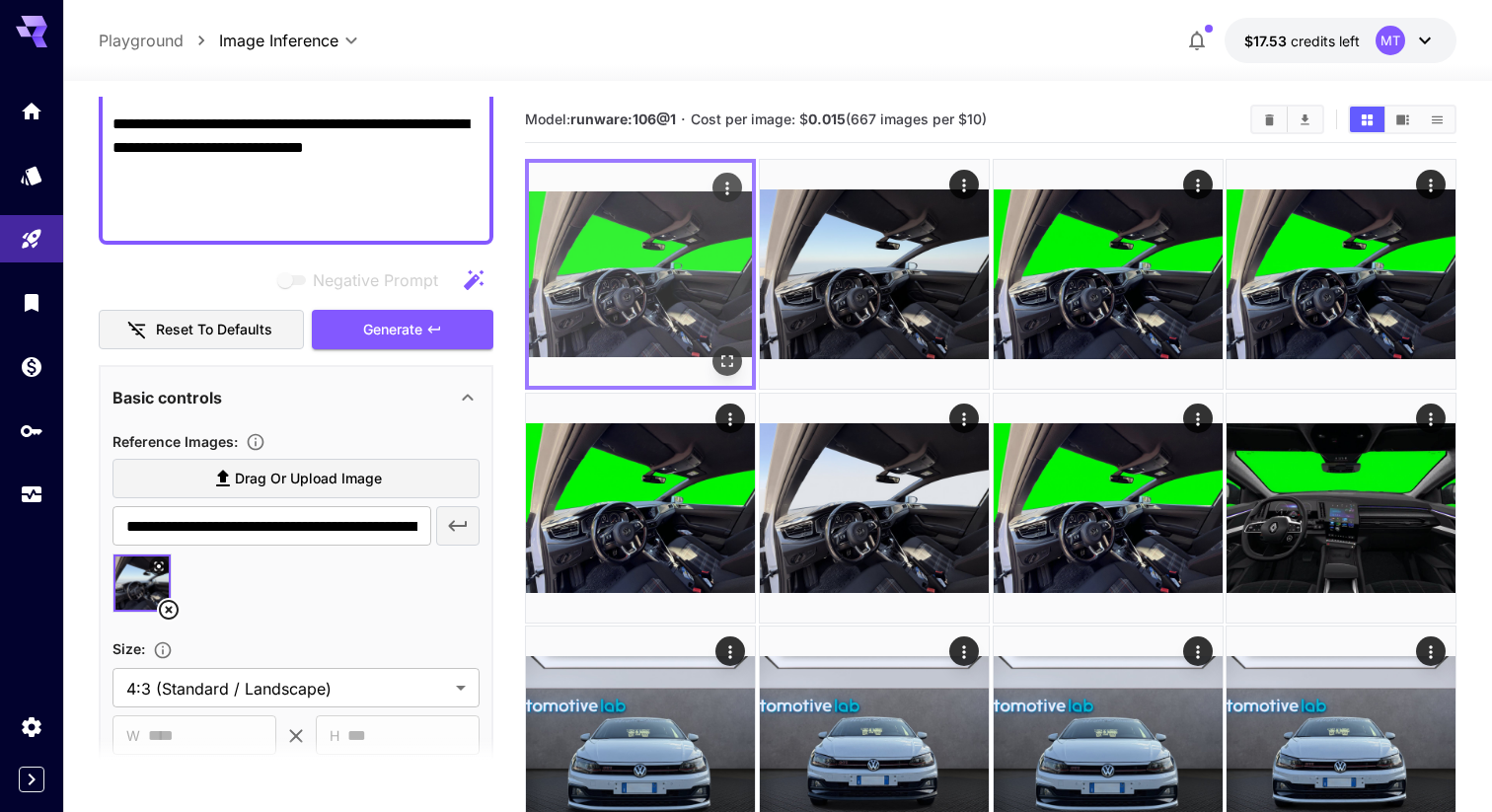 click 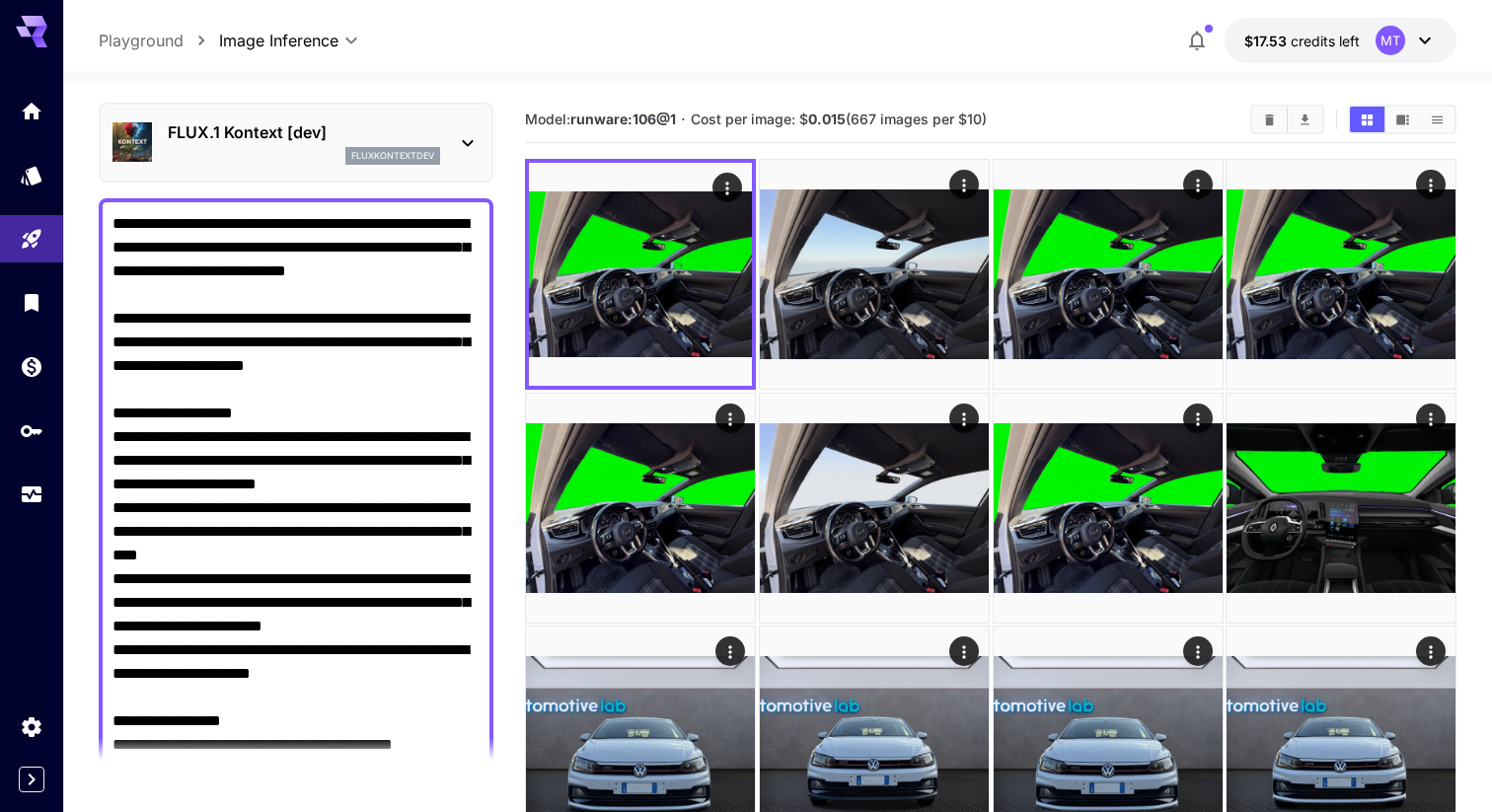 scroll, scrollTop: 65, scrollLeft: 0, axis: vertical 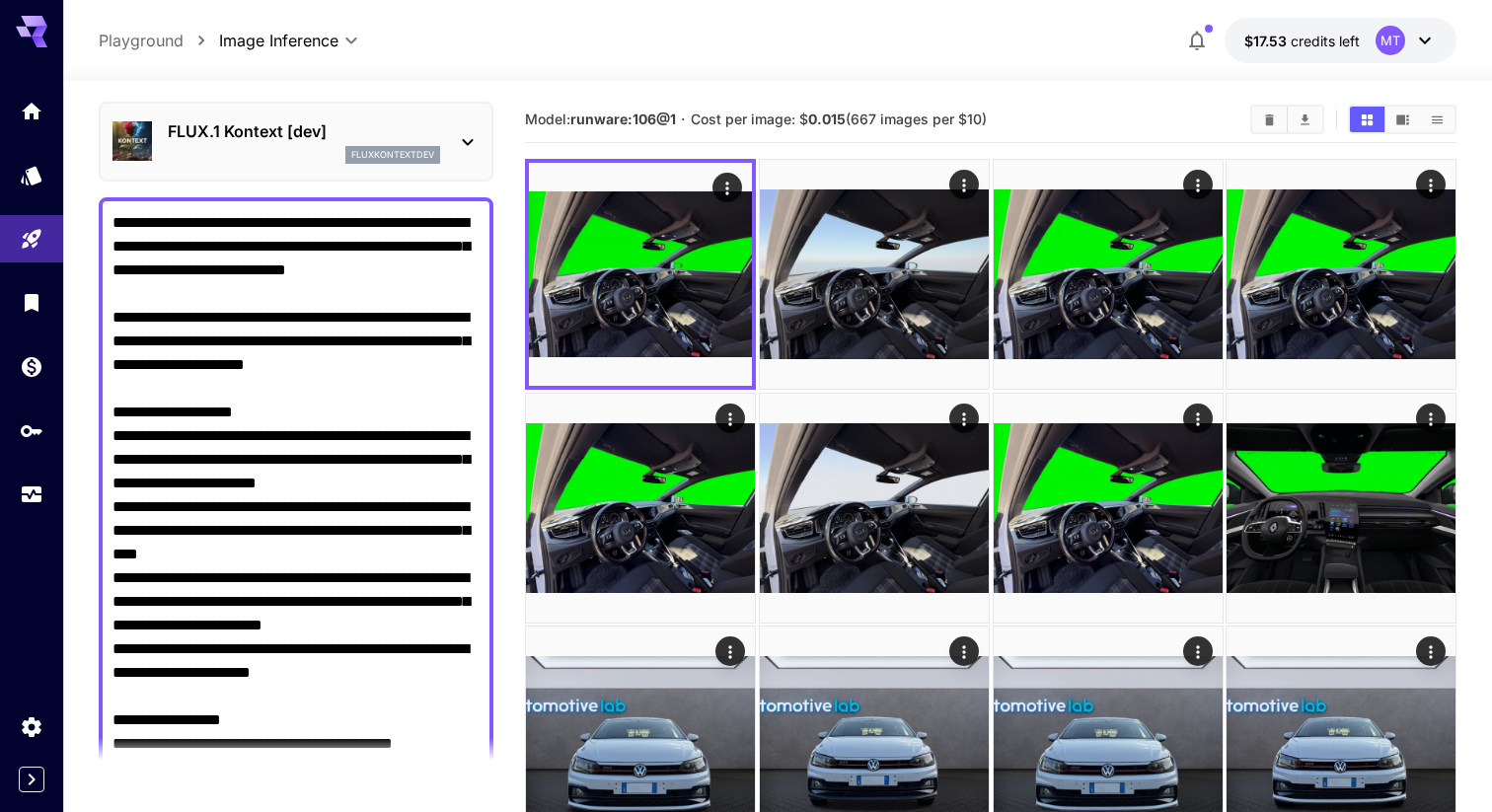 click on "Model:  runware:106@1 · Cost per image: $ 0.015  (667 images per $10)" at bounding box center (991, 119) 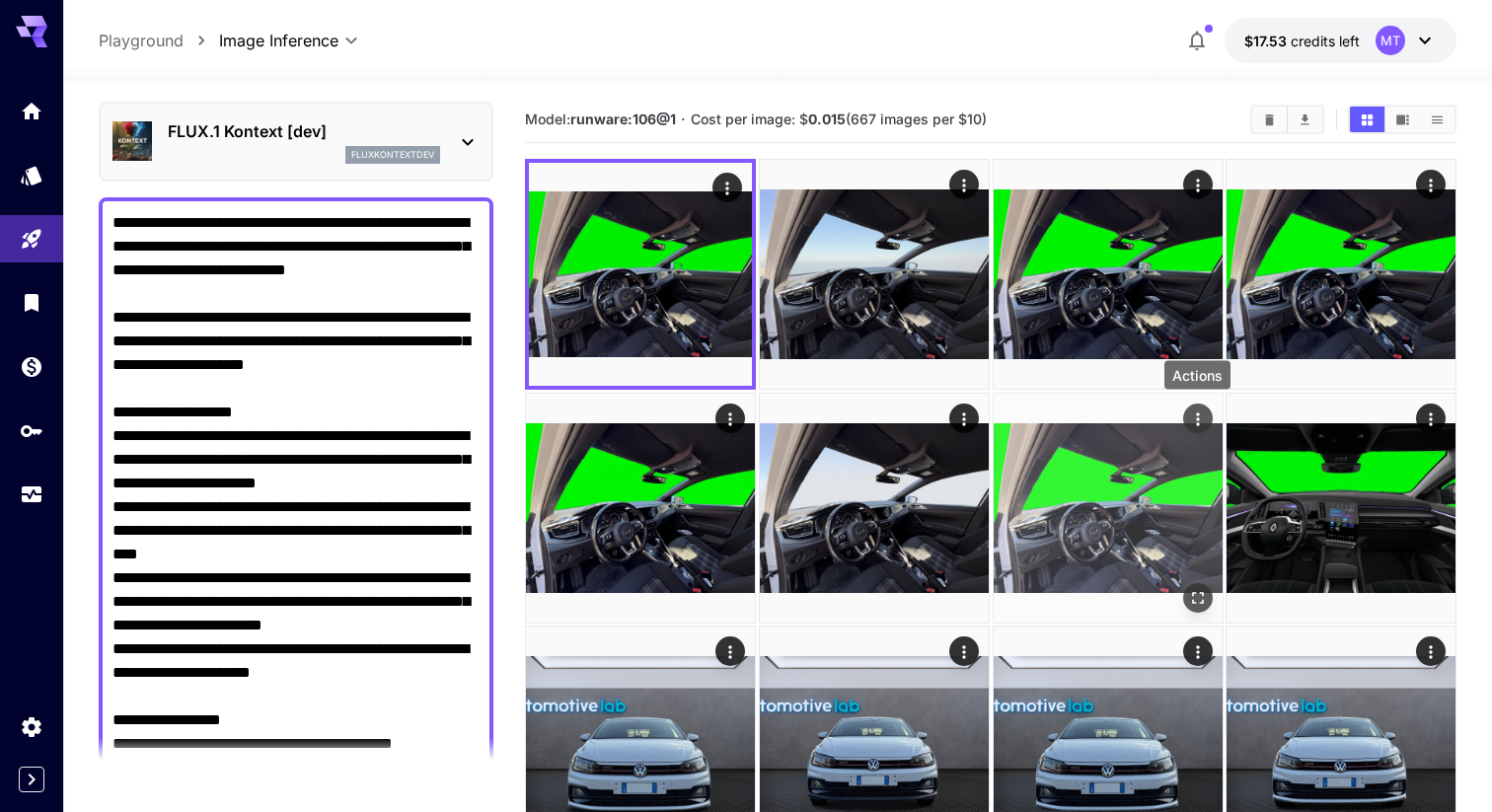 click 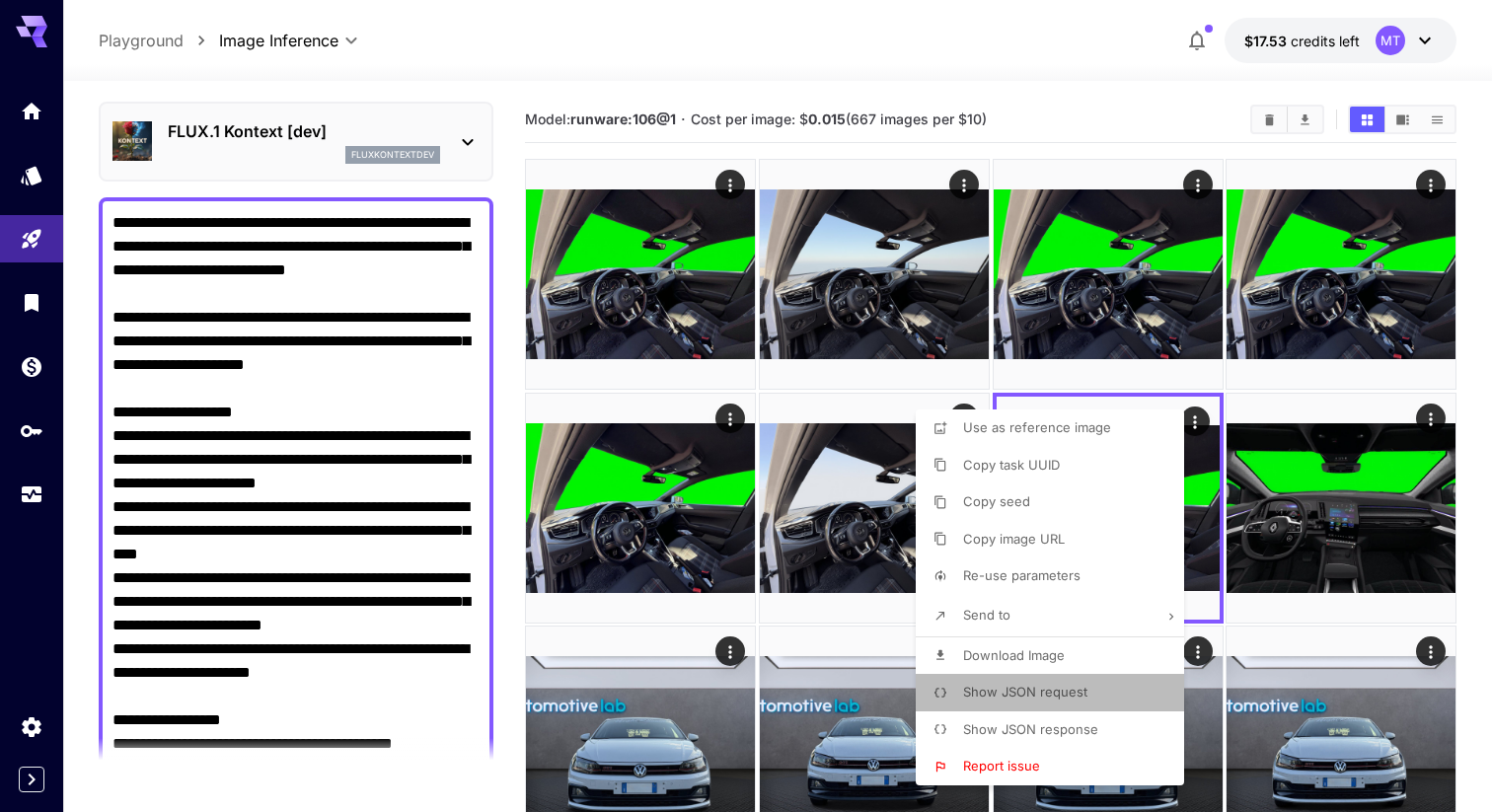 click on "Show JSON request" at bounding box center (1025, 692) 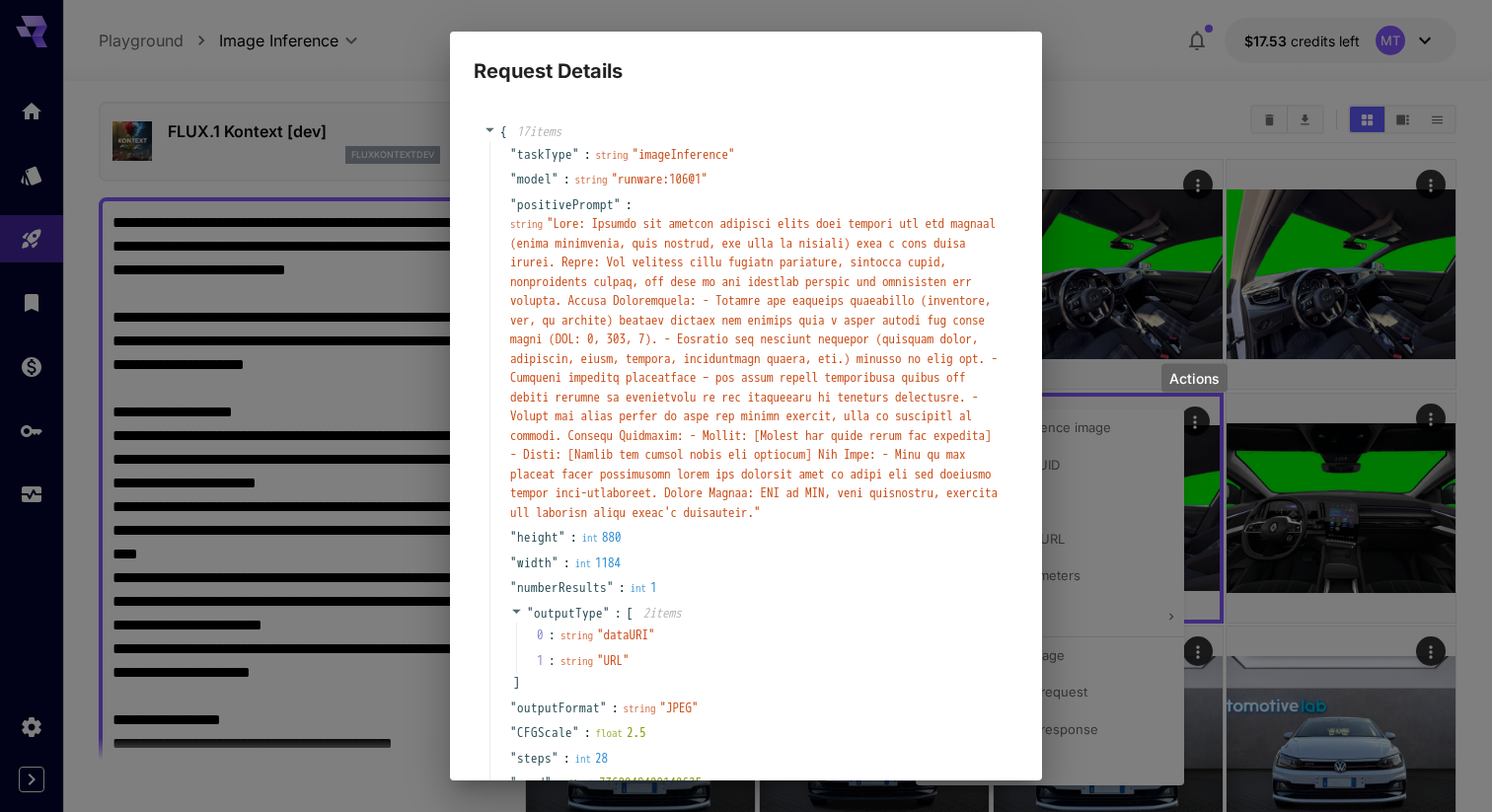 click on "" "" at bounding box center [754, 368] 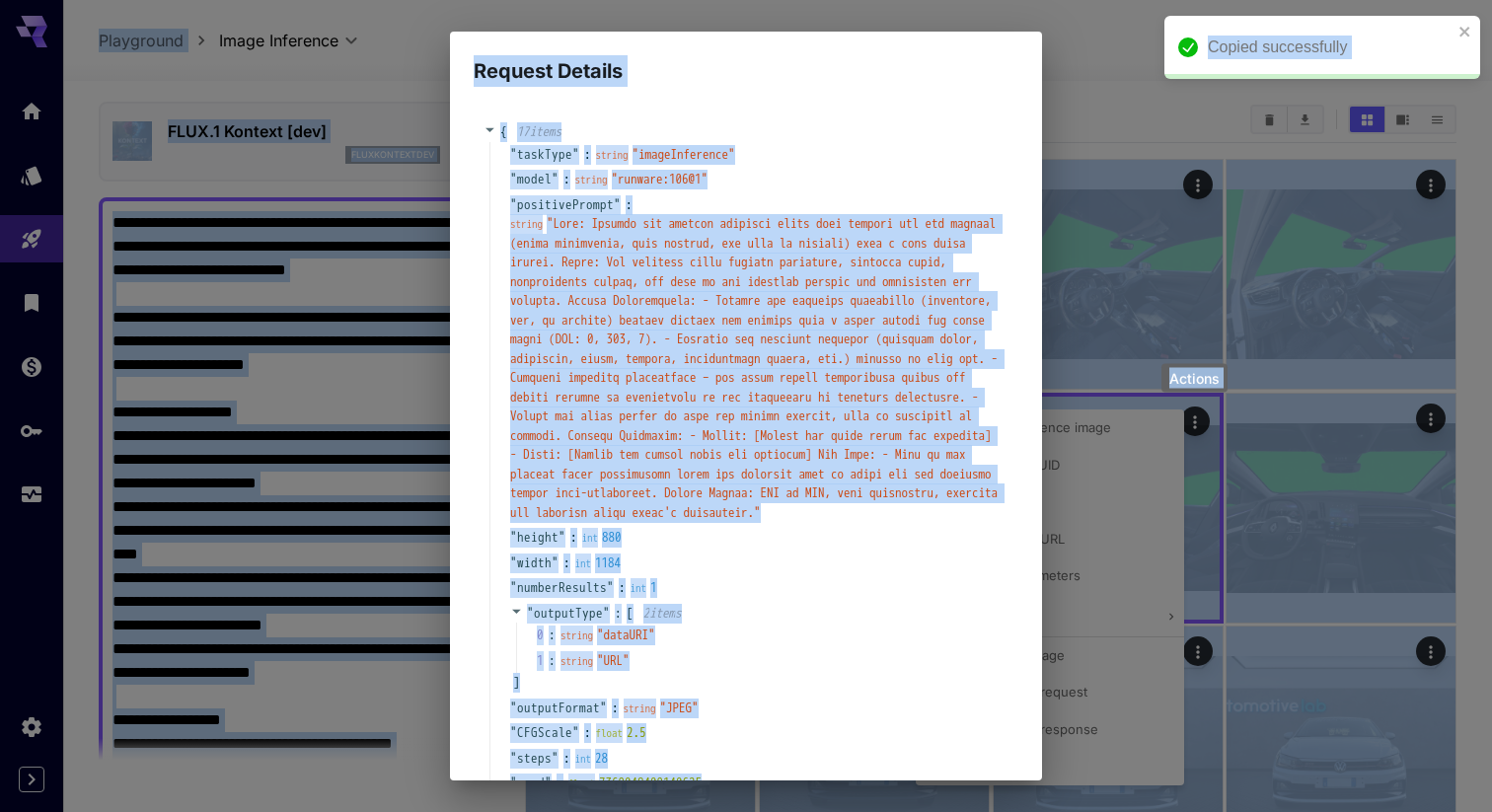 click on "" "" at bounding box center [754, 368] 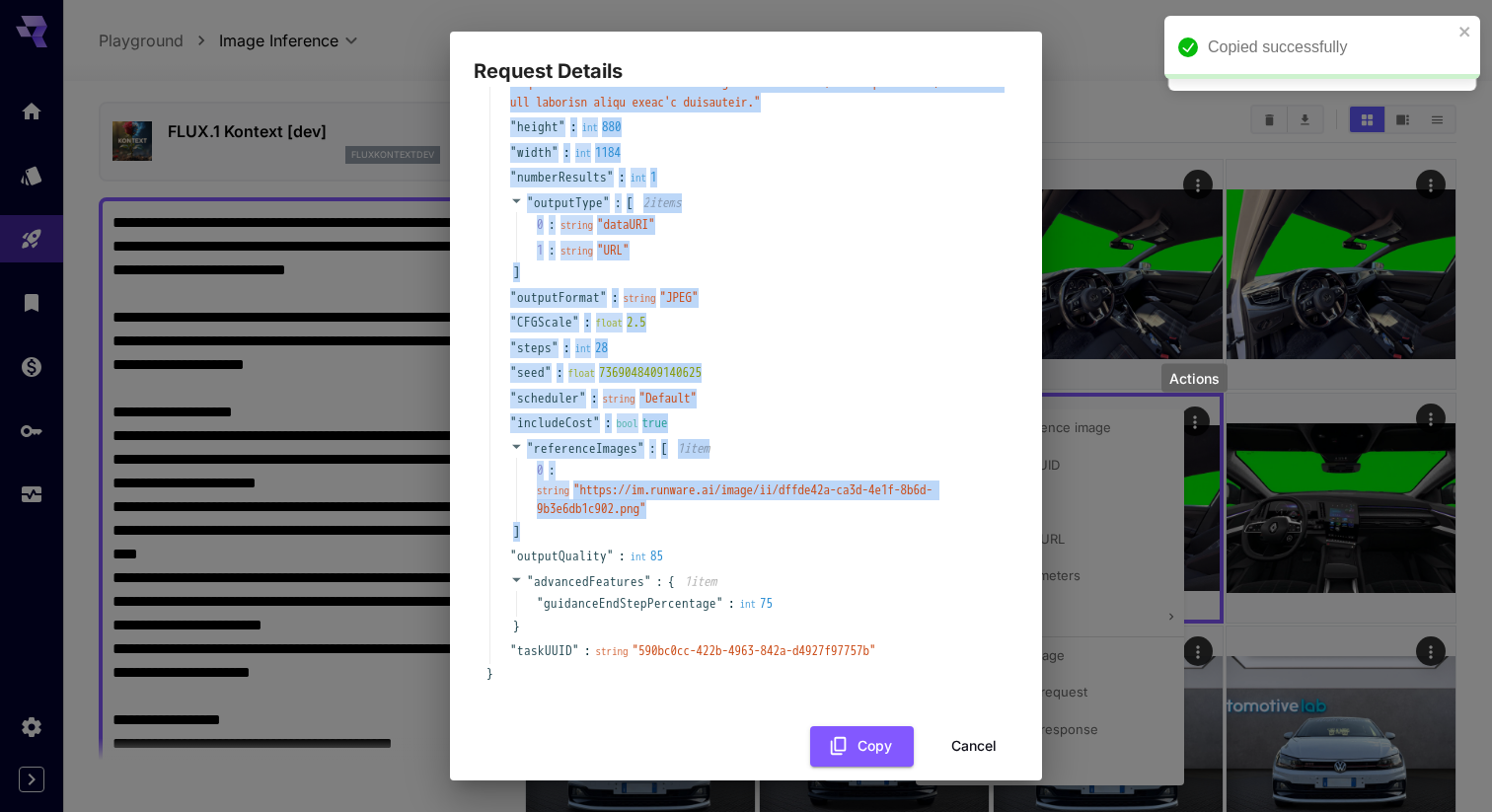 scroll, scrollTop: 508, scrollLeft: 0, axis: vertical 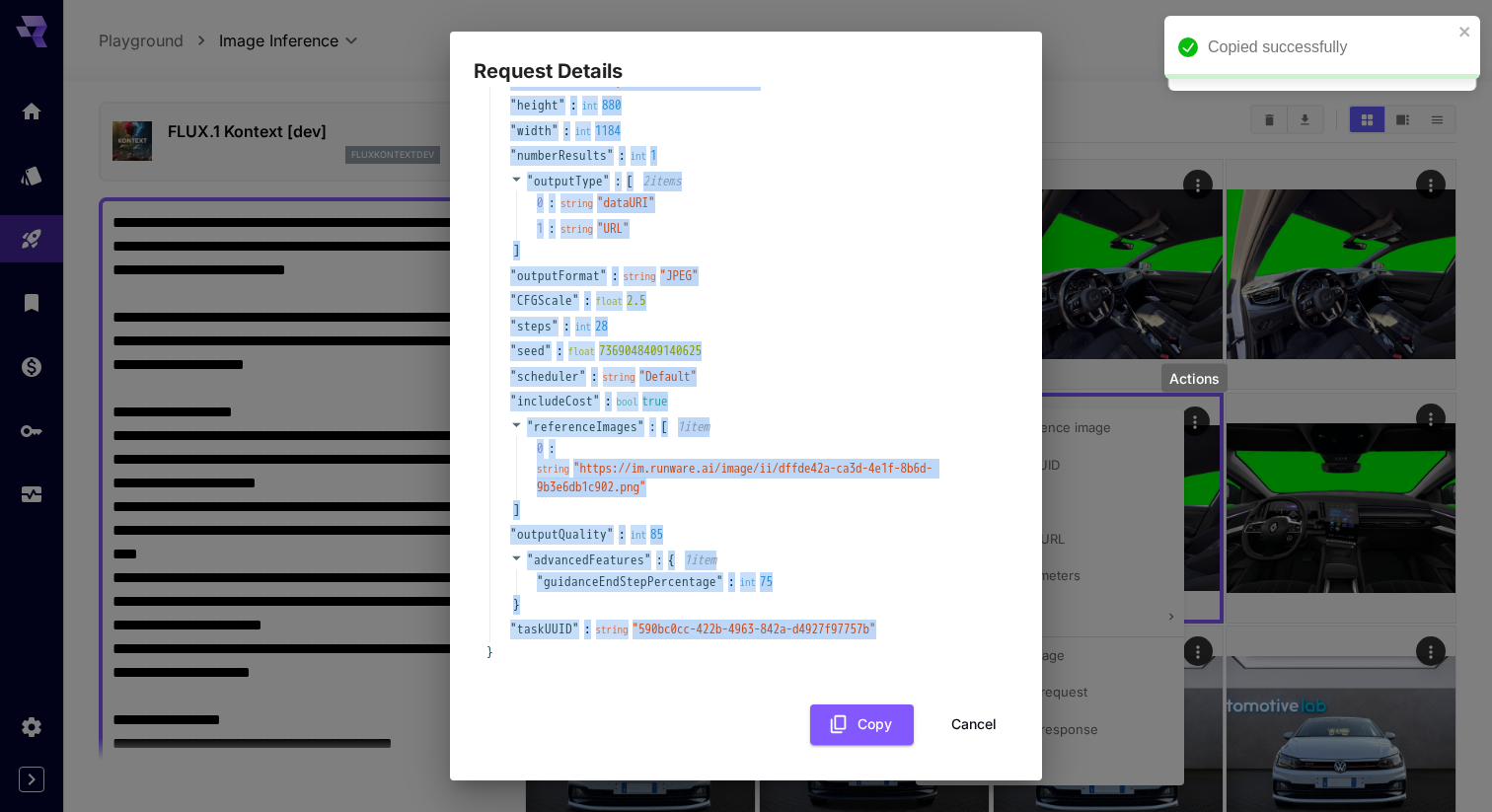 drag, startPoint x: 512, startPoint y: 149, endPoint x: 977, endPoint y: 636, distance: 673.3454 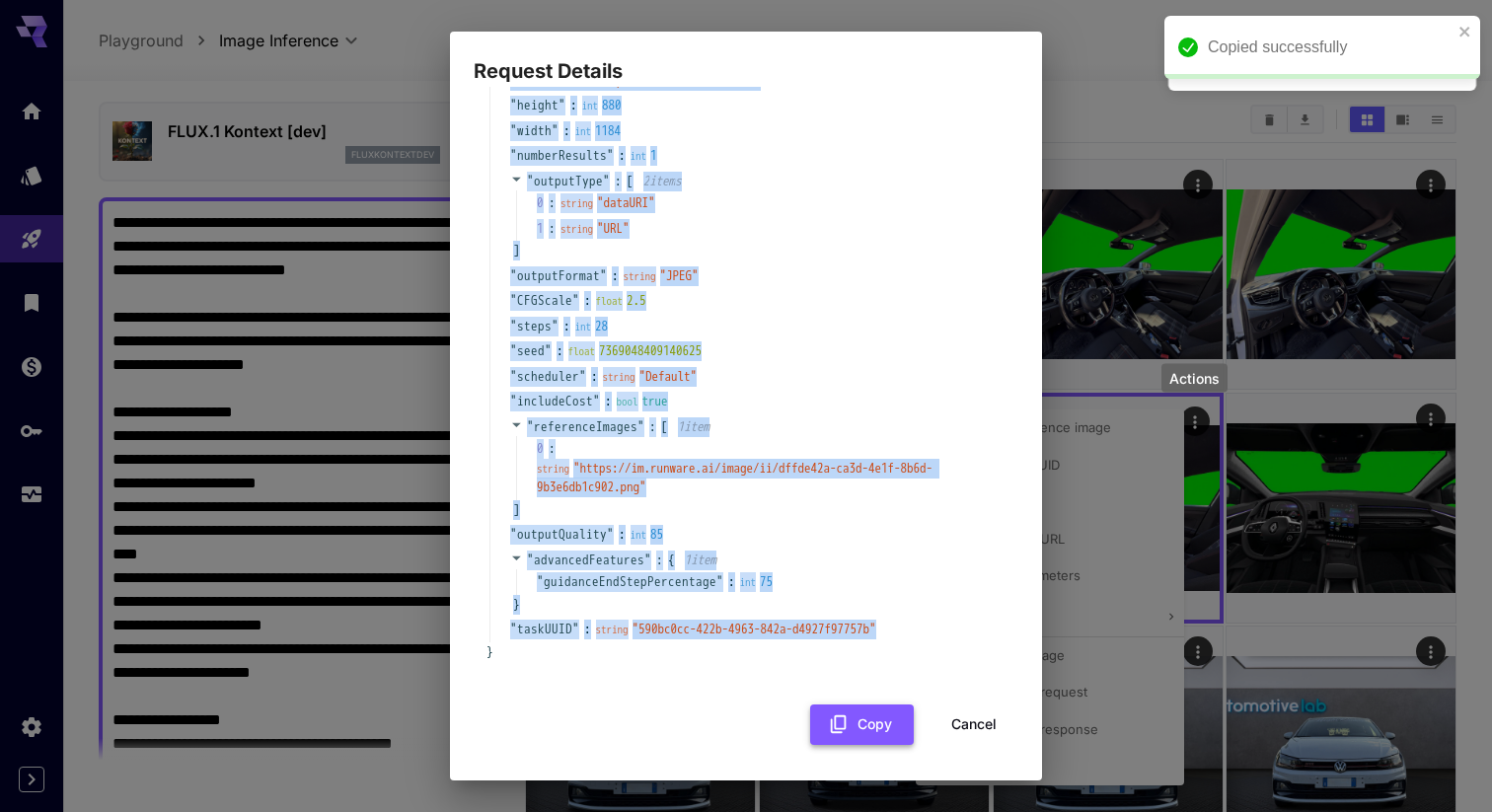 click on "Copy" at bounding box center [861, 724] 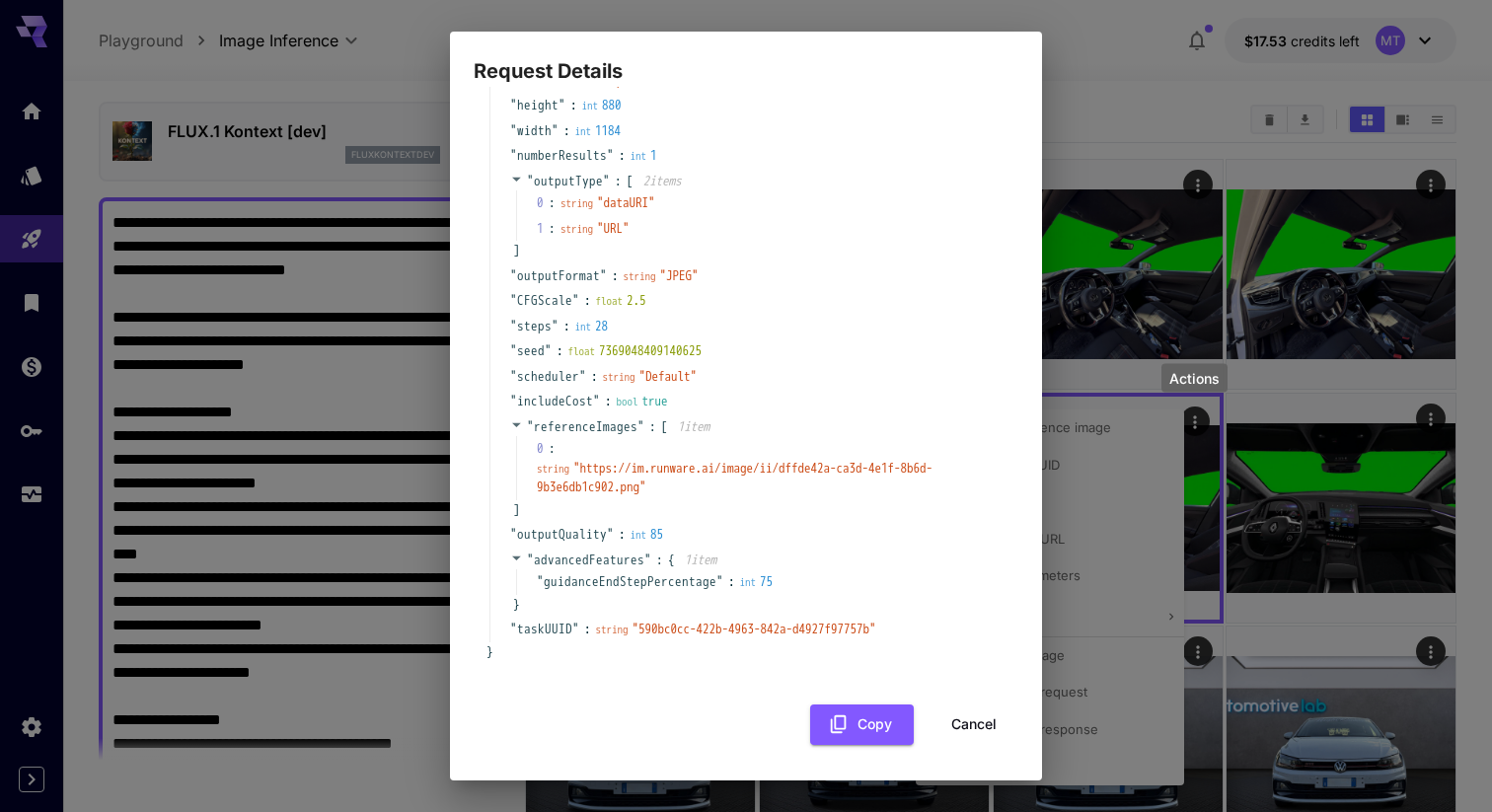click on "Request Details { 17  item s " taskType " : string " imageInference " " model " : string " runware:106@1 " " positivePrompt " : string " " " height " : int 880 " width " : int 1184 " numberResults " : int 1 " outputType " : [ 2  item s 0 : string " dataURI " 1 : string " URL " ] " outputFormat " : string " JPEG " " CFGScale " : float 2.5 " steps " : int 28 " seed " : float 7369048409140625 " scheduler " : string " Default " " includeCost " : bool true " referenceImages " : [ 1  item 0 : string " https://im.runware.ai/image/ii/dffde42a-ca3d-4e1f-8b6d-9b3e6db1c902.png " ] " outputQuality " : int 85 " advancedFeatures " : { 1  item " guidanceEndStepPercentage " : int 75 } " taskUUID " : string " 590bc0cc-422b-4963-842a-d4927f97757b " } Copy Cancel" at bounding box center [746, 406] 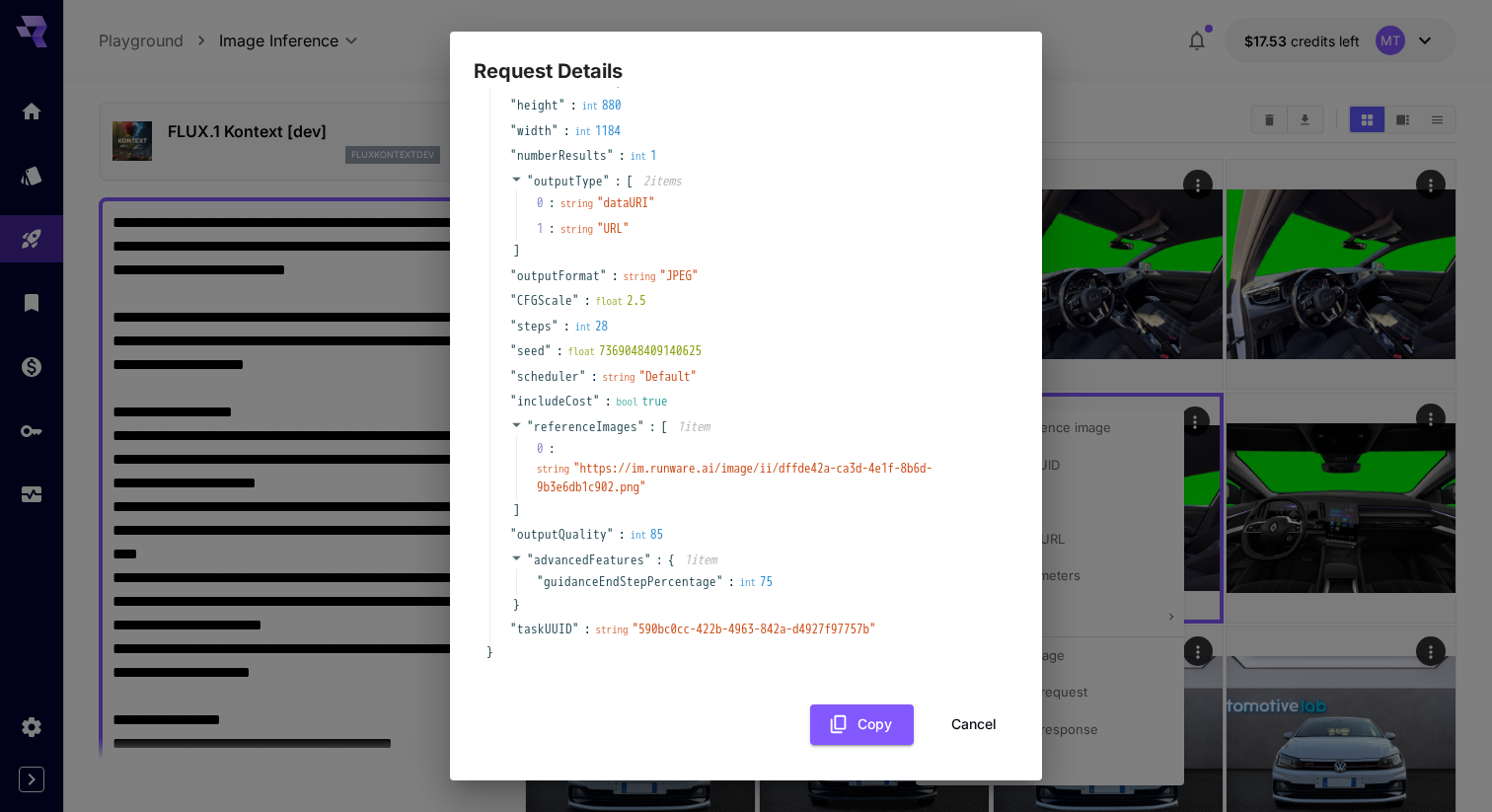 click on "Request Details { 17  item s " taskType " : string " imageInference " " model " : string " runware:106@1 " " positivePrompt " : string " " " height " : int 880 " width " : int 1184 " numberResults " : int 1 " outputType " : [ 2  item s 0 : string " dataURI " 1 : string " URL " ] " outputFormat " : string " JPEG " " CFGScale " : float 2.5 " steps " : int 28 " seed " : float 7369048409140625 " scheduler " : string " Default " " includeCost " : bool true " referenceImages " : [ 1  item 0 : string " https://im.runware.ai/image/ii/dffde42a-ca3d-4e1f-8b6d-9b3e6db1c902.png " ] " outputQuality " : int 85 " advancedFeatures " : { 1  item " guidanceEndStepPercentage " : int 75 } " taskUUID " : string " 590bc0cc-422b-4963-842a-d4927f97757b " } Copy Cancel" at bounding box center (746, 406) 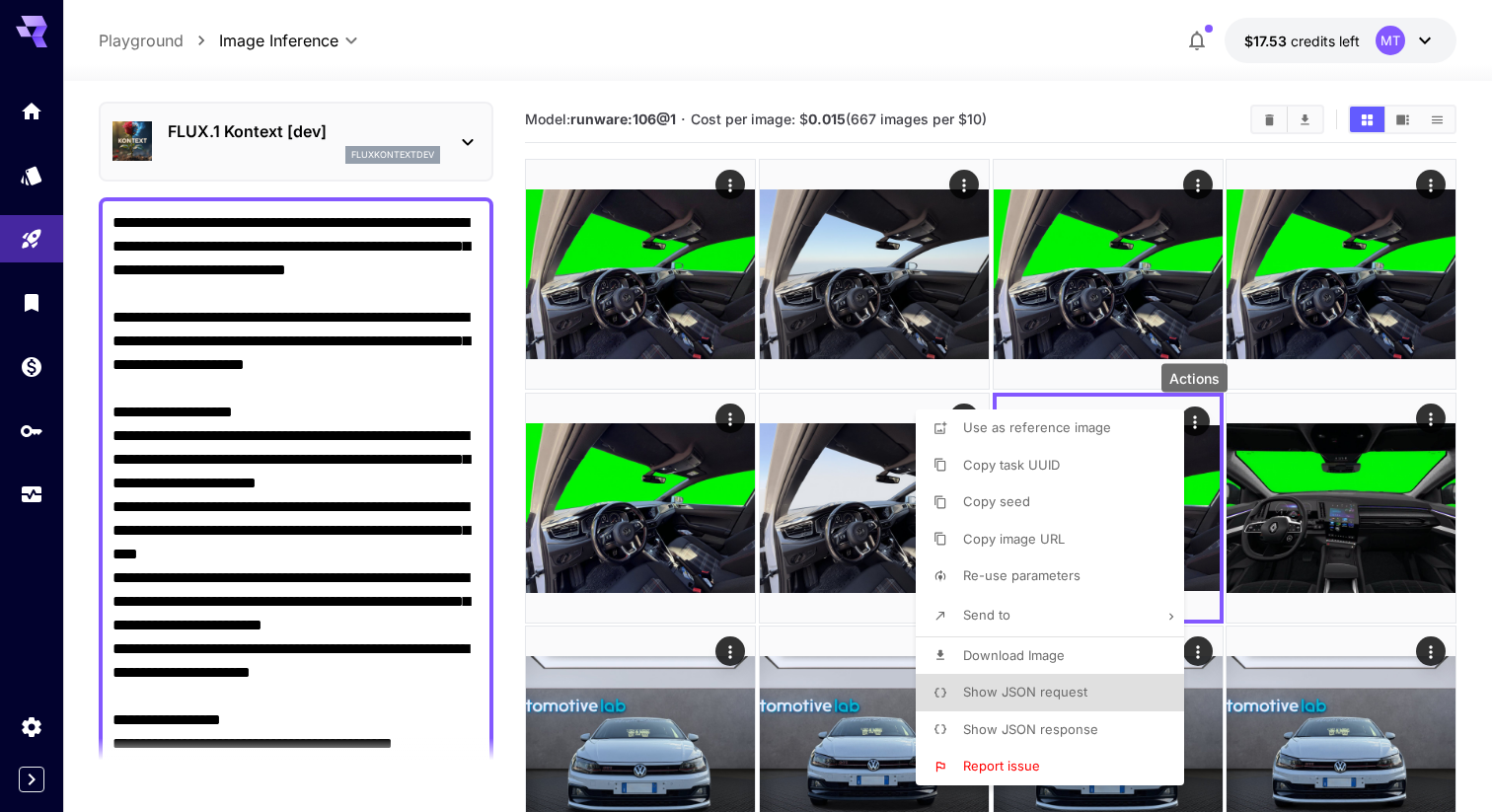 click at bounding box center [746, 406] 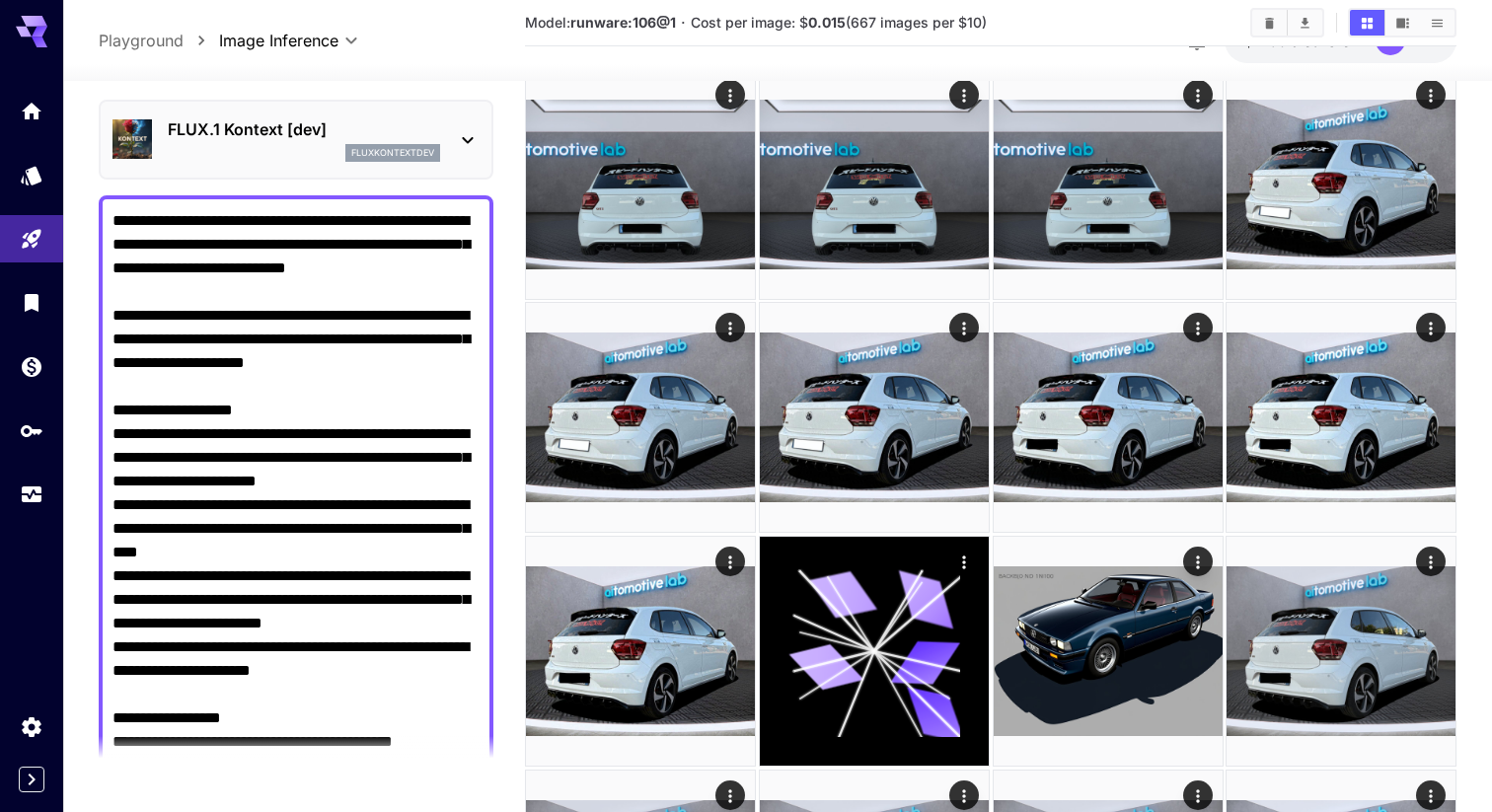 scroll, scrollTop: 1331, scrollLeft: 0, axis: vertical 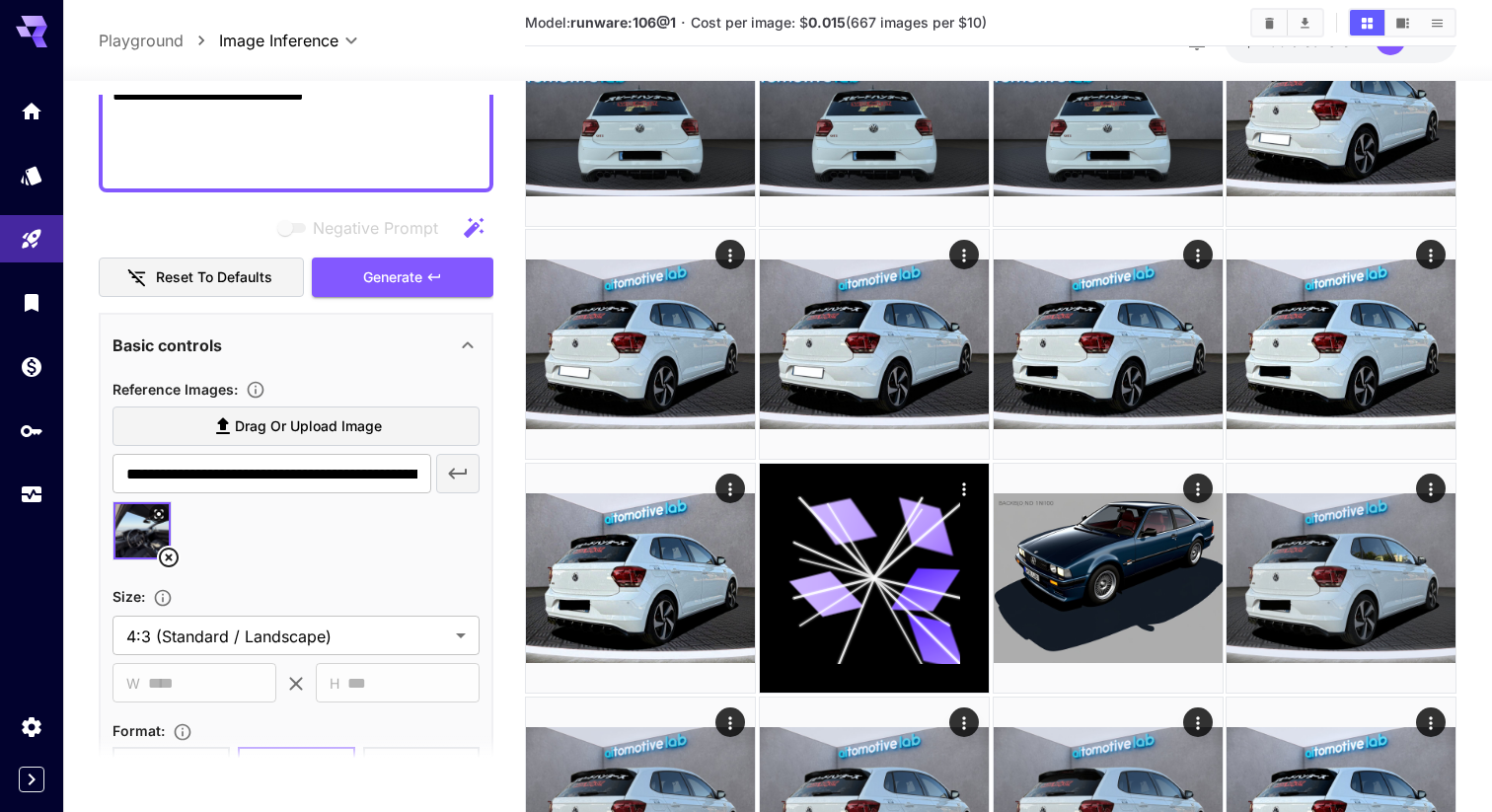 click 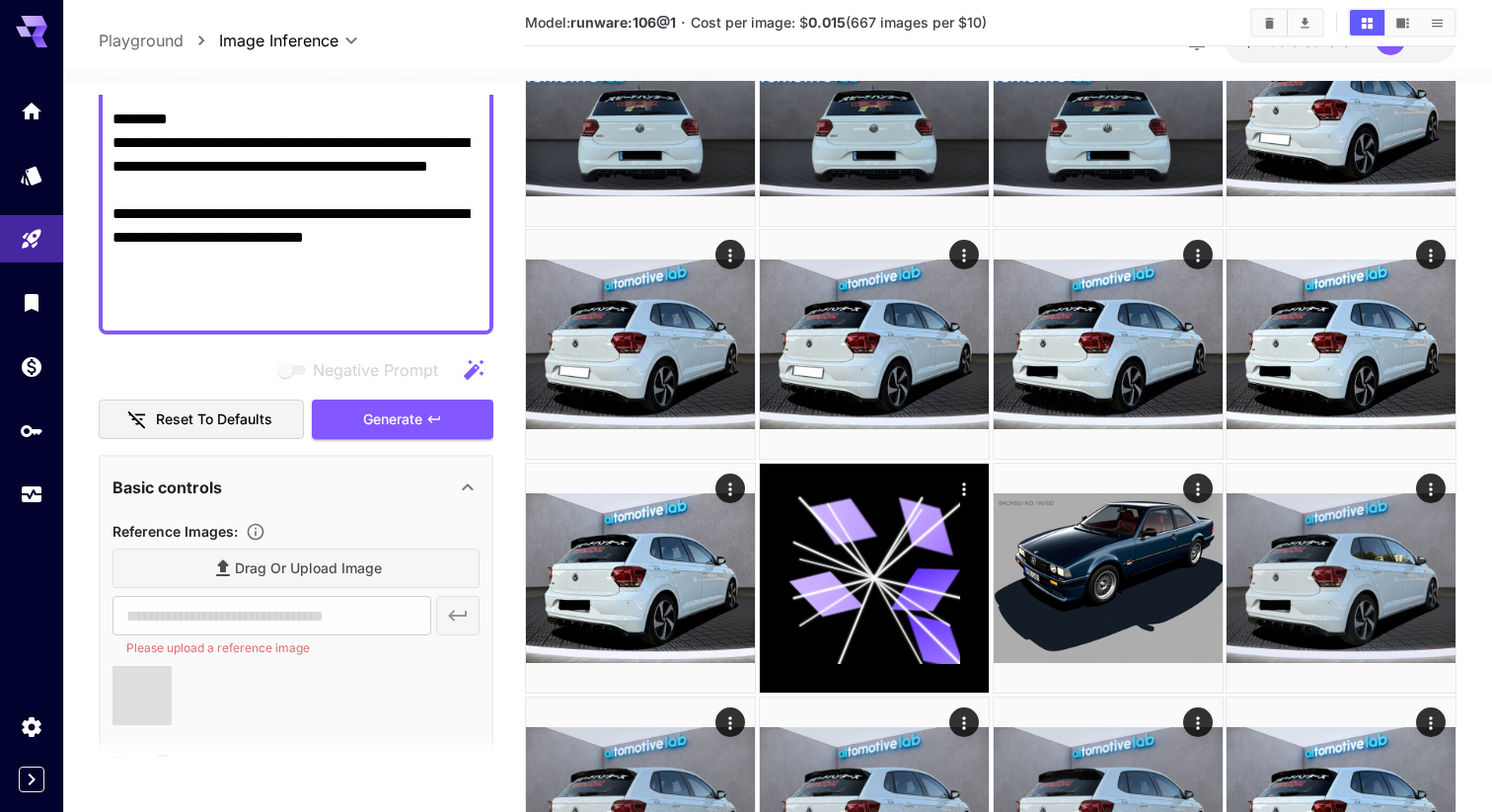 scroll, scrollTop: 719, scrollLeft: 0, axis: vertical 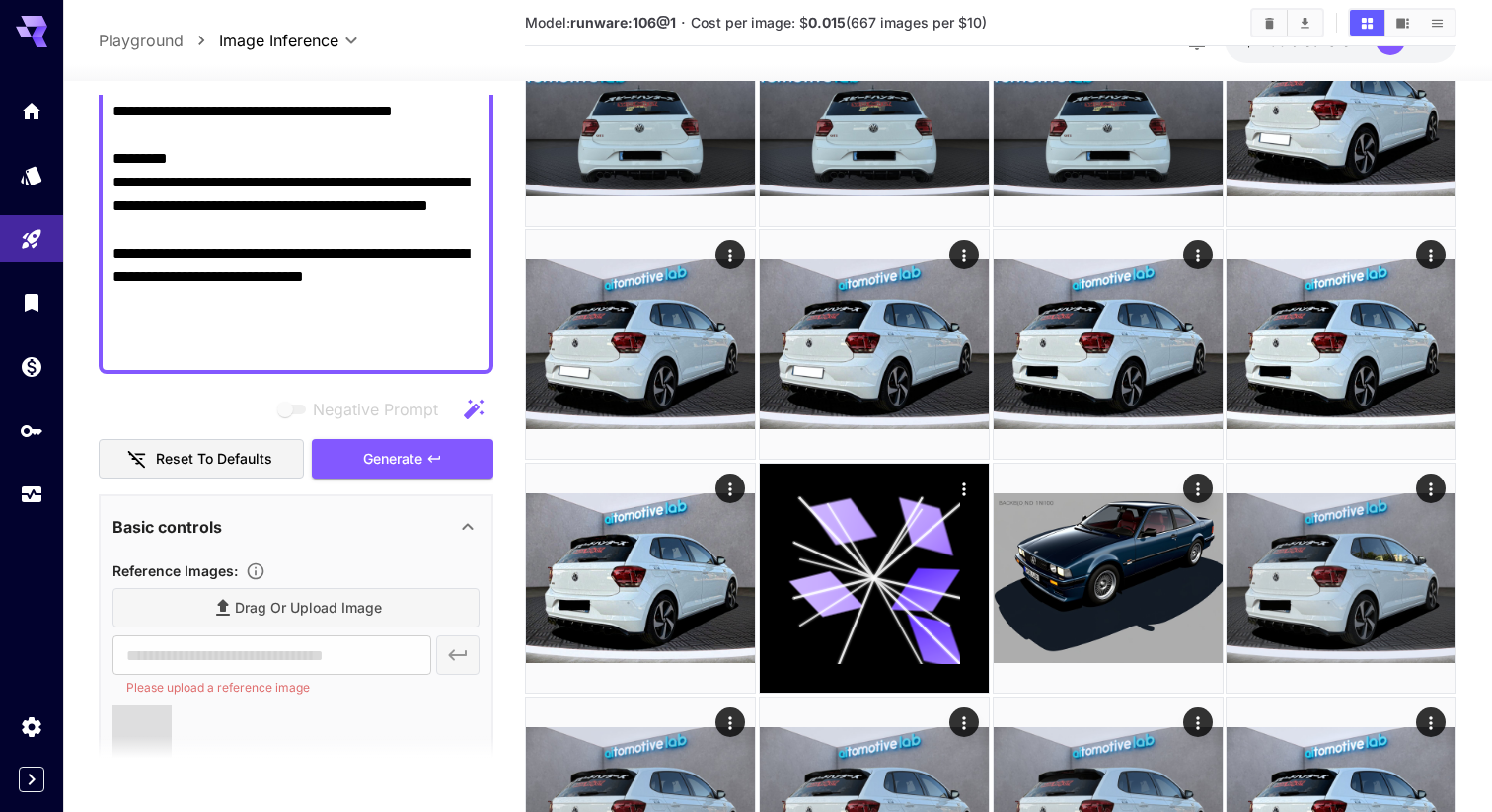 click on "Negative Prompt" at bounding box center (296, -42) 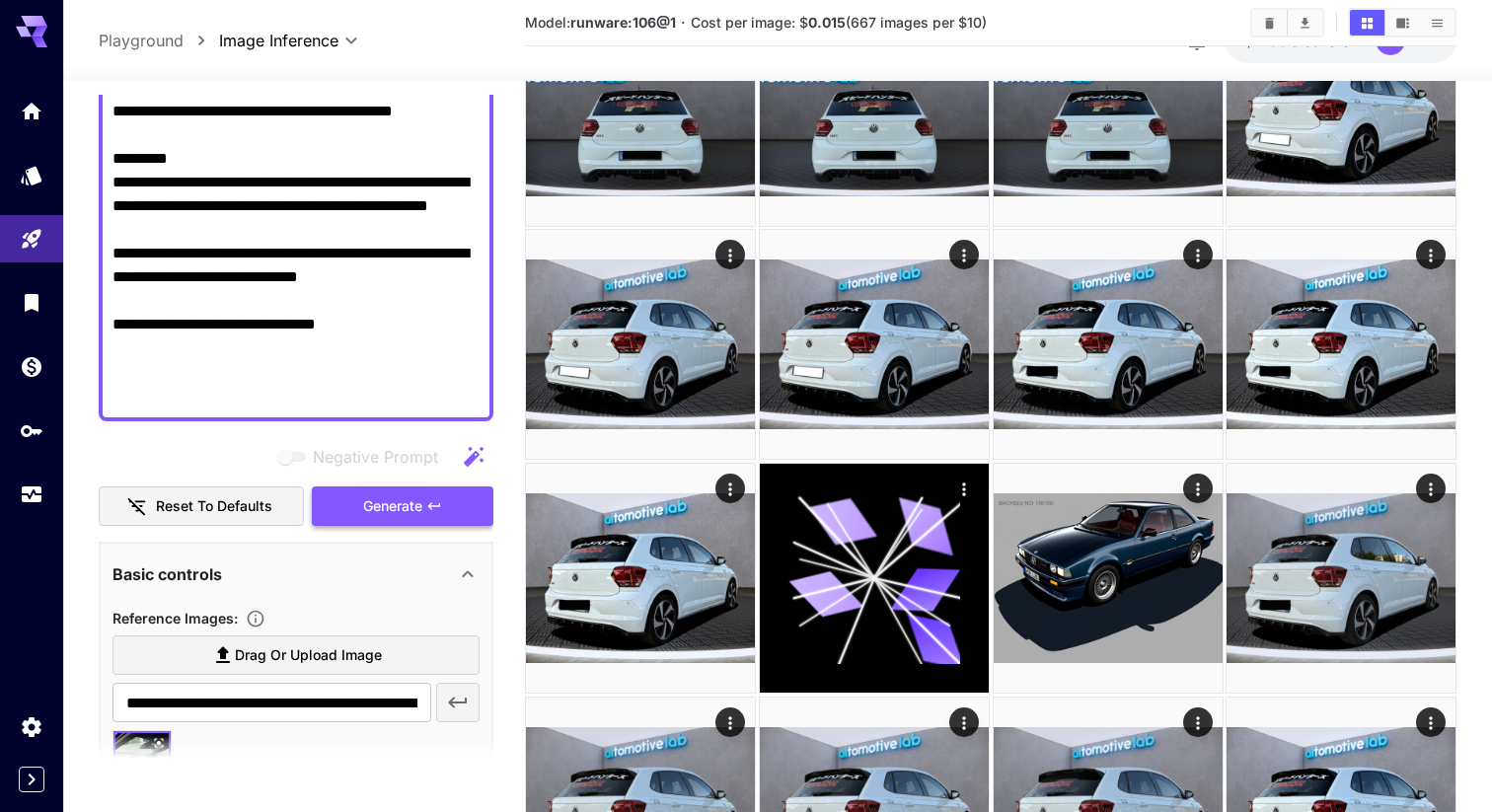 type on "**********" 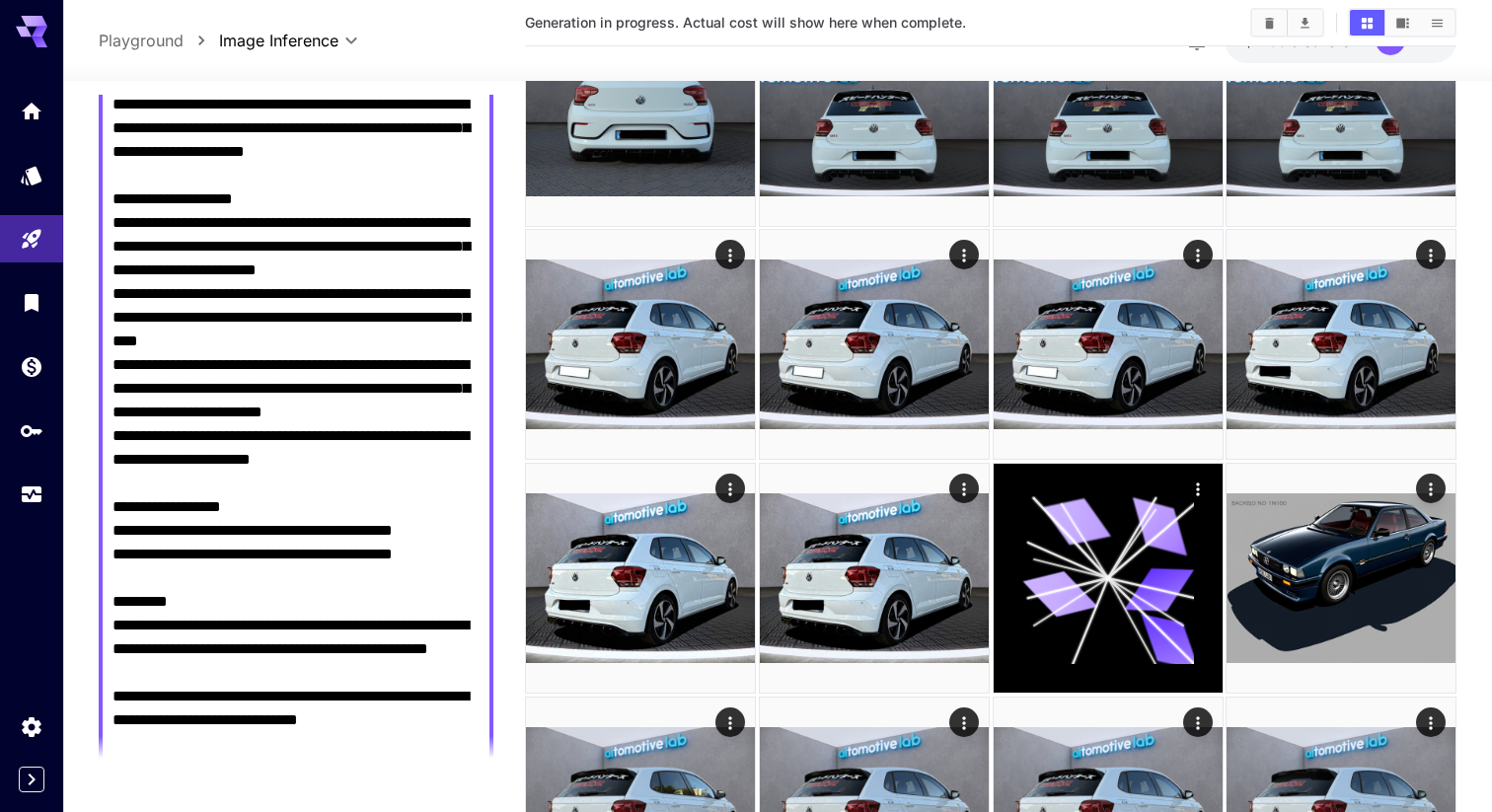scroll, scrollTop: 0, scrollLeft: 0, axis: both 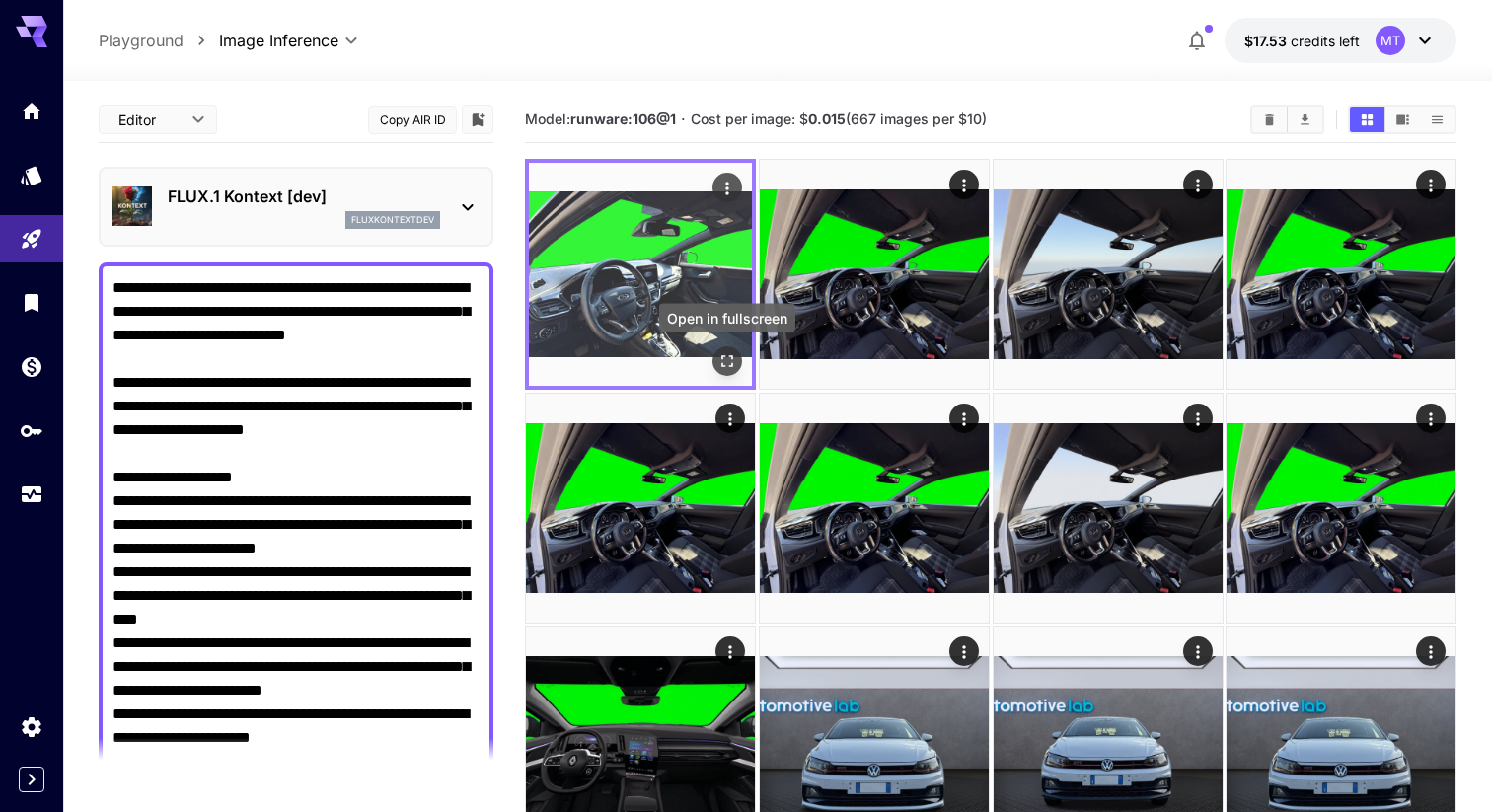 click 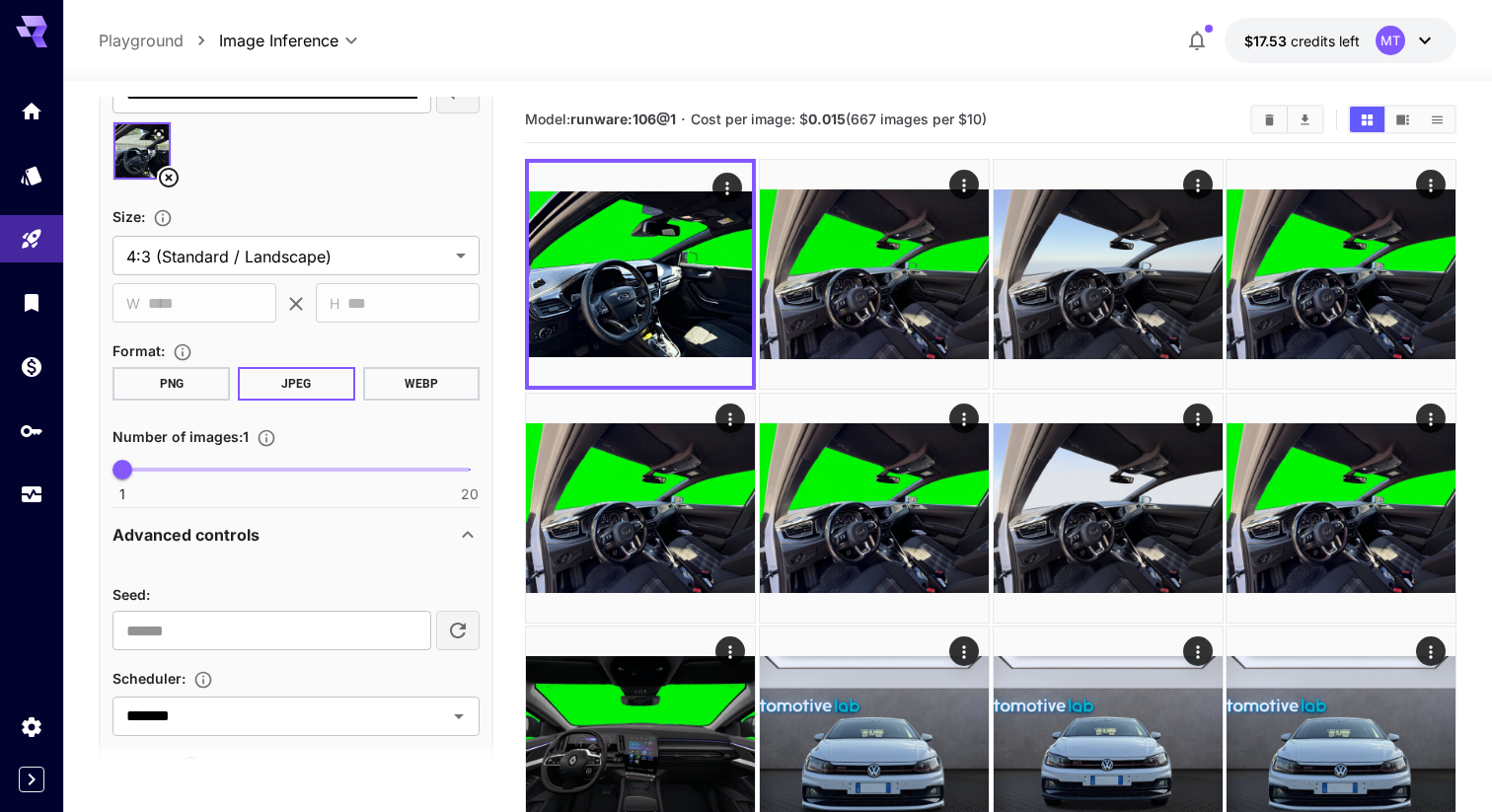 scroll, scrollTop: 1328, scrollLeft: 0, axis: vertical 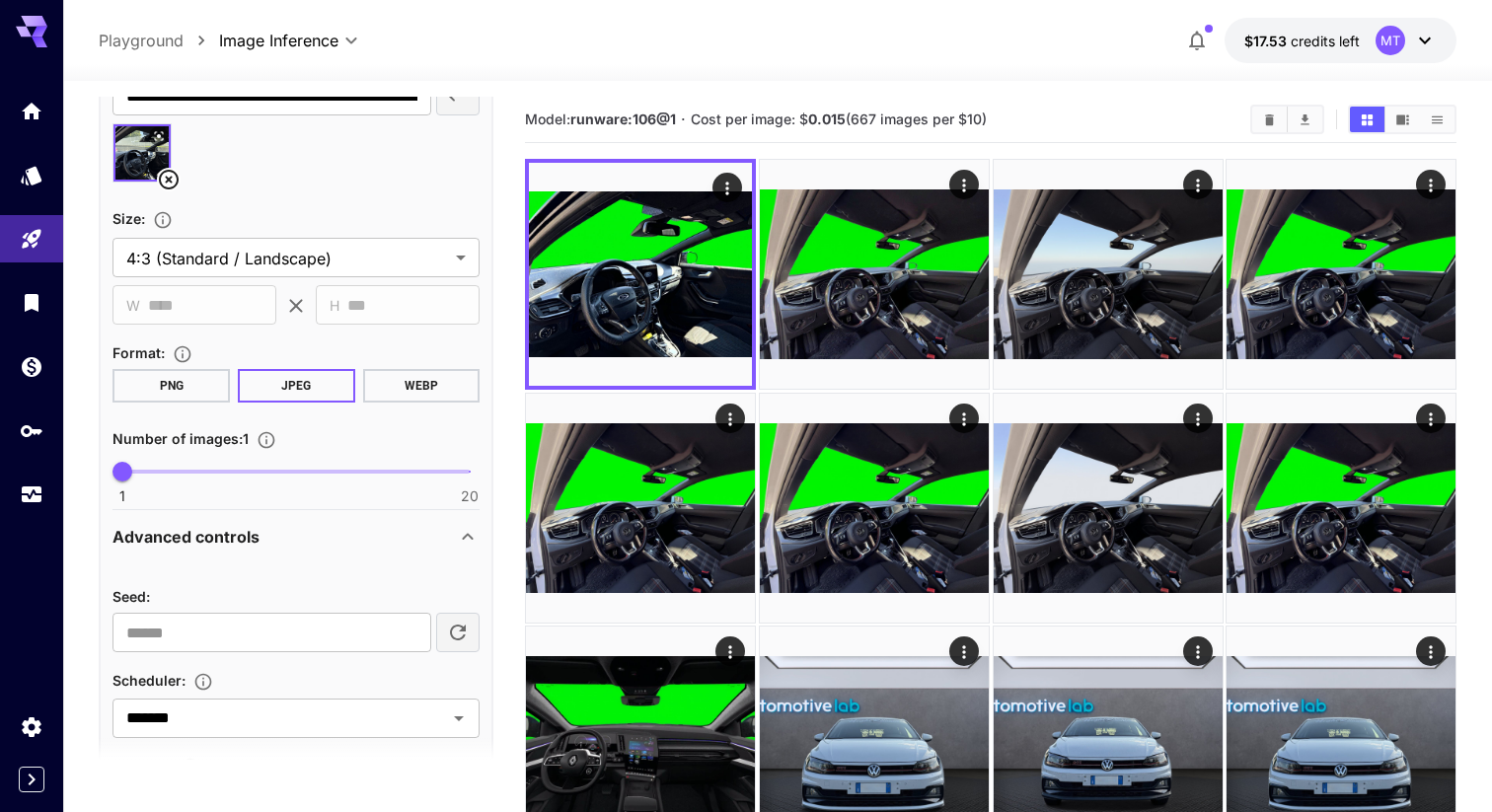 click 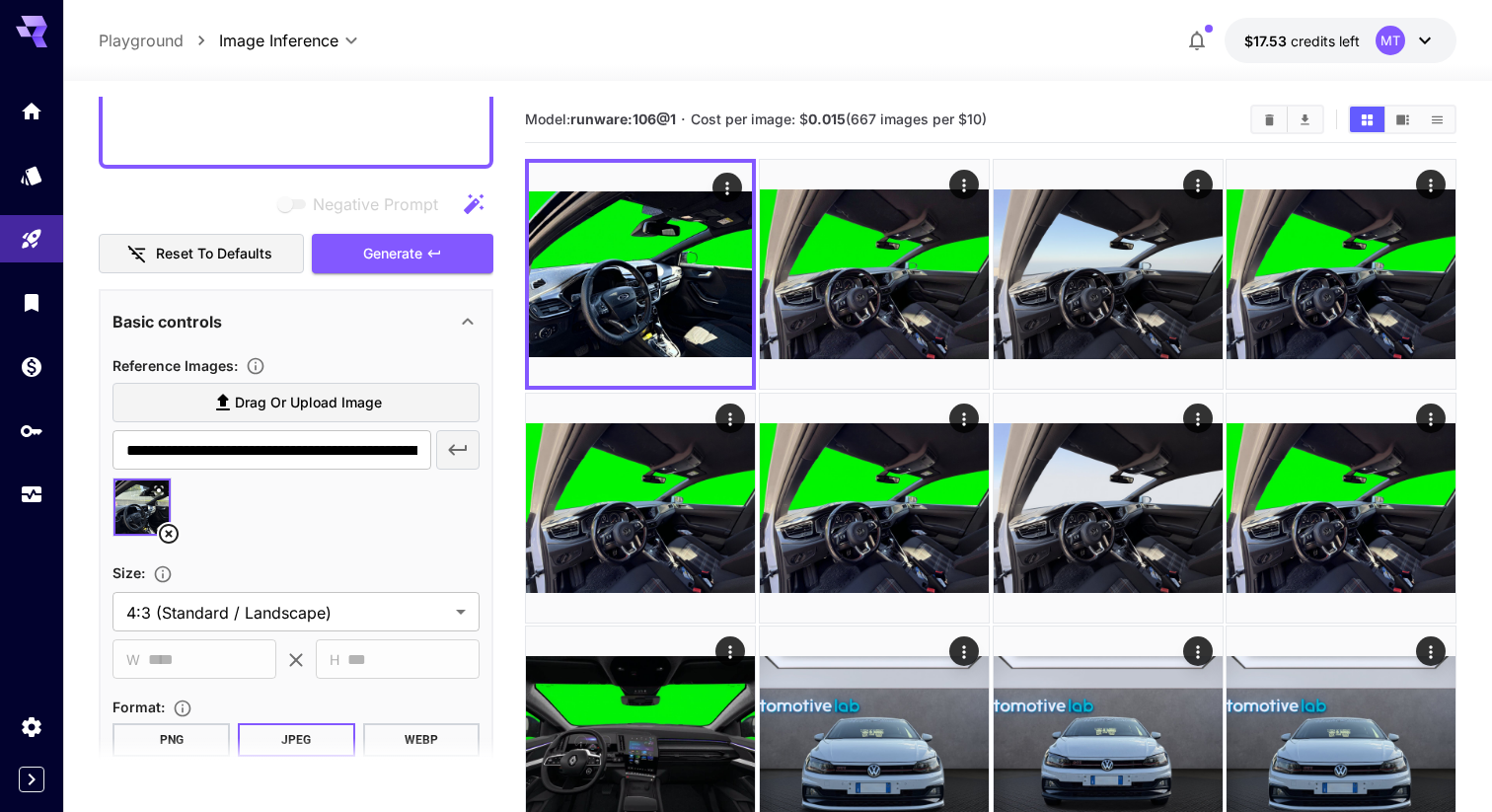 scroll, scrollTop: 947, scrollLeft: 0, axis: vertical 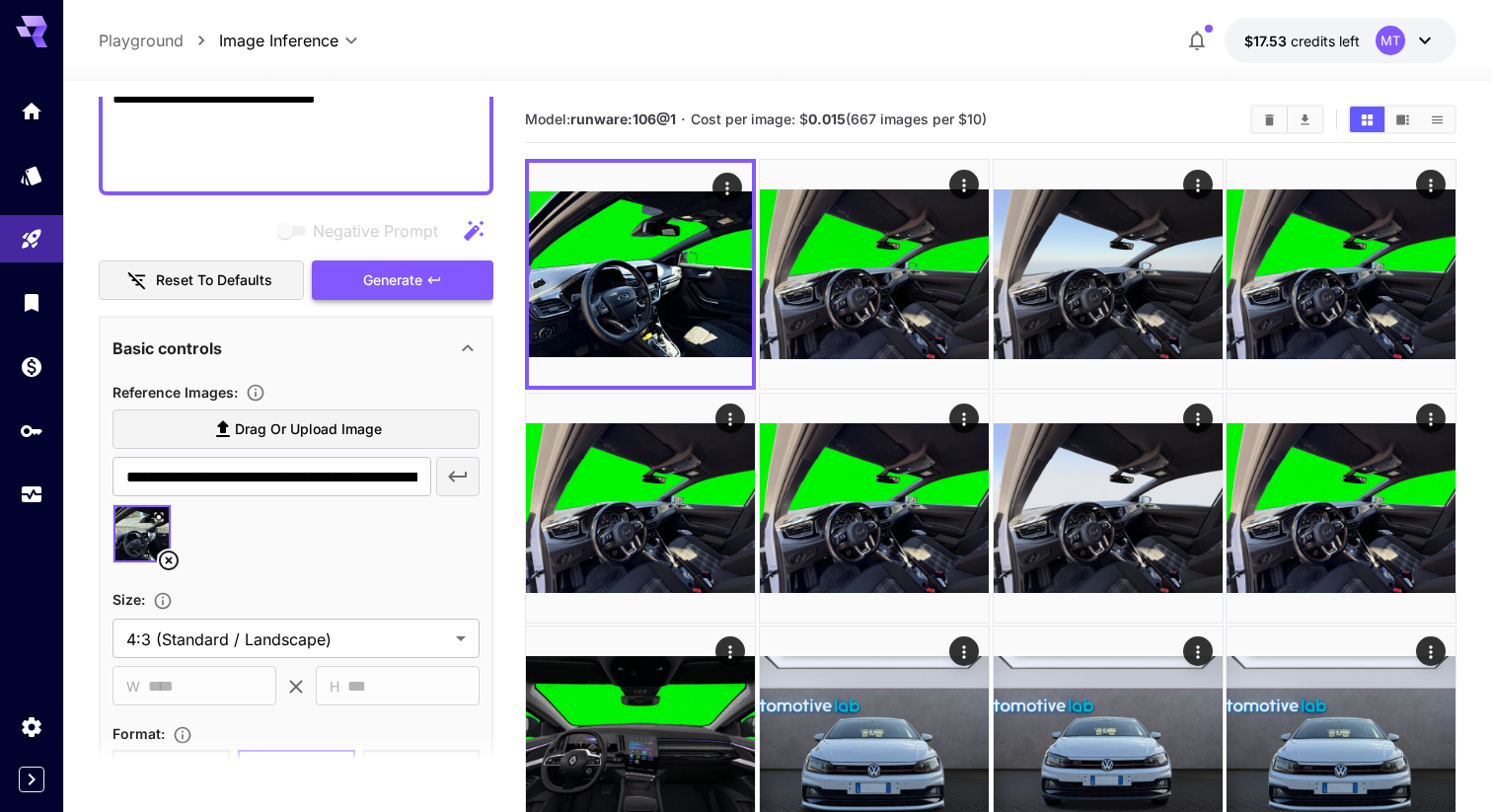 click on "Generate" at bounding box center (403, 280) 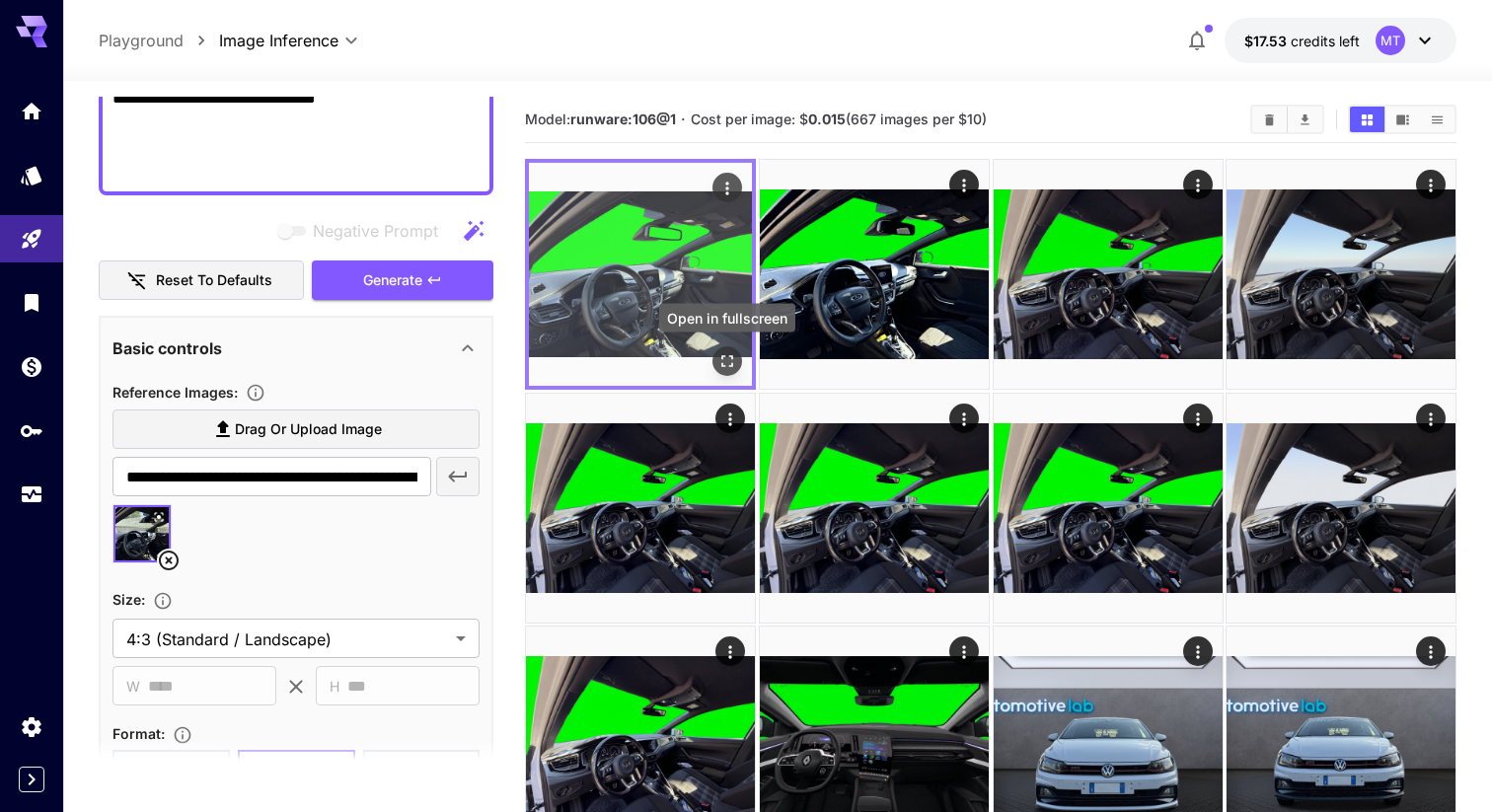 click 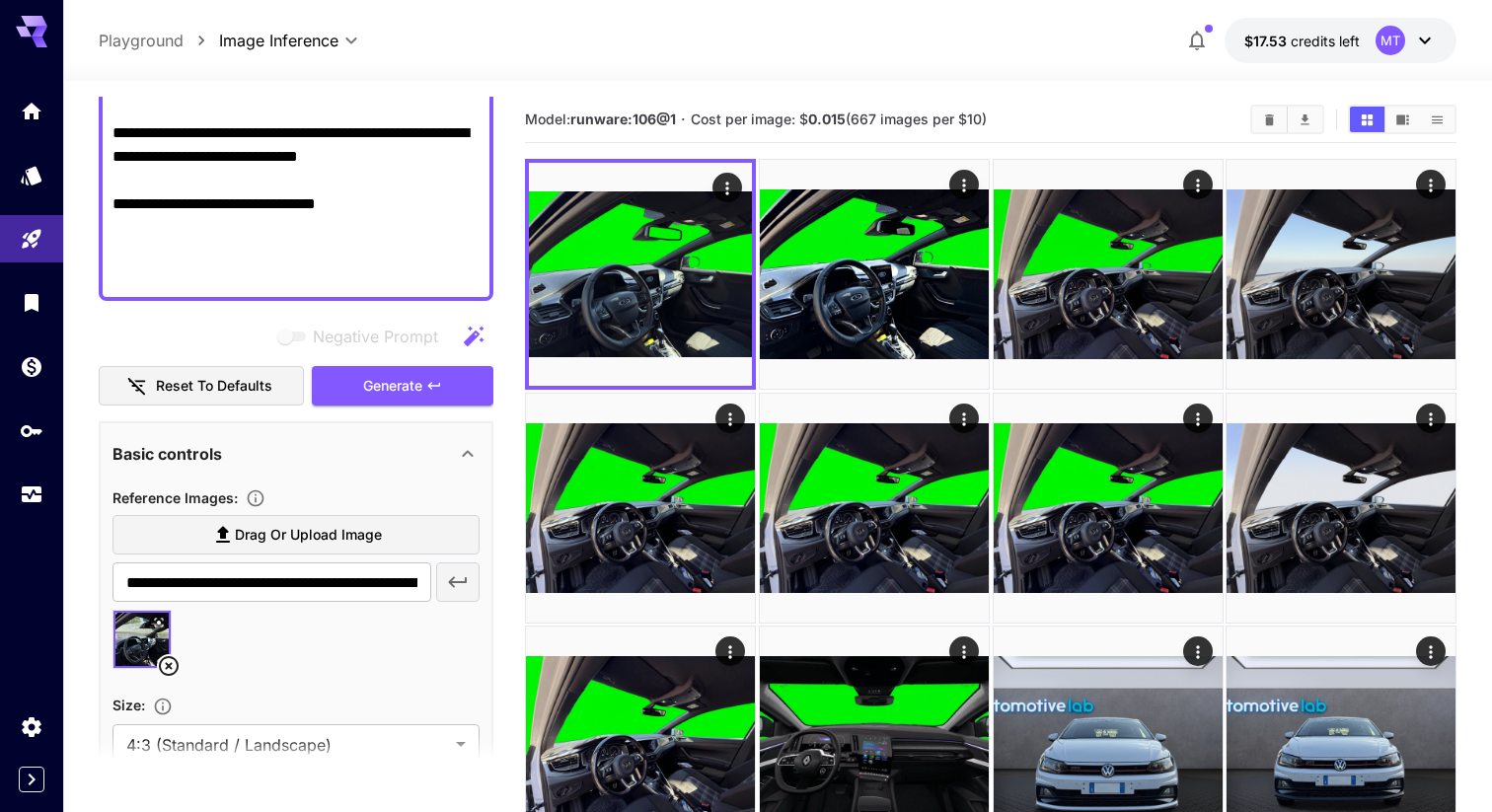 scroll, scrollTop: 835, scrollLeft: 0, axis: vertical 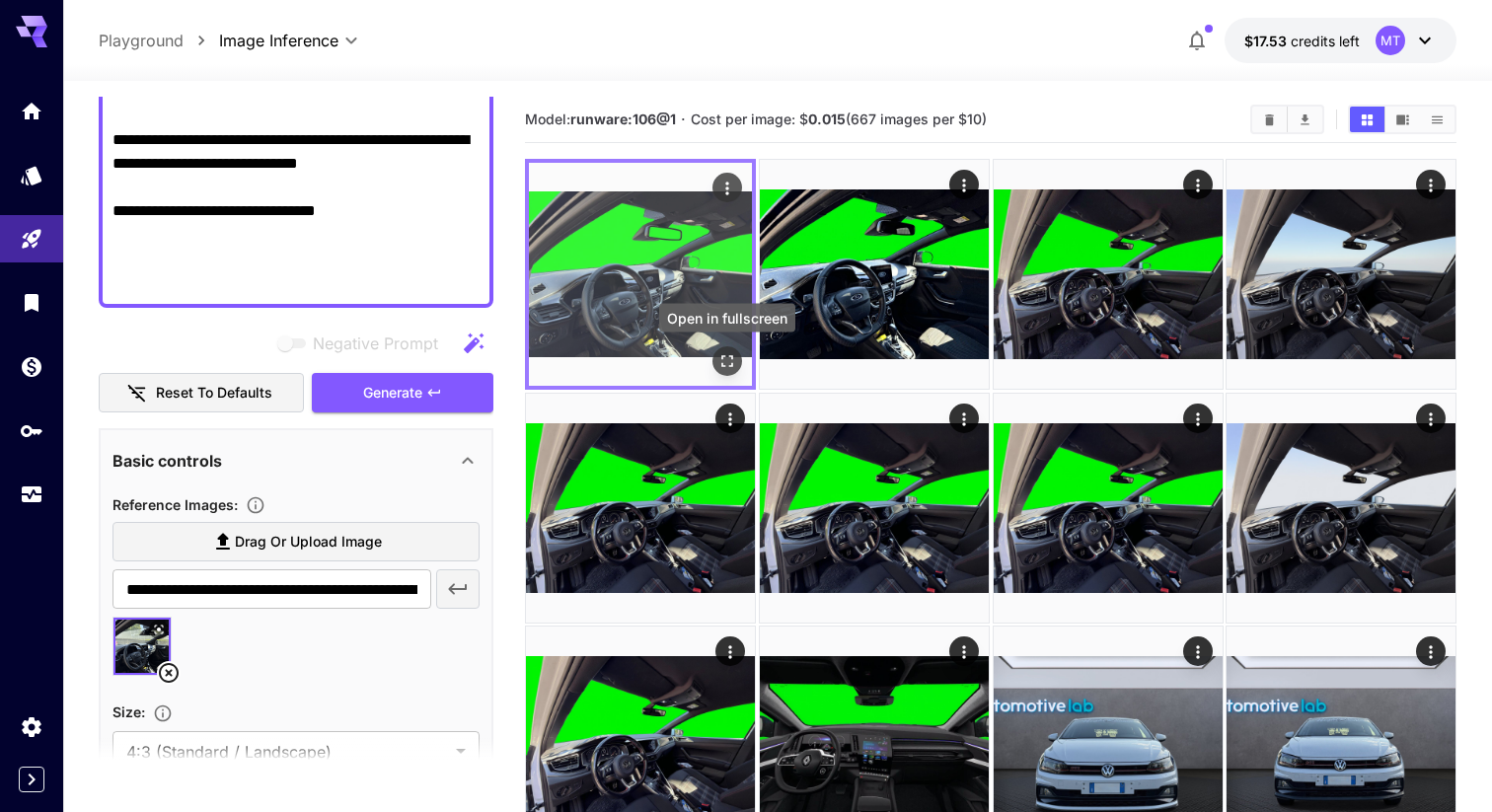 click 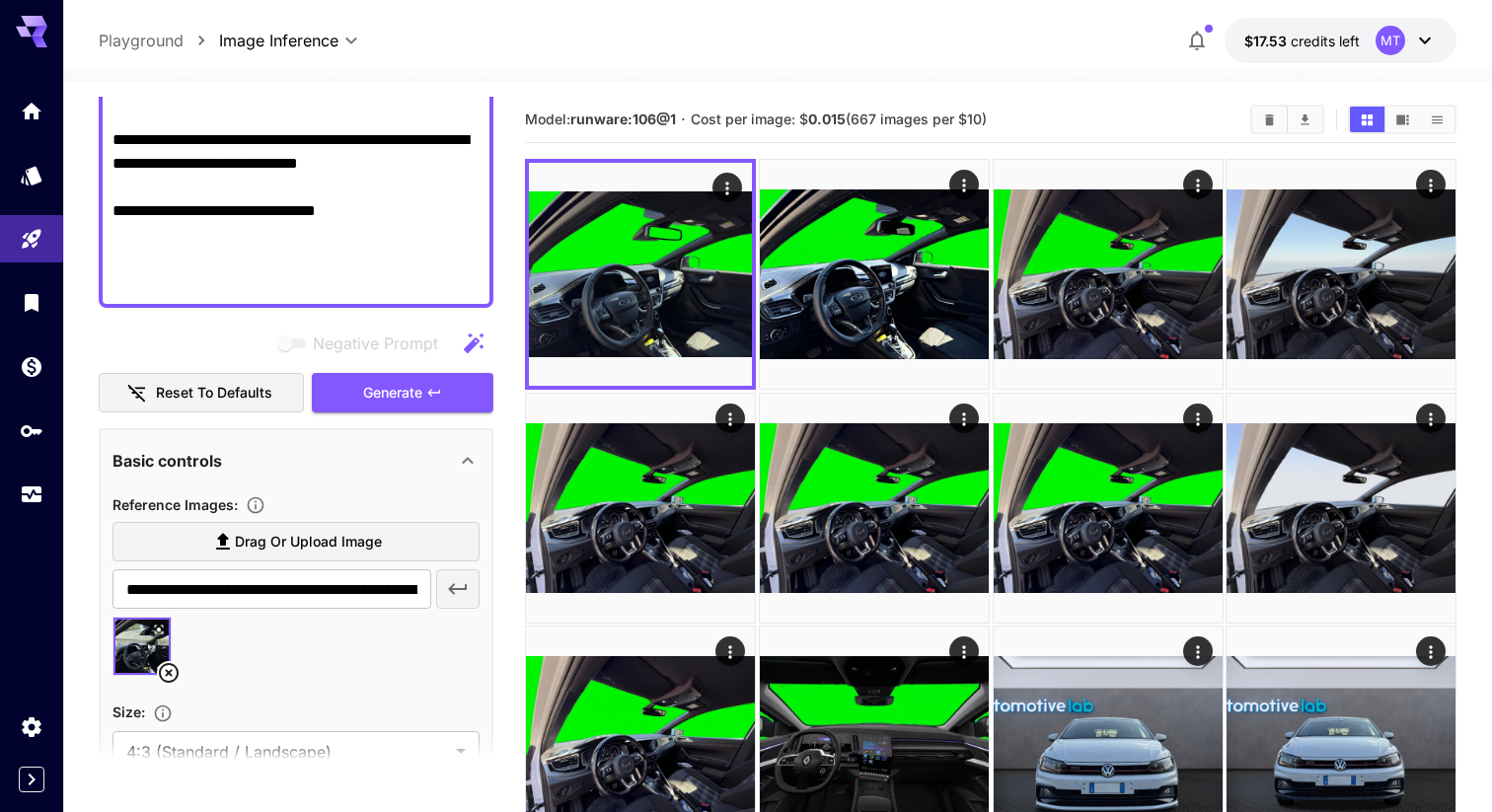 drag, startPoint x: 408, startPoint y: 257, endPoint x: 81, endPoint y: 257, distance: 327 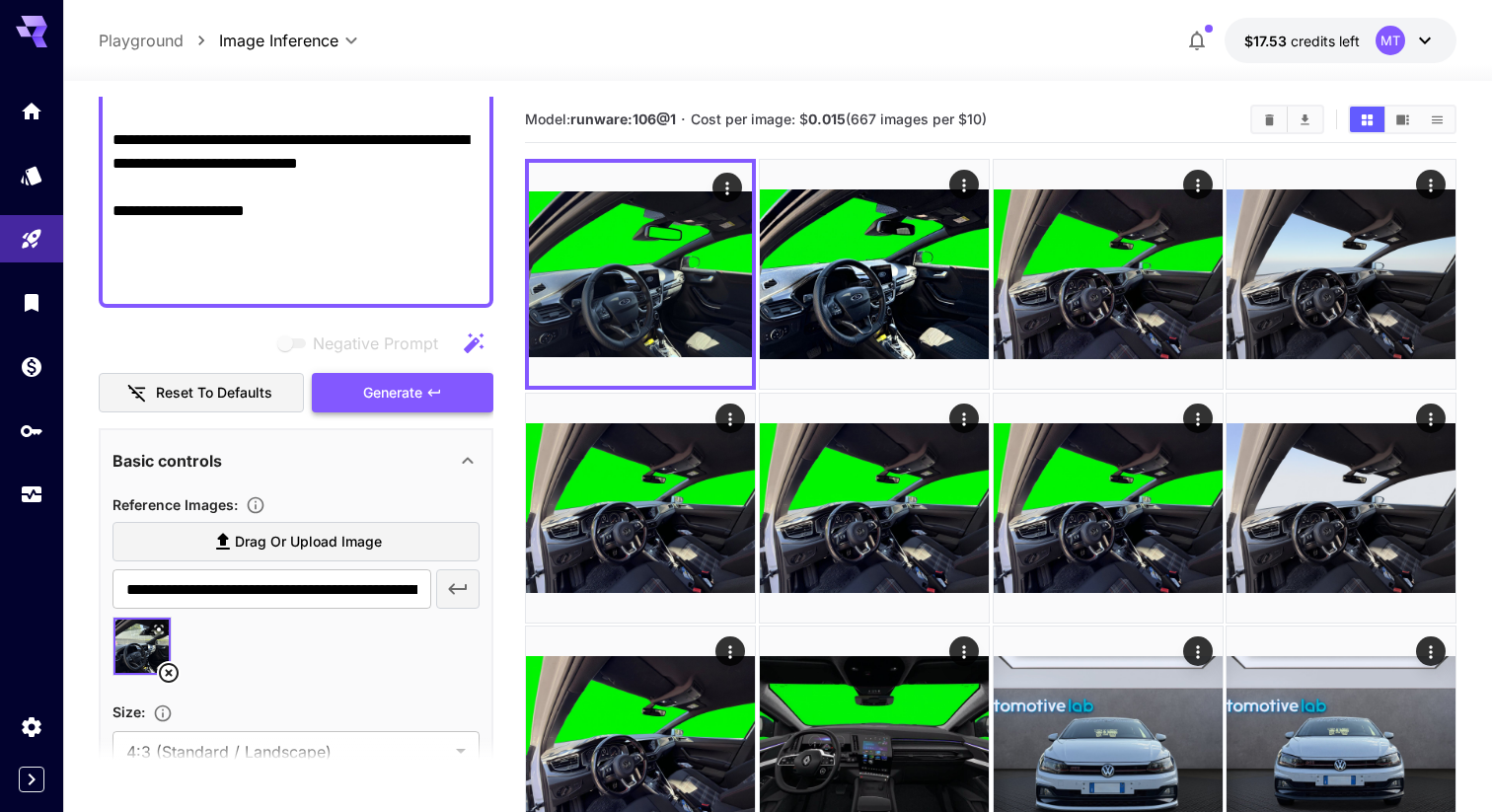 click on "Generate" at bounding box center (403, 393) 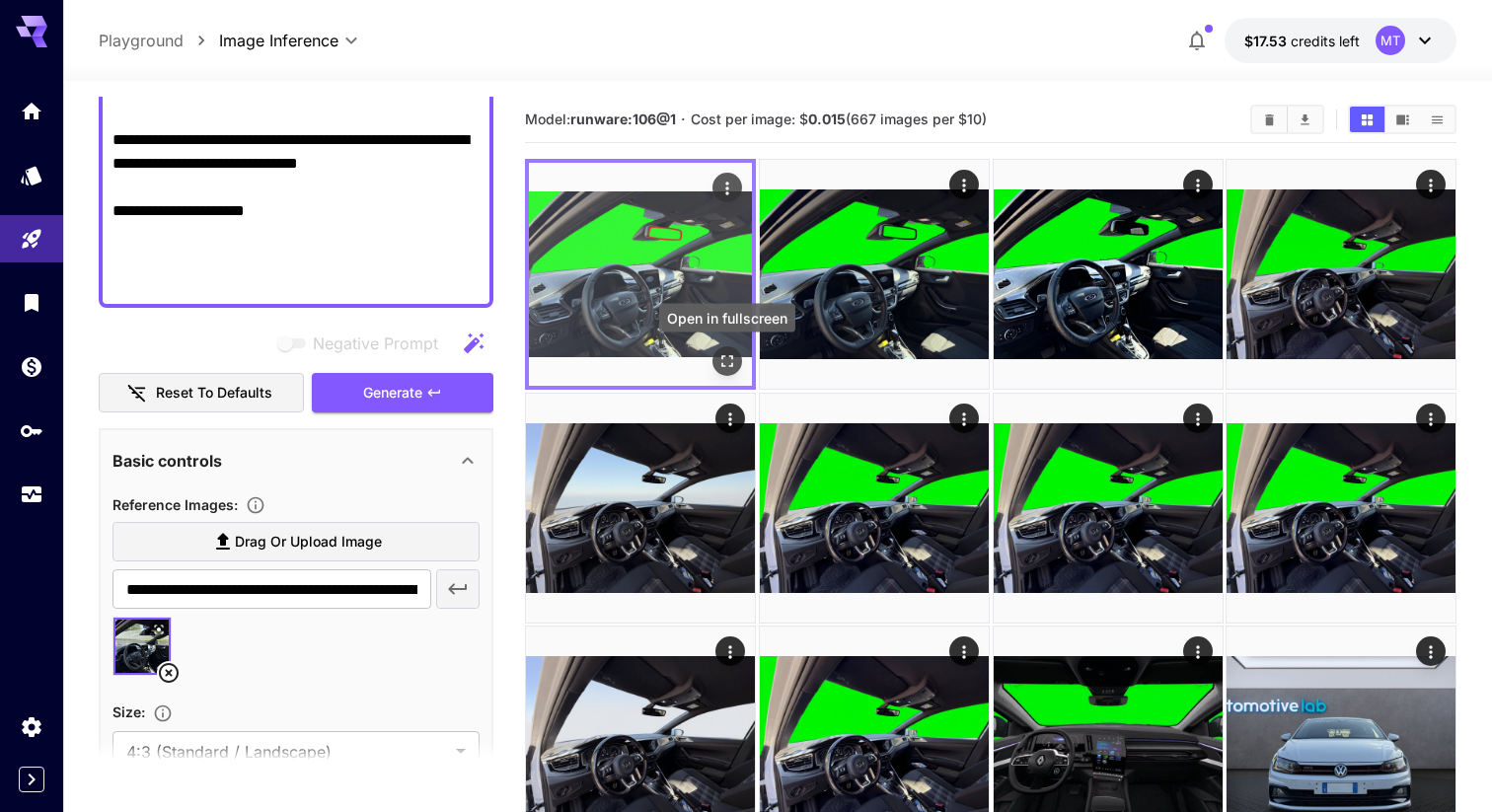 click 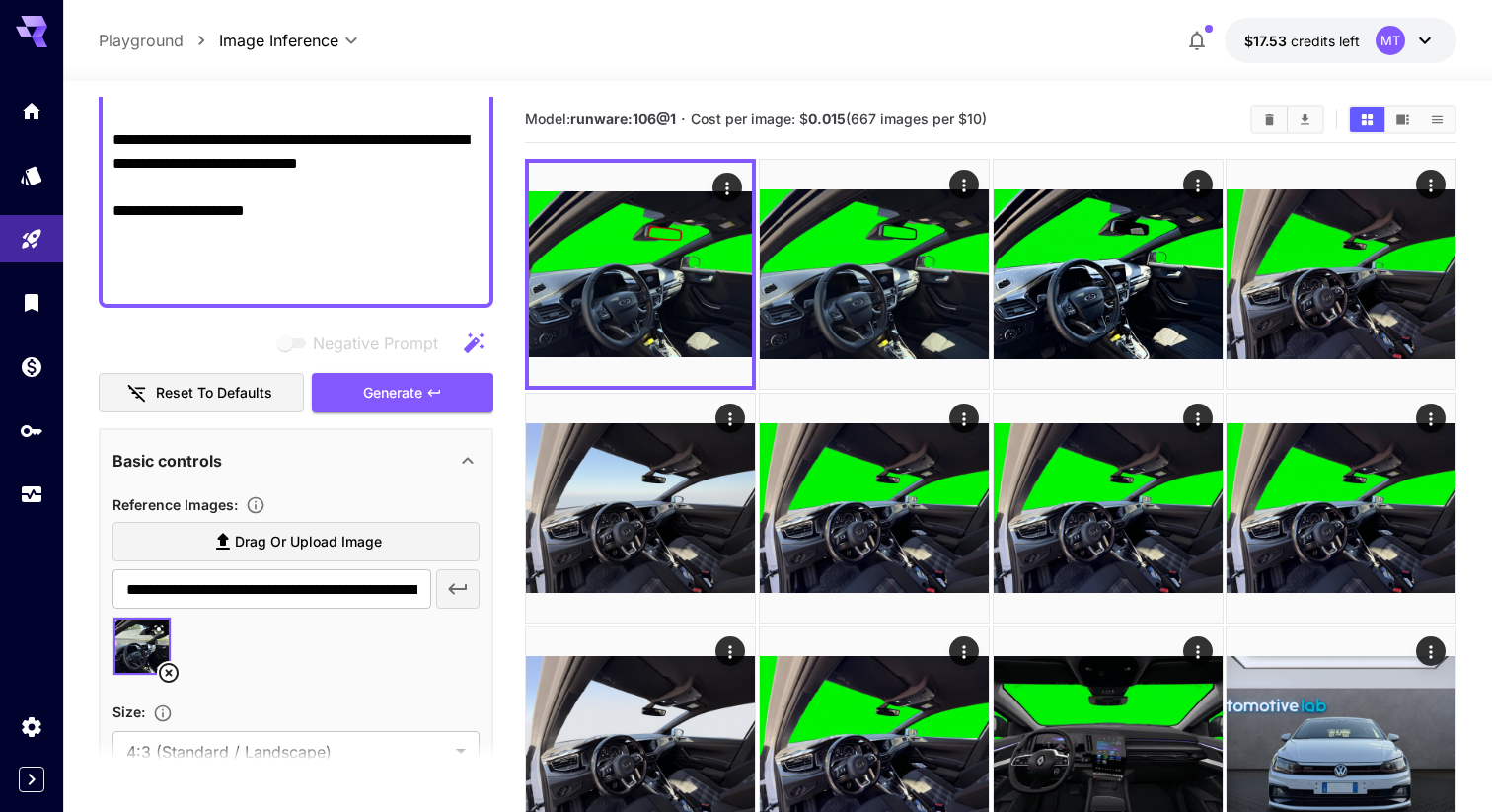 click on "Negative Prompt" at bounding box center (296, -132) 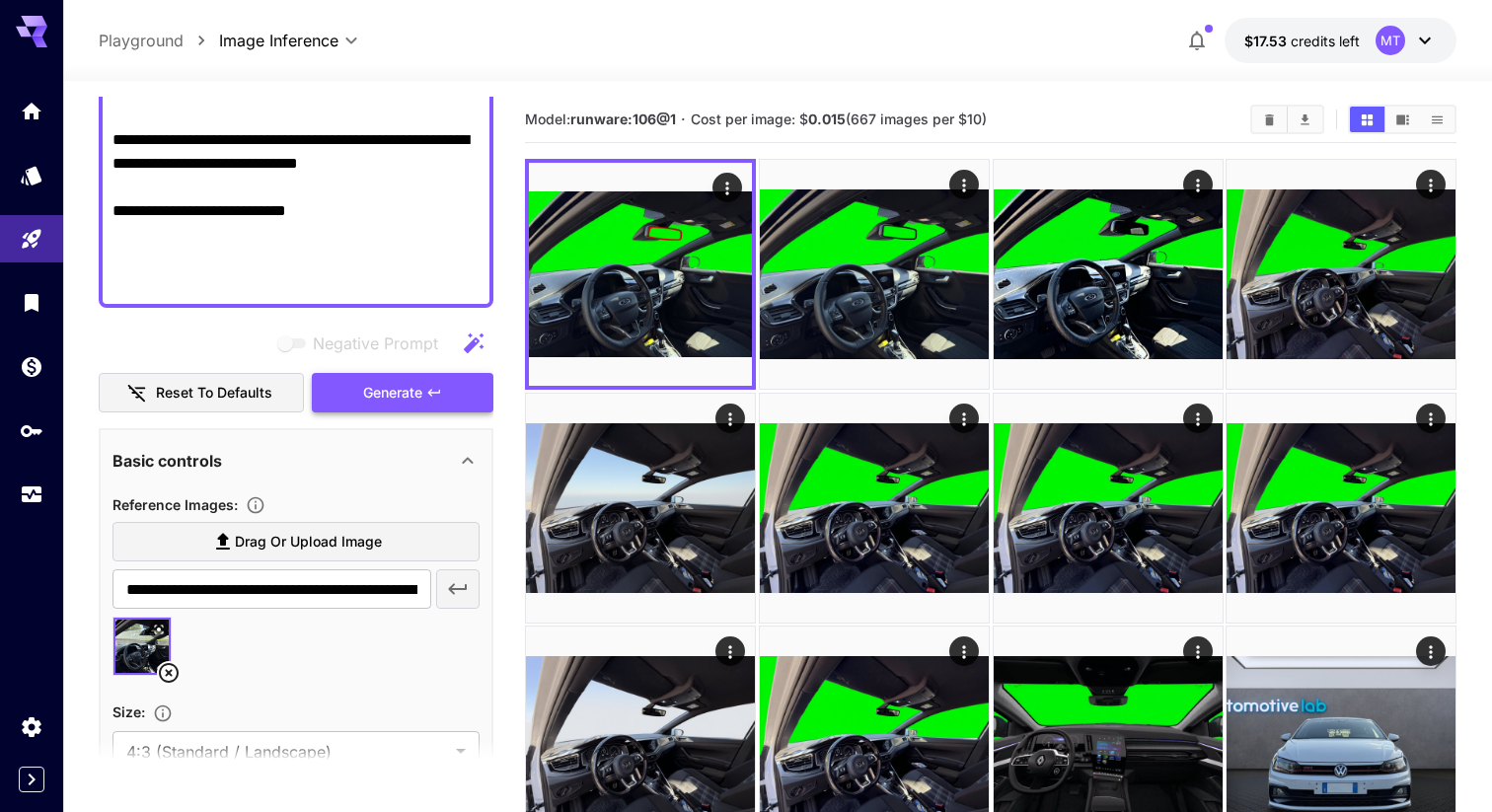 type on "**********" 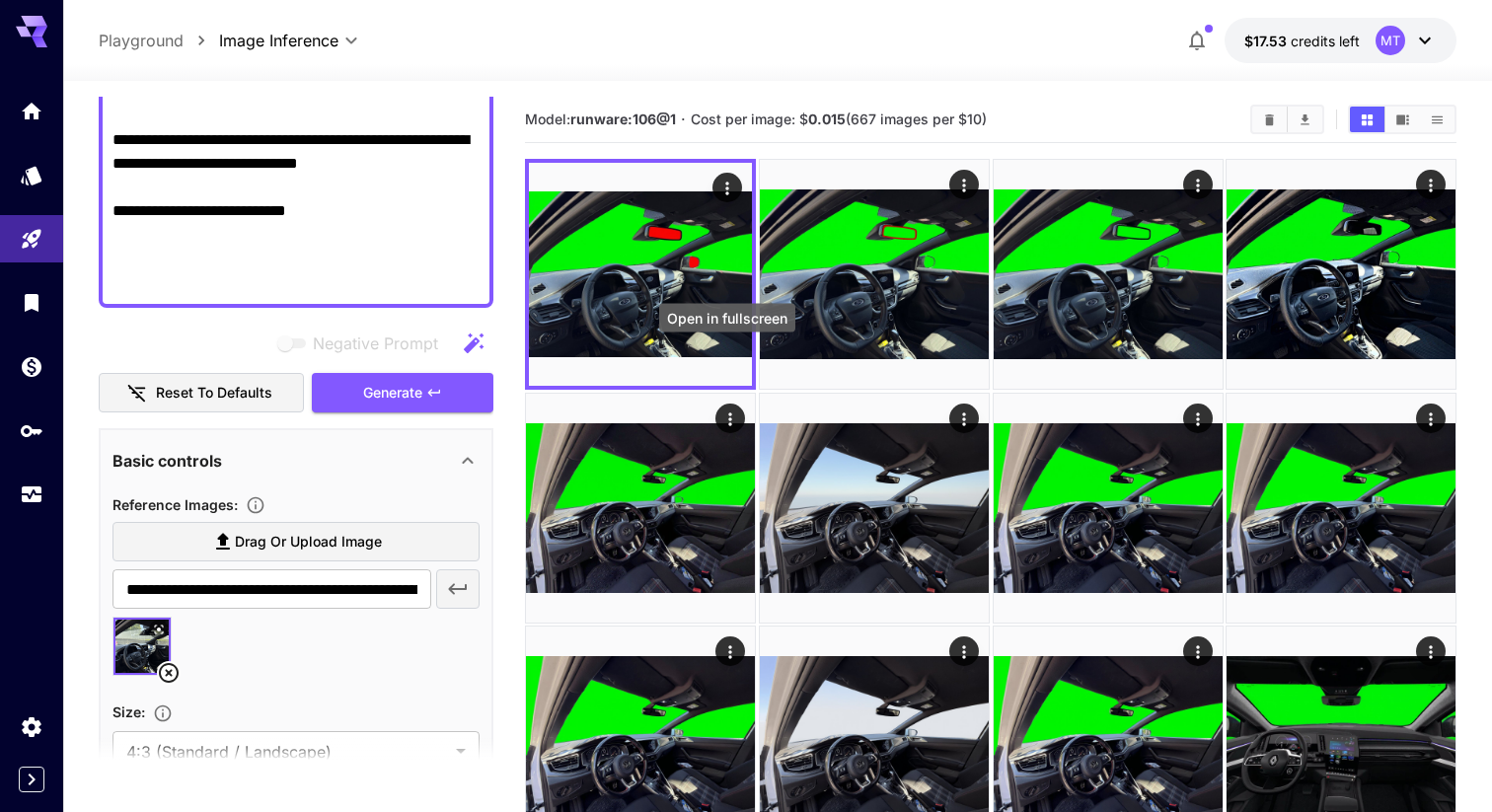 click at bounding box center [0, 0] 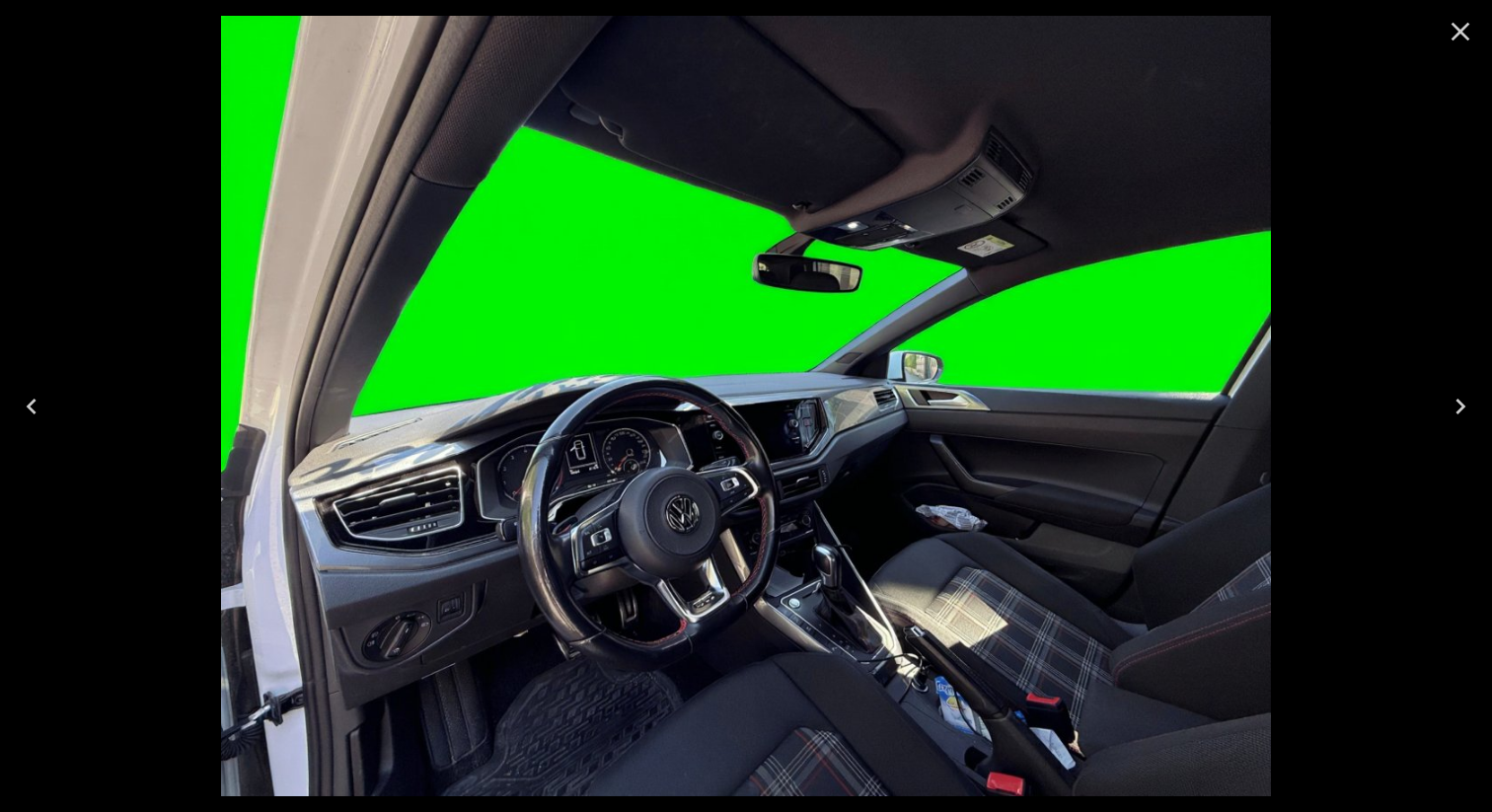 scroll, scrollTop: 0, scrollLeft: 0, axis: both 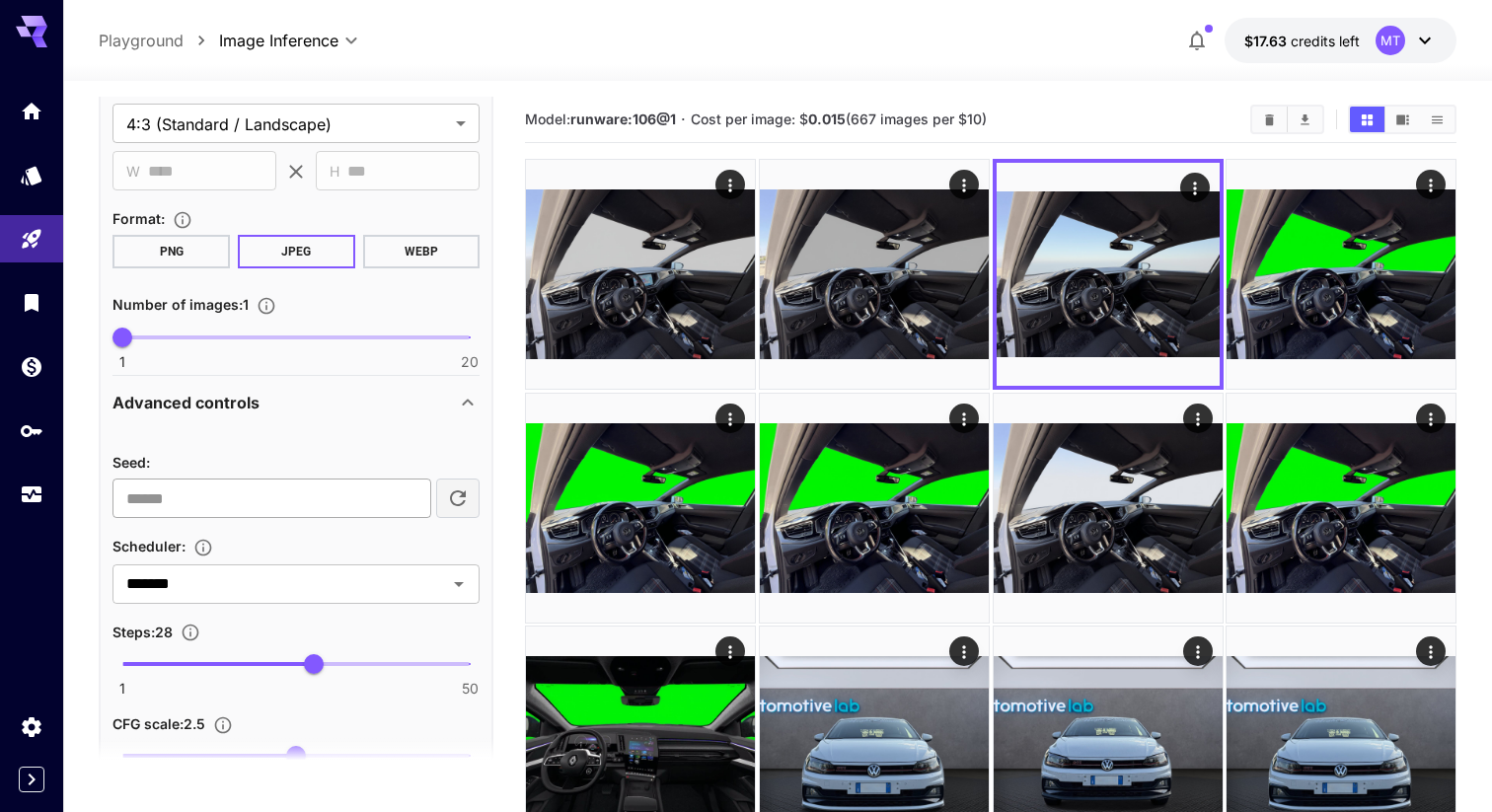 click on "**********" at bounding box center (271, 498) 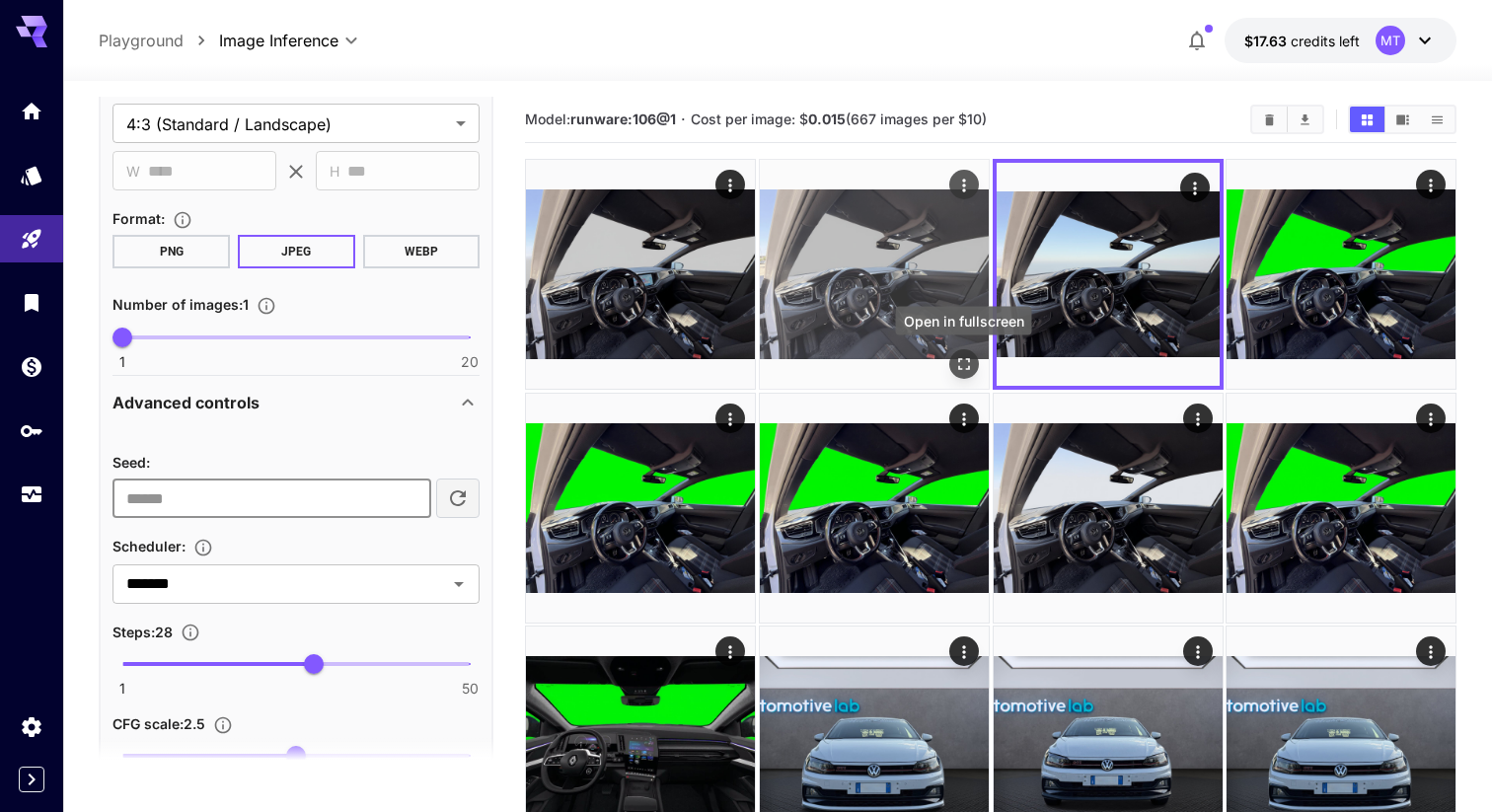 click at bounding box center (963, 364) 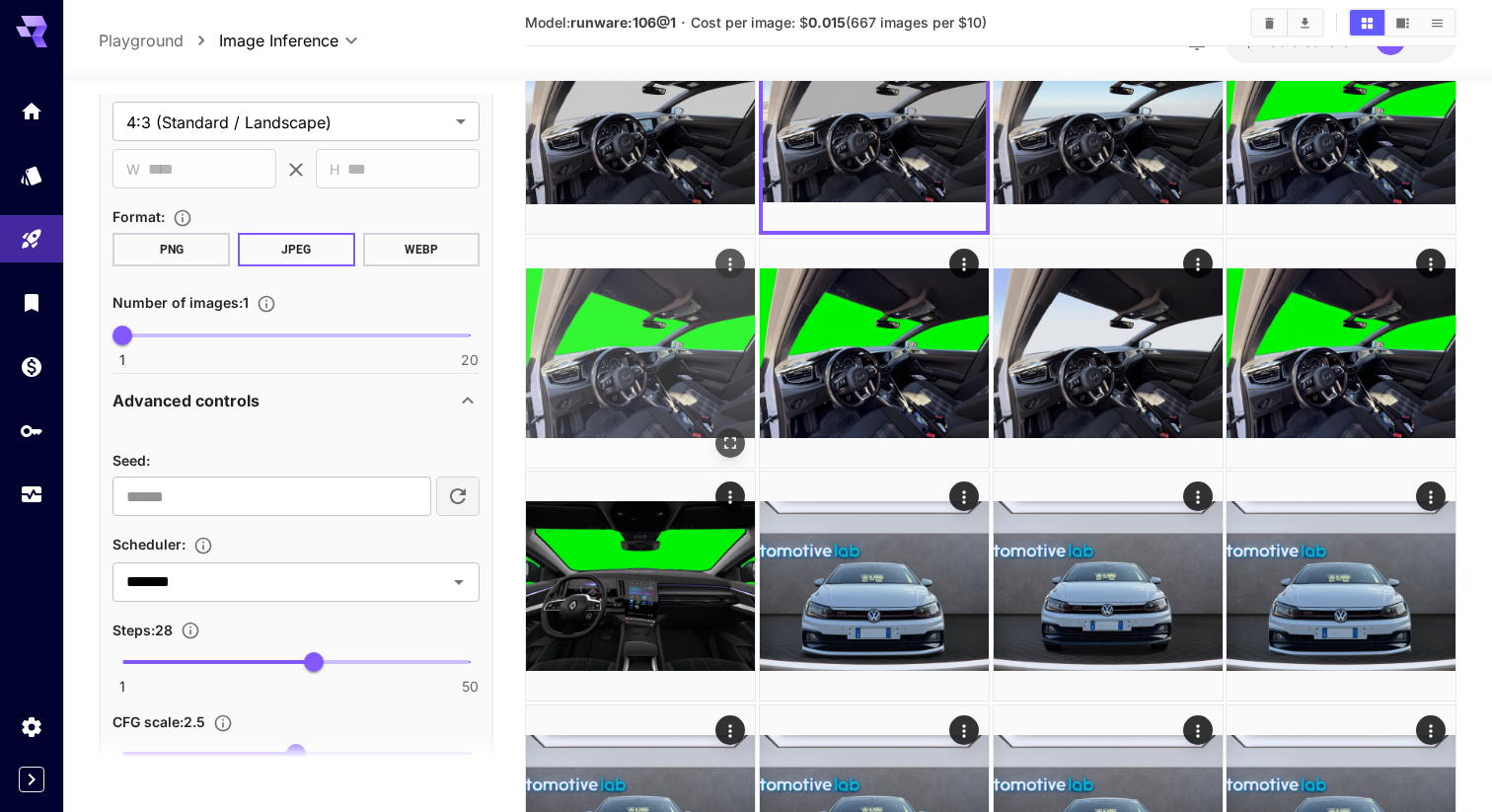 scroll, scrollTop: 0, scrollLeft: 0, axis: both 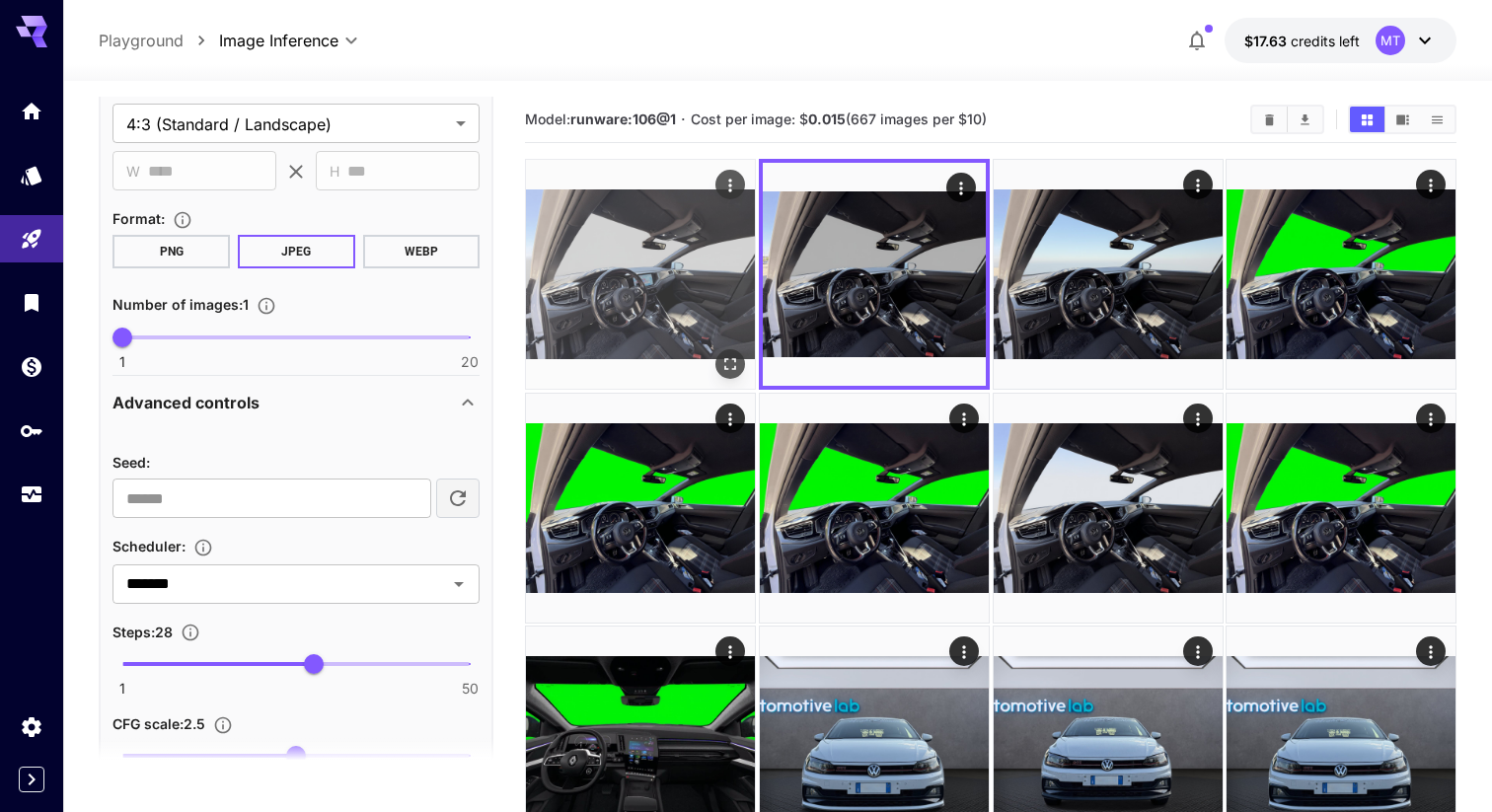 click at bounding box center [730, 364] 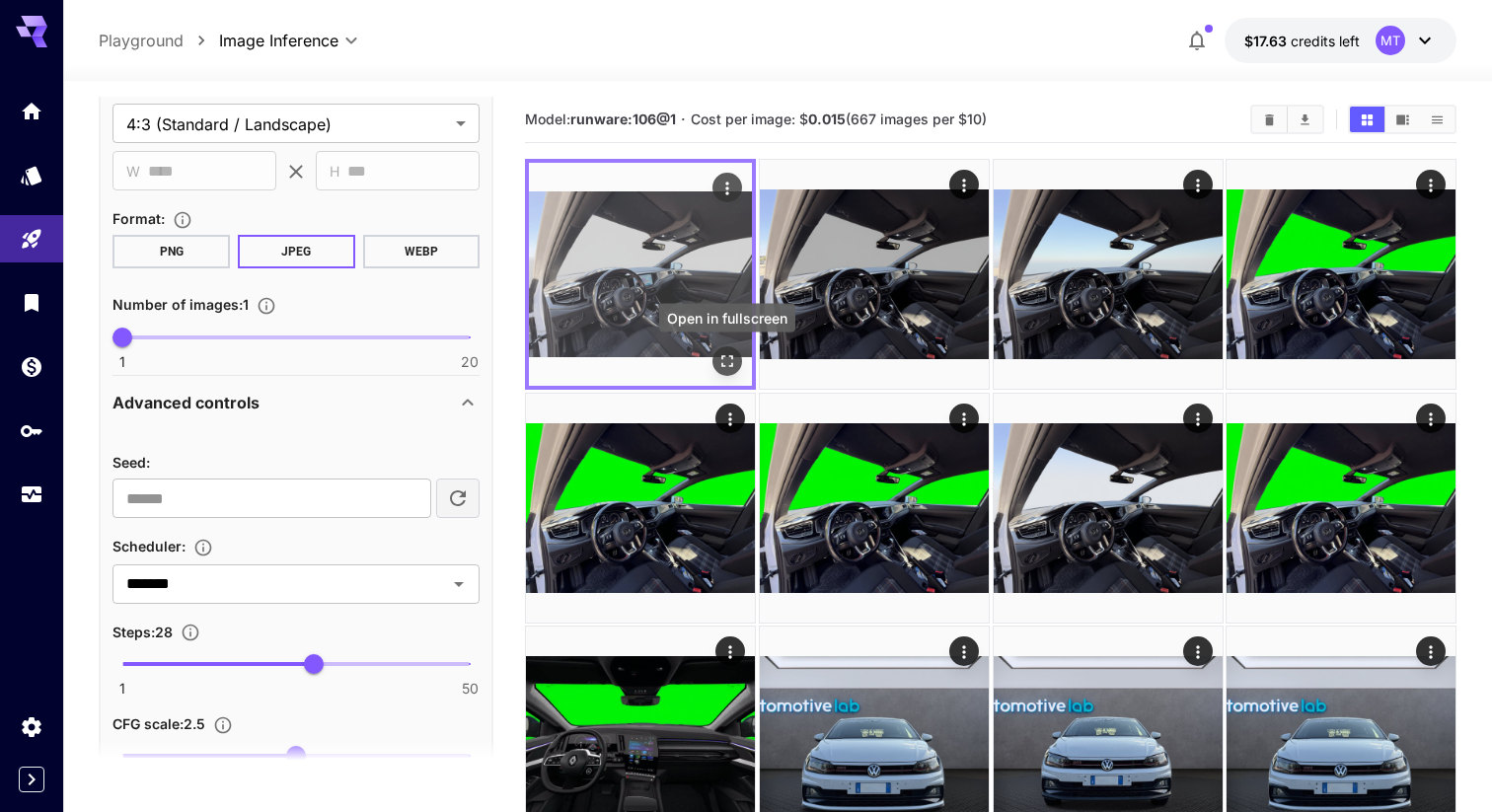click 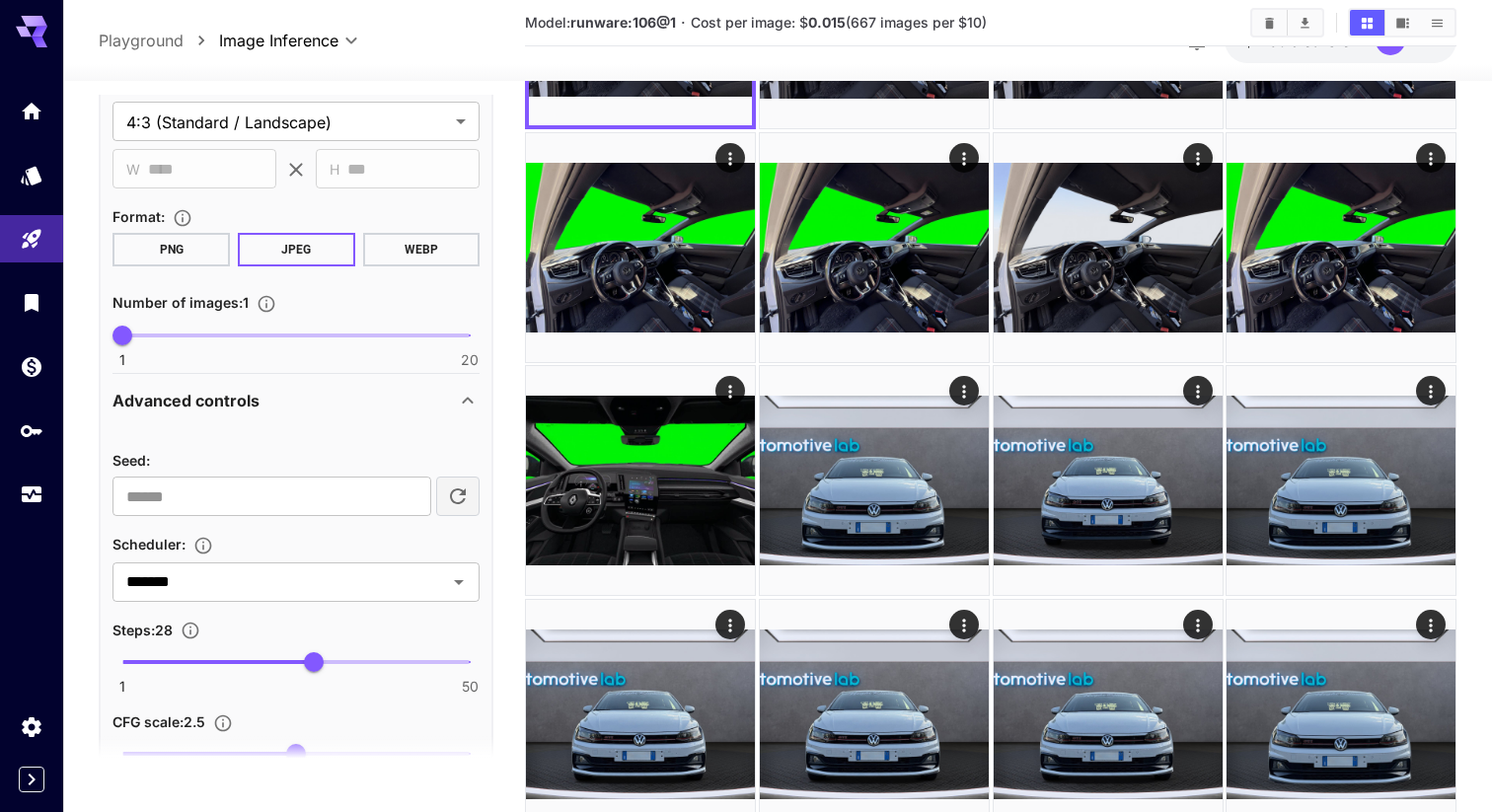 scroll, scrollTop: 0, scrollLeft: 0, axis: both 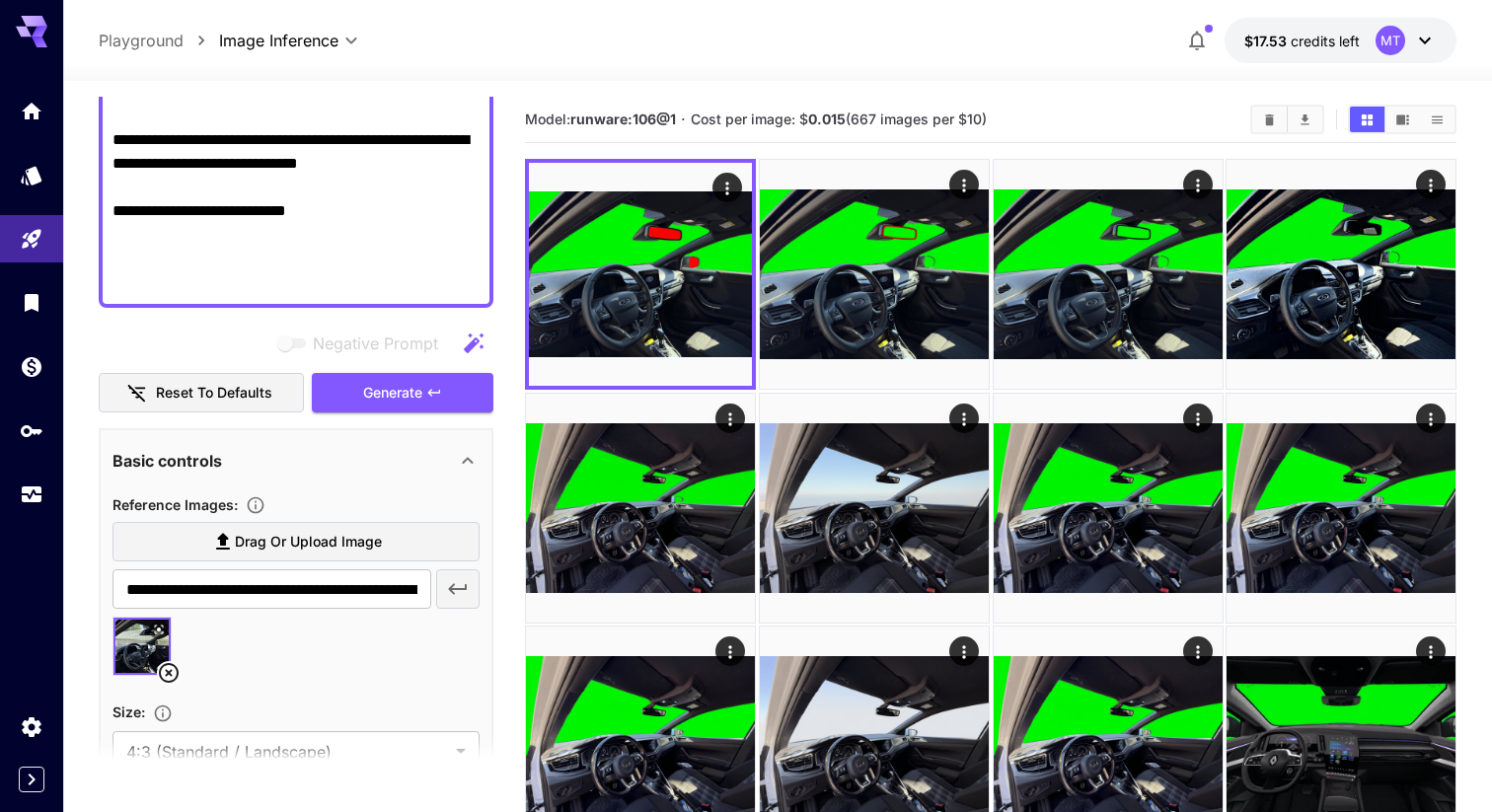 click 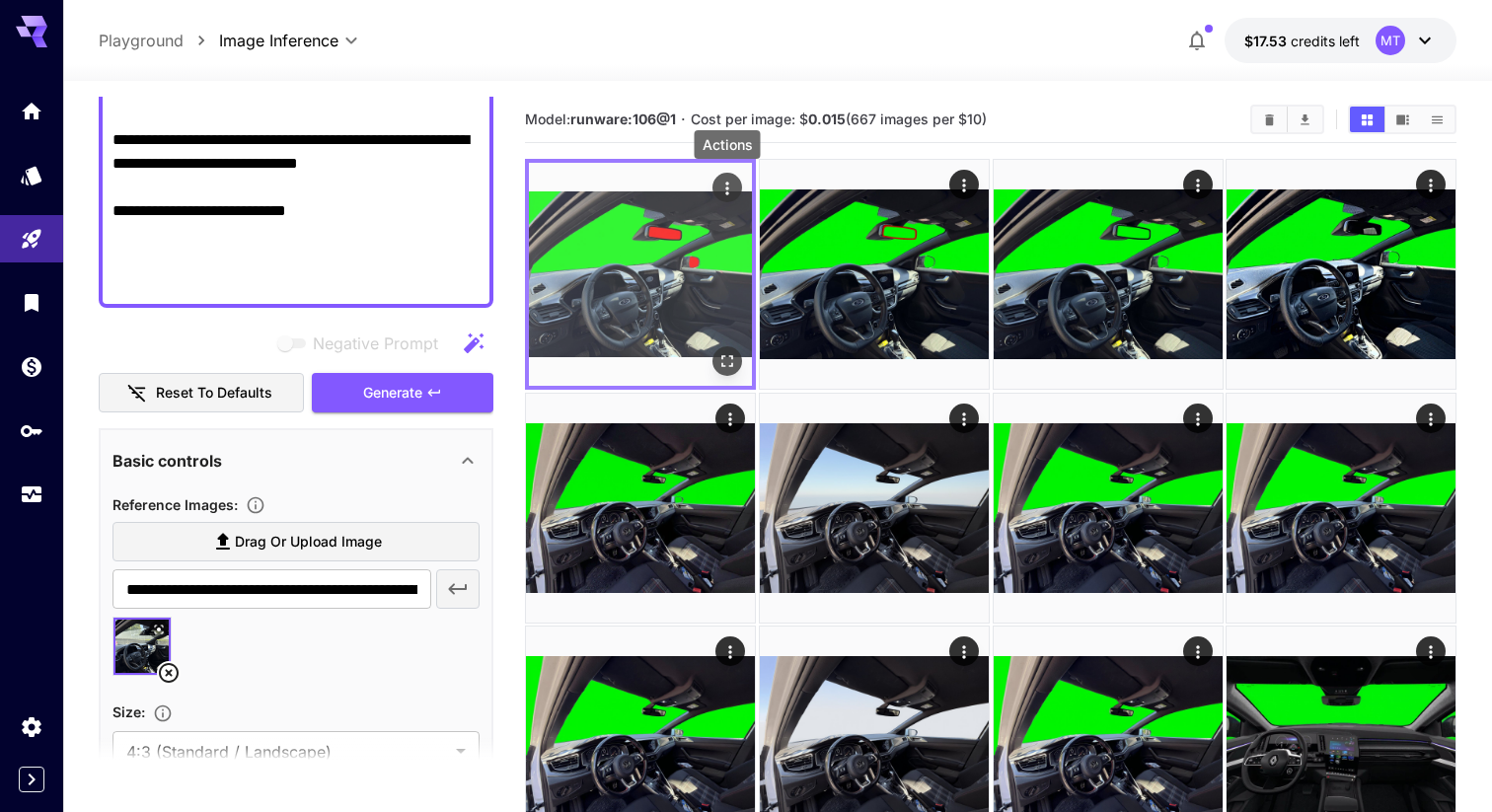 click at bounding box center [727, 187] 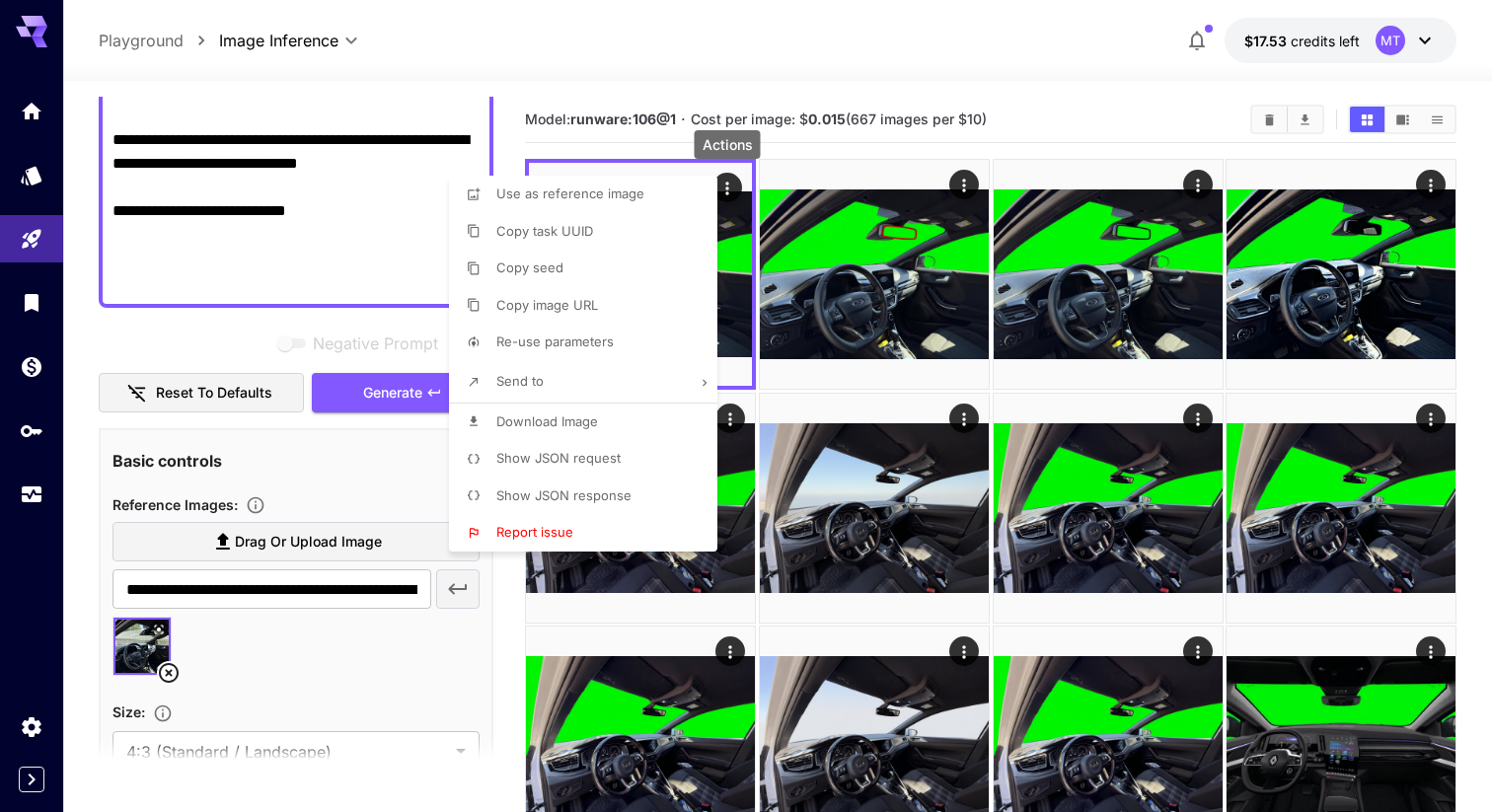 click on "Download Image" at bounding box center [589, 422] 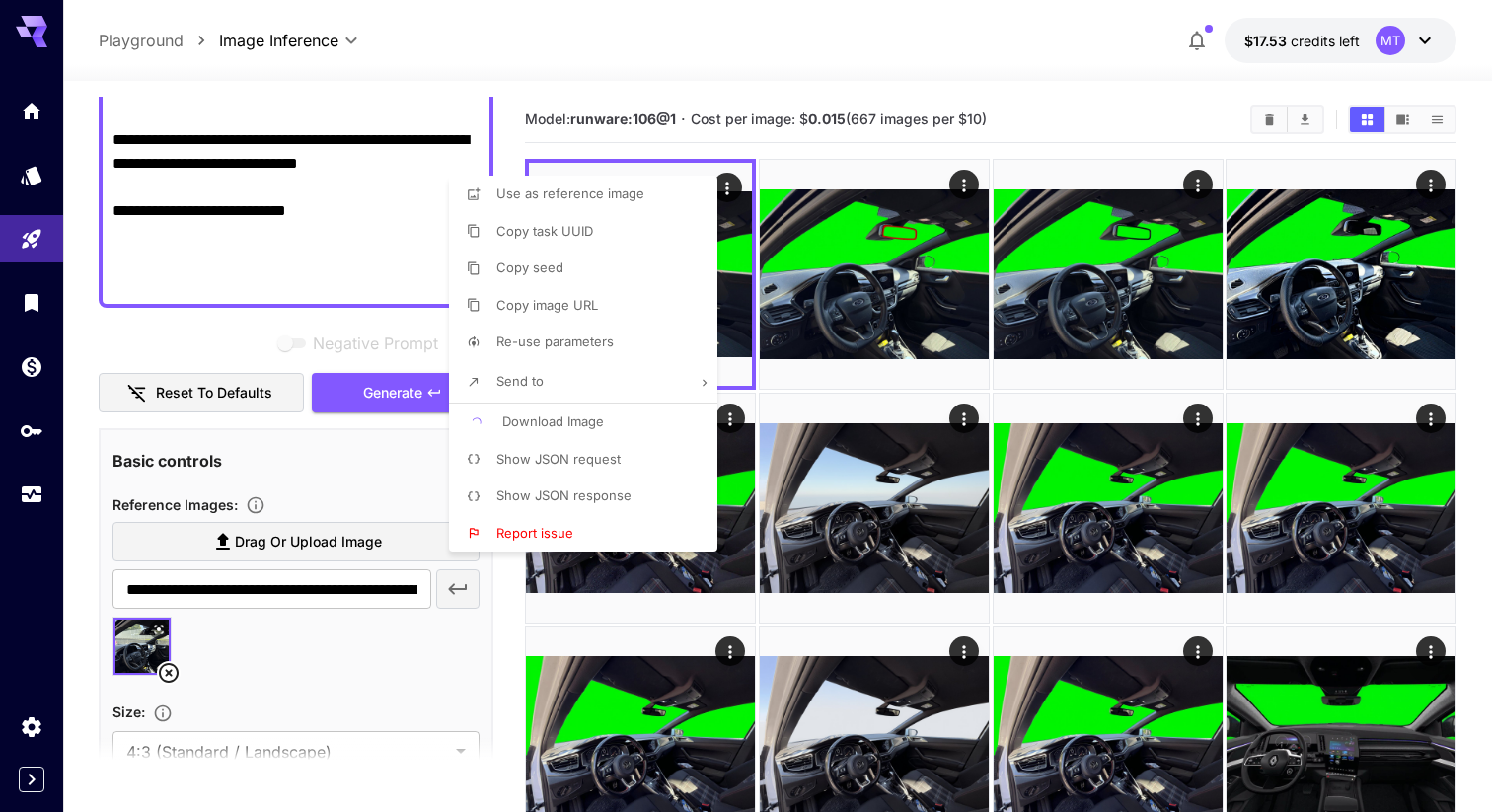 type 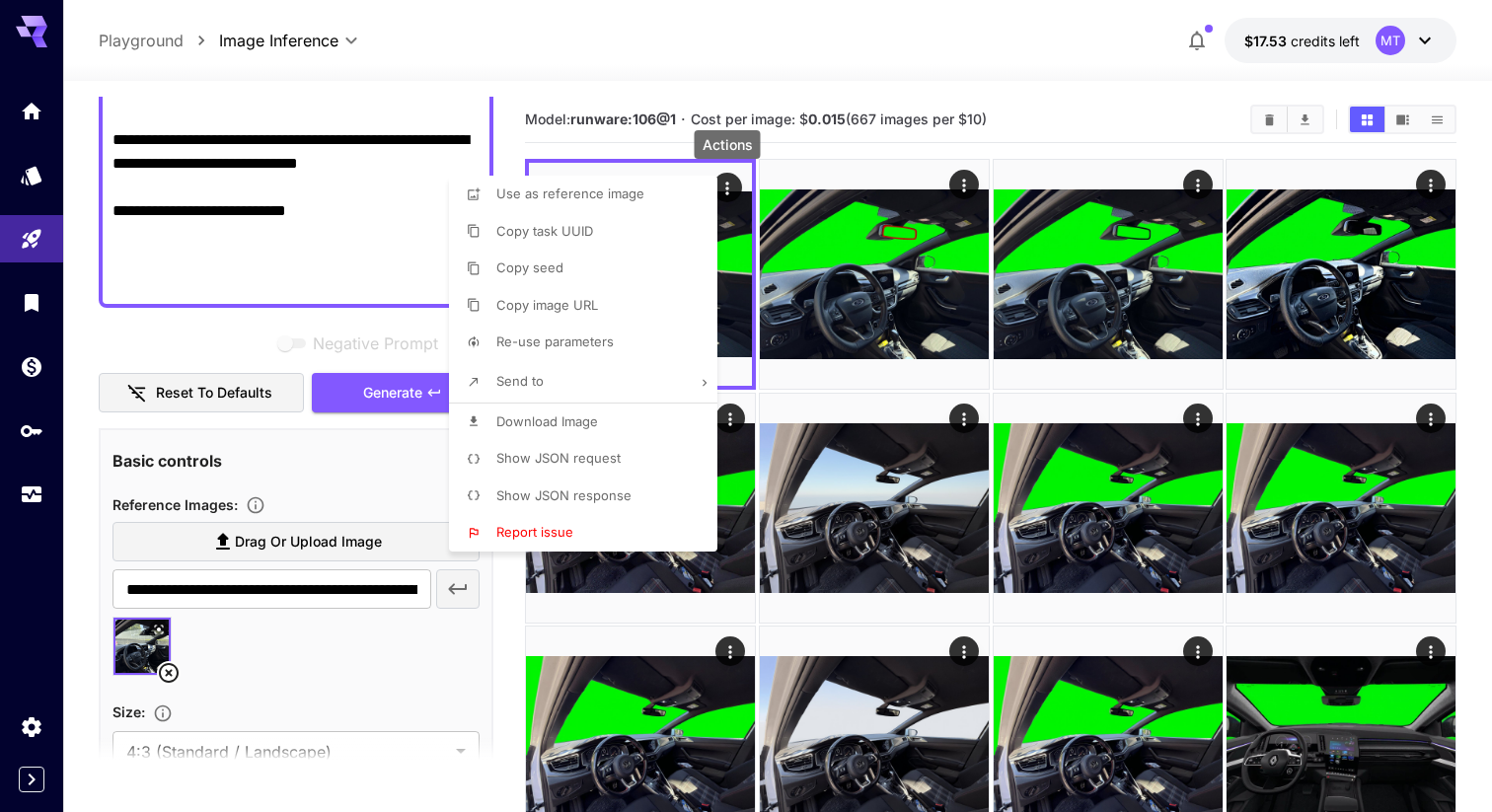 click at bounding box center (746, 406) 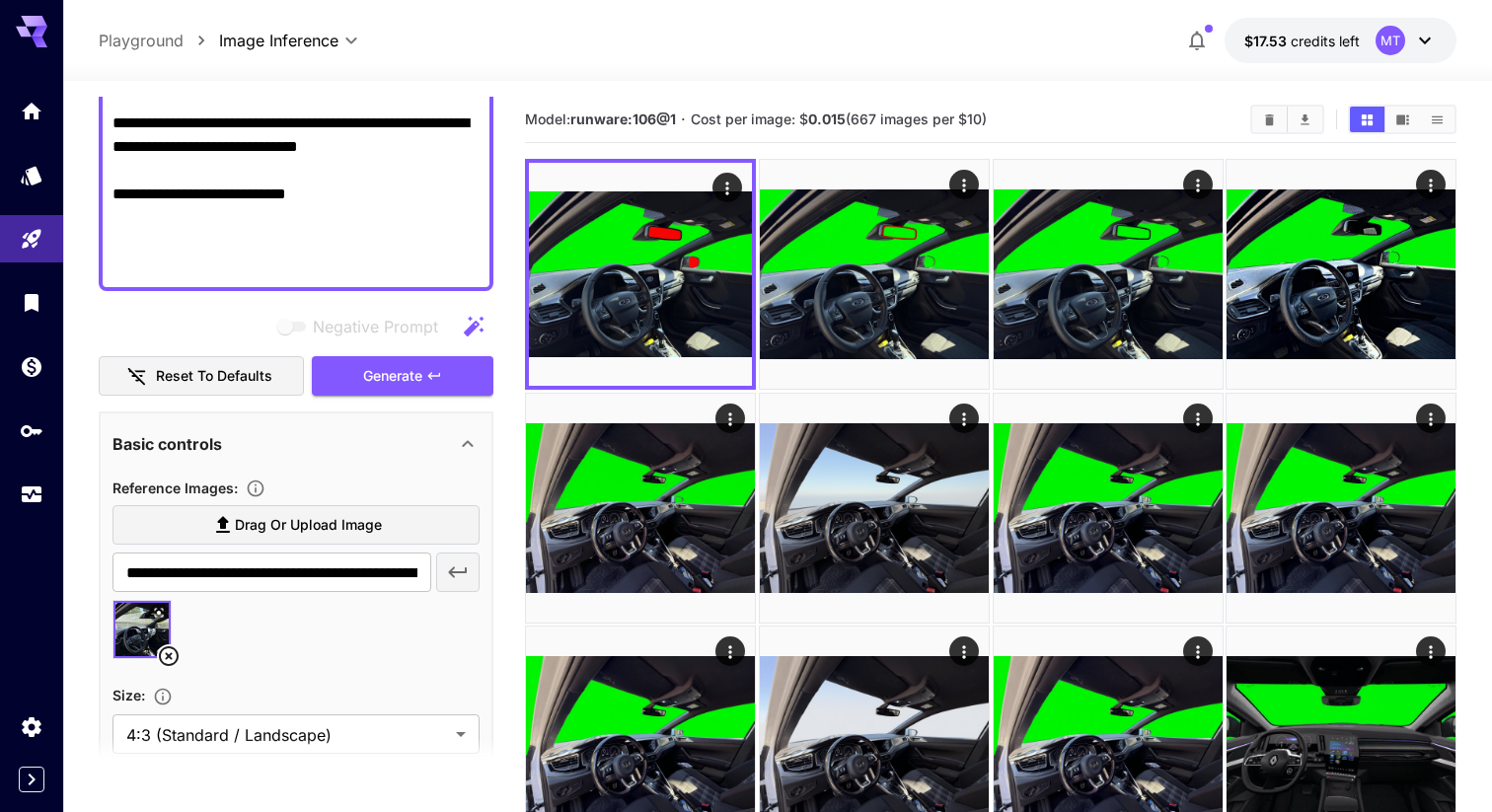 scroll, scrollTop: 877, scrollLeft: 0, axis: vertical 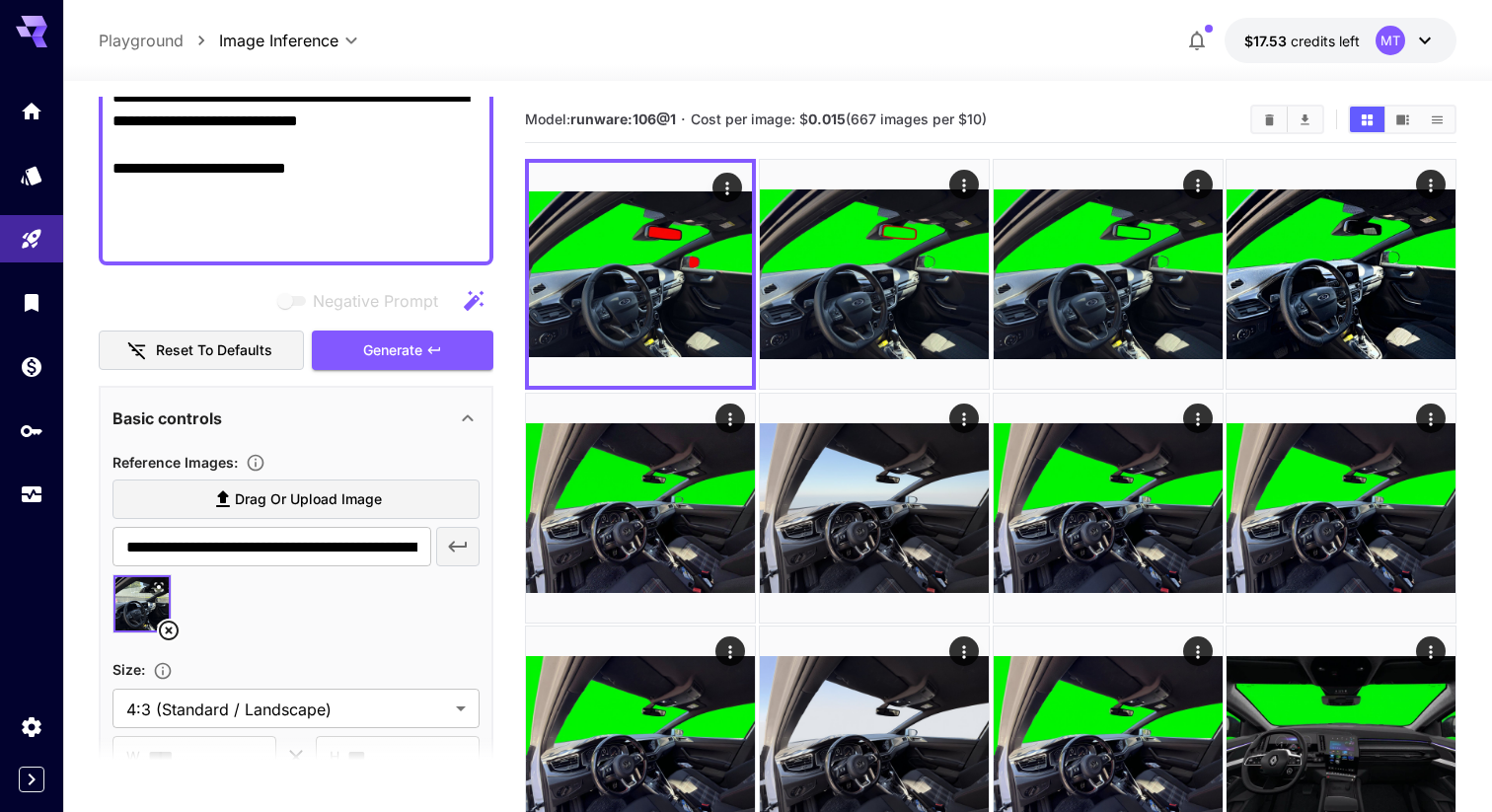 click 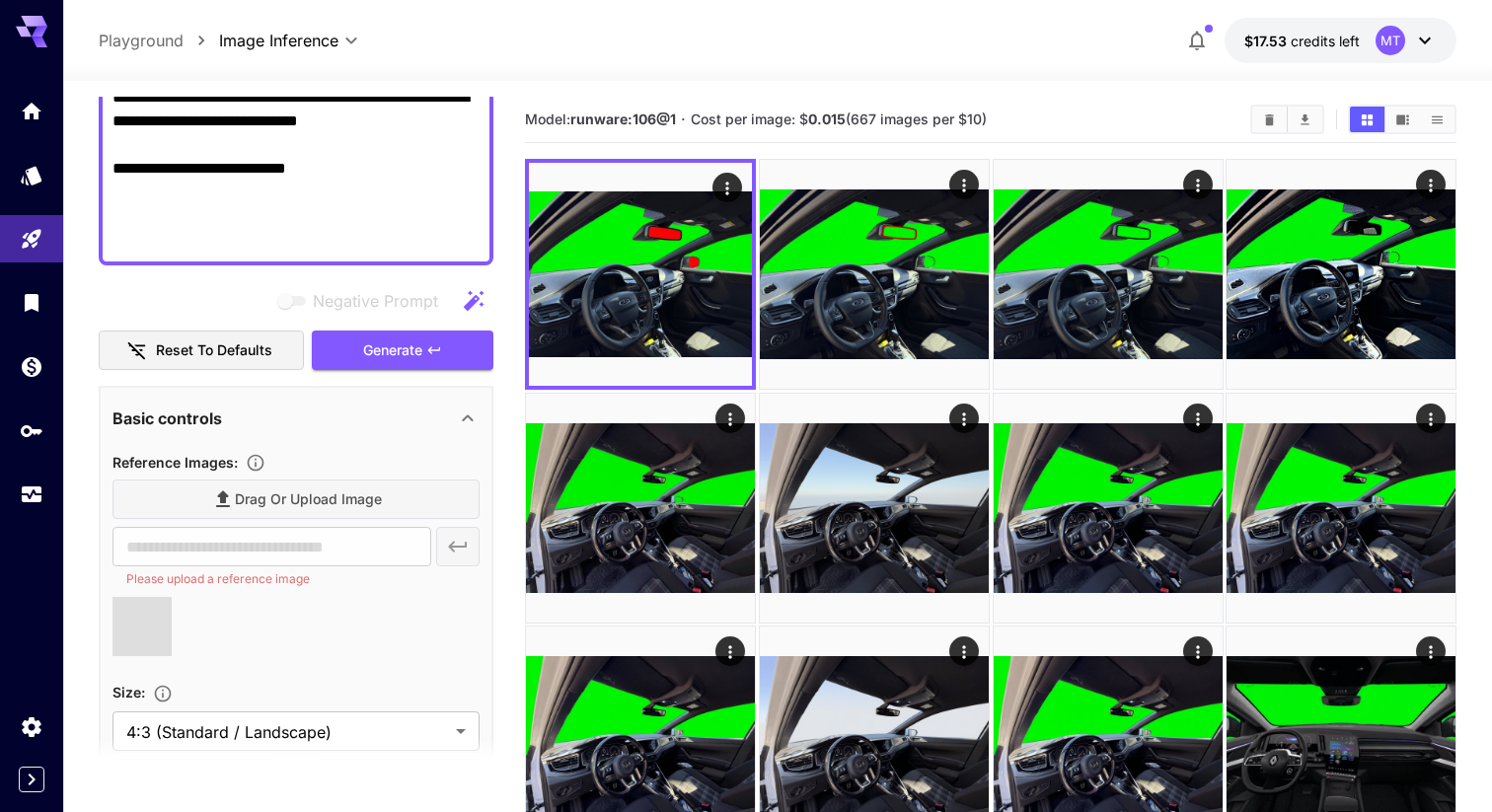 scroll, scrollTop: 959, scrollLeft: 0, axis: vertical 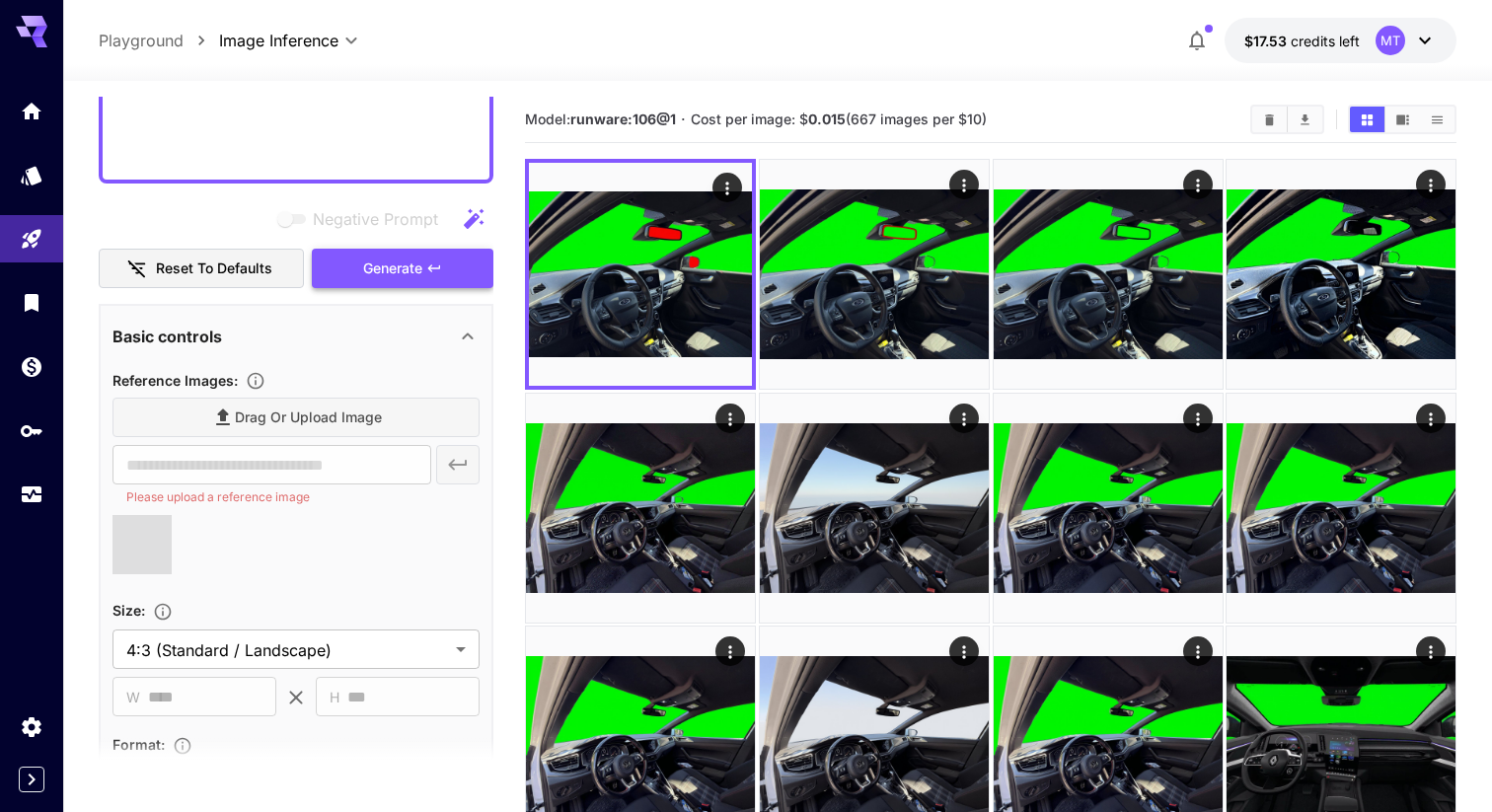 type on "**********" 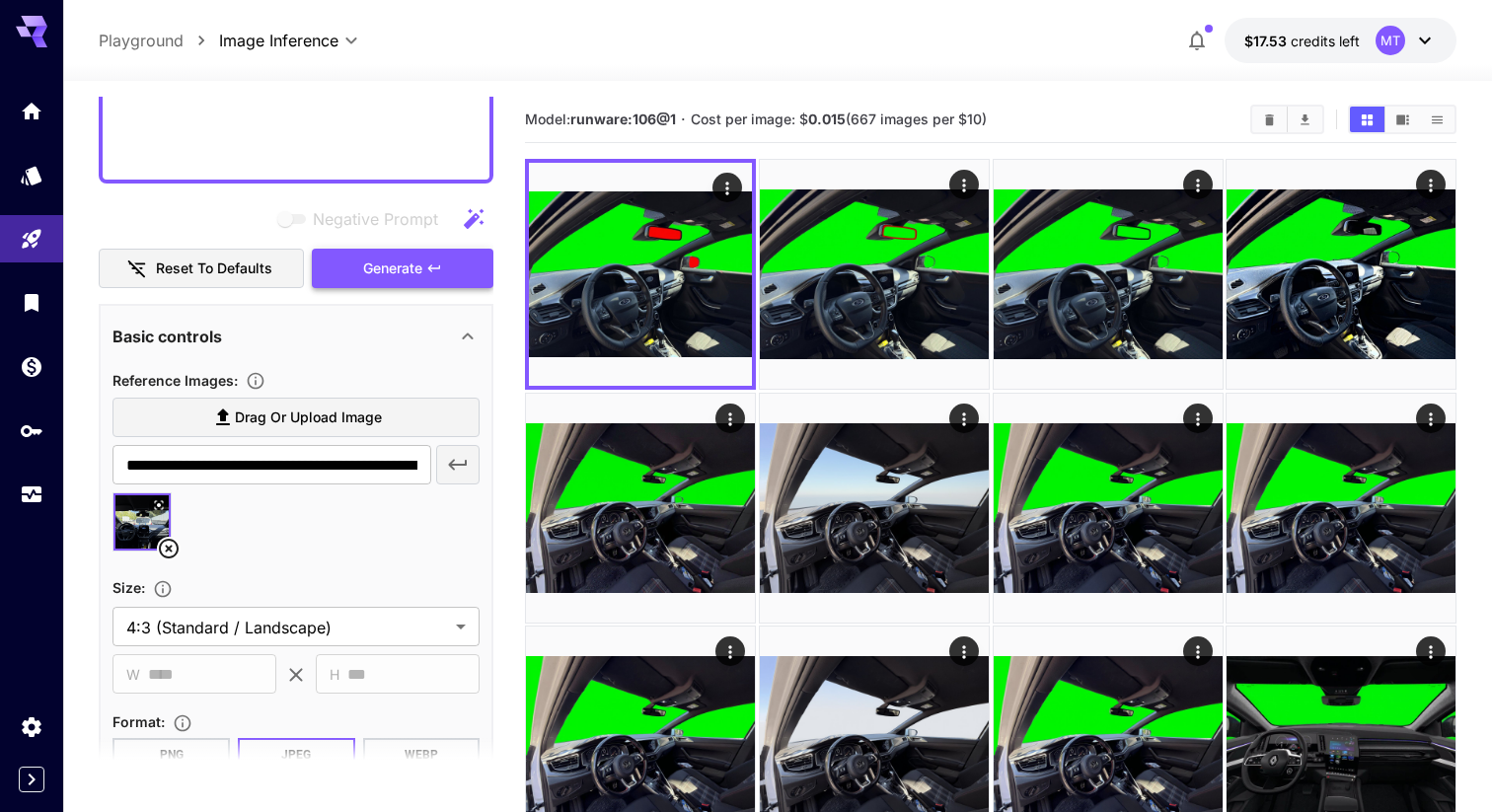click on "Generate" at bounding box center [403, 268] 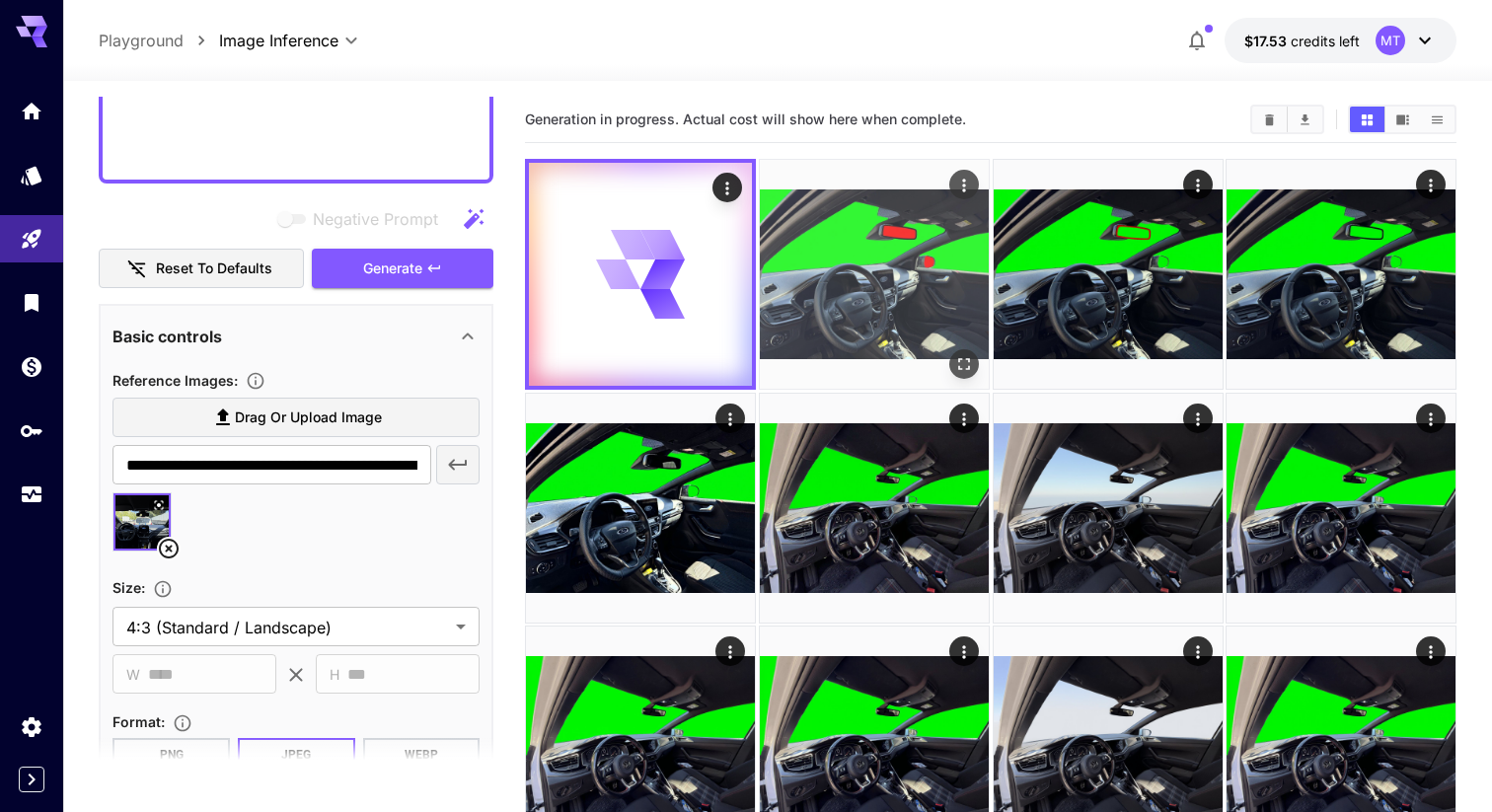 click at bounding box center (874, 274) 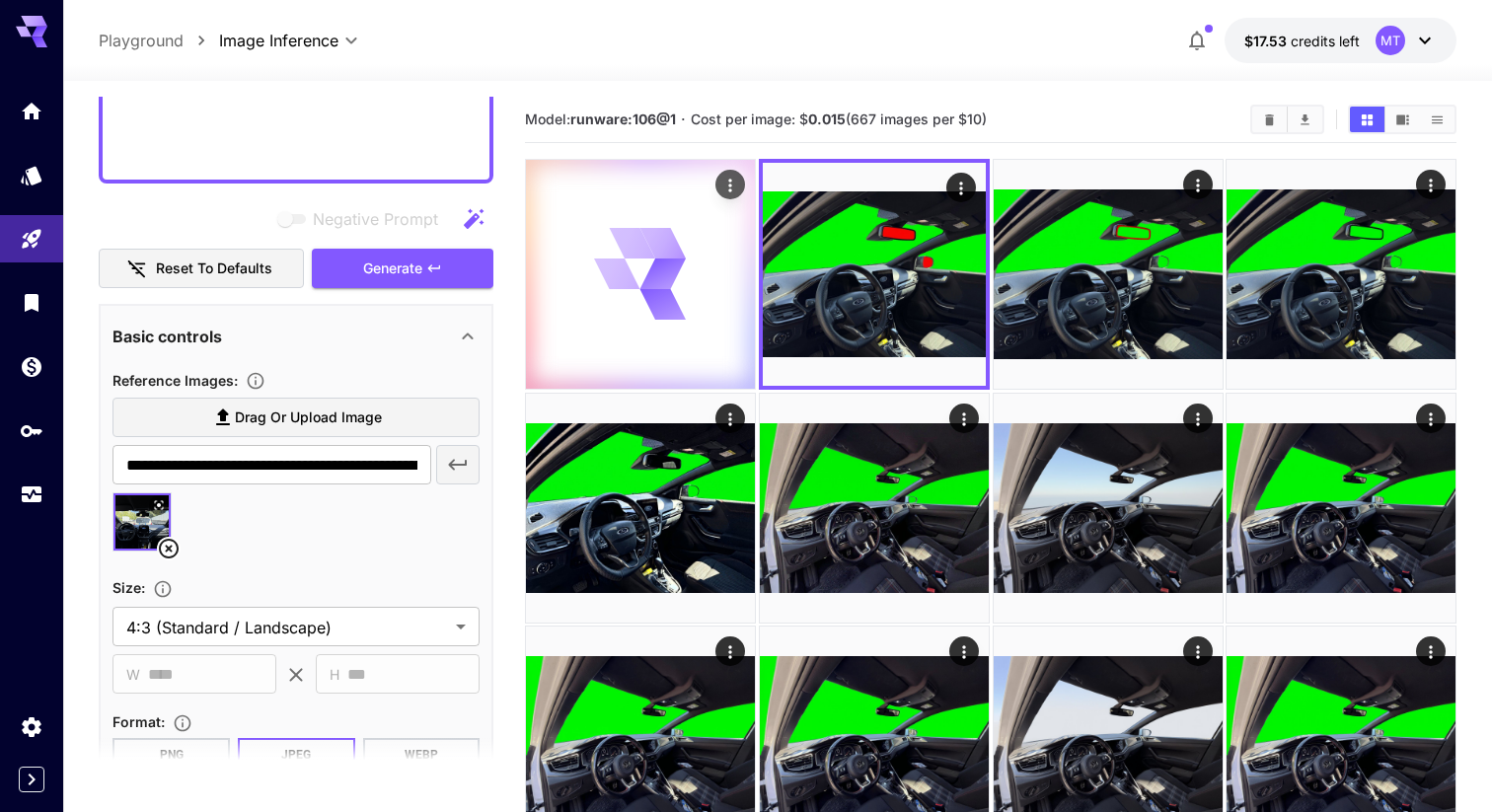 click 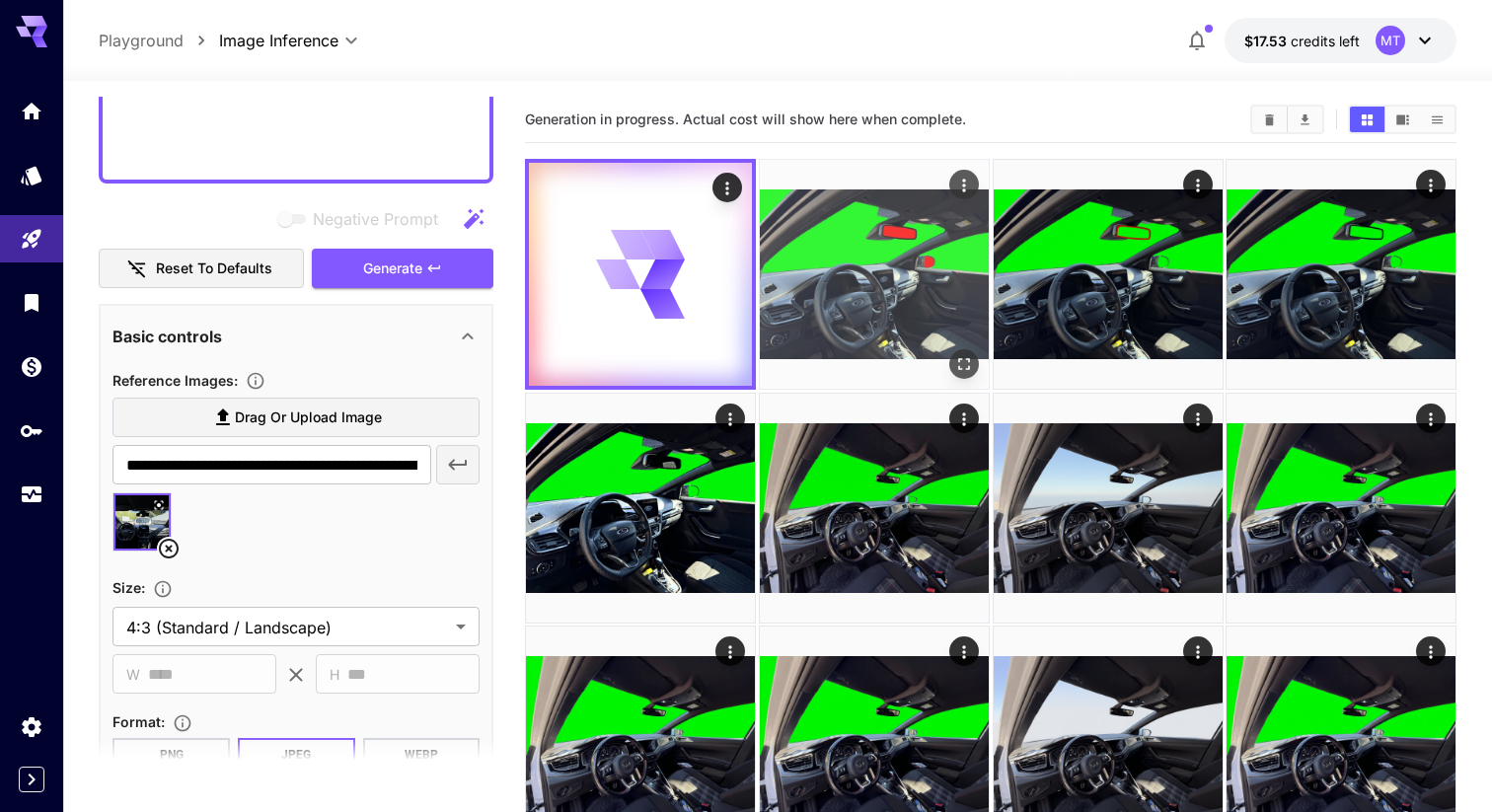 click at bounding box center (874, 274) 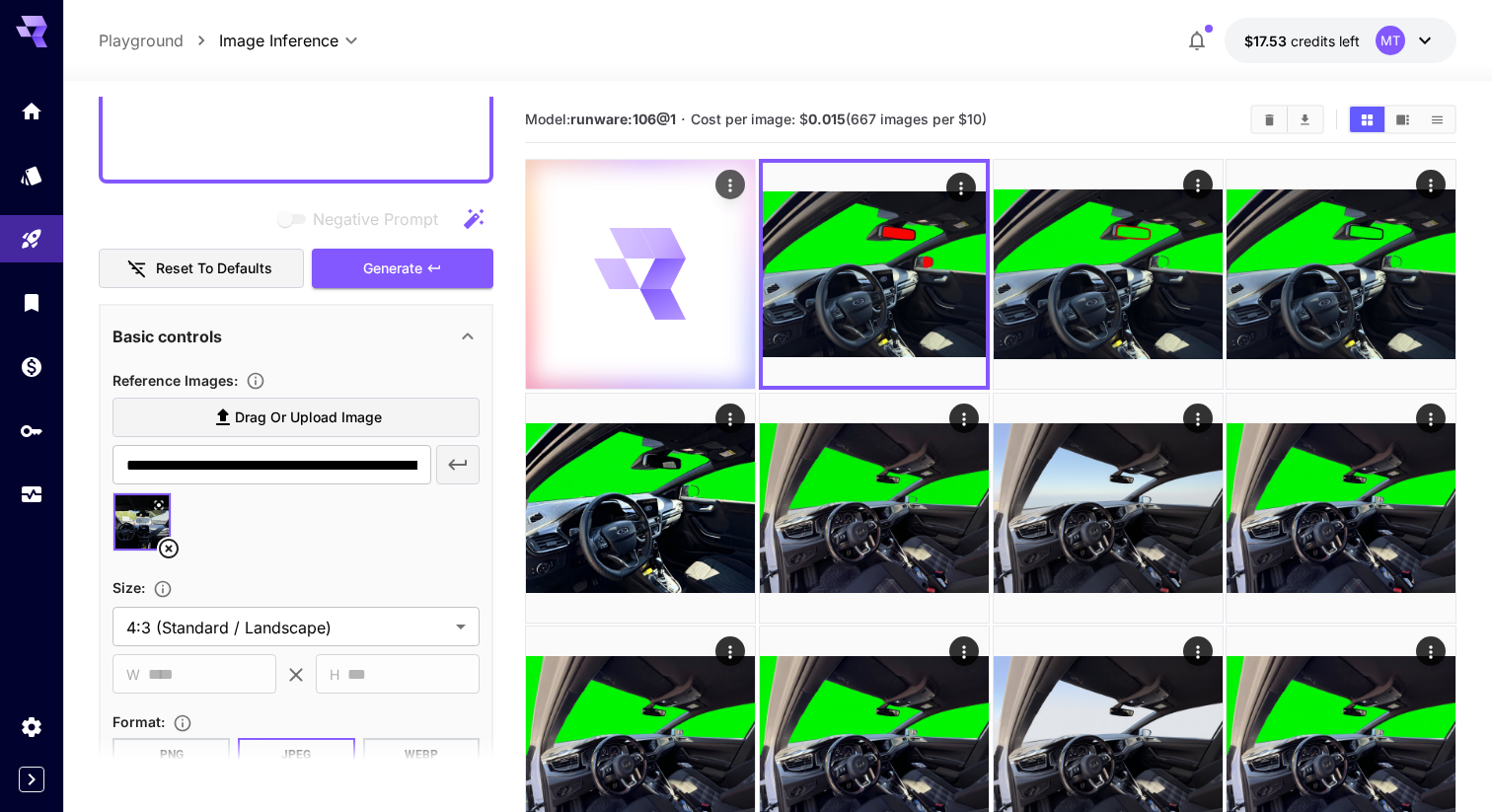 click 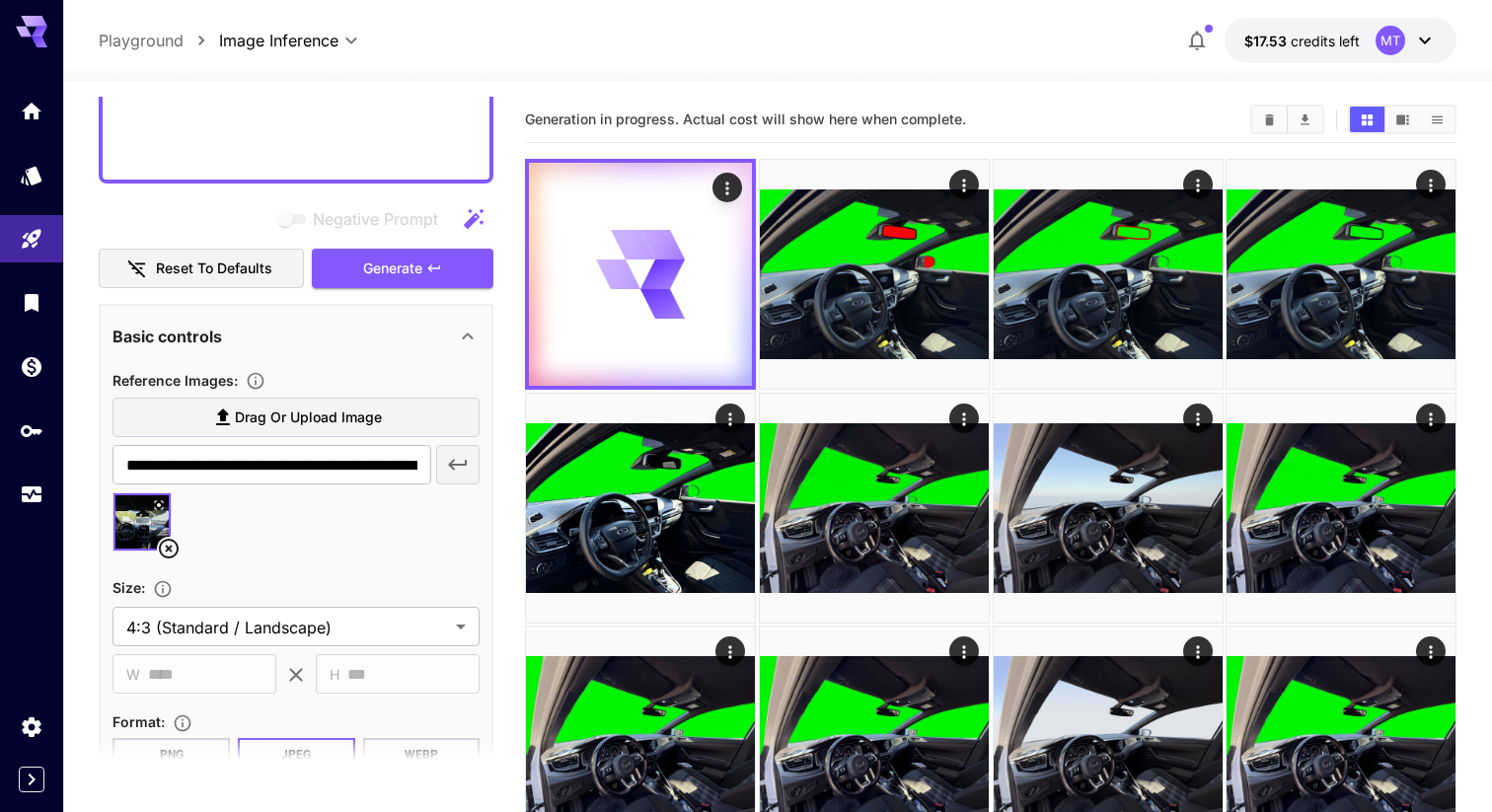 click on "Generation in progress. Actual cost will show here when complete." at bounding box center (991, 2111) 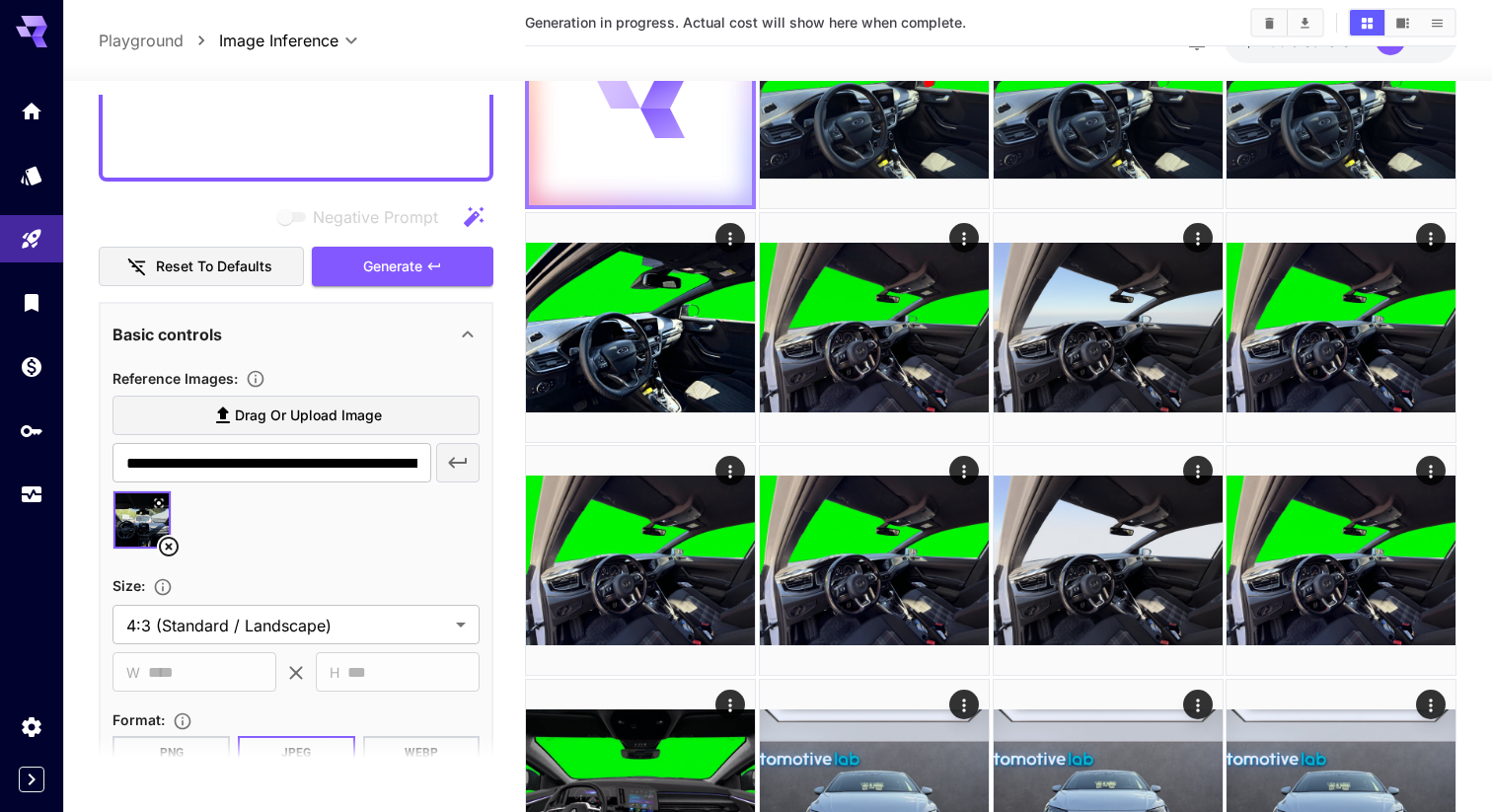 scroll, scrollTop: 0, scrollLeft: 0, axis: both 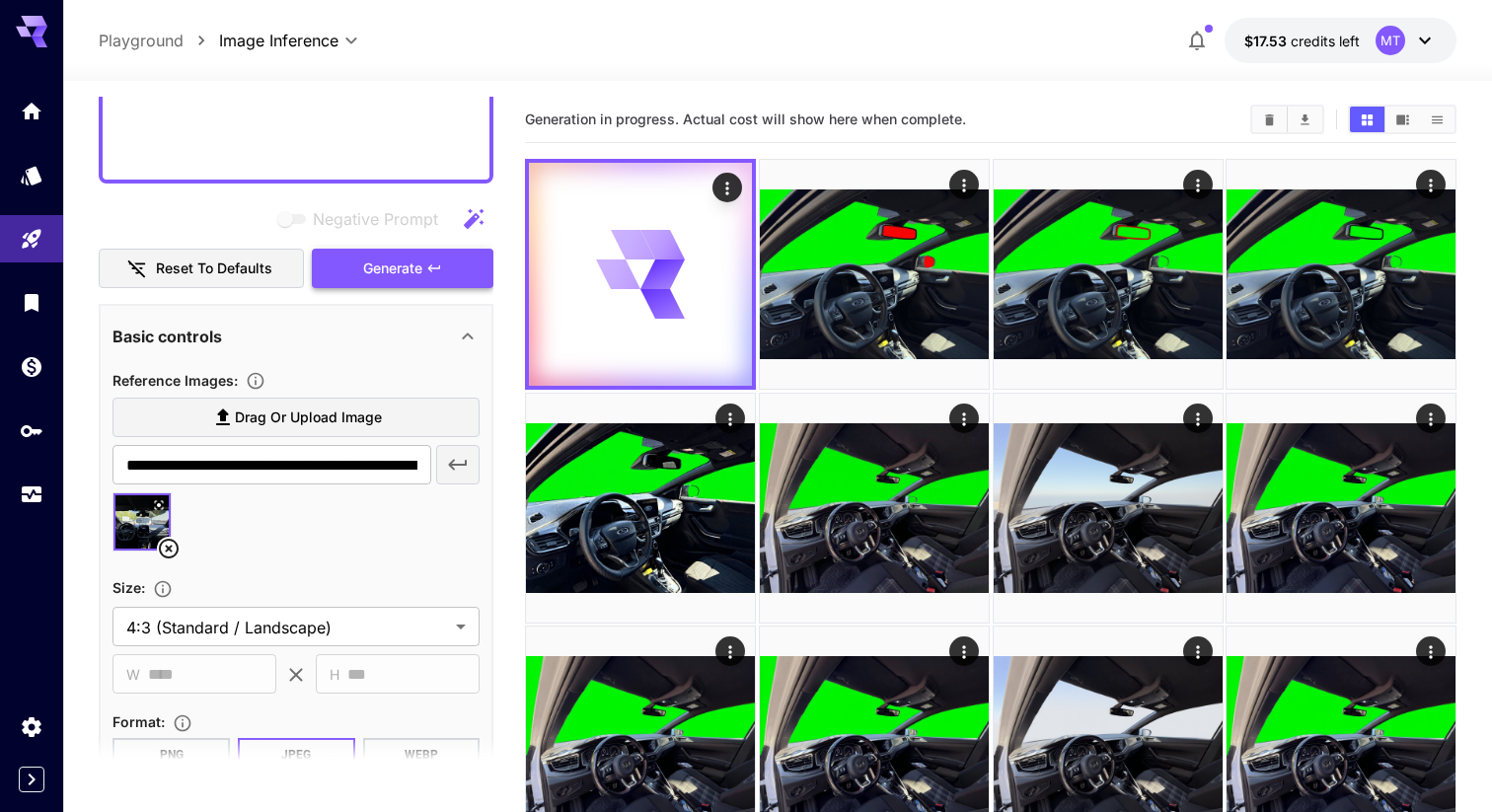 click on "Generate" at bounding box center (393, 268) 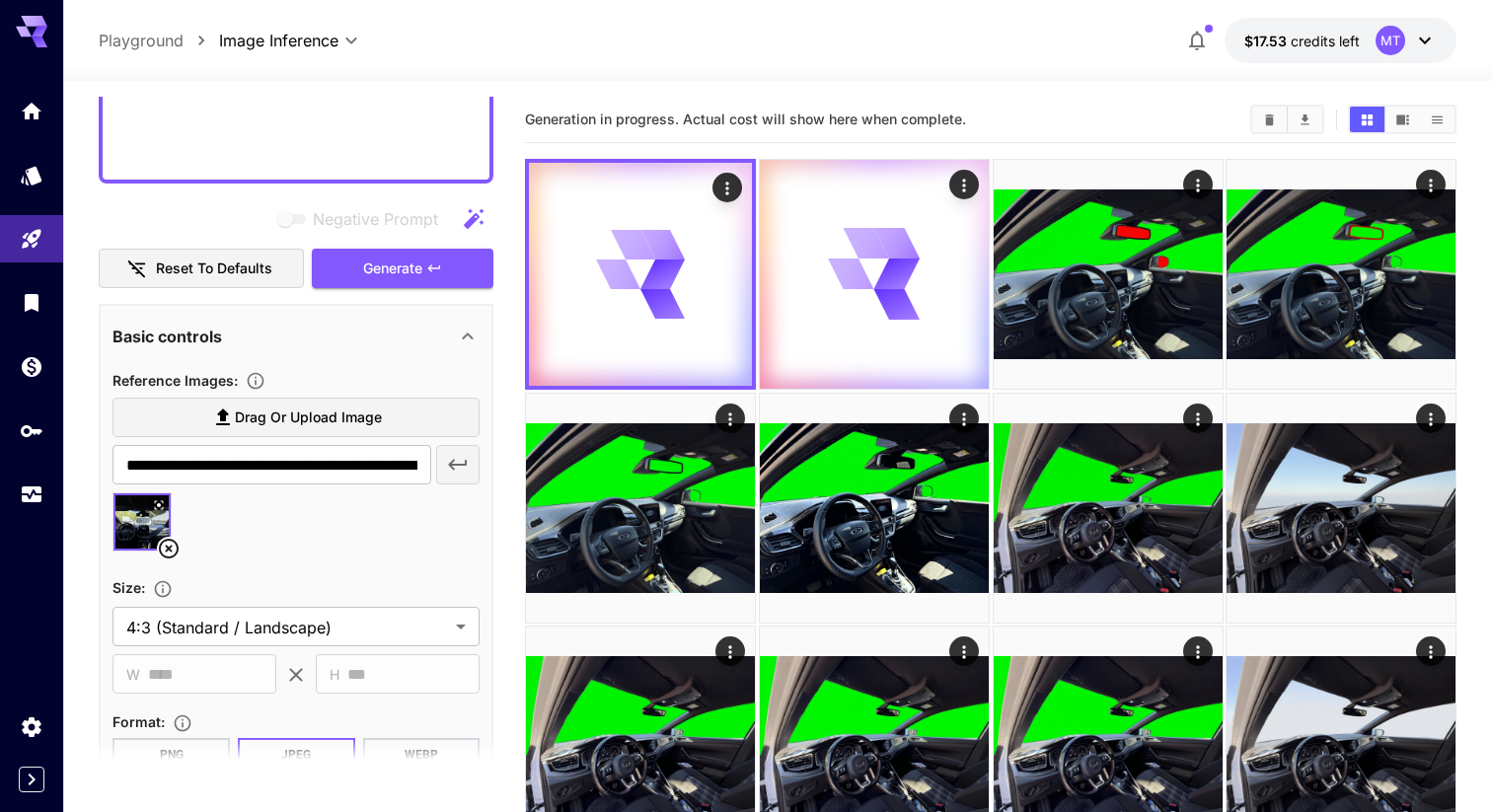 click 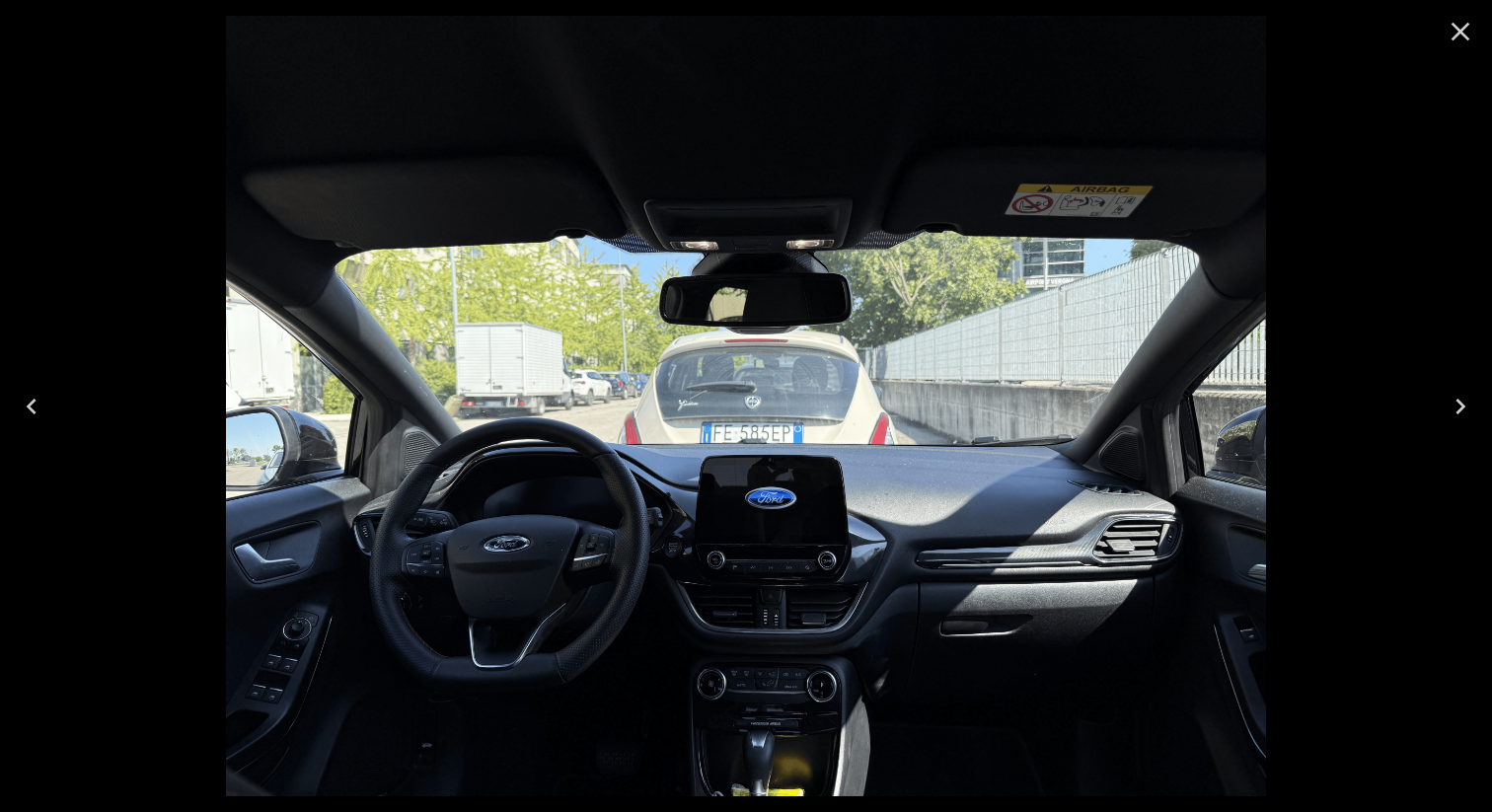 click at bounding box center [746, 406] 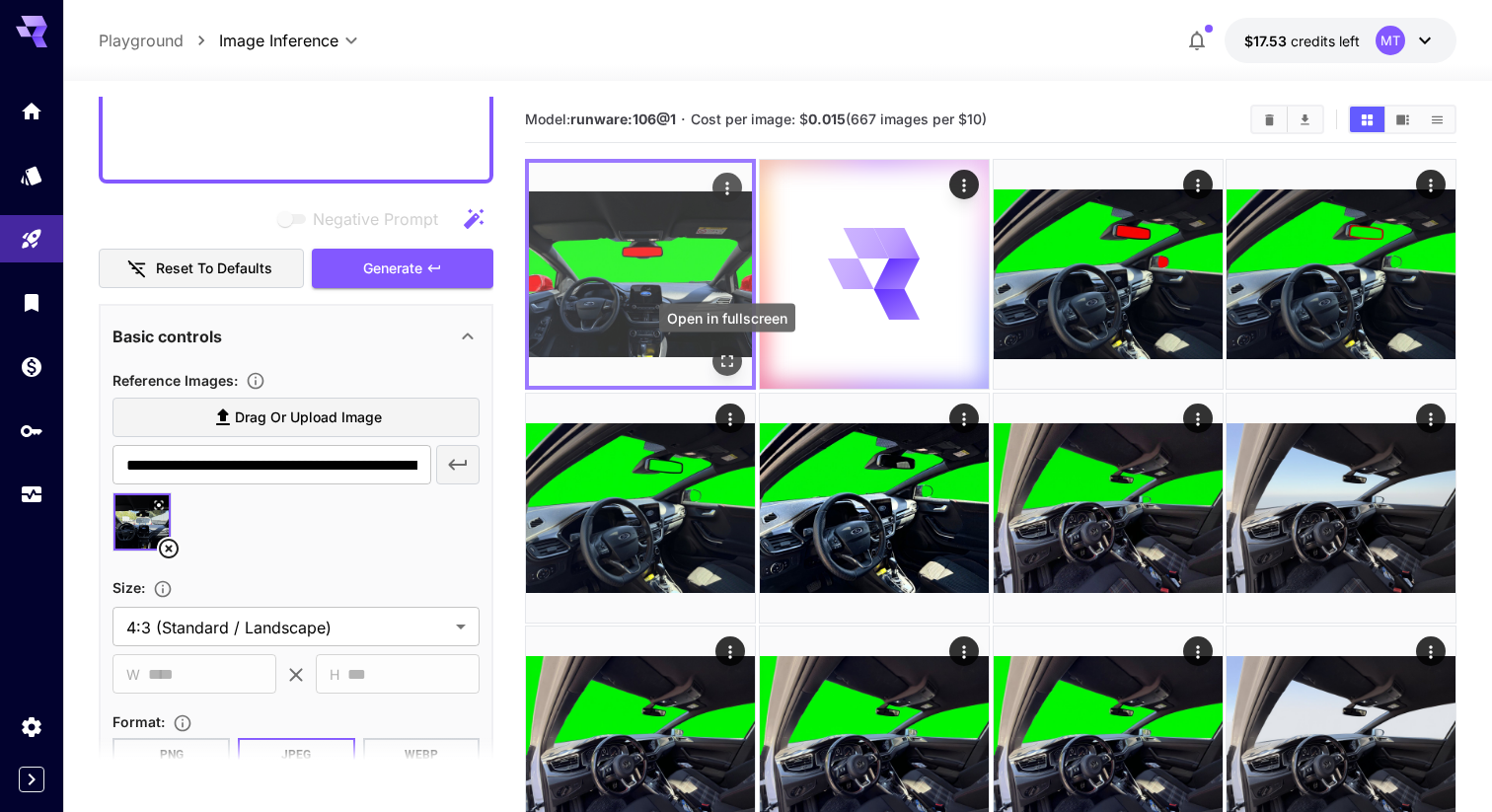 click 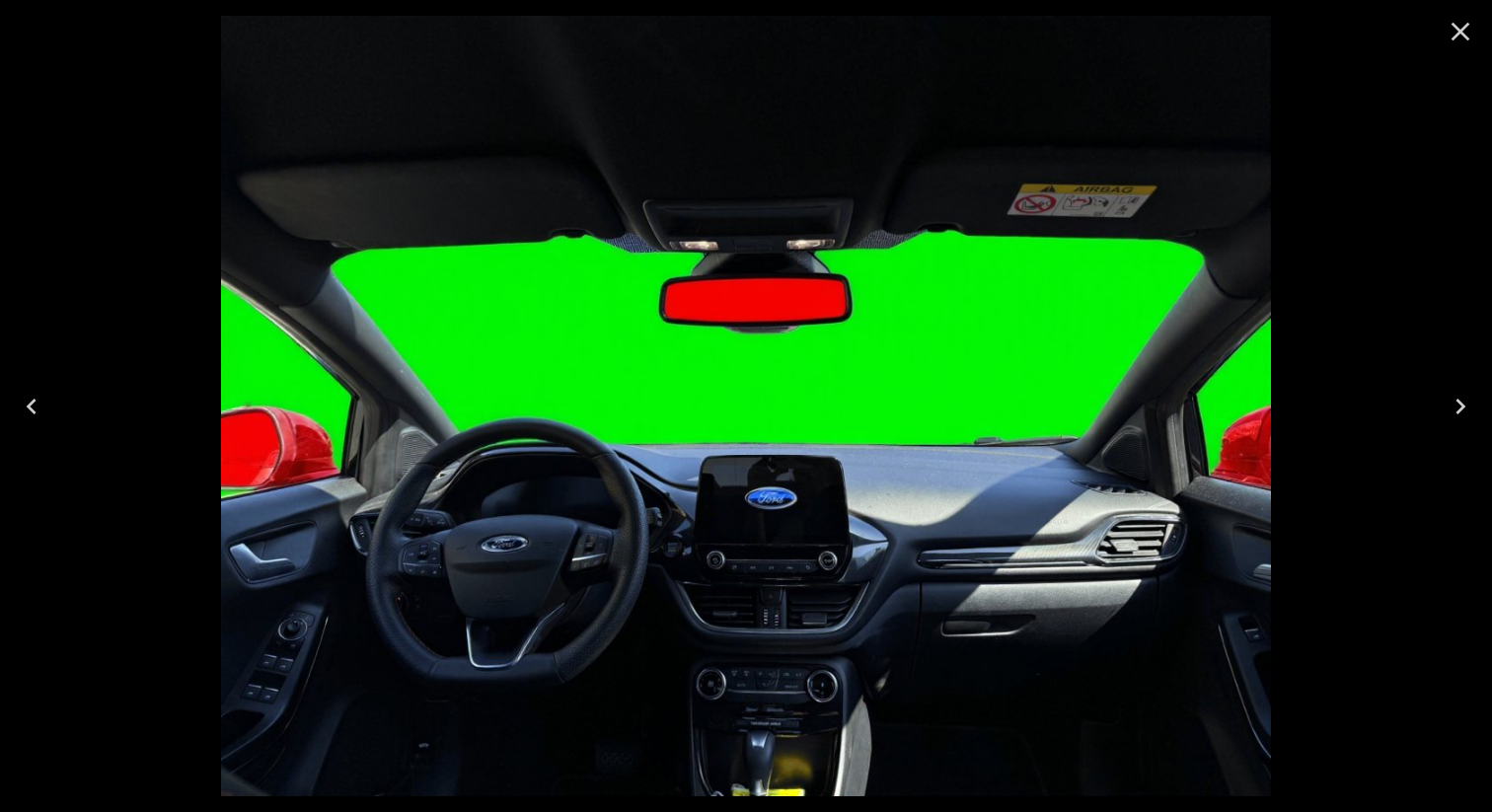 click 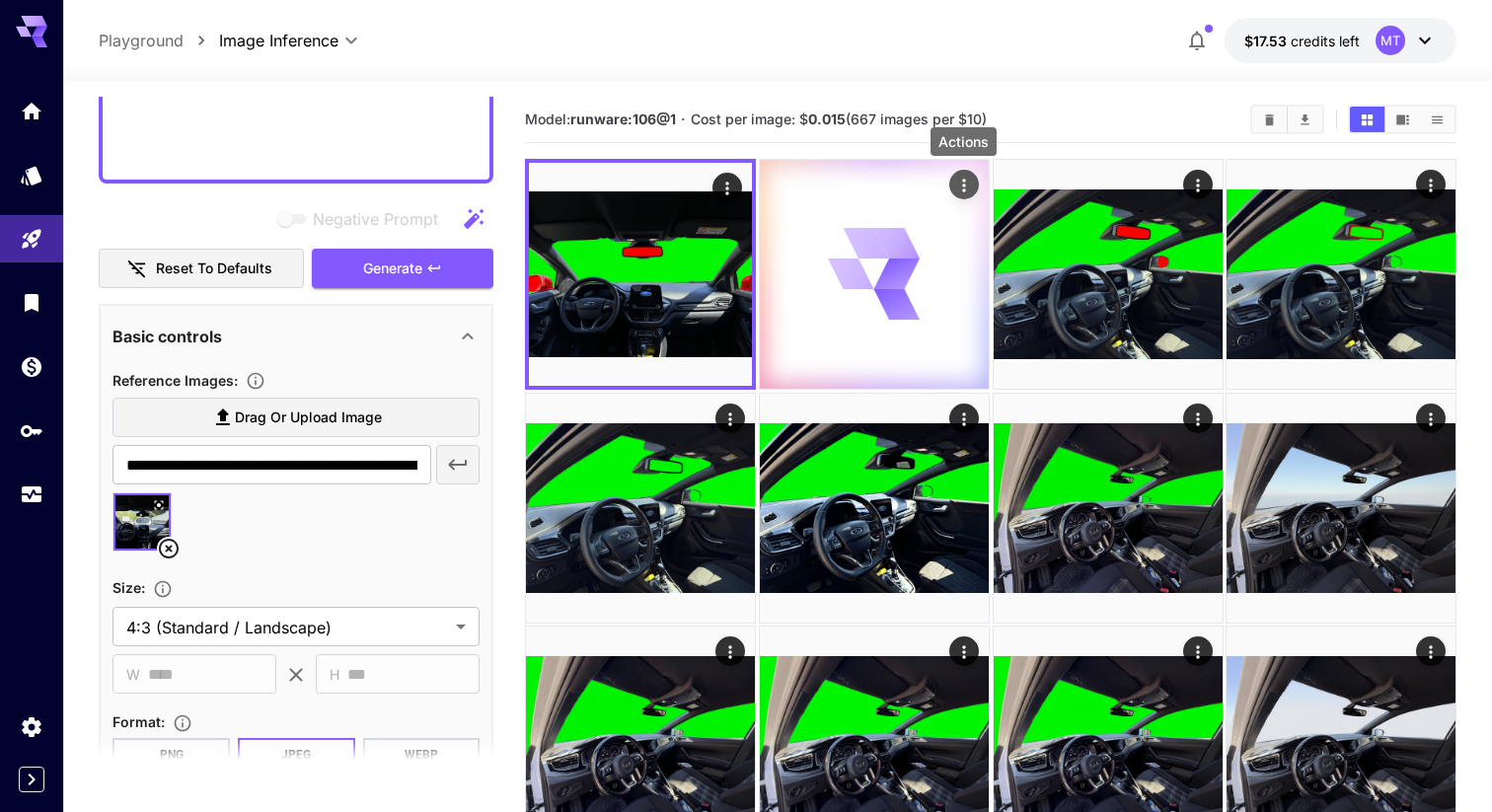 click 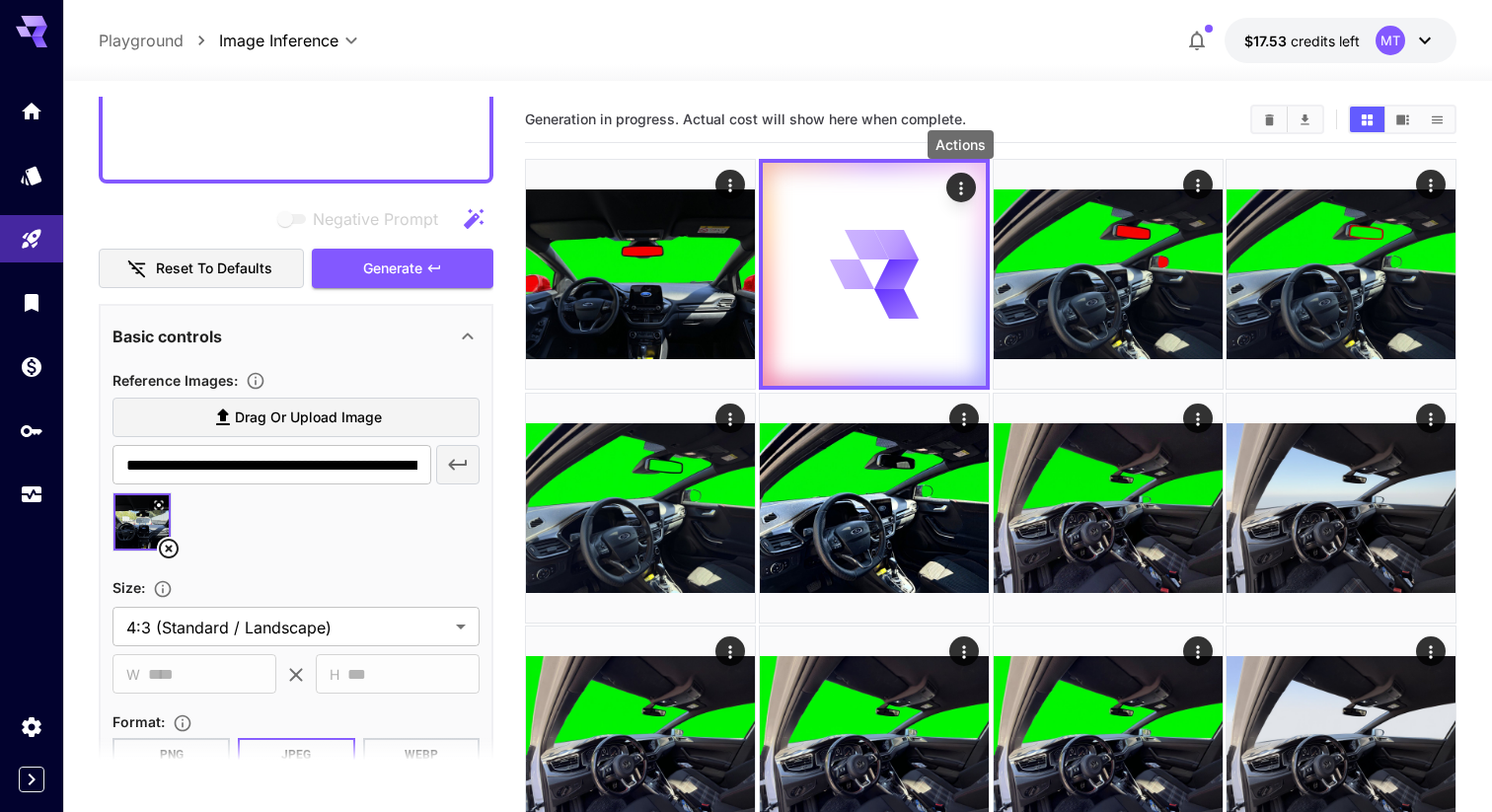 type 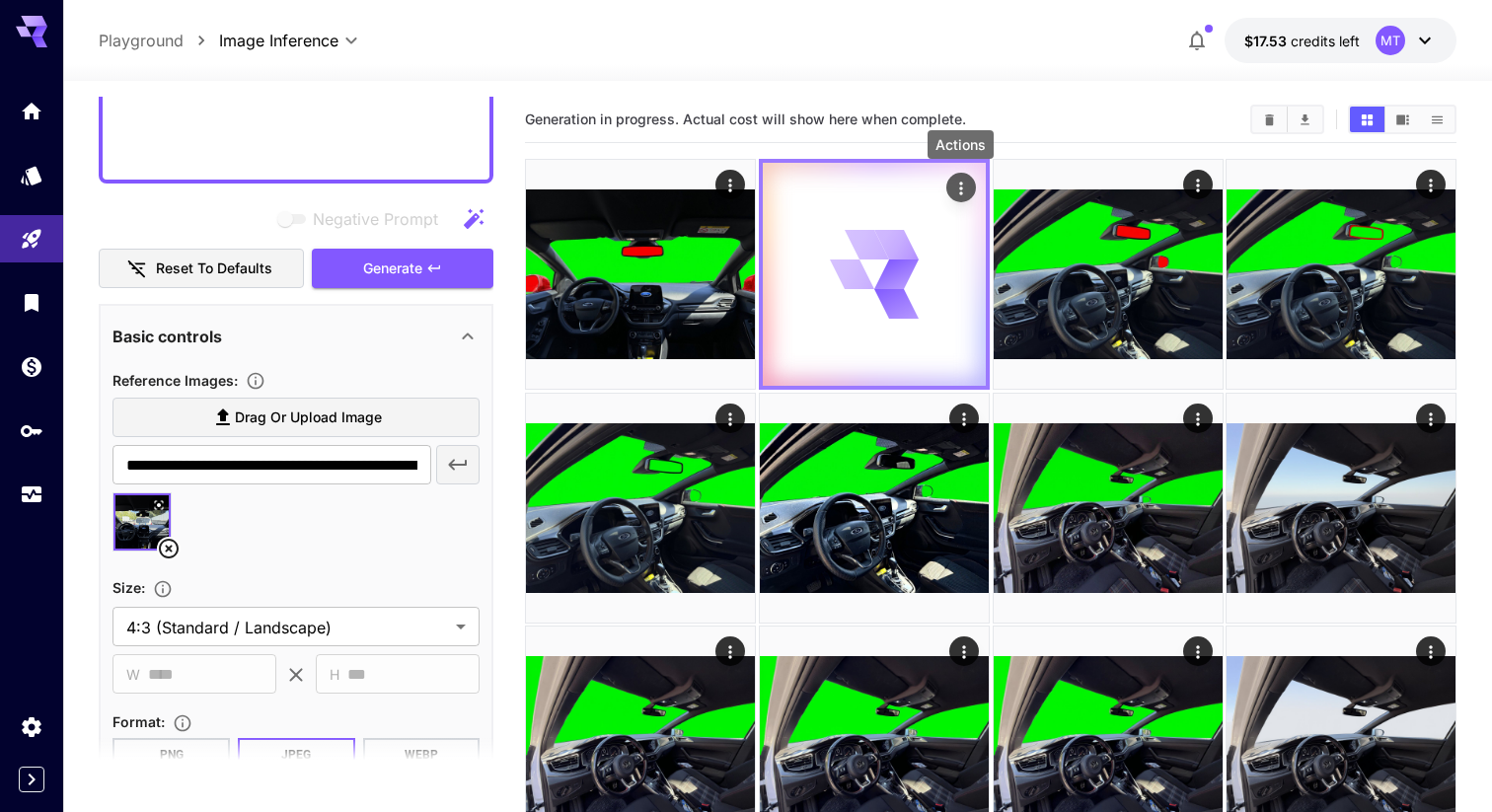 click at bounding box center (960, 187) 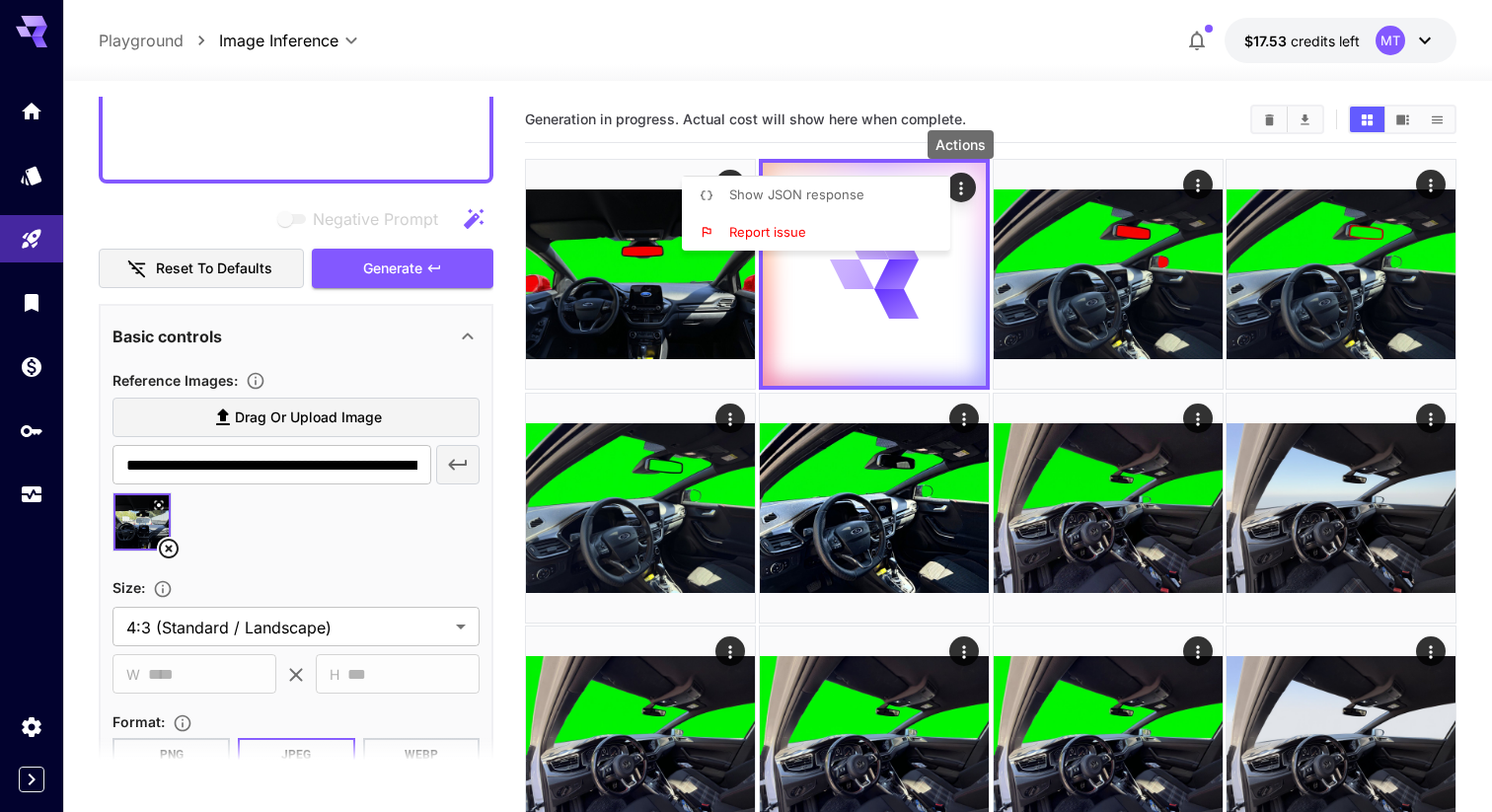 click at bounding box center (746, 406) 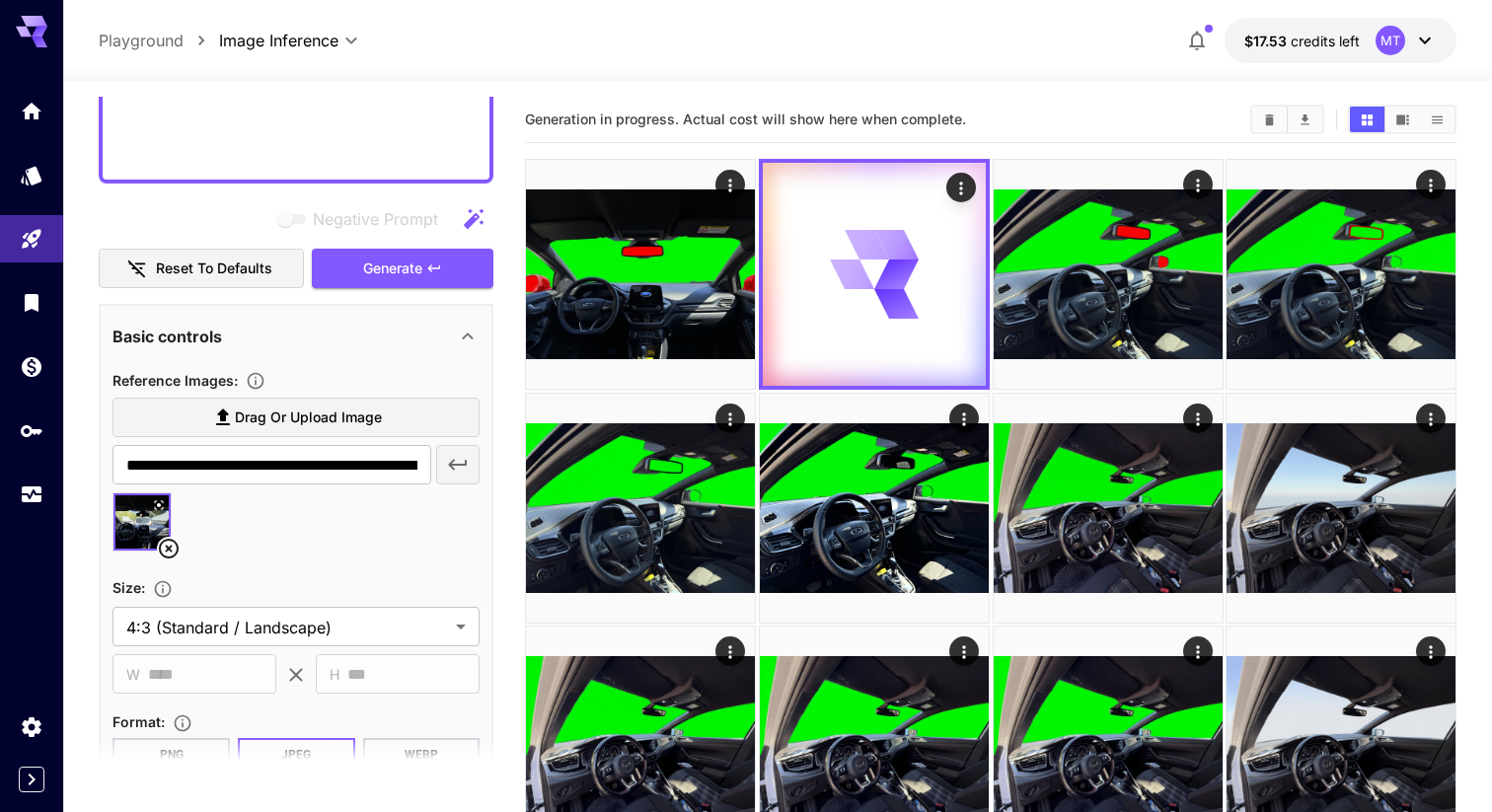 click on "Negative Prompt" at bounding box center (296, -257) 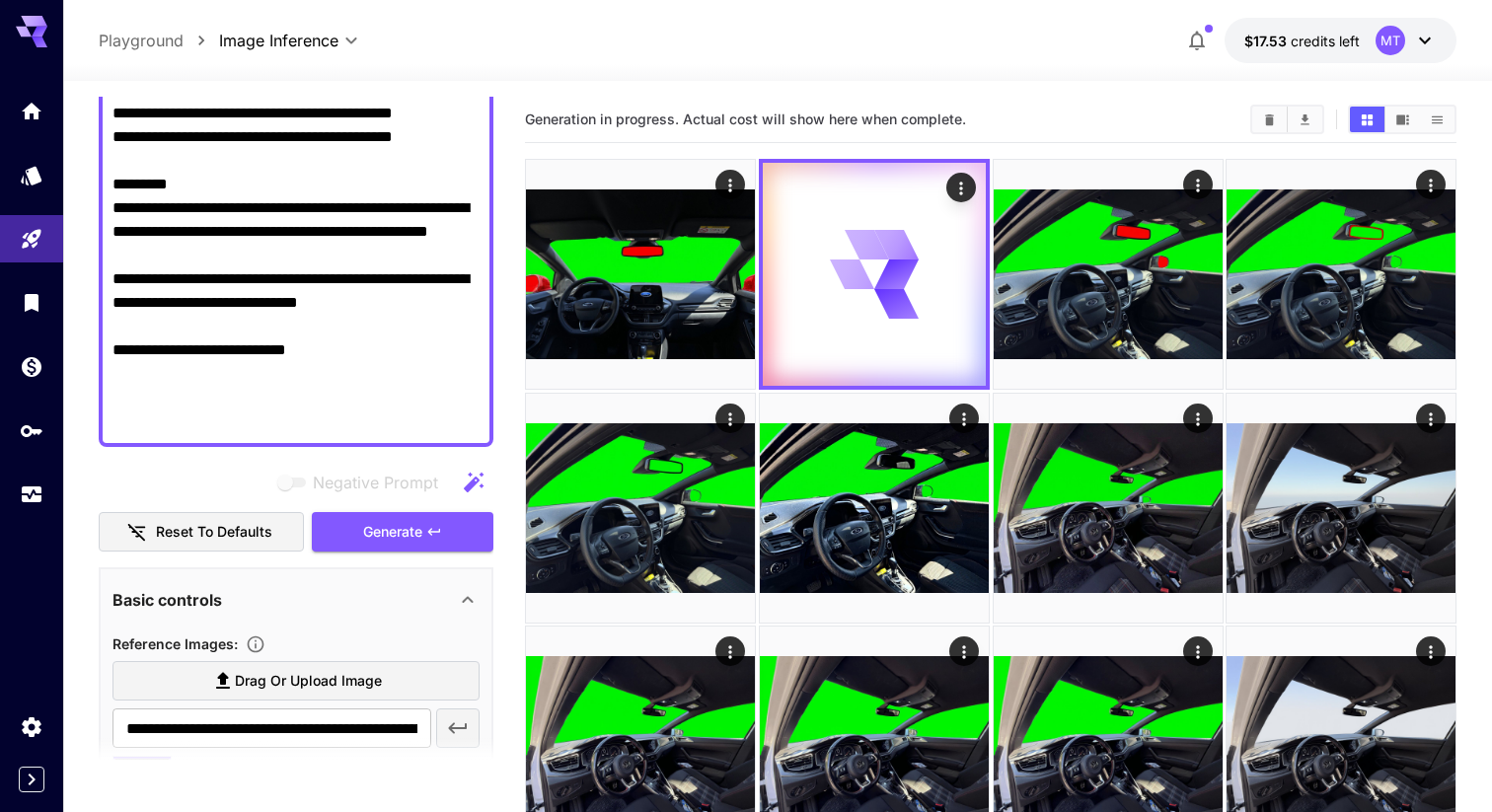 scroll, scrollTop: 681, scrollLeft: 0, axis: vertical 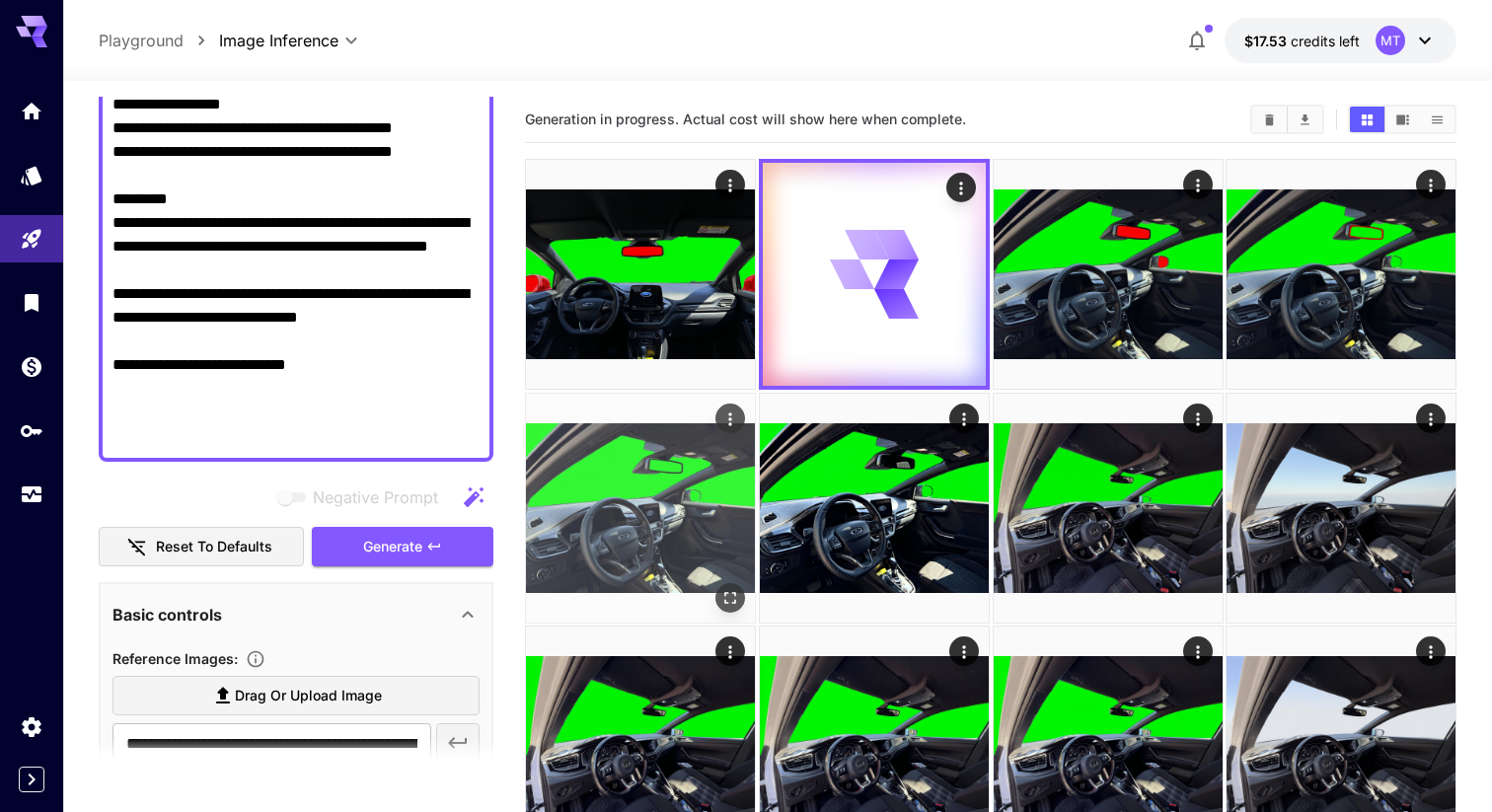 click 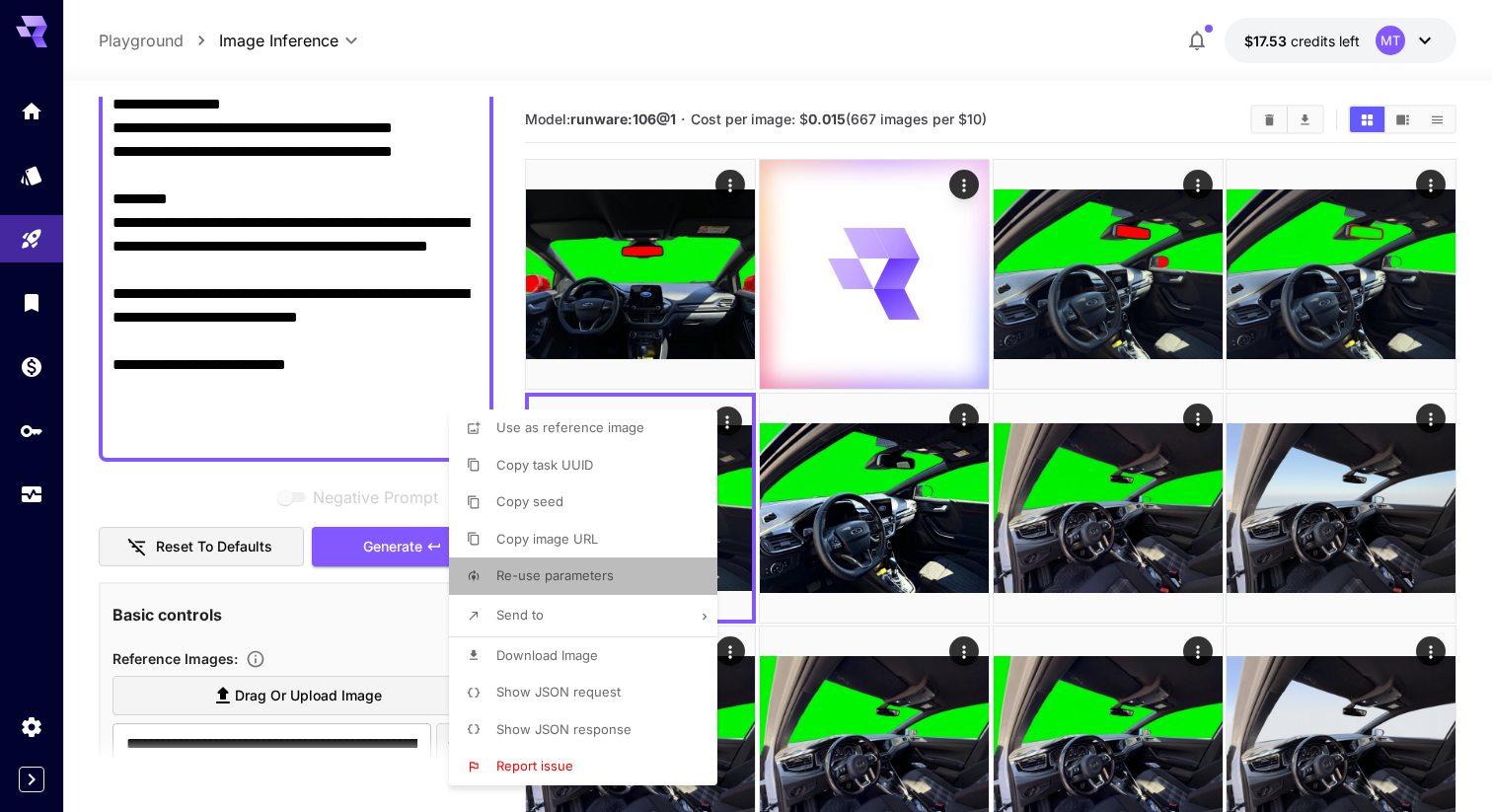 click on "Re-use parameters" at bounding box center (555, 575) 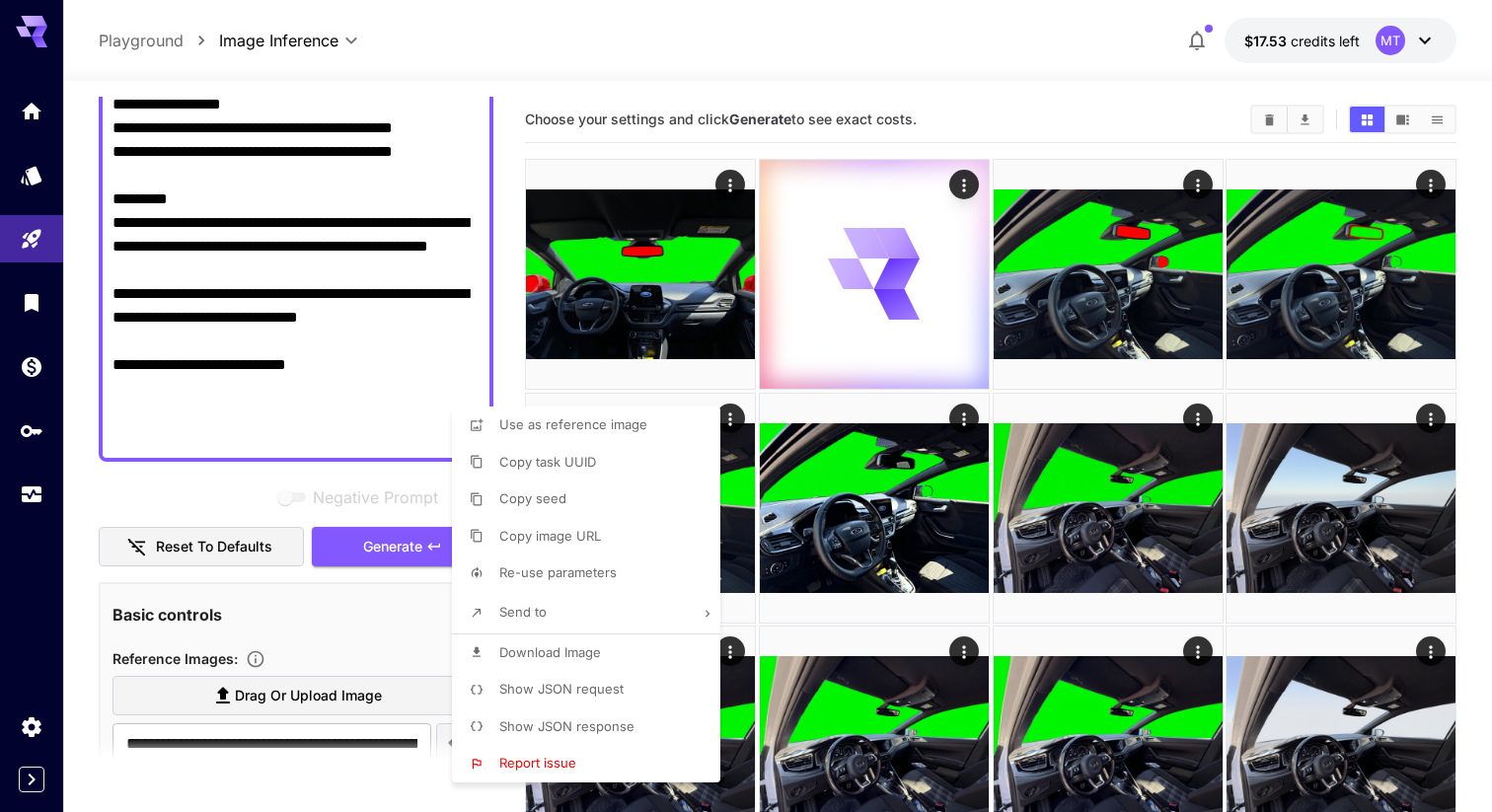 click at bounding box center (746, 406) 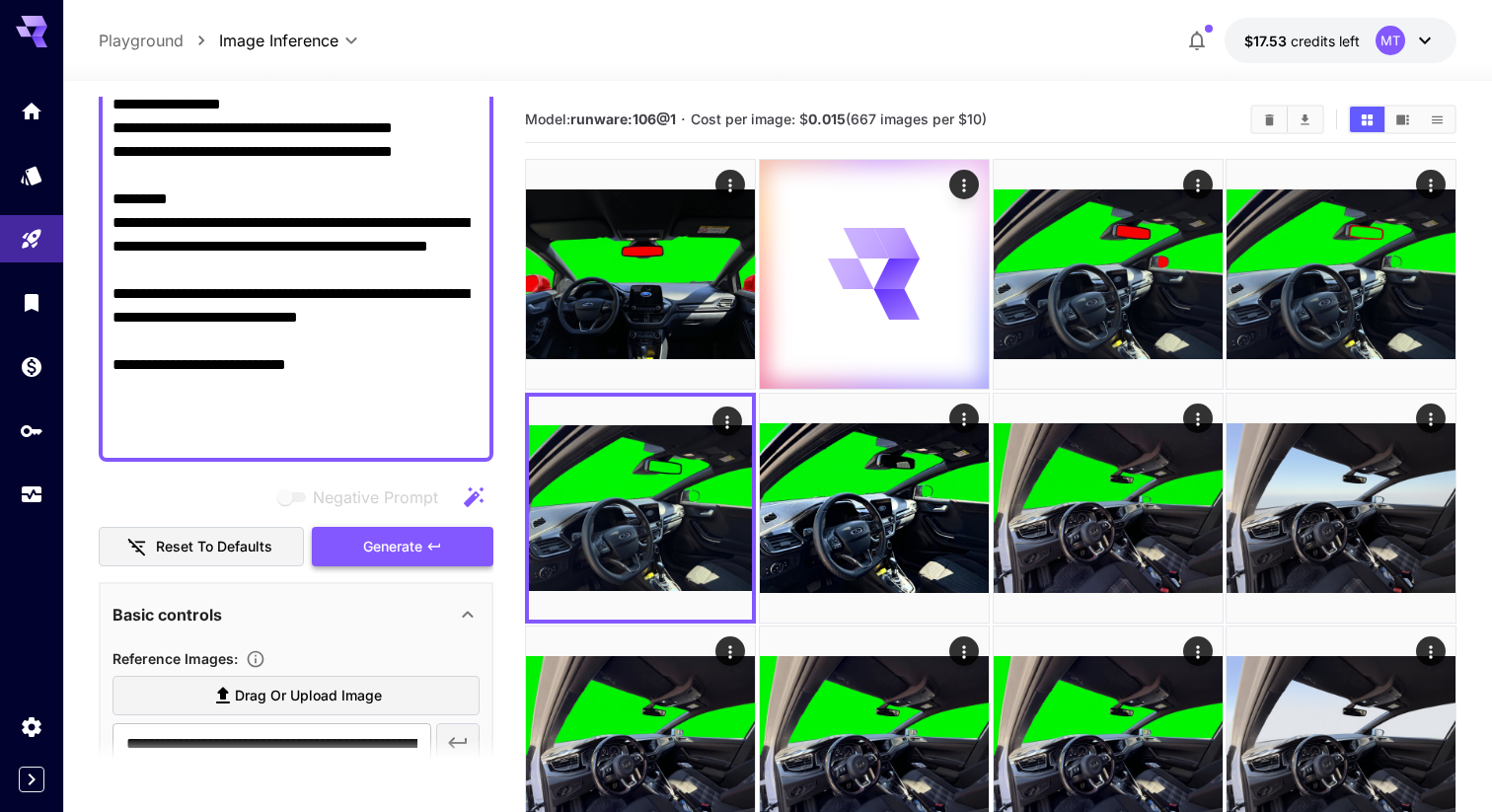 click 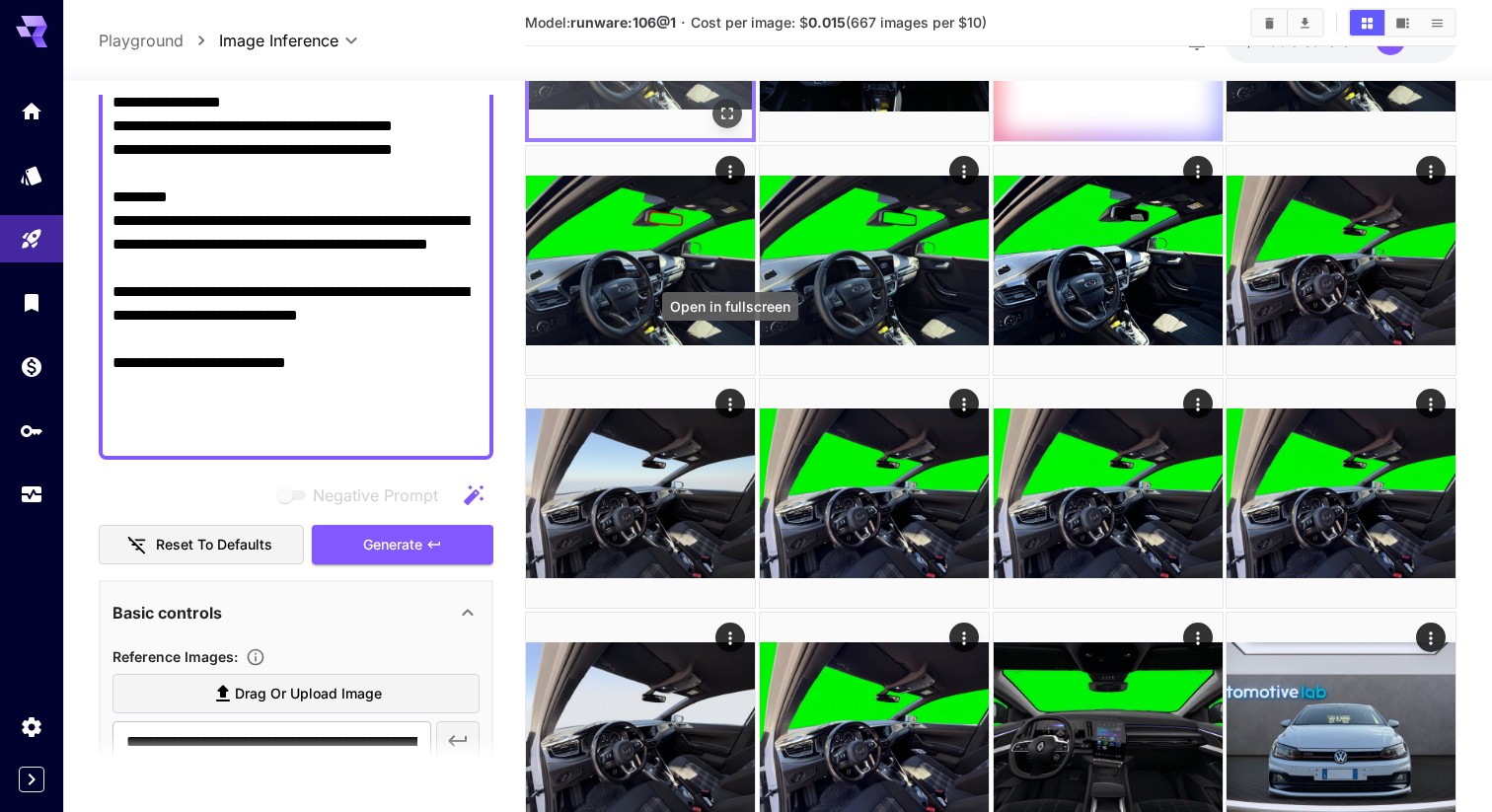 scroll, scrollTop: 292, scrollLeft: 0, axis: vertical 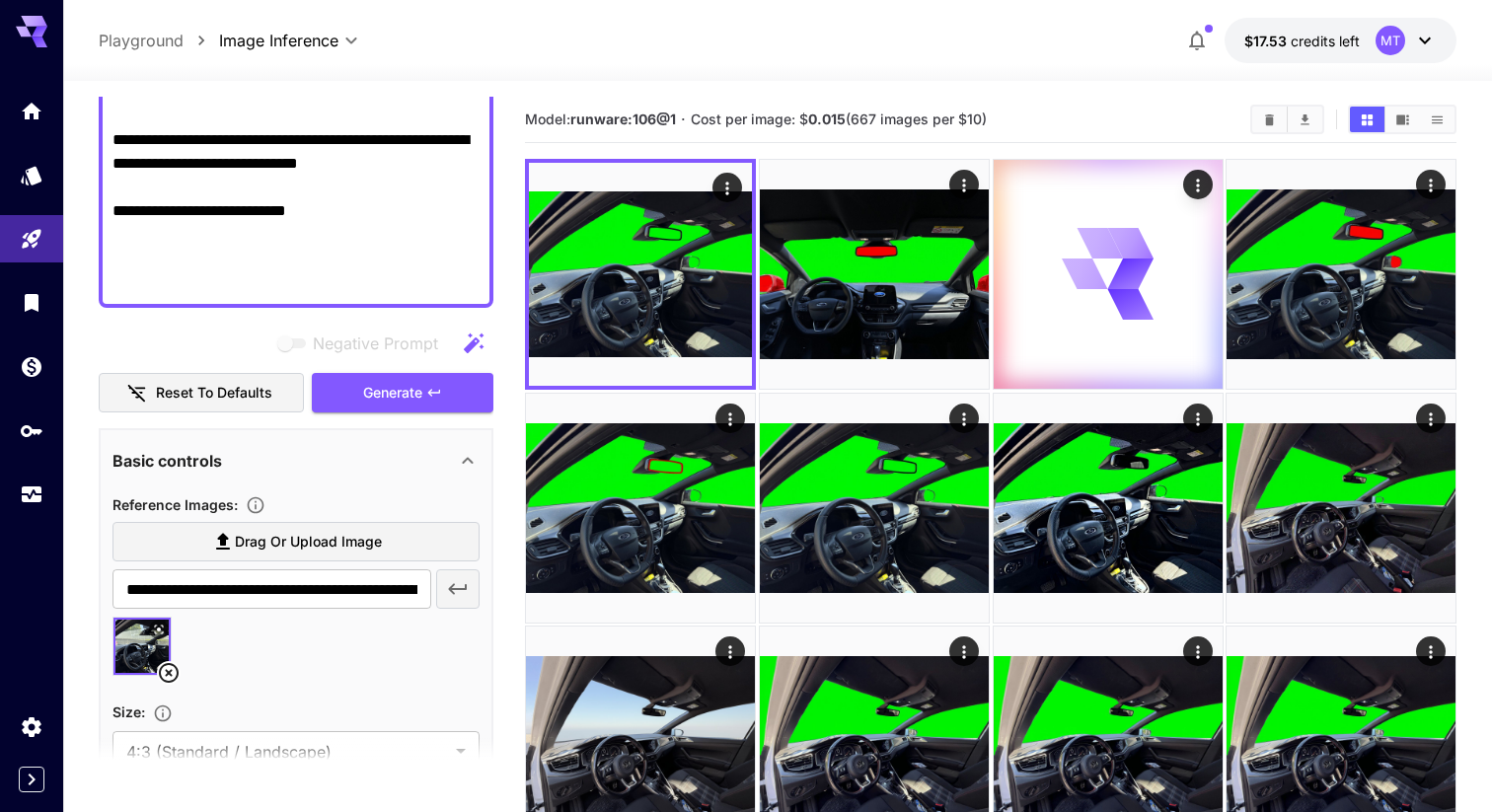 click 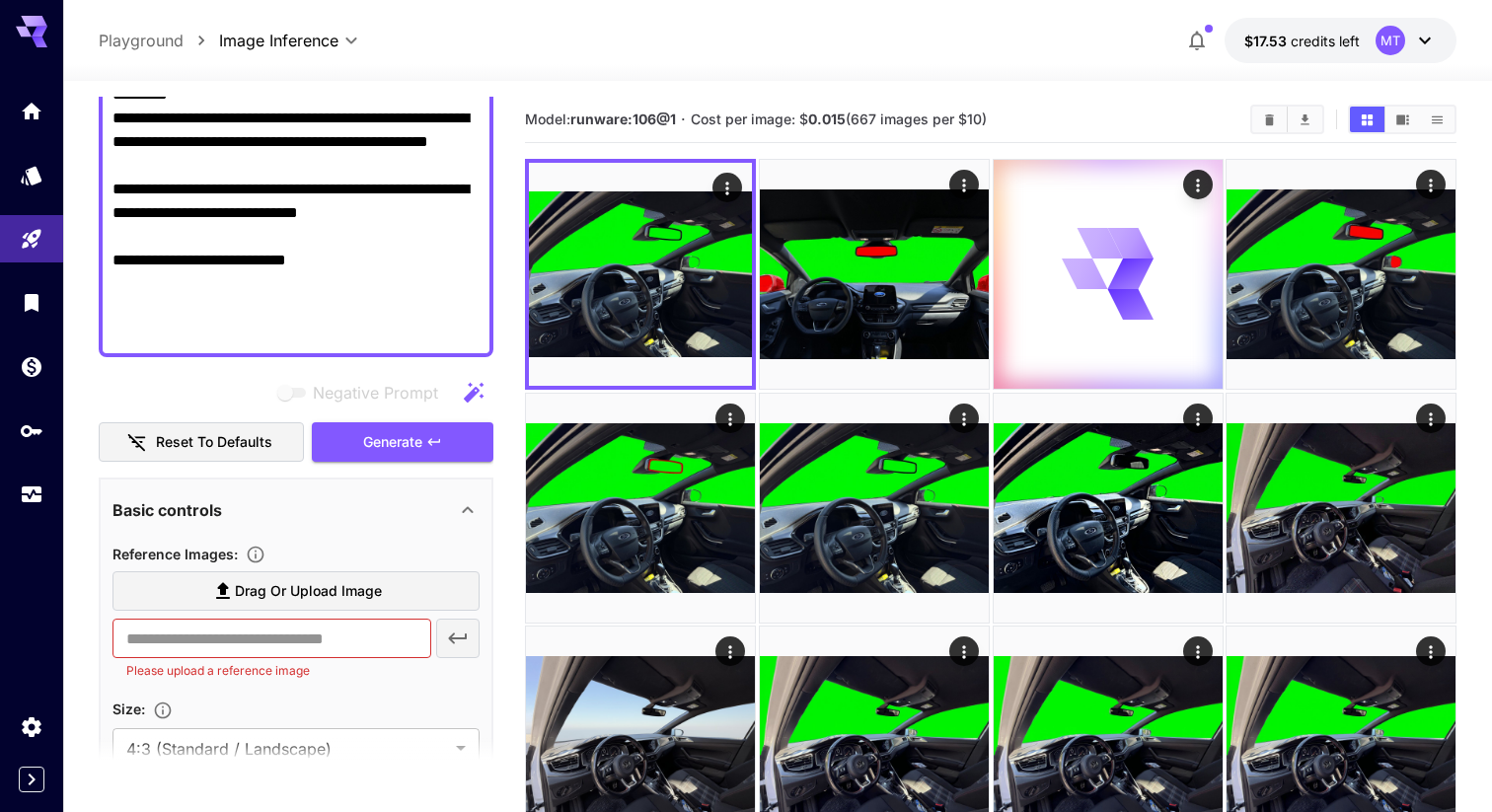 scroll, scrollTop: 782, scrollLeft: 0, axis: vertical 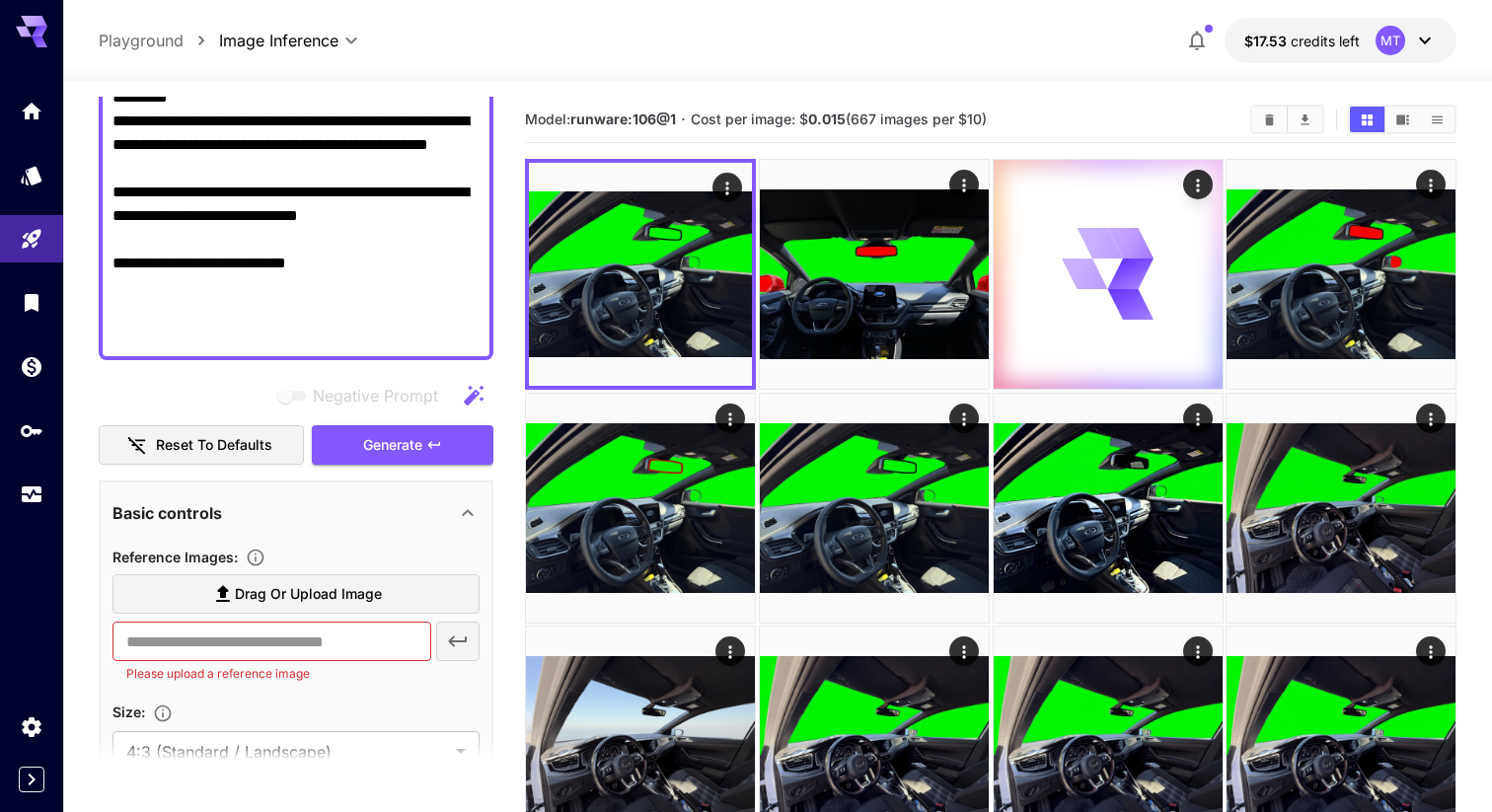 click on "Negative Prompt" at bounding box center (296, -80) 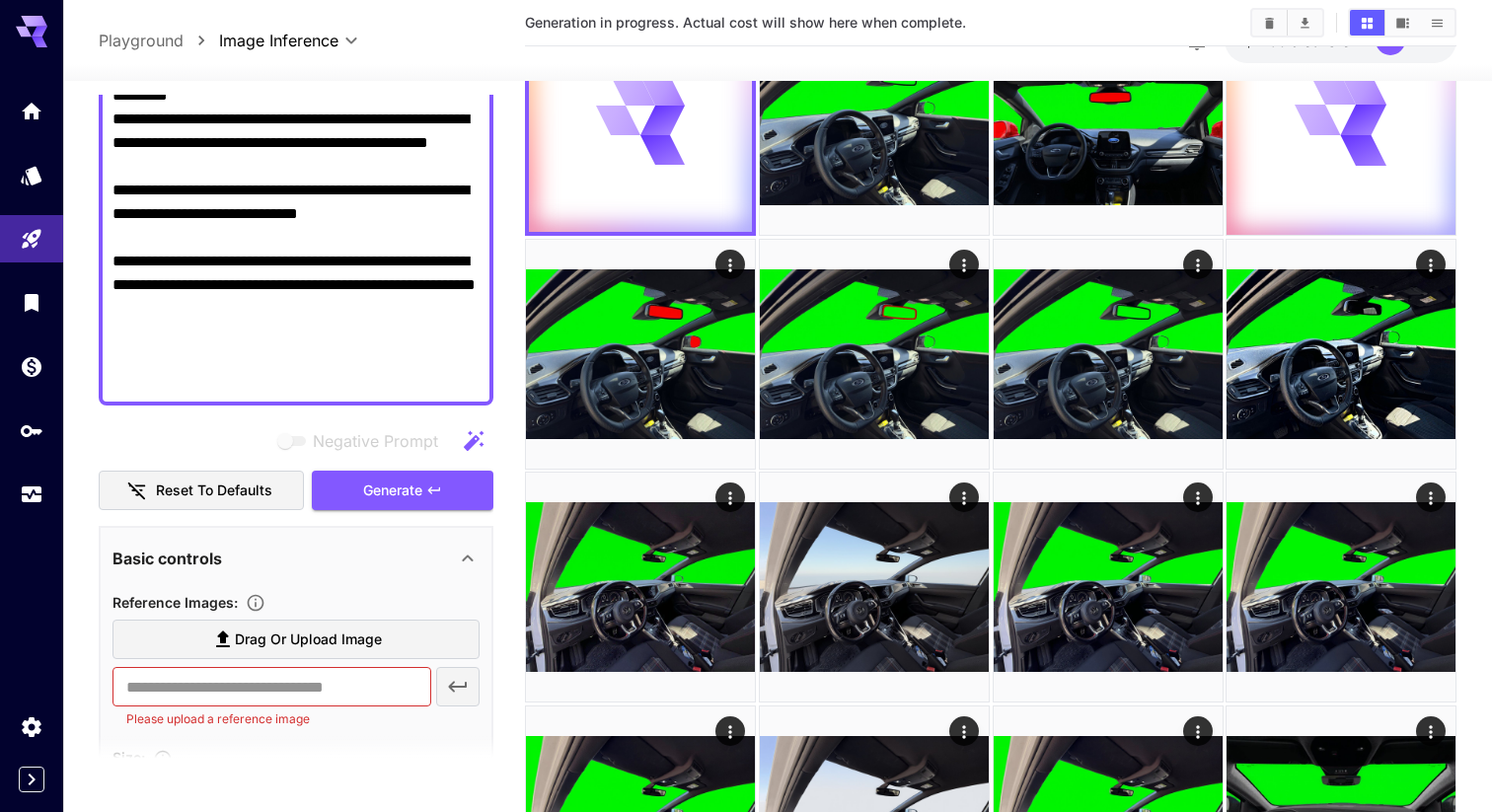 scroll, scrollTop: 195, scrollLeft: 0, axis: vertical 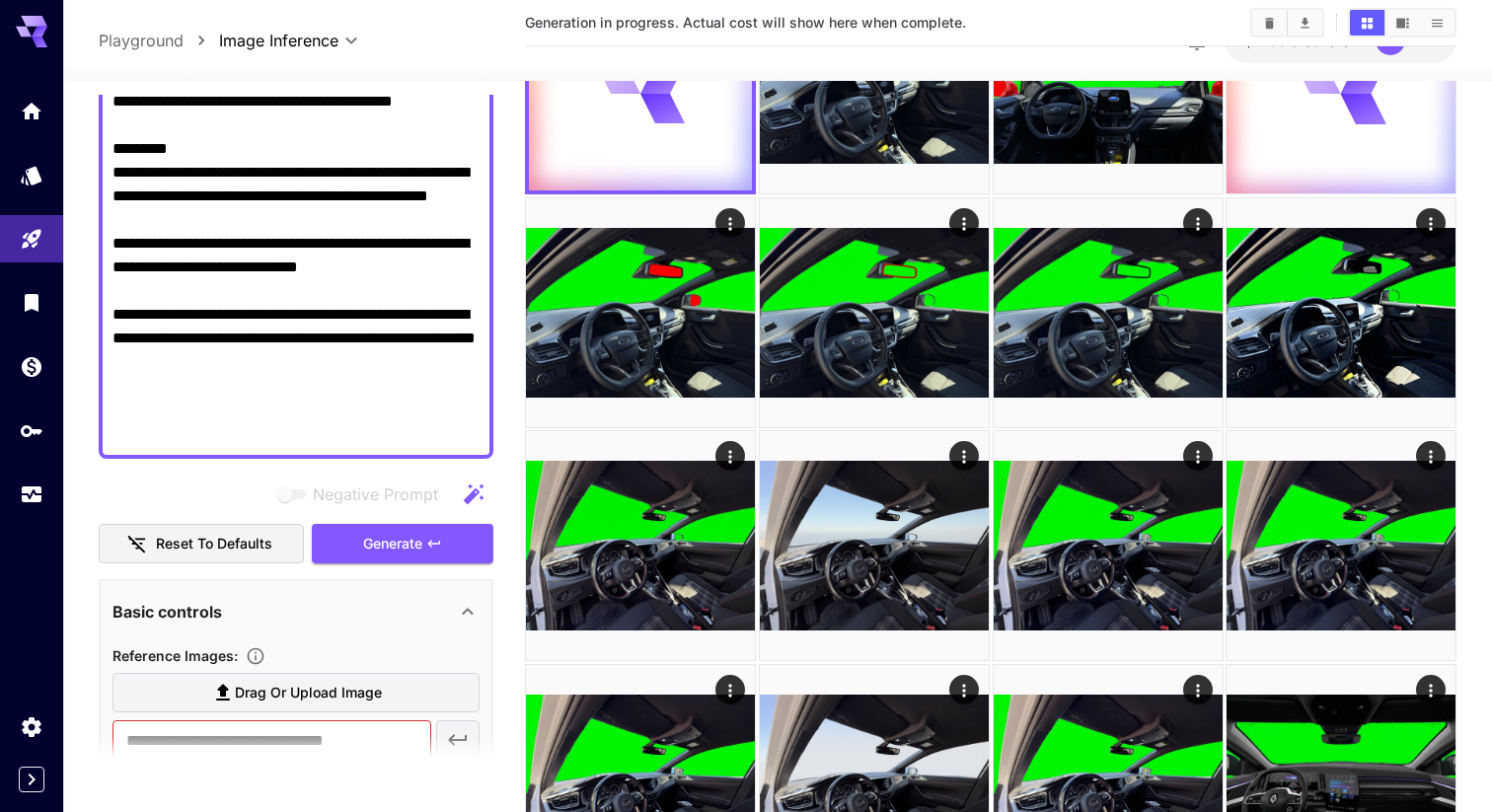 type on "**********" 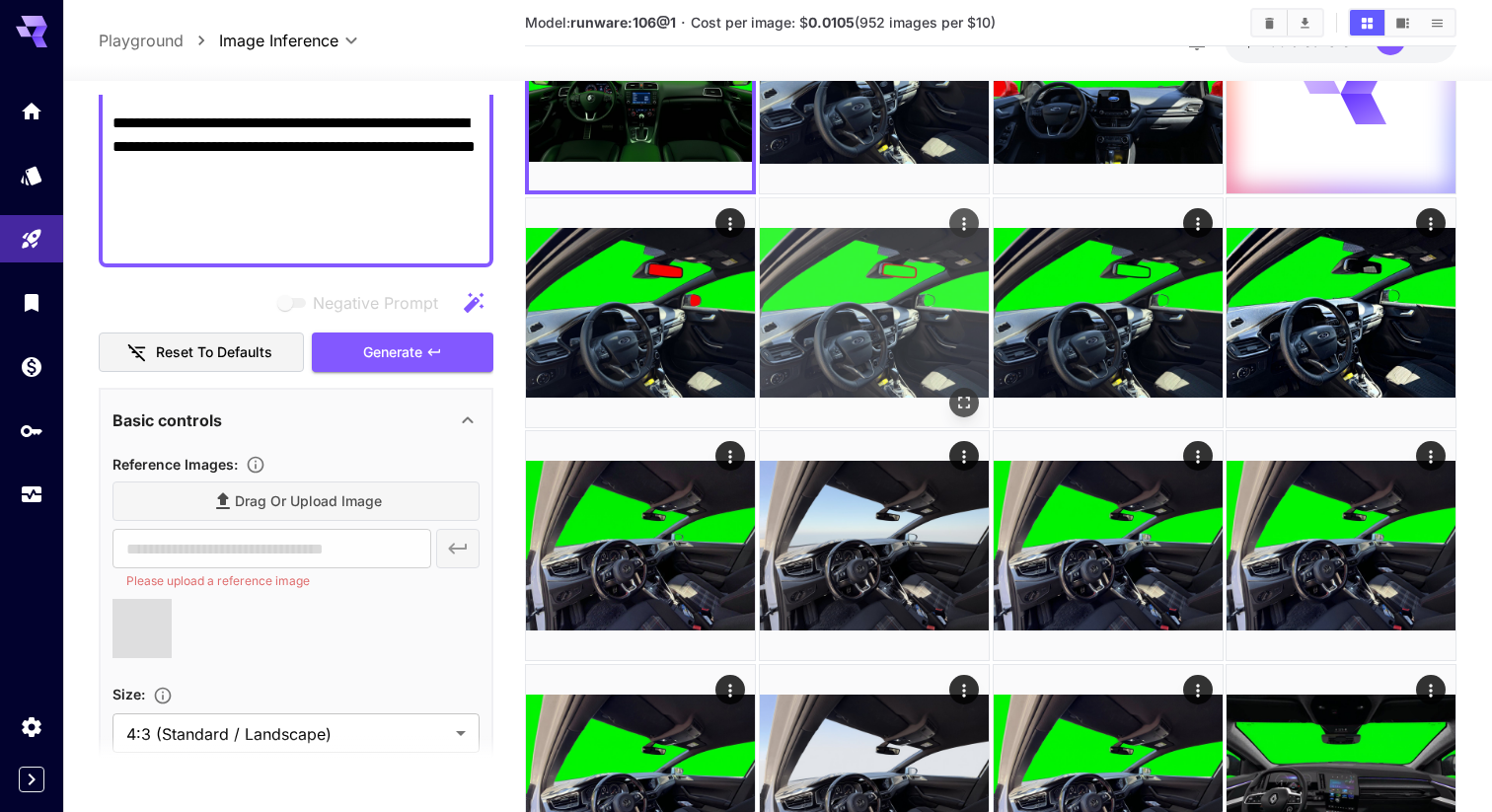 type on "**********" 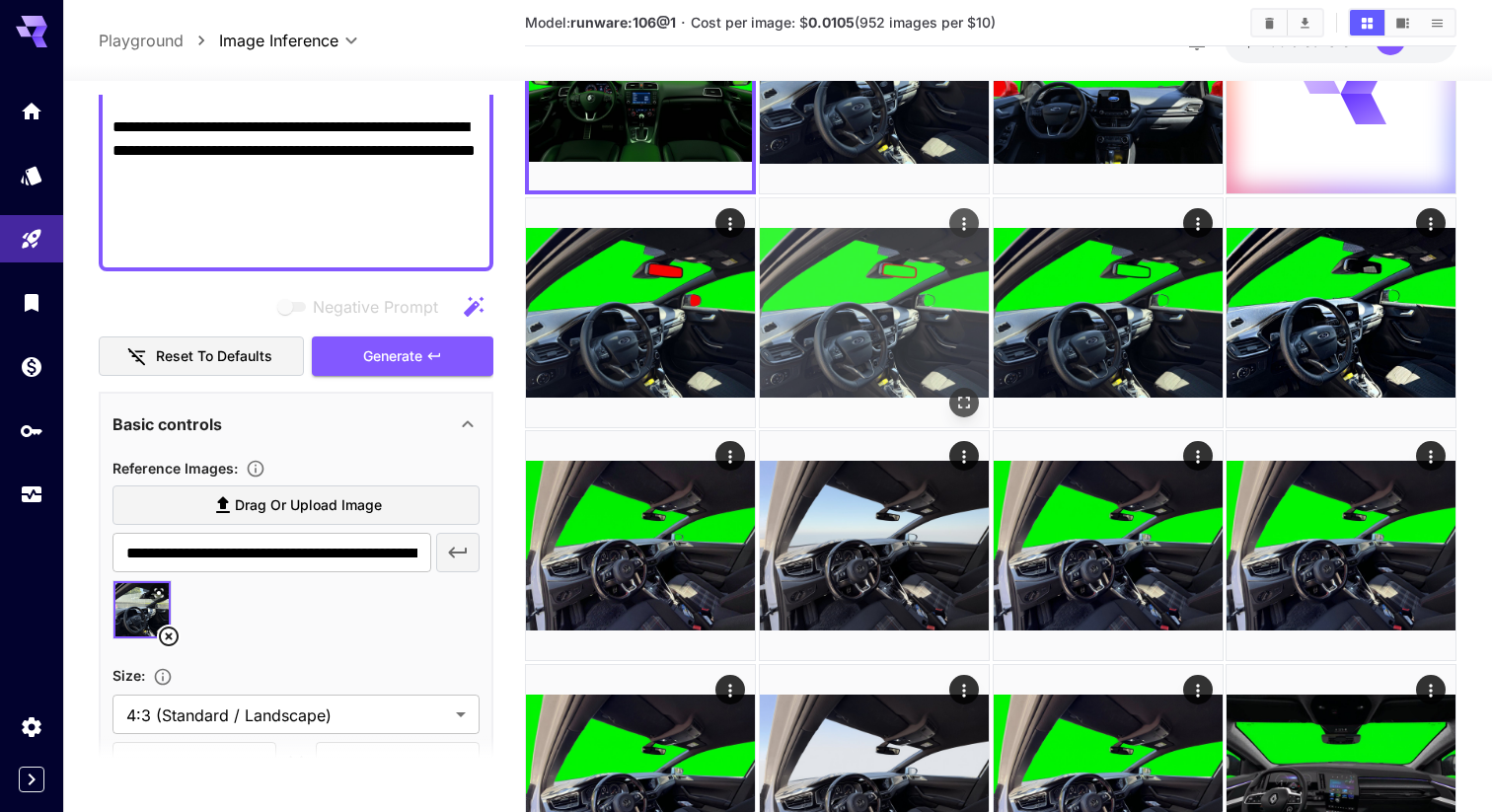 scroll, scrollTop: 912, scrollLeft: 0, axis: vertical 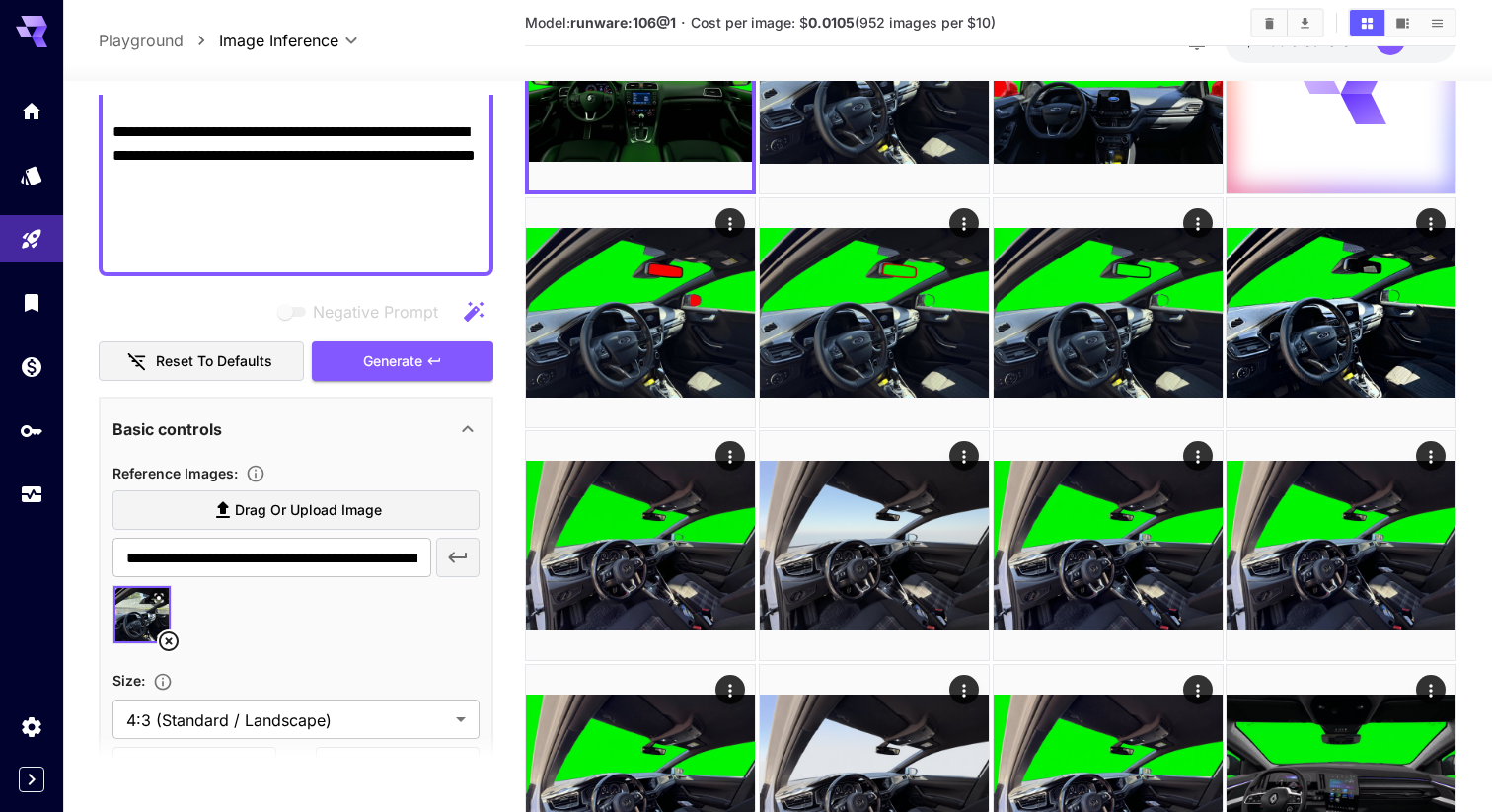 click on "**********" at bounding box center [296, 374] 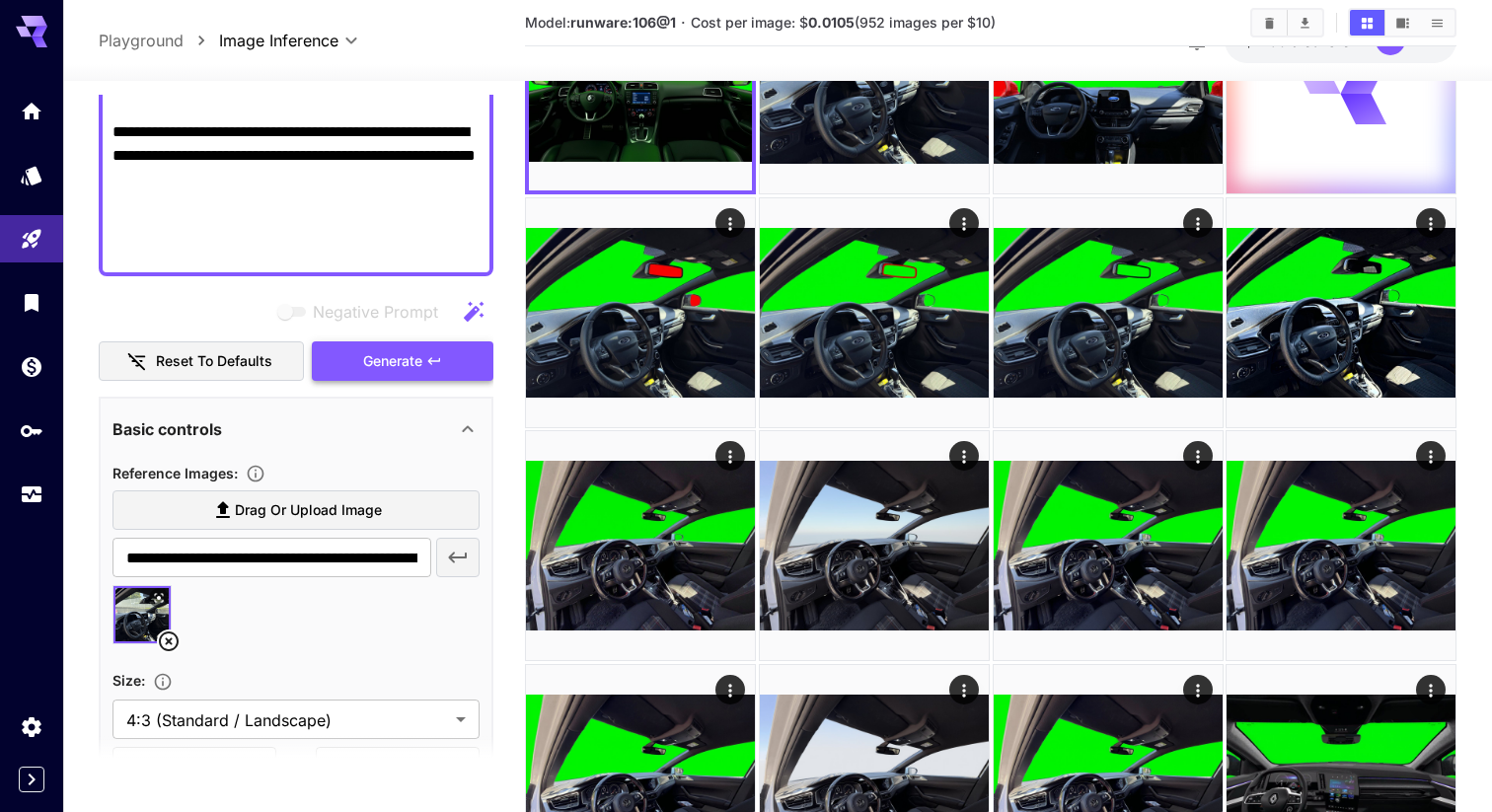 click on "Generate" at bounding box center (393, 361) 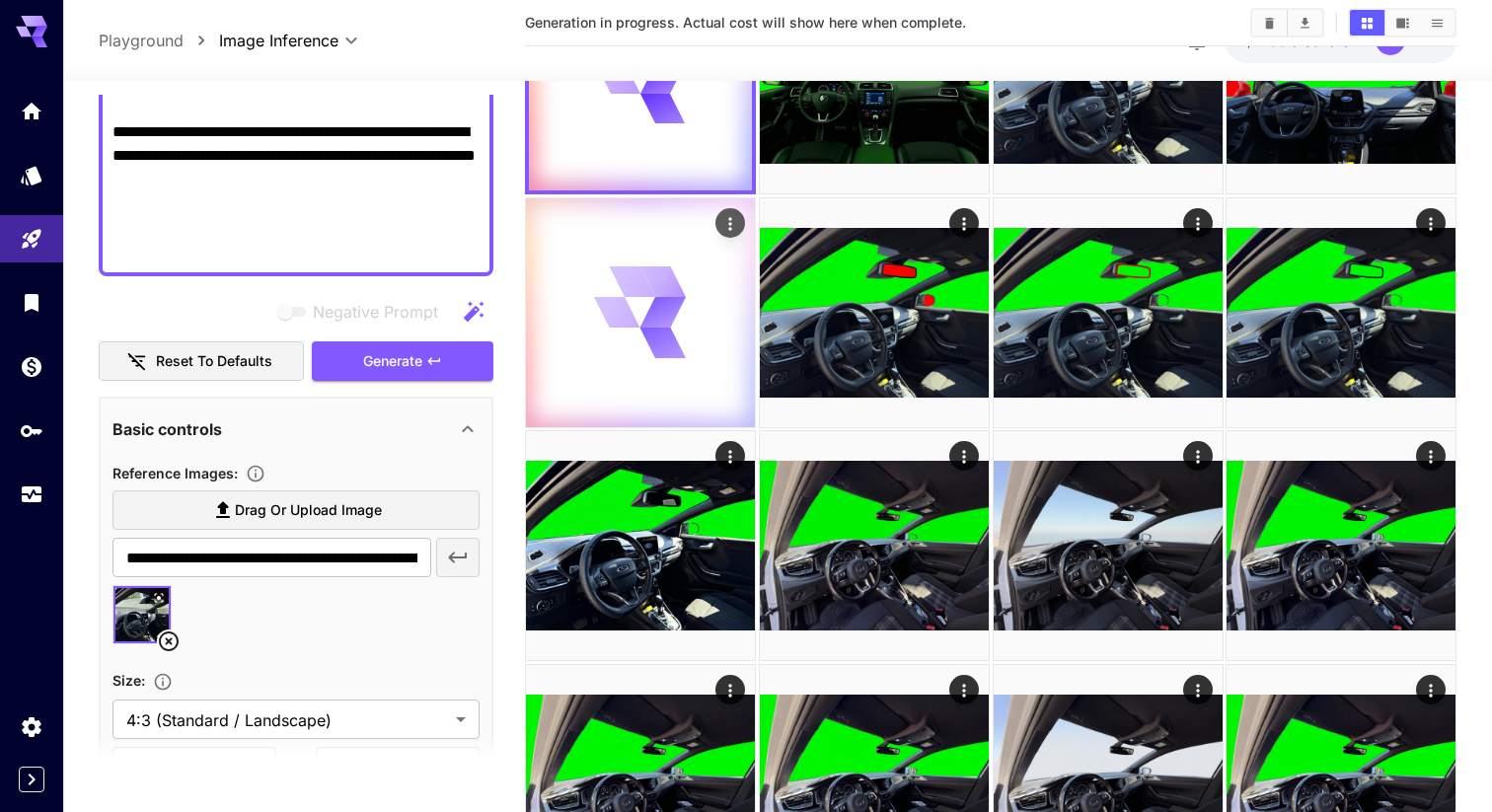 scroll, scrollTop: 0, scrollLeft: 0, axis: both 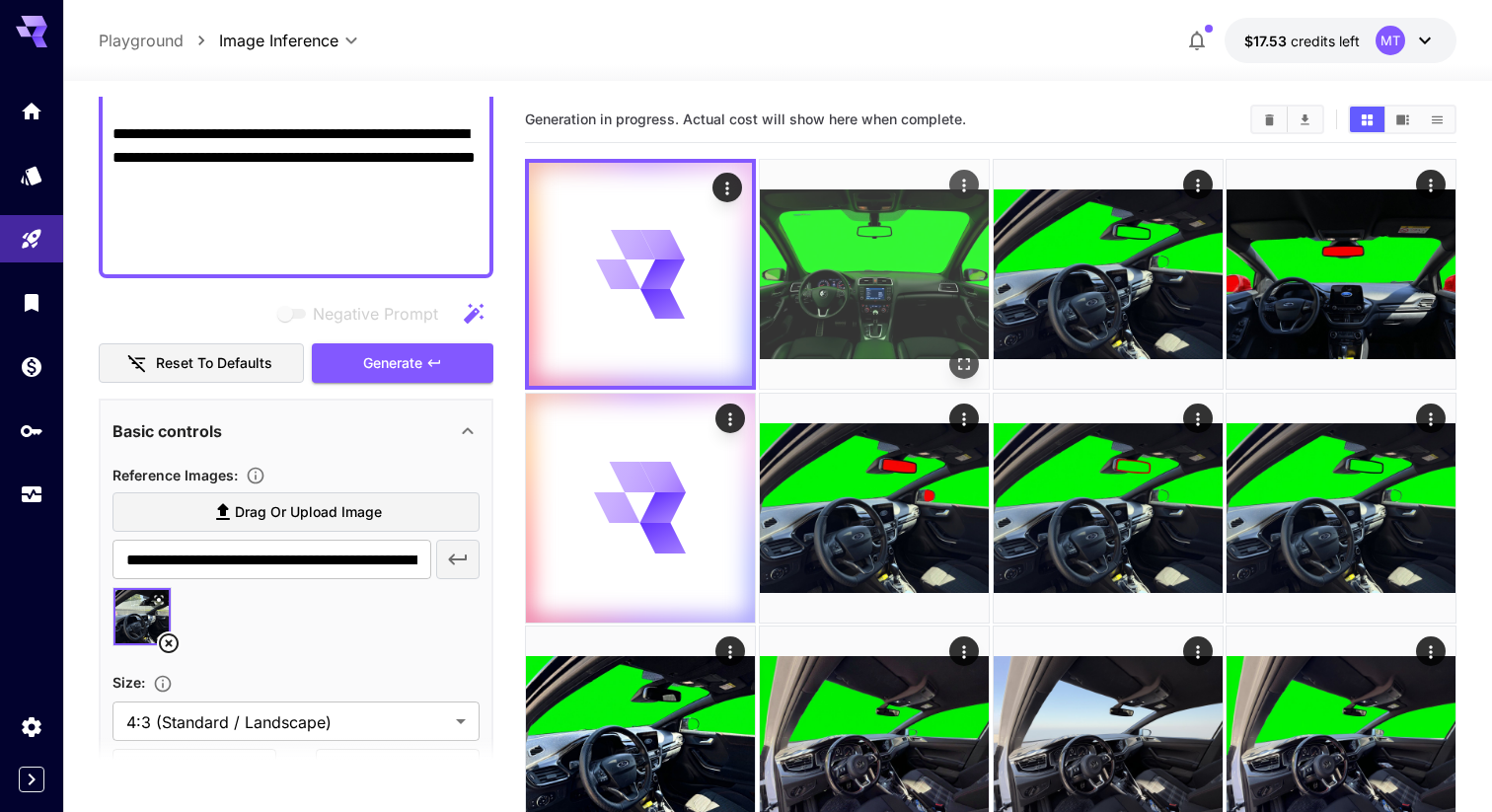 click 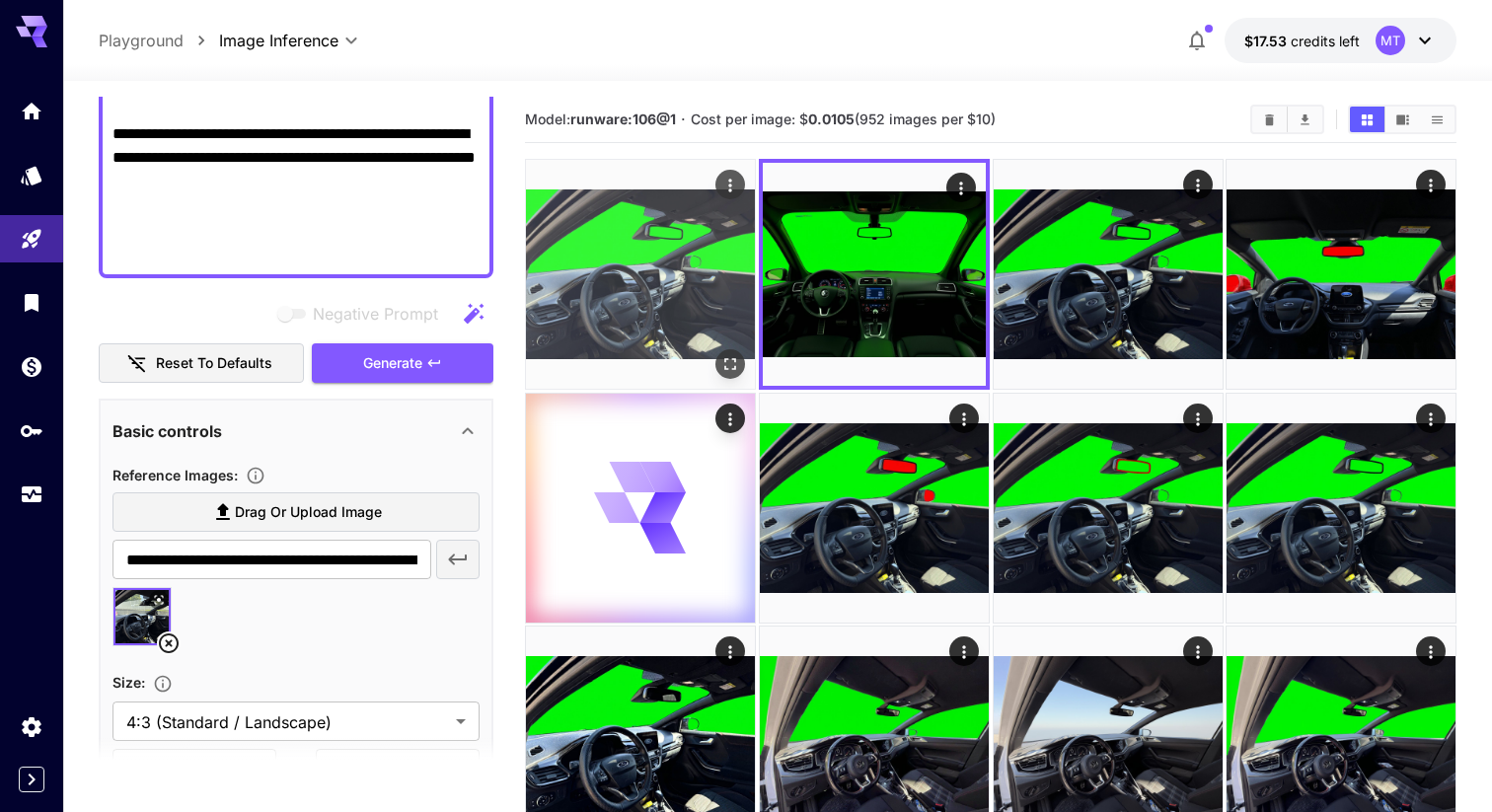 click at bounding box center [730, 364] 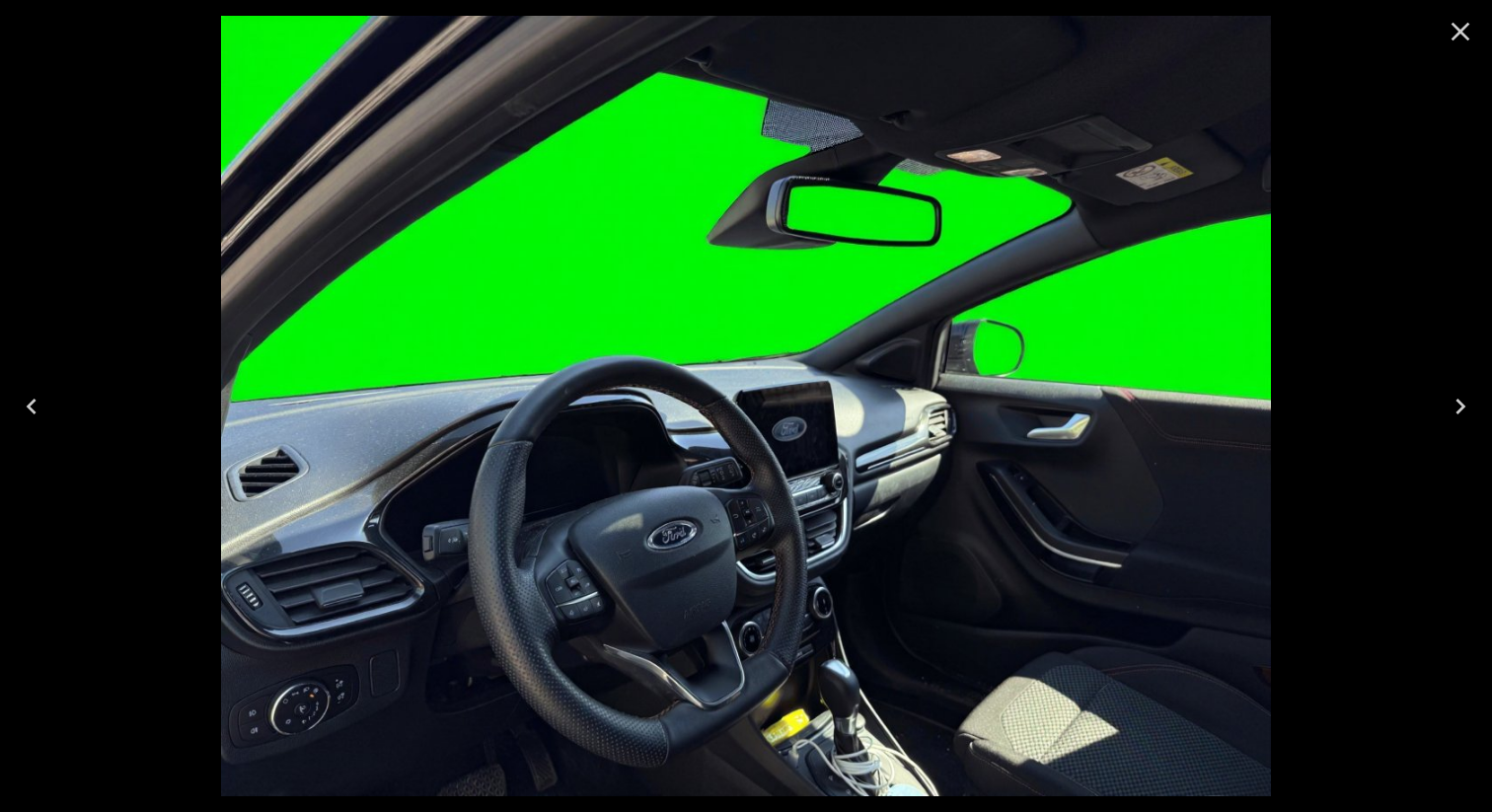 click at bounding box center [1460, 32] 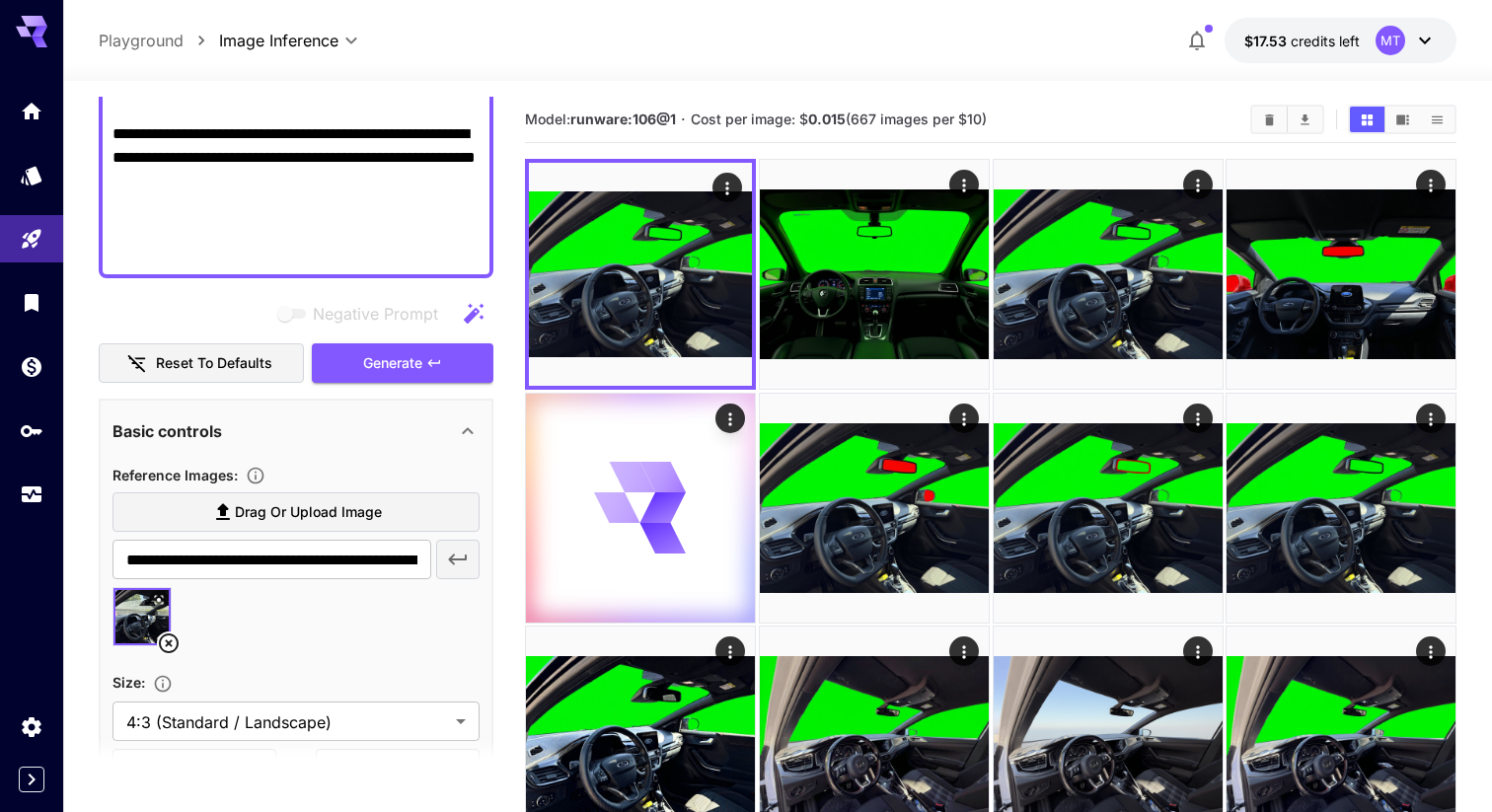 click on "Negative Prompt" at bounding box center [296, -185] 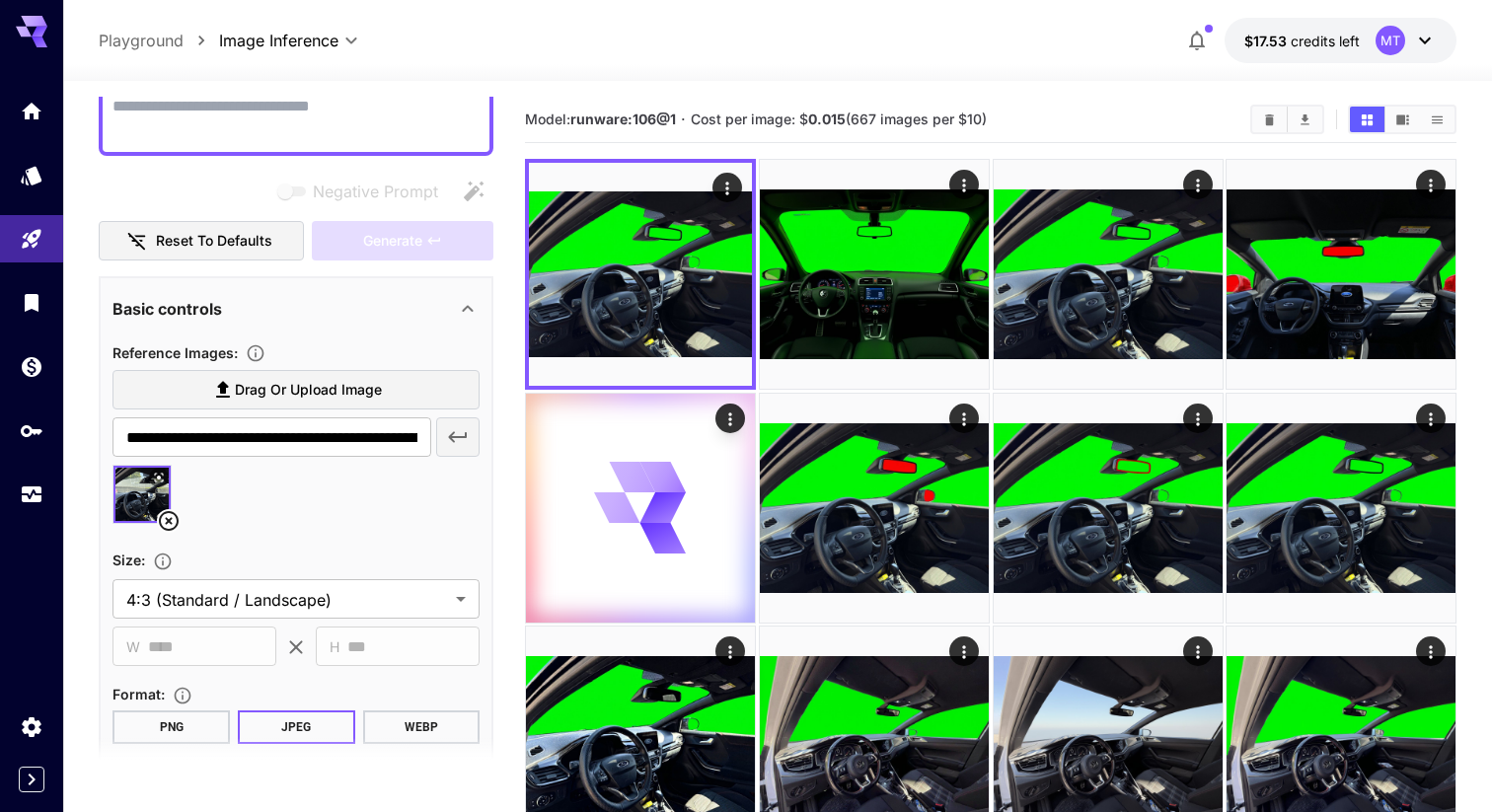paste on "**********" 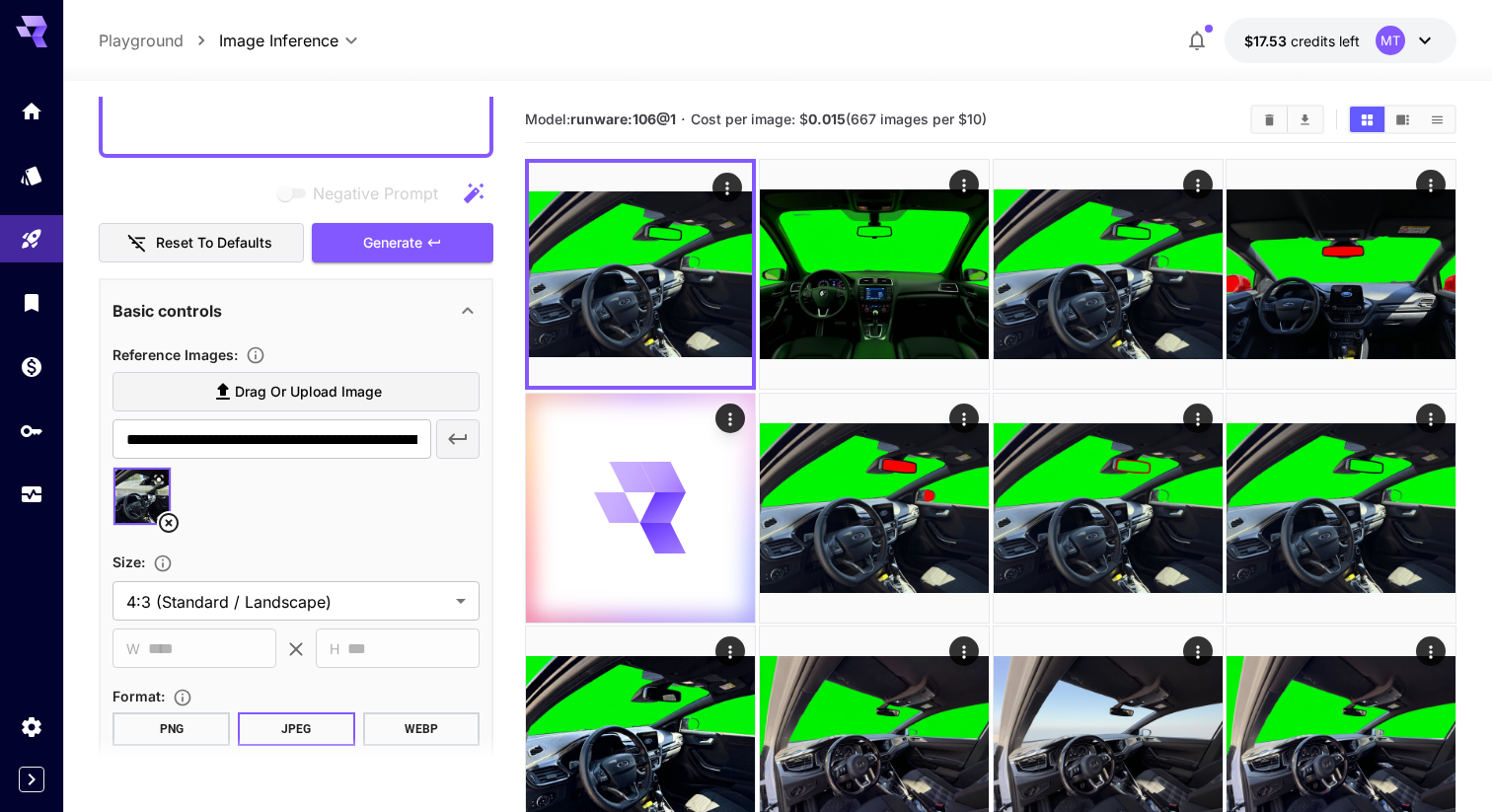 scroll, scrollTop: 1701, scrollLeft: 0, axis: vertical 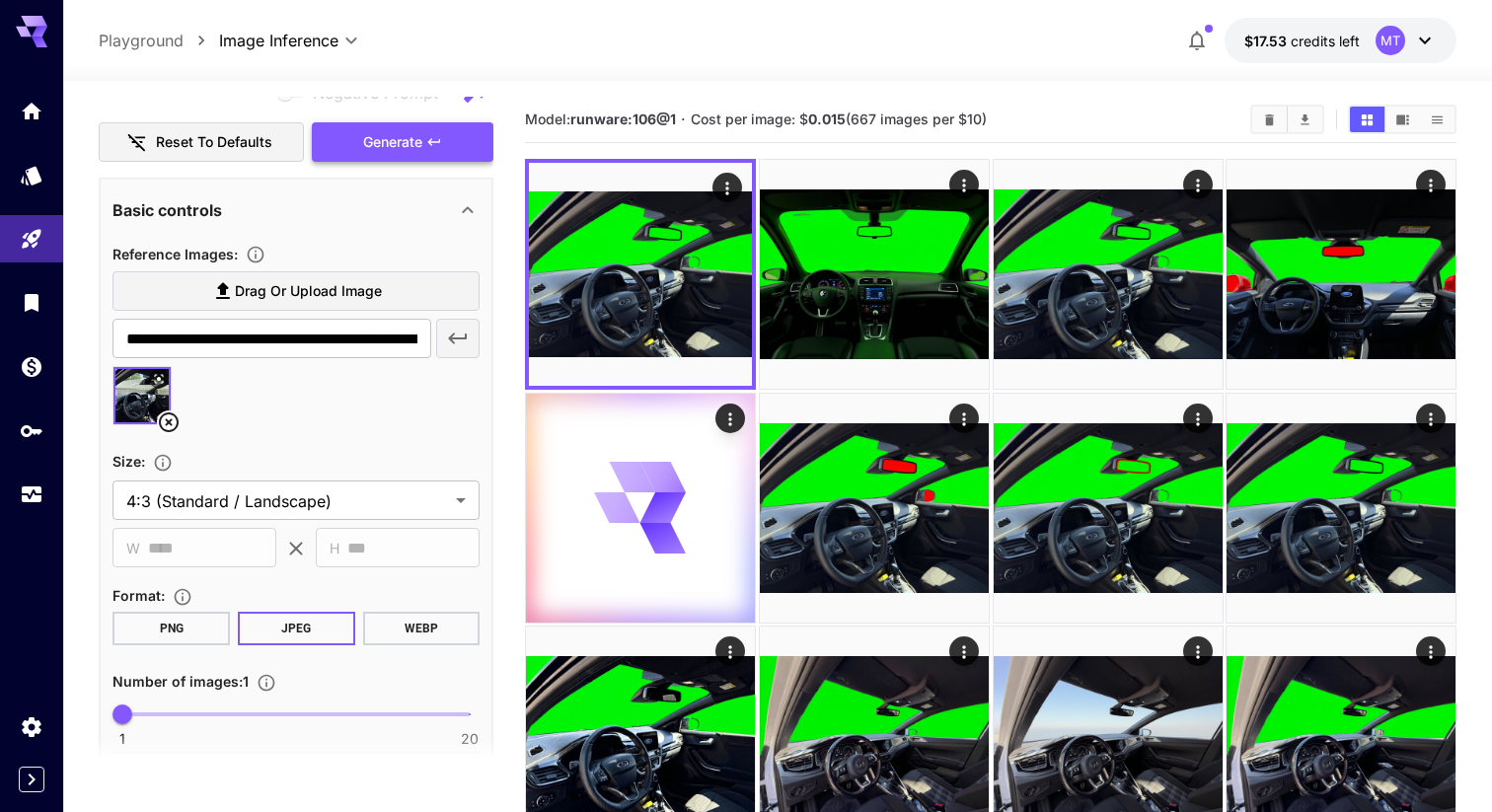 type on "**********" 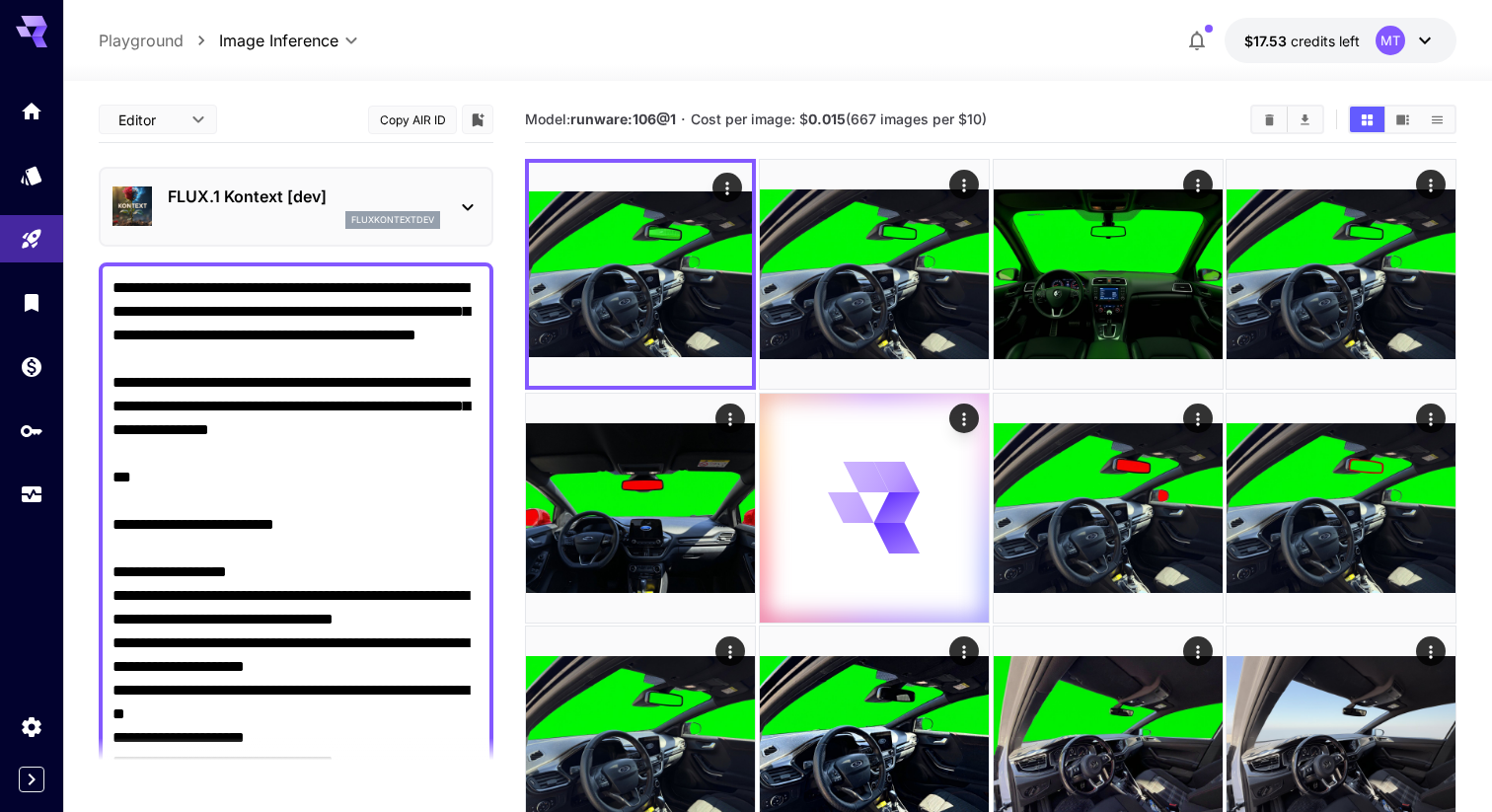 scroll, scrollTop: 0, scrollLeft: 0, axis: both 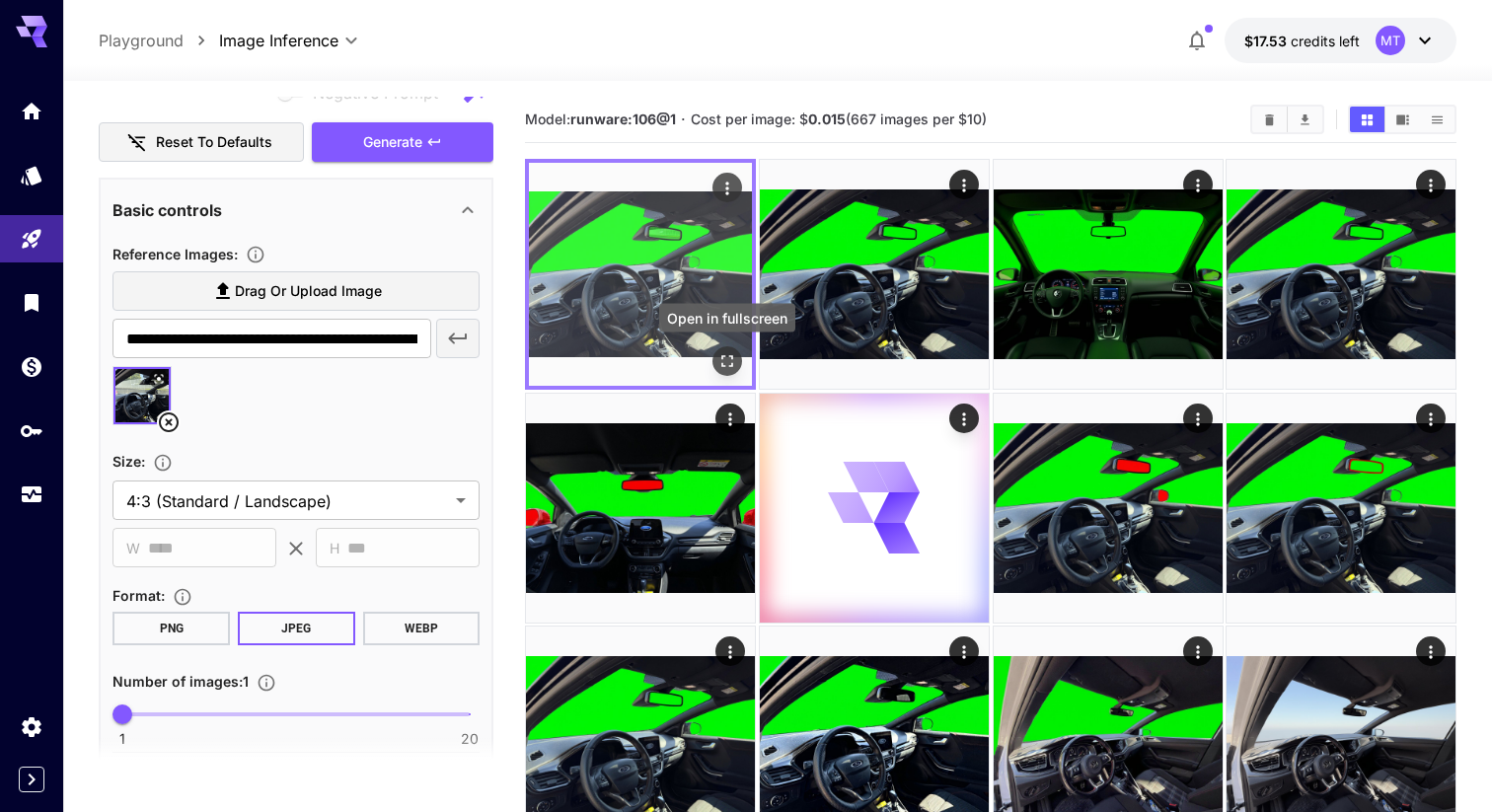 click 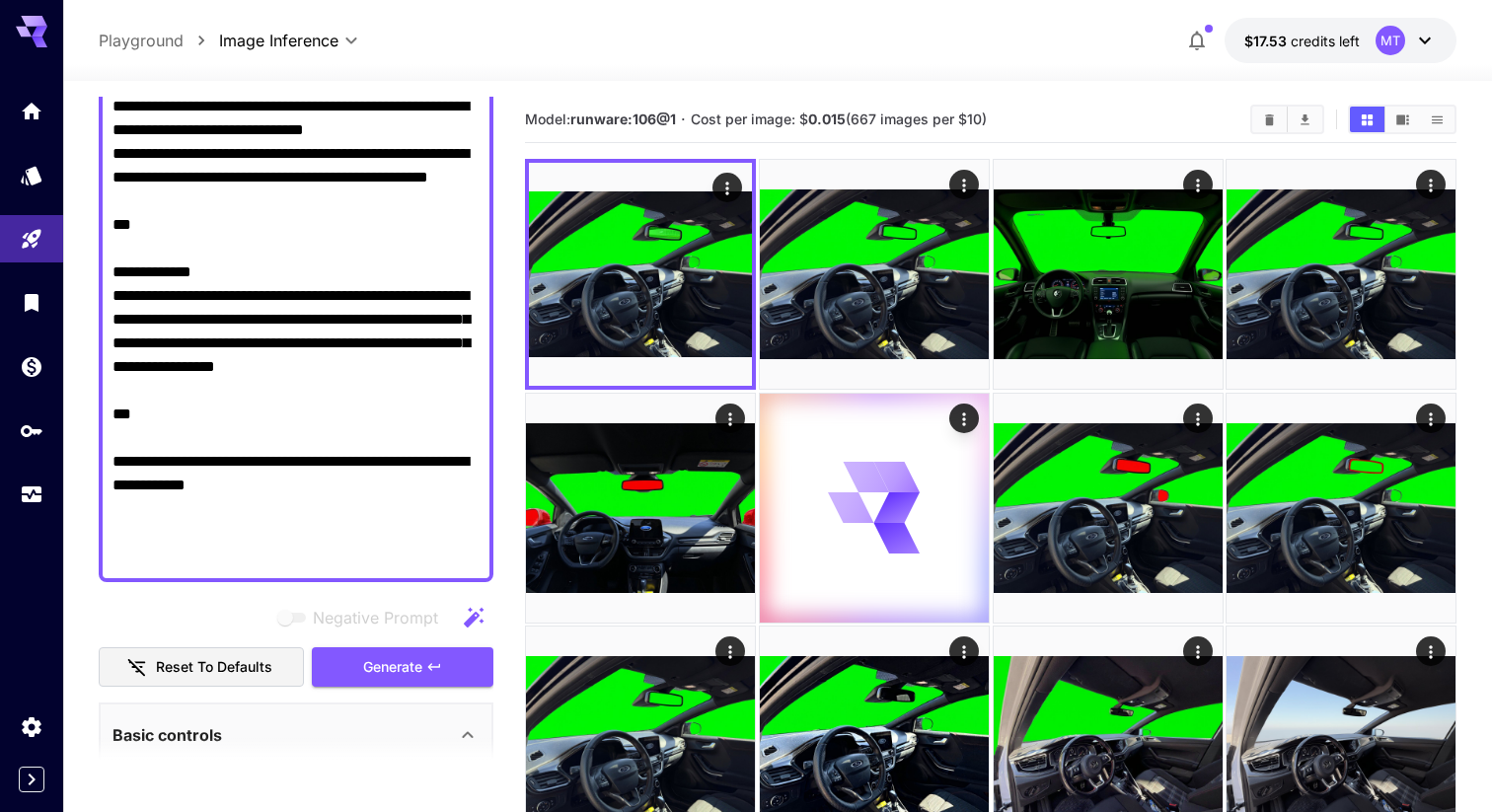 scroll, scrollTop: 821, scrollLeft: 0, axis: vertical 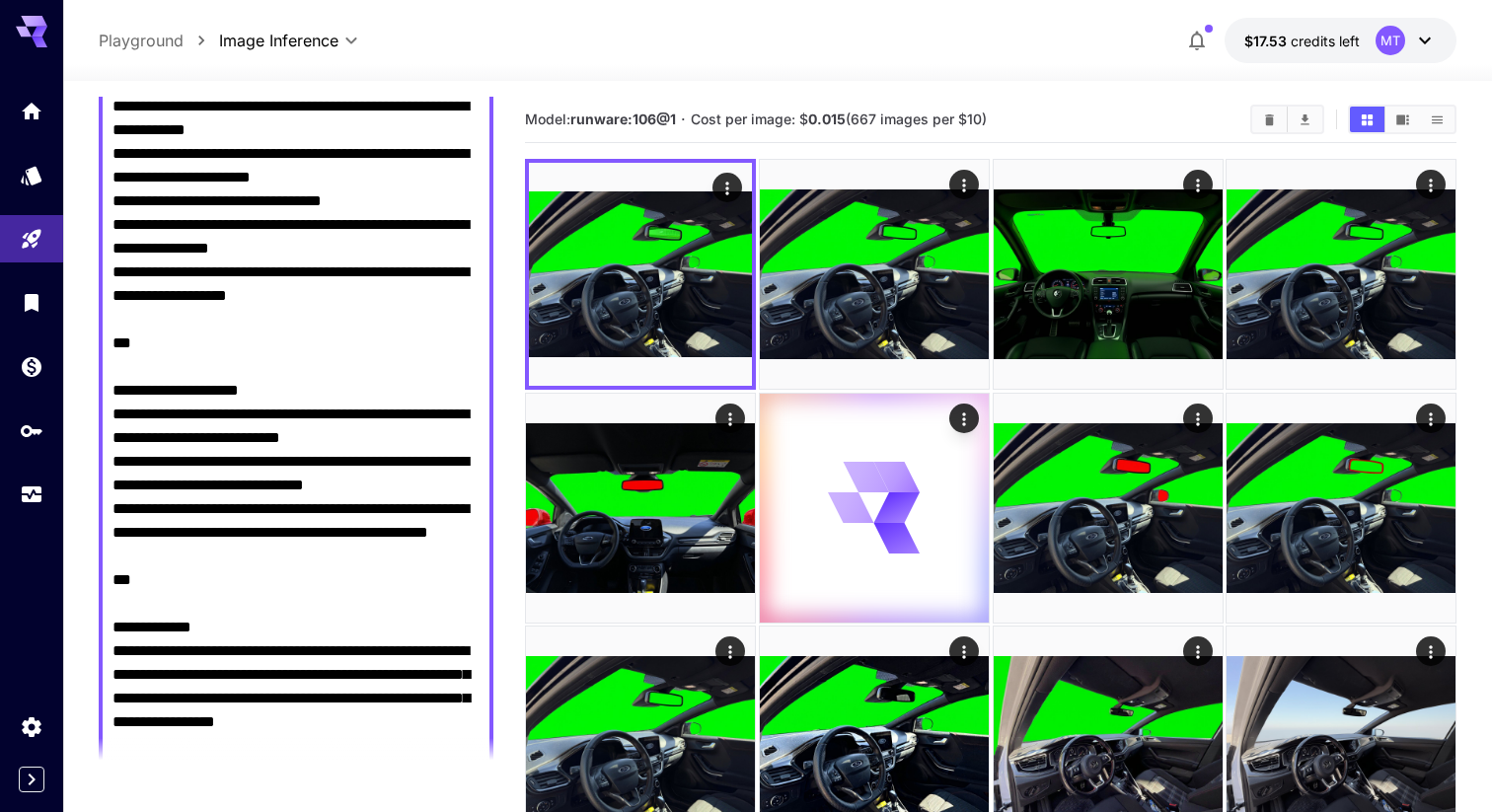 click on "Negative Prompt" at bounding box center (296, 189) 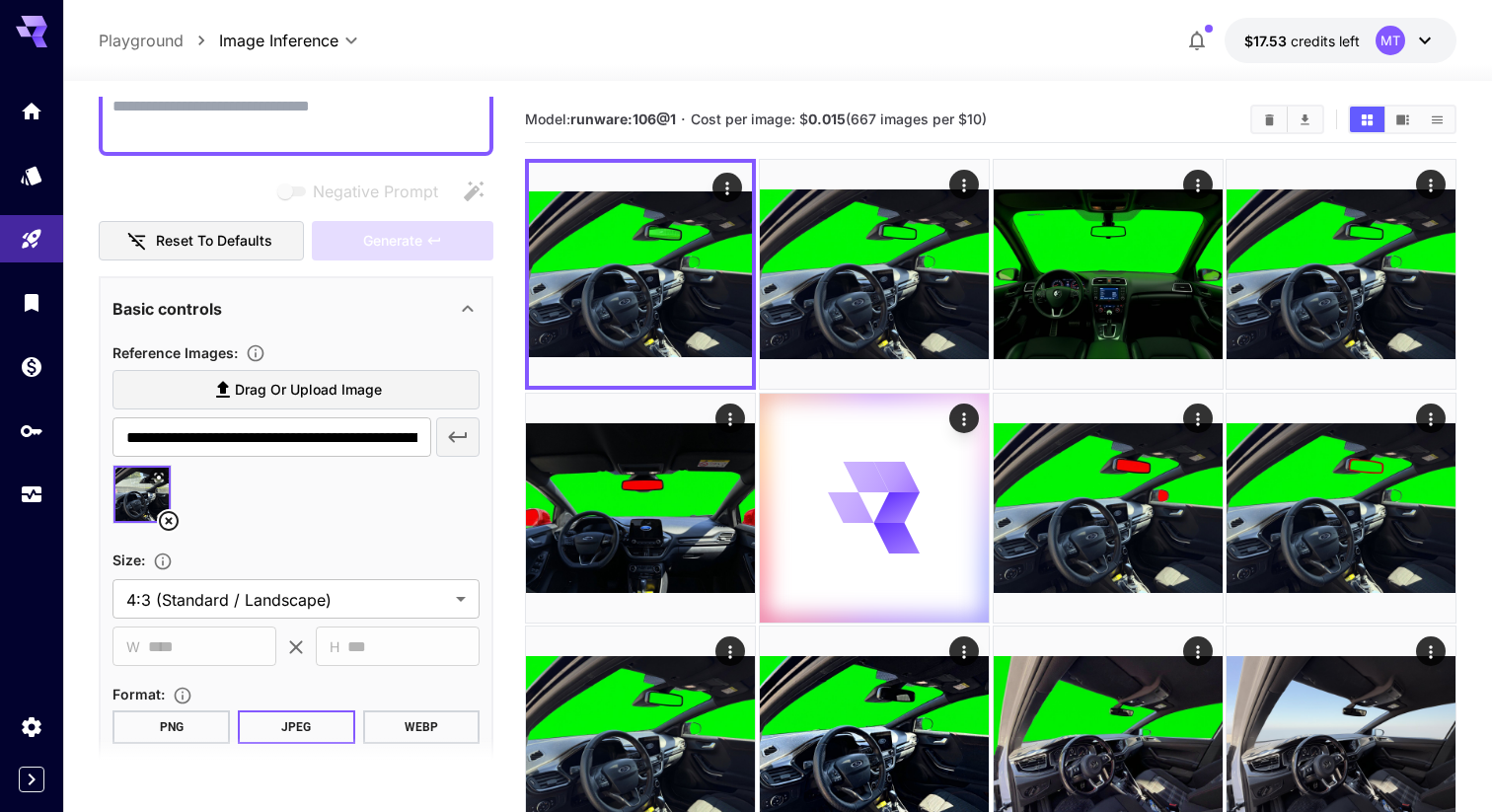 paste on "**********" 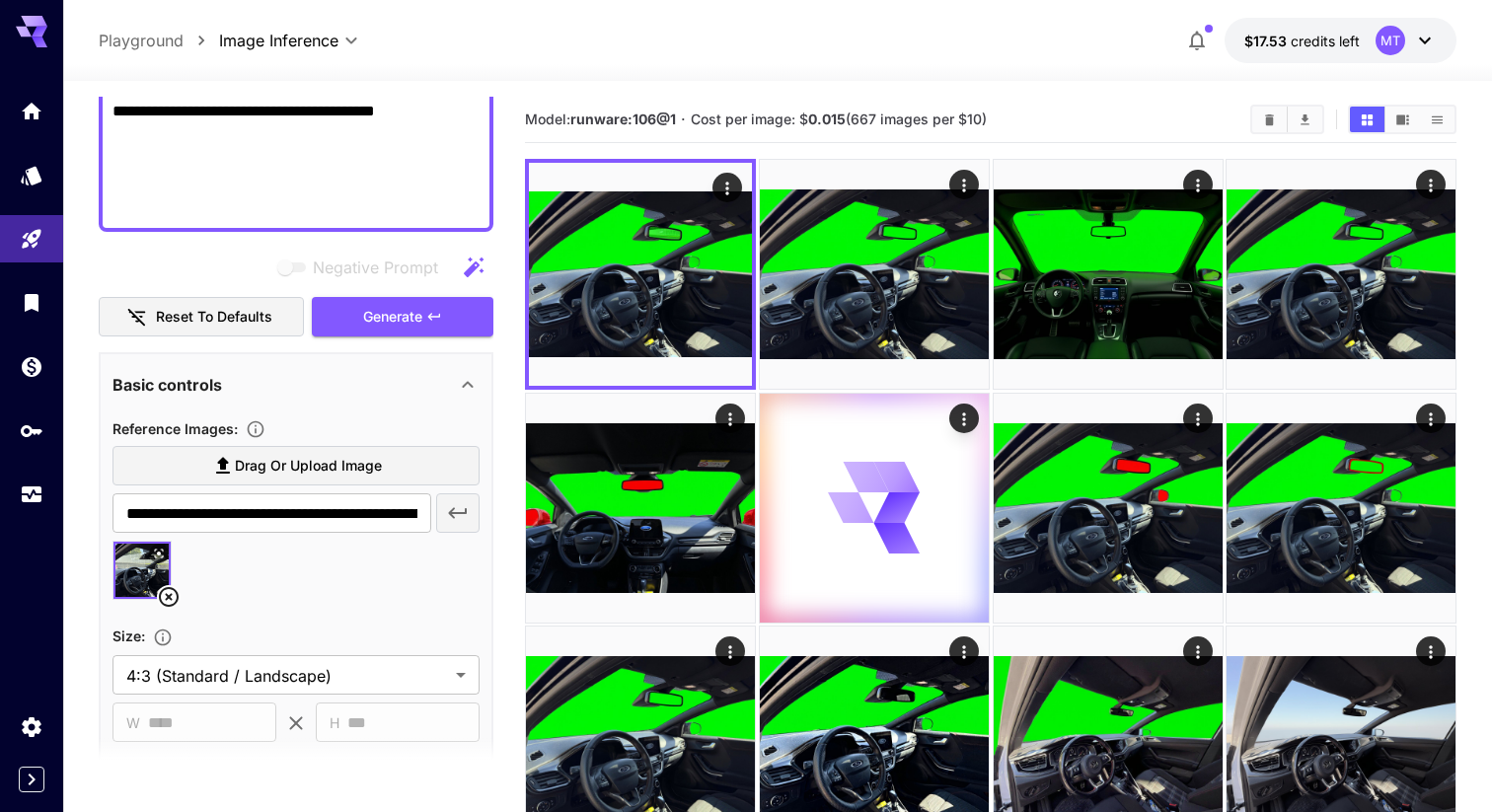 scroll, scrollTop: 1358, scrollLeft: 0, axis: vertical 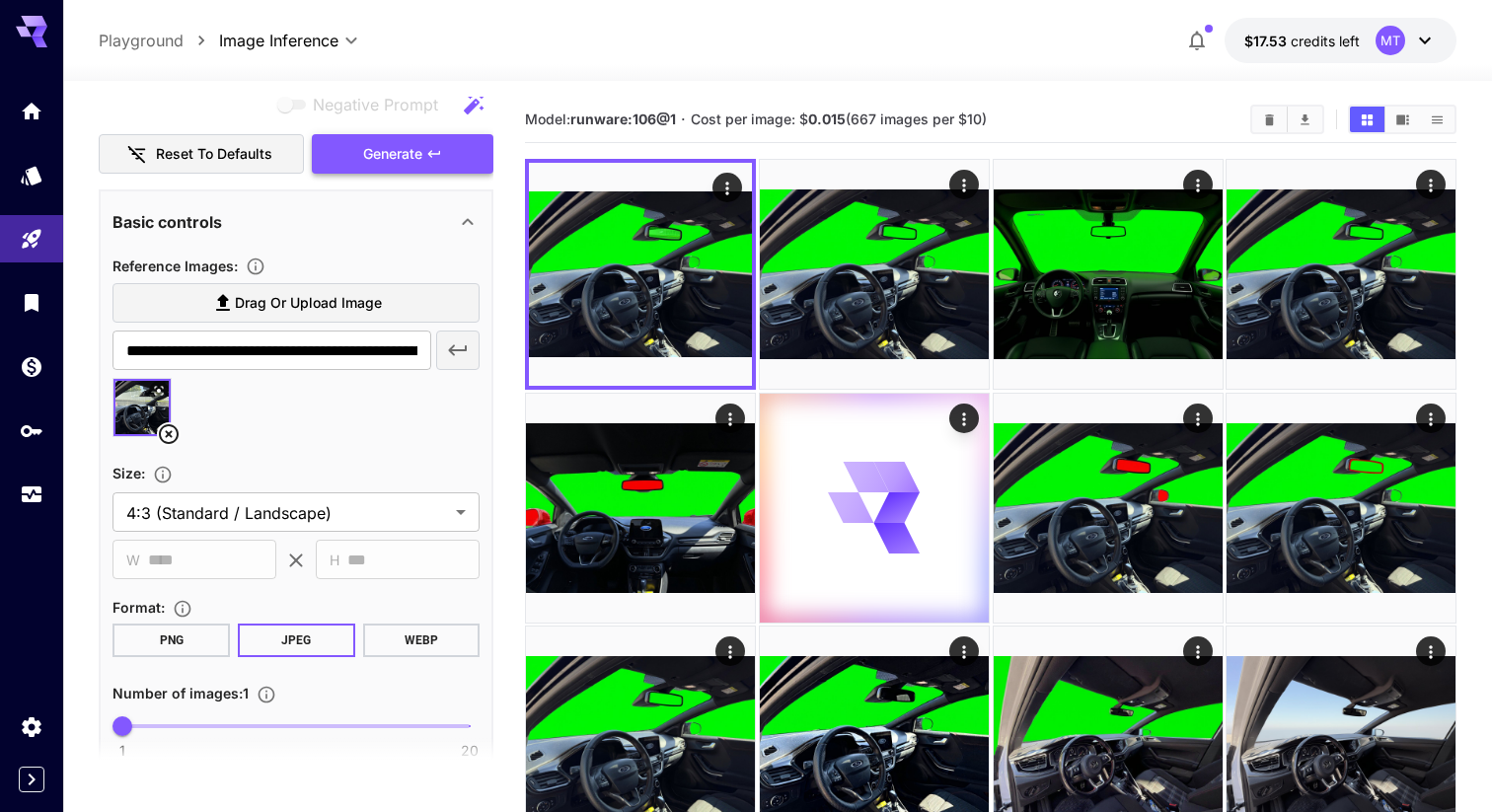 type on "**********" 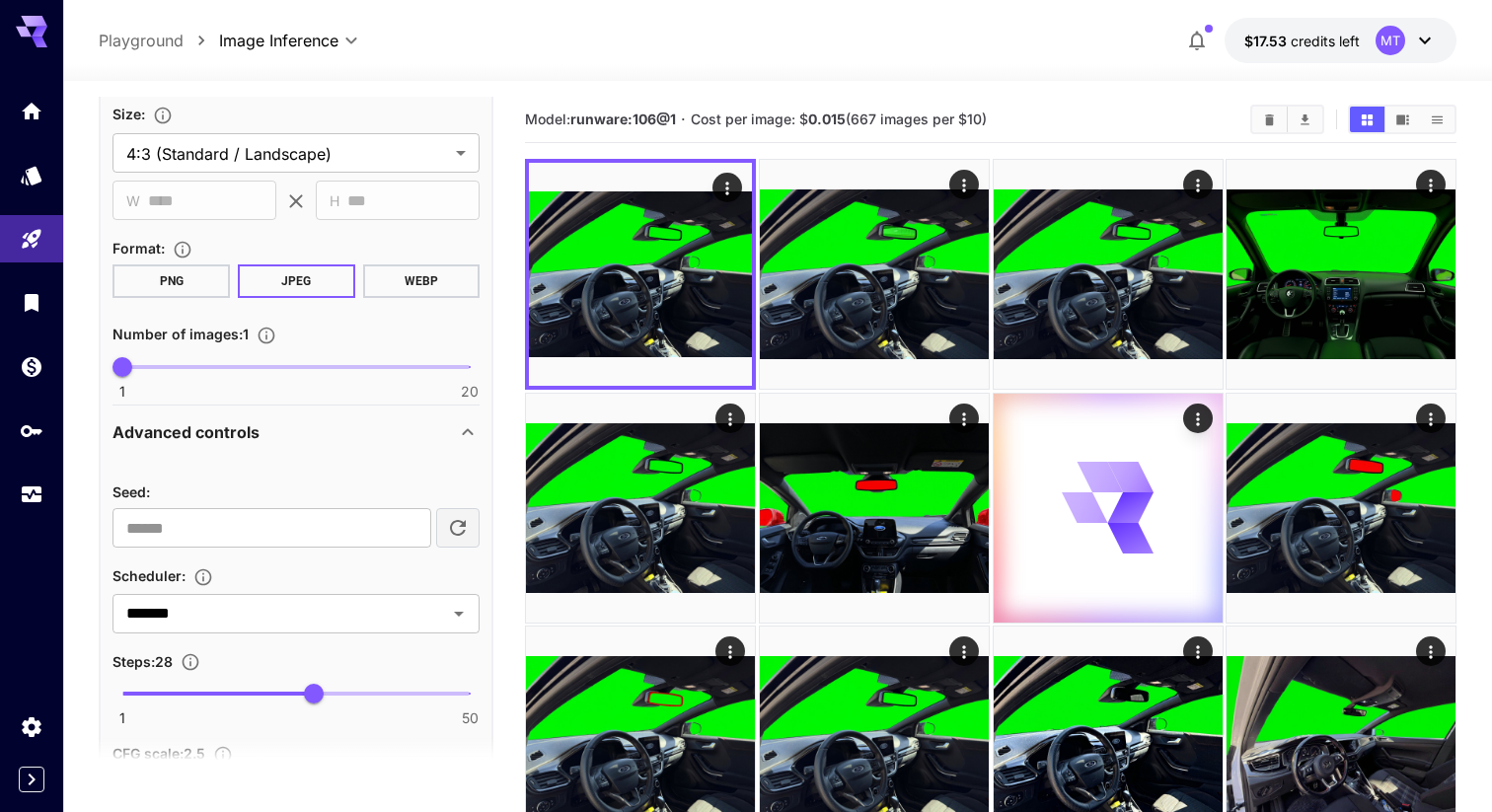 scroll, scrollTop: 1743, scrollLeft: 0, axis: vertical 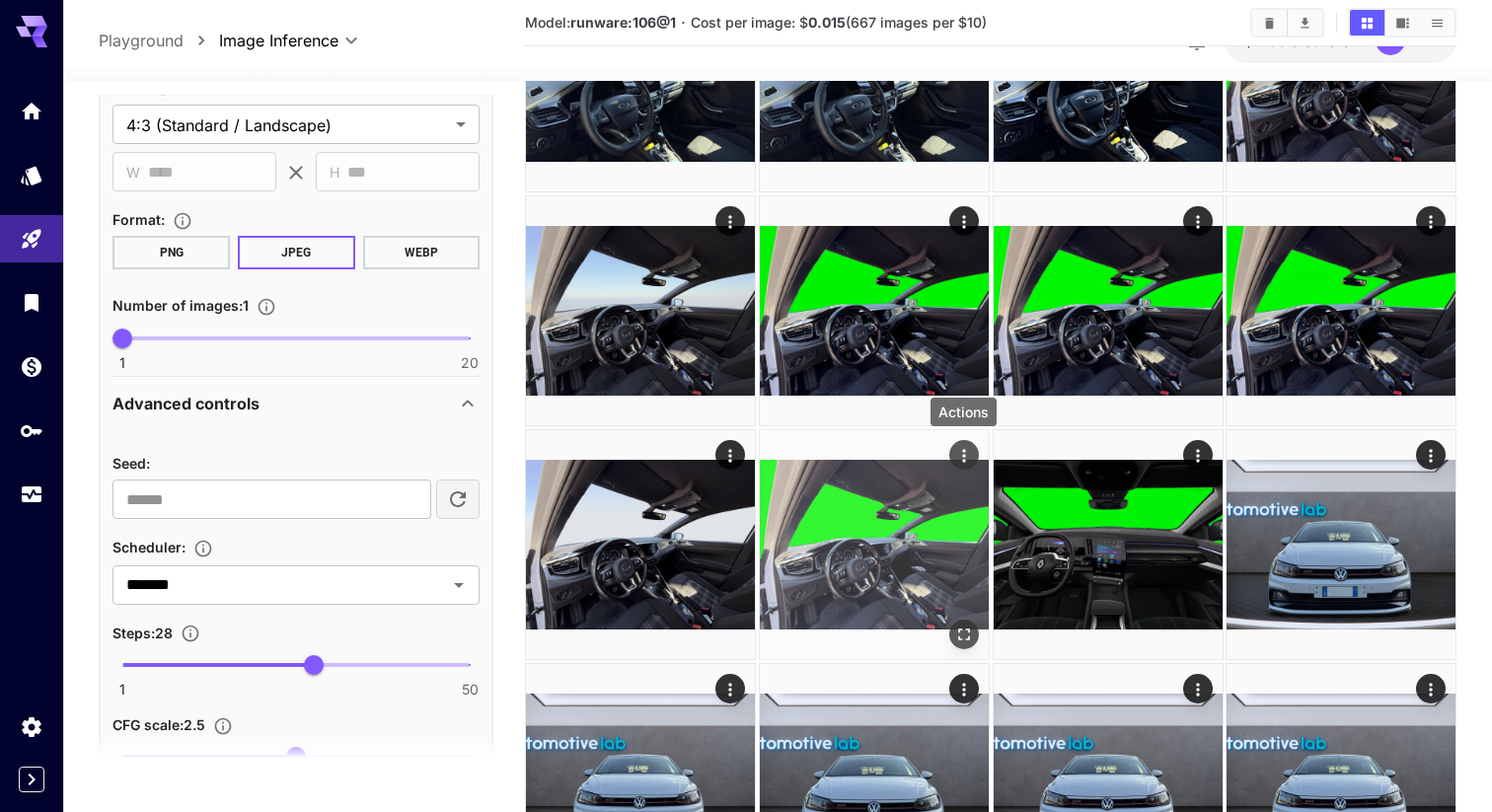 click 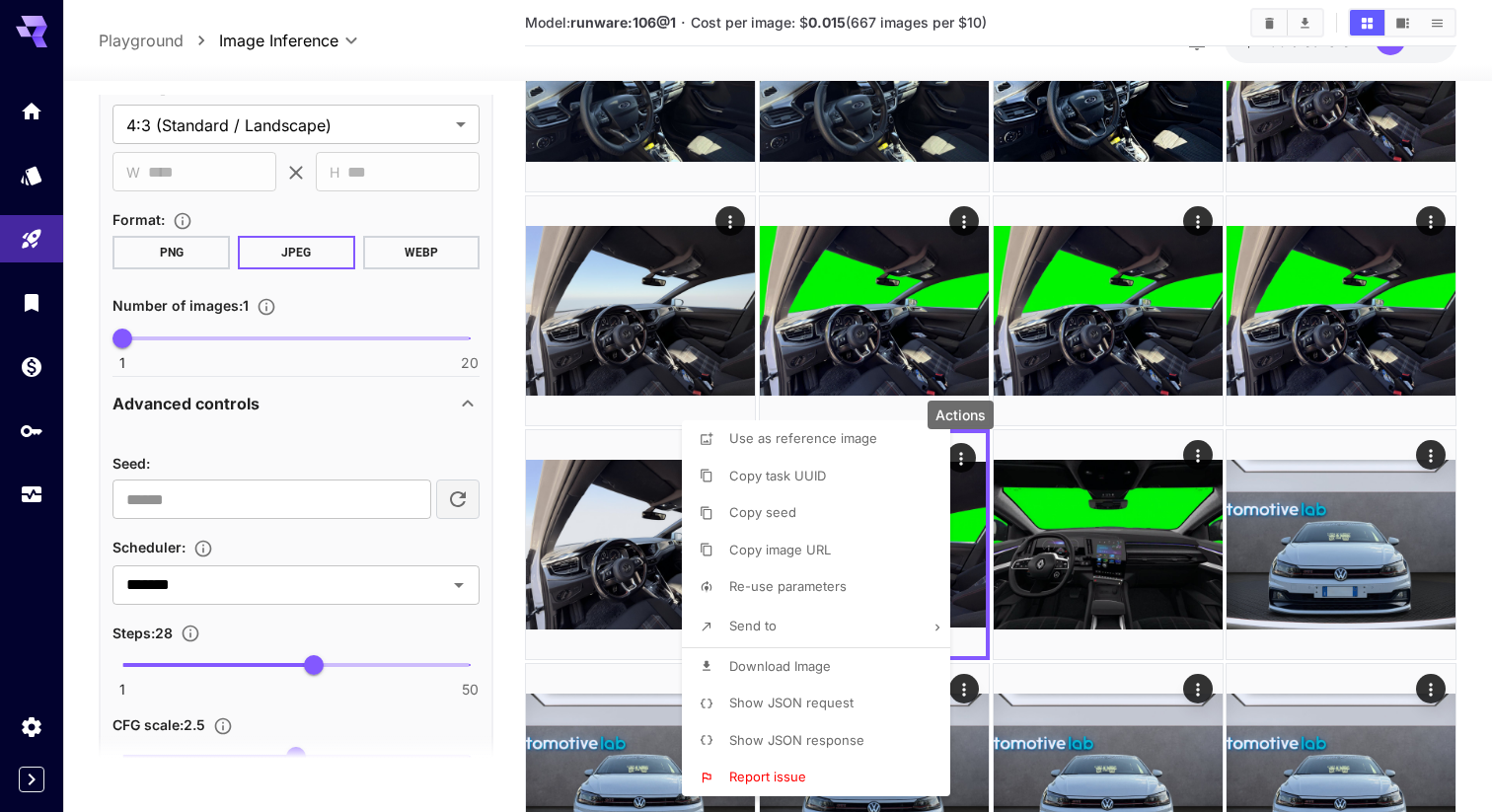 click on "Re-use parameters" at bounding box center (787, 586) 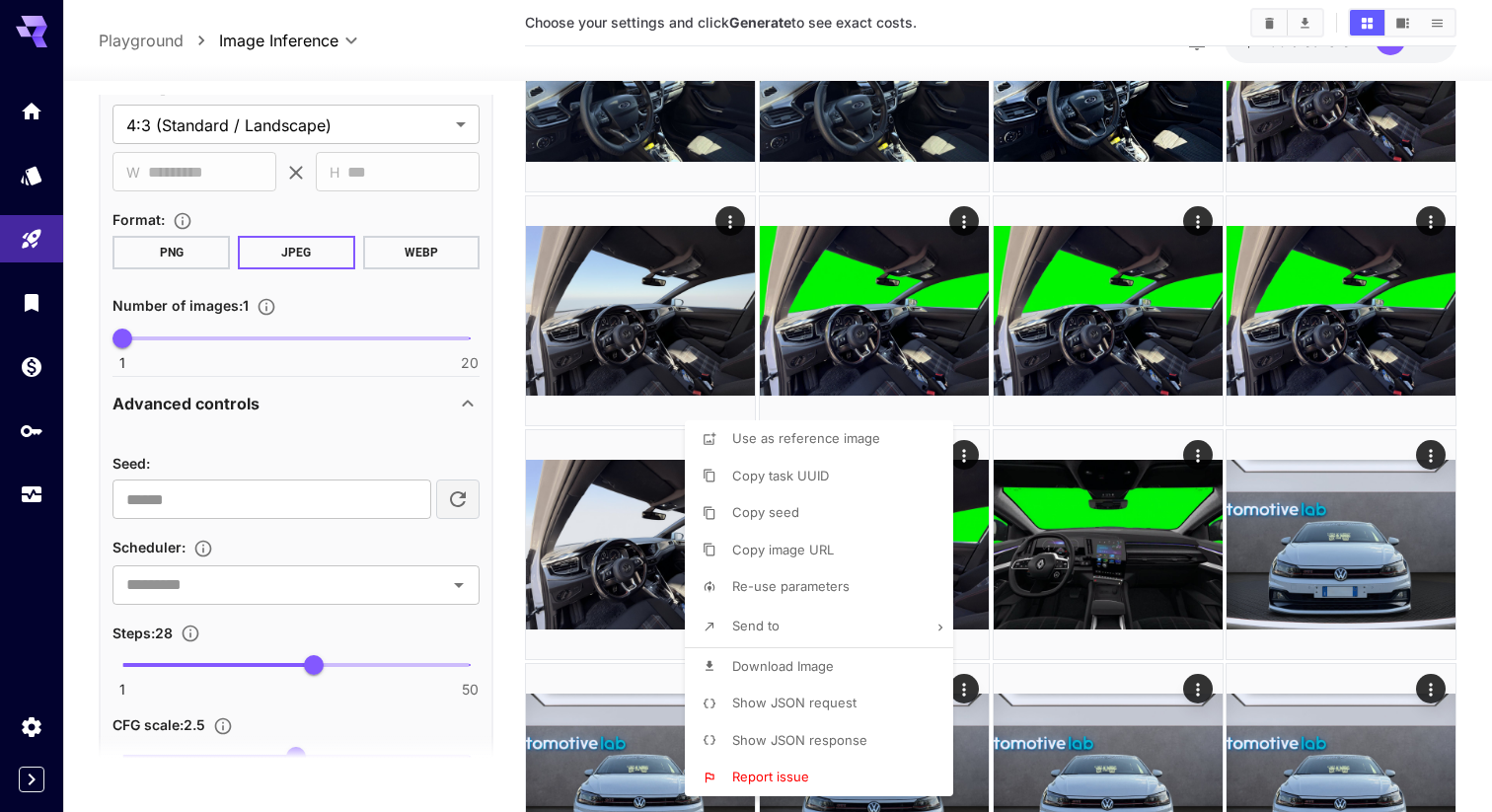 type on "**********" 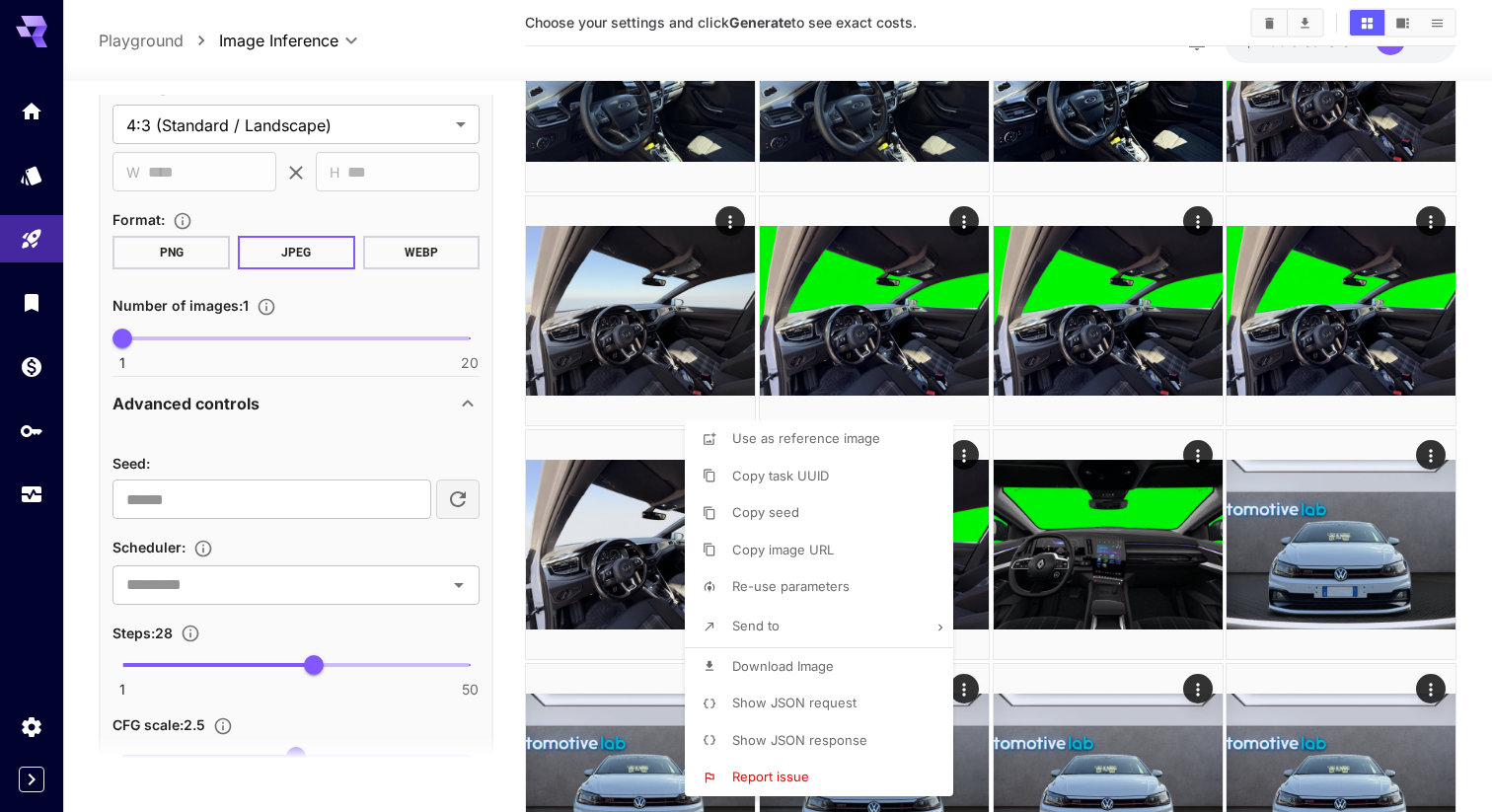 type on "*******" 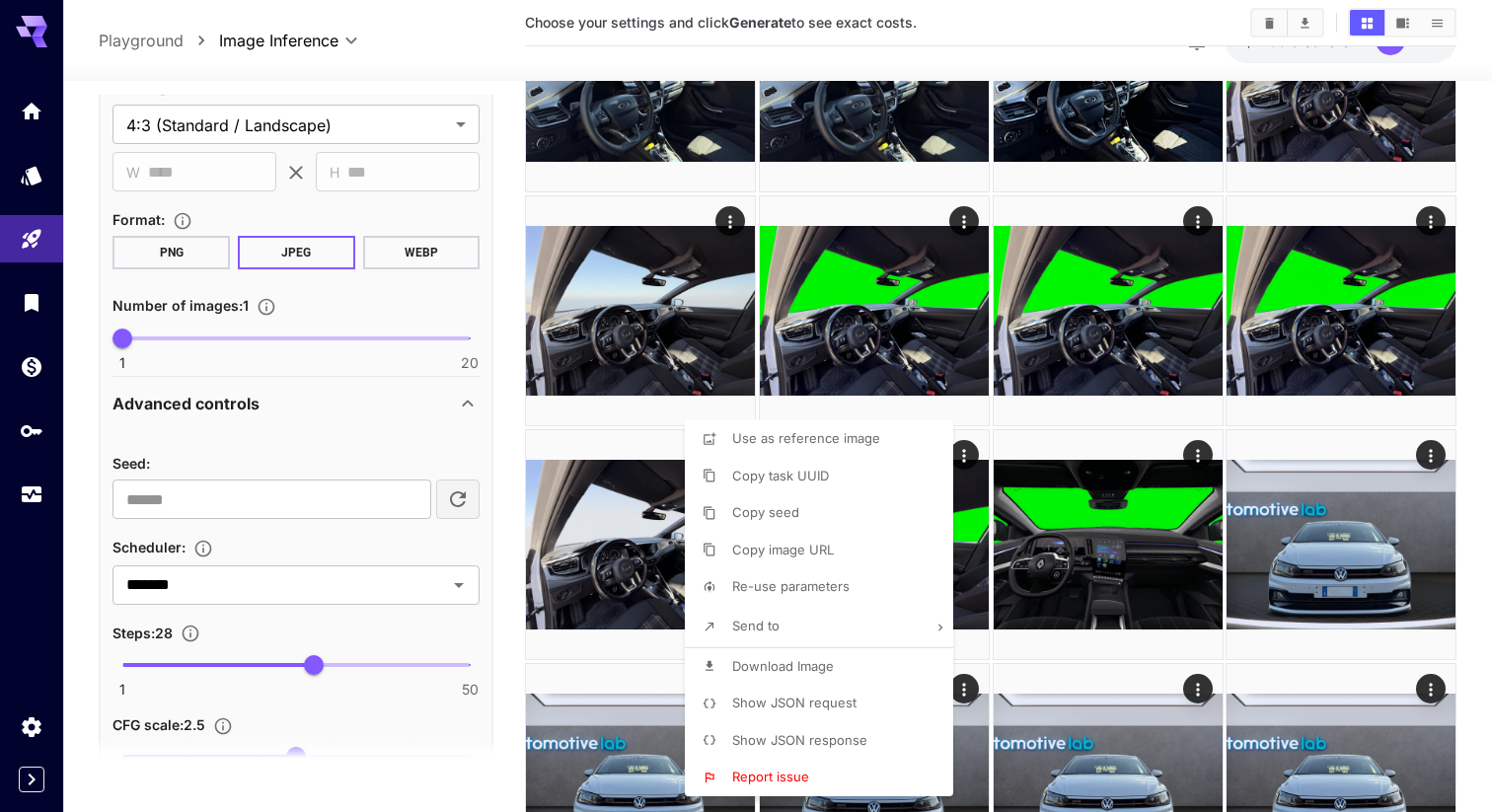scroll, scrollTop: 1412, scrollLeft: 0, axis: vertical 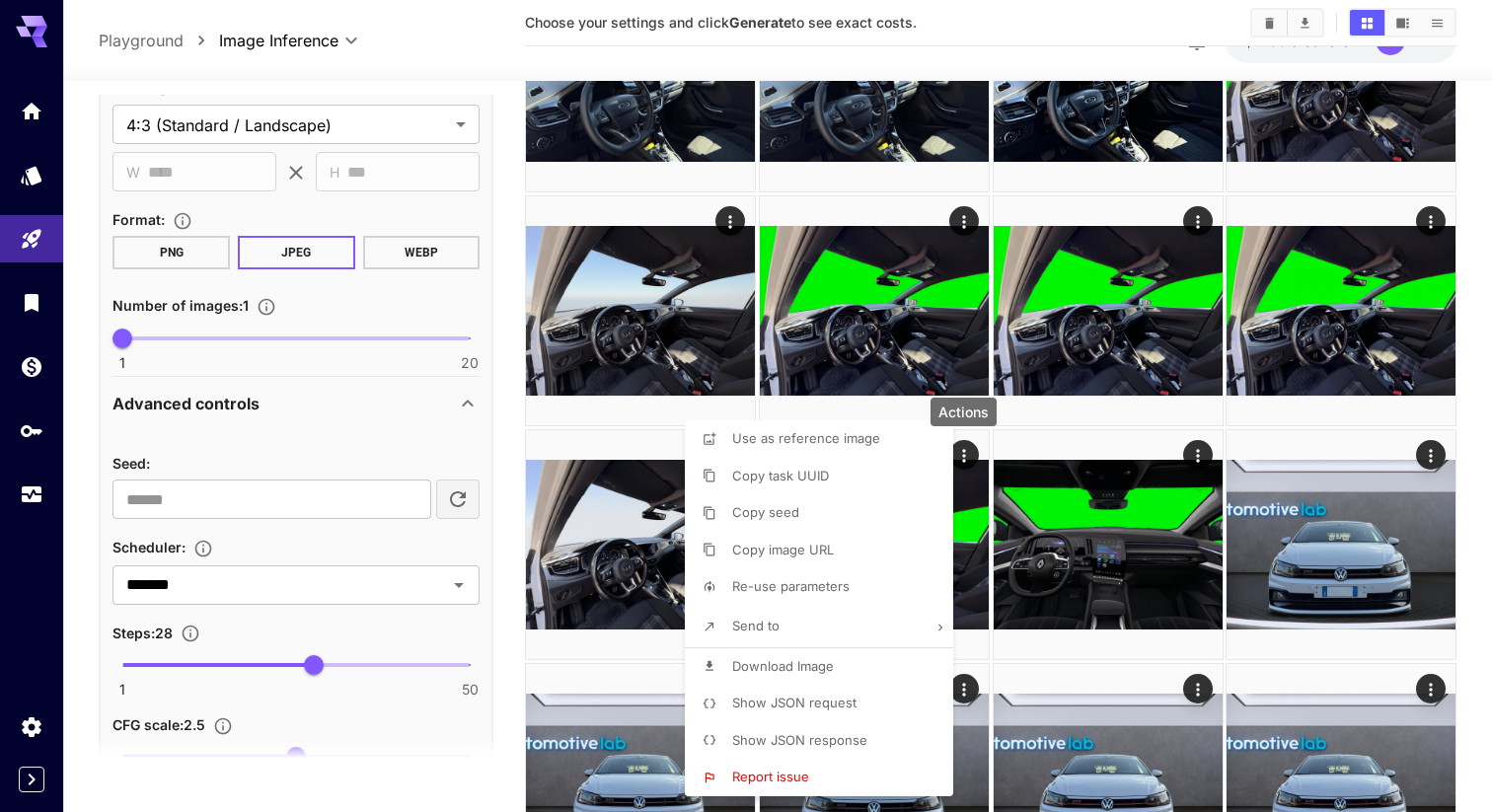 click at bounding box center (746, 406) 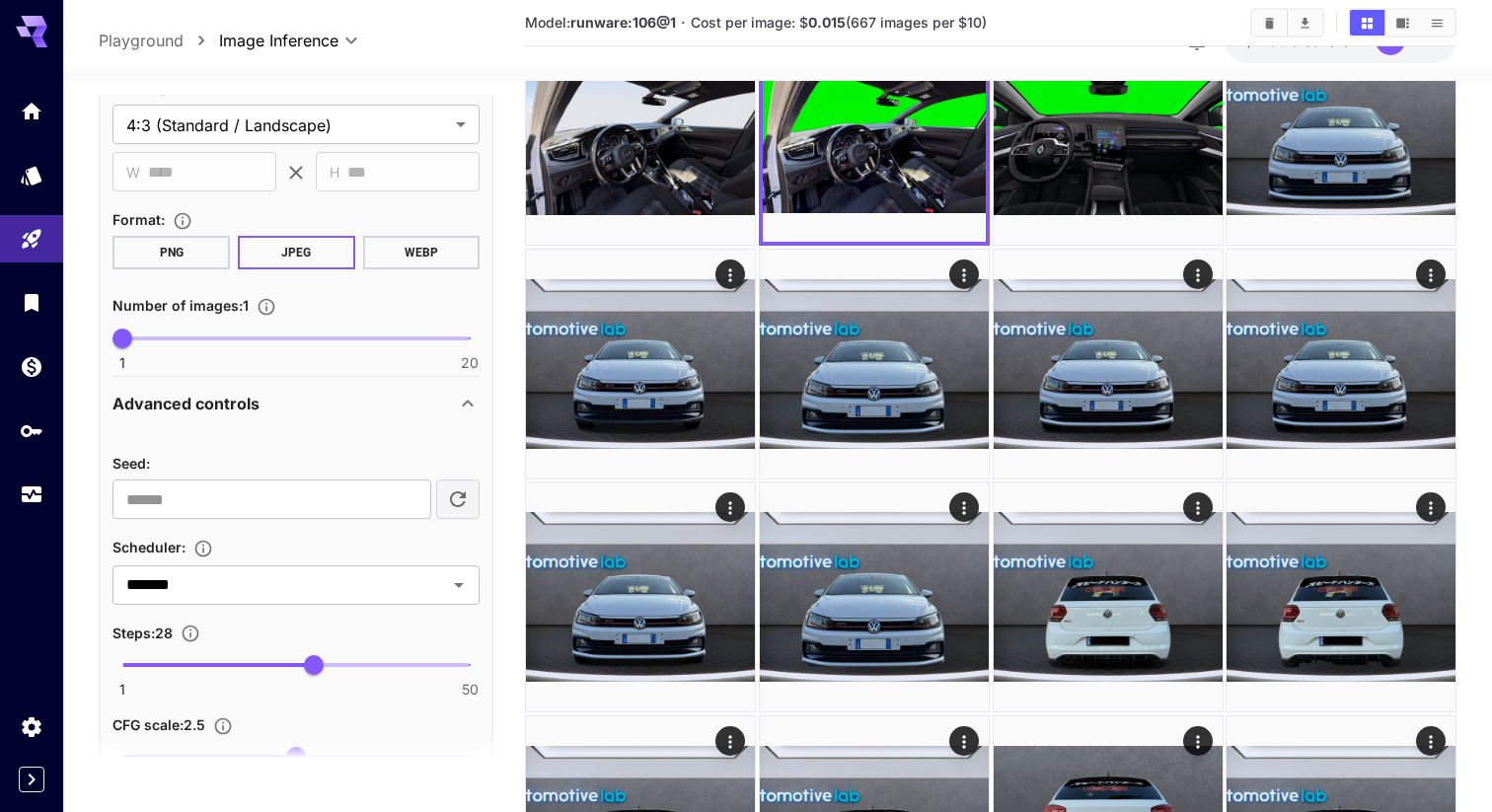 scroll, scrollTop: 1133, scrollLeft: 0, axis: vertical 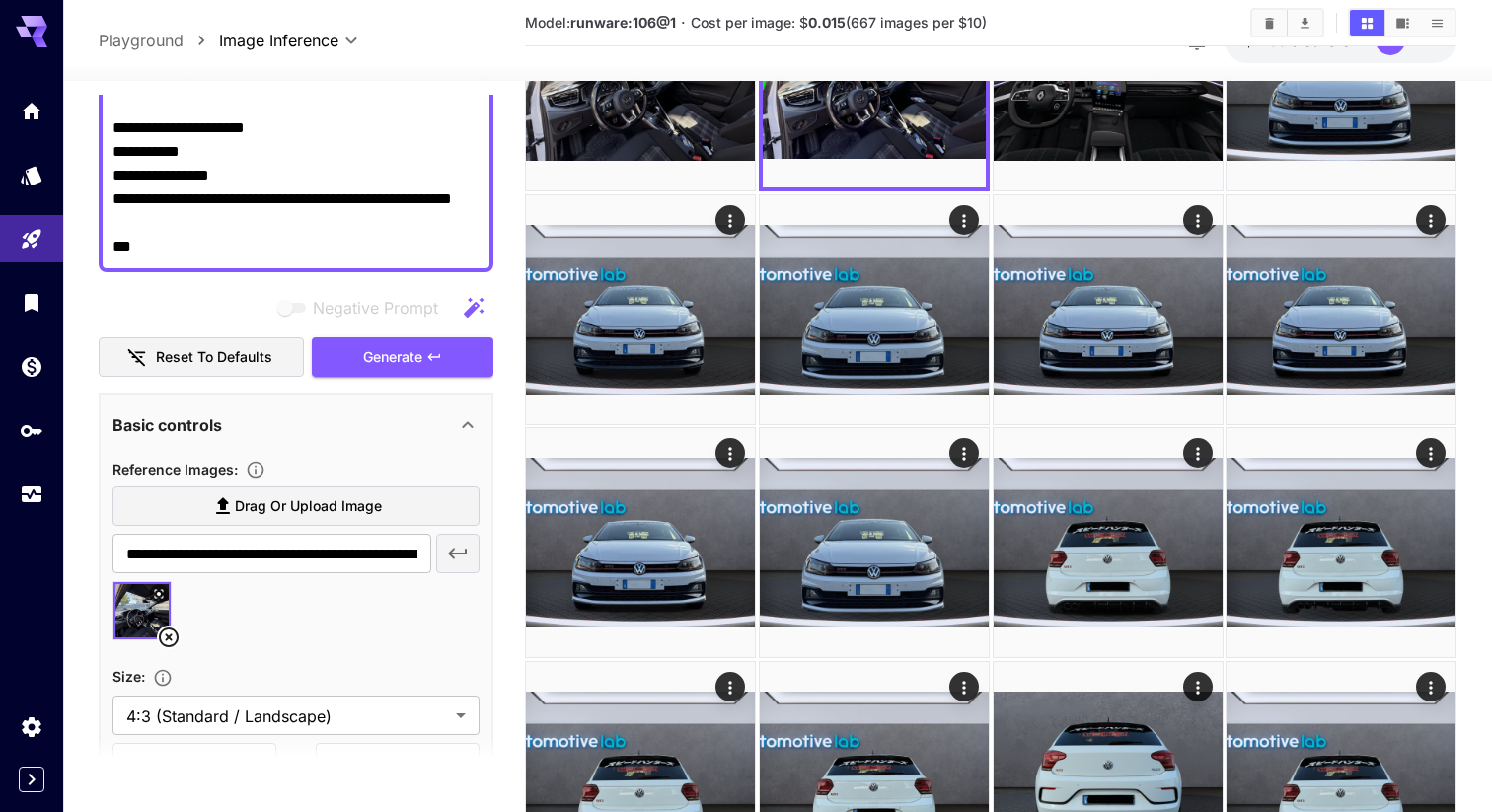 click 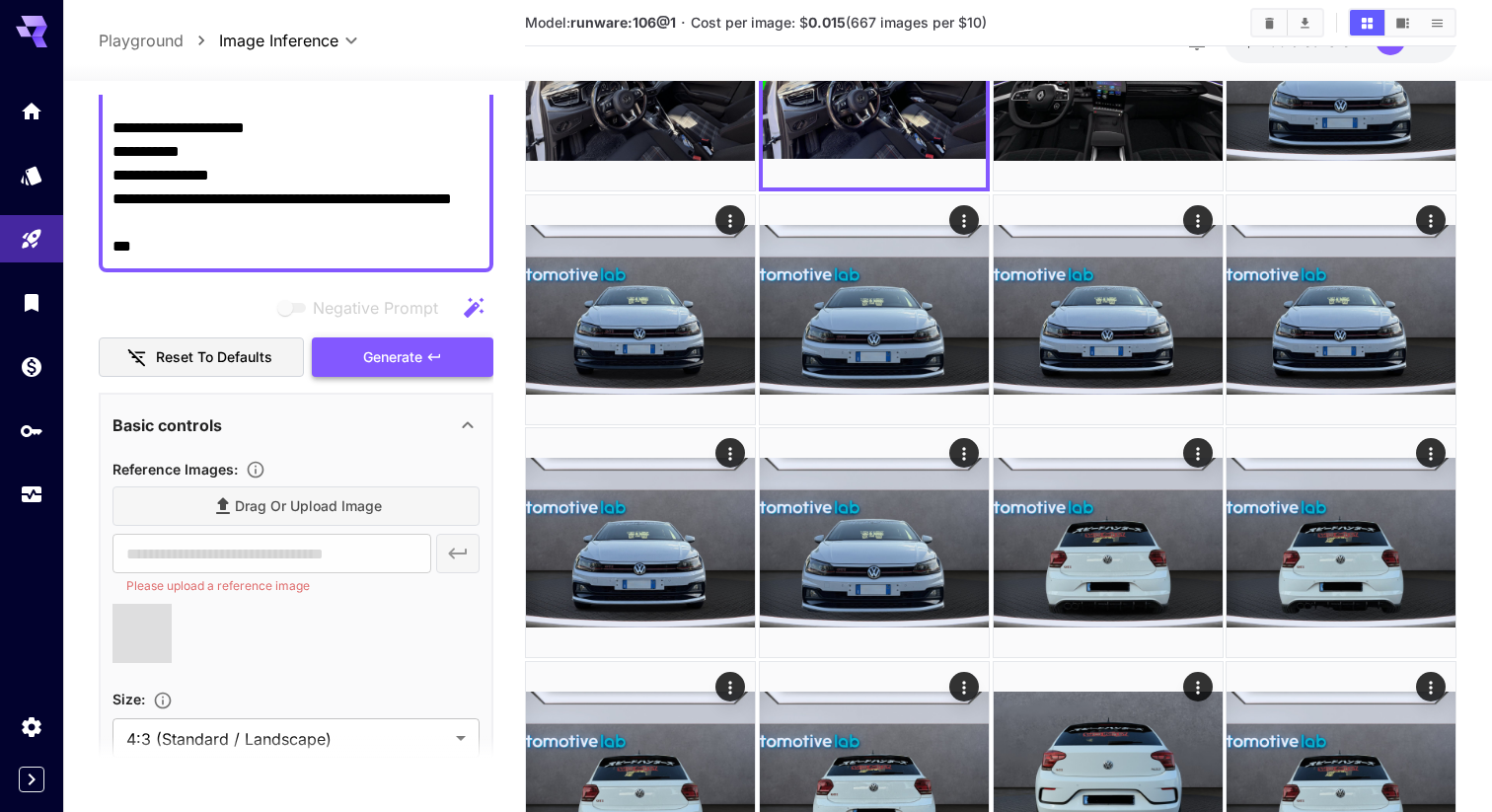 type on "**********" 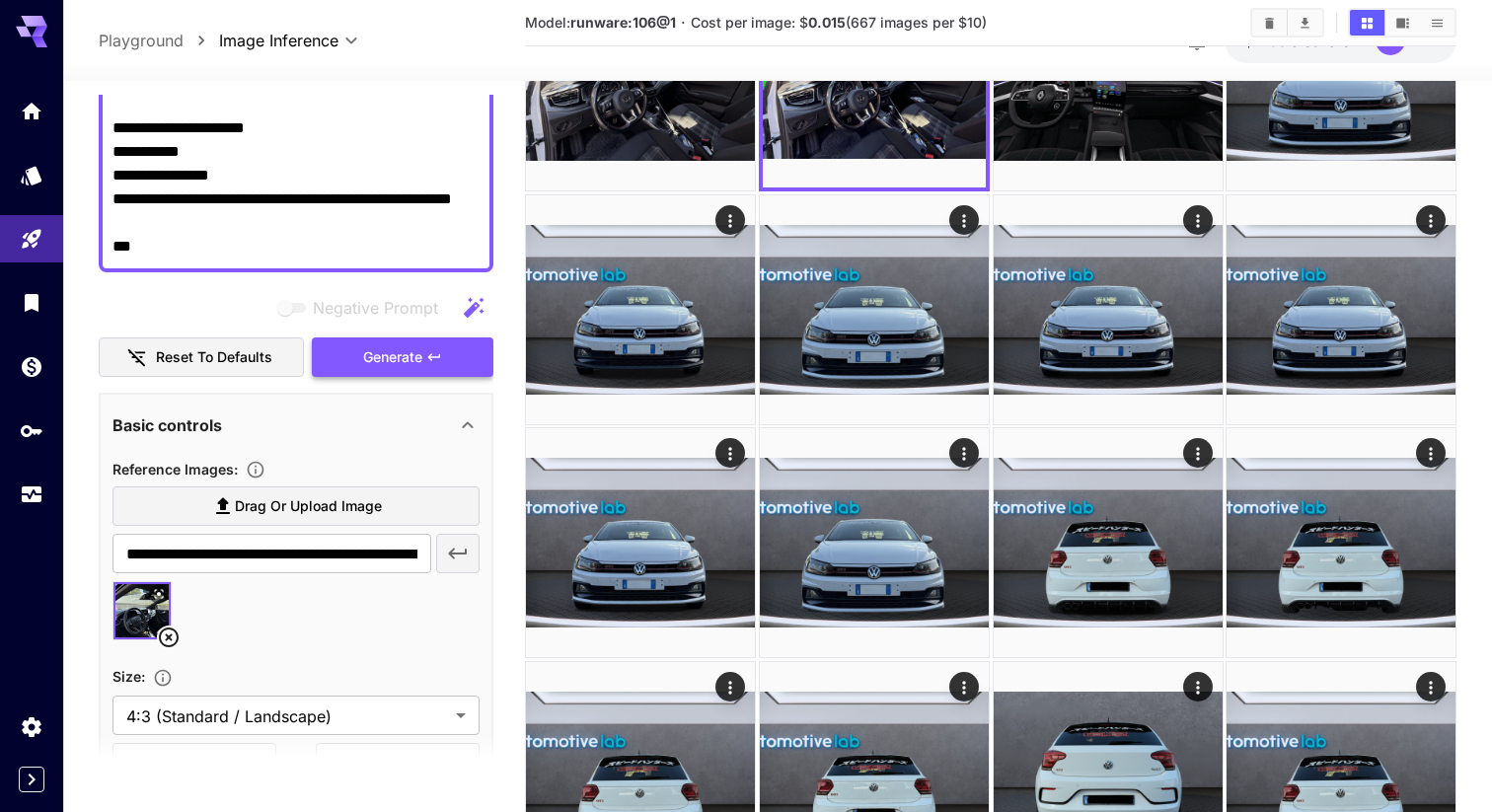 click on "Generate" at bounding box center [393, 357] 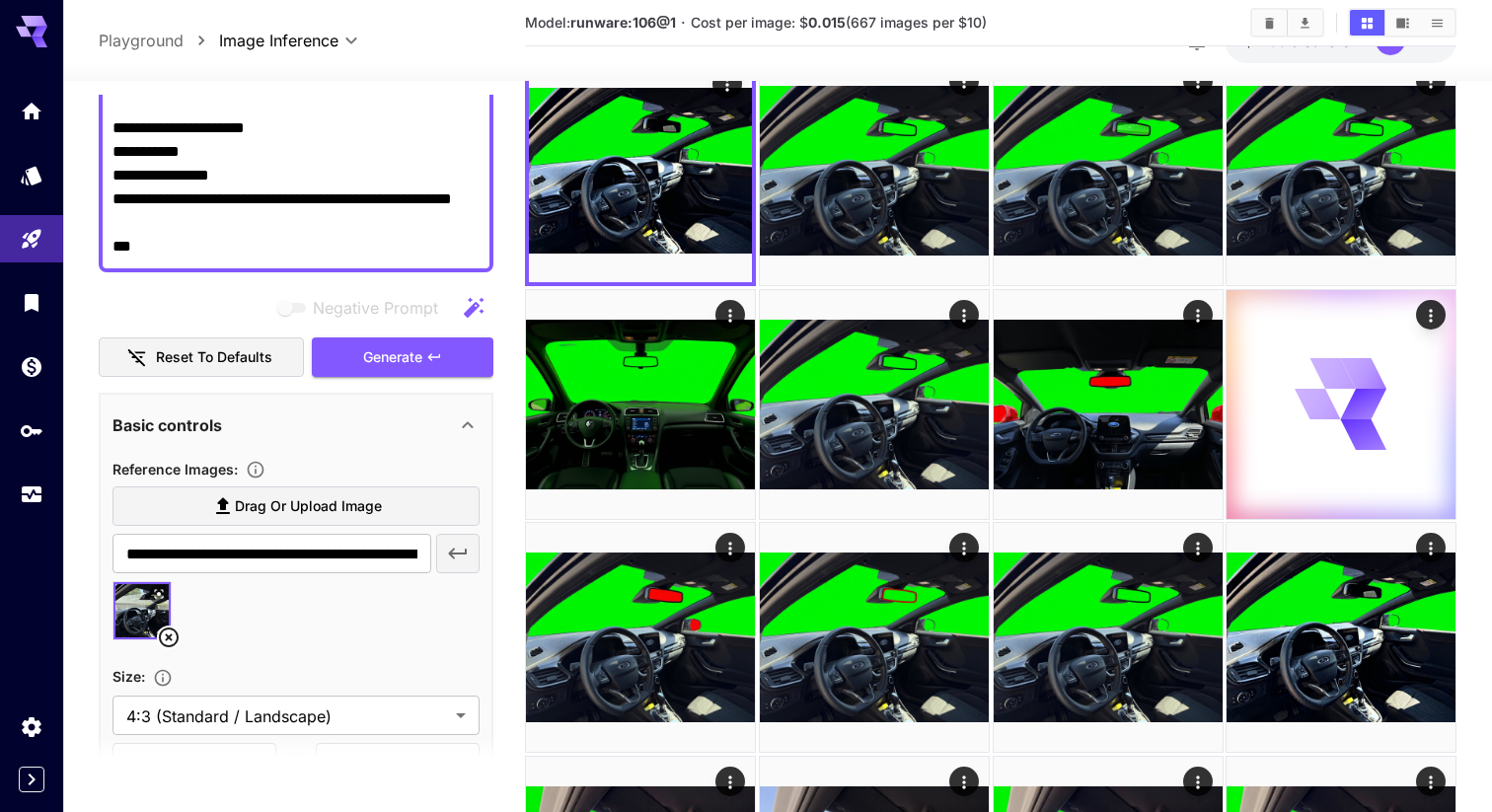 scroll, scrollTop: 0, scrollLeft: 0, axis: both 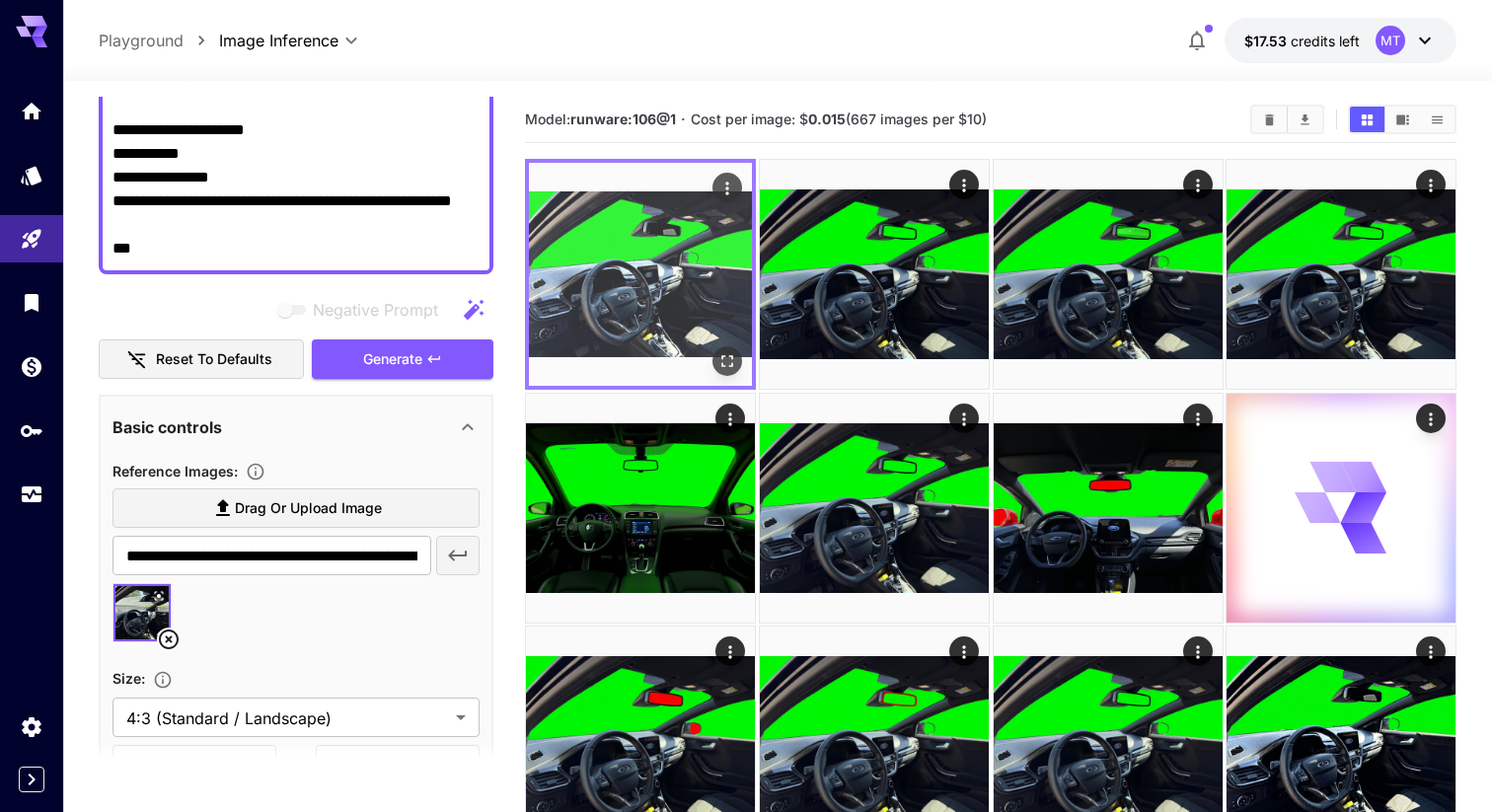 click 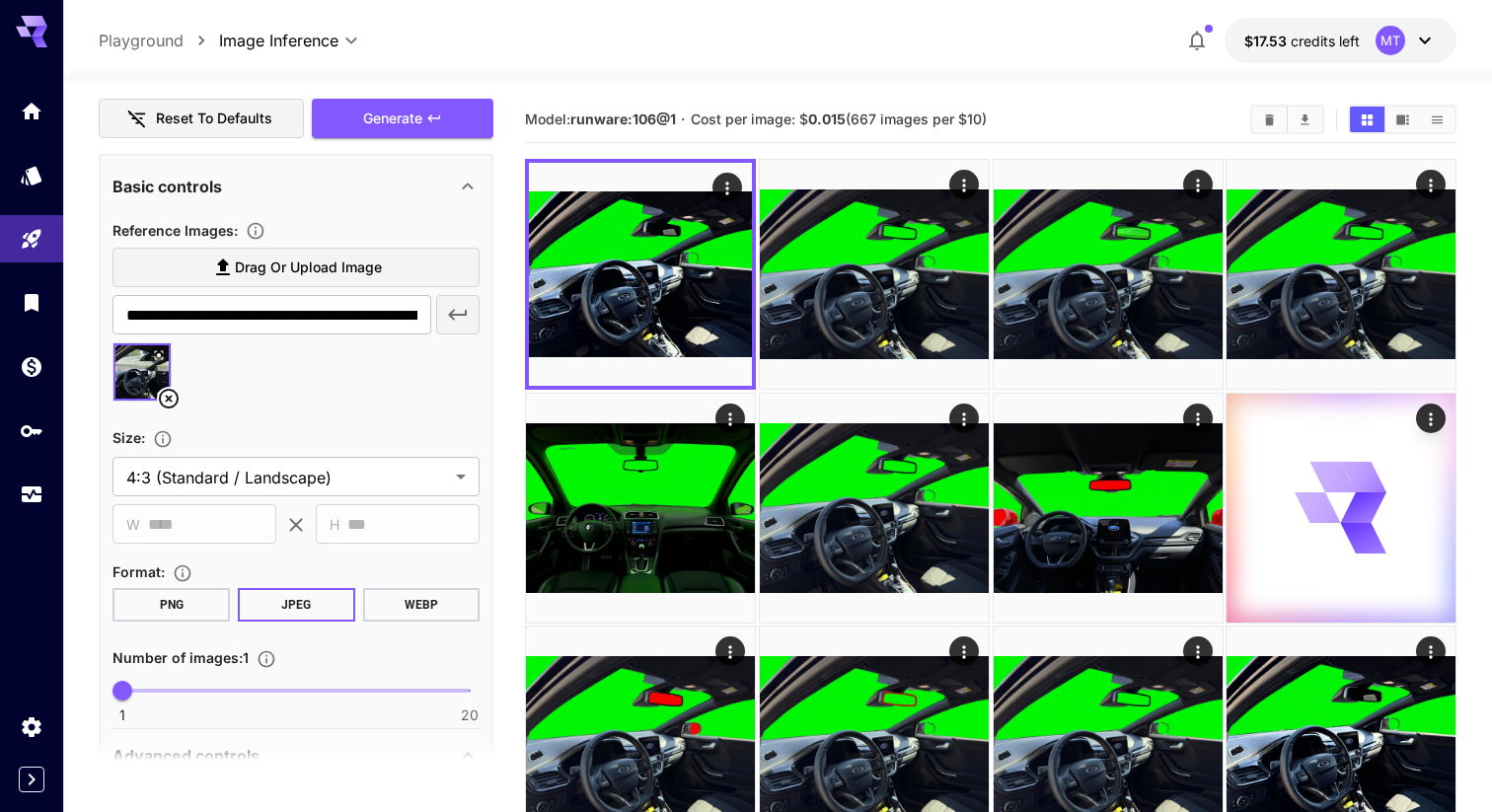 scroll, scrollTop: 1071, scrollLeft: 0, axis: vertical 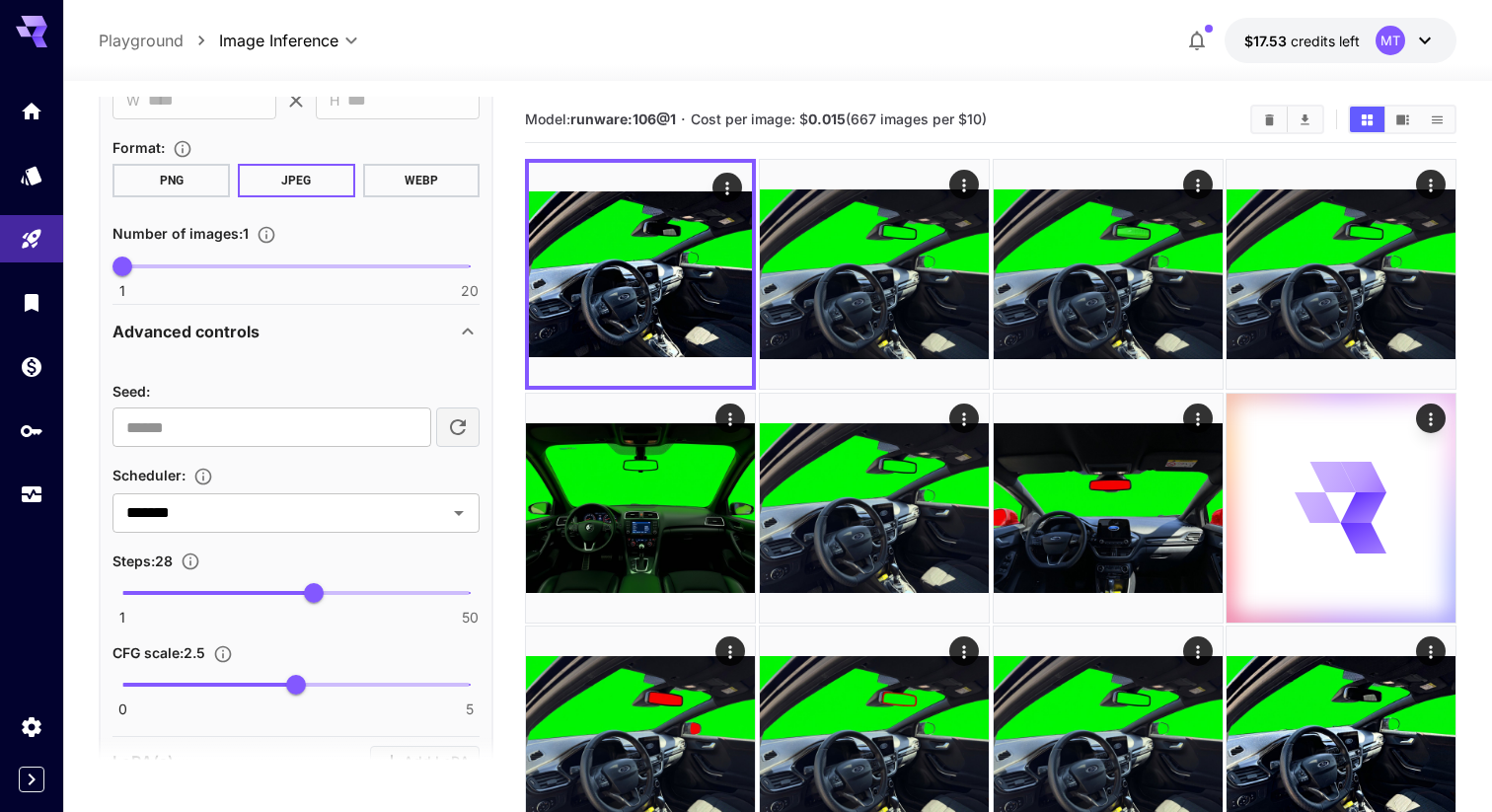 click 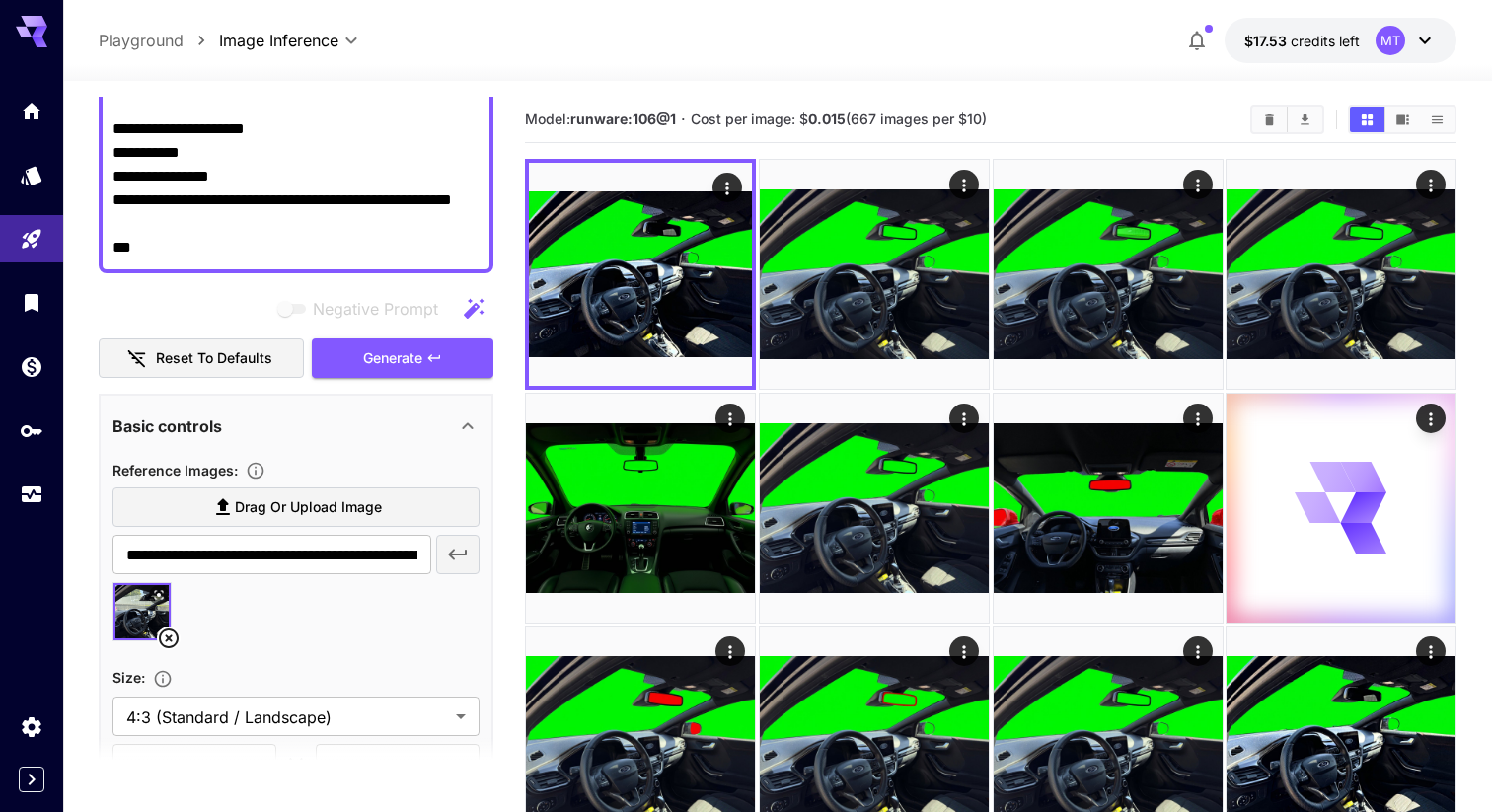 scroll, scrollTop: 972, scrollLeft: 0, axis: vertical 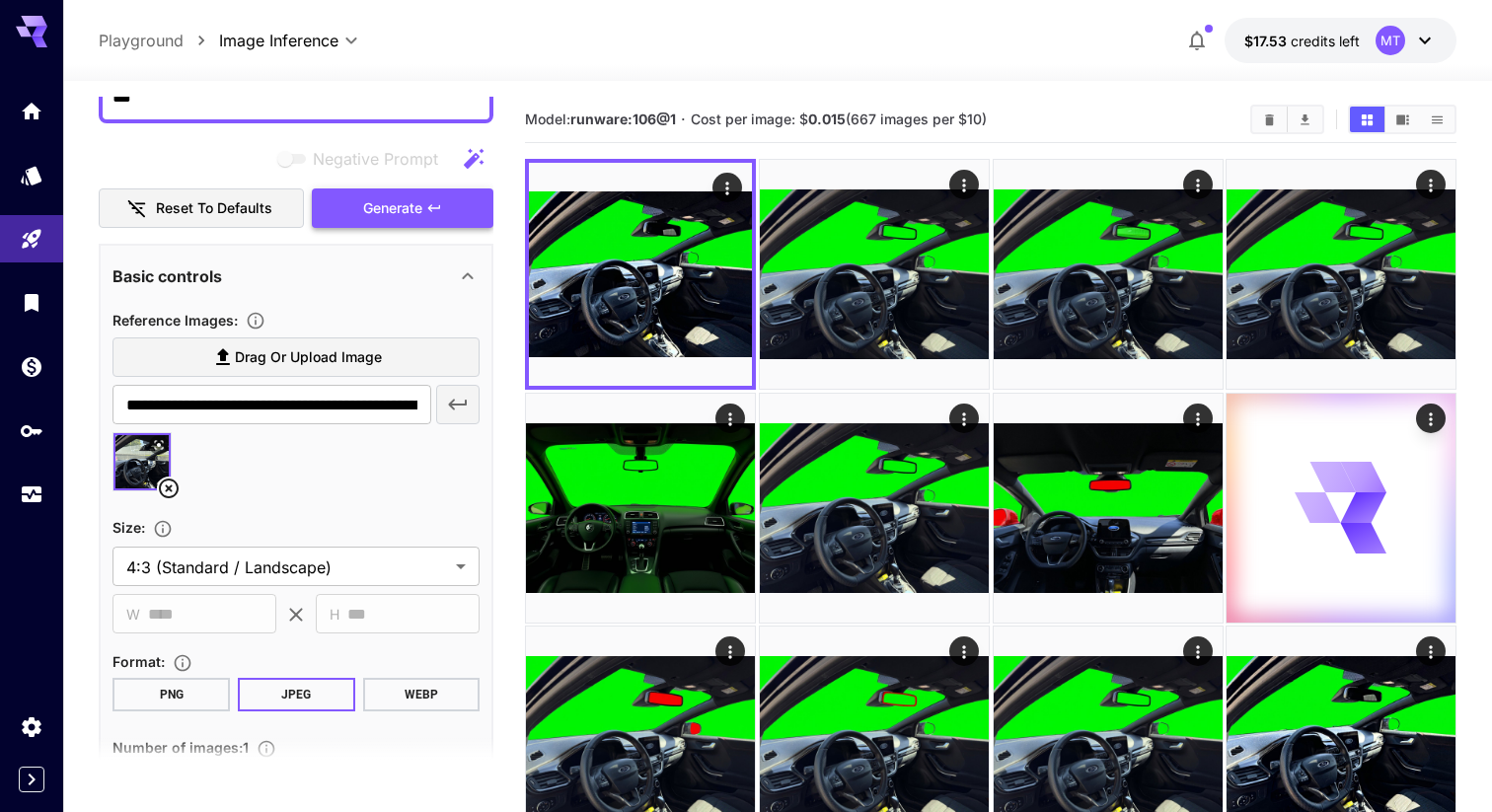 click on "Generate" at bounding box center [393, 208] 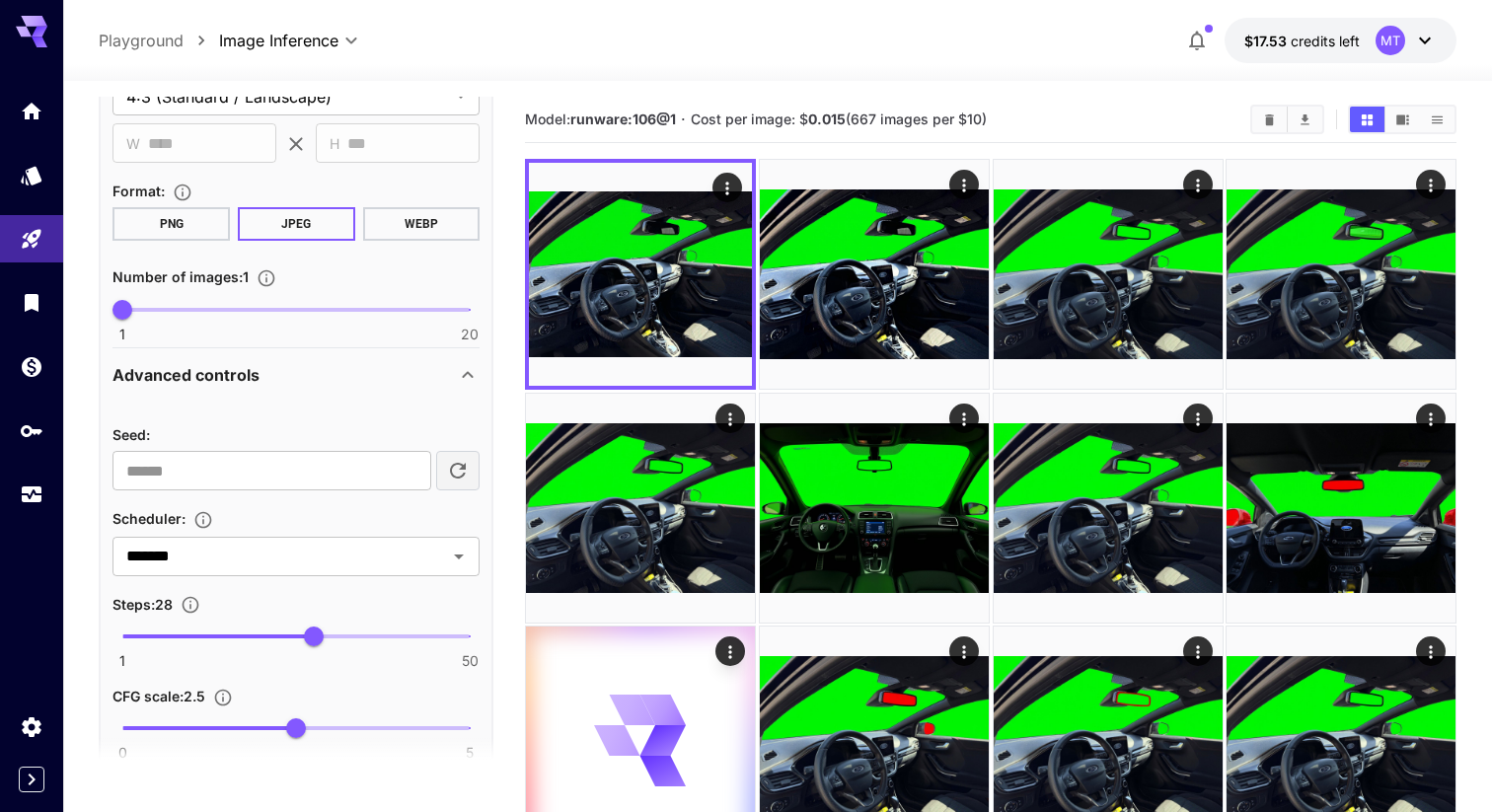 scroll, scrollTop: 1470, scrollLeft: 0, axis: vertical 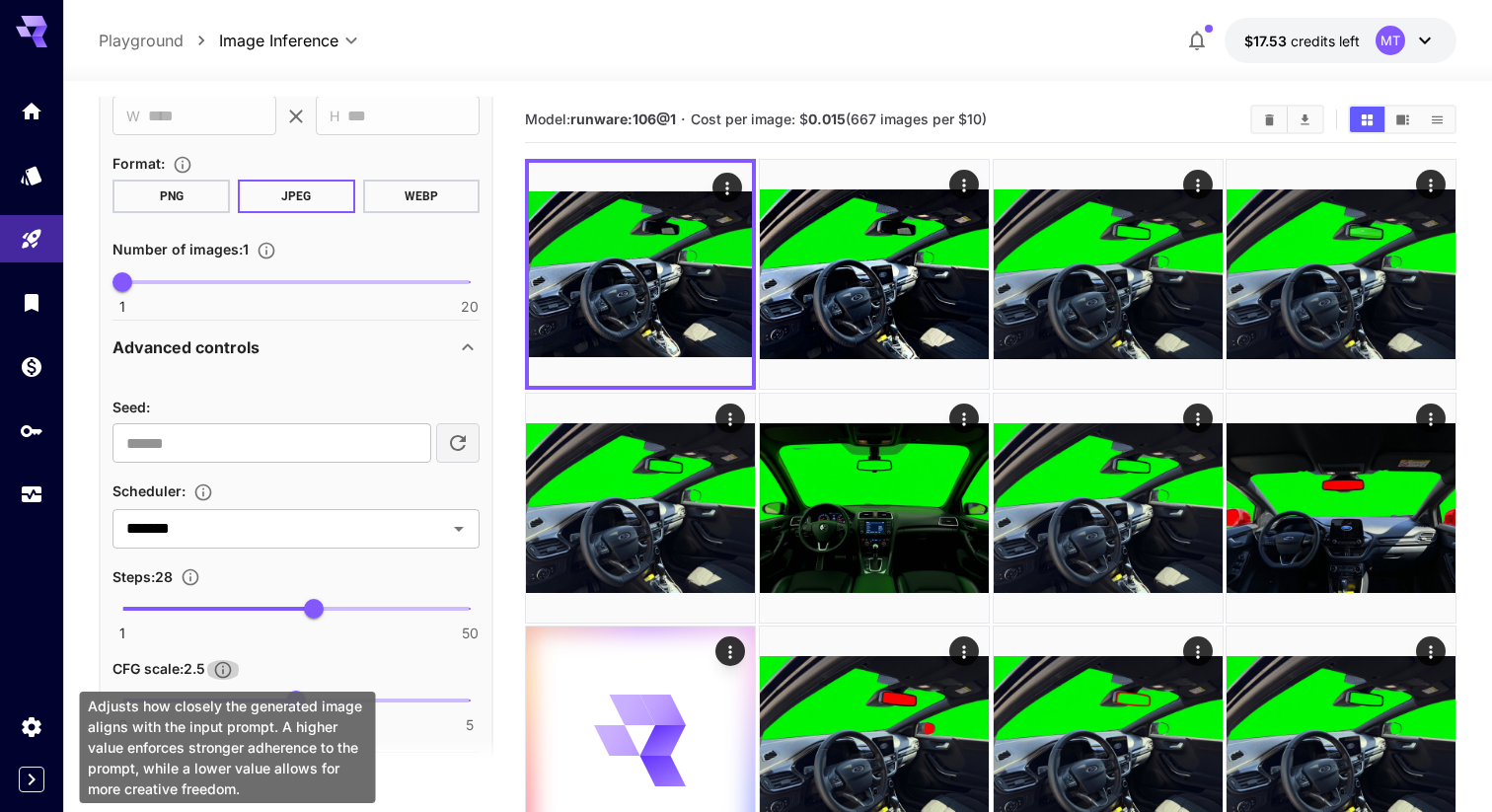 click 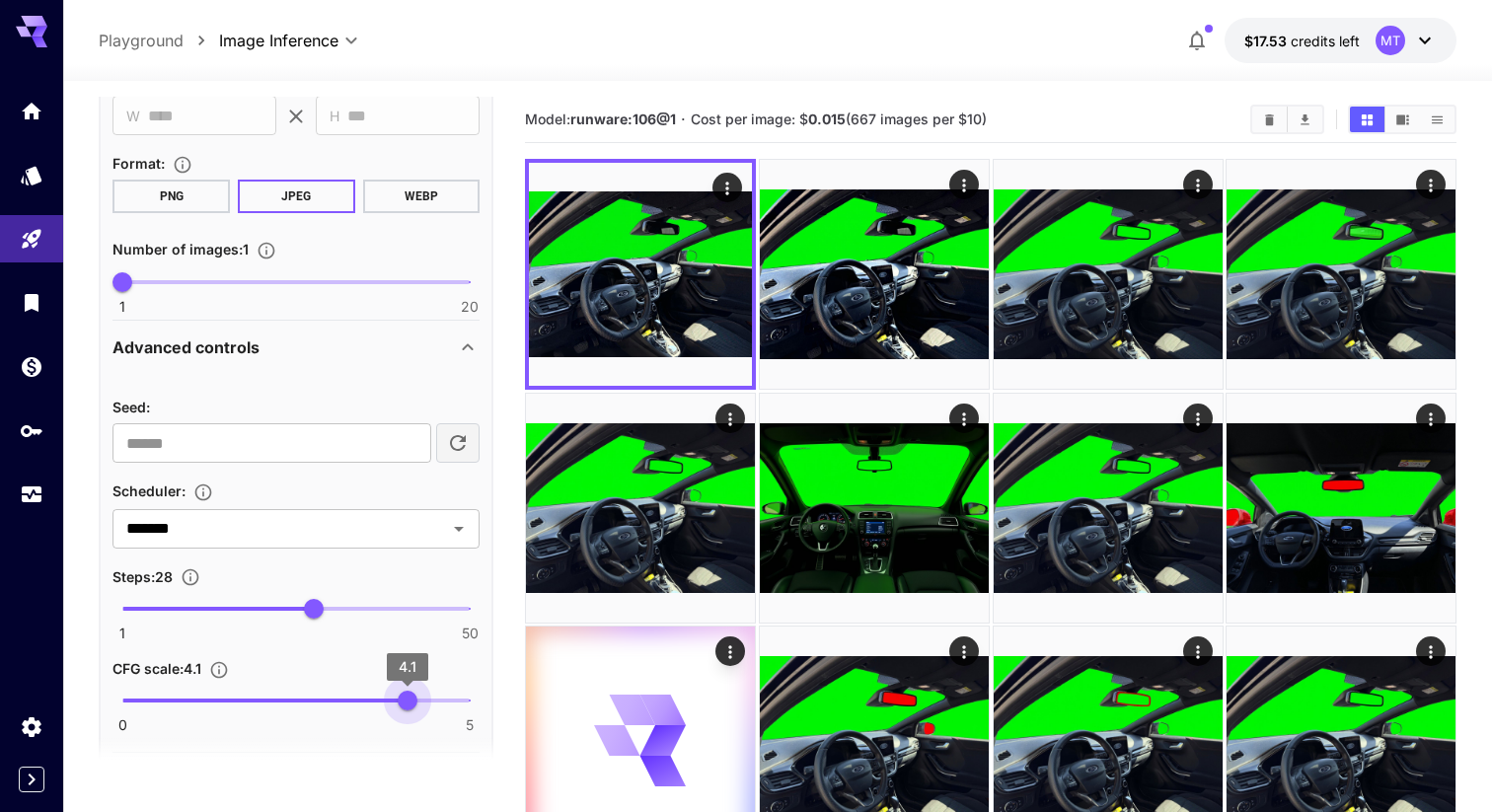 type on "*" 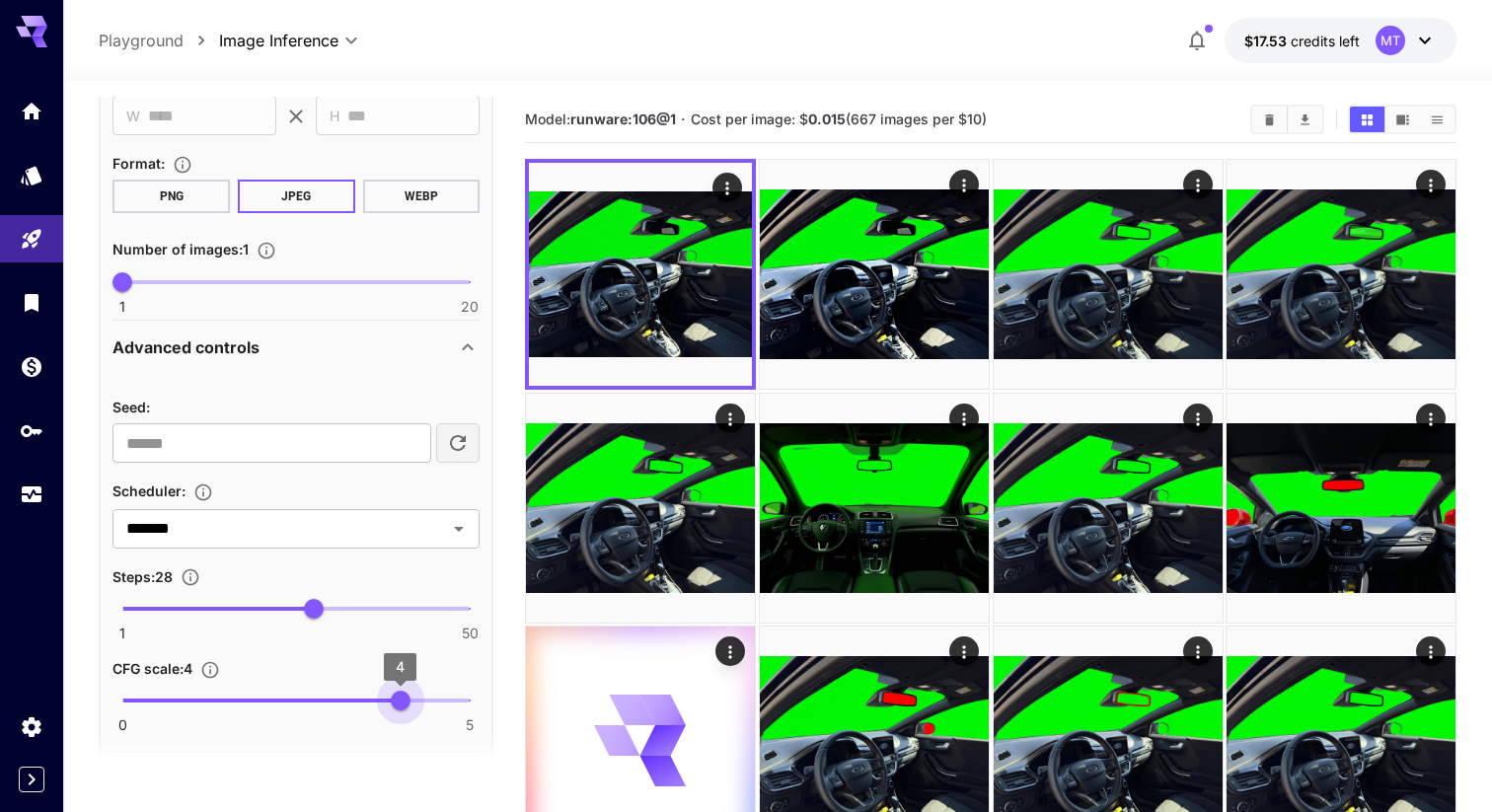 drag, startPoint x: 424, startPoint y: 696, endPoint x: 400, endPoint y: 696, distance: 24 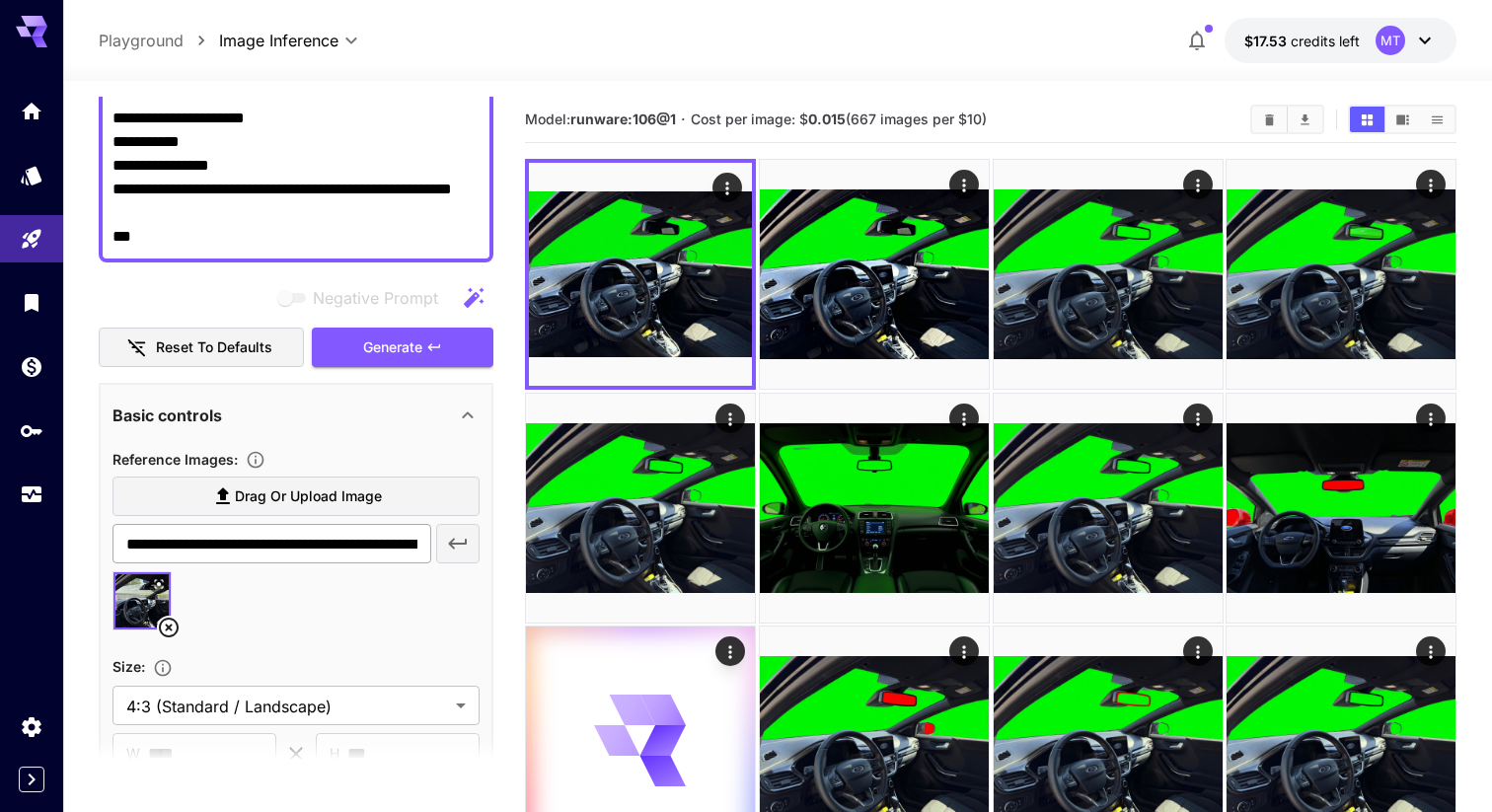 scroll, scrollTop: 792, scrollLeft: 0, axis: vertical 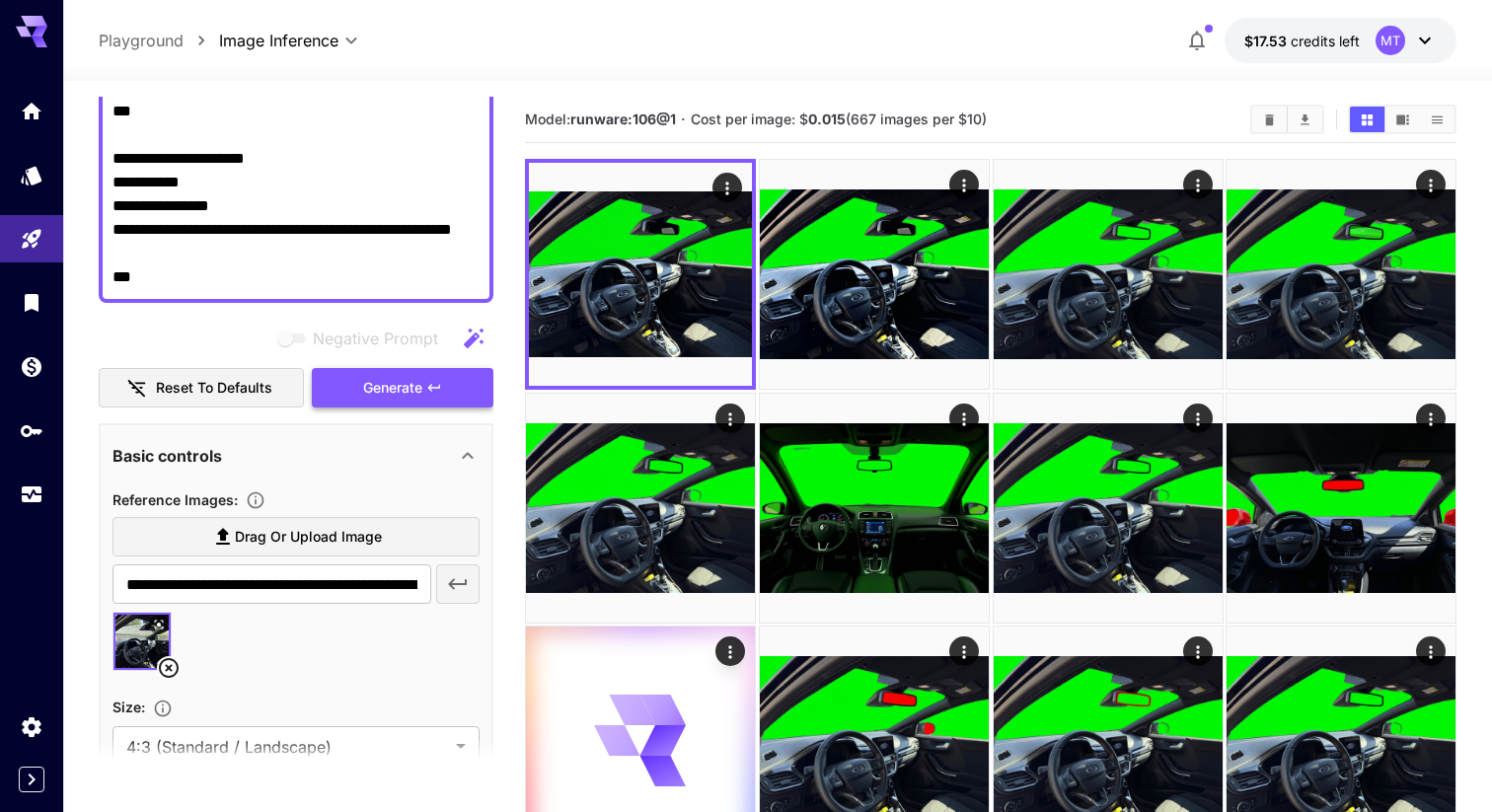 click on "Generate" at bounding box center (393, 388) 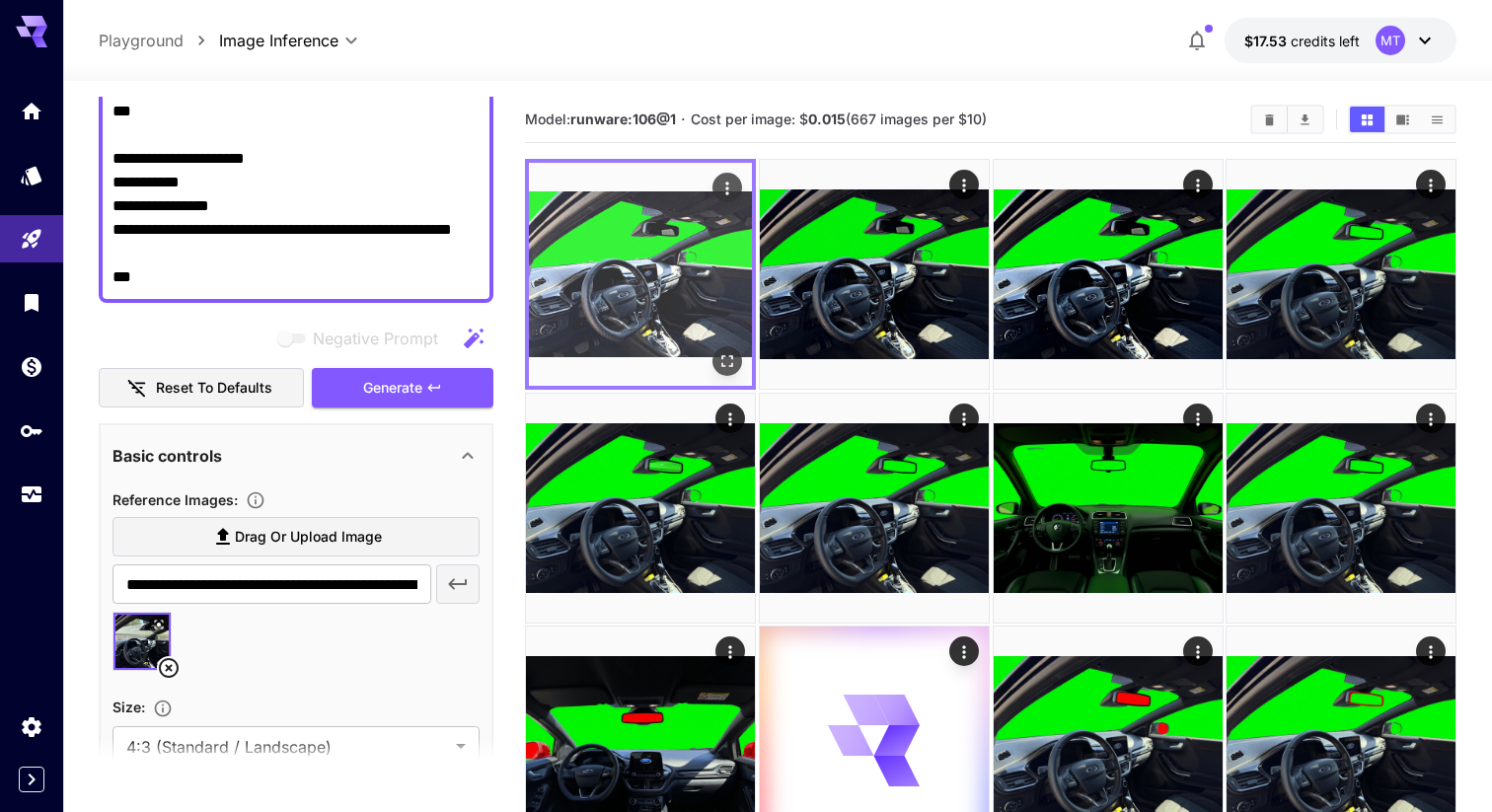 click 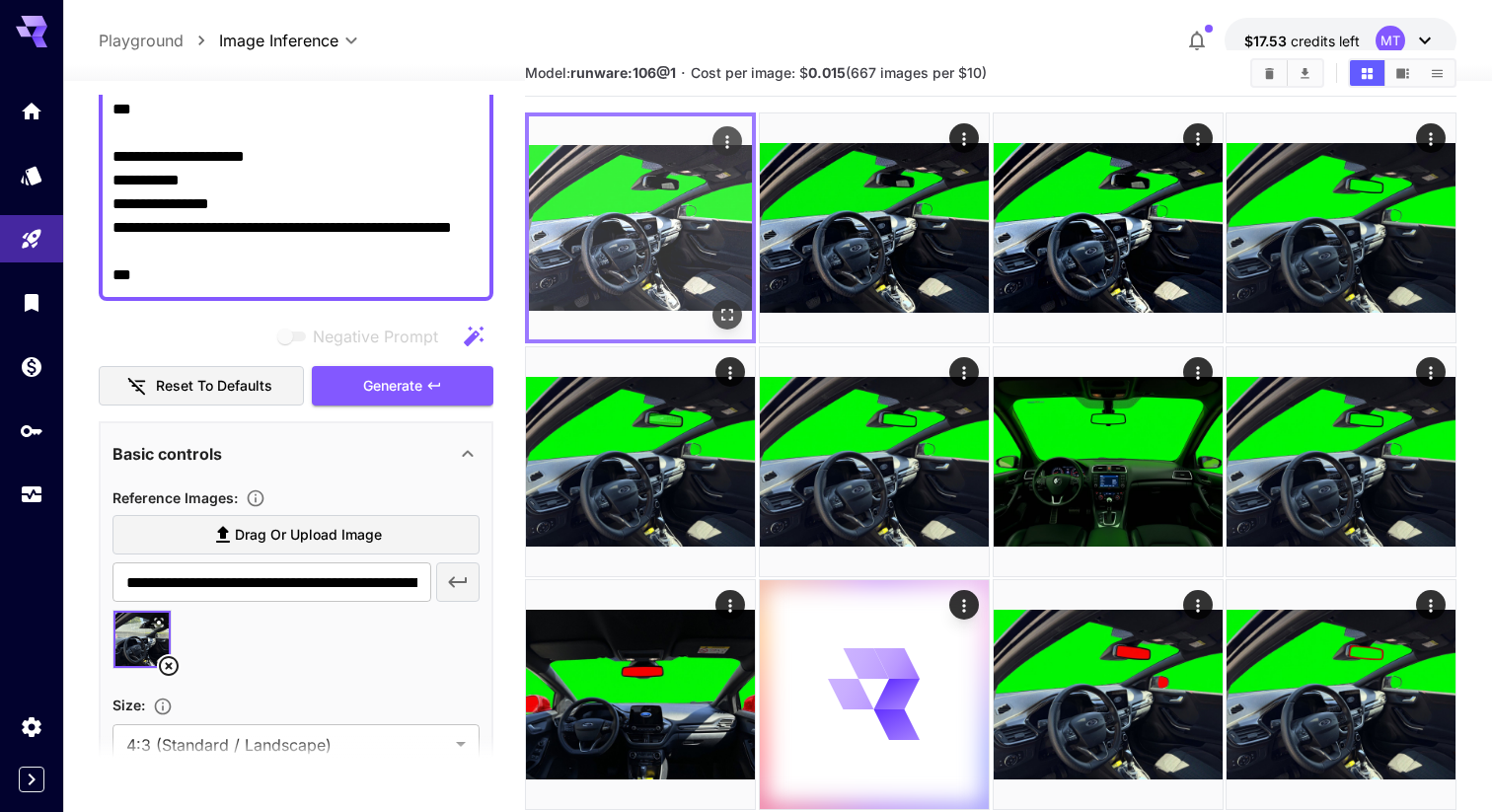 scroll, scrollTop: 57, scrollLeft: 0, axis: vertical 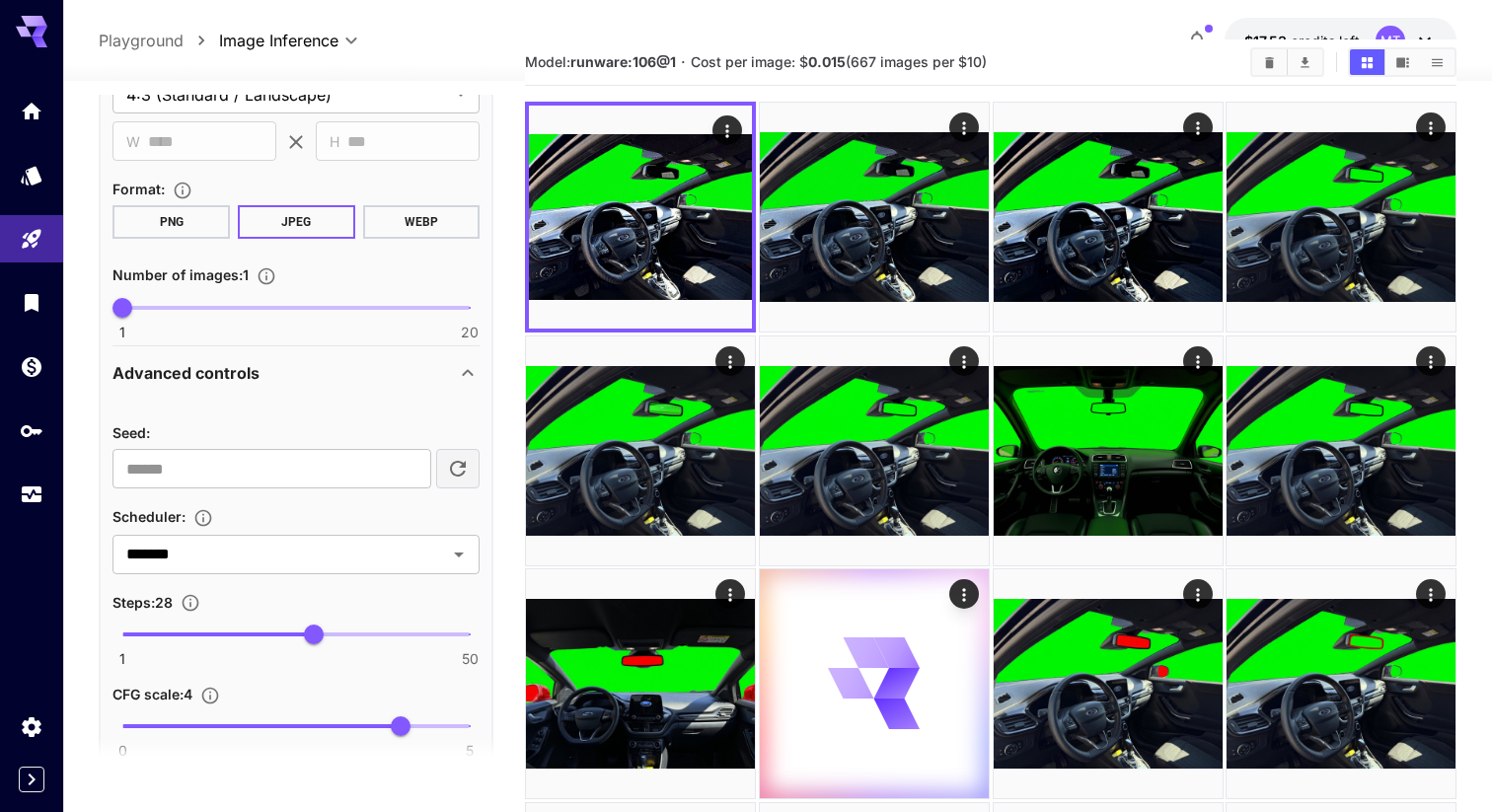 click 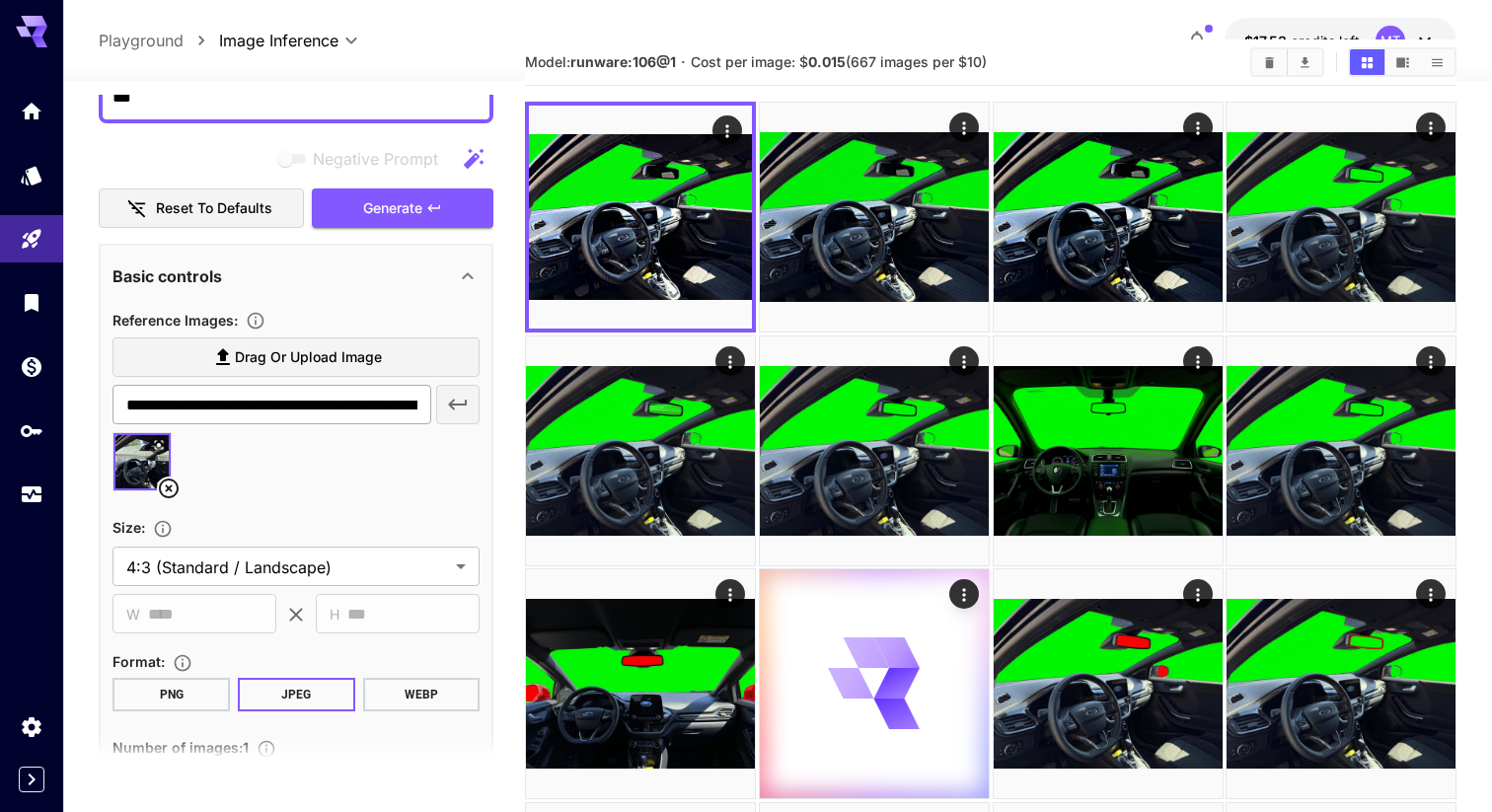 scroll, scrollTop: 956, scrollLeft: 0, axis: vertical 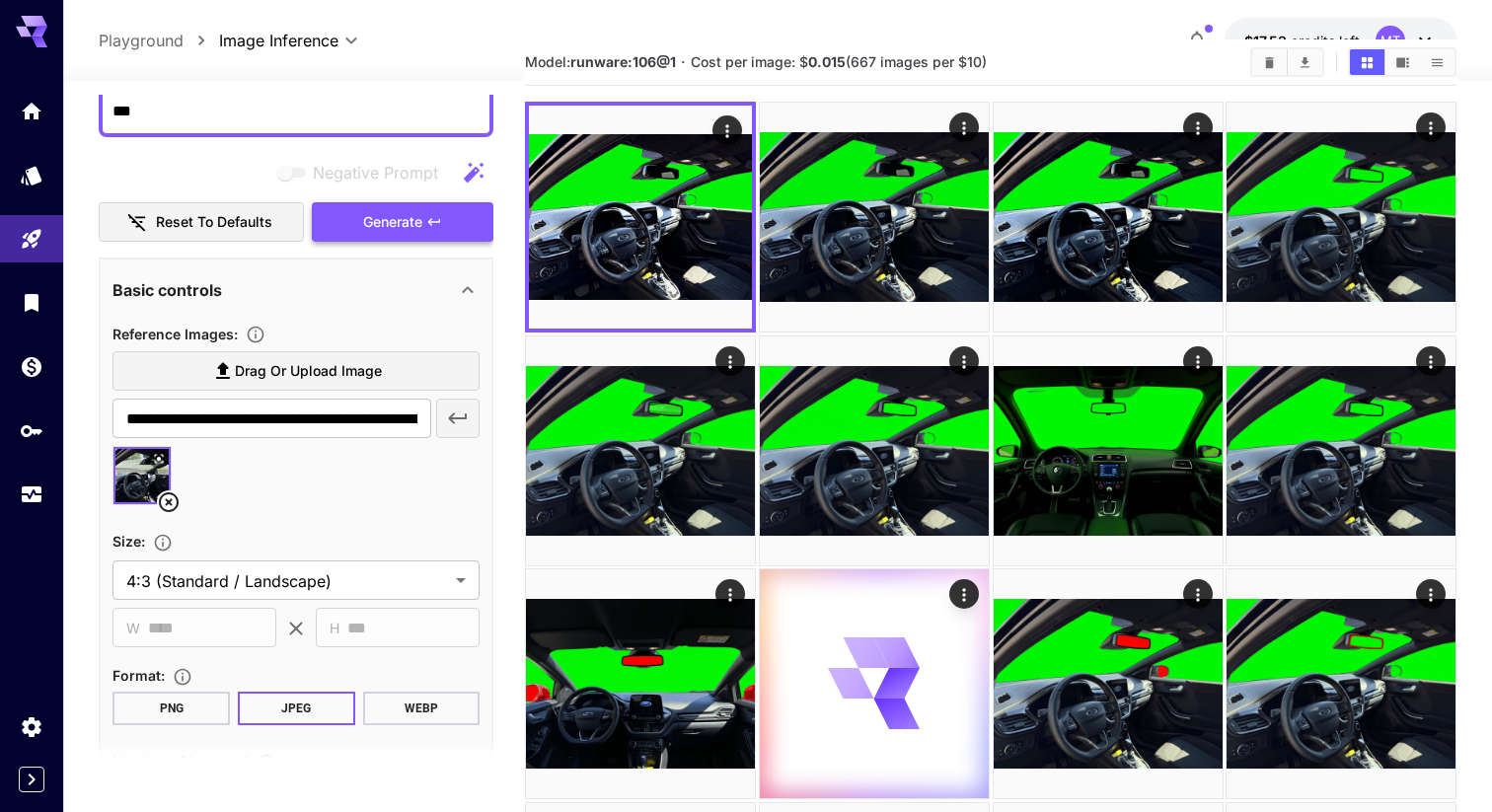 click on "Generate" at bounding box center (393, 222) 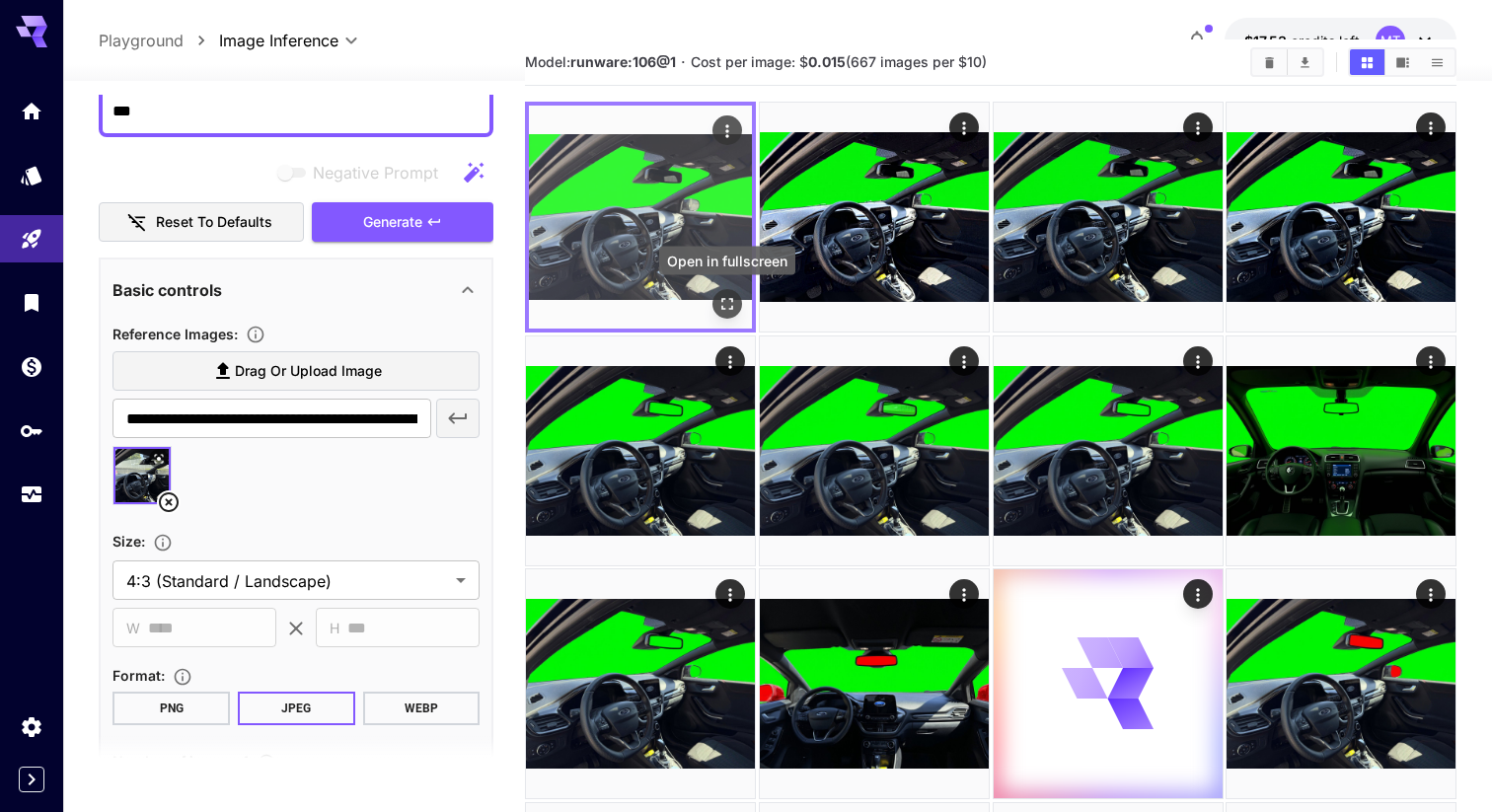 click 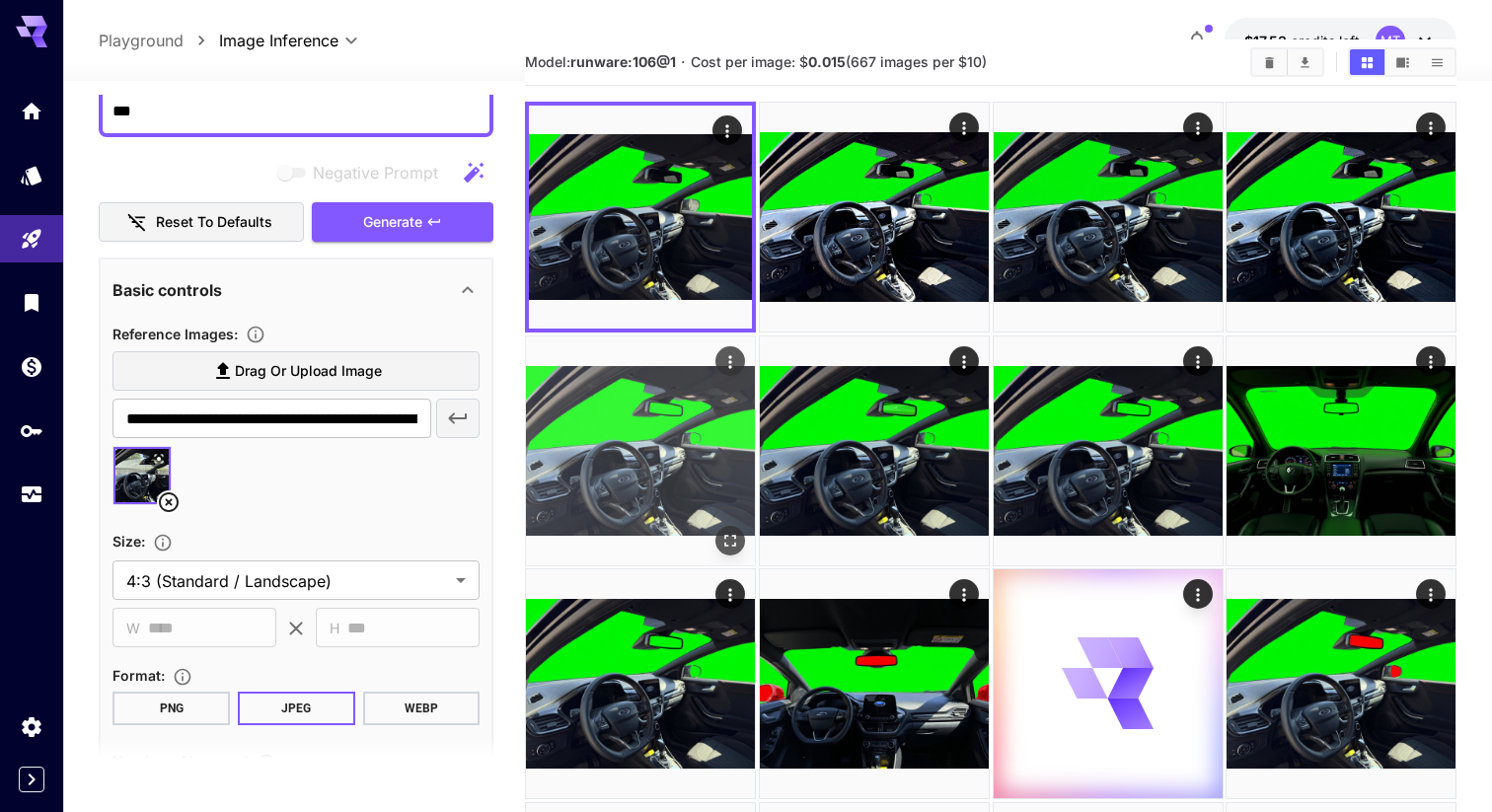 scroll, scrollTop: 0, scrollLeft: 0, axis: both 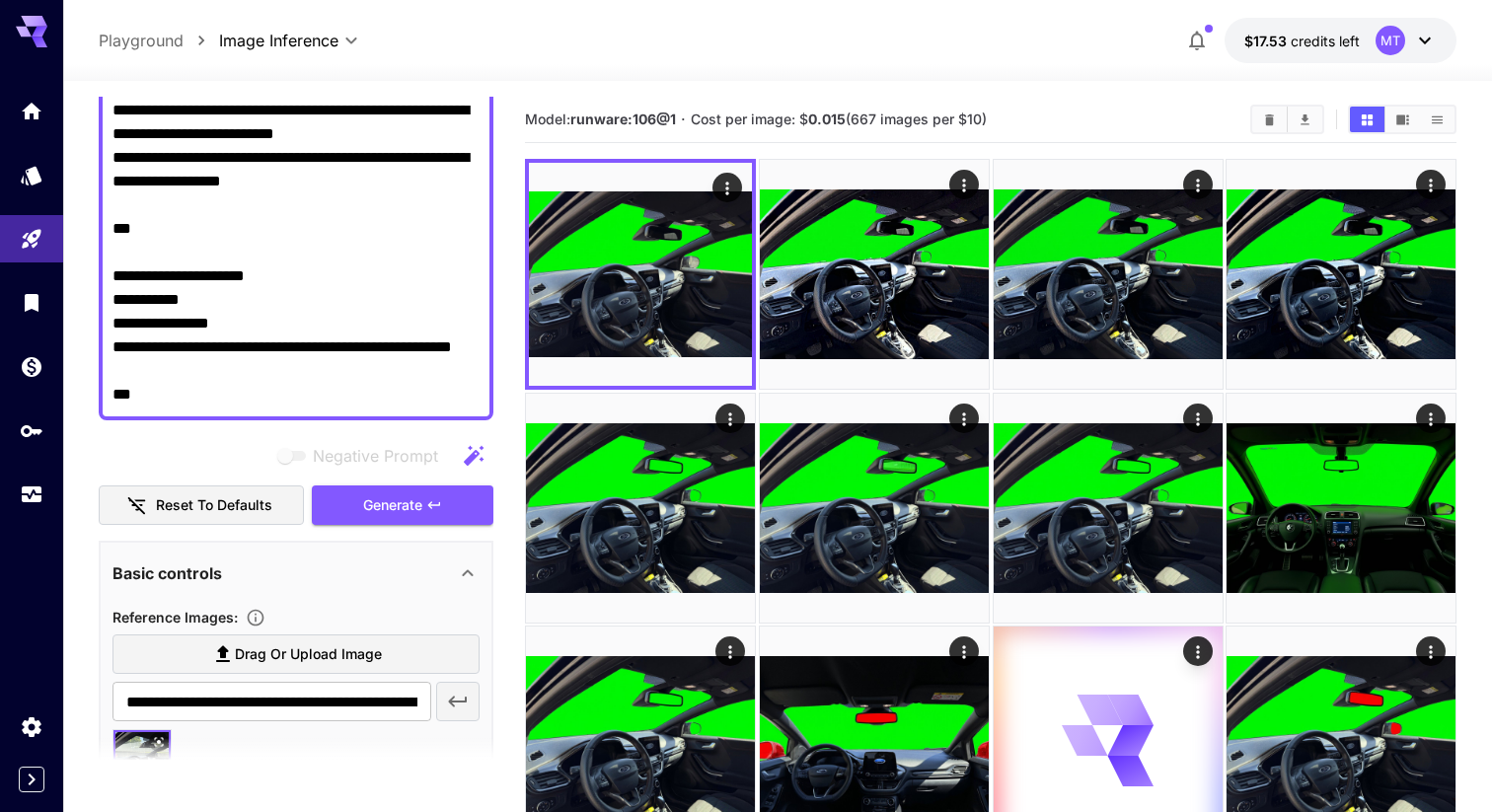 click on "Negative Prompt" at bounding box center [296, 4] 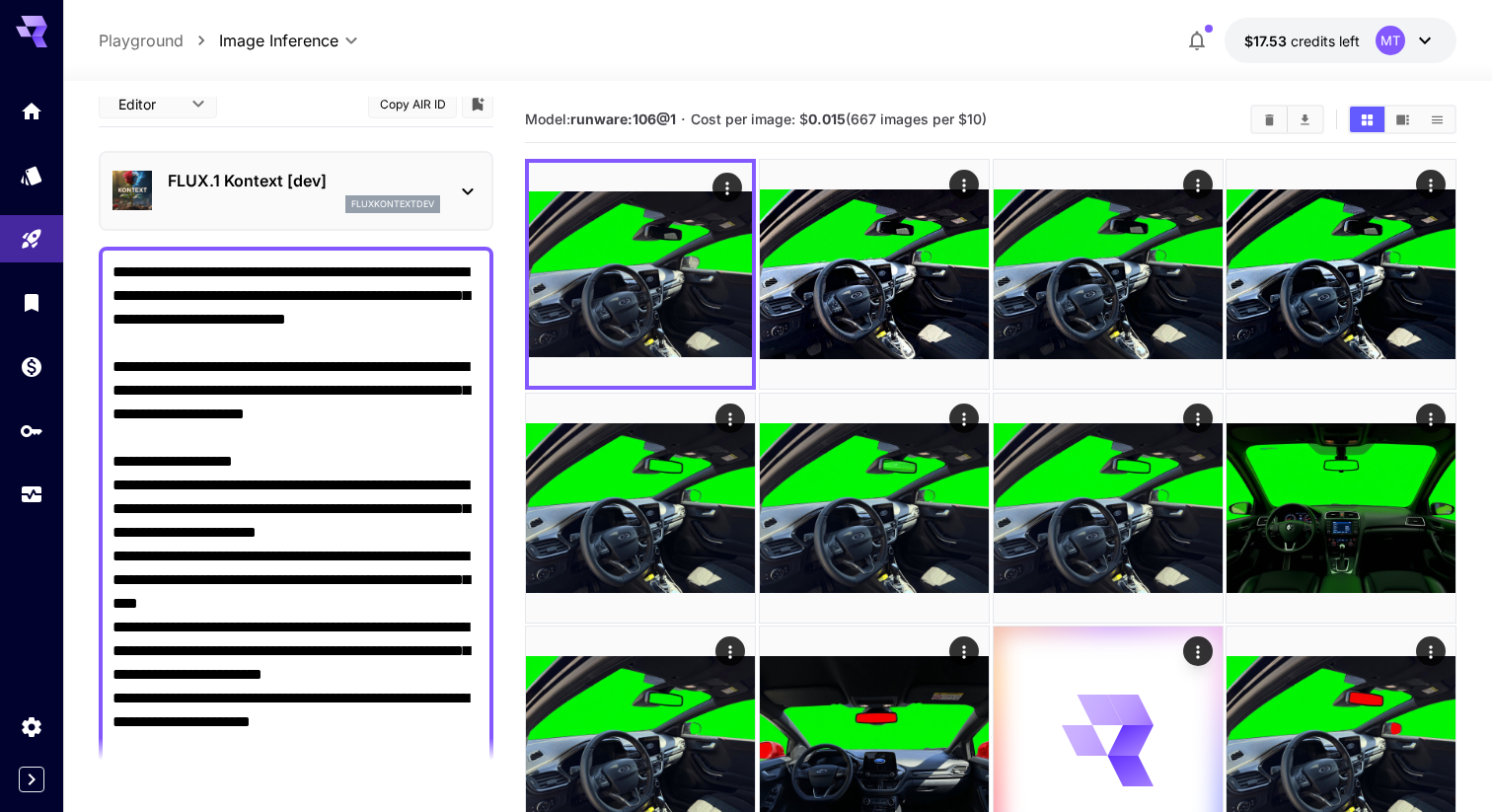 scroll, scrollTop: 3, scrollLeft: 0, axis: vertical 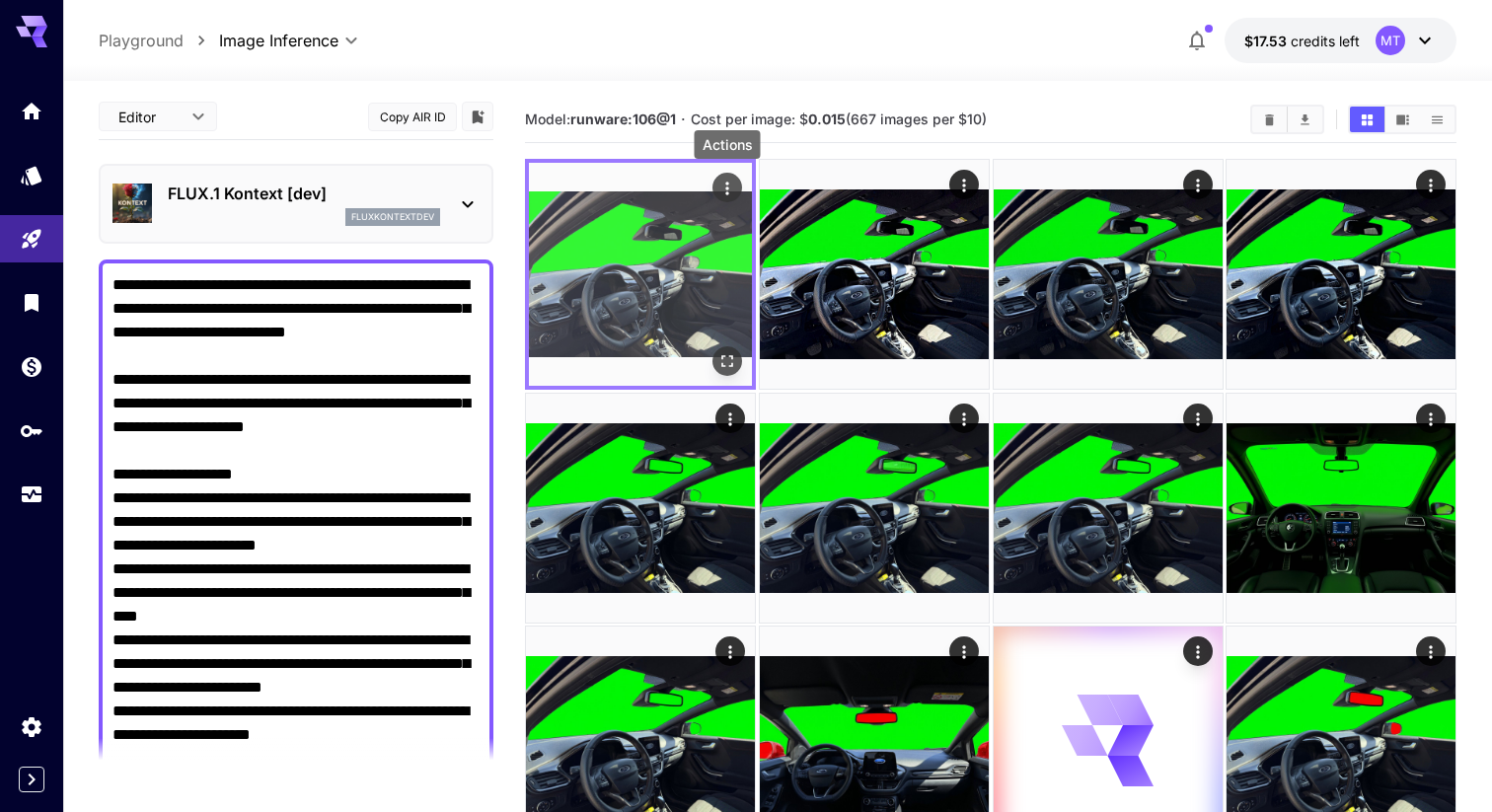 click 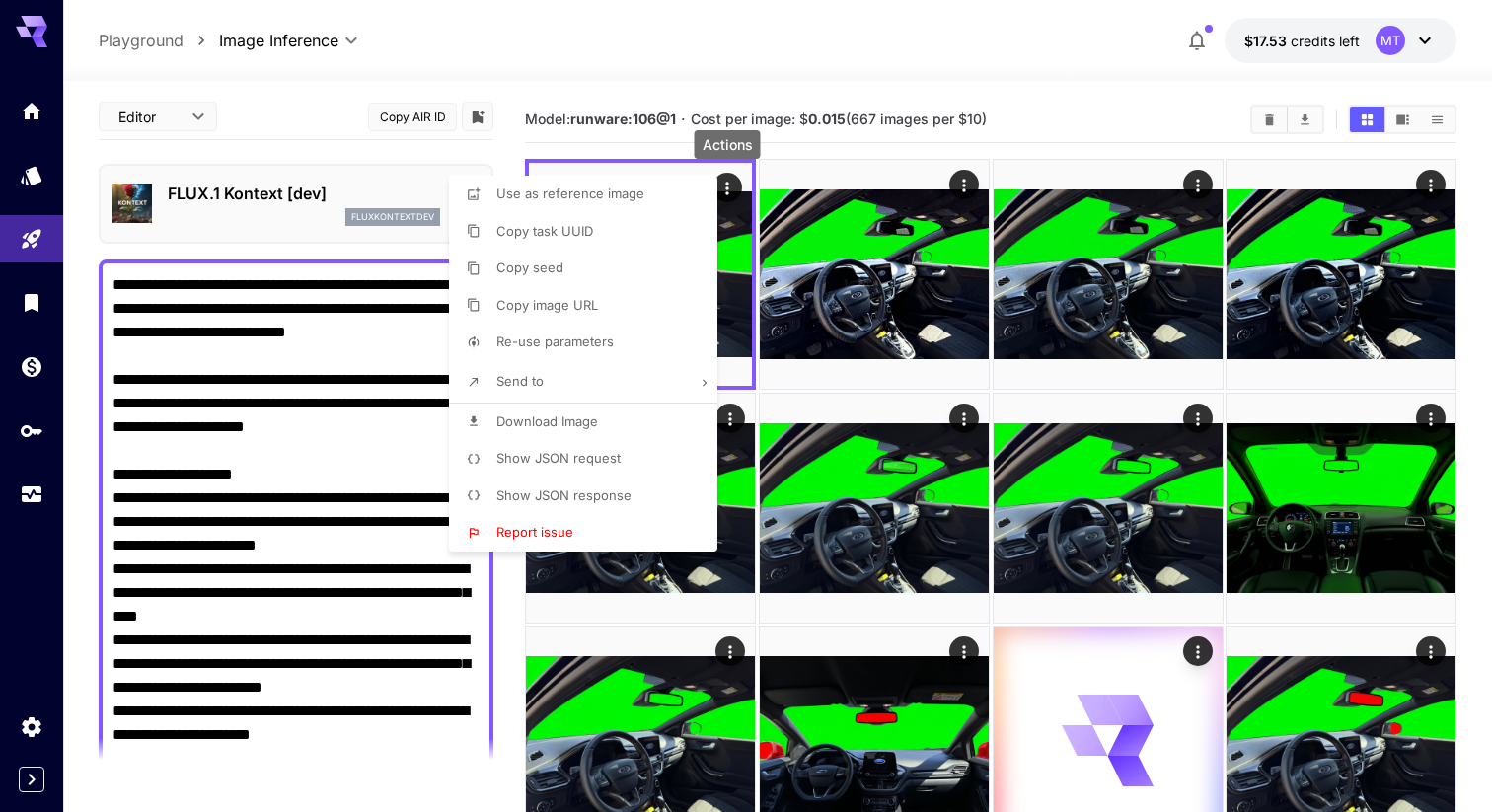 click on "Show JSON request" at bounding box center [559, 459] 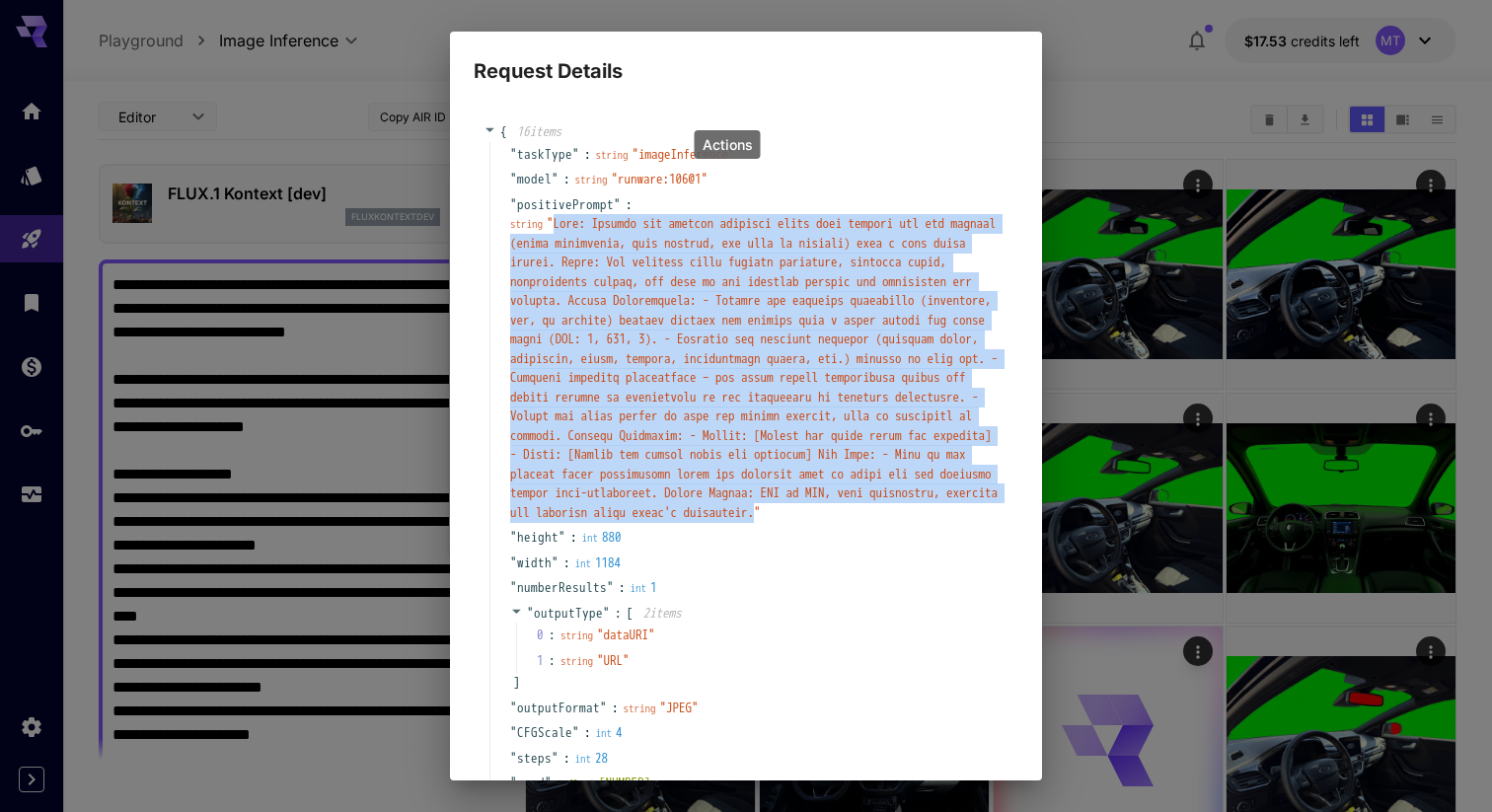 drag, startPoint x: 560, startPoint y: 221, endPoint x: 598, endPoint y: 585, distance: 365.97814 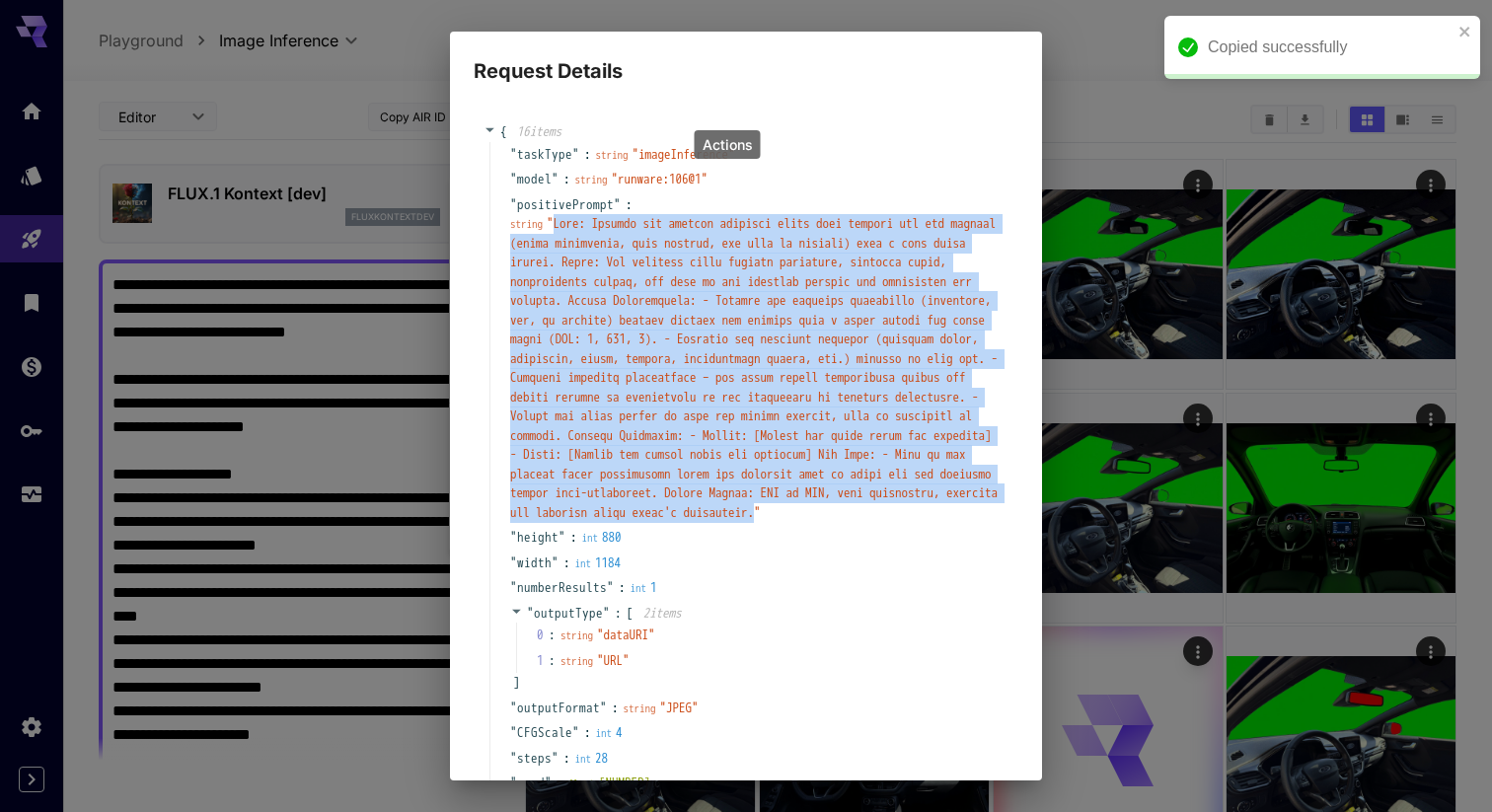 copy on "Task: Replace all visible exterior views seen through the car windows (front windshield, side windows, and rear if visible) with a flat green screen.
Input: Car interior image showing dashboard, steering wheel, infotainment system, and view of the exterior through the windshield and windows.
Output Requirements:
- Replace the exterior background (buildings, sky, or scenery) visible through the windows with a solid chroma key green color (RGB: 0, 255, 0).
- Preserve the interior elements (steering wheel, dashboard, seats, mirrors, infotainment screen, etc.) exactly as they are.
- Maintain lighting consistency – the green screen replacement should not affect shadows or reflections on the windshield or interior components.
- Ensure the green screen is flat and evenly colored, with no gradients or texture.
Example Reference:
- Before: [Attach the first image you provided]
- After: [Attach the second image you provided]
Use Case:
- This is for virtual scene compositing where the exterior will be keyed out and r..." 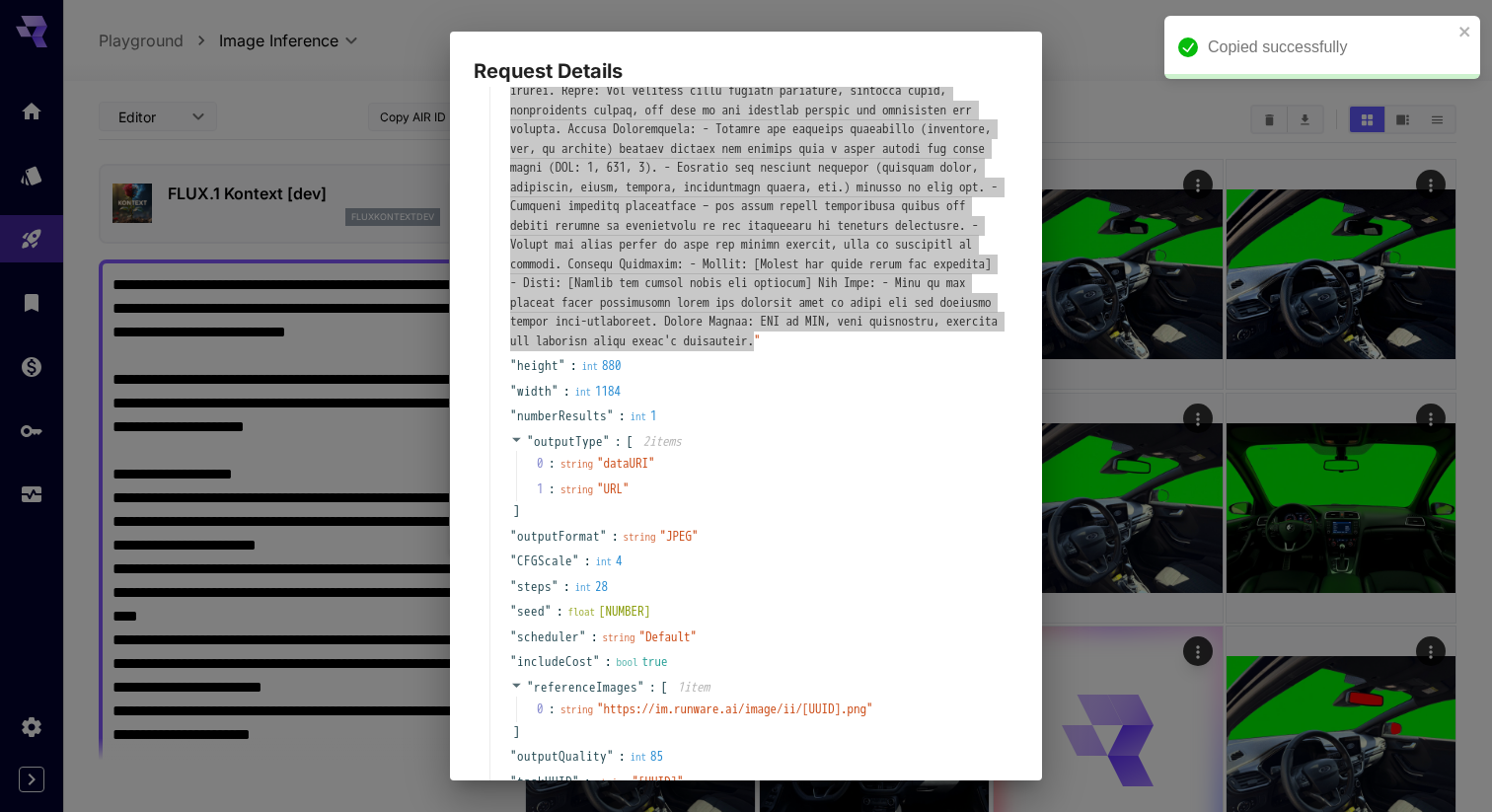 scroll, scrollTop: 176, scrollLeft: 0, axis: vertical 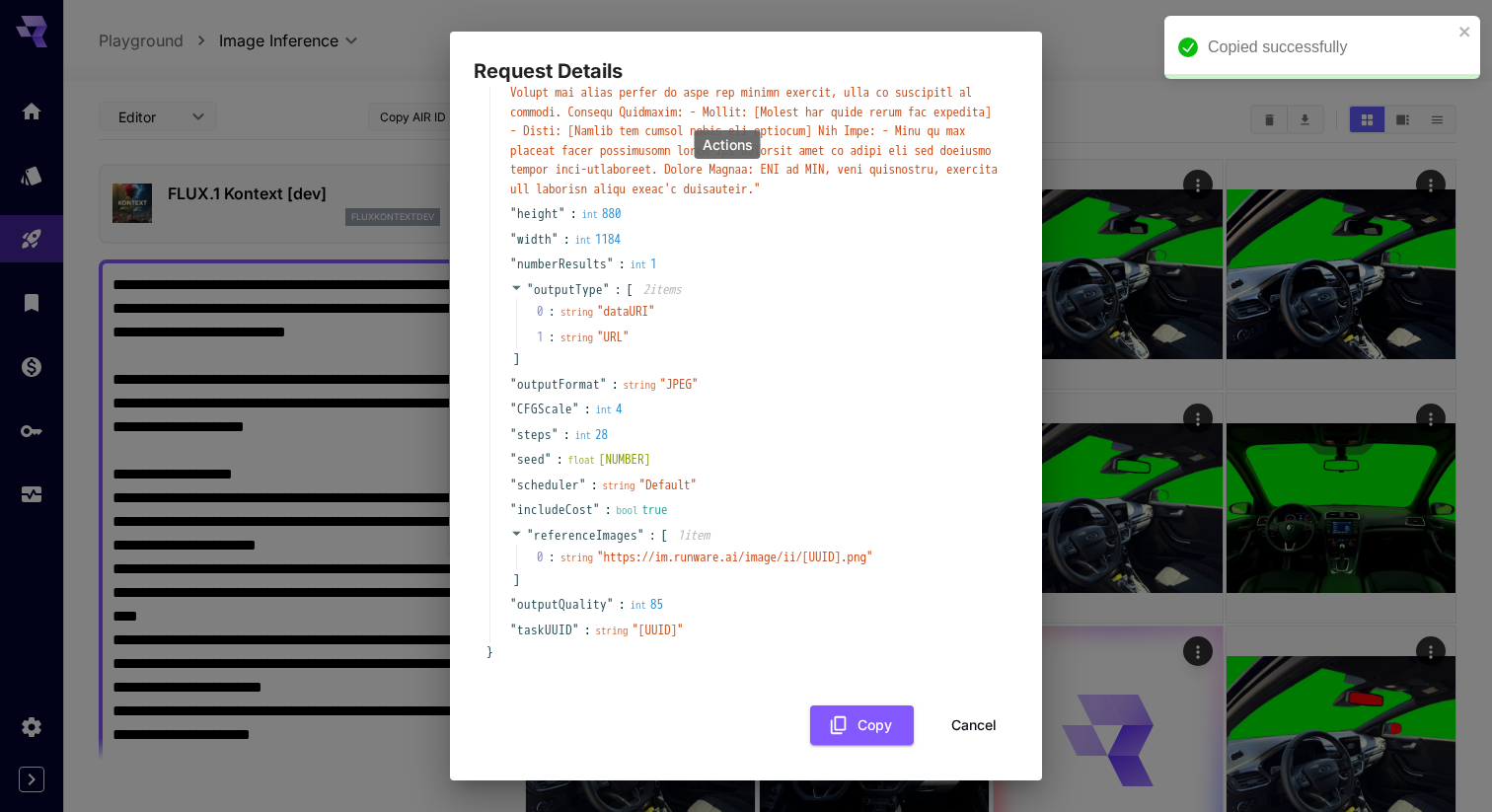 click on "float 4823973482631865" at bounding box center (610, 460) 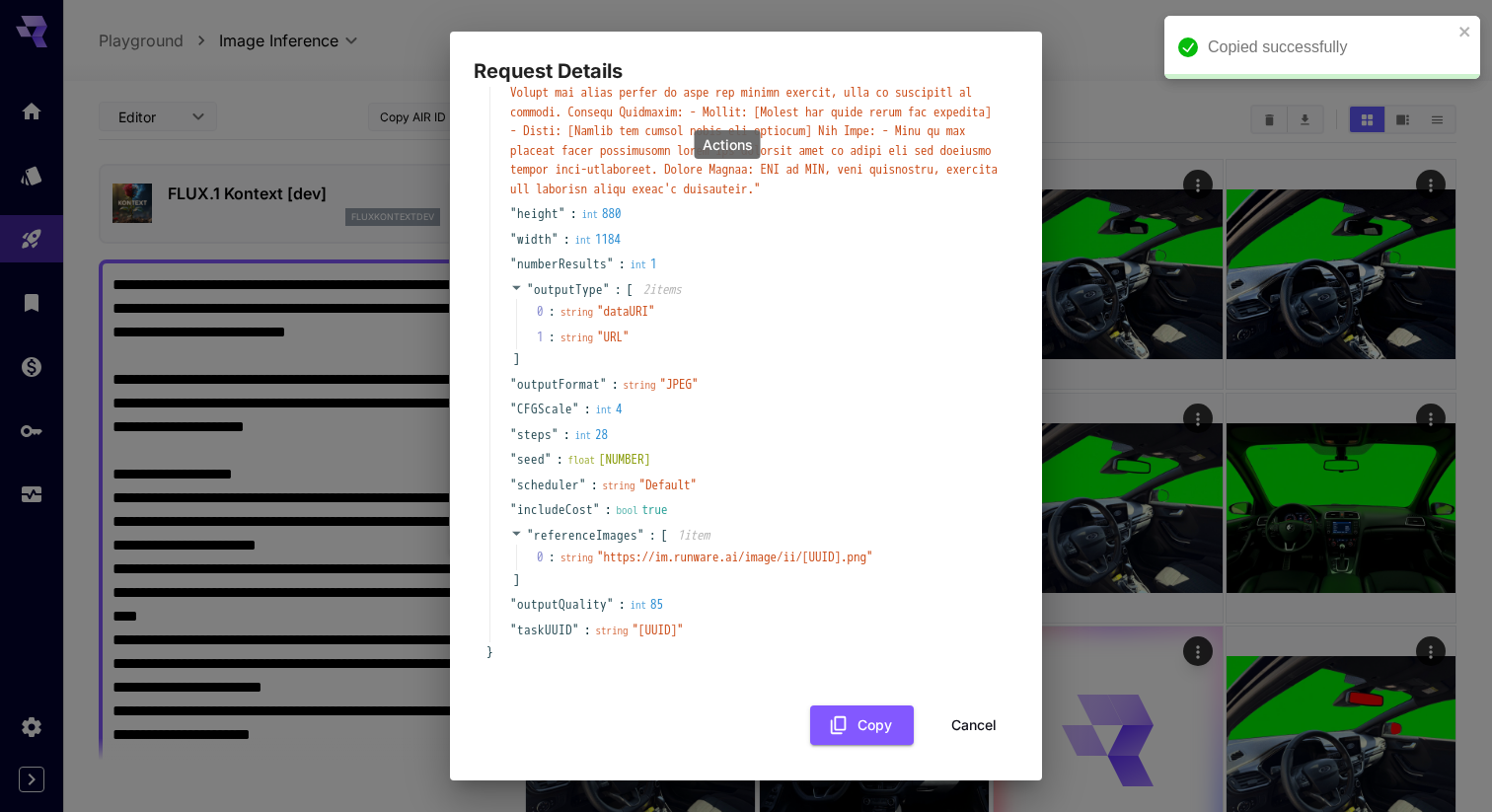 click on "float 4823973482631865" at bounding box center (610, 460) 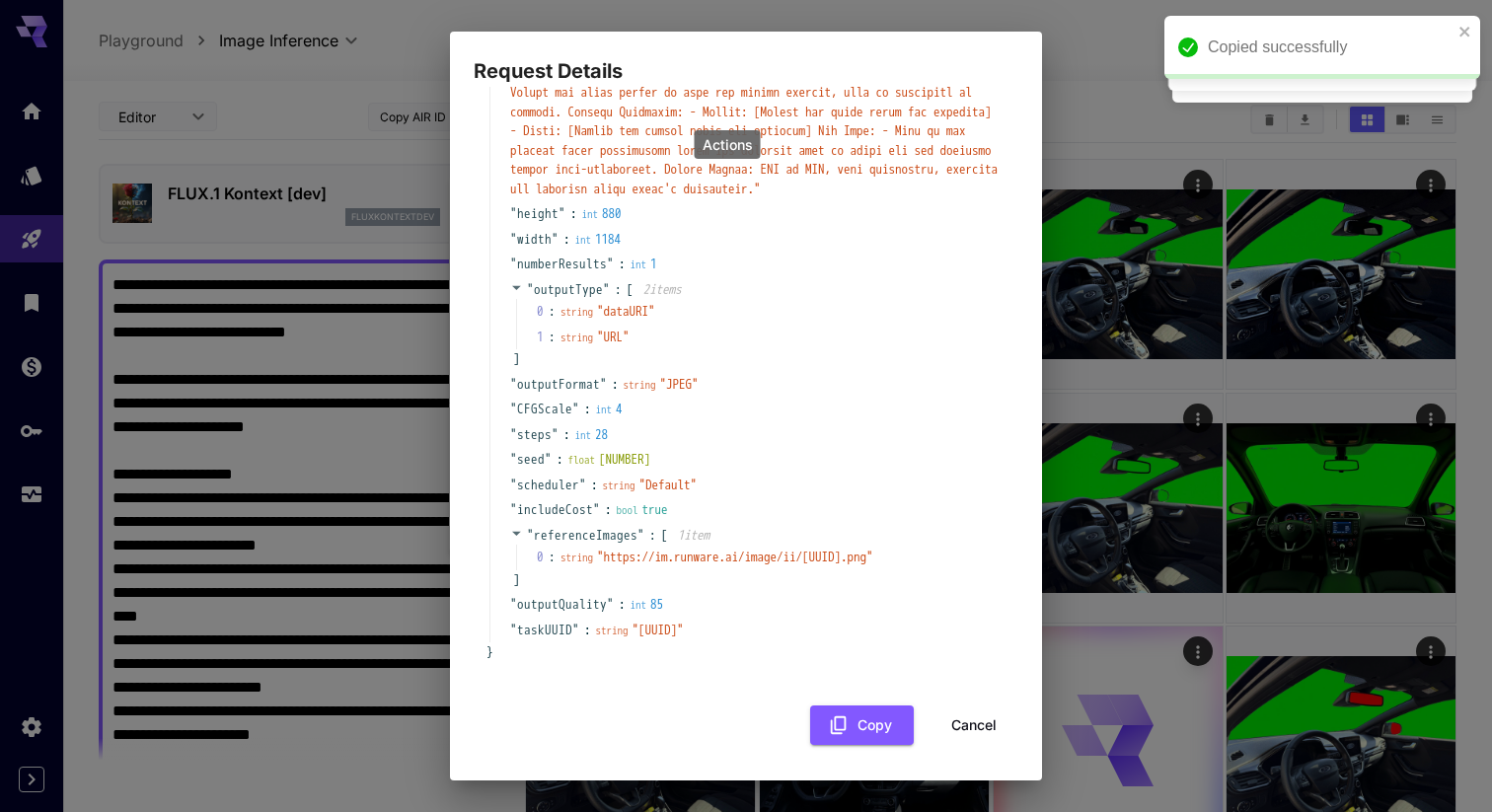 click on "Request Details { 16  item s " taskType " : string " imageInference " " model " : string " runware:106@1 " " positivePrompt " : string " " " height " : int 880 " width " : int 1184 " numberResults " : int 1 " outputType " : [ 2  item s 0 : string " dataURI " 1 : string " URL " ] " outputFormat " : string " JPEG " " CFGScale " : int 4 " steps " : int 28 " seed " : float 4823973482631865 " scheduler " : string " Default " " includeCost " : bool true " referenceImages " : [ 1  item 0 : string " https://im.runware.ai/image/ii/e69e6e9e-24a9-4f71-bcca-7095c6772a56.png " ] " outputQuality " : int 85 " taskUUID " : string " b37d25c9-37e6-486d-bec8-d21ab06394d3 " } Copy Cancel" at bounding box center [746, 406] 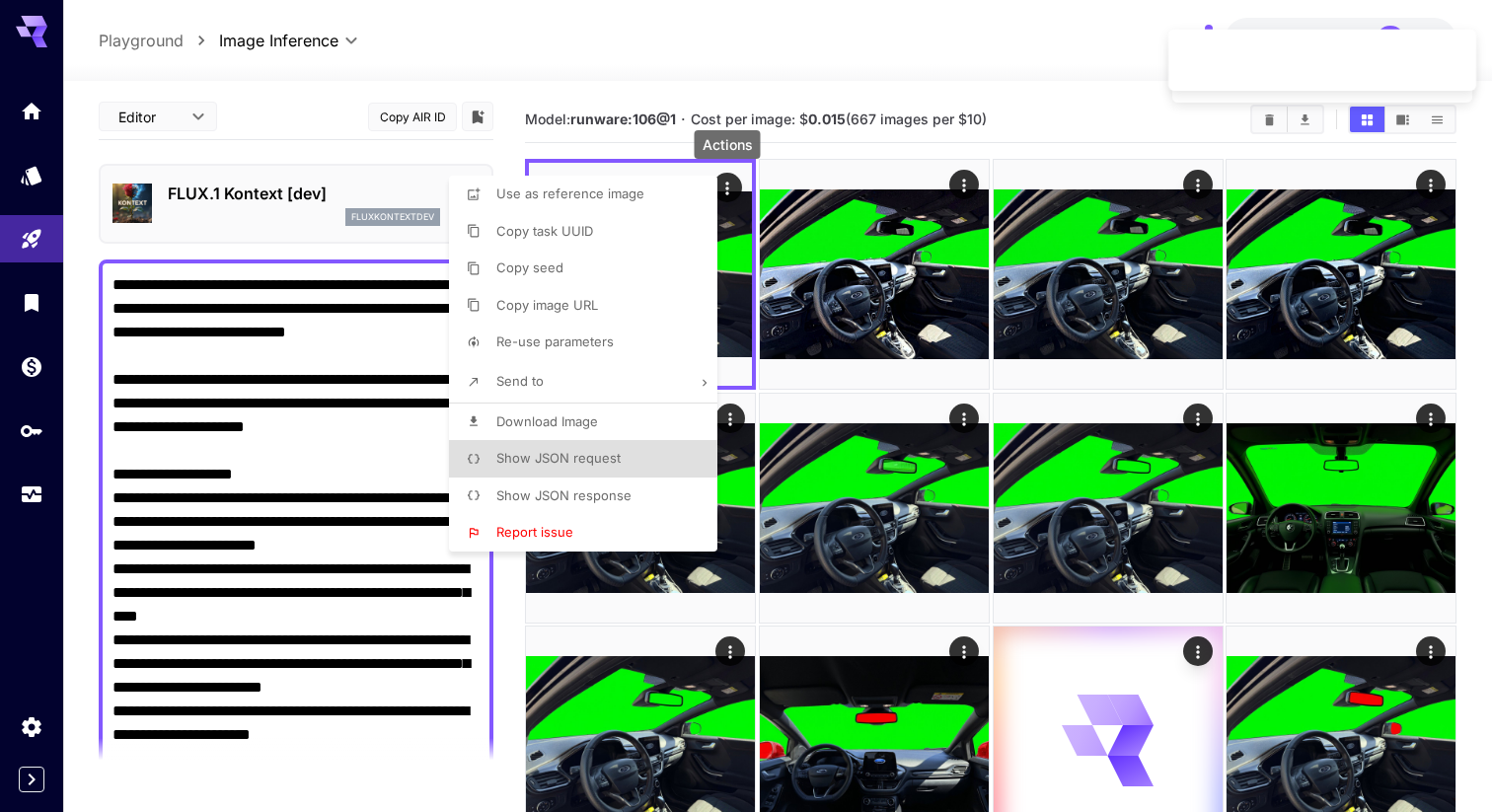 type 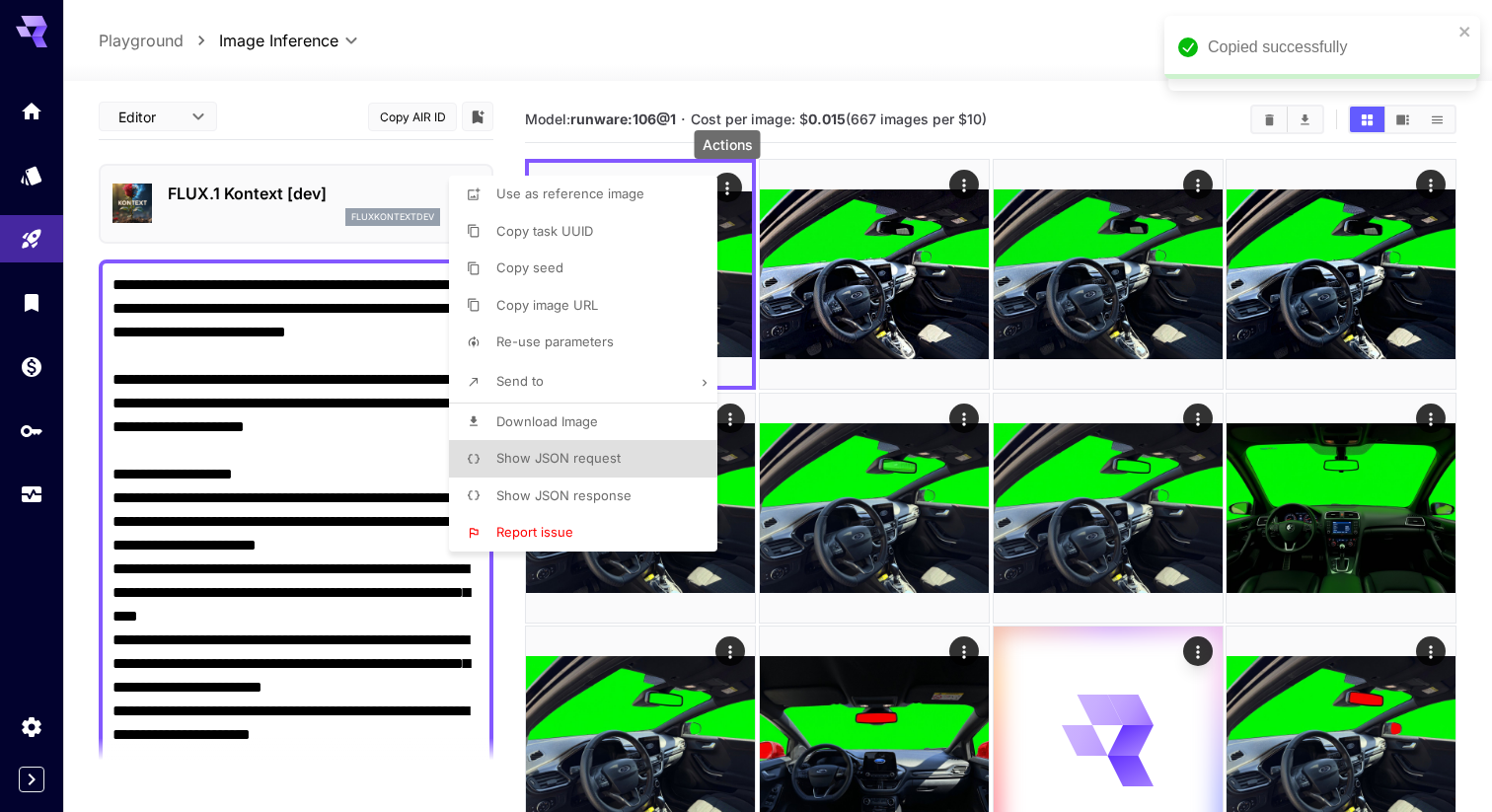 click at bounding box center (746, 406) 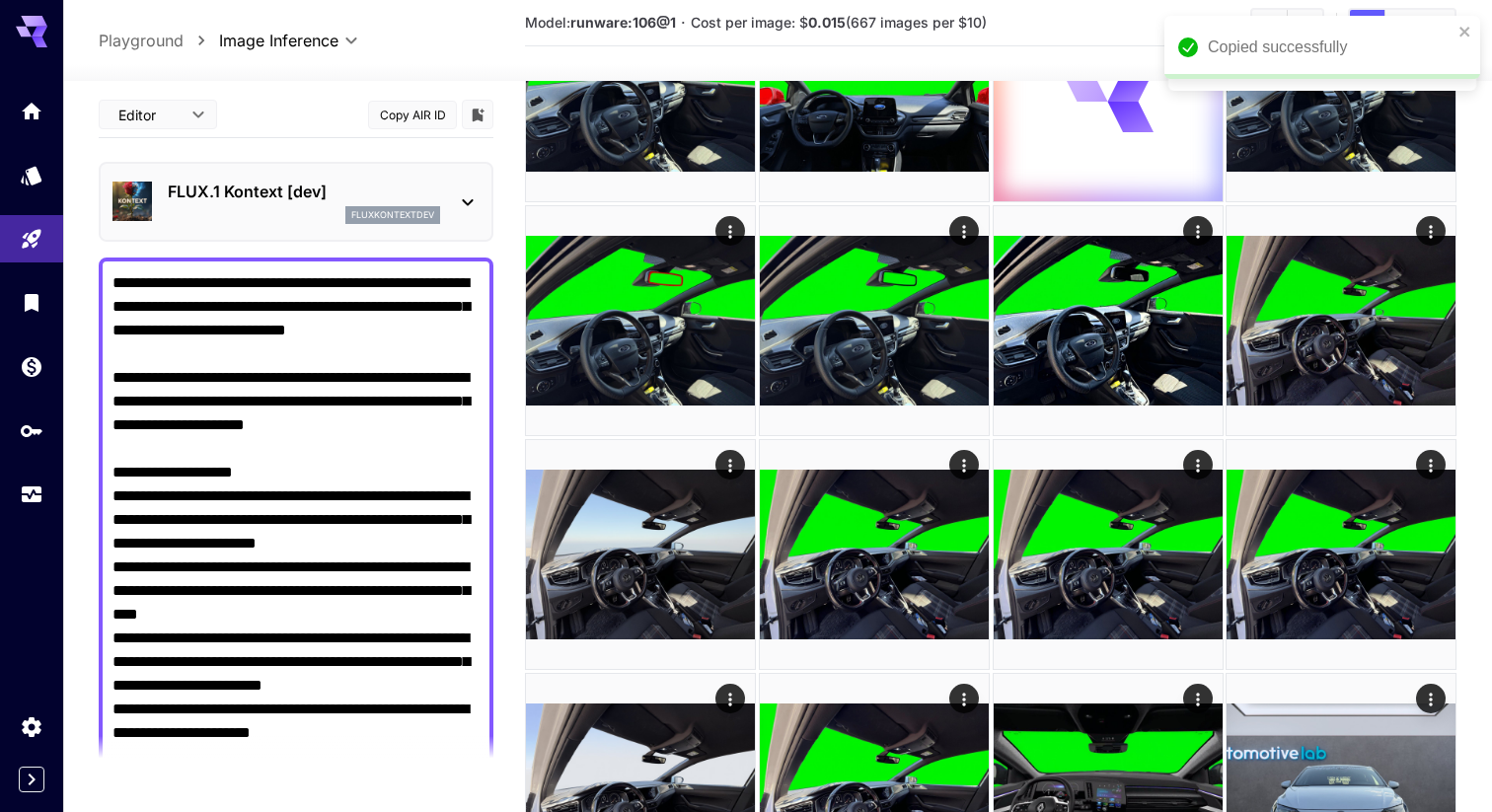 scroll, scrollTop: 774, scrollLeft: 0, axis: vertical 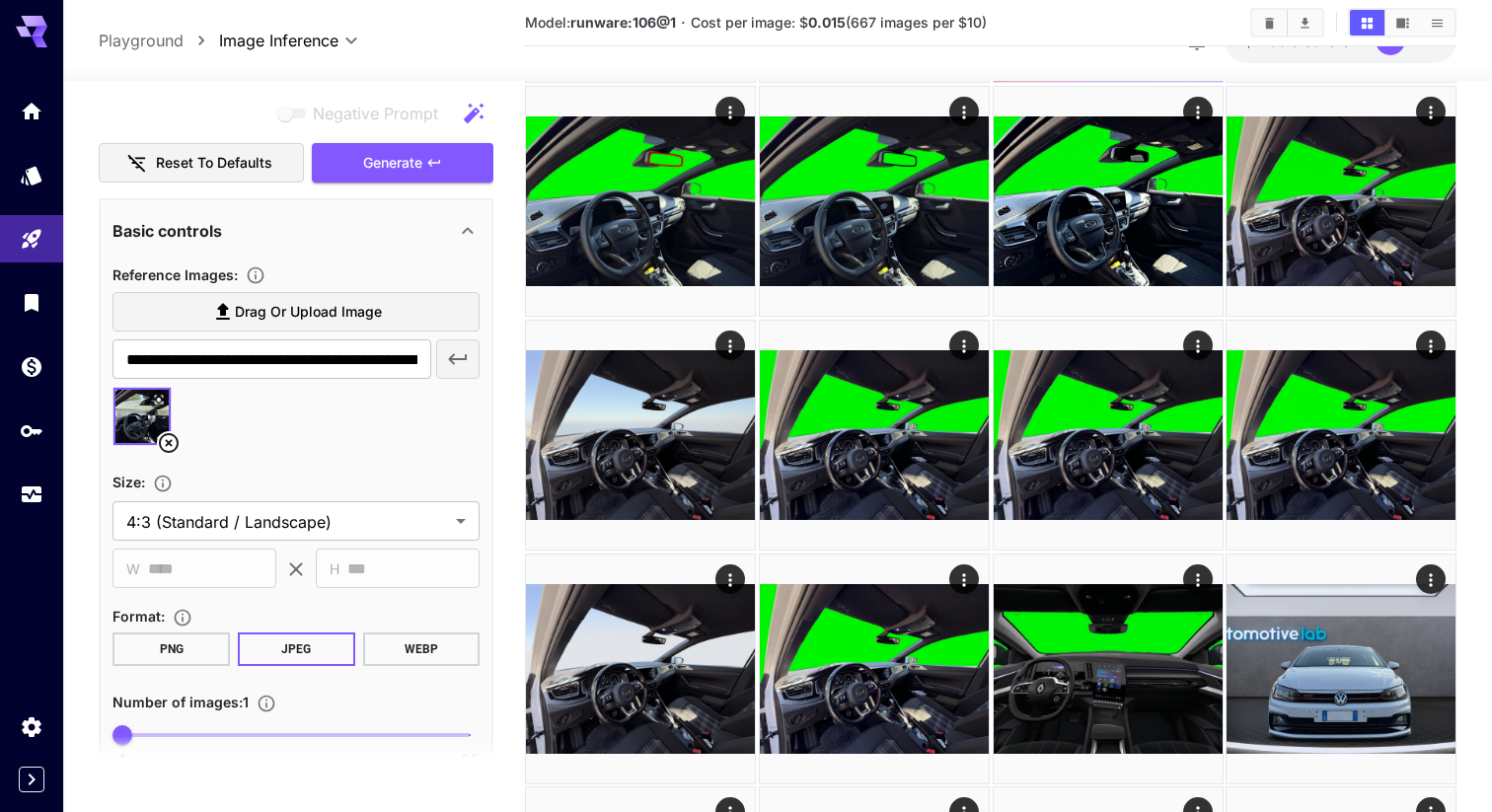 click 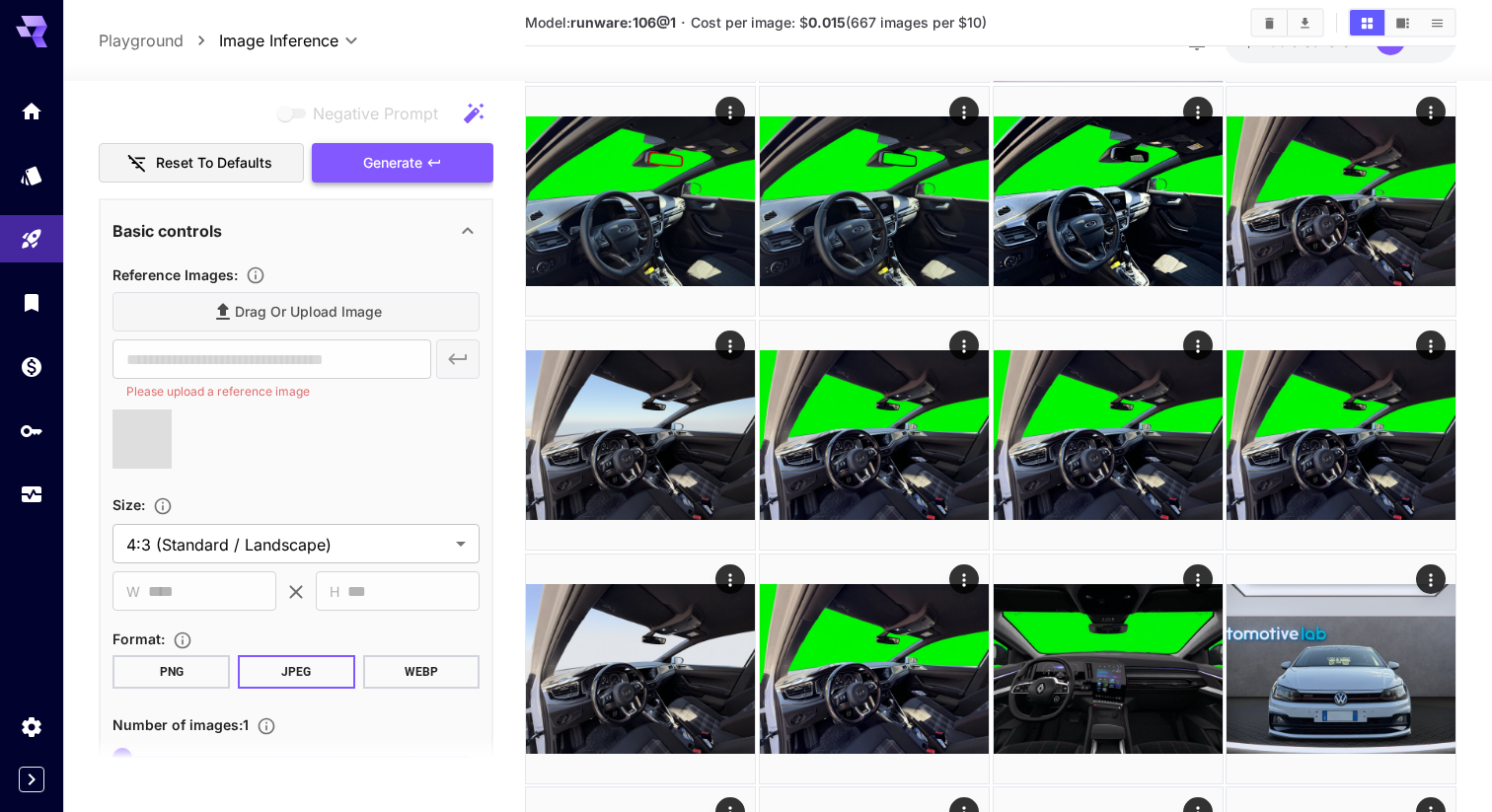 type on "**********" 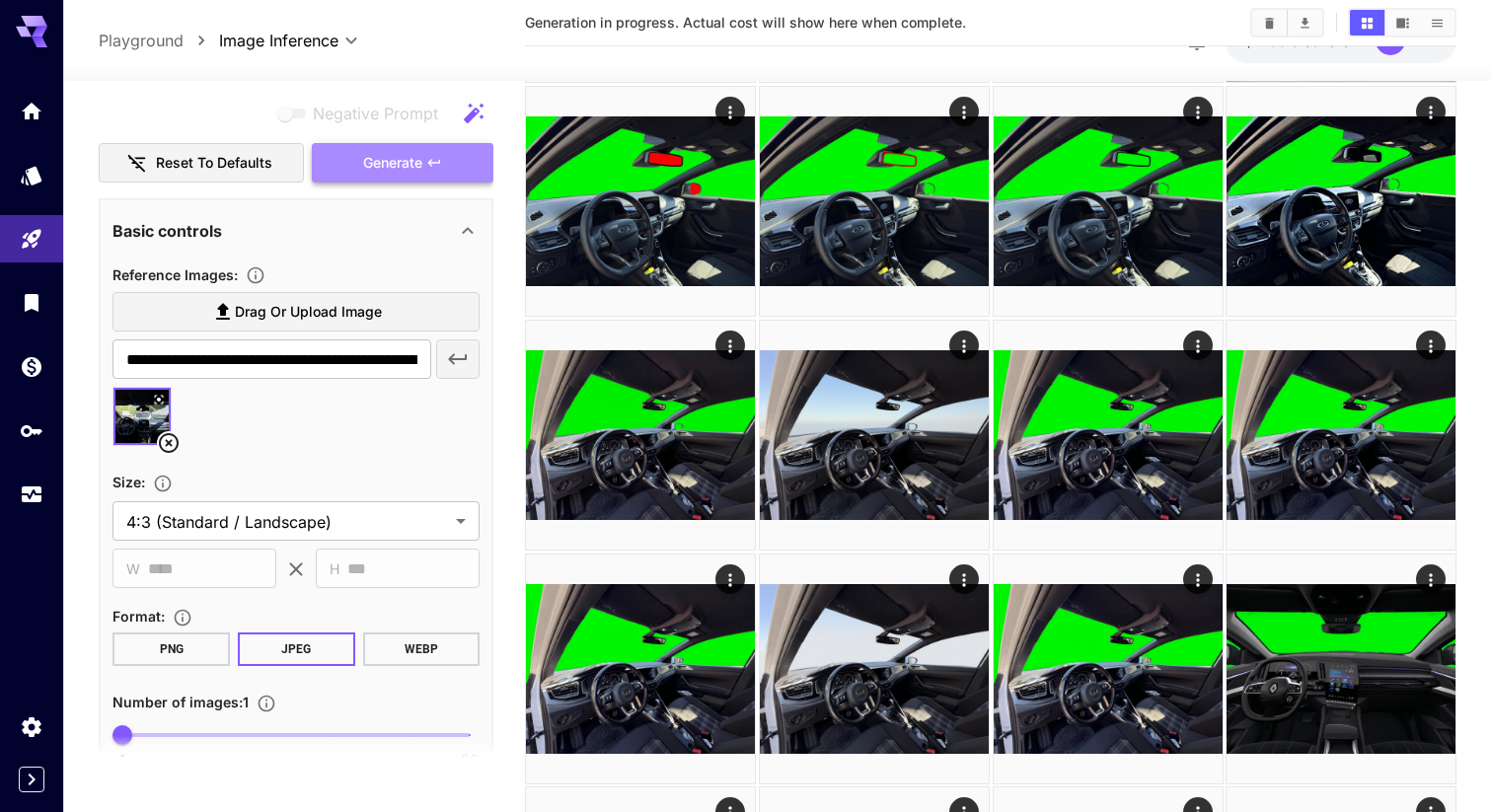 click on "Generate" at bounding box center [393, 163] 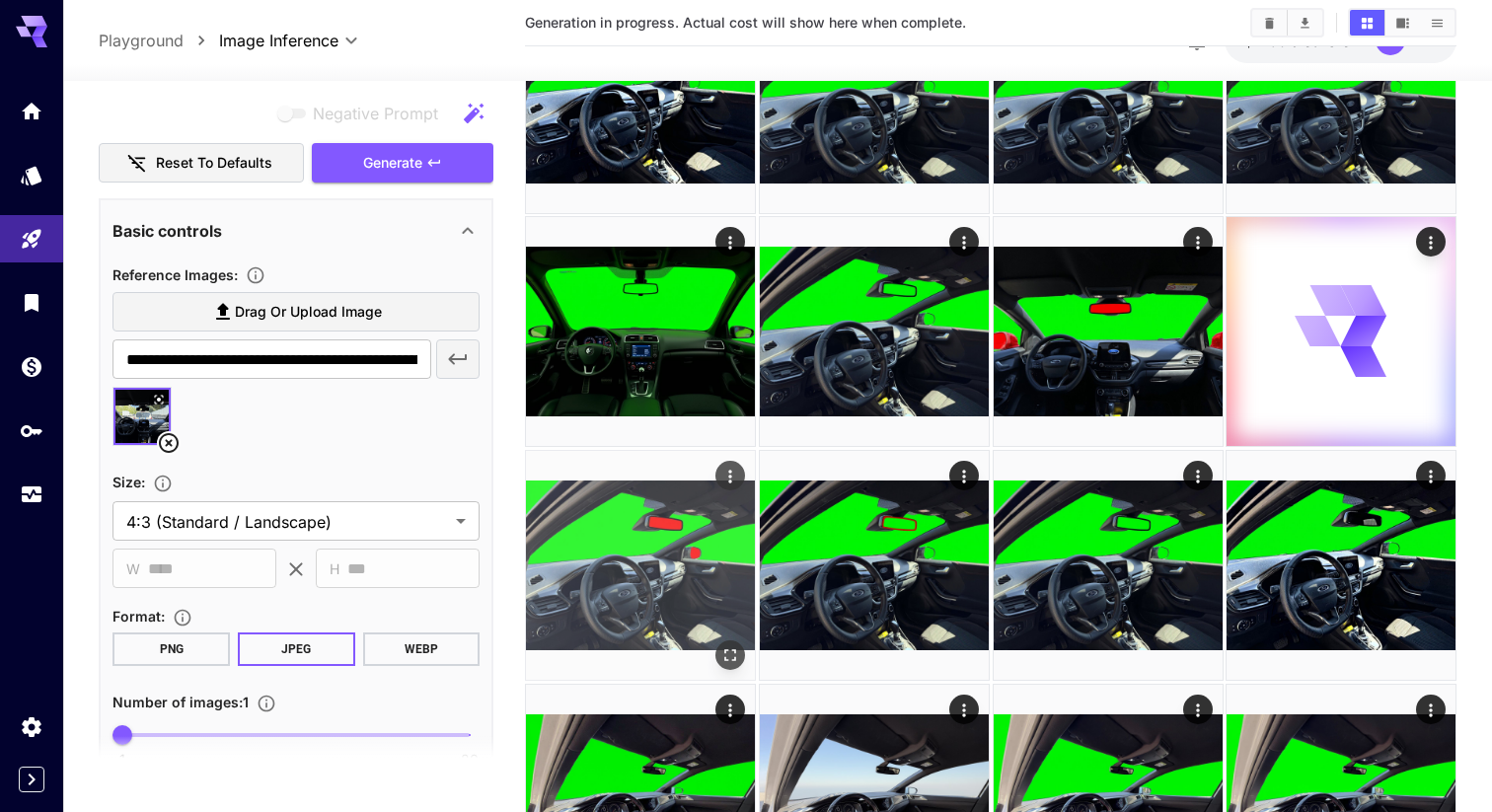 scroll, scrollTop: 0, scrollLeft: 0, axis: both 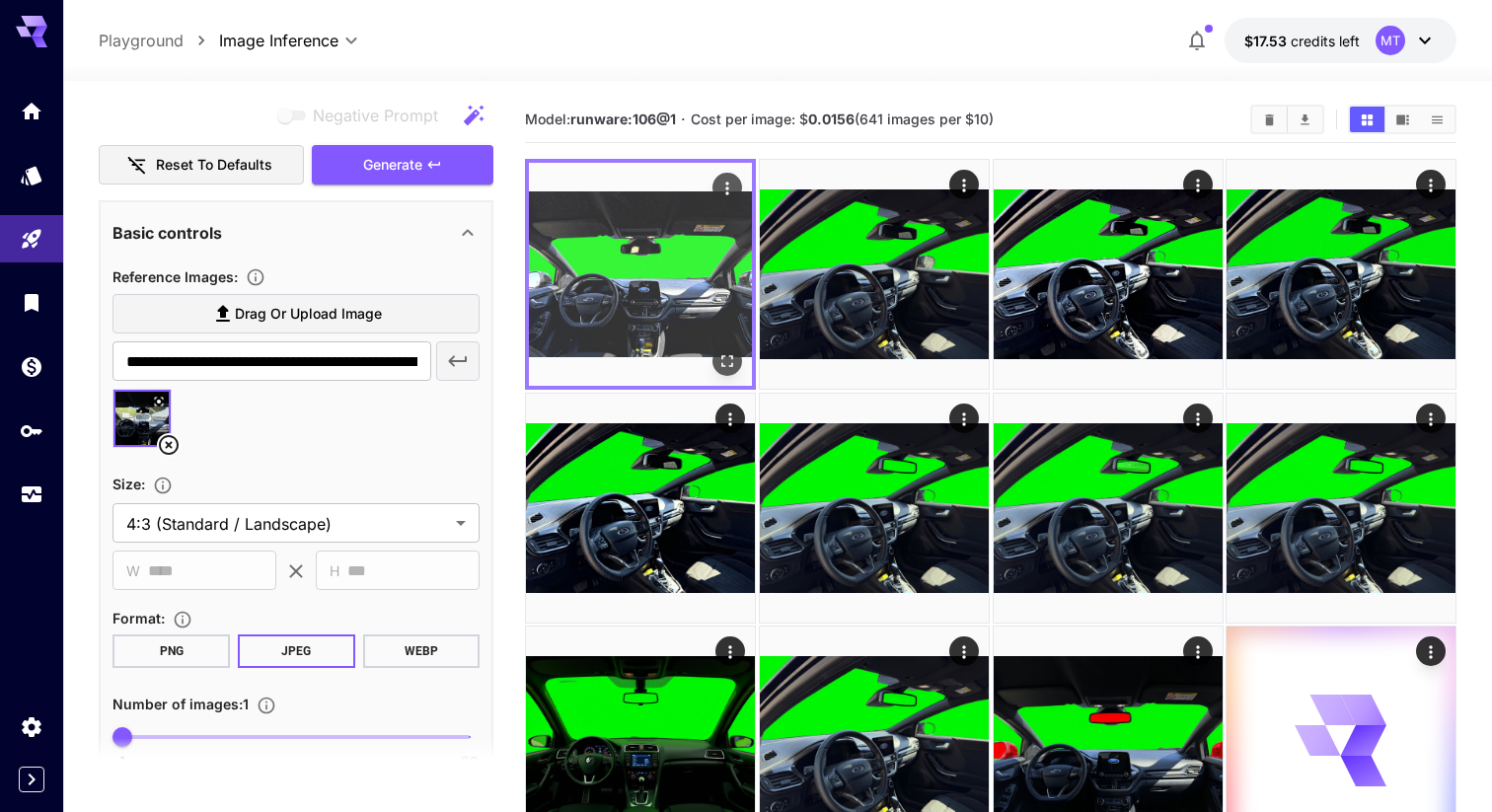 click 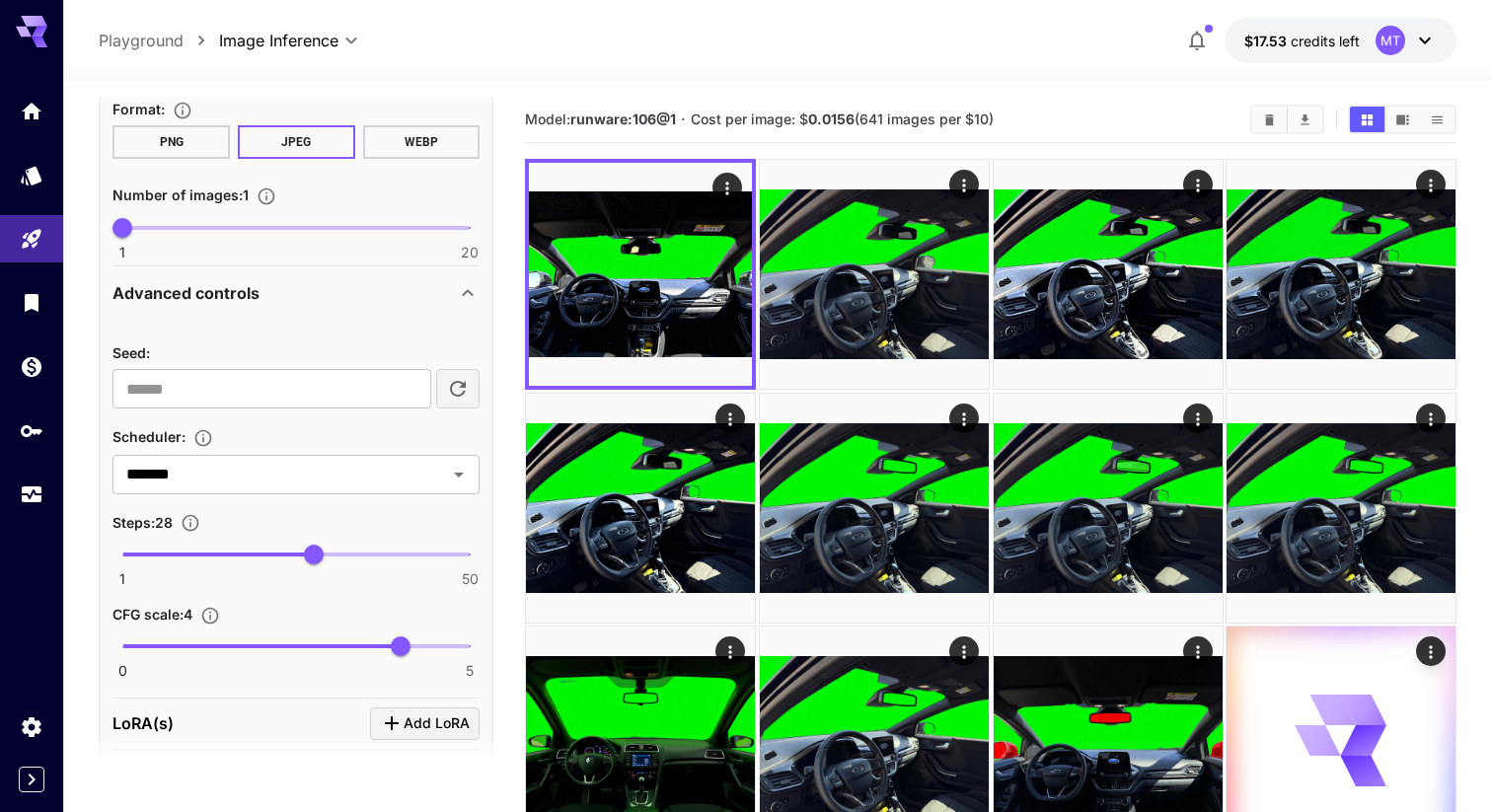 scroll, scrollTop: 1528, scrollLeft: 0, axis: vertical 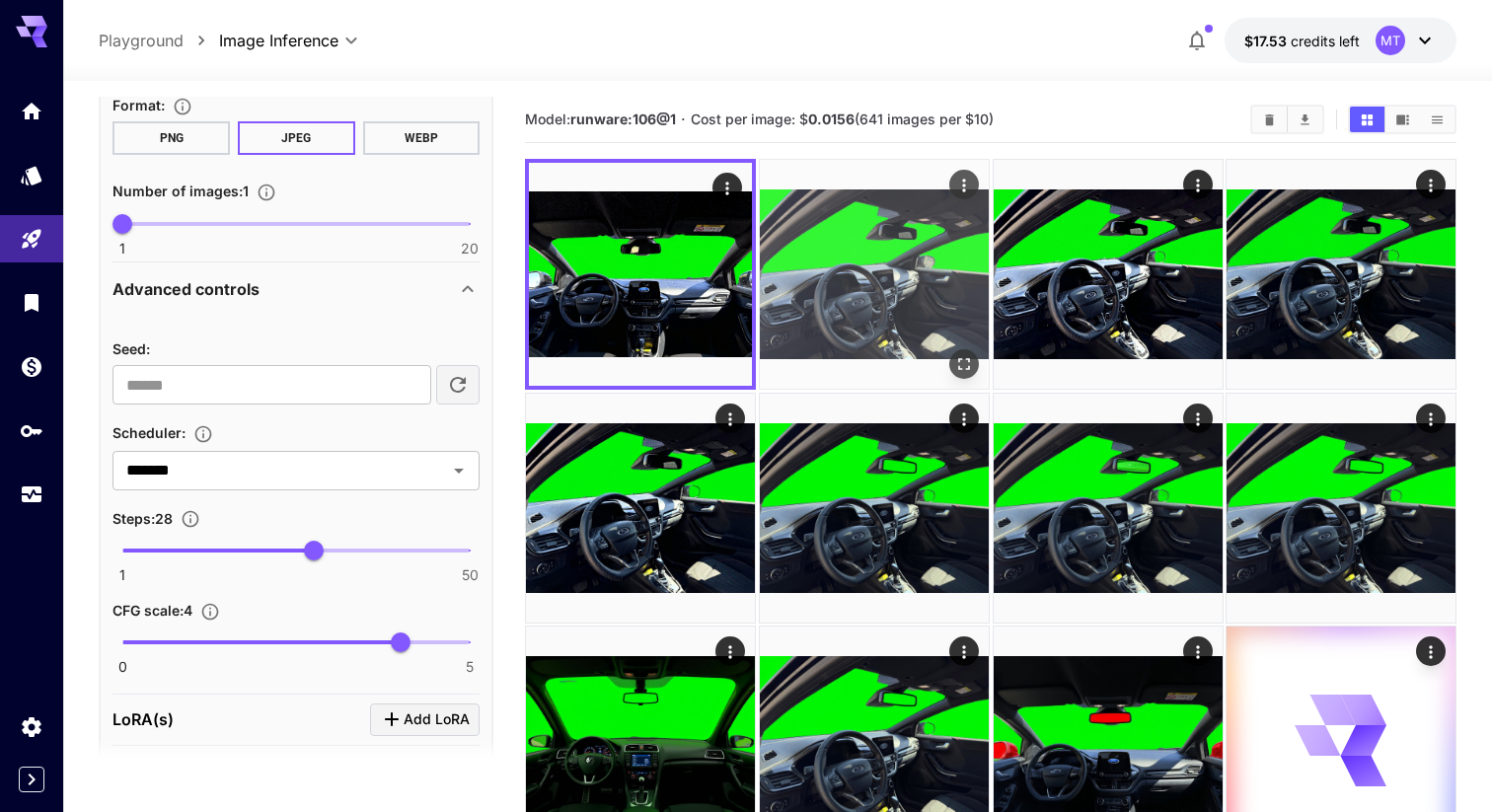 click 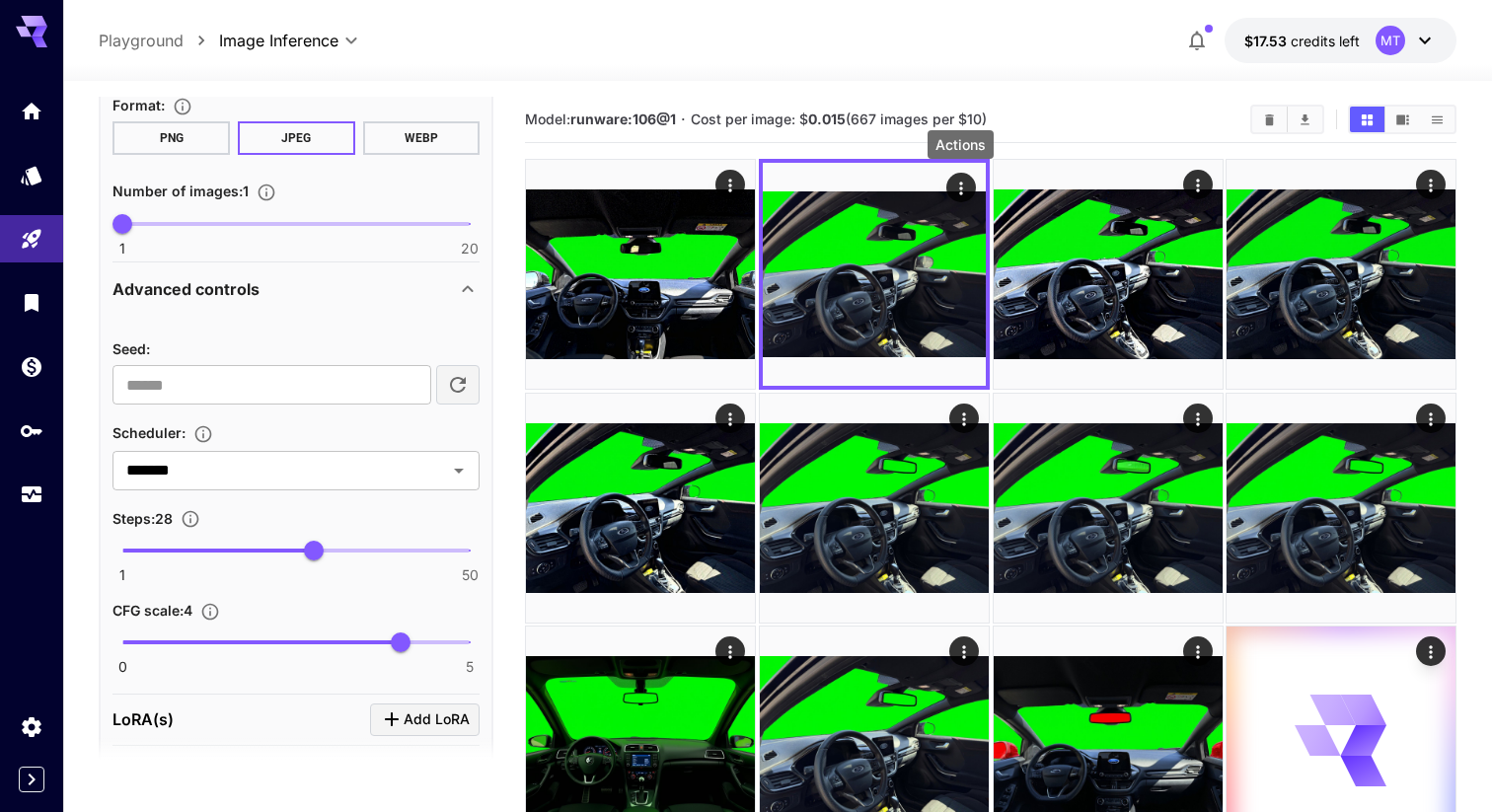 type 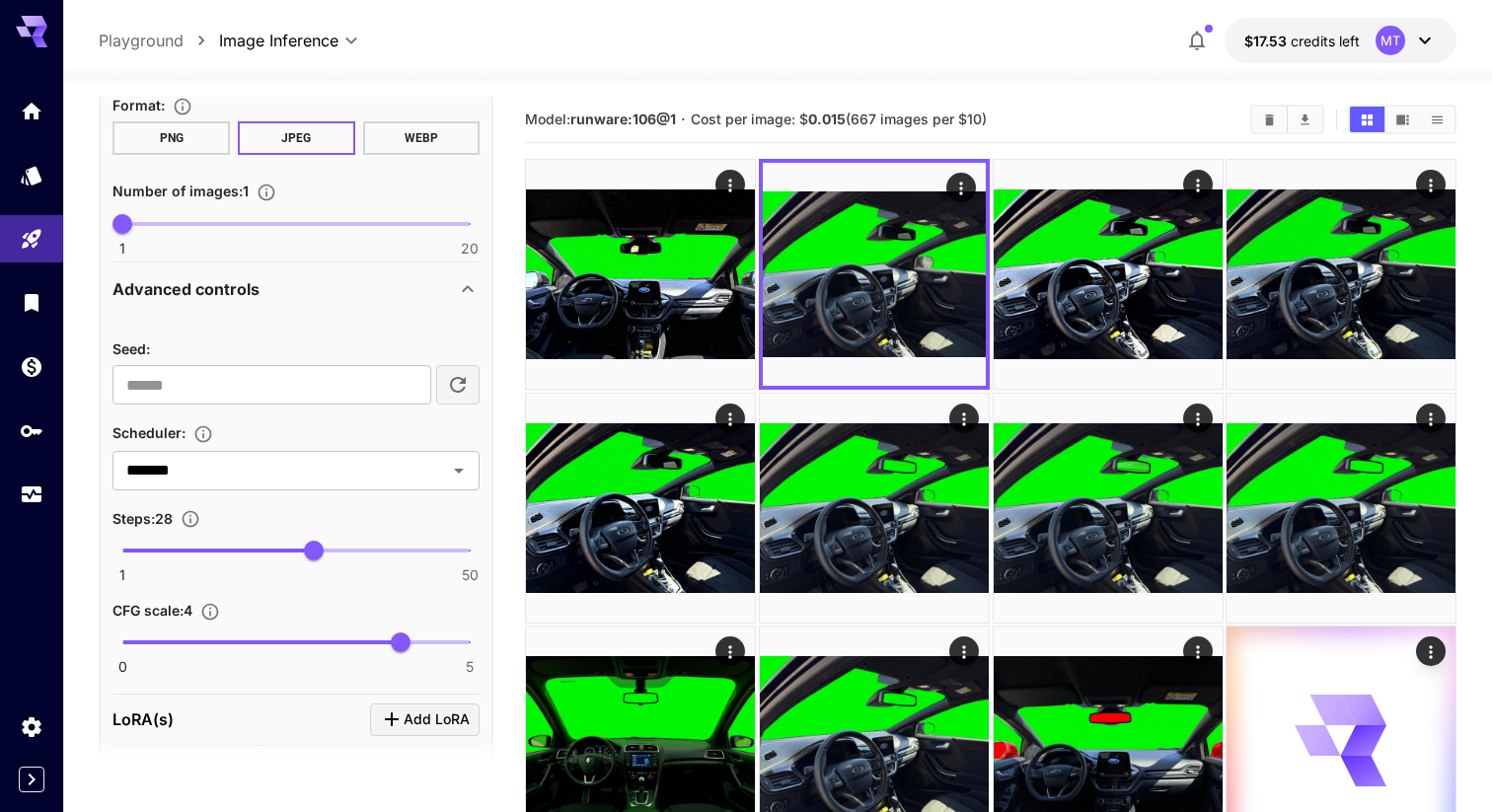click 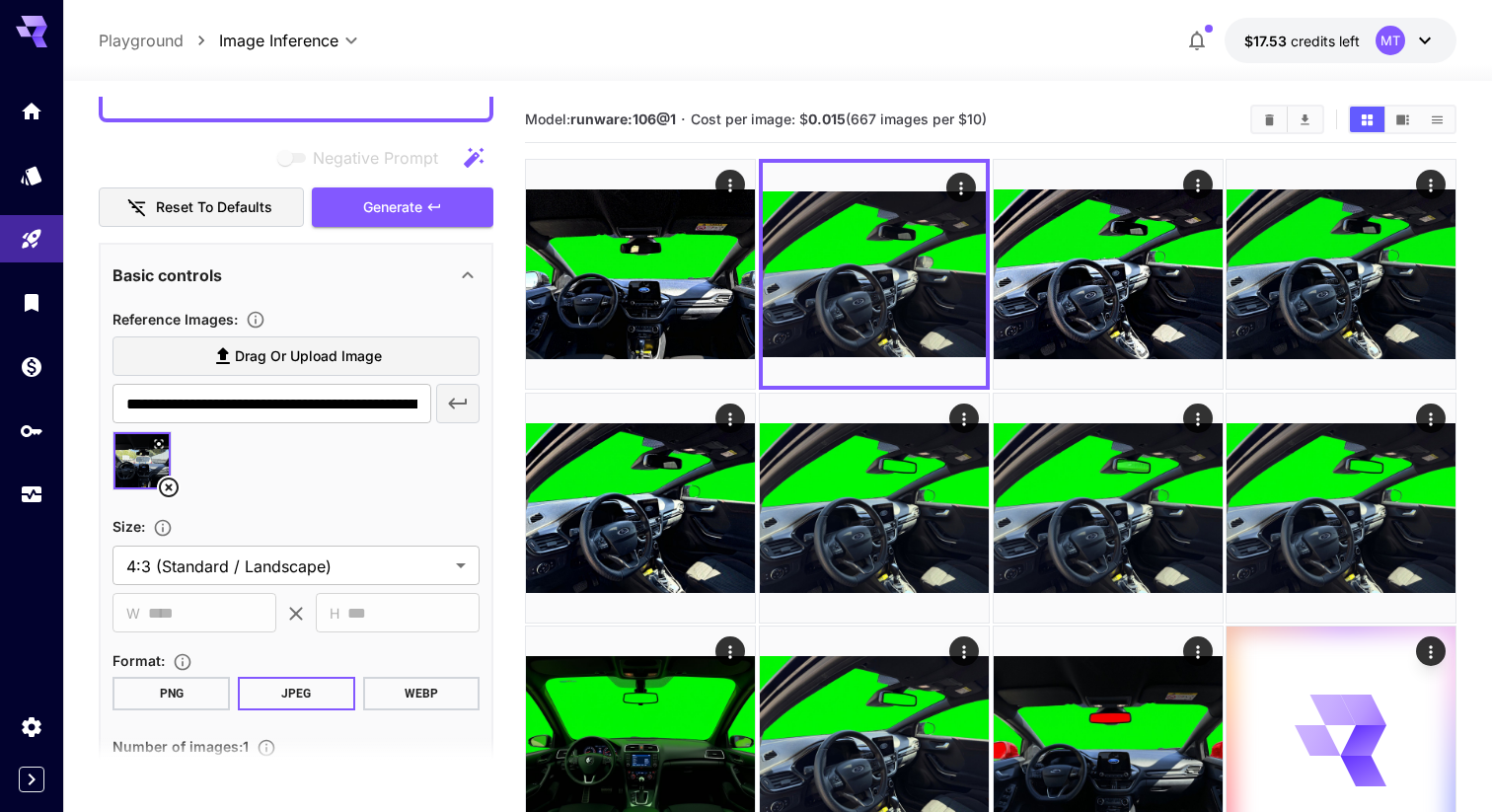scroll, scrollTop: 521, scrollLeft: 0, axis: vertical 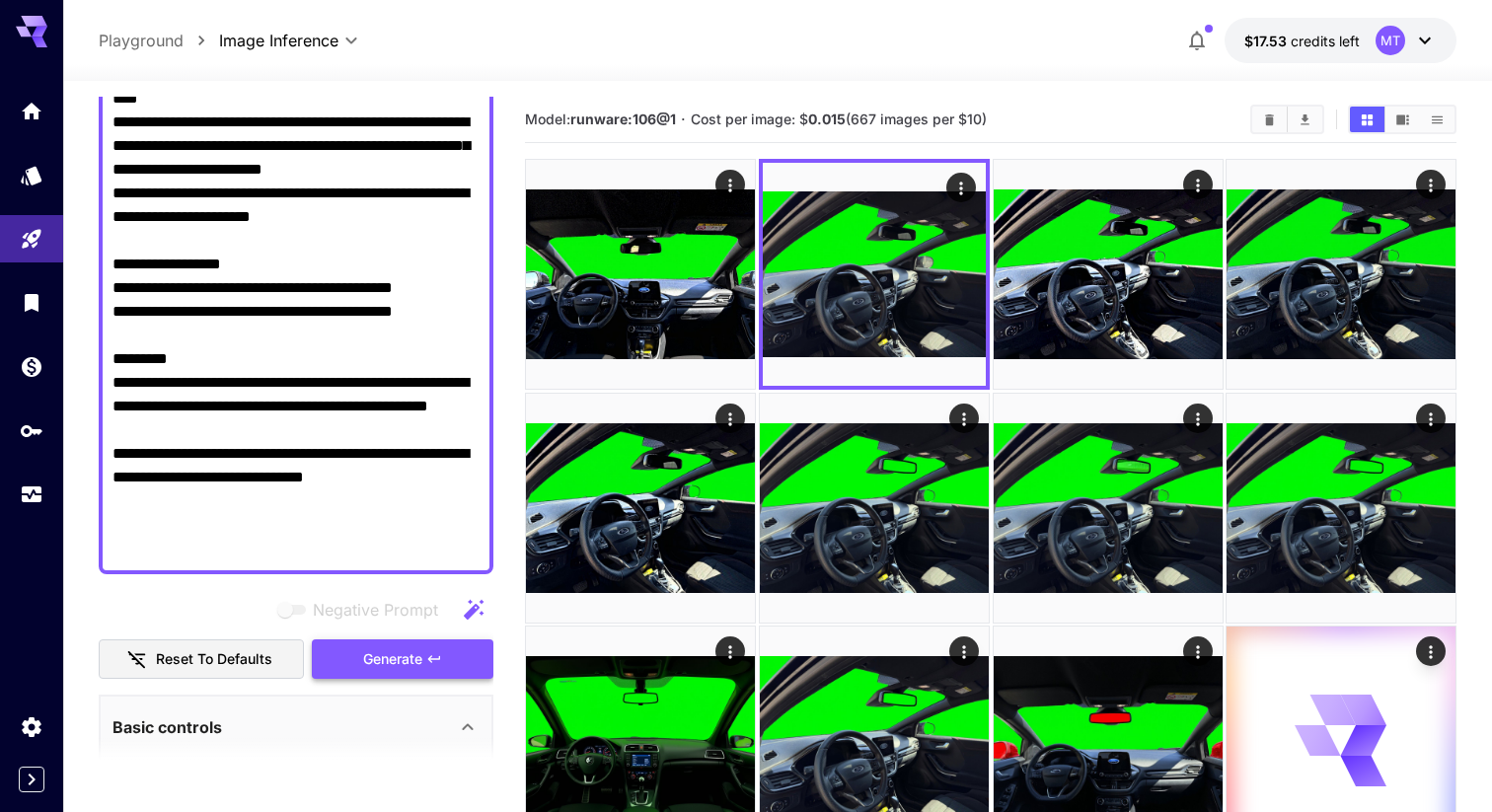 click on "Generate" at bounding box center (393, 659) 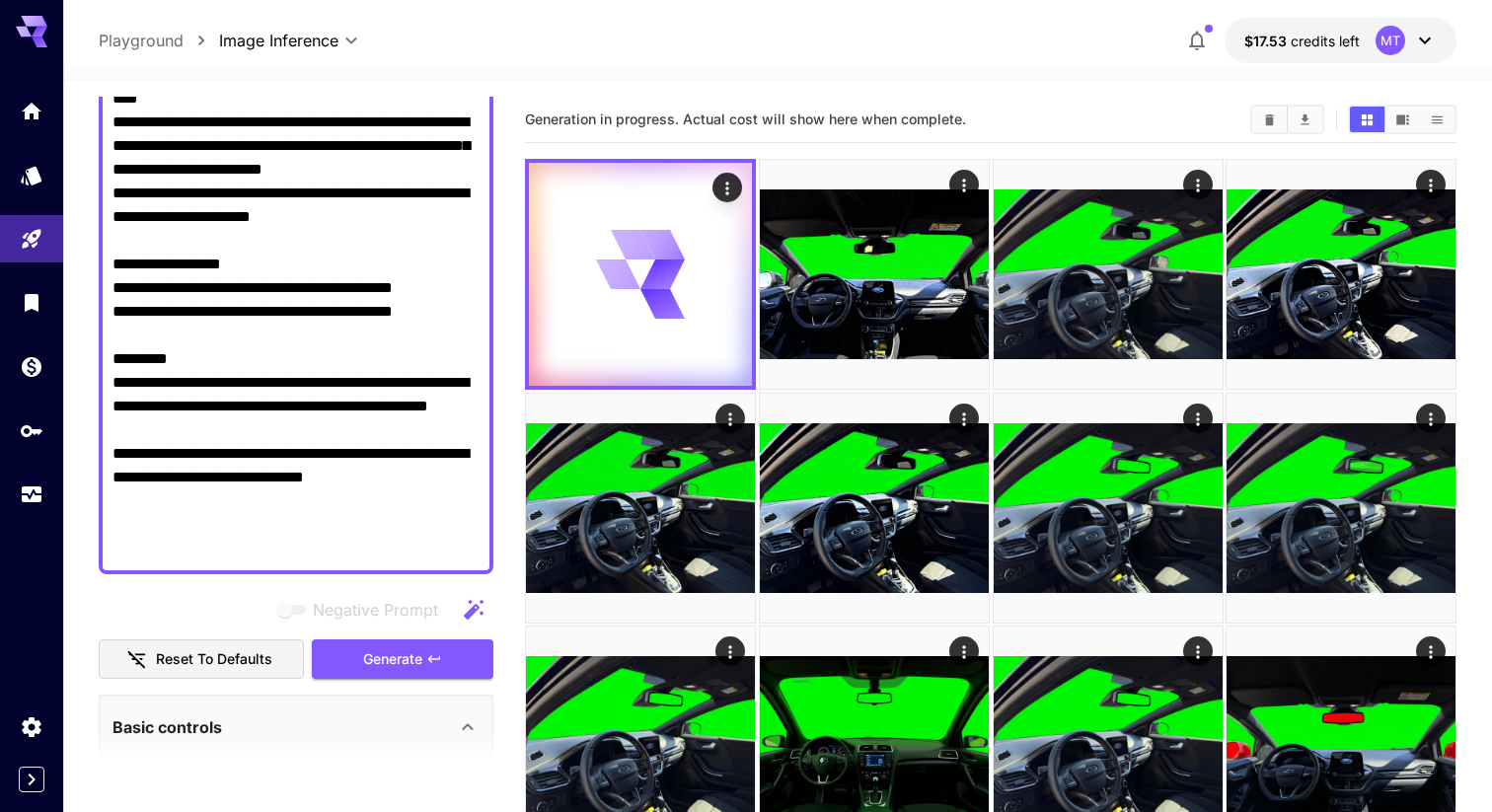 click on "Generation in progress. Actual cost will show here when complete." at bounding box center [745, 118] 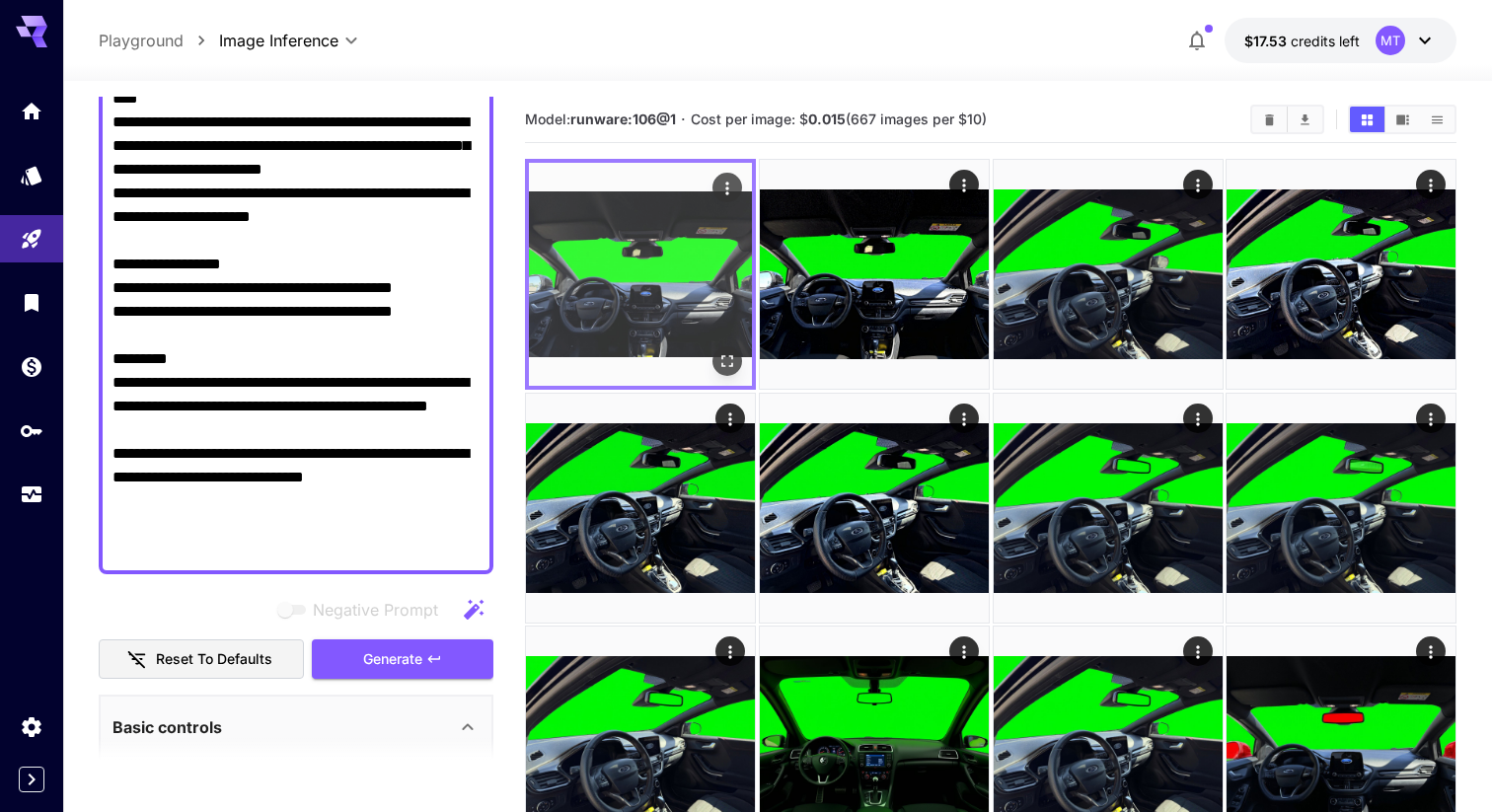 click at bounding box center [727, 361] 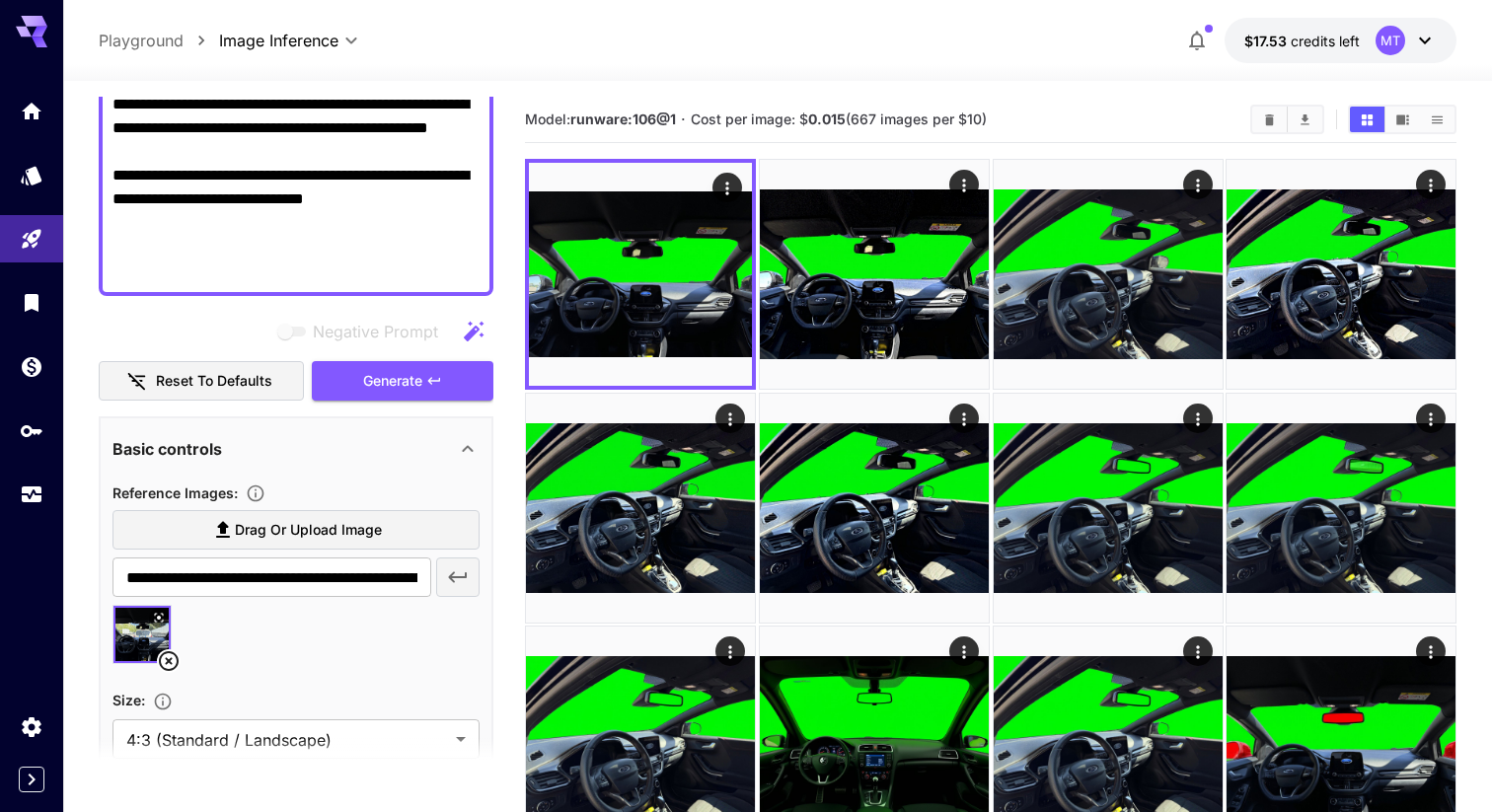 scroll, scrollTop: 805, scrollLeft: 0, axis: vertical 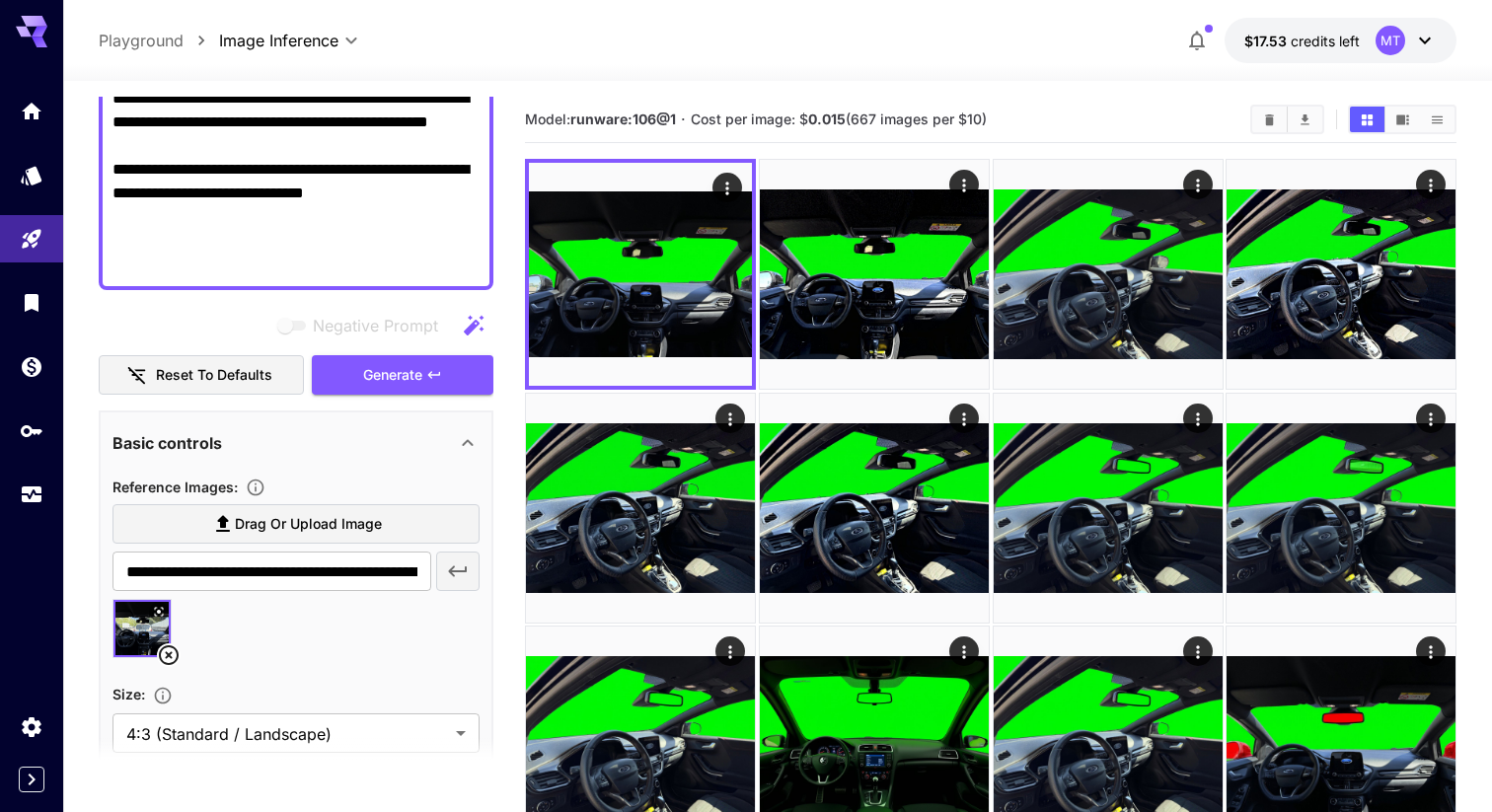 click 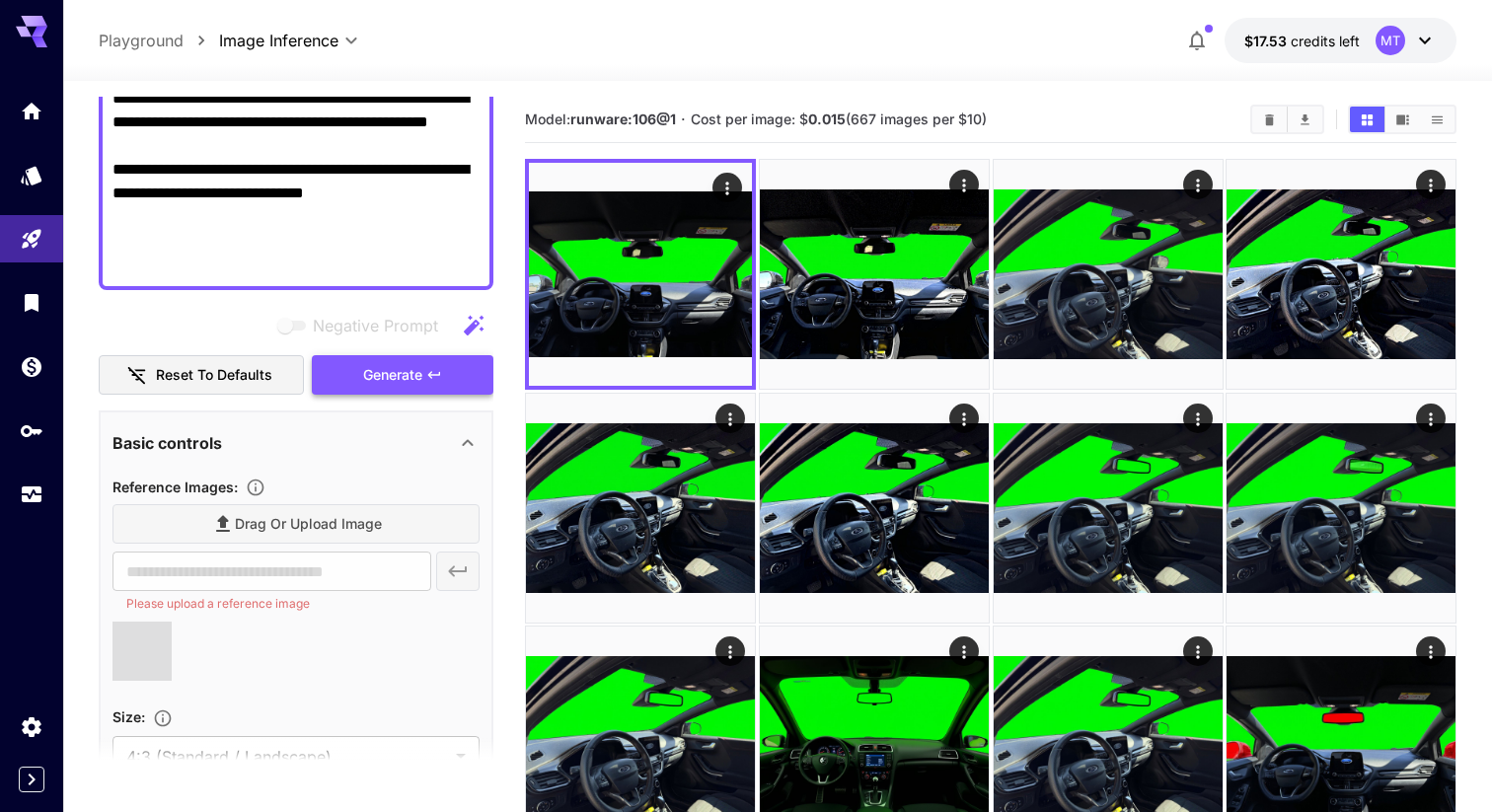 type on "**********" 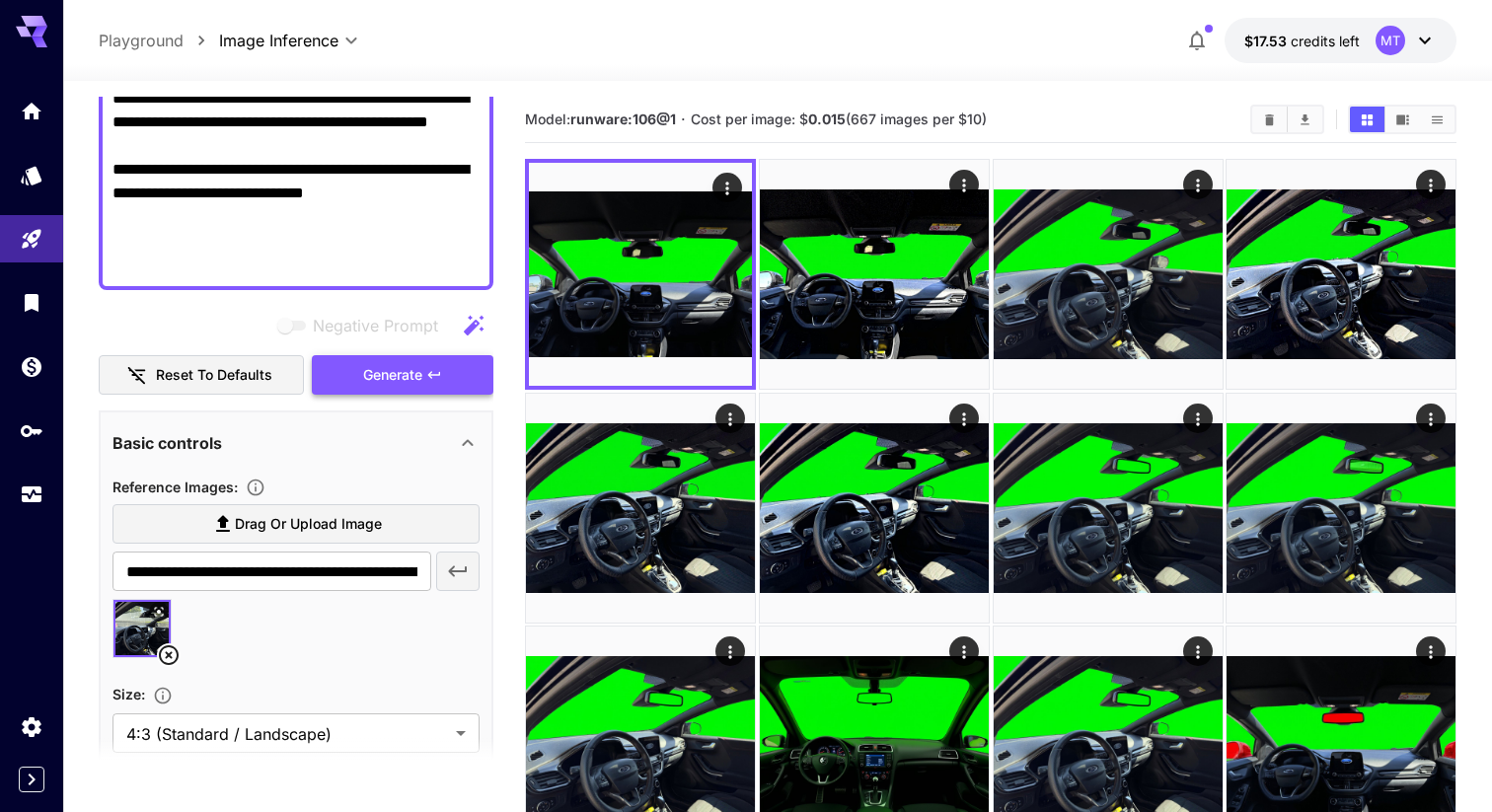 click on "Generate" at bounding box center [393, 375] 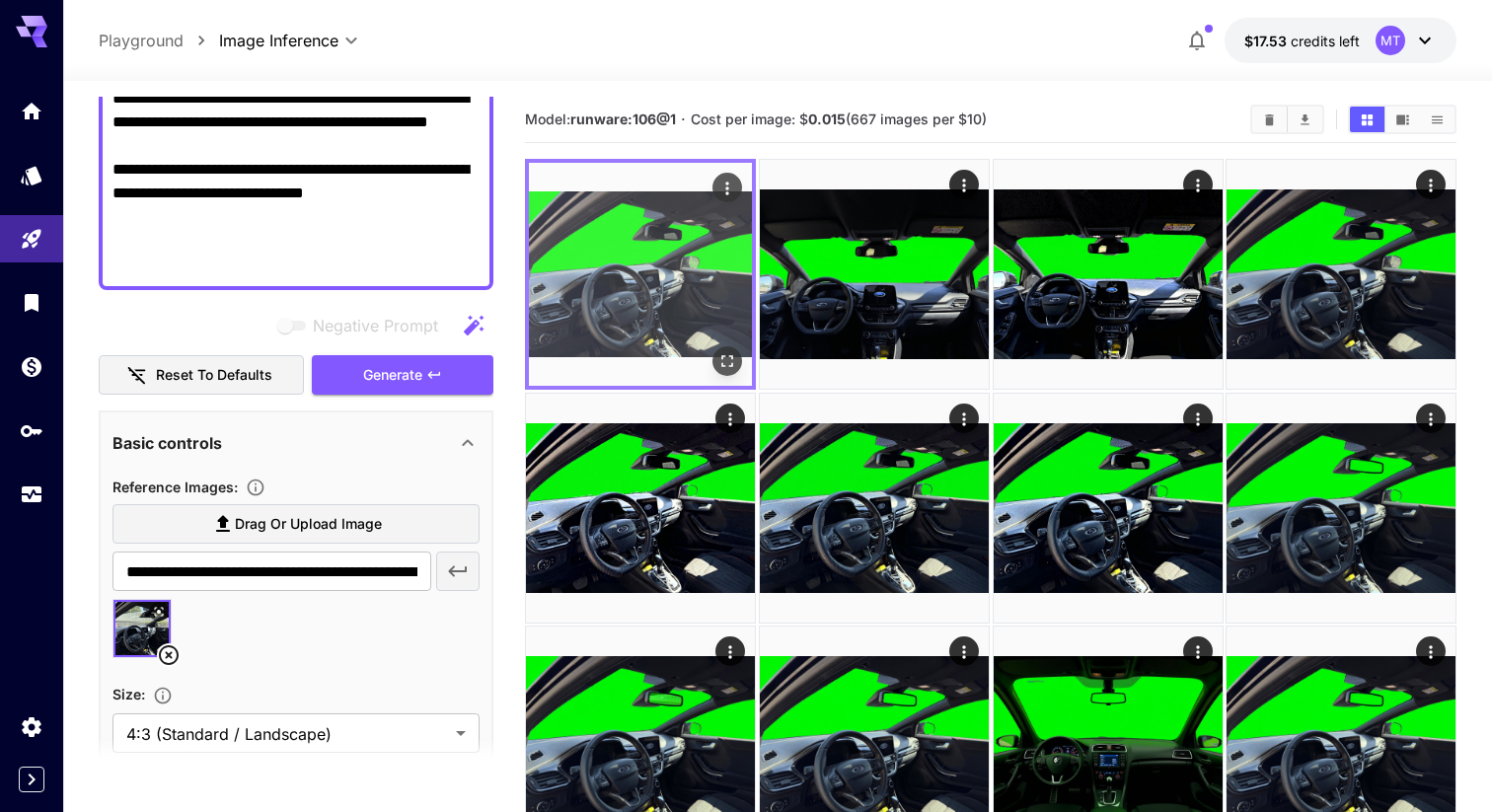 click 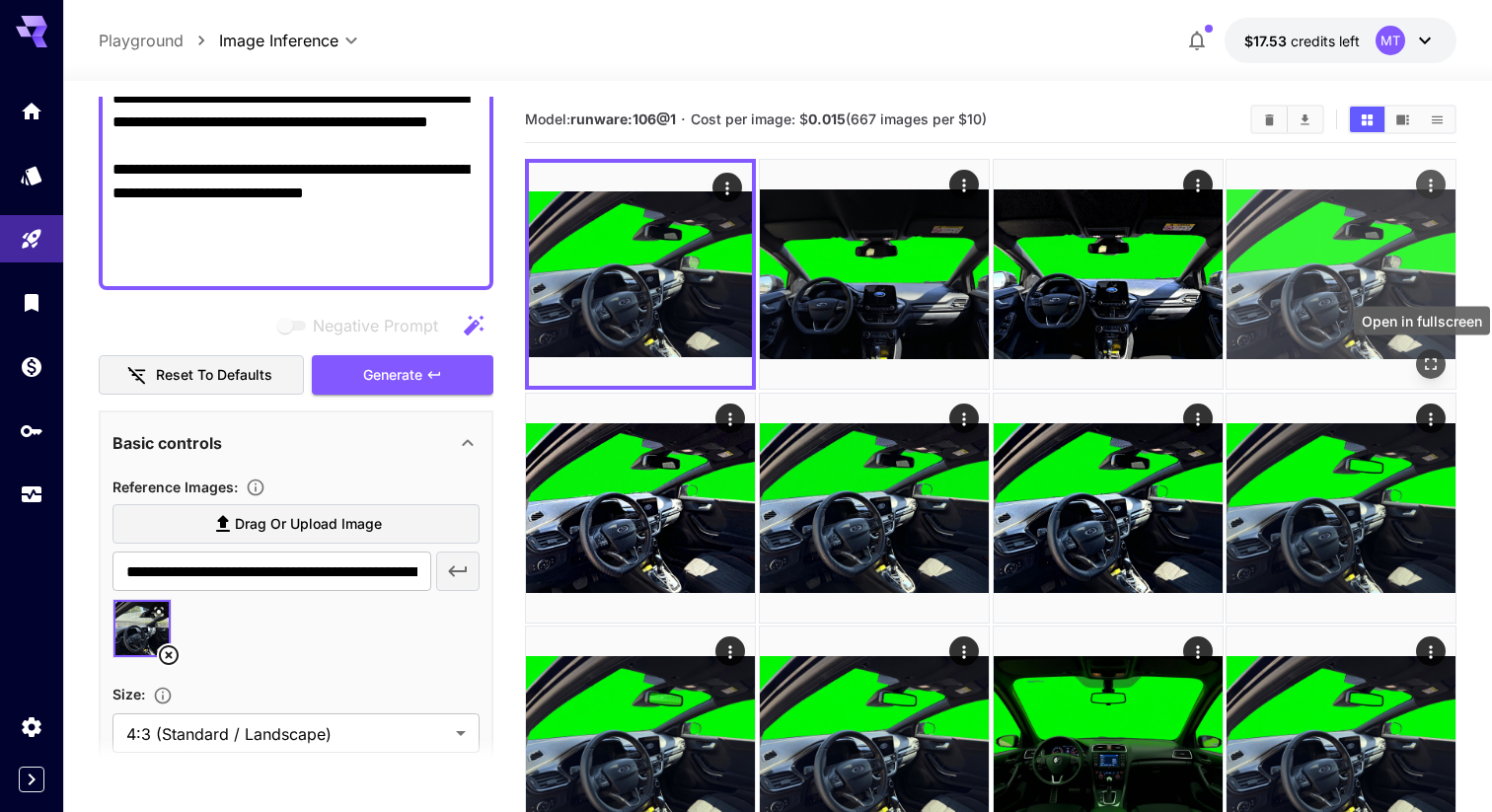 click 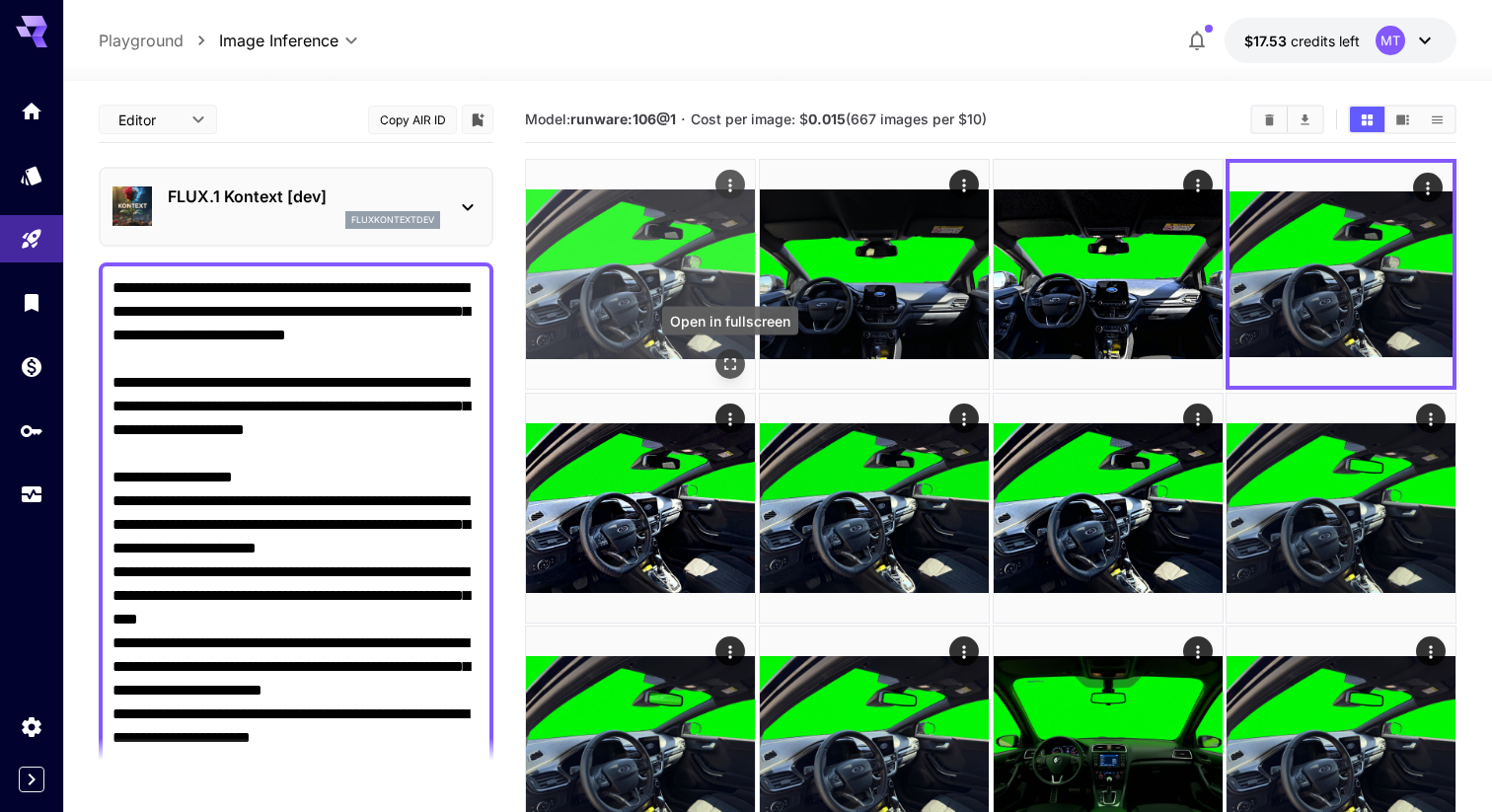 scroll, scrollTop: 0, scrollLeft: 0, axis: both 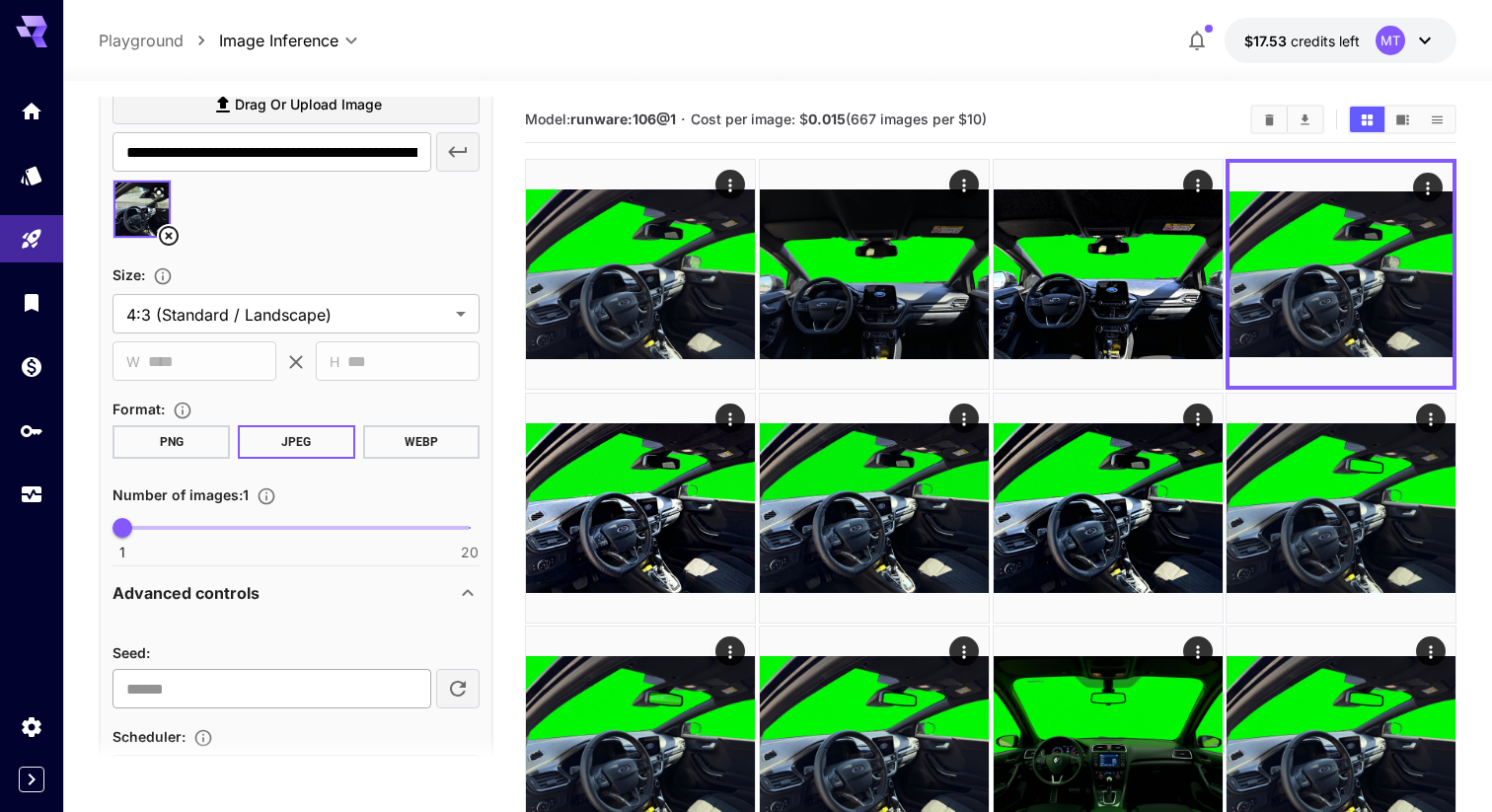click on "**********" at bounding box center [271, 689] 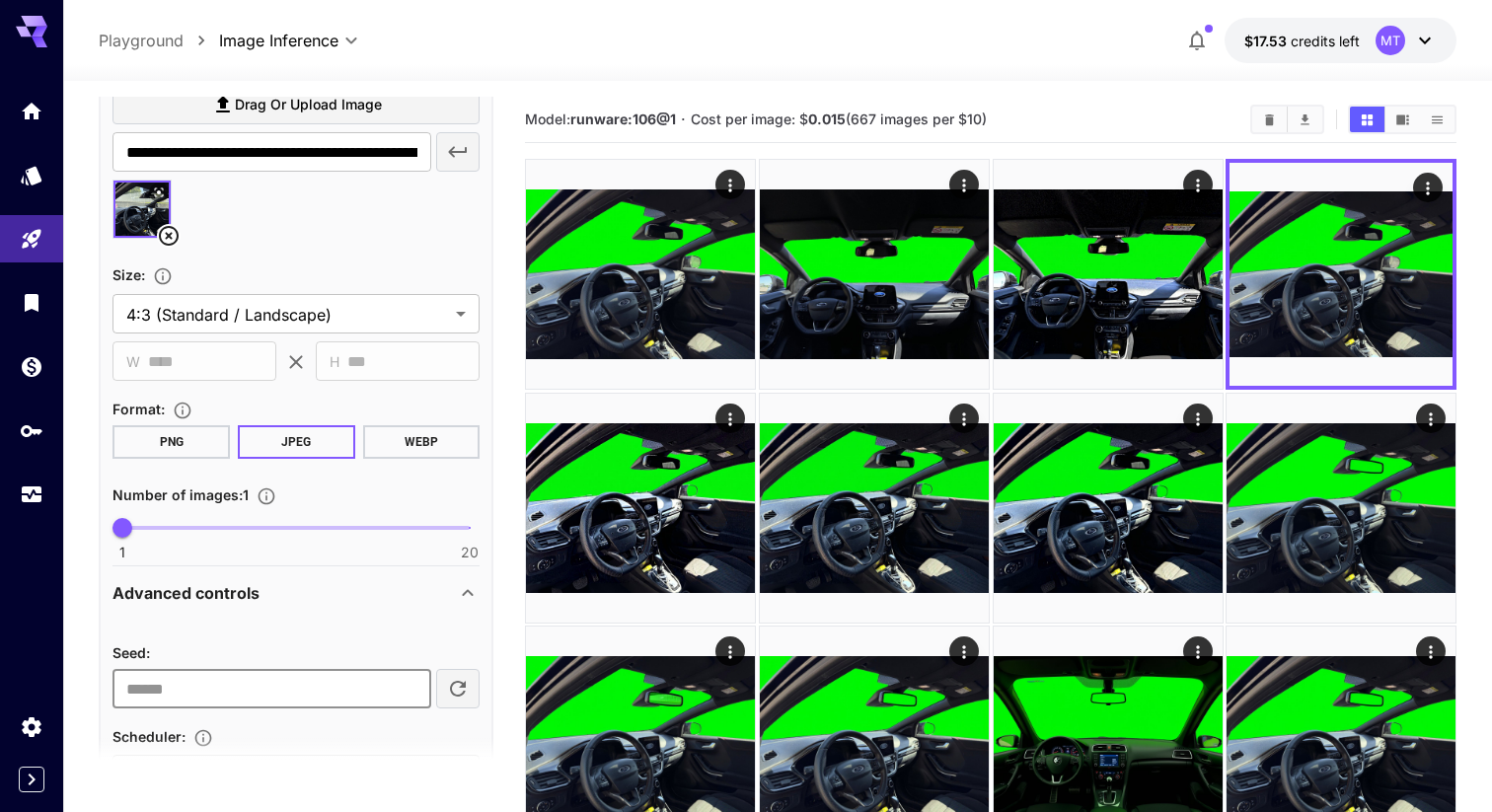 click on "**********" at bounding box center [271, 689] 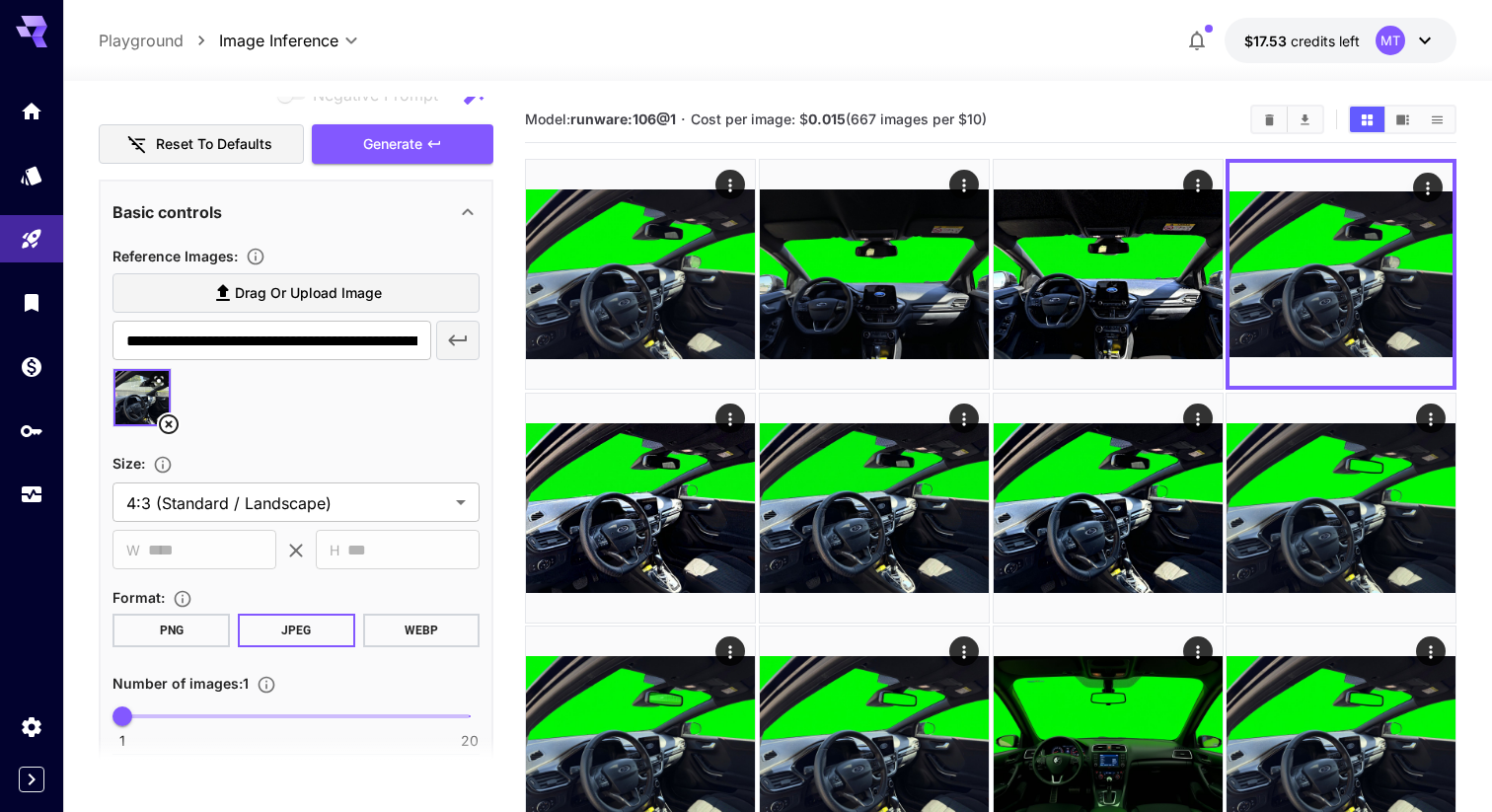 scroll, scrollTop: 997, scrollLeft: 0, axis: vertical 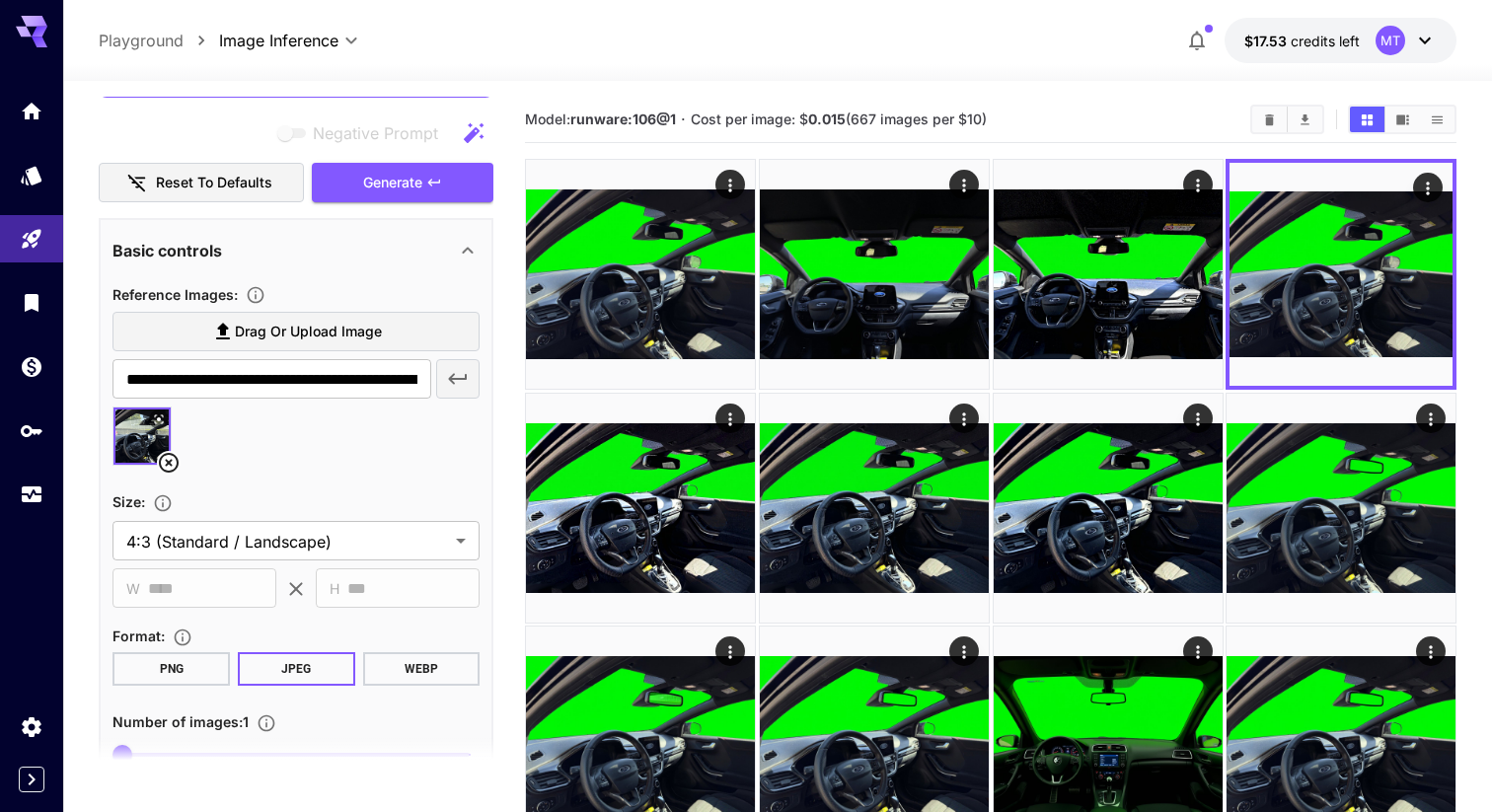 click on "Generate" at bounding box center [403, 183] 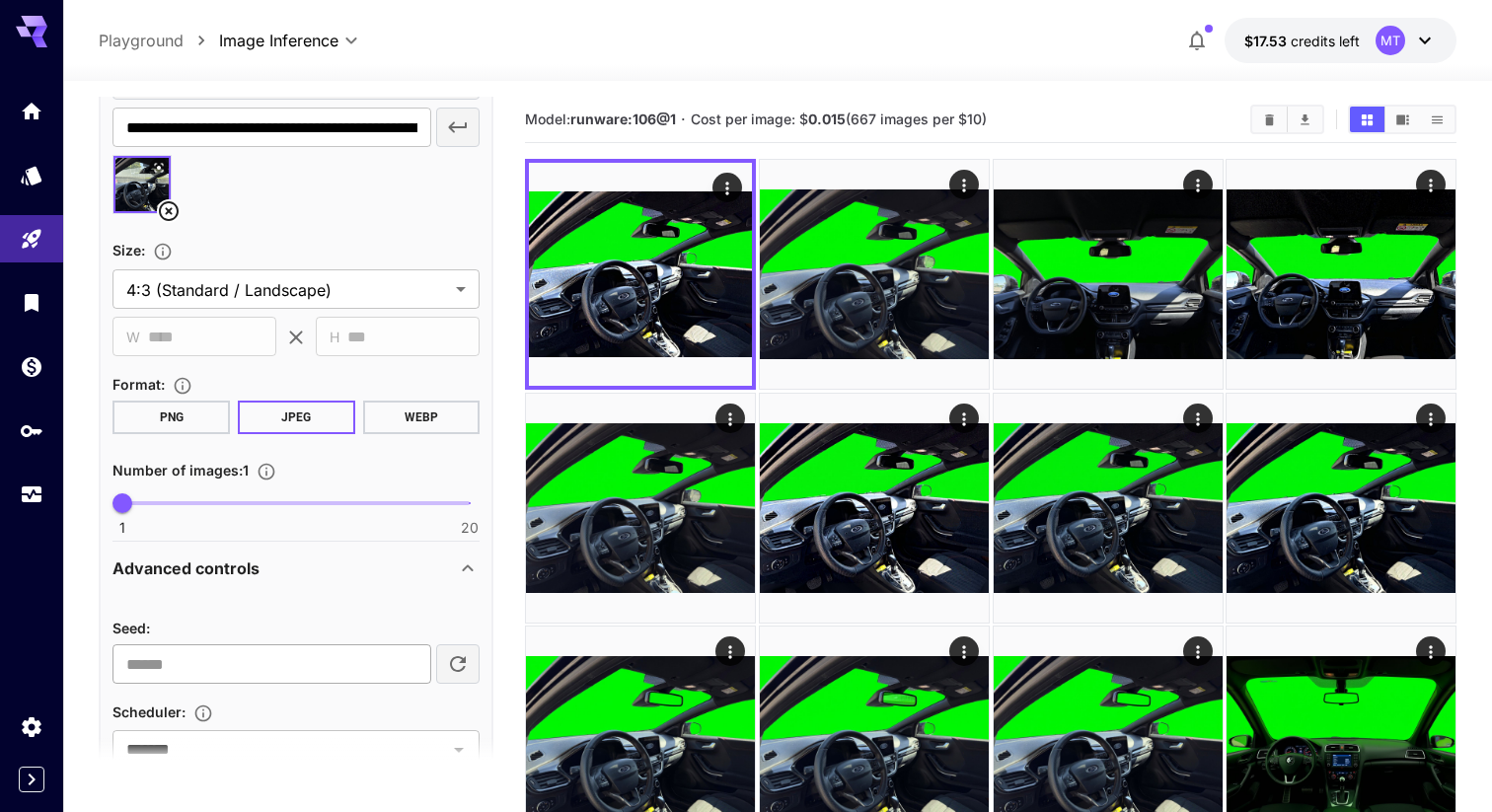 scroll, scrollTop: 1261, scrollLeft: 0, axis: vertical 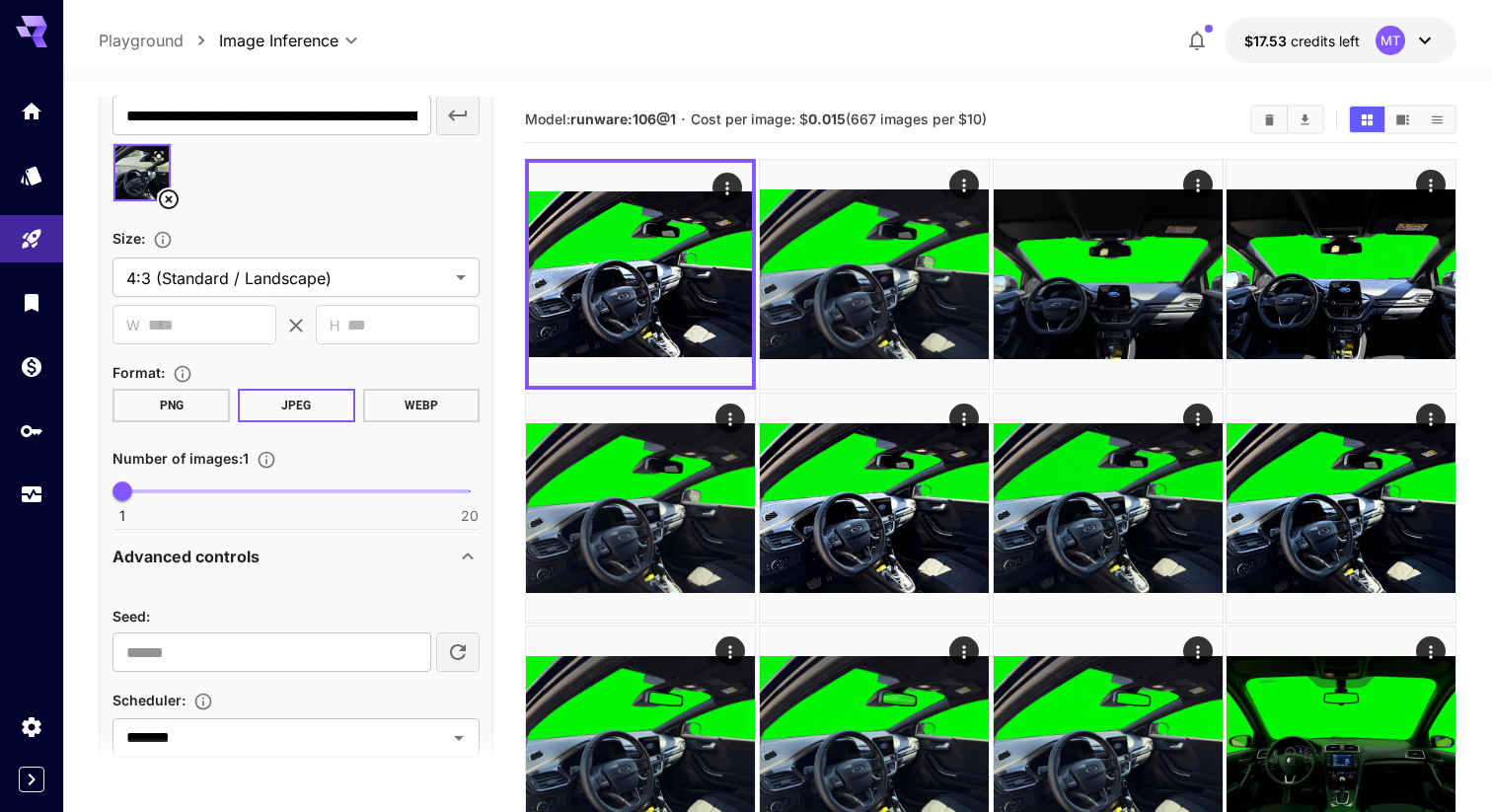 click at bounding box center [458, 652] 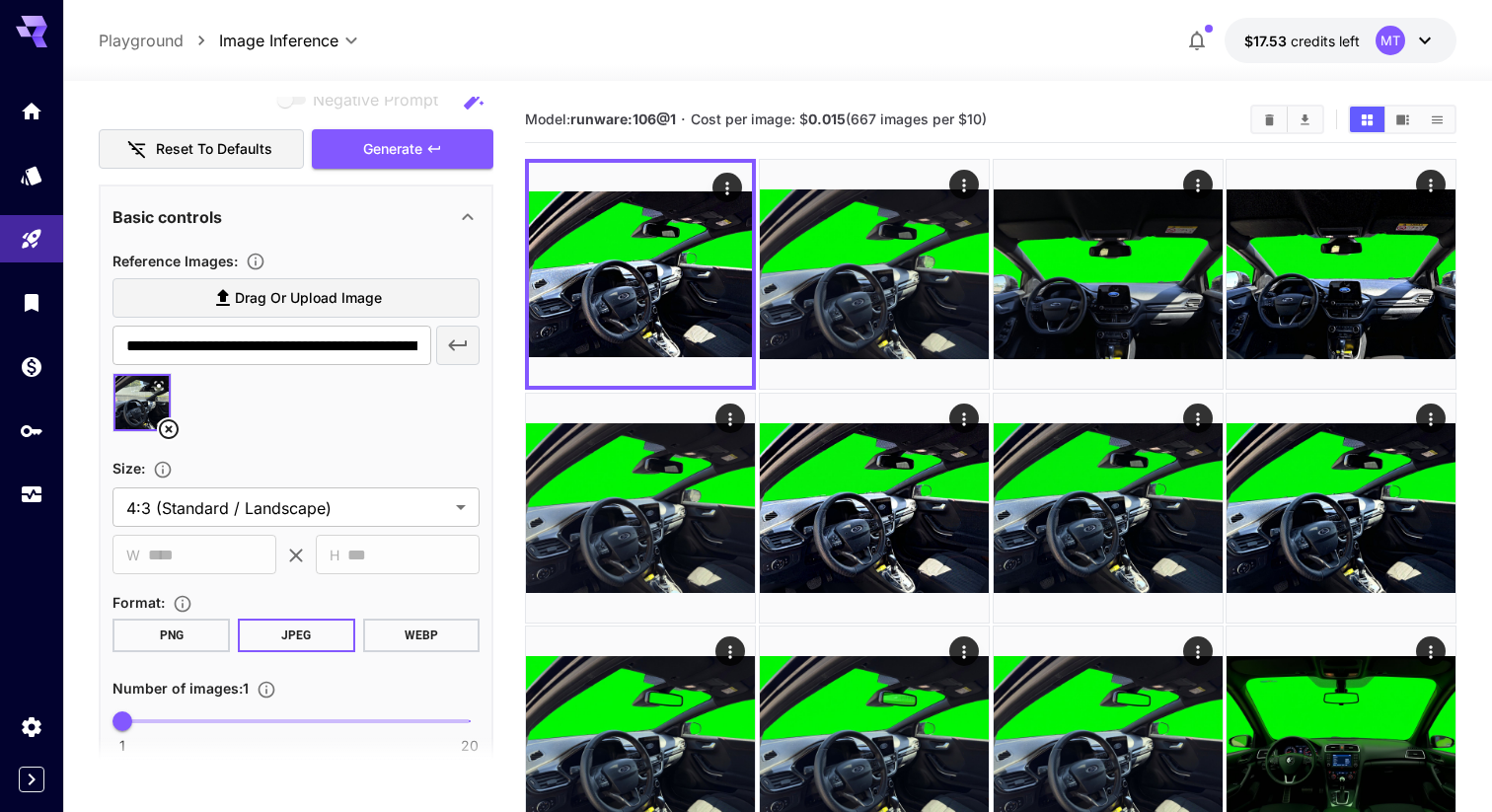 scroll, scrollTop: 1014, scrollLeft: 0, axis: vertical 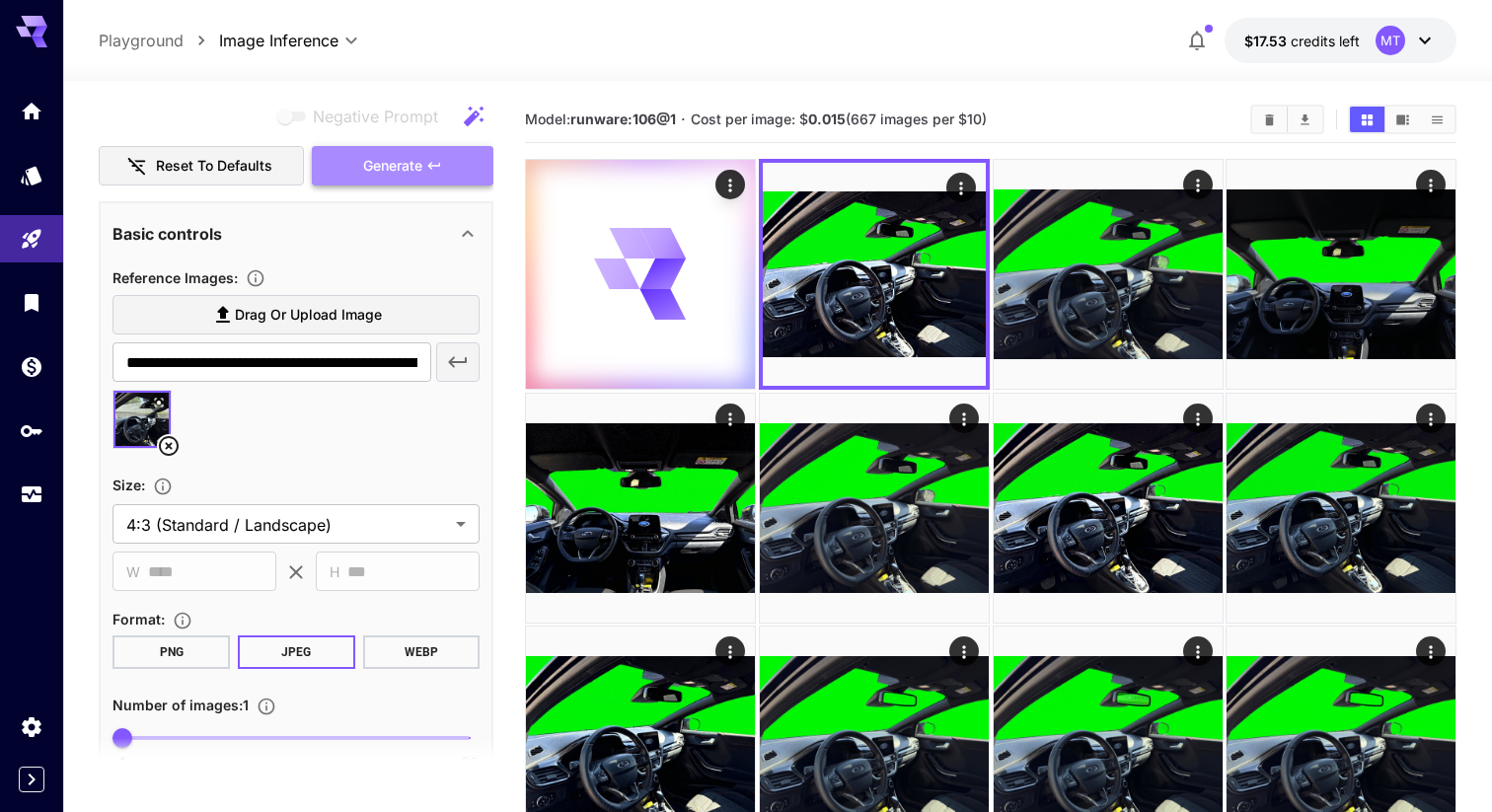 click on "Generate" at bounding box center [403, 166] 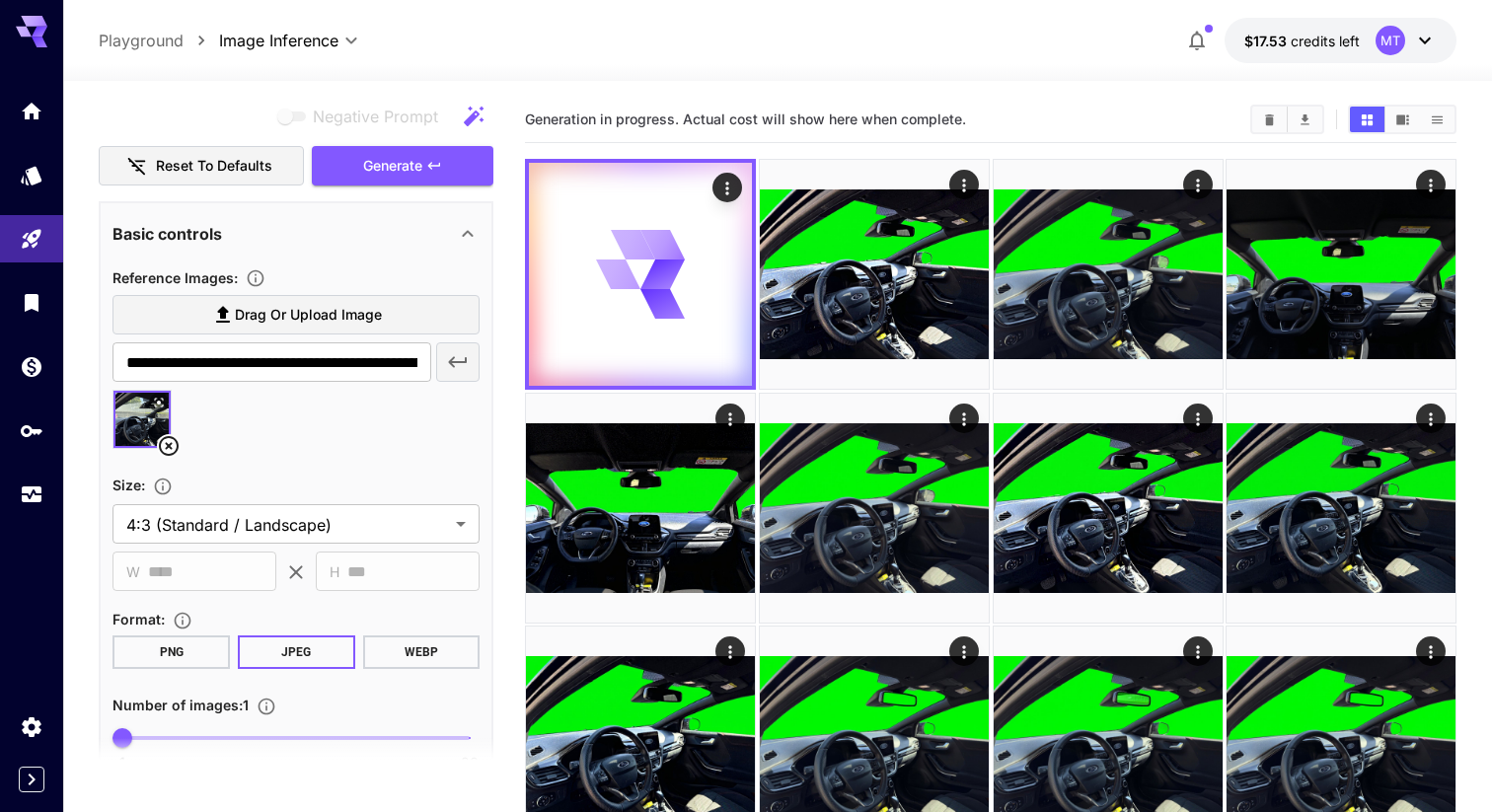 click on "**********" at bounding box center (778, 2600) 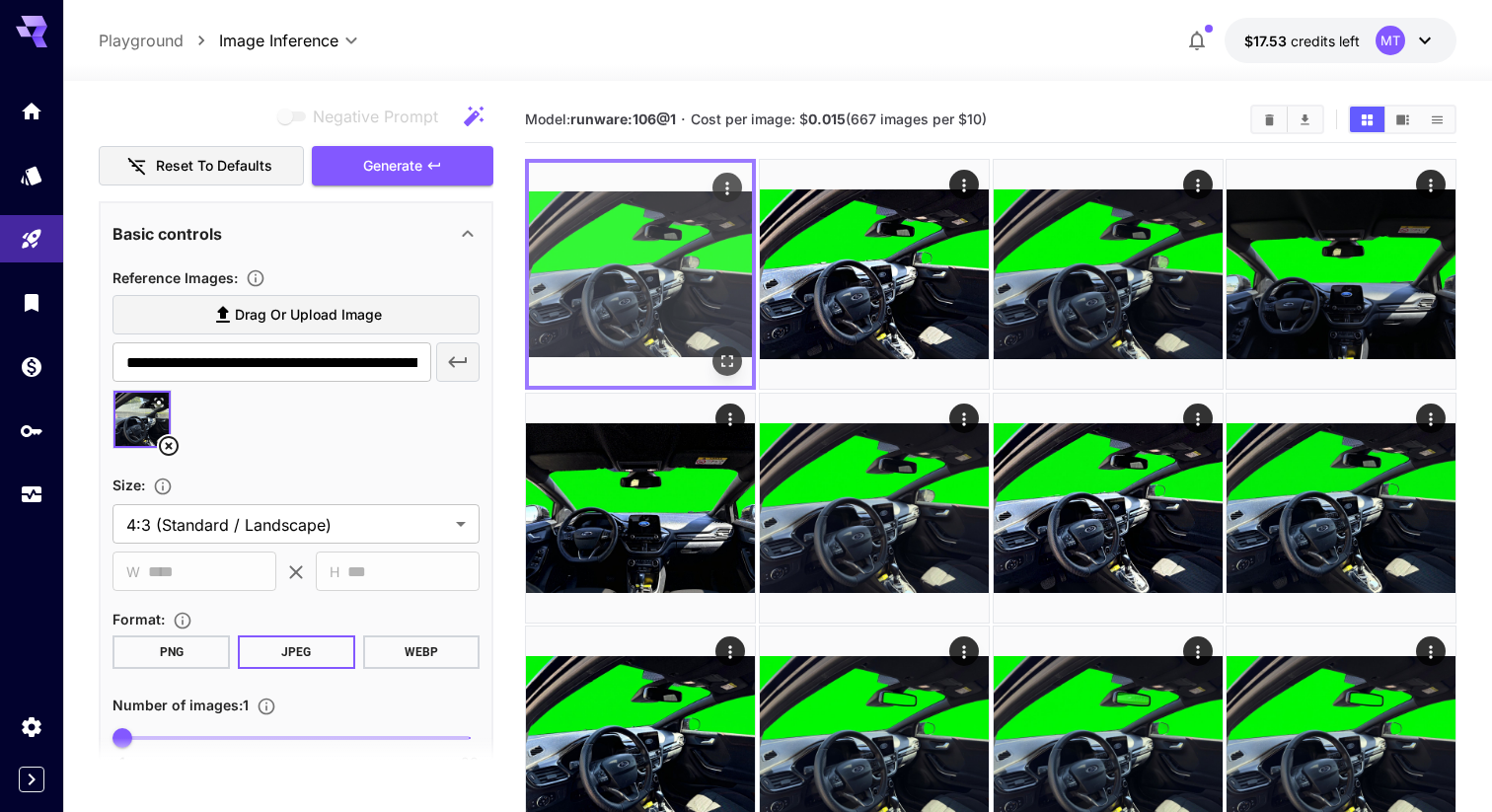 click 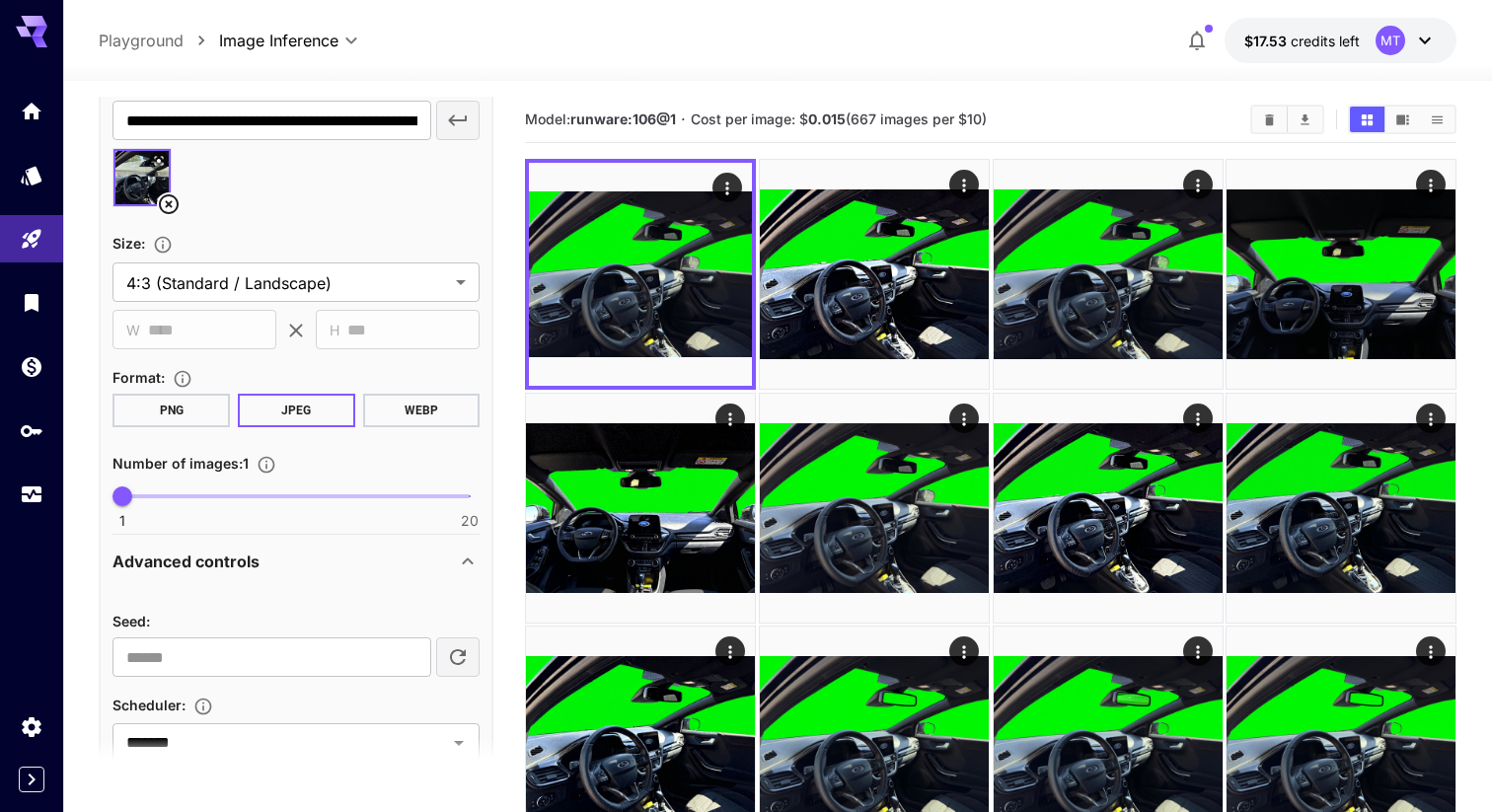 scroll, scrollTop: 1262, scrollLeft: 0, axis: vertical 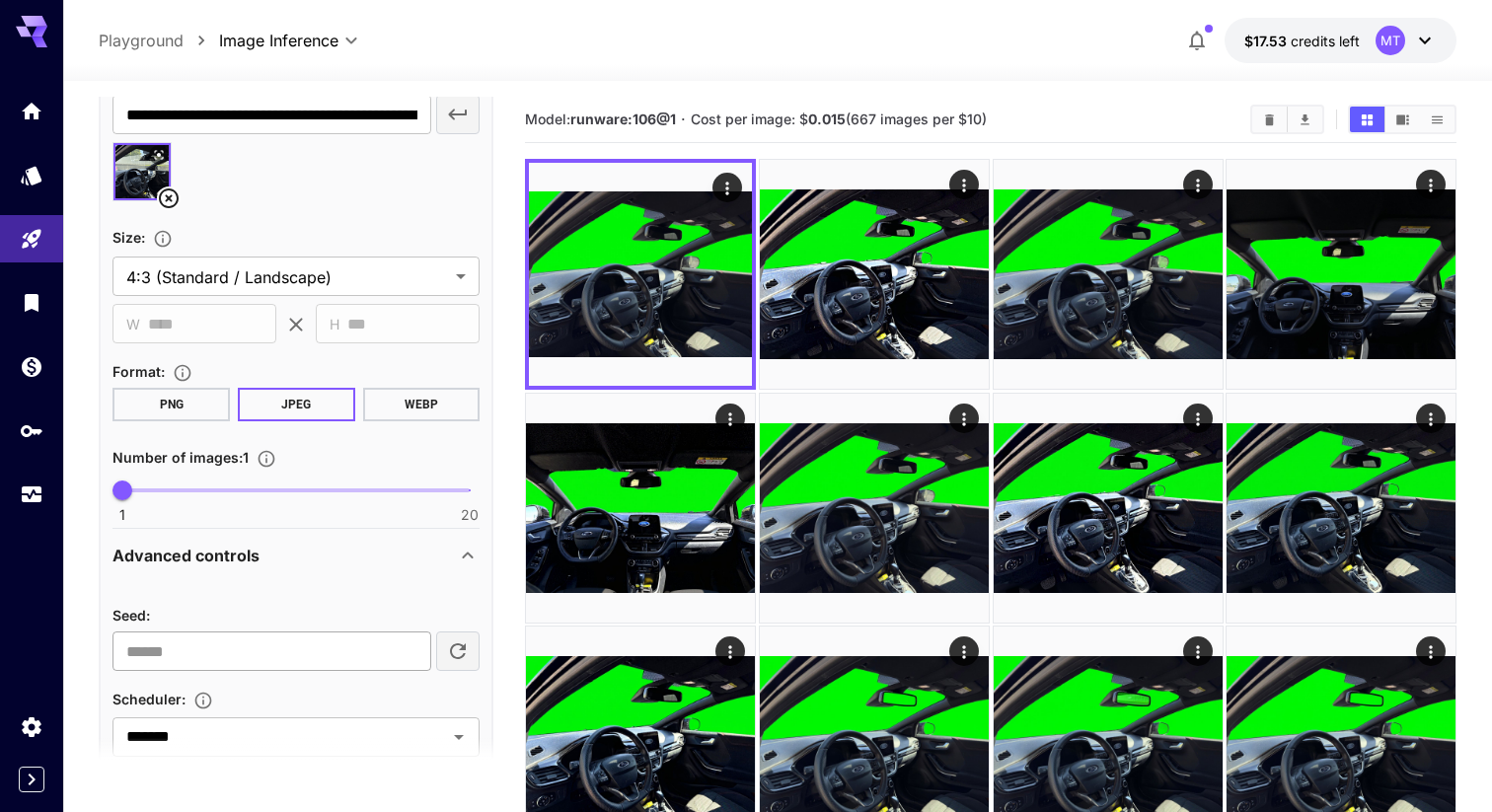 click on "**********" at bounding box center [271, 651] 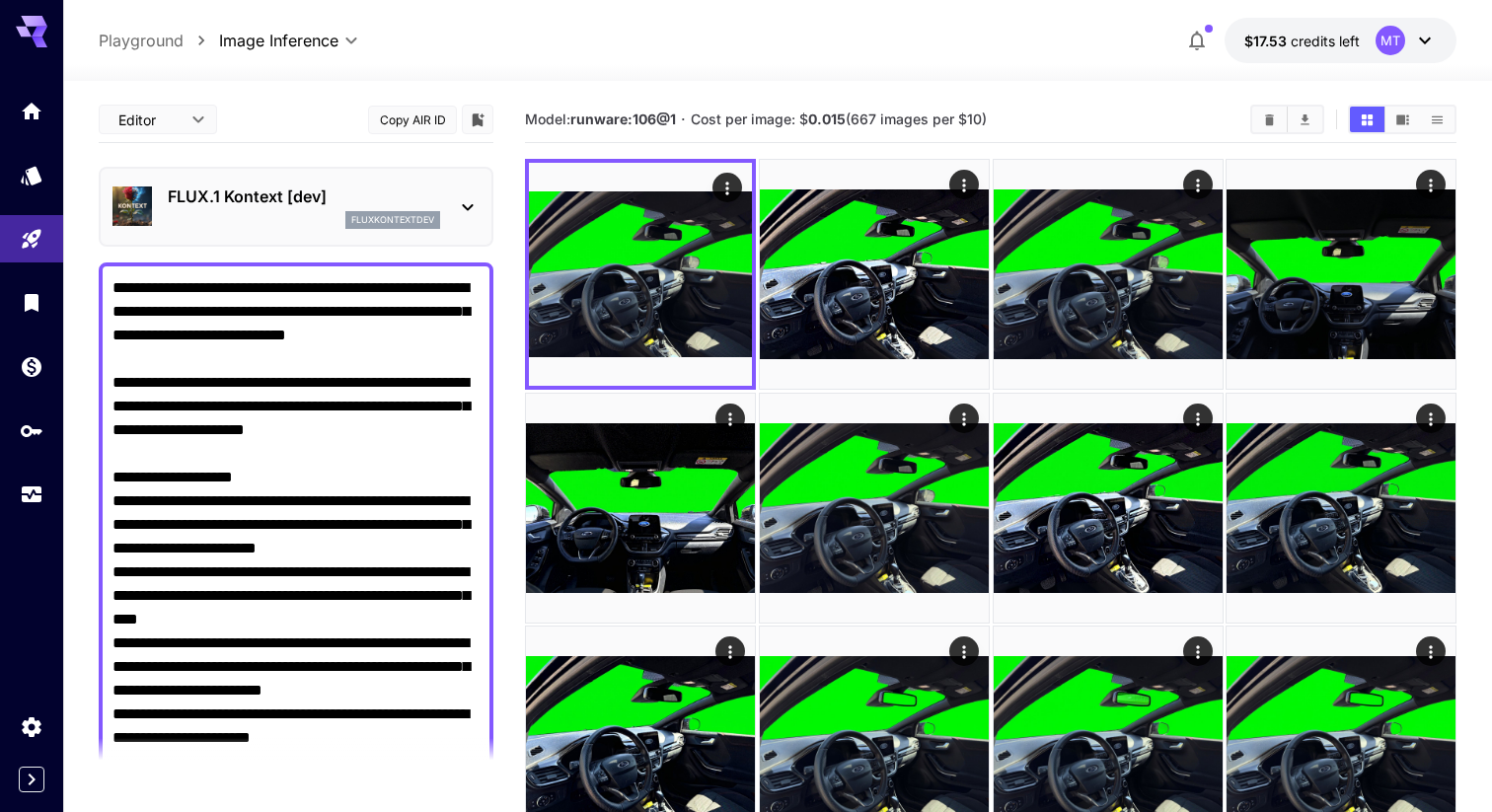 scroll, scrollTop: 0, scrollLeft: 0, axis: both 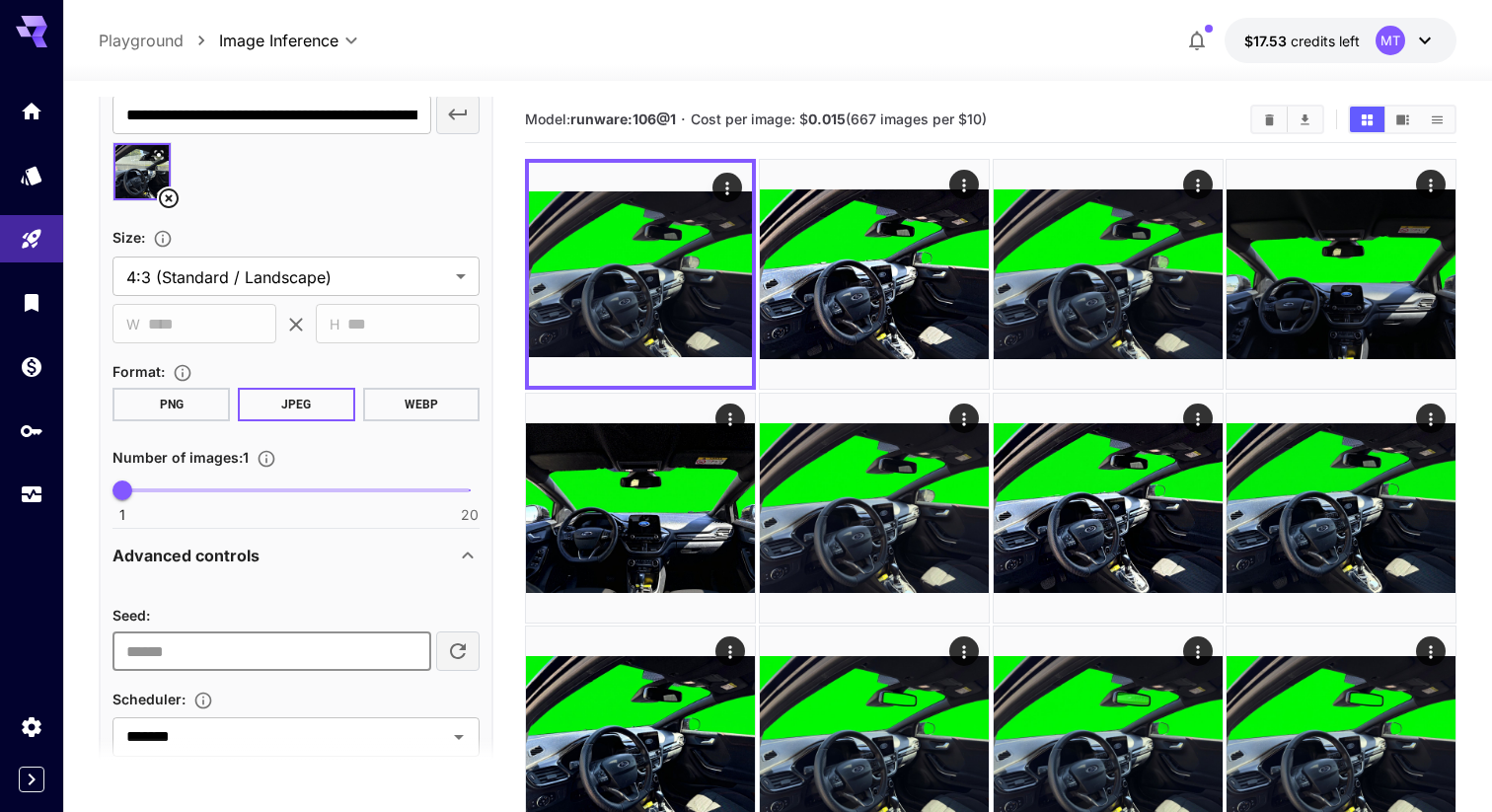 click on "**********" at bounding box center [778, 2600] 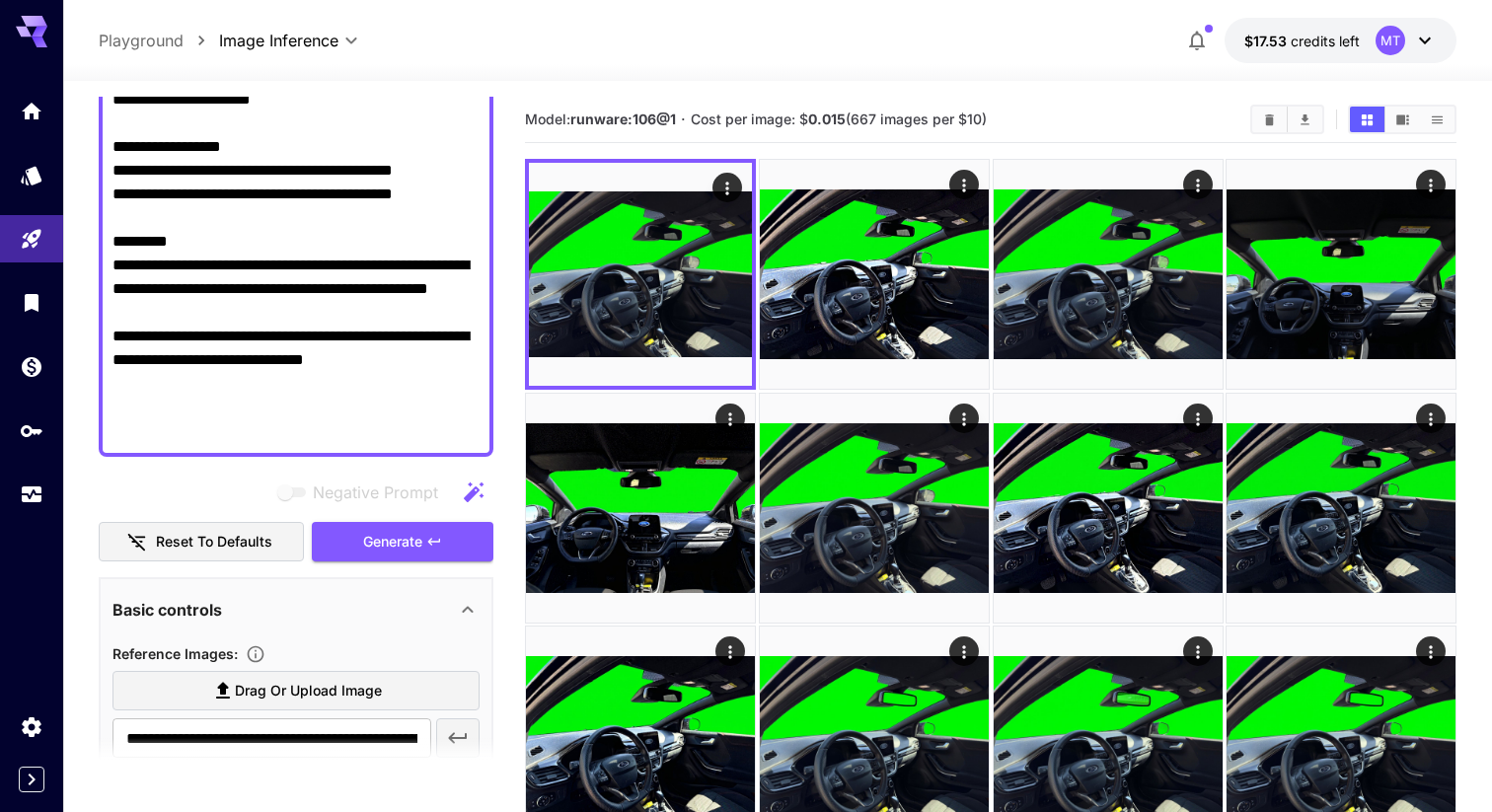 scroll, scrollTop: 637, scrollLeft: 0, axis: vertical 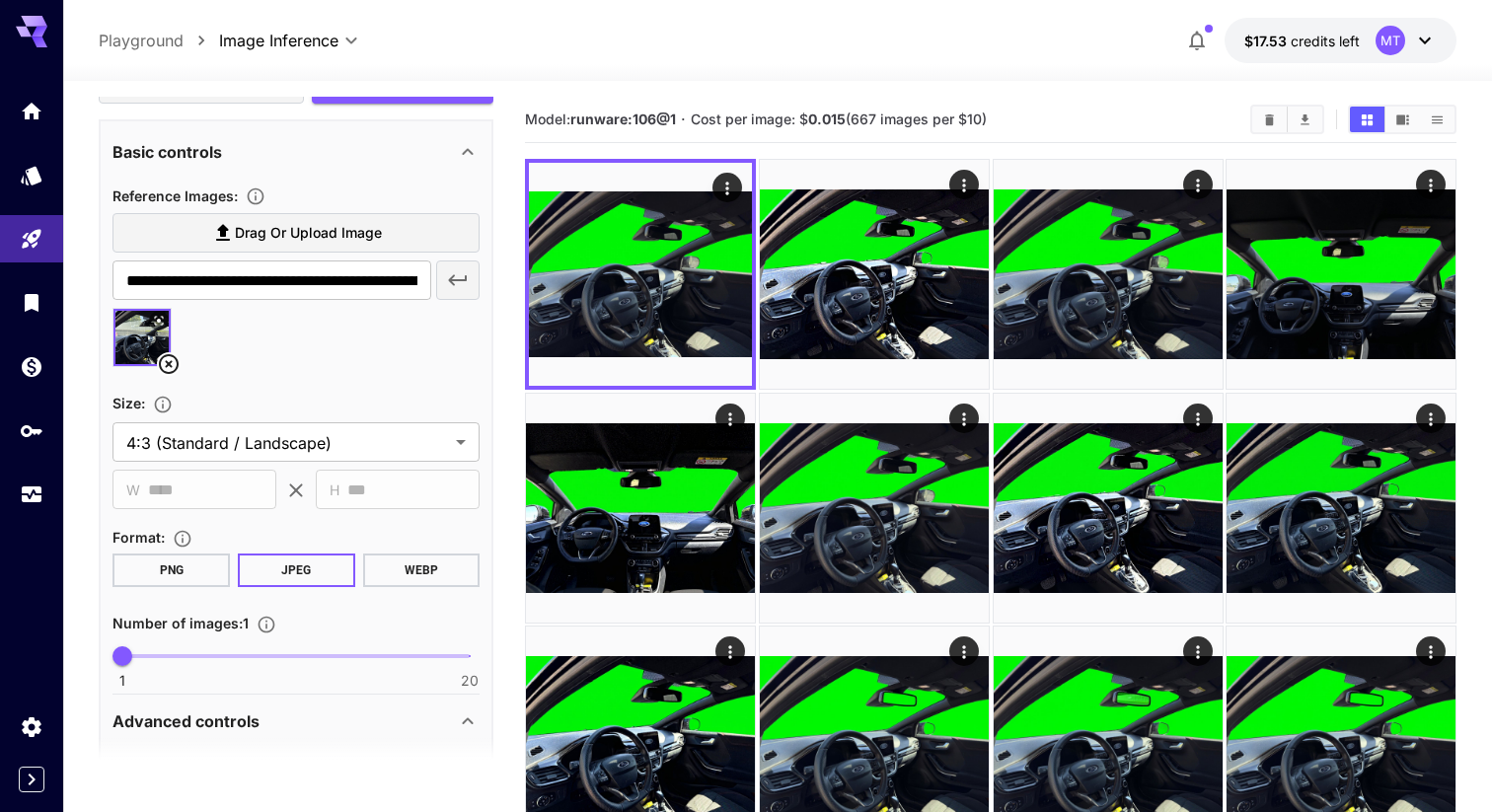 click 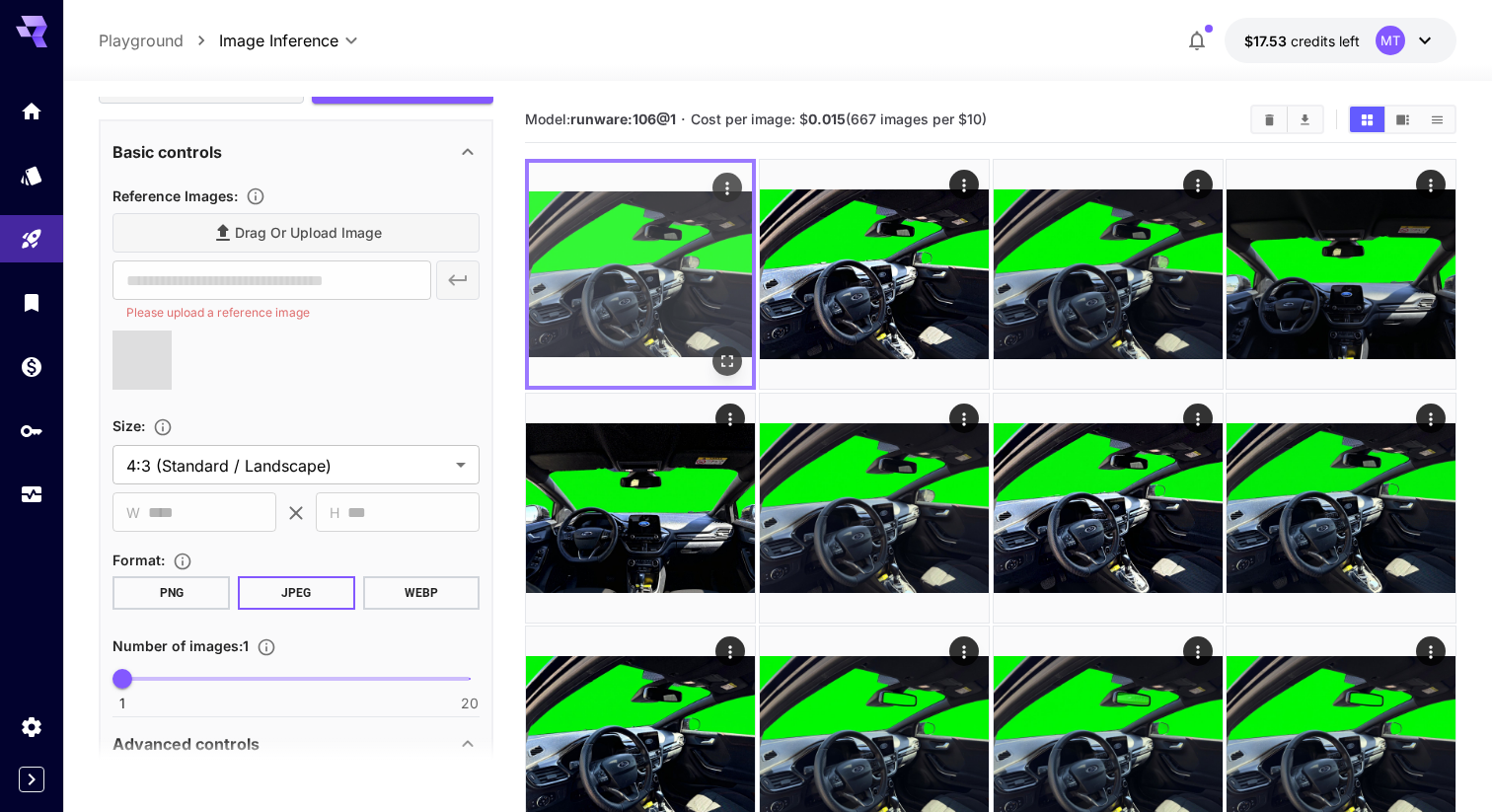 type on "**********" 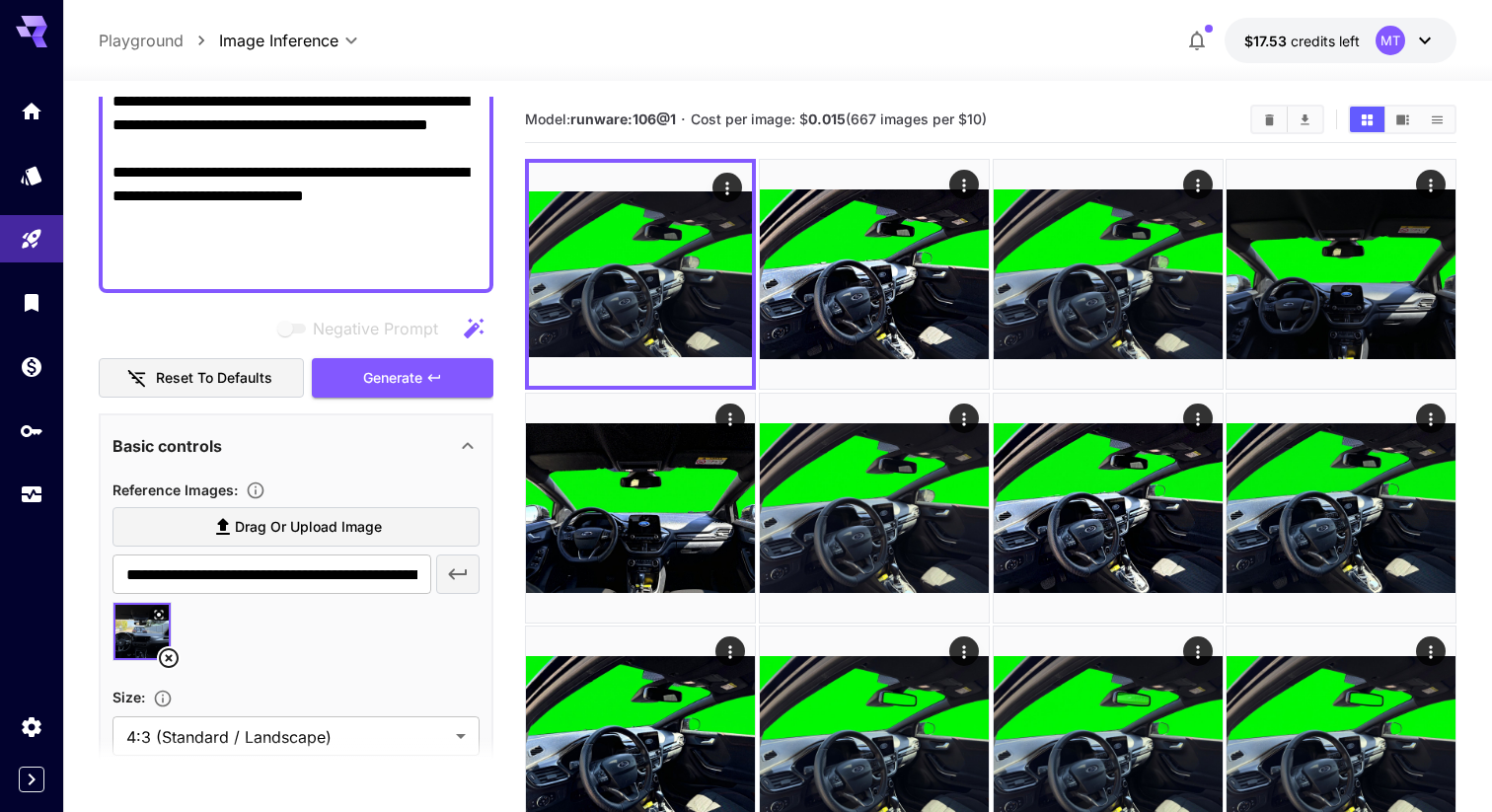 scroll, scrollTop: 782, scrollLeft: 0, axis: vertical 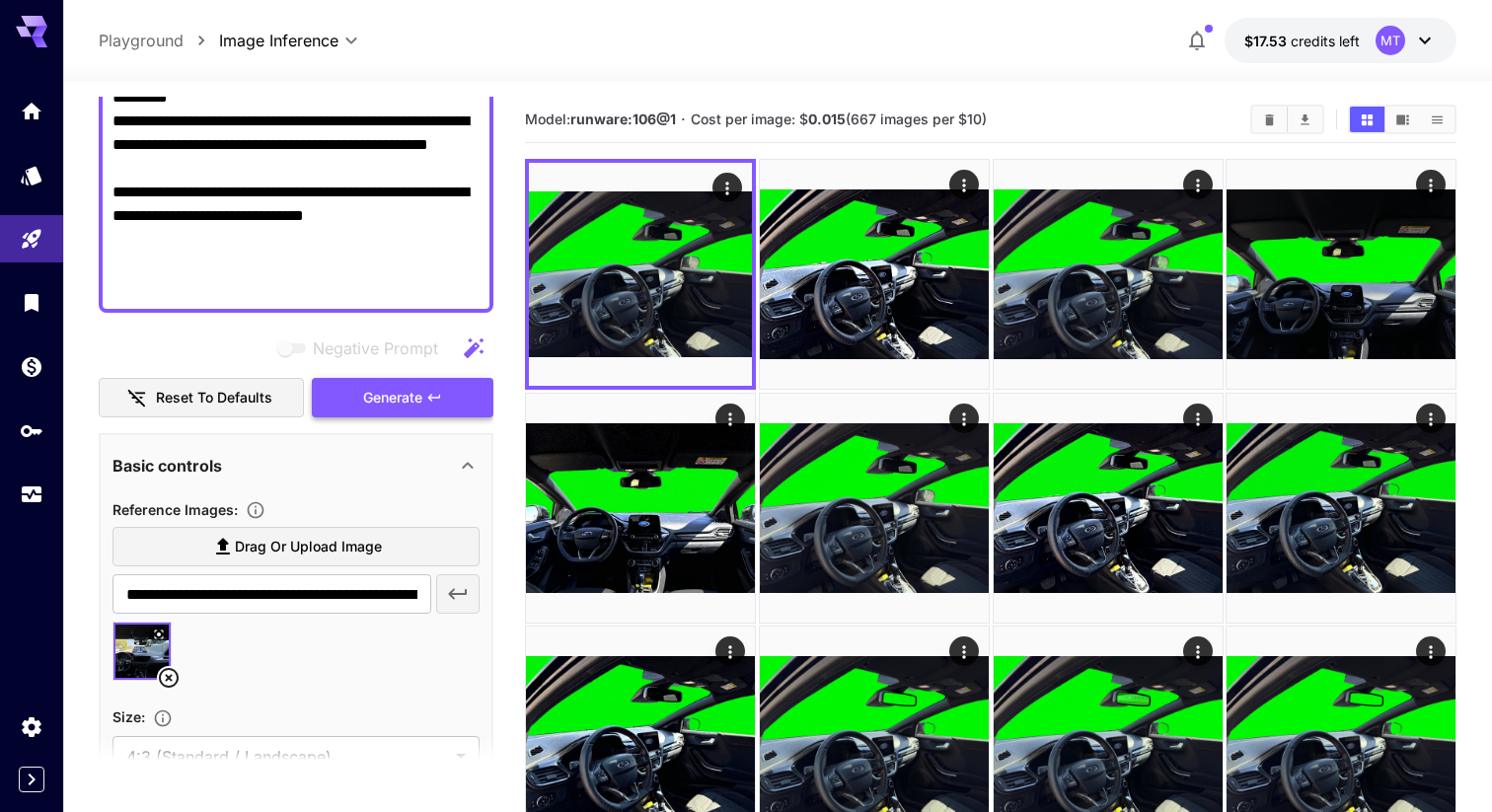 click on "Generate" at bounding box center (403, 398) 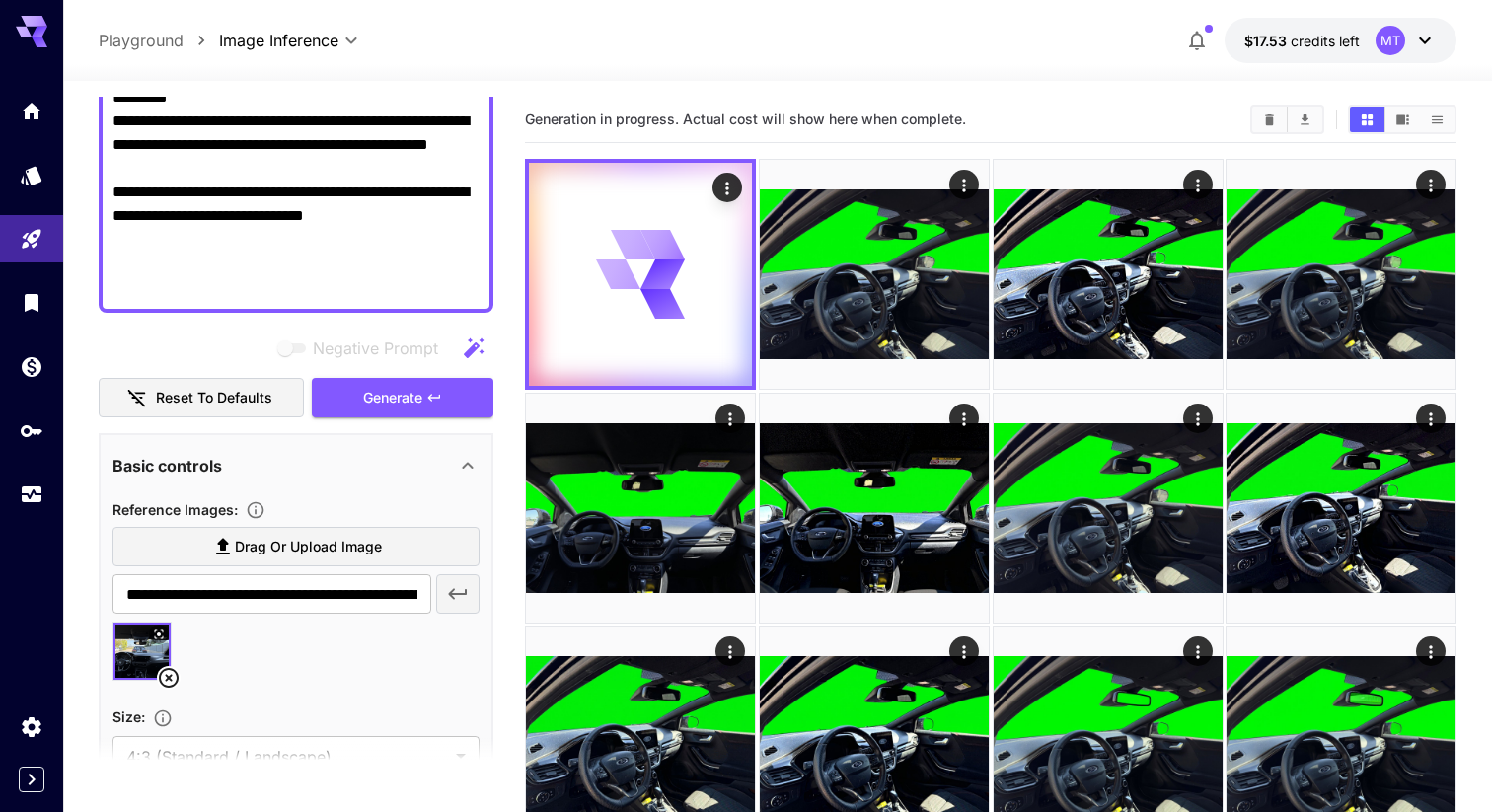 click on "Negative Prompt" at bounding box center (296, -104) 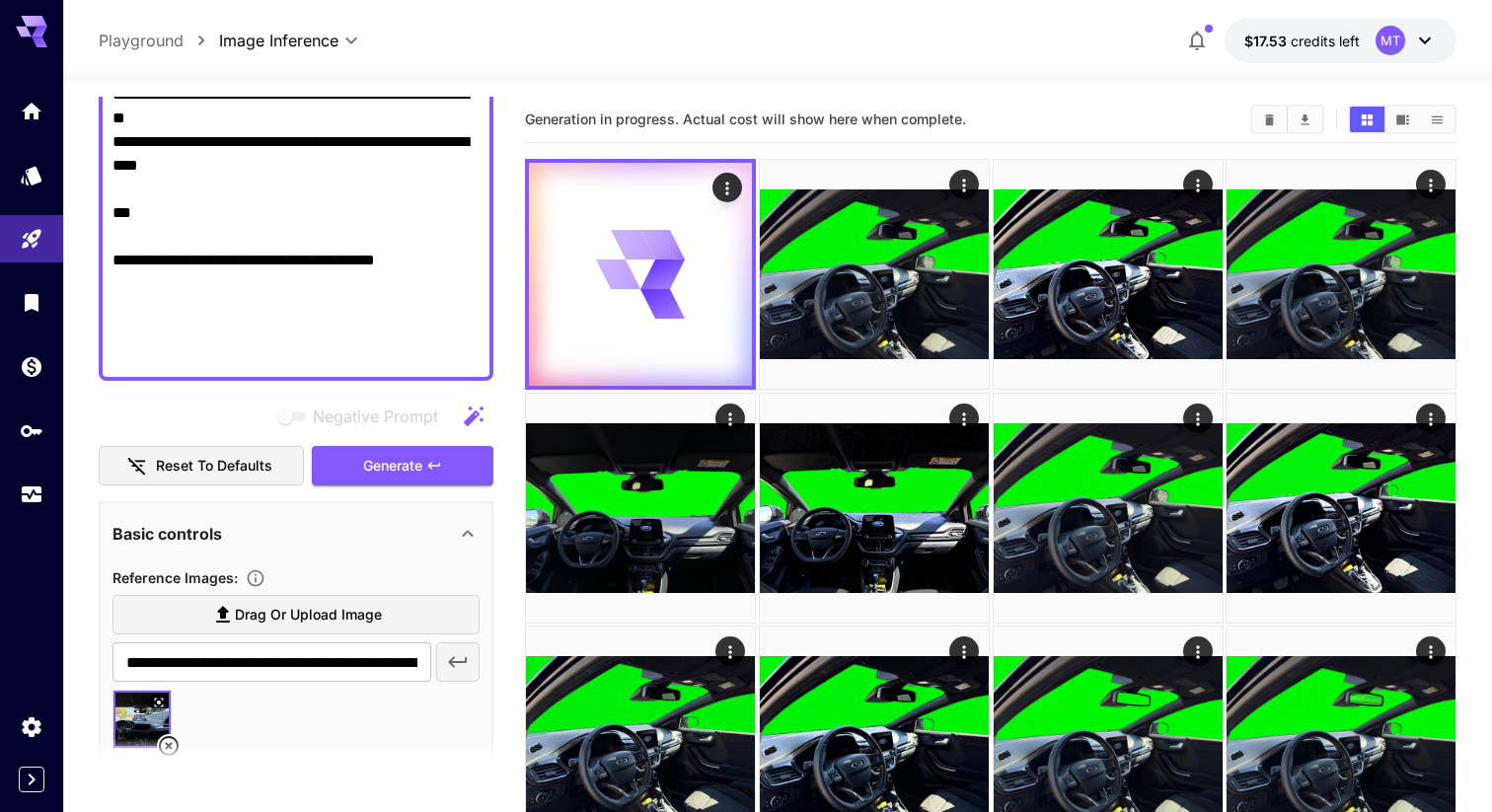 scroll, scrollTop: 1088, scrollLeft: 0, axis: vertical 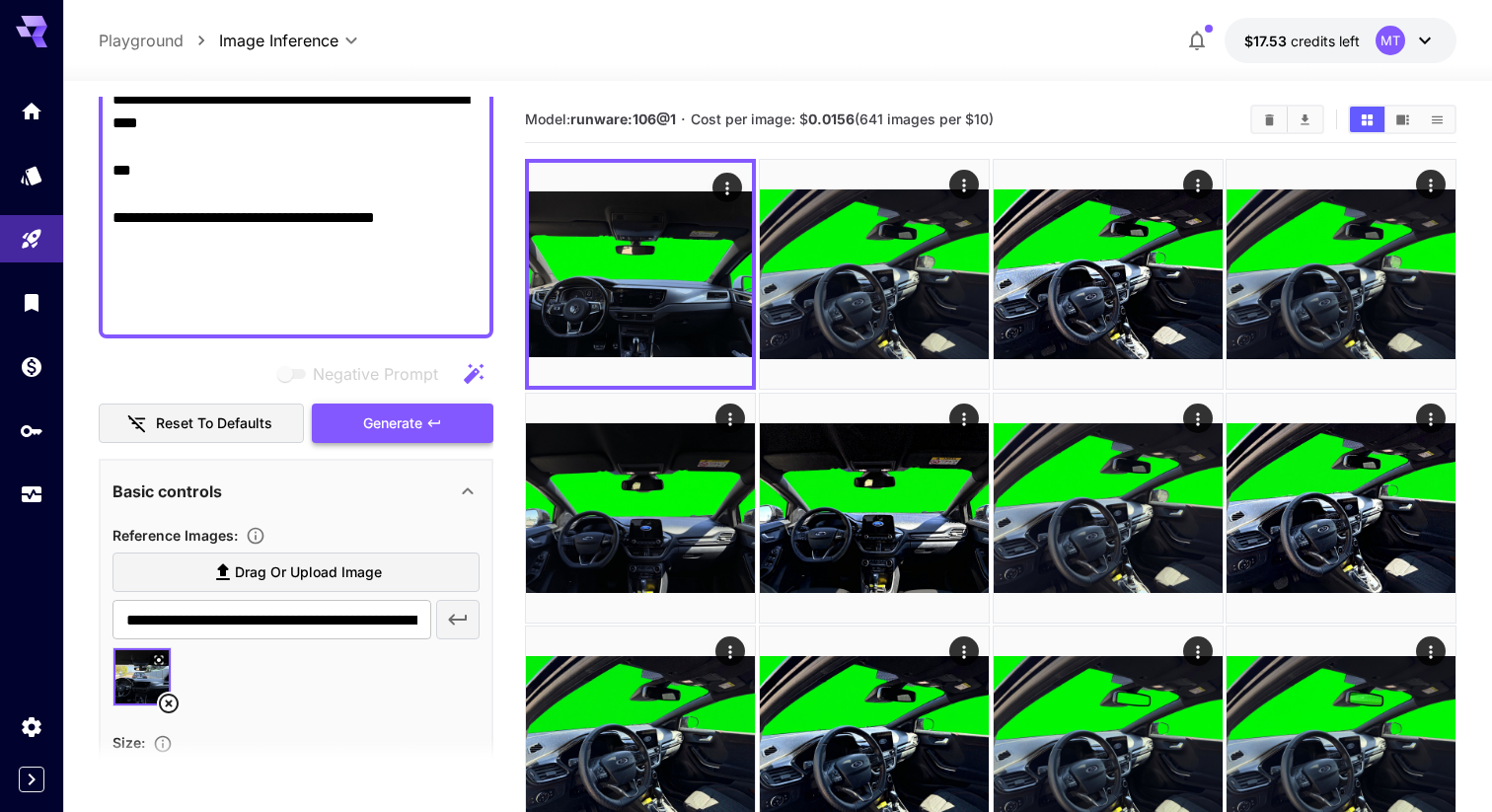 type on "**********" 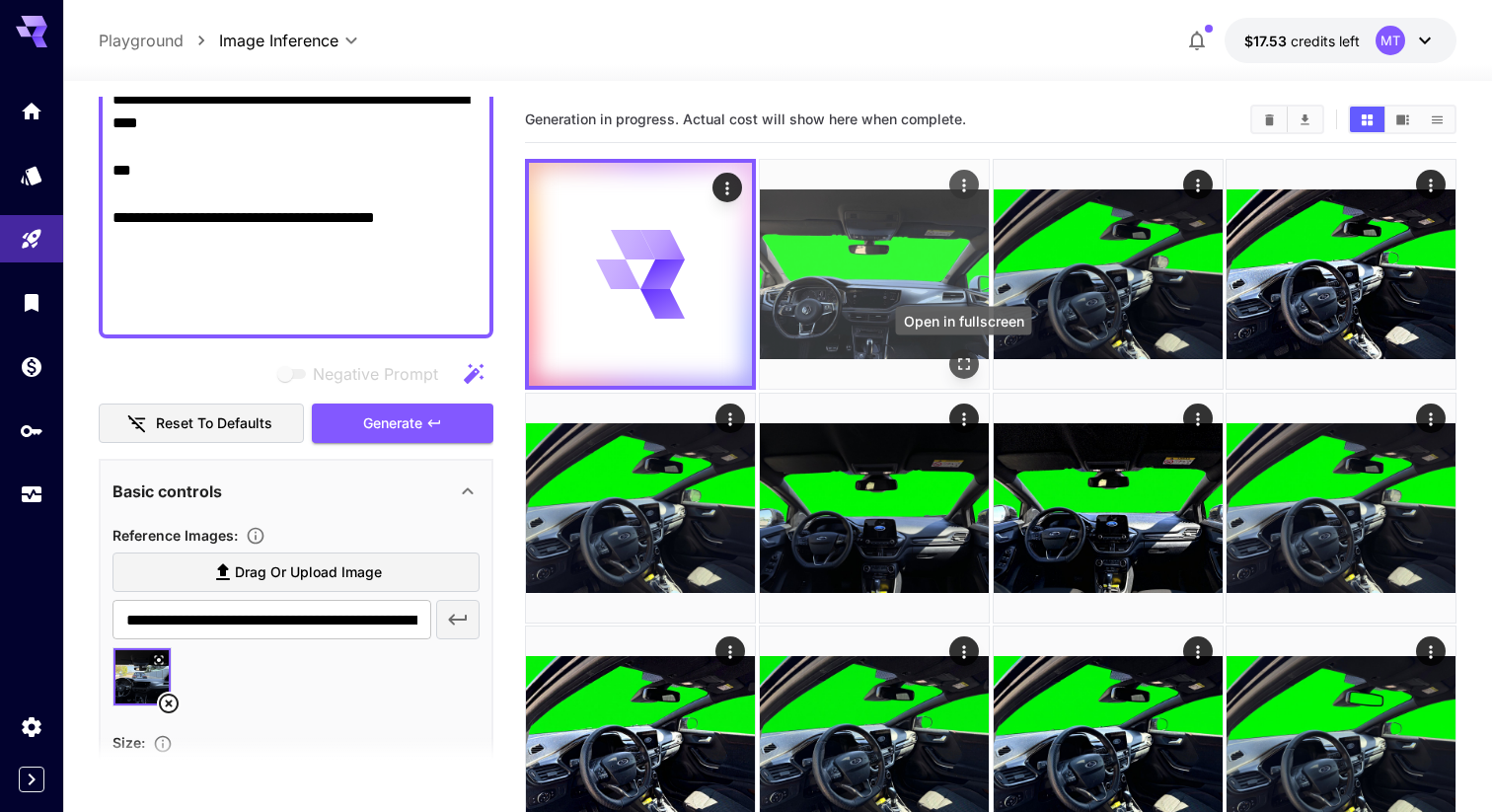 click 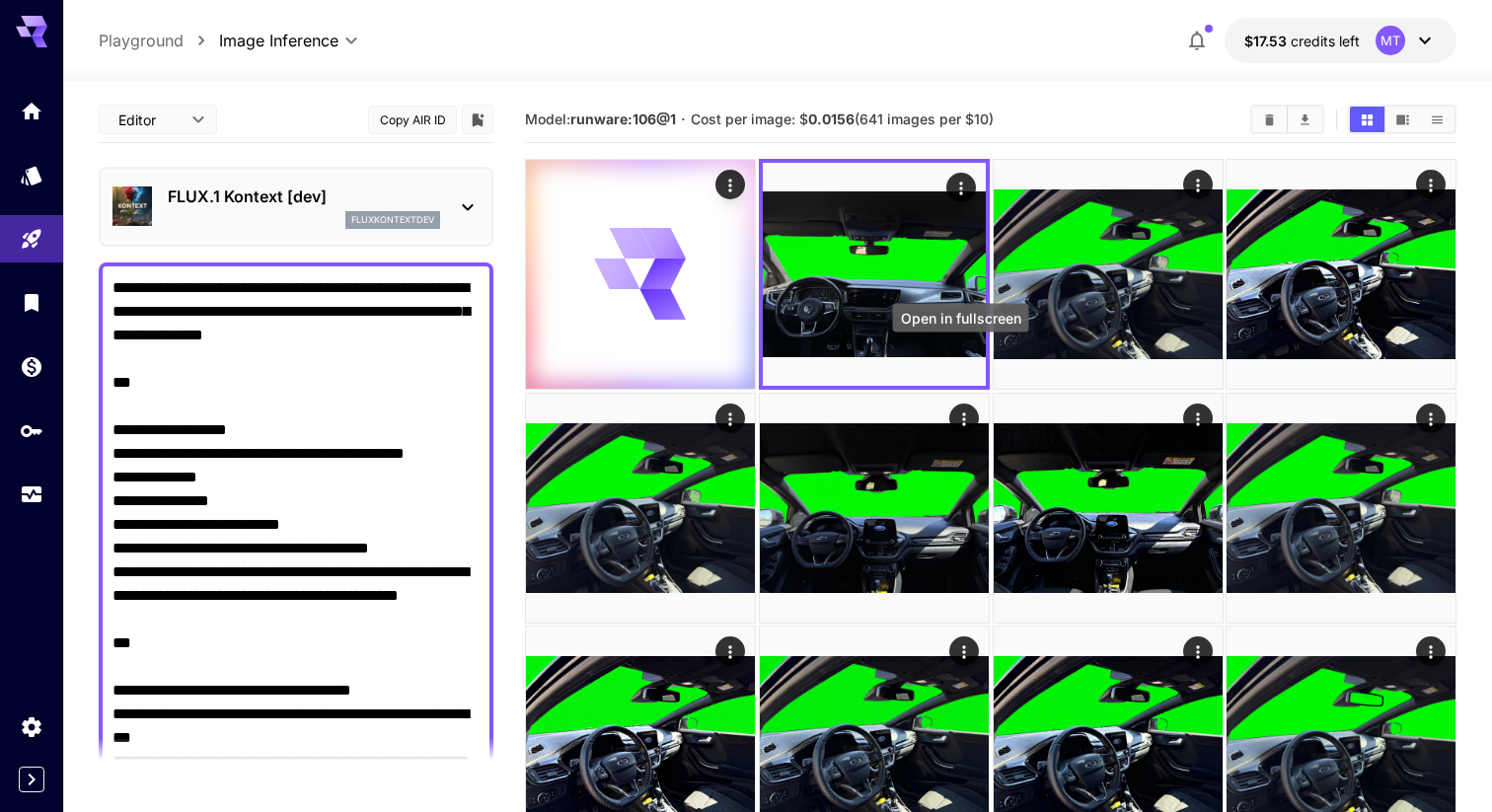 scroll, scrollTop: 0, scrollLeft: 0, axis: both 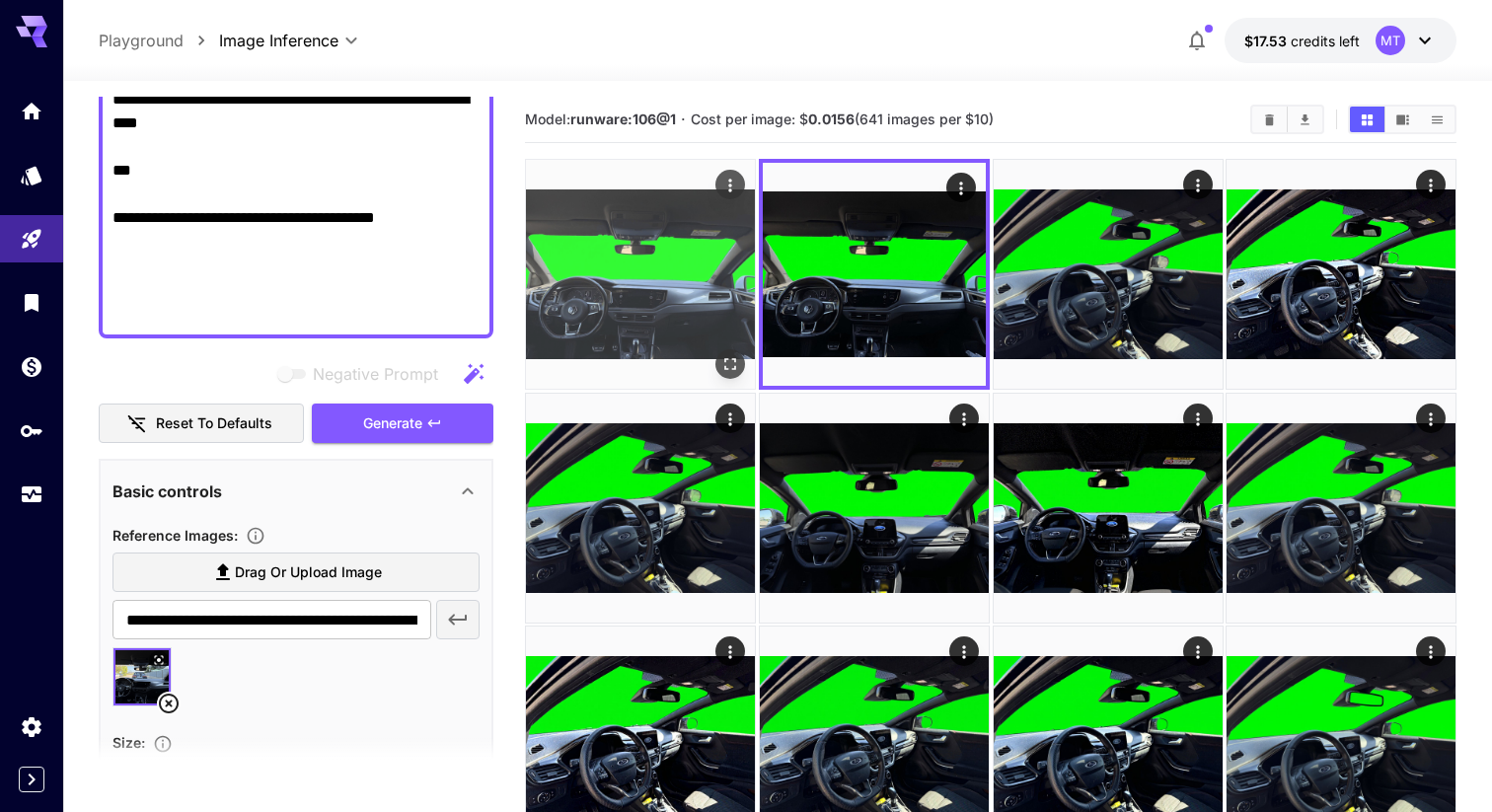 click 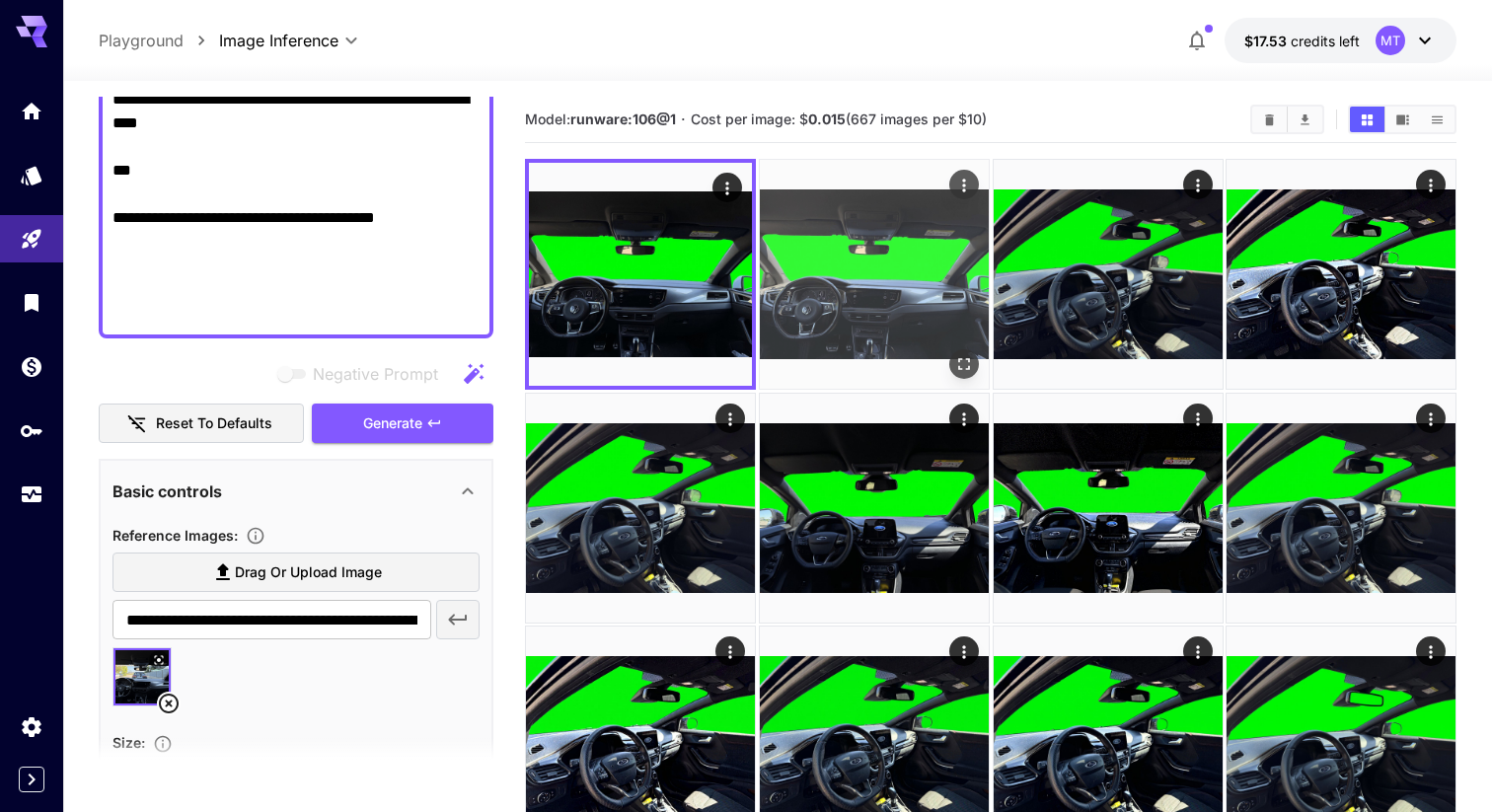 click 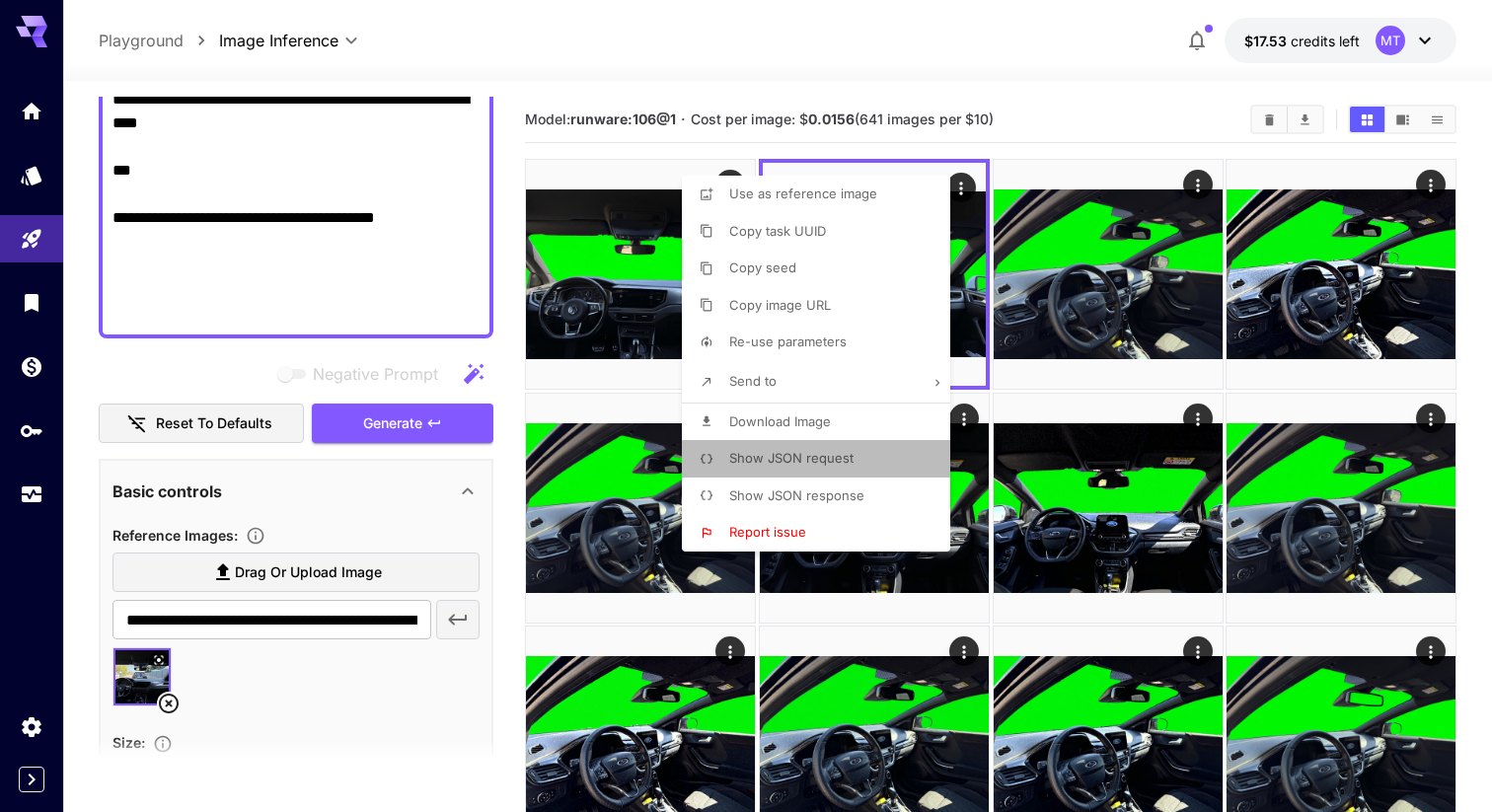click on "Show JSON request" at bounding box center [791, 459] 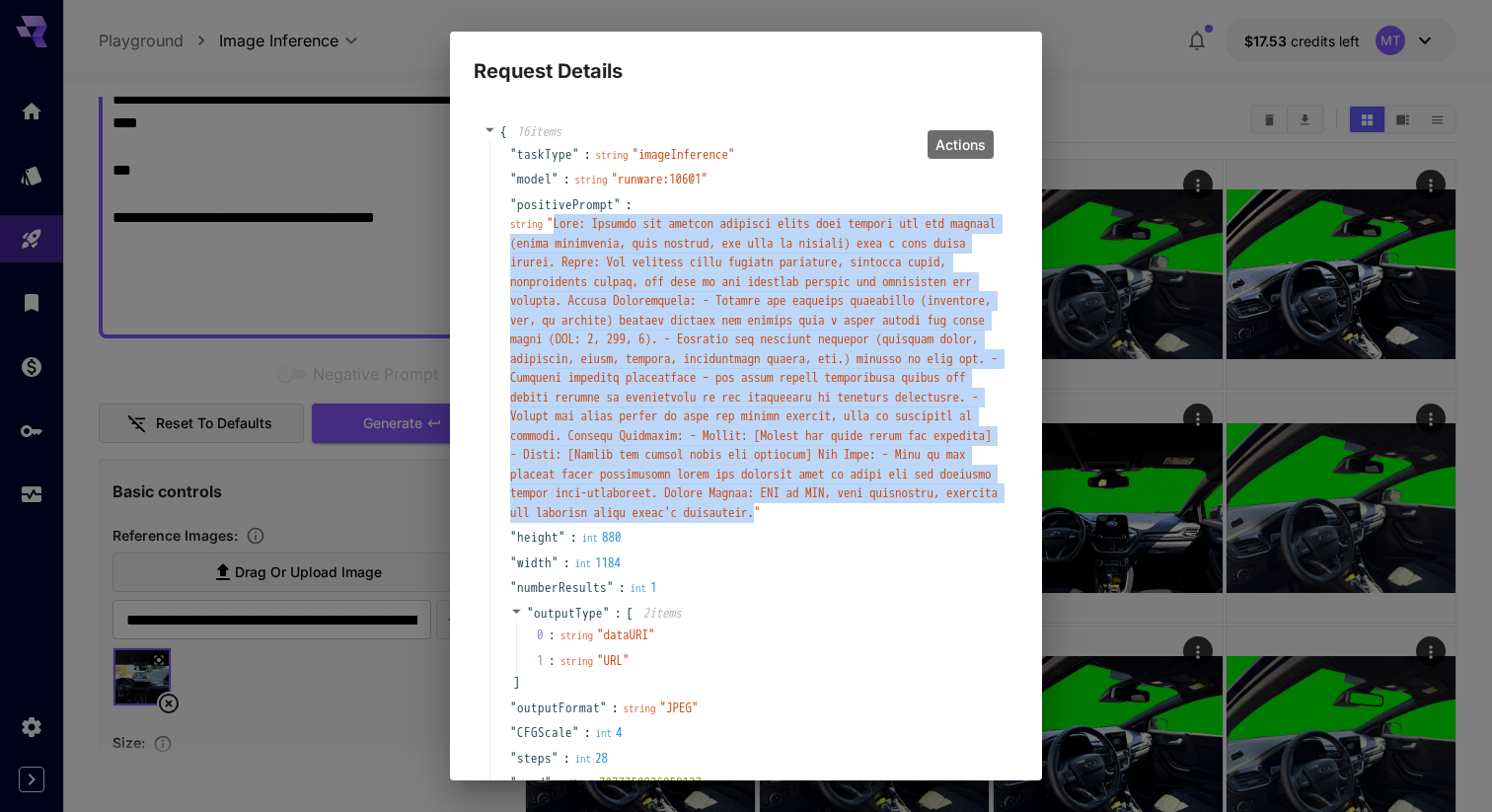 drag, startPoint x: 560, startPoint y: 220, endPoint x: 594, endPoint y: 586, distance: 367.57584 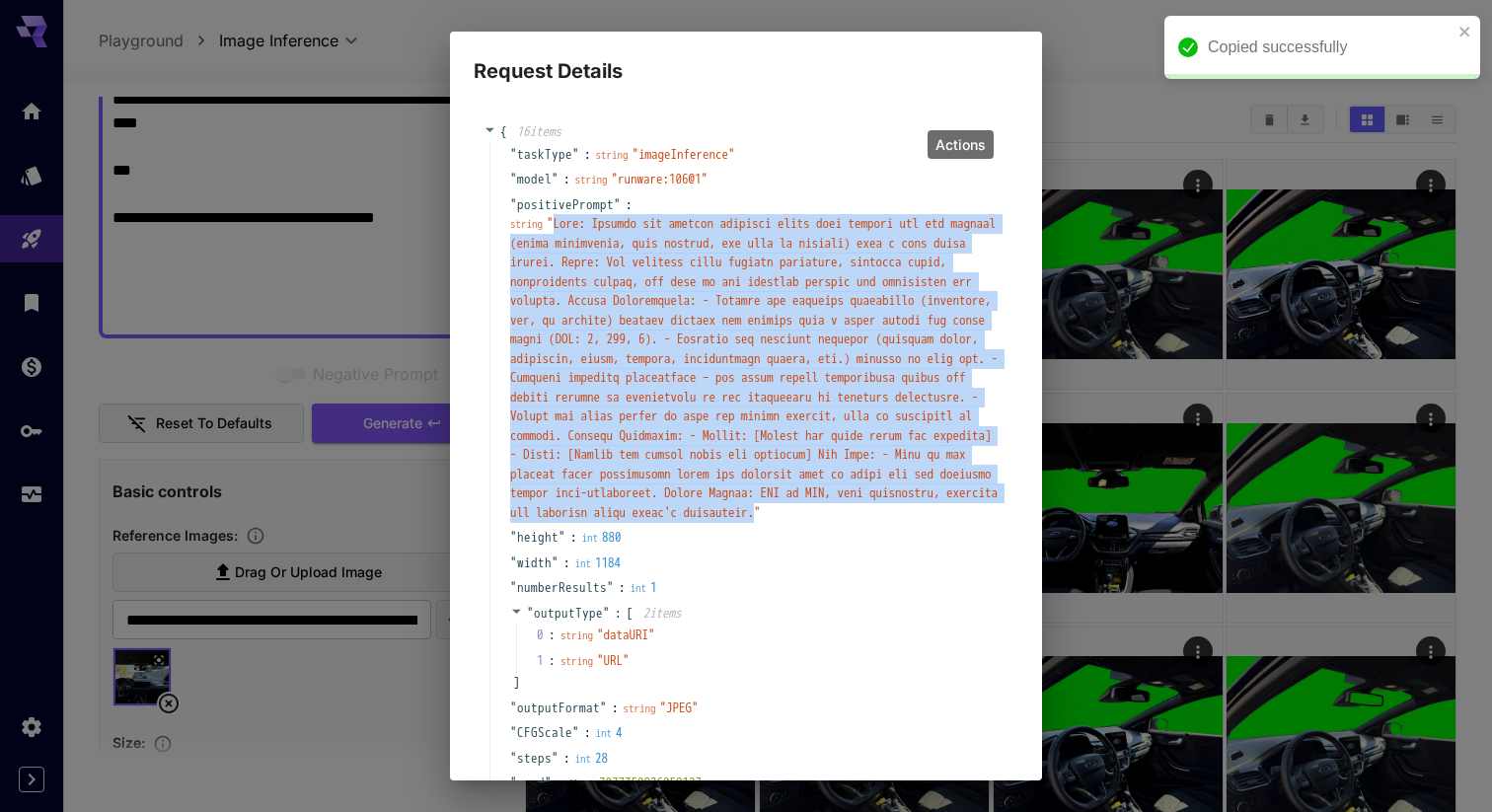 copy on "Task: Replace all visible exterior views seen through the car windows (front windshield, side windows, and rear if visible) with a flat green screen.
Input: Car interior image showing dashboard, steering wheel, infotainment system, and view of the exterior through the windshield and windows.
Output Requirements:
- Replace the exterior background (buildings, sky, or scenery) visible through the windows with a solid chroma key green color (RGB: 0, 255, 0).
- Preserve the interior elements (steering wheel, dashboard, seats, mirrors, infotainment screen, etc.) exactly as they are.
- Maintain lighting consistency – the green screen replacement should not affect shadows or reflections on the windshield or interior components.
- Ensure the green screen is flat and evenly colored, with no gradients or texture.
Example Reference:
- Before: [Attach the first image you provided]
- After: [Attach the second image you provided]
Use Case:
- This is for virtual scene compositing where the exterior will be keyed out and r..." 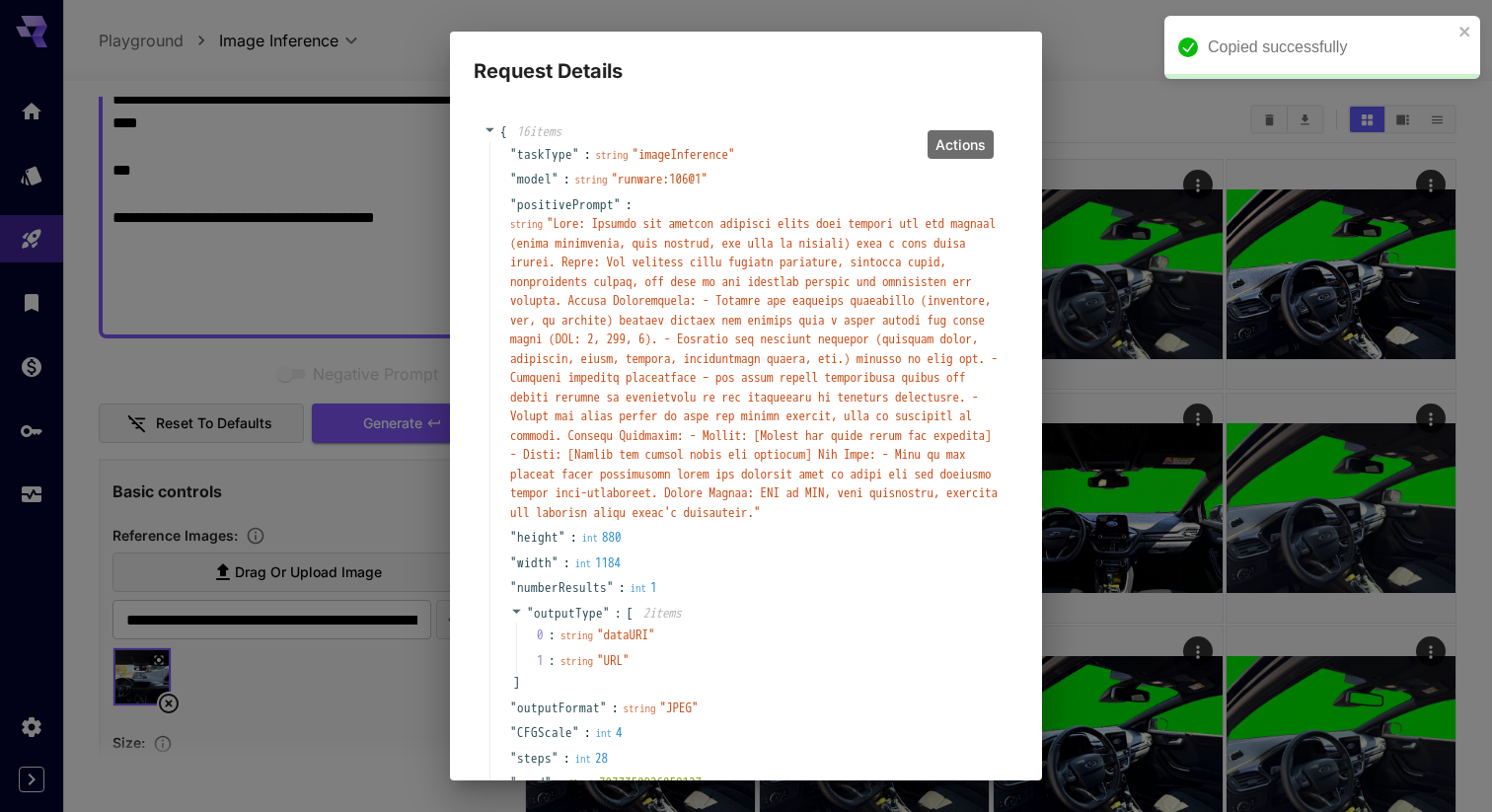 click on "Request Details { 16  item s " taskType " : string " imageInference " " model " : string " runware:106@1 " " positivePrompt " : string " " " height " : int 880 " width " : int 1184 " numberResults " : int 1 " outputType " : [ 2  item s 0 : string " dataURI " 1 : string " URL " ] " outputFormat " : string " JPEG " " CFGScale " : int 4 " steps " : int 28 " seed " : float 7077350826058127 " scheduler " : string " Default " " includeCost " : bool true " referenceImages " : [ 1  item 0 : string " https://im.runware.ai/image/ii/9d6dd1b9-7901-435b-9942-b465c414b938.png " ] " outputQuality " : int 85 " taskUUID " : string " 6386c13e-100a-4d7b-b605-e0061e49e143 " } Copy Cancel" at bounding box center [746, 406] 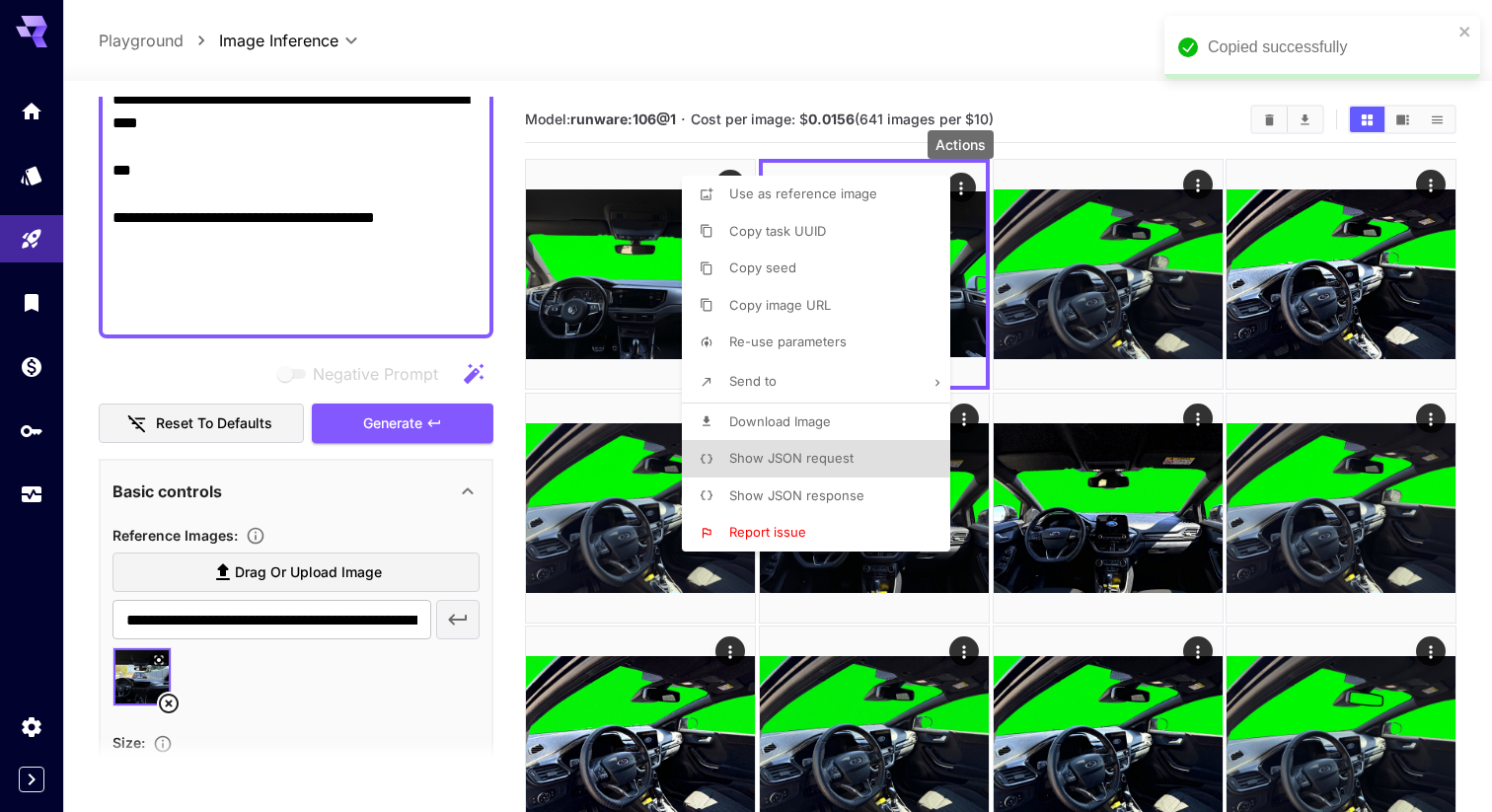type 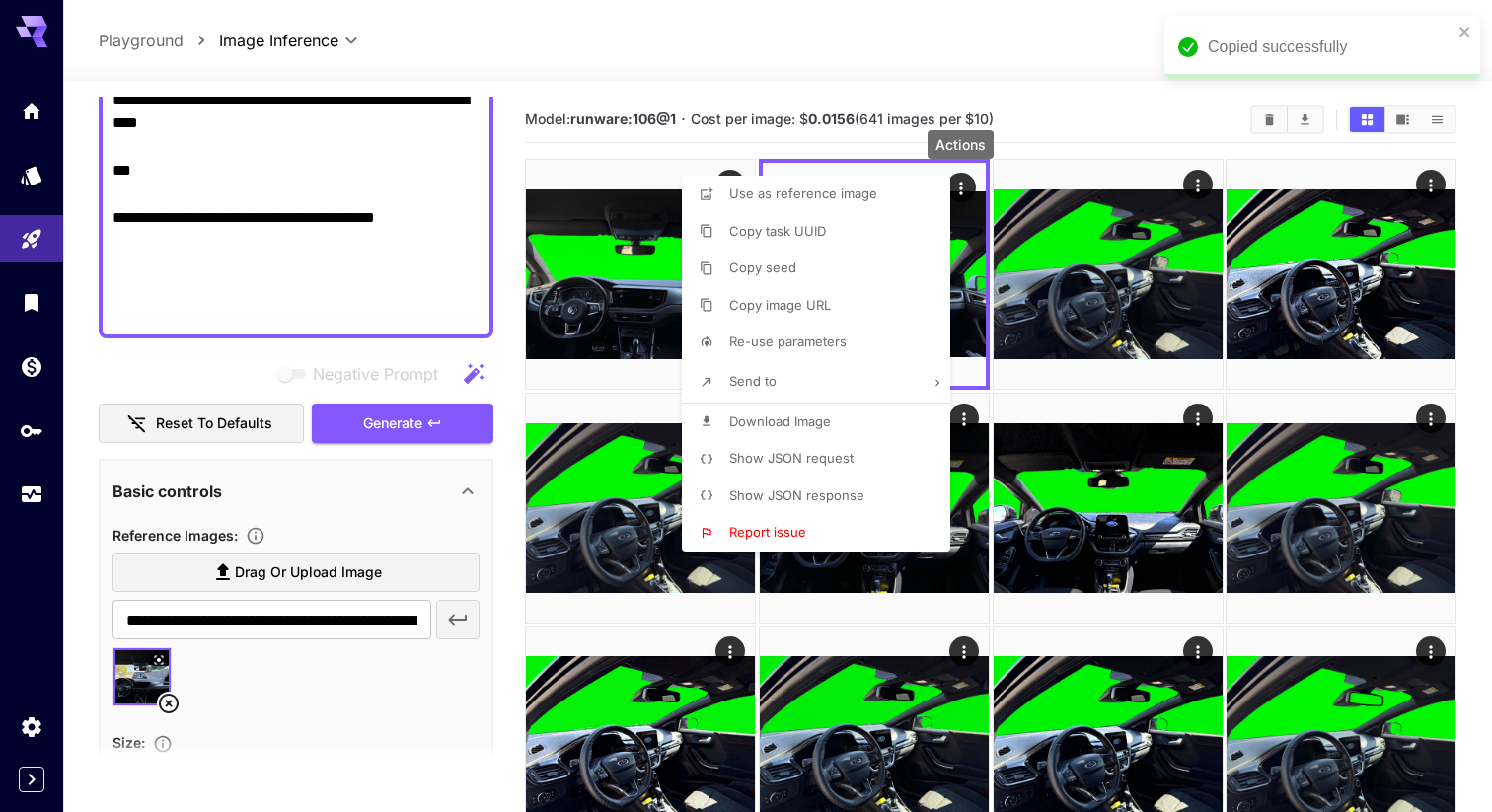 click at bounding box center [746, 406] 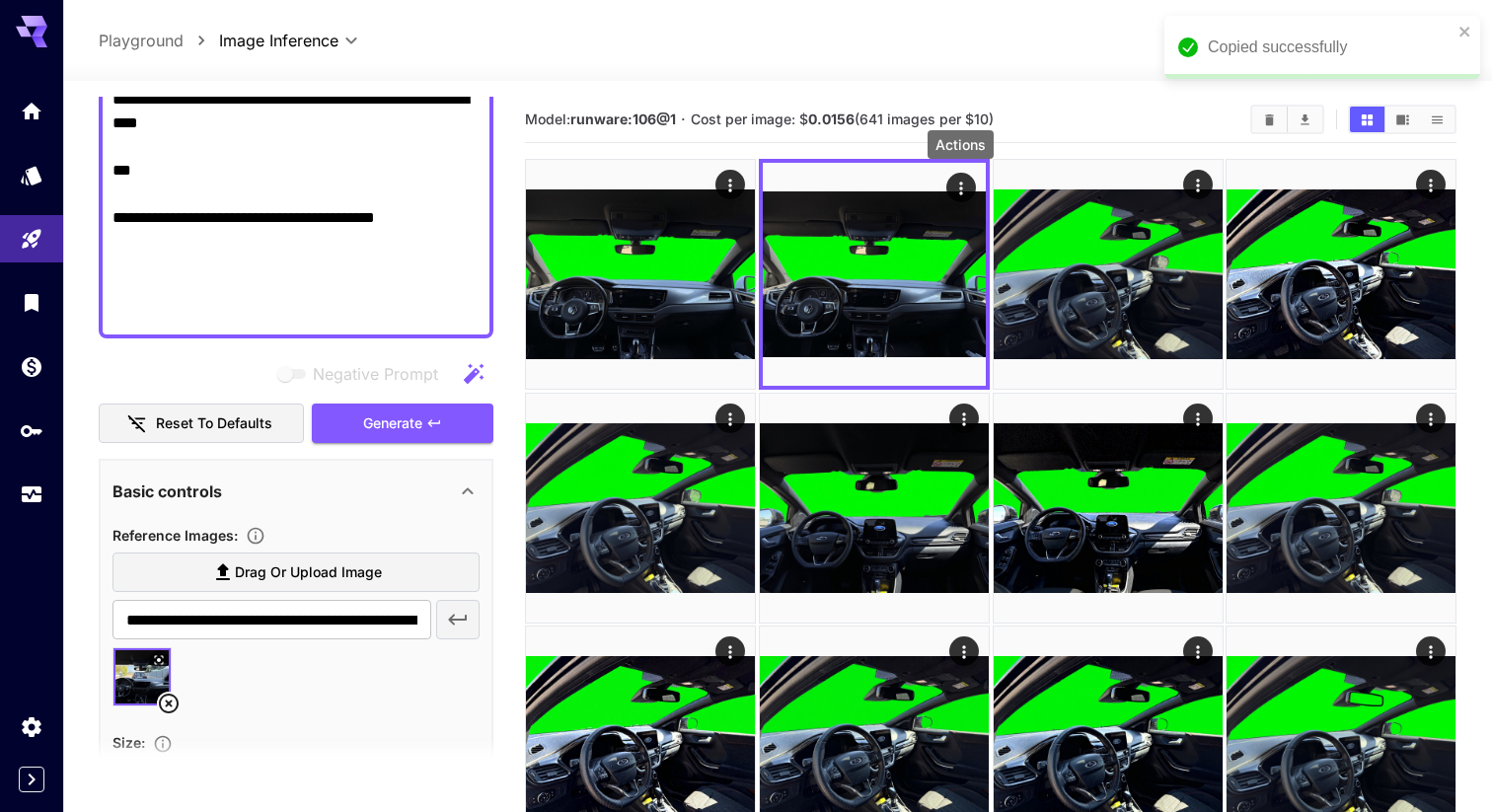 click on "Negative Prompt" at bounding box center (296, -244) 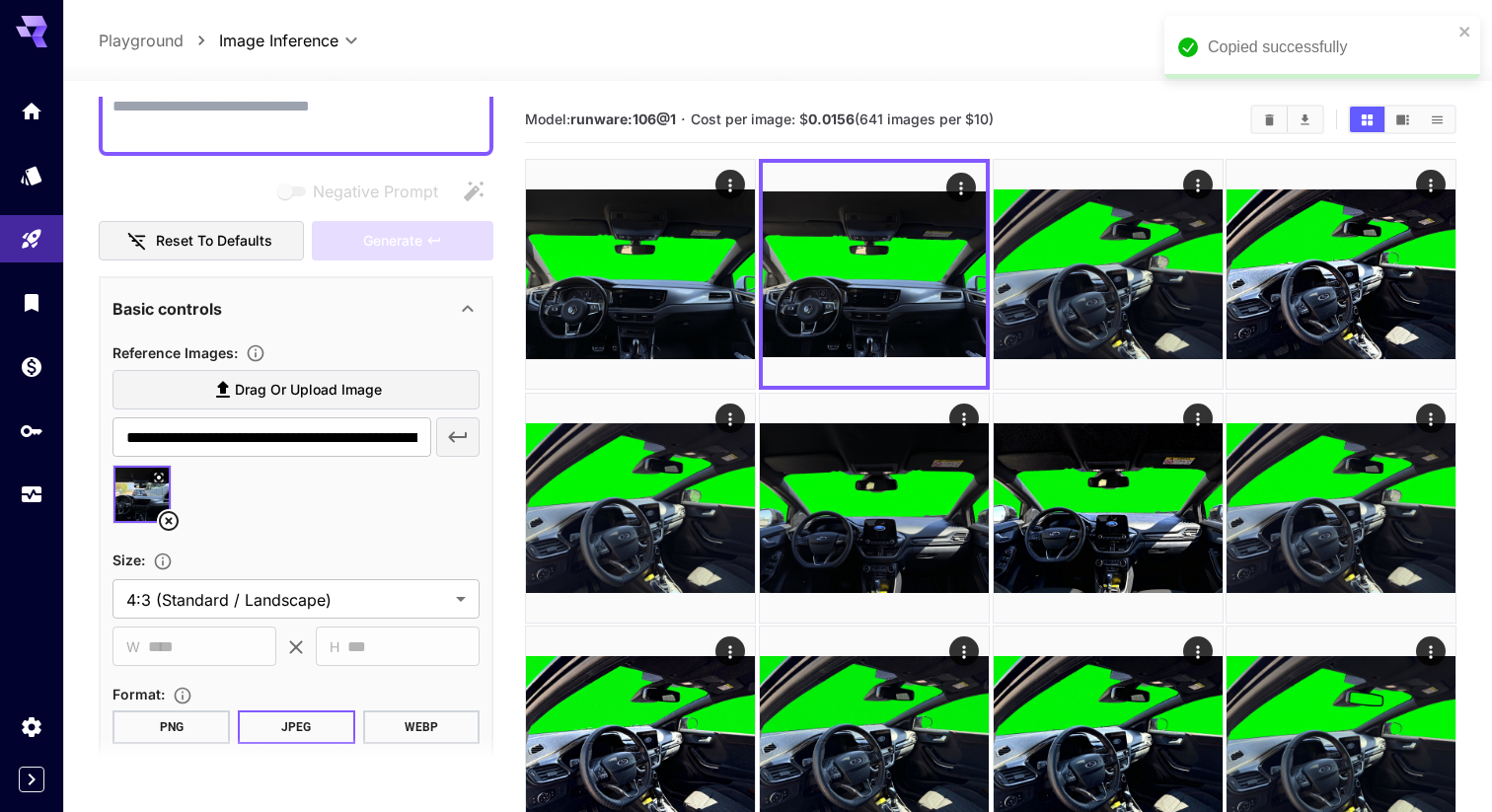 paste on "**********" 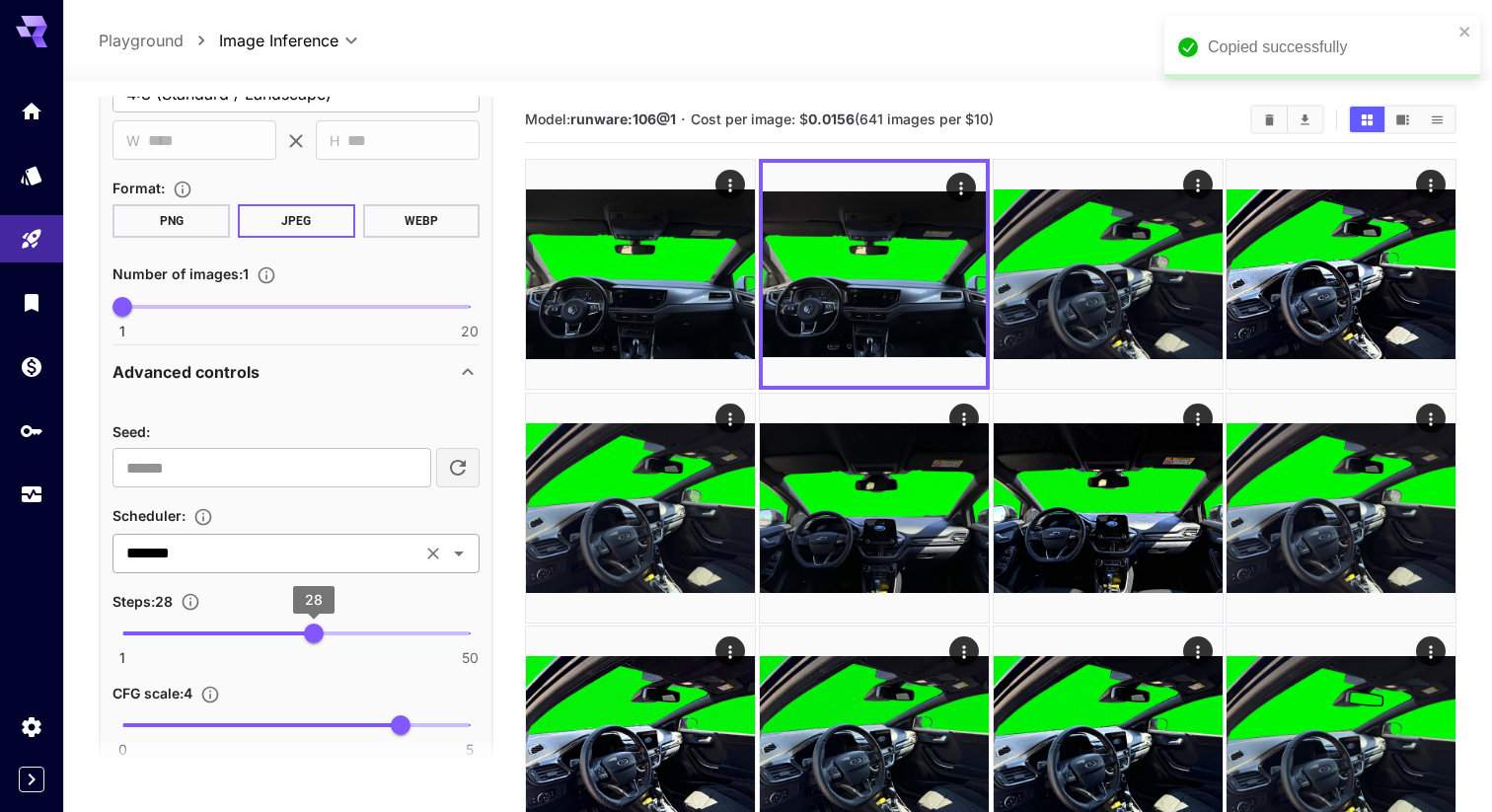 scroll, scrollTop: 1202, scrollLeft: 0, axis: vertical 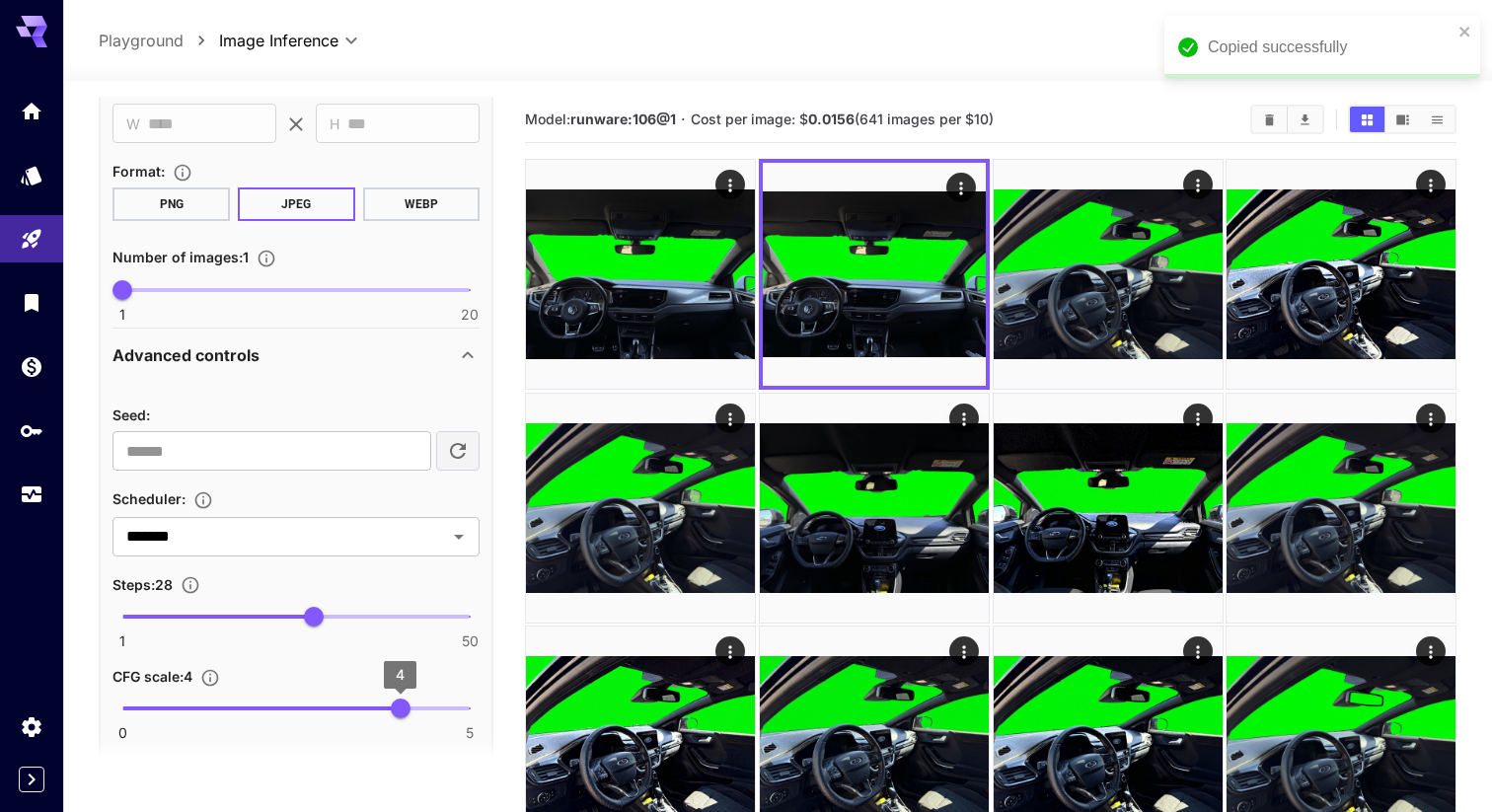 type on "**********" 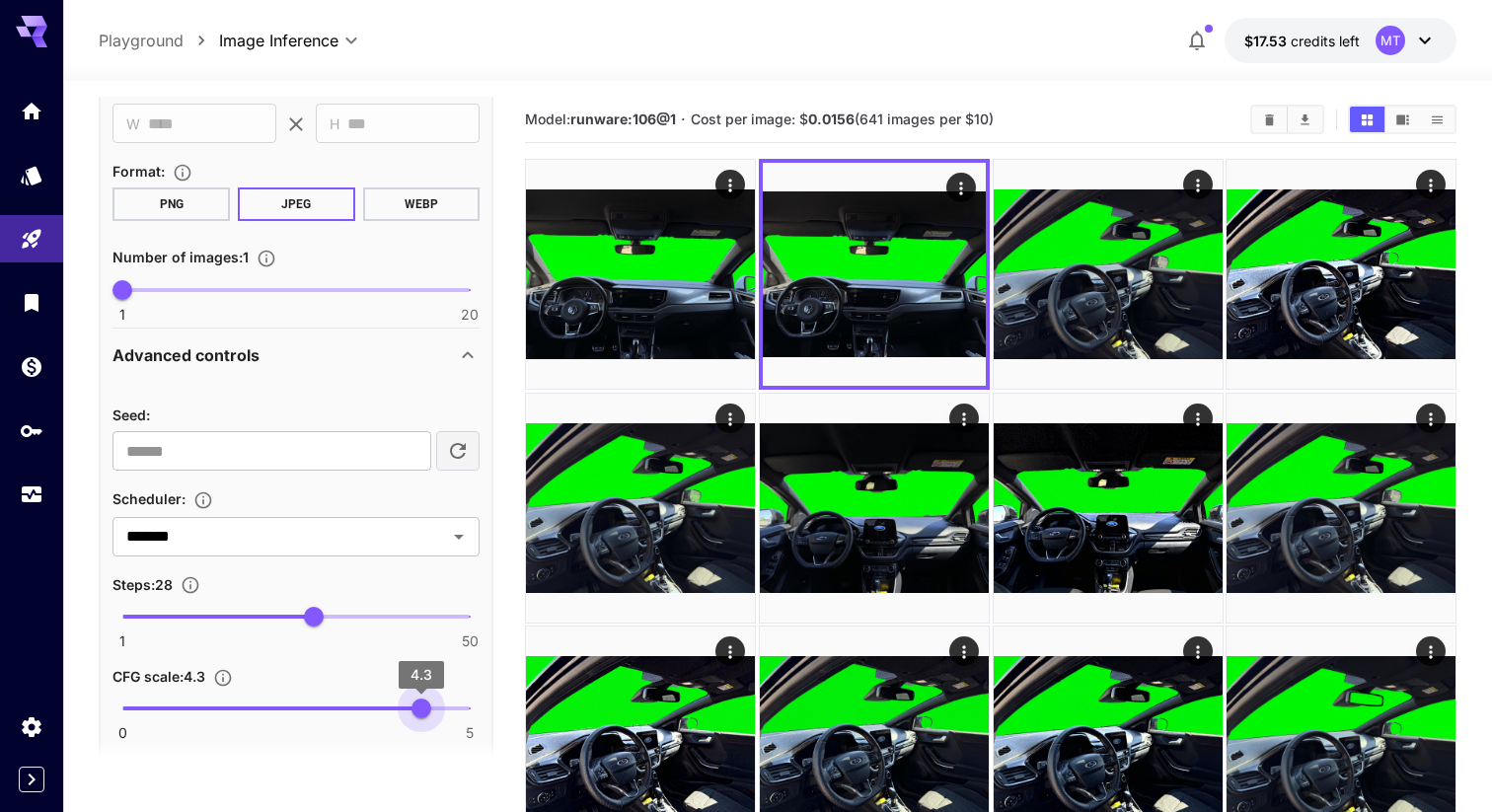 type on "***" 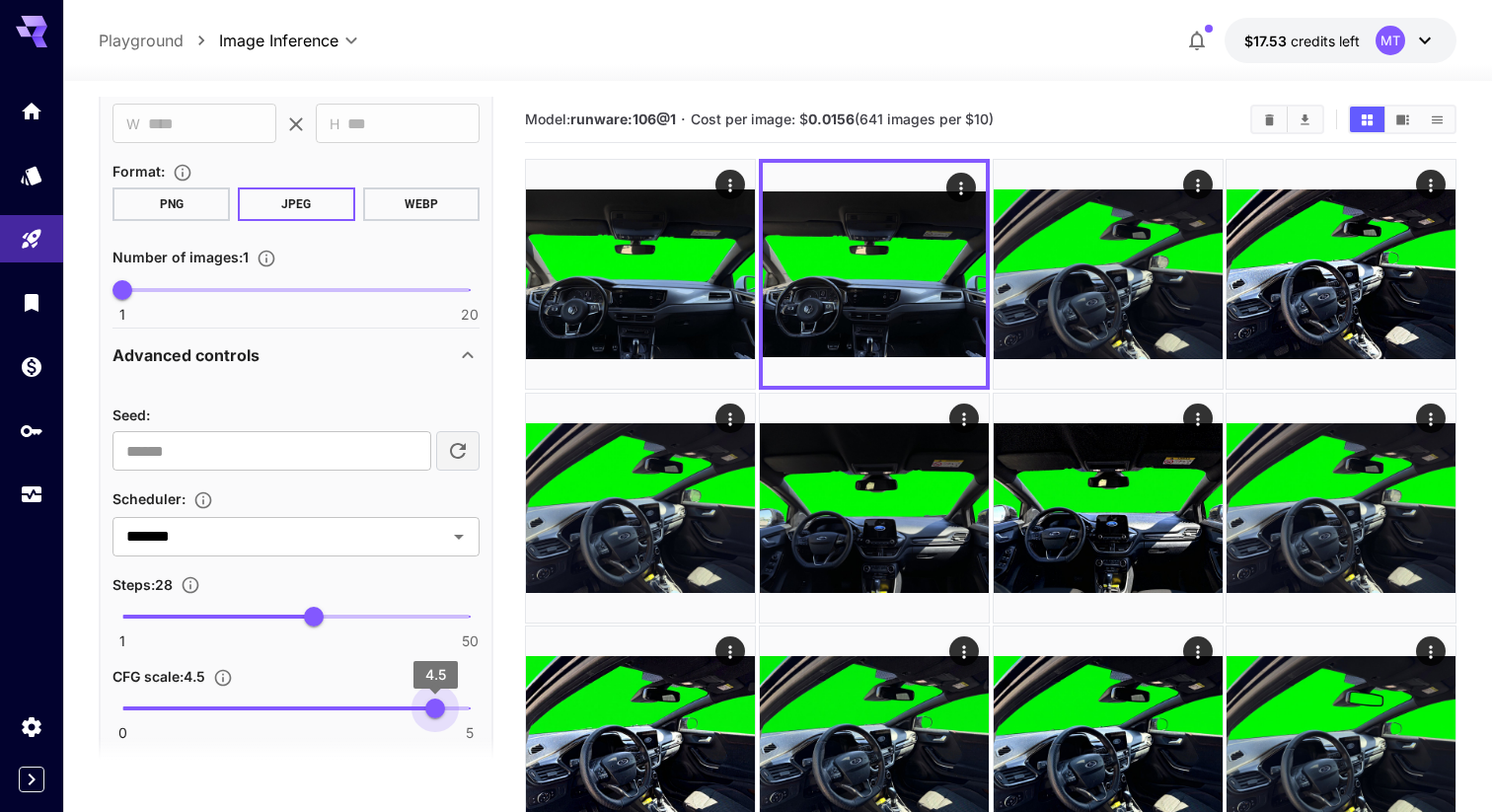 drag, startPoint x: 399, startPoint y: 706, endPoint x: 436, endPoint y: 706, distance: 37 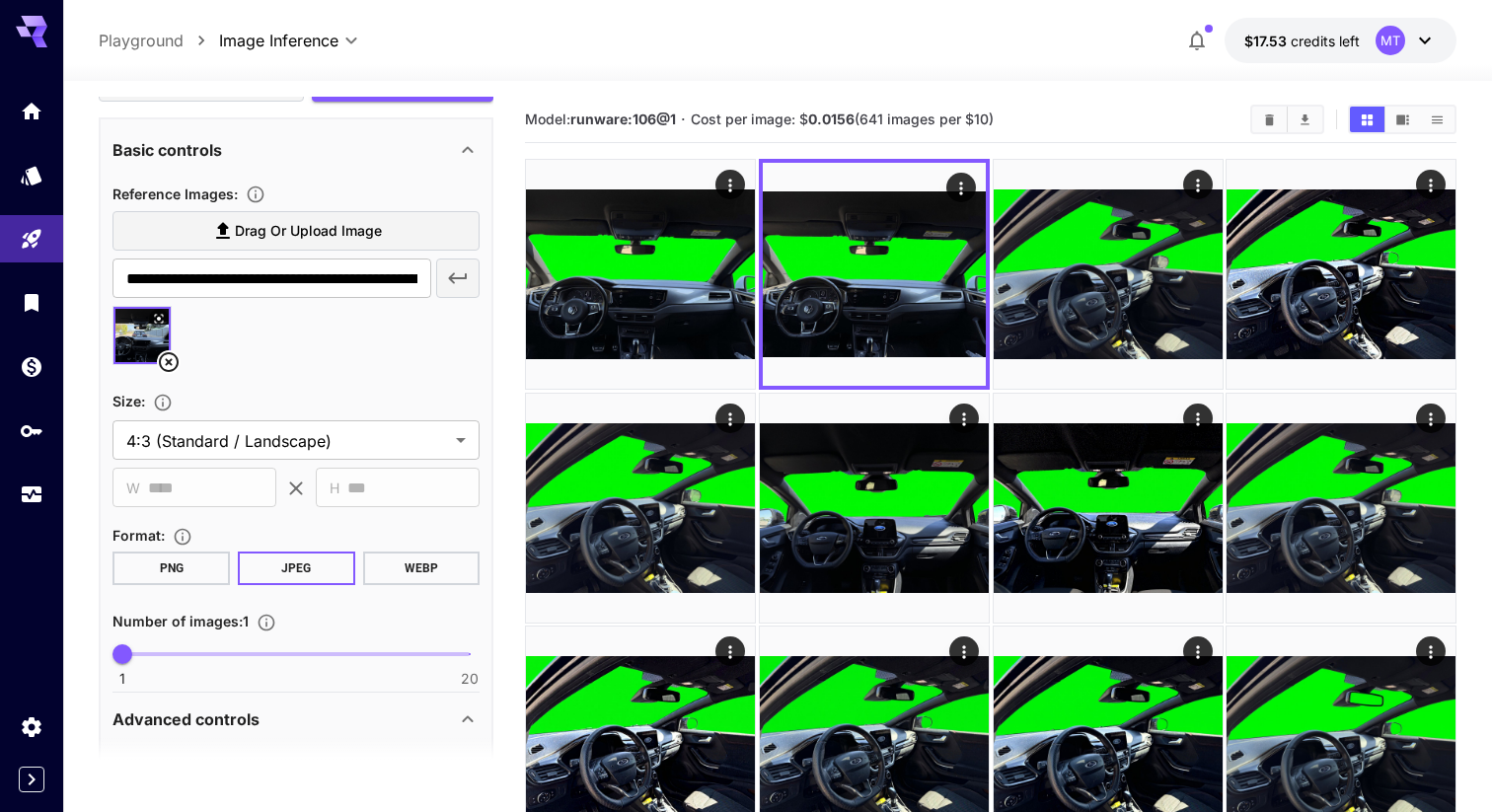 scroll, scrollTop: 547, scrollLeft: 0, axis: vertical 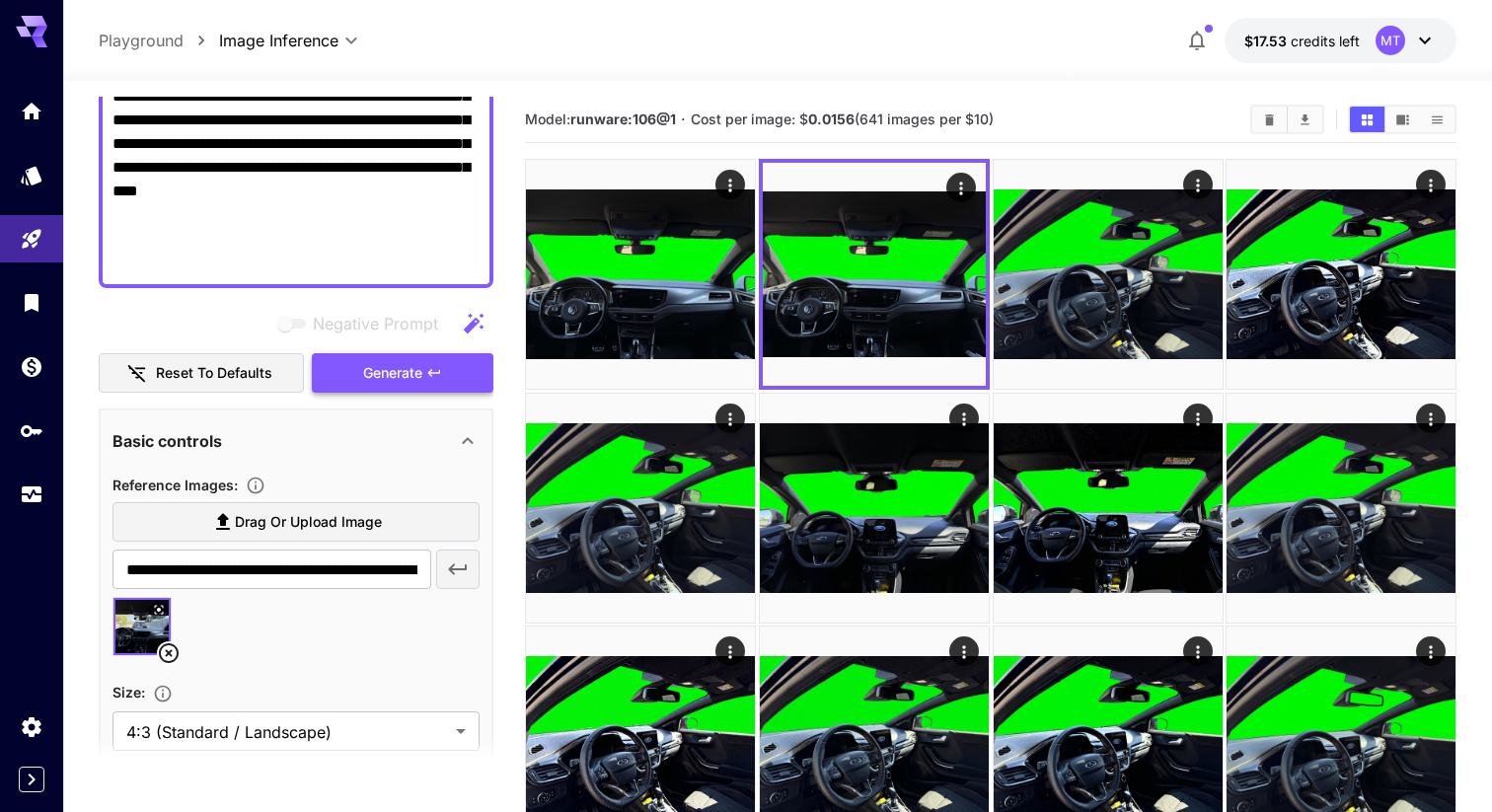 click 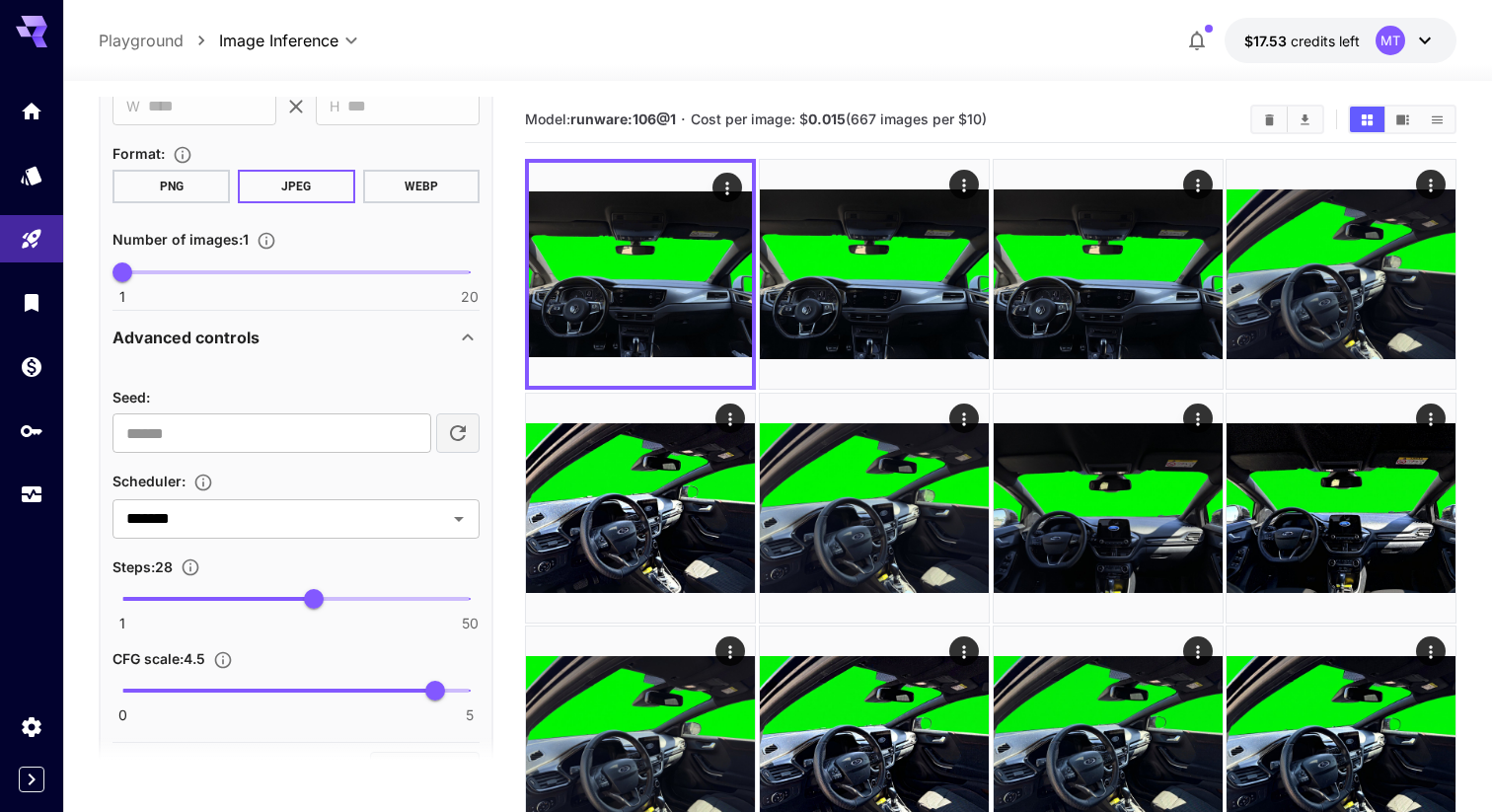 scroll, scrollTop: 1351, scrollLeft: 0, axis: vertical 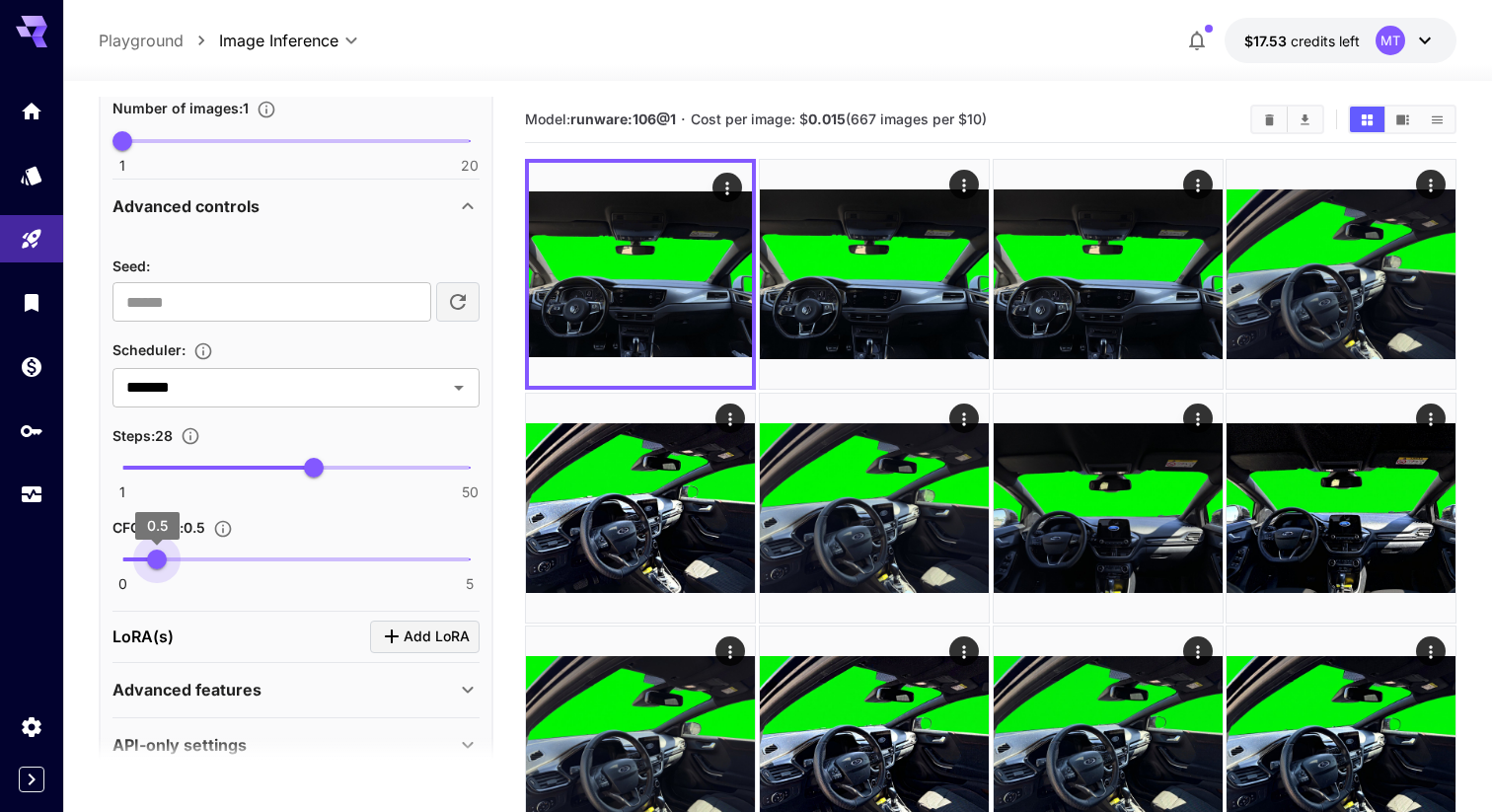 drag, startPoint x: 418, startPoint y: 552, endPoint x: 160, endPoint y: 557, distance: 258.0484 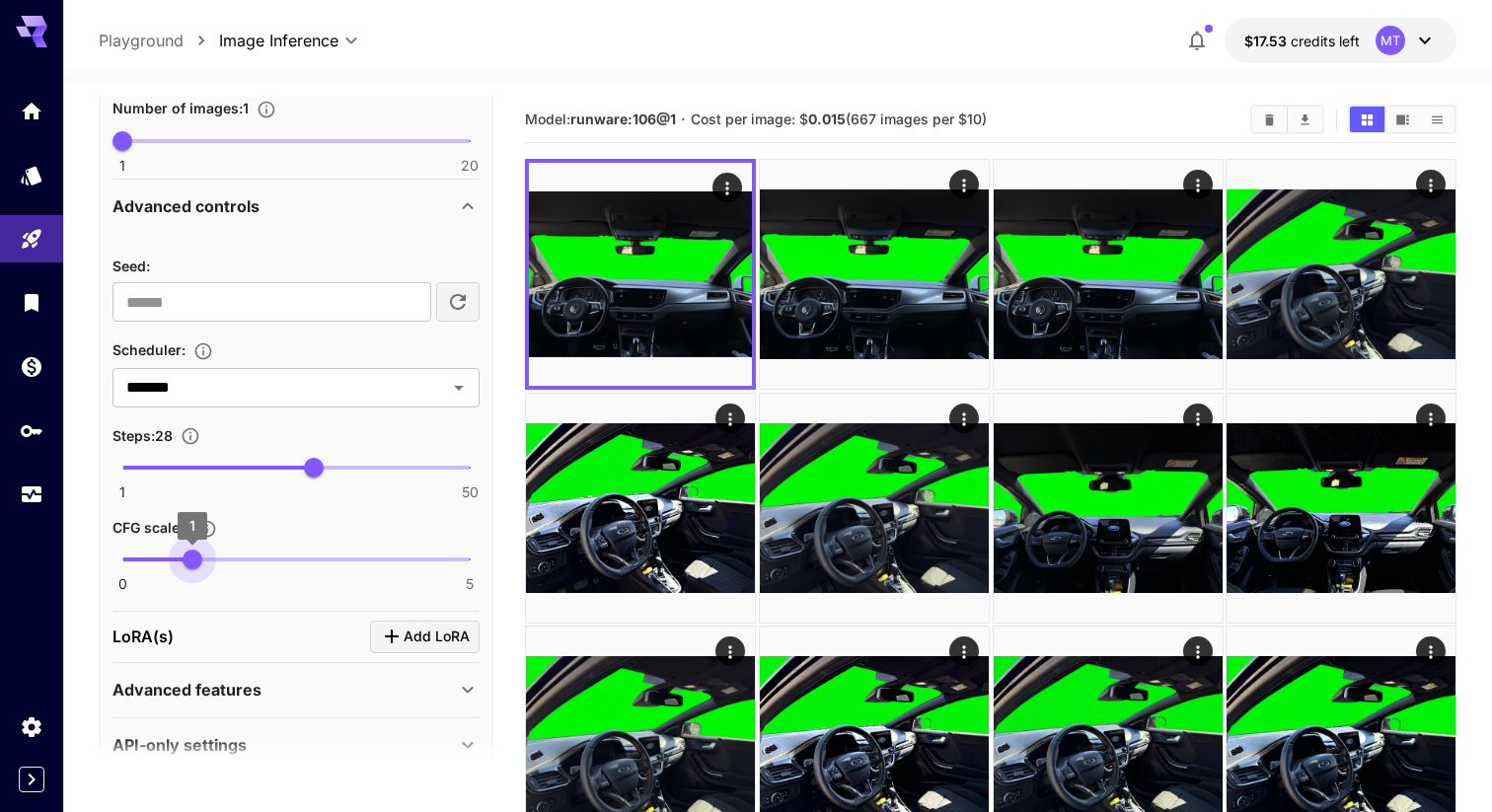 drag, startPoint x: 160, startPoint y: 557, endPoint x: 186, endPoint y: 555, distance: 26.07681 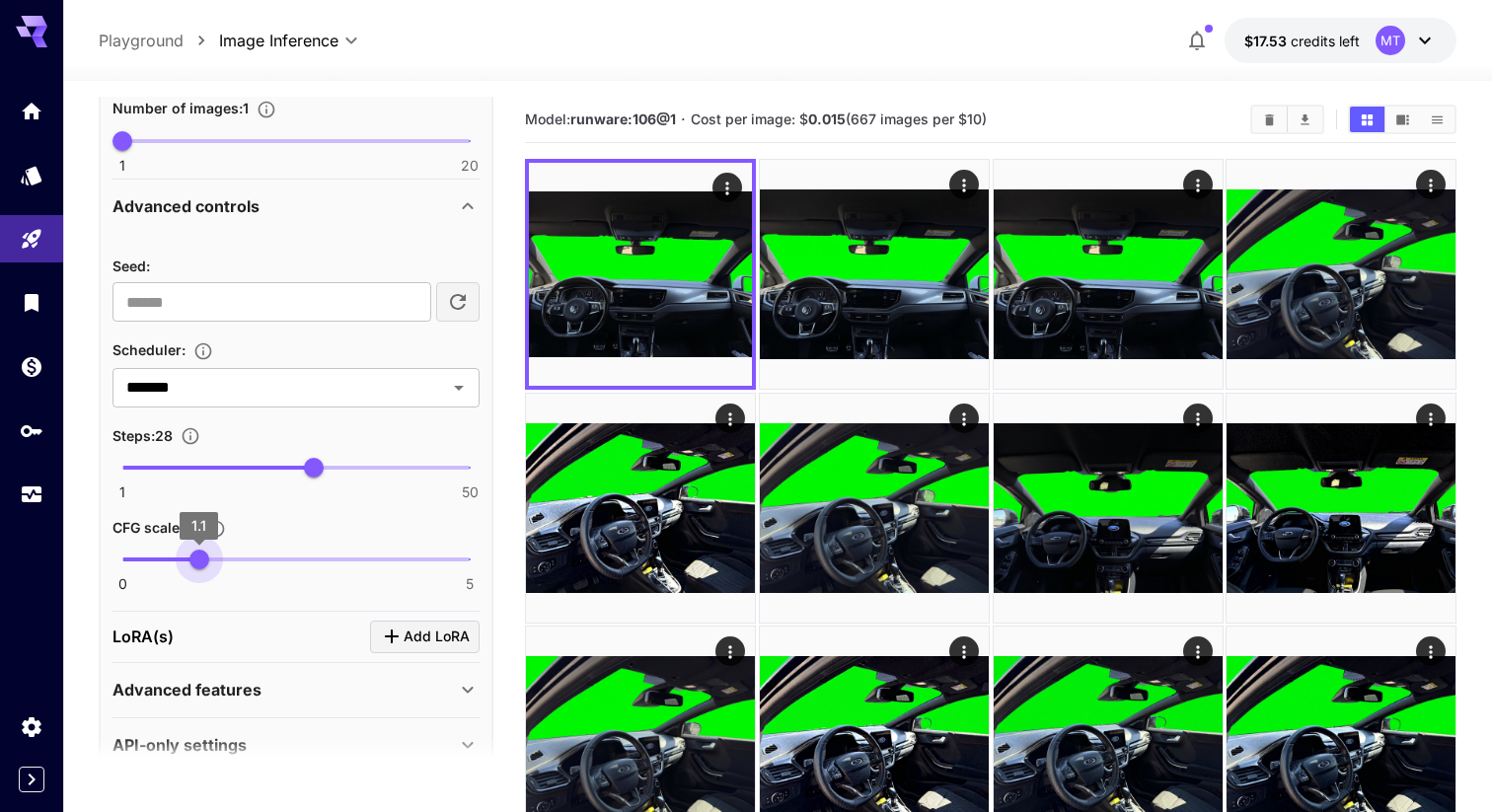 drag, startPoint x: 185, startPoint y: 548, endPoint x: 195, endPoint y: 548, distance: 10 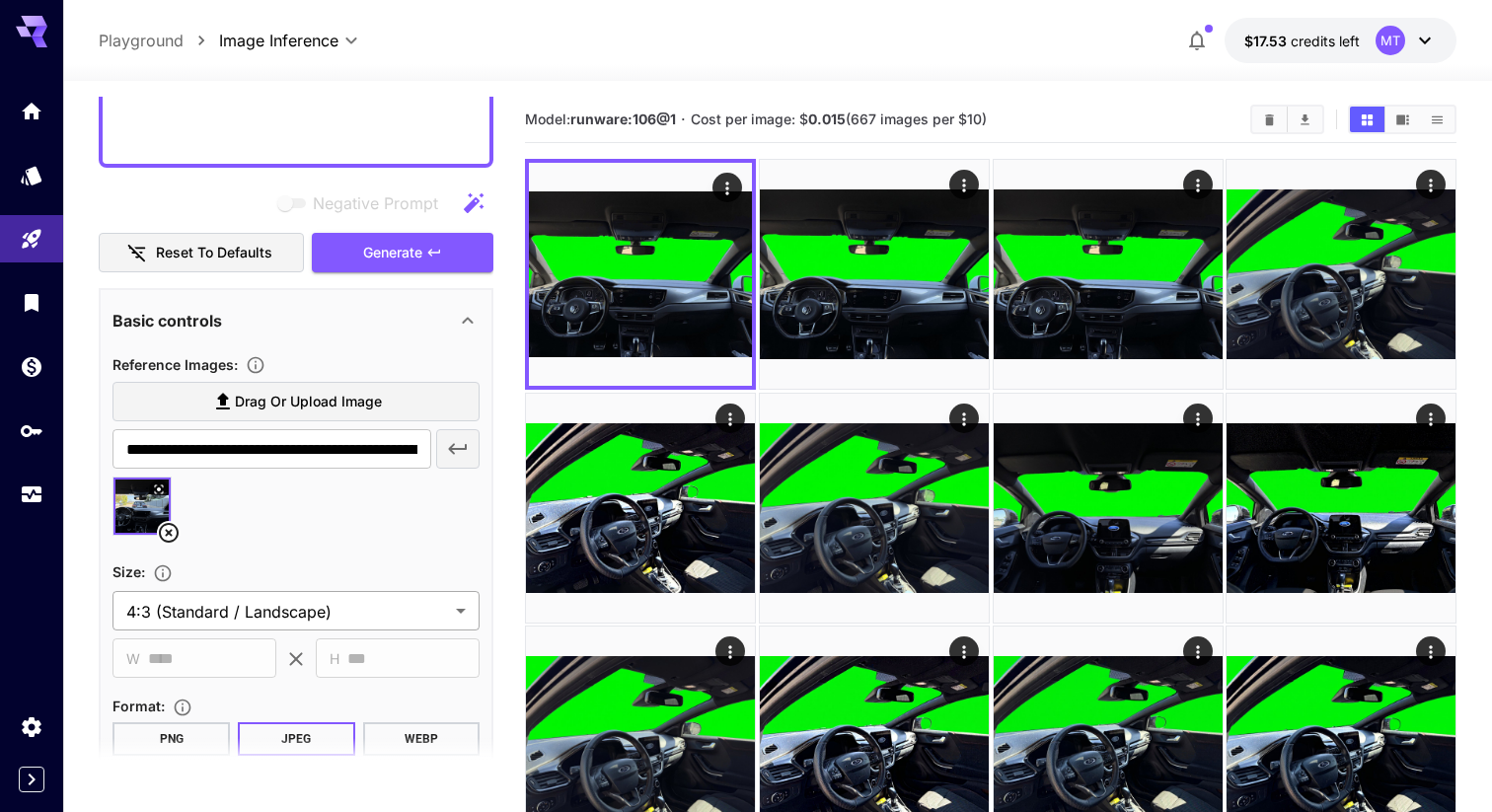 scroll, scrollTop: 360, scrollLeft: 0, axis: vertical 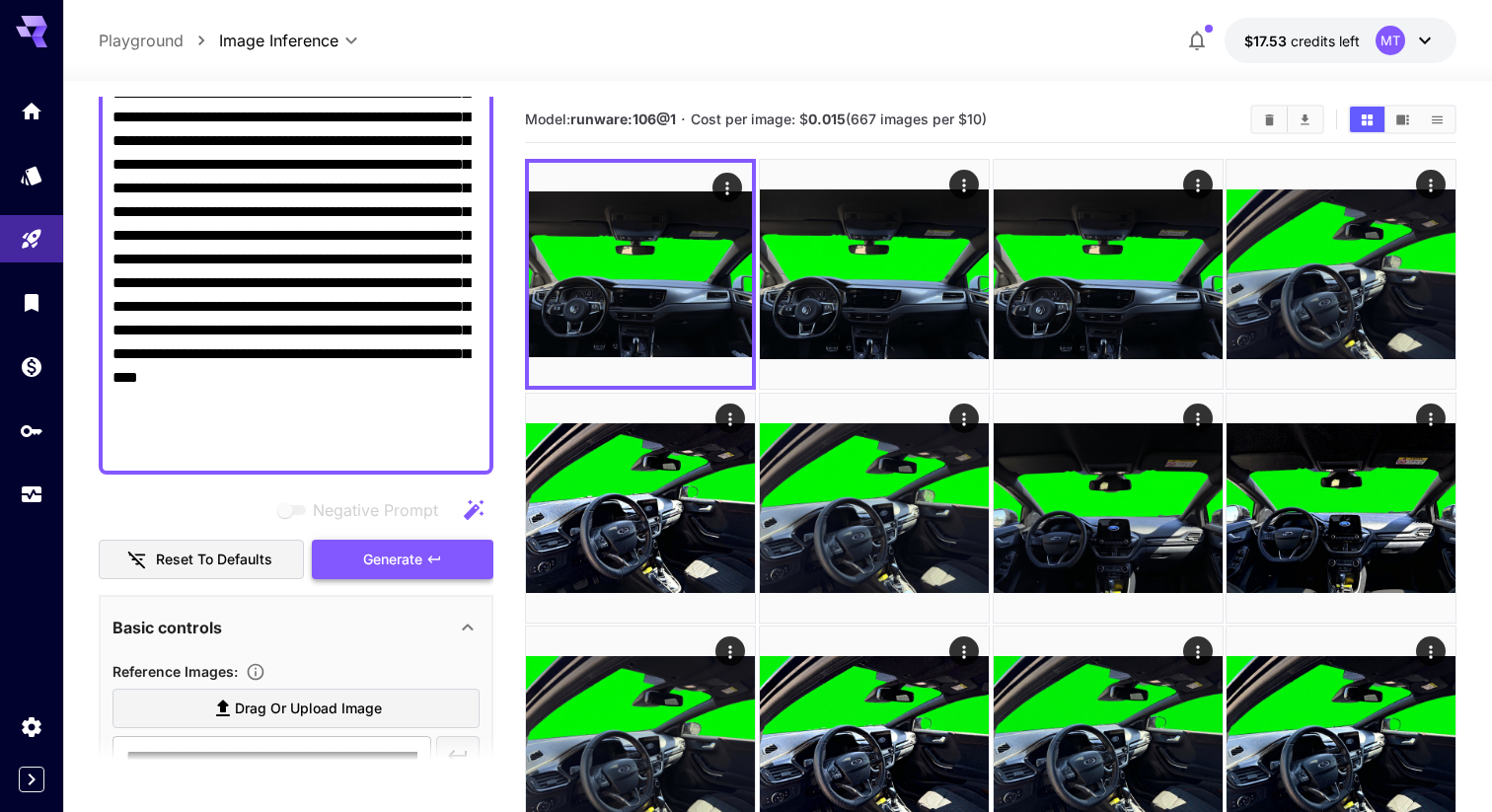 click on "Generate" at bounding box center (403, 559) 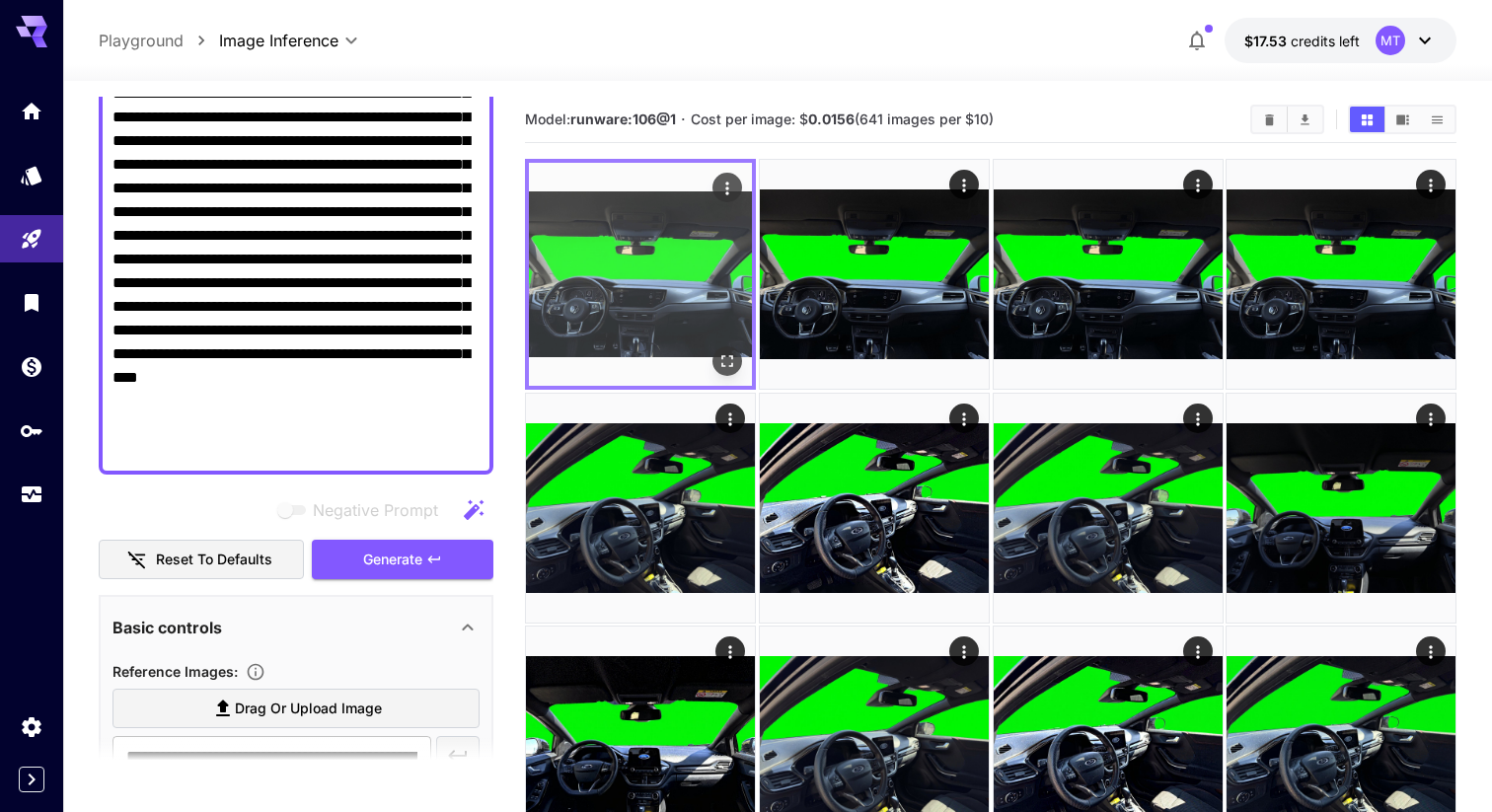 click at bounding box center [640, 274] 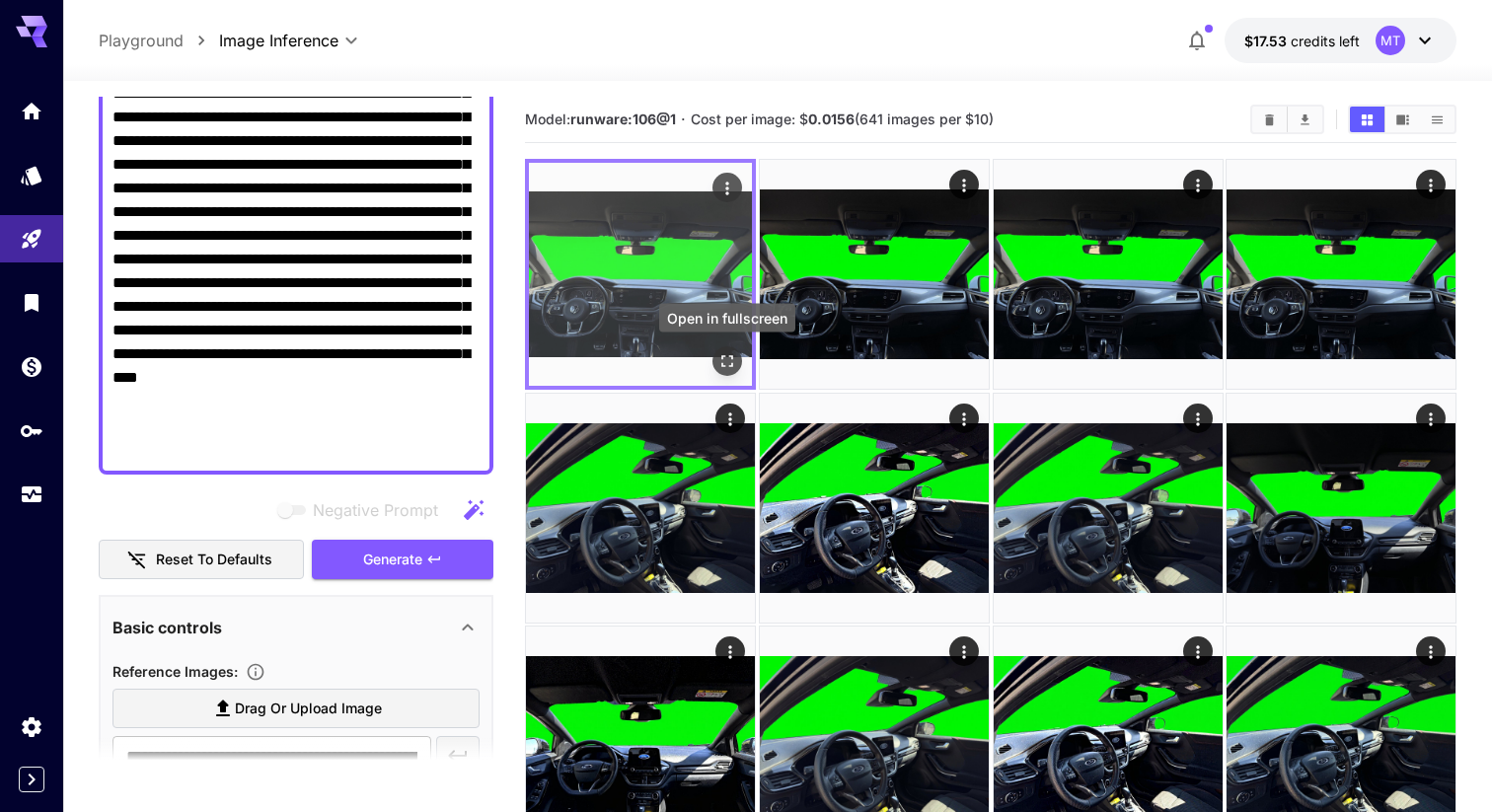 click 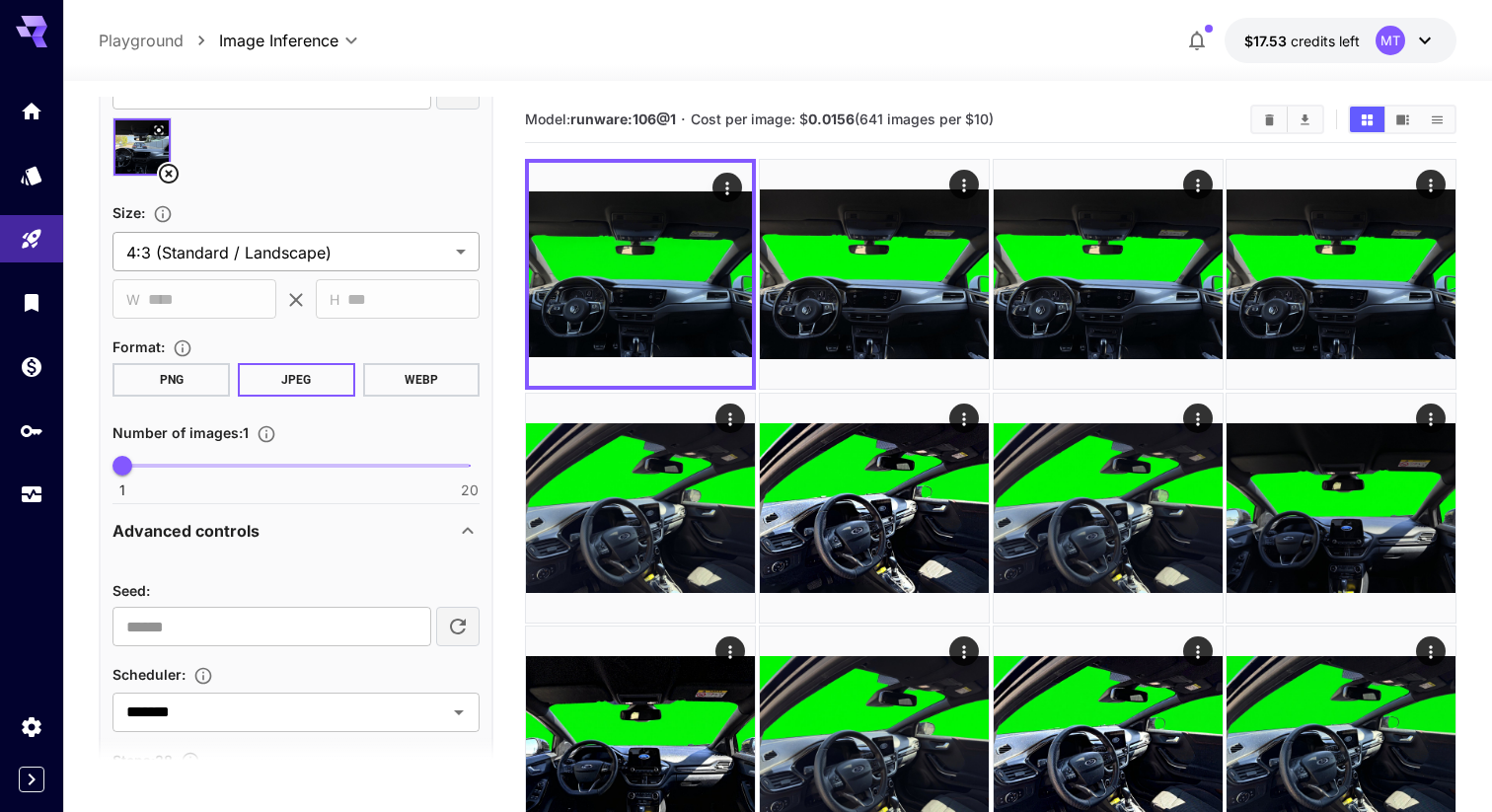 scroll, scrollTop: 1243, scrollLeft: 0, axis: vertical 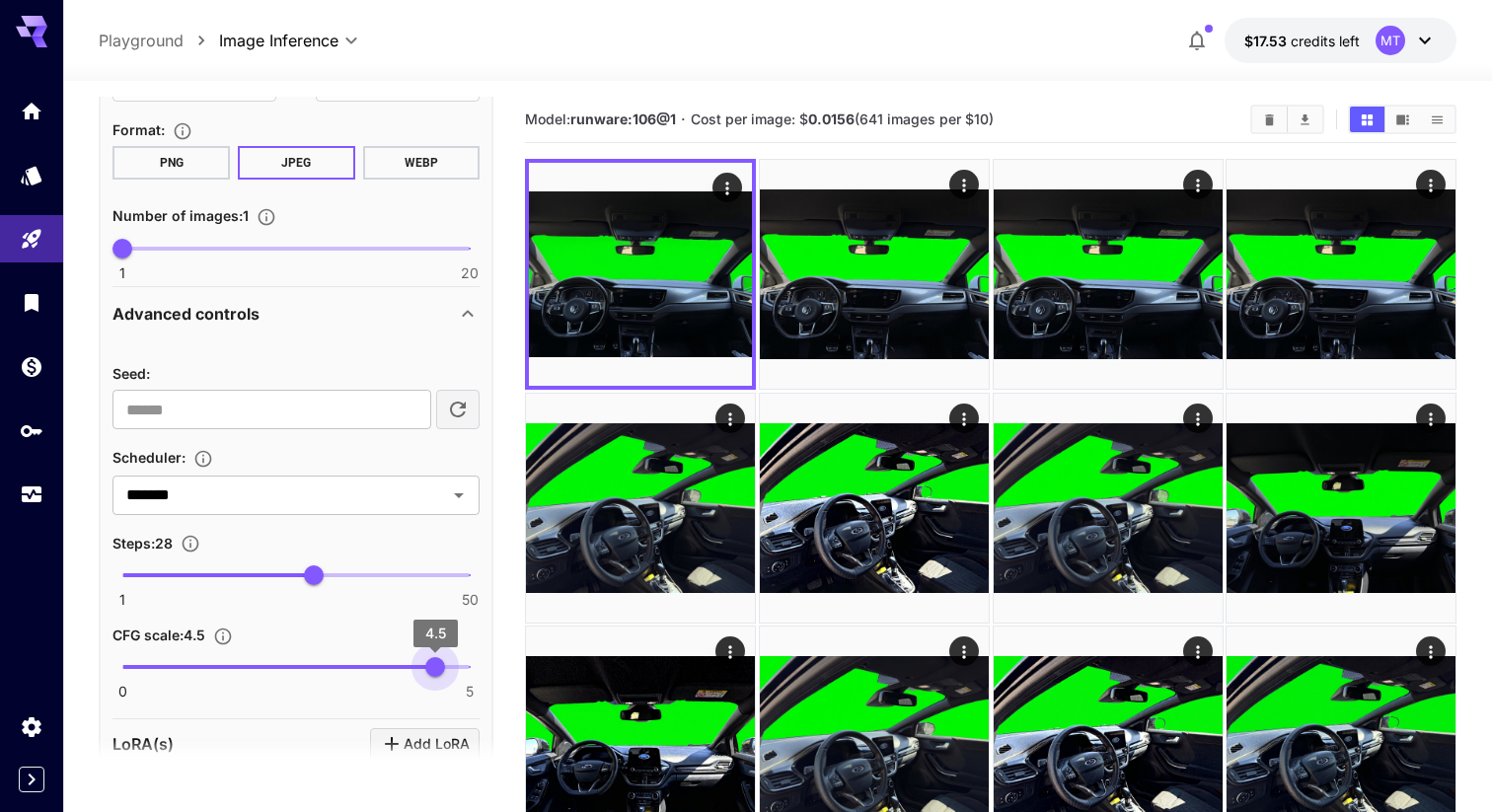 drag, startPoint x: 219, startPoint y: 653, endPoint x: 473, endPoint y: 654, distance: 254.00197 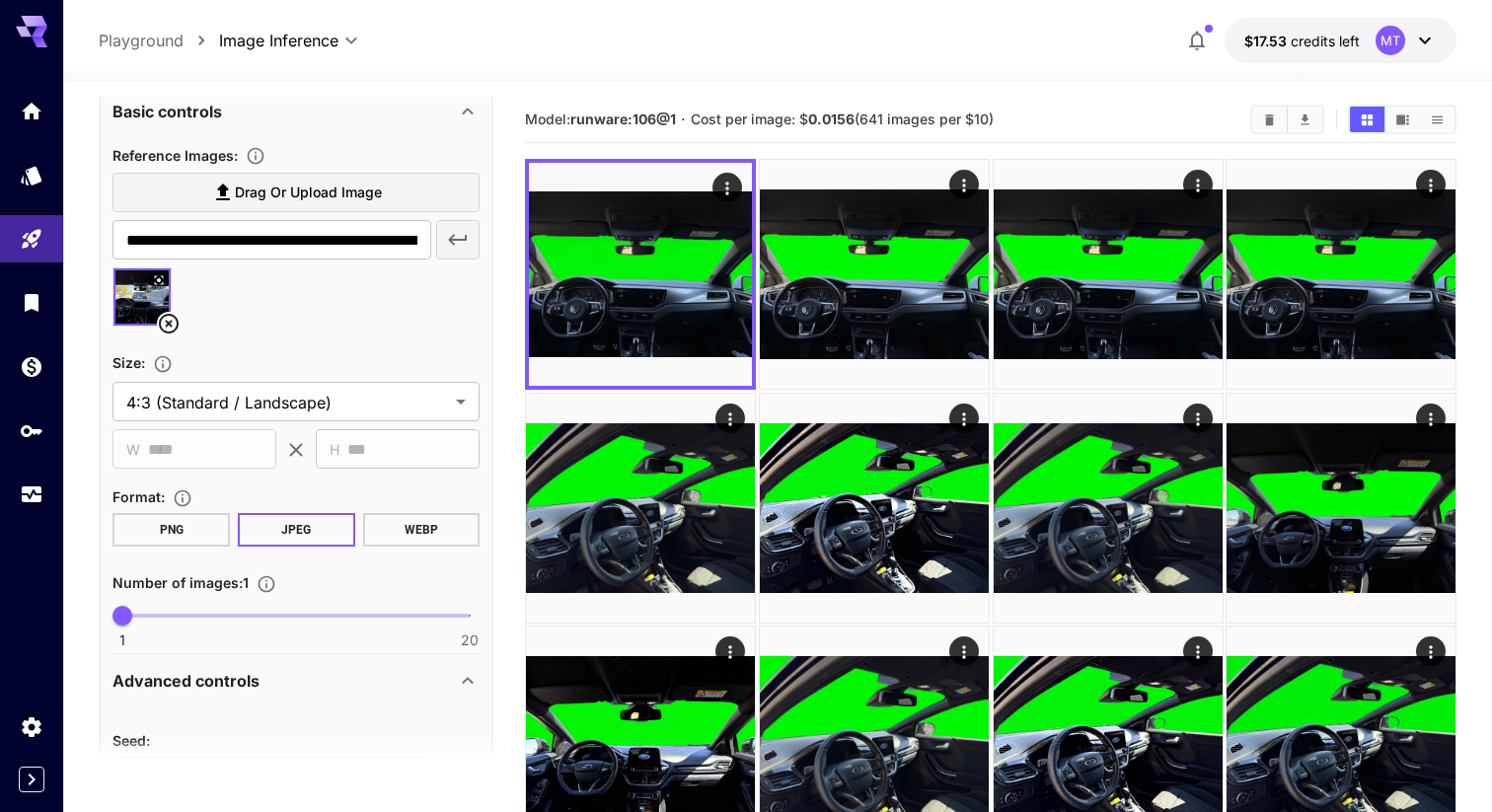 scroll, scrollTop: 820, scrollLeft: 0, axis: vertical 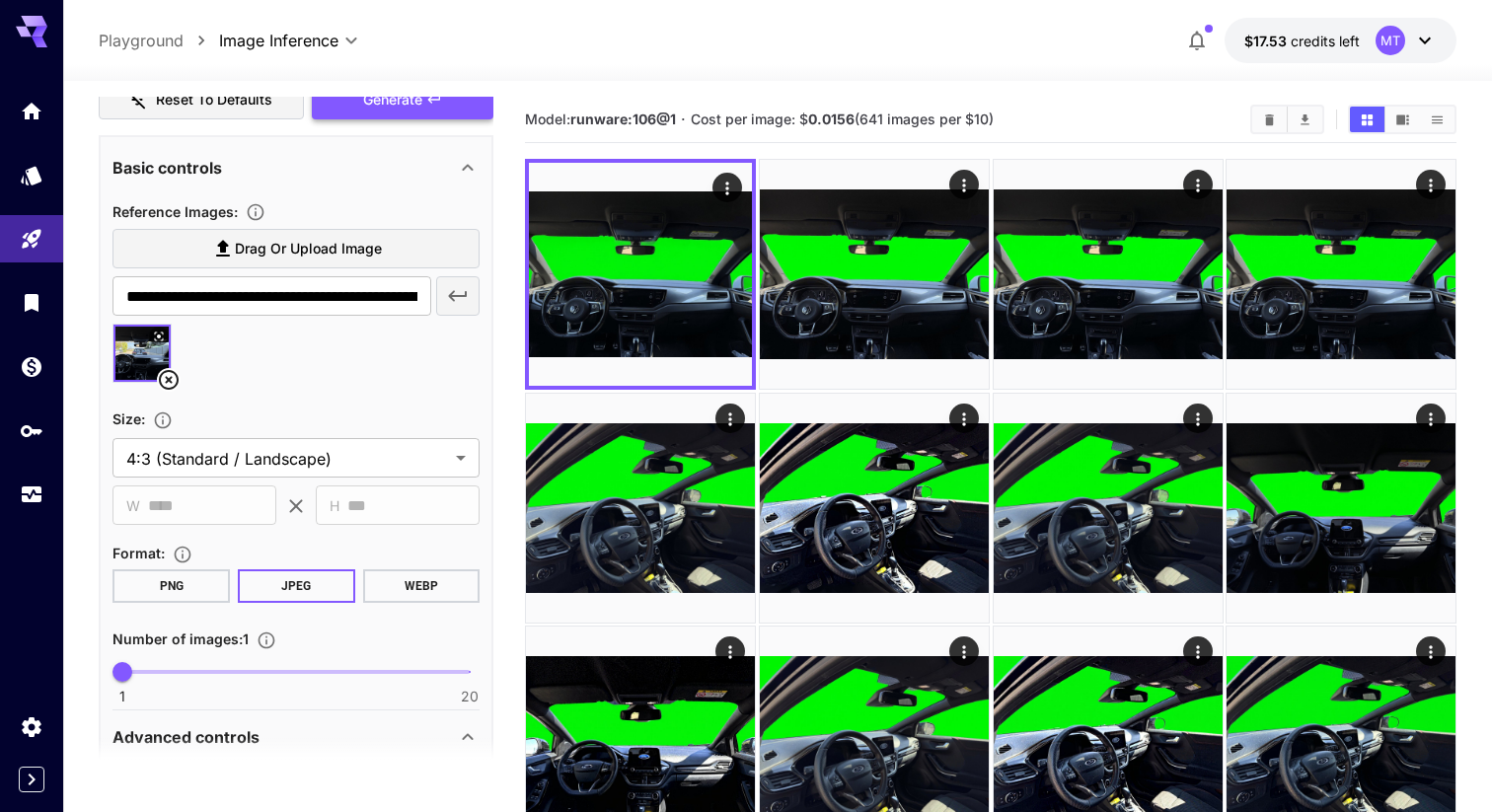 click on "Generate" at bounding box center (403, 100) 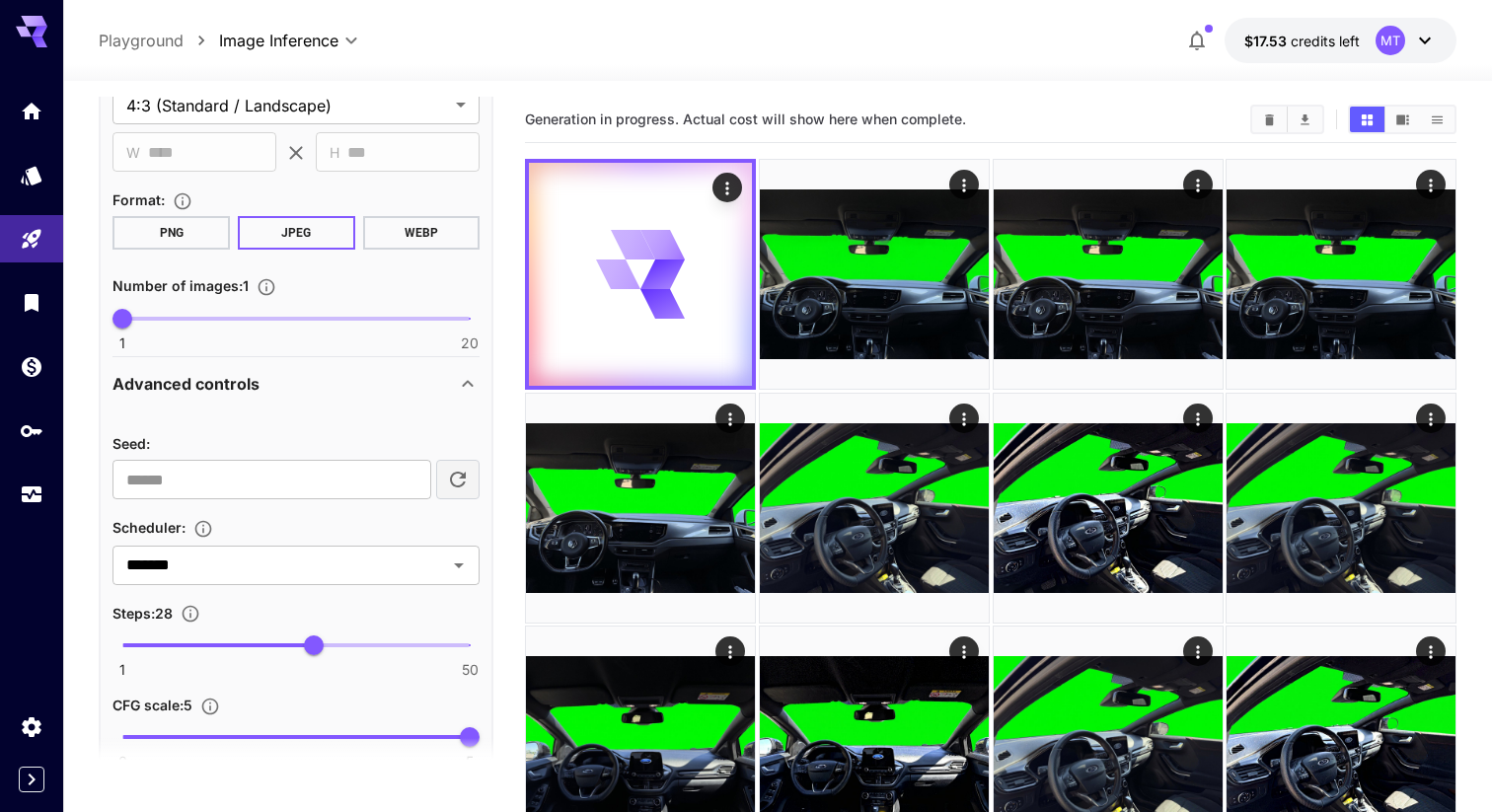 scroll, scrollTop: 1385, scrollLeft: 0, axis: vertical 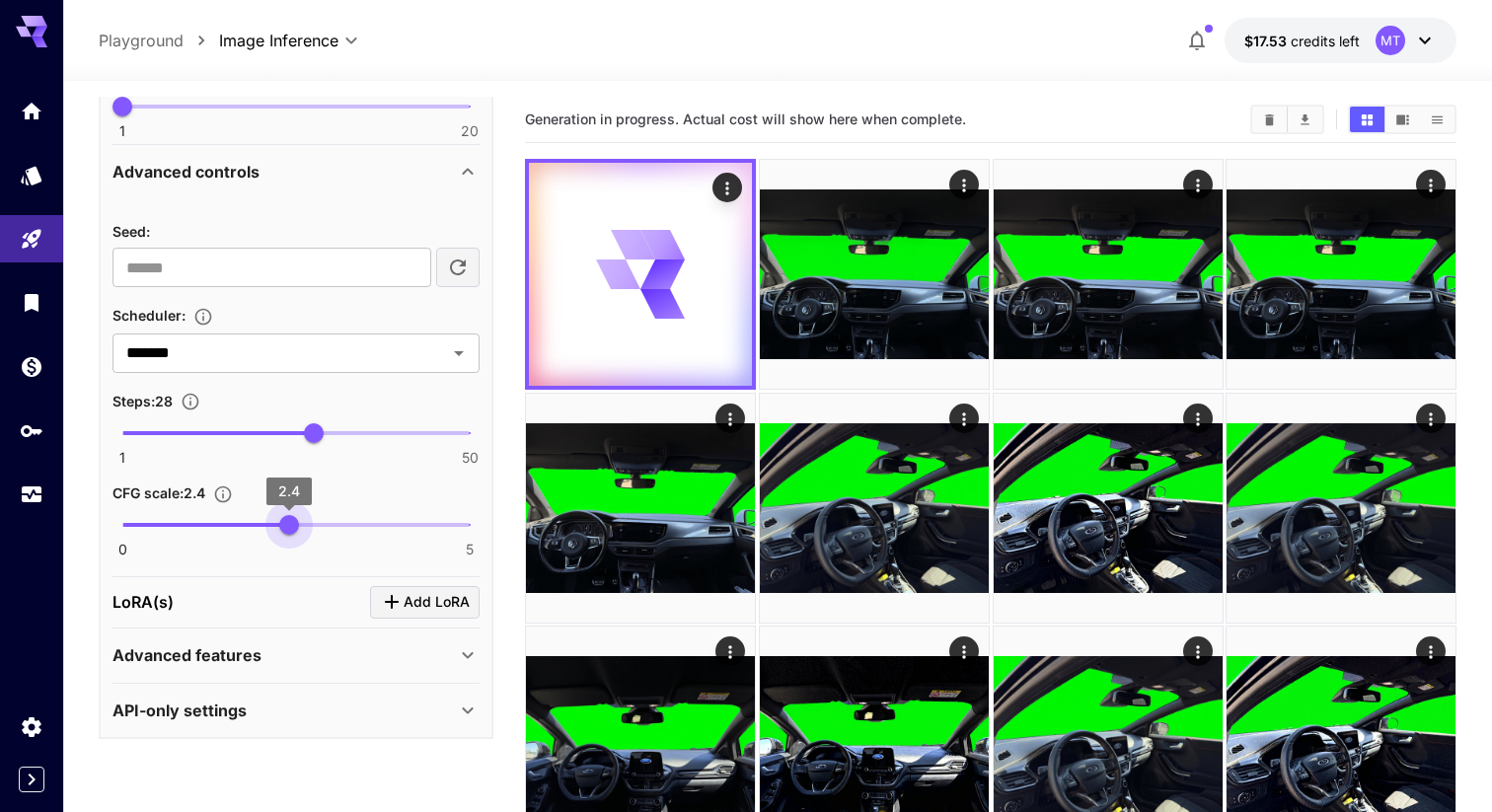 drag, startPoint x: 361, startPoint y: 527, endPoint x: 291, endPoint y: 526, distance: 70.00714 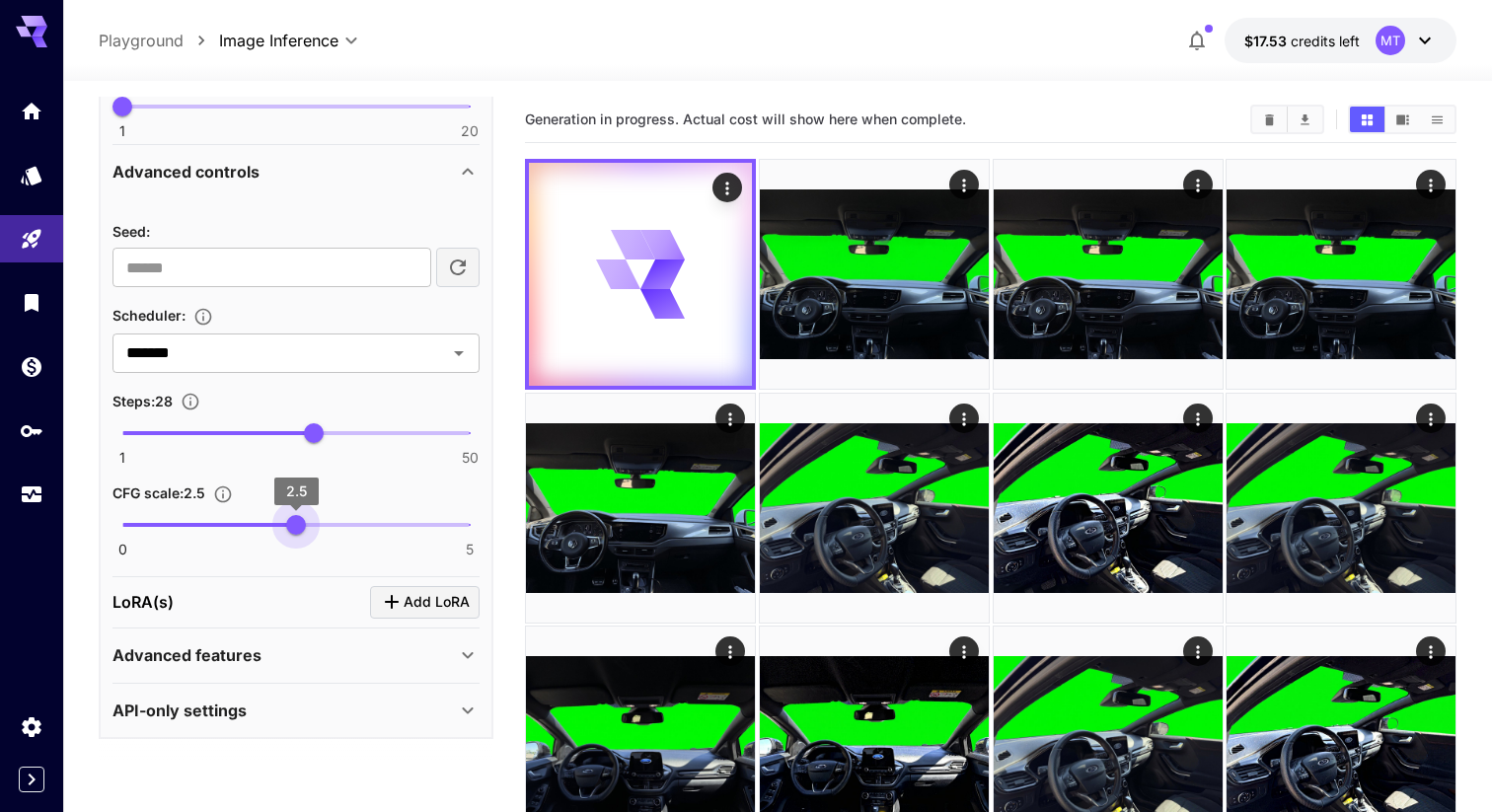 click on "2.5" at bounding box center (296, 525) 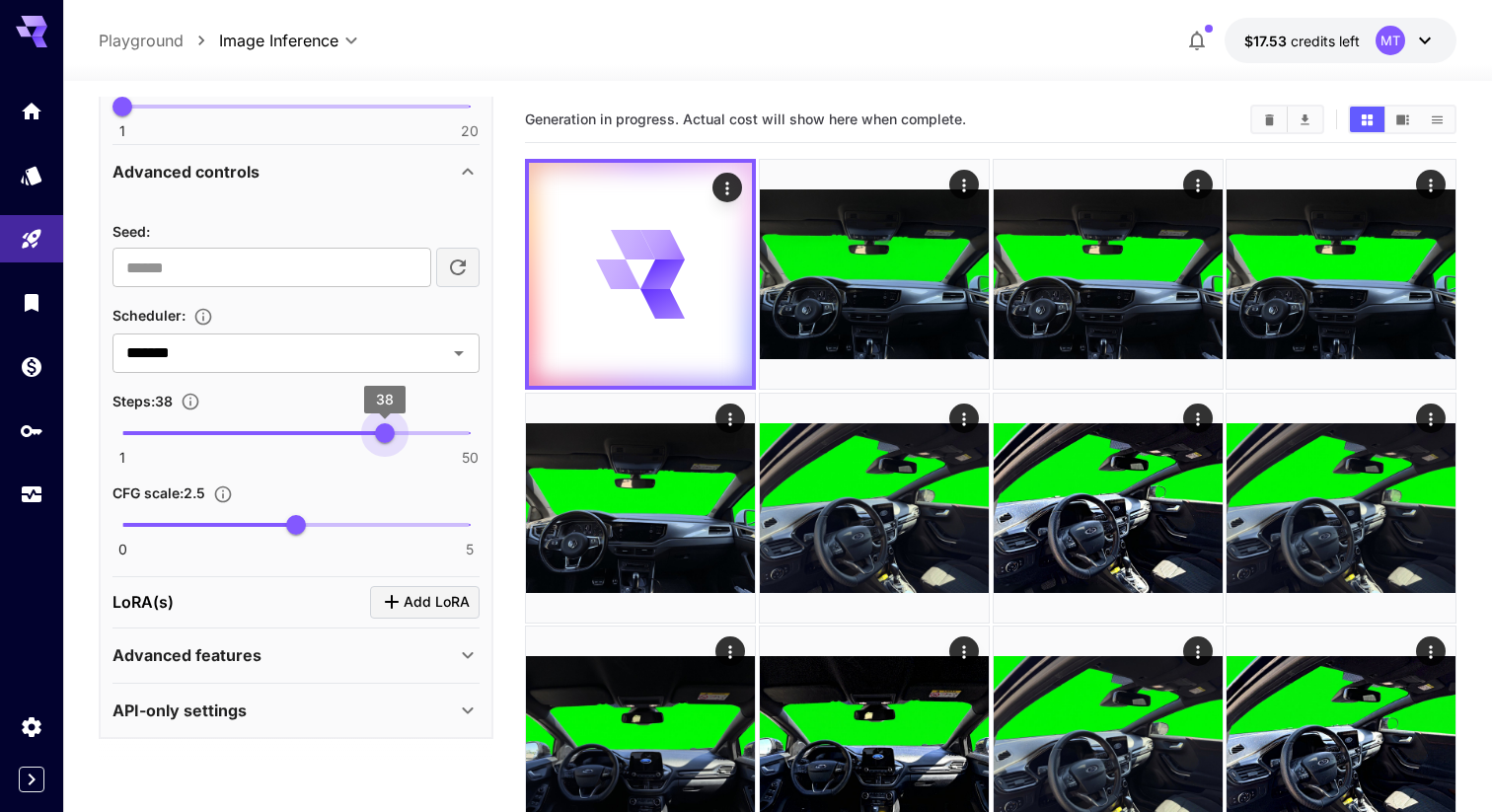 type on "**" 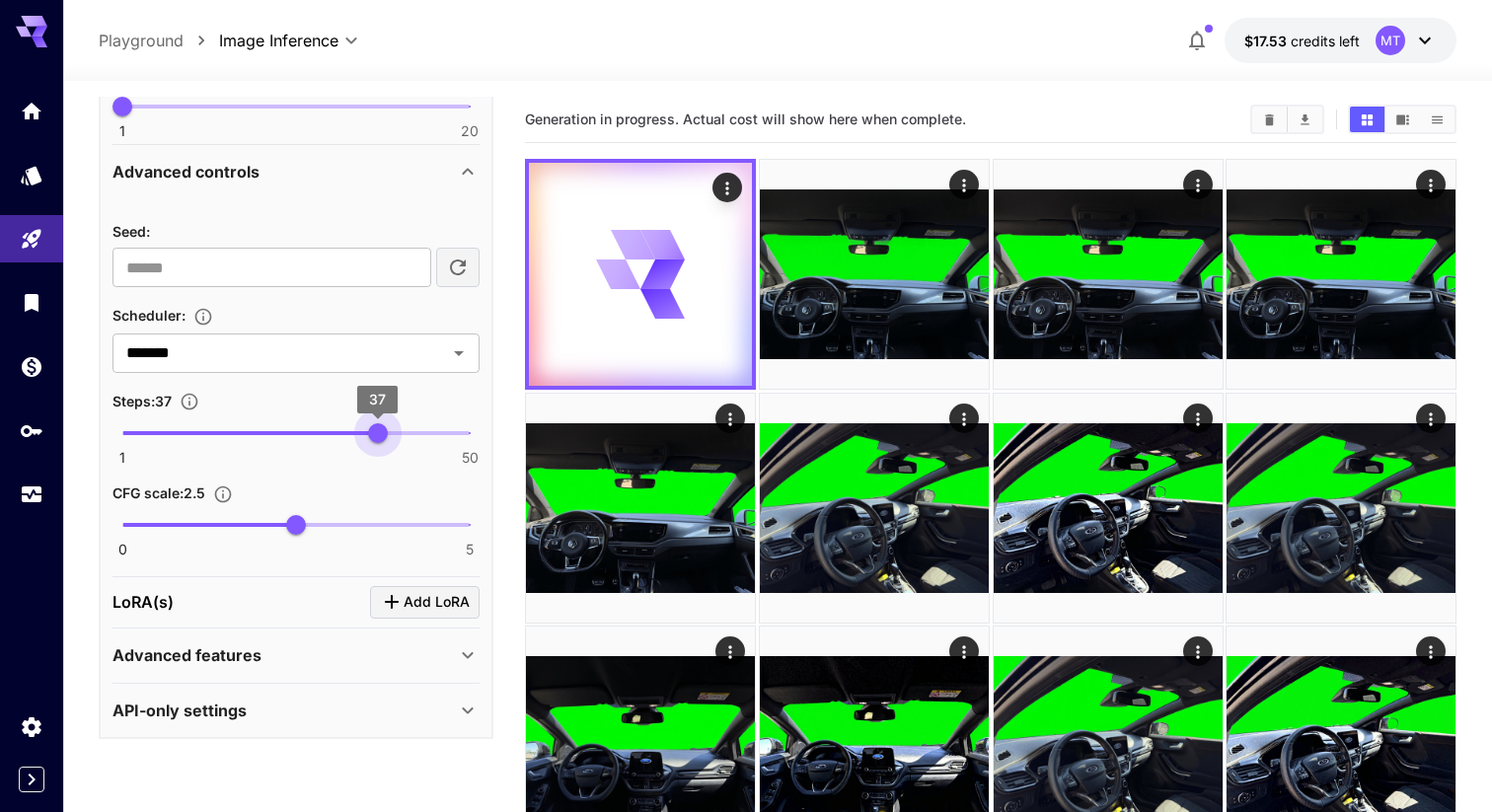 drag, startPoint x: 313, startPoint y: 426, endPoint x: 380, endPoint y: 417, distance: 67.602 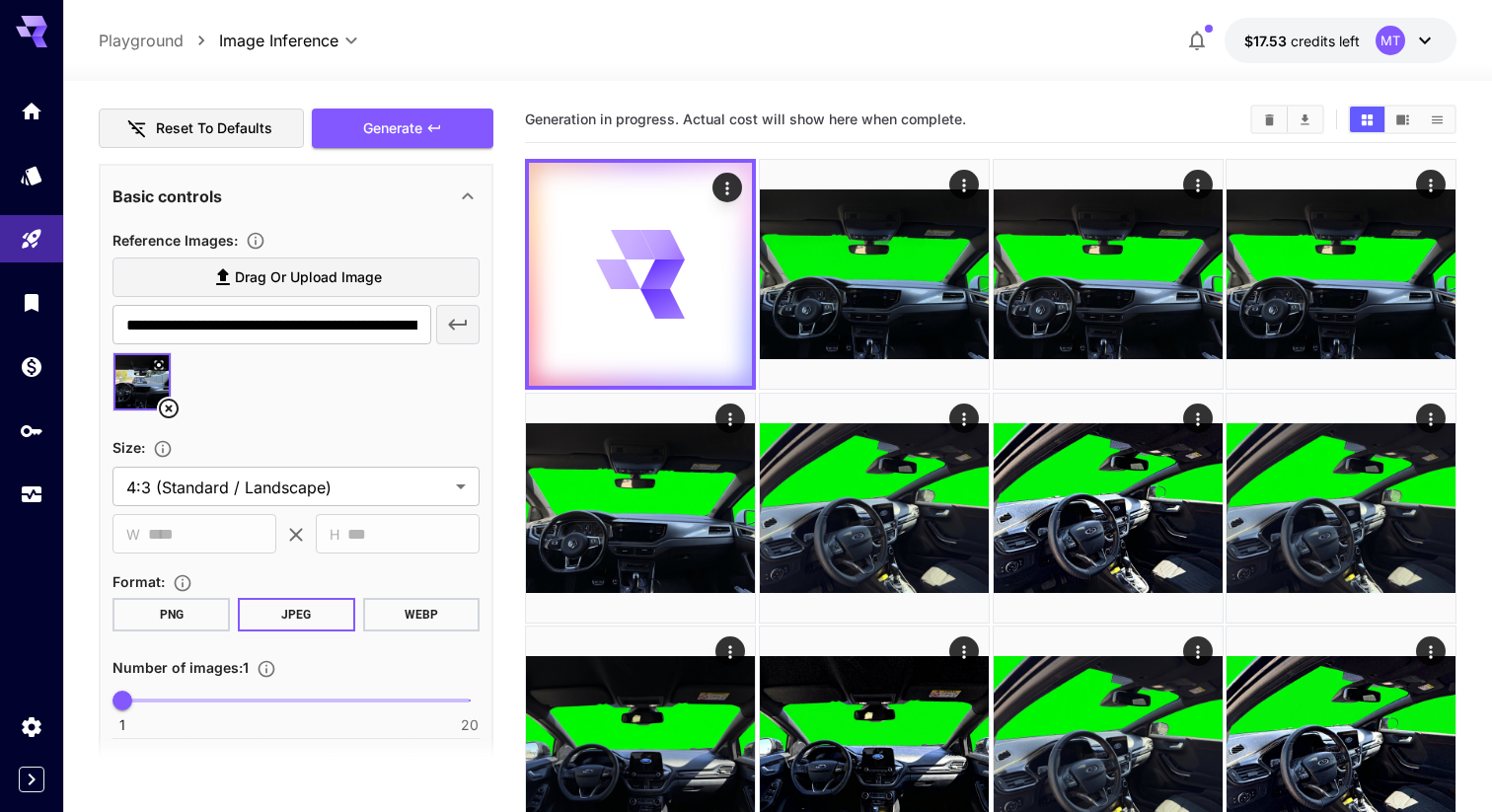 scroll, scrollTop: 786, scrollLeft: 0, axis: vertical 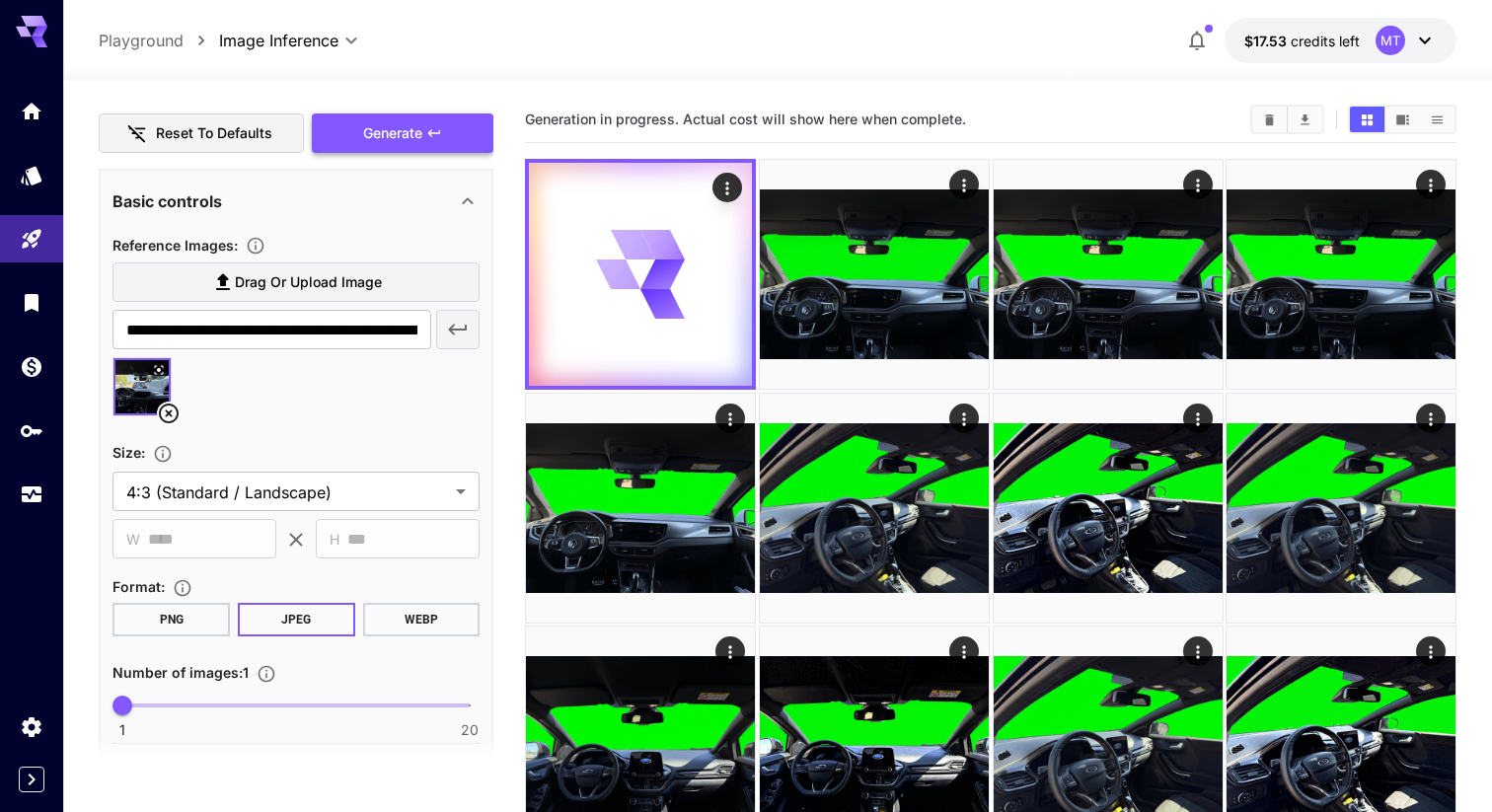 click 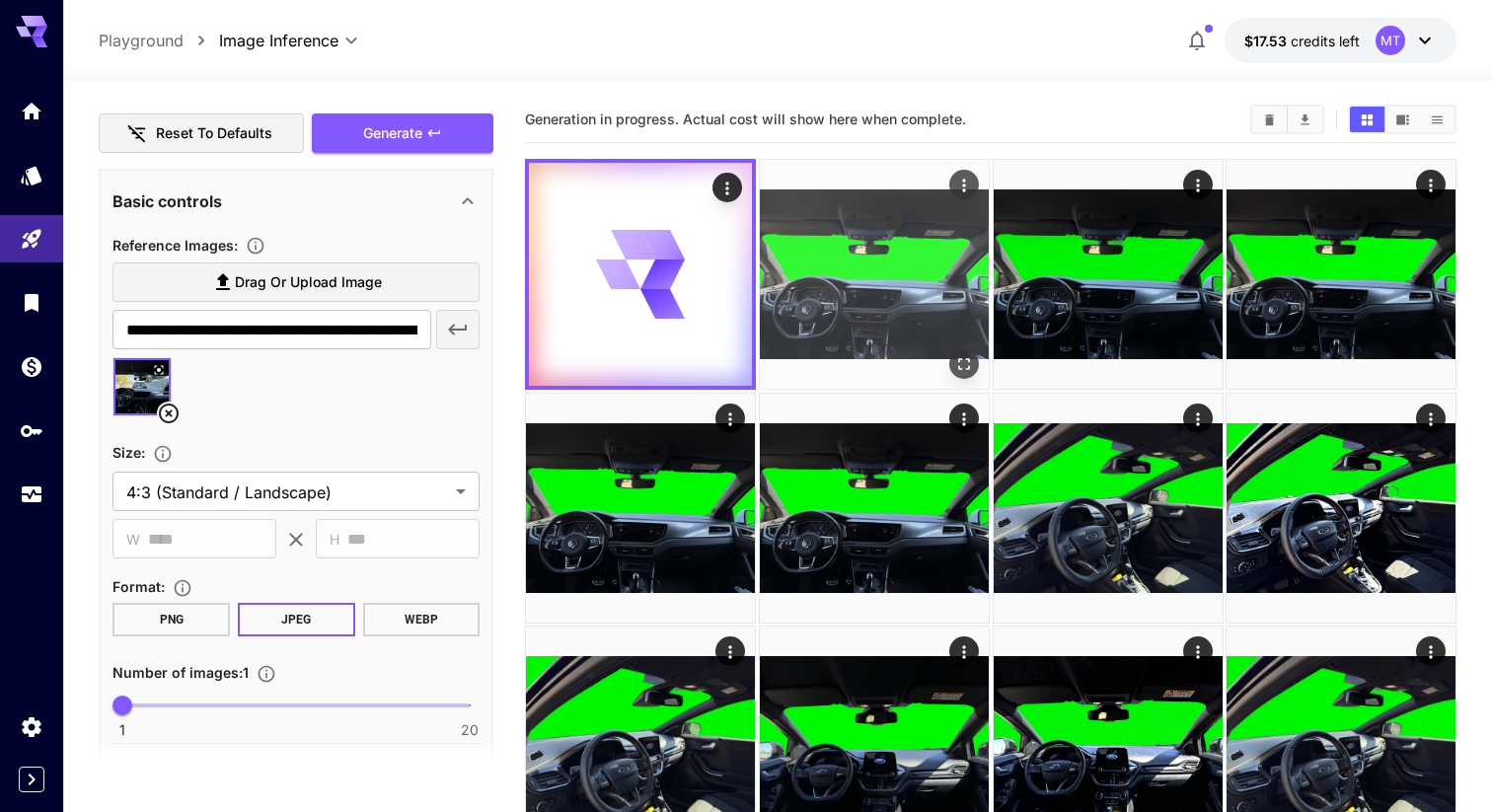 click 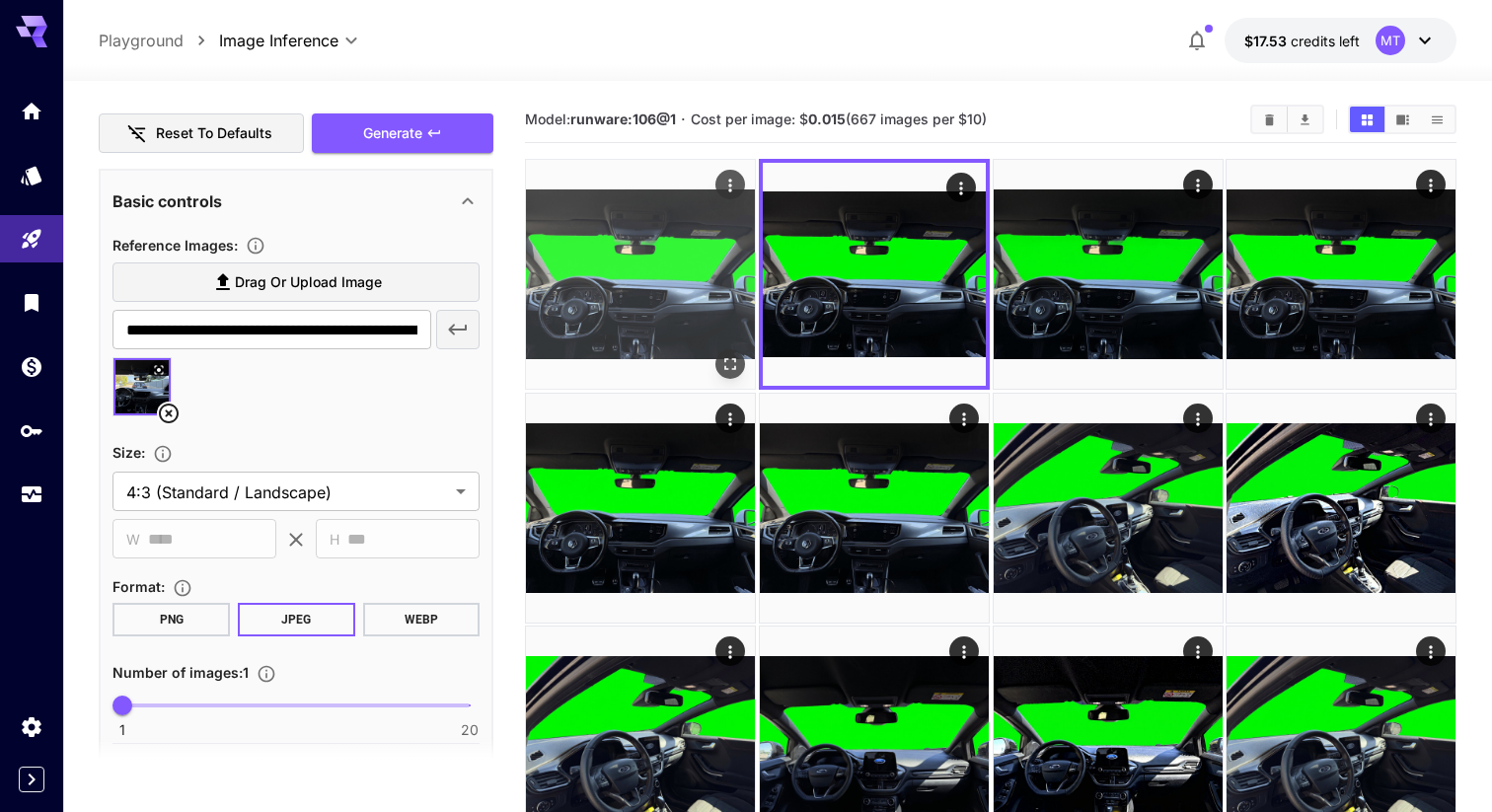 click at bounding box center (730, 364) 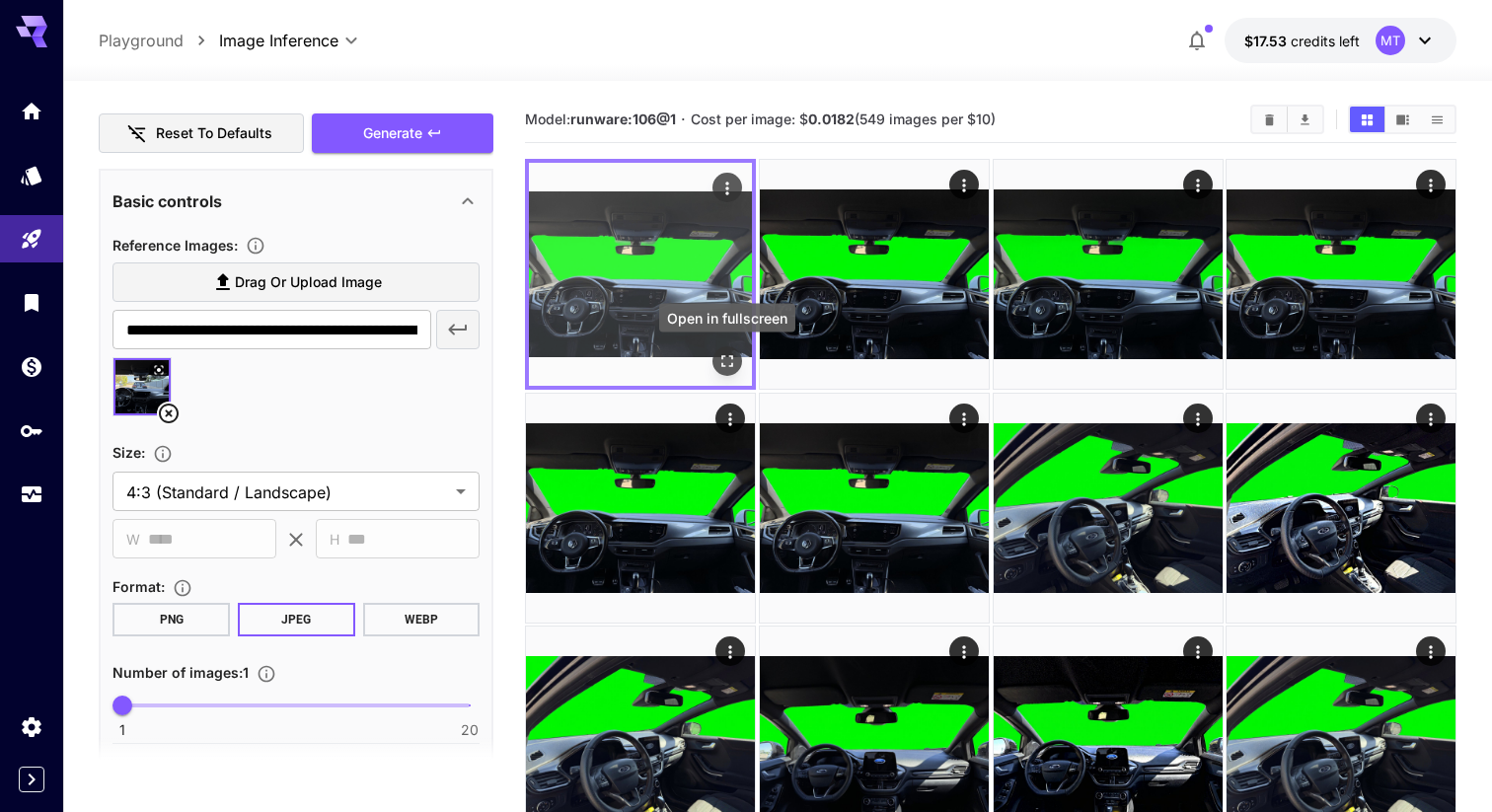 click at bounding box center (727, 361) 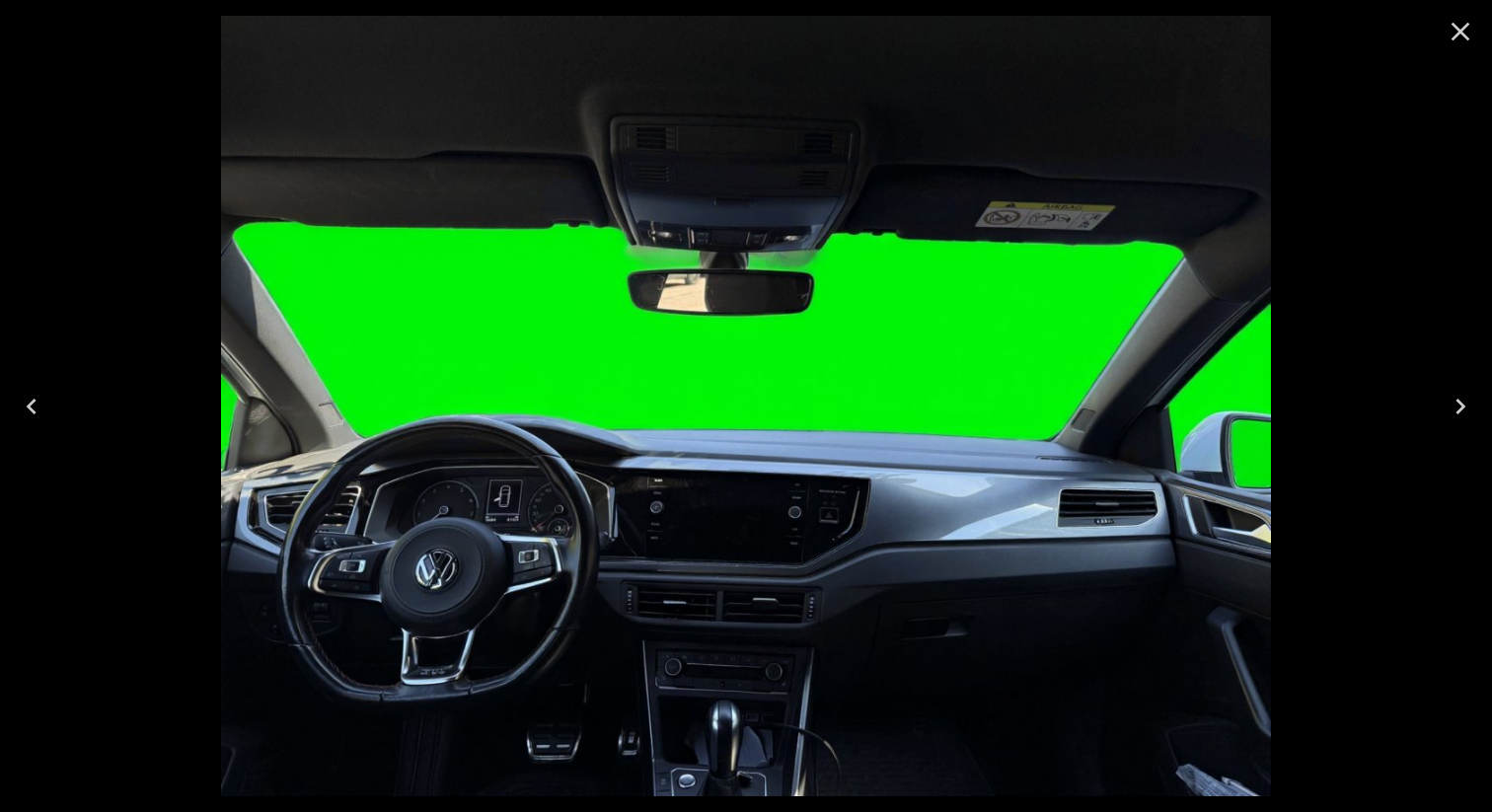 scroll, scrollTop: 0, scrollLeft: 0, axis: both 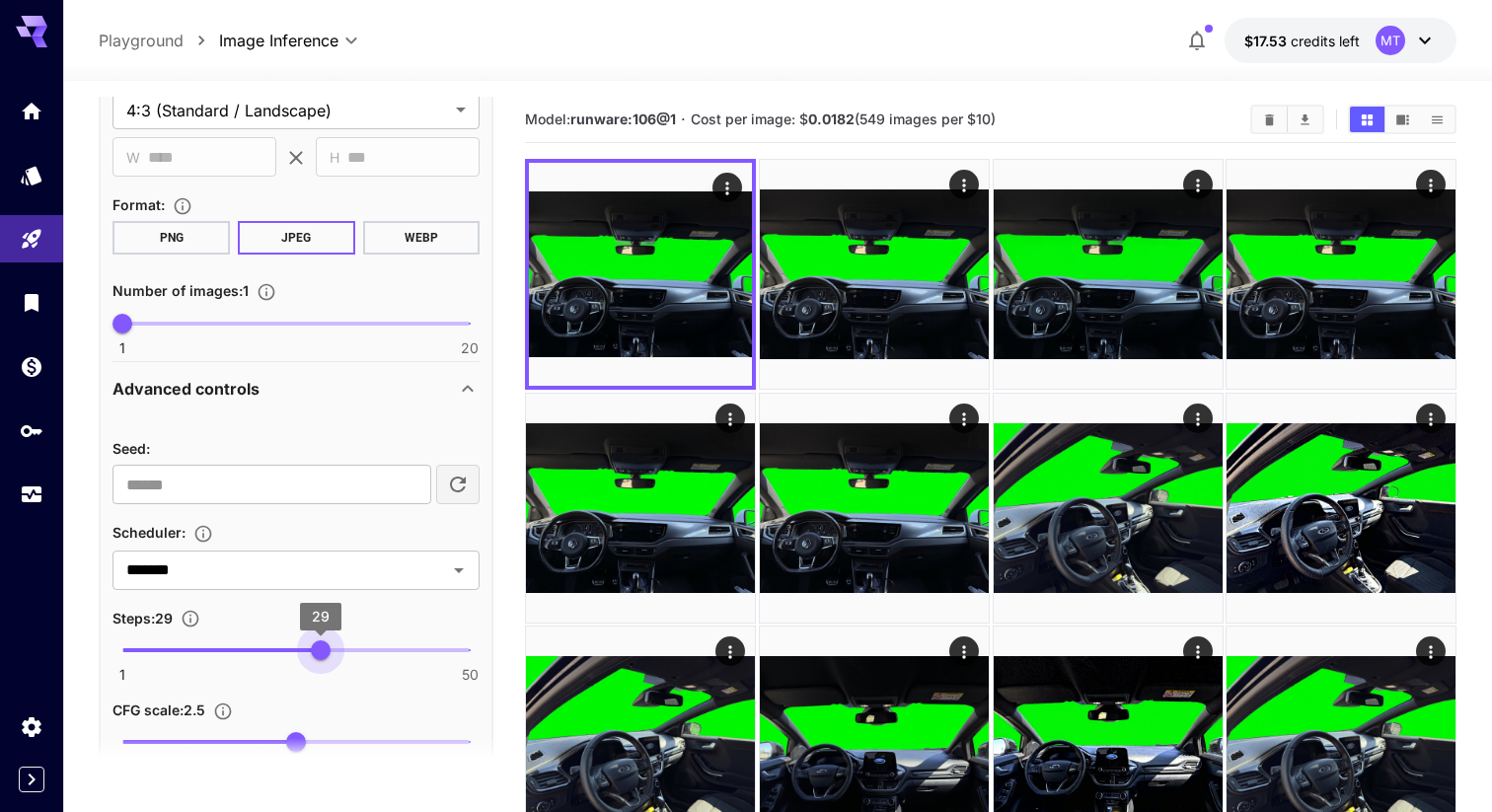 type on "**" 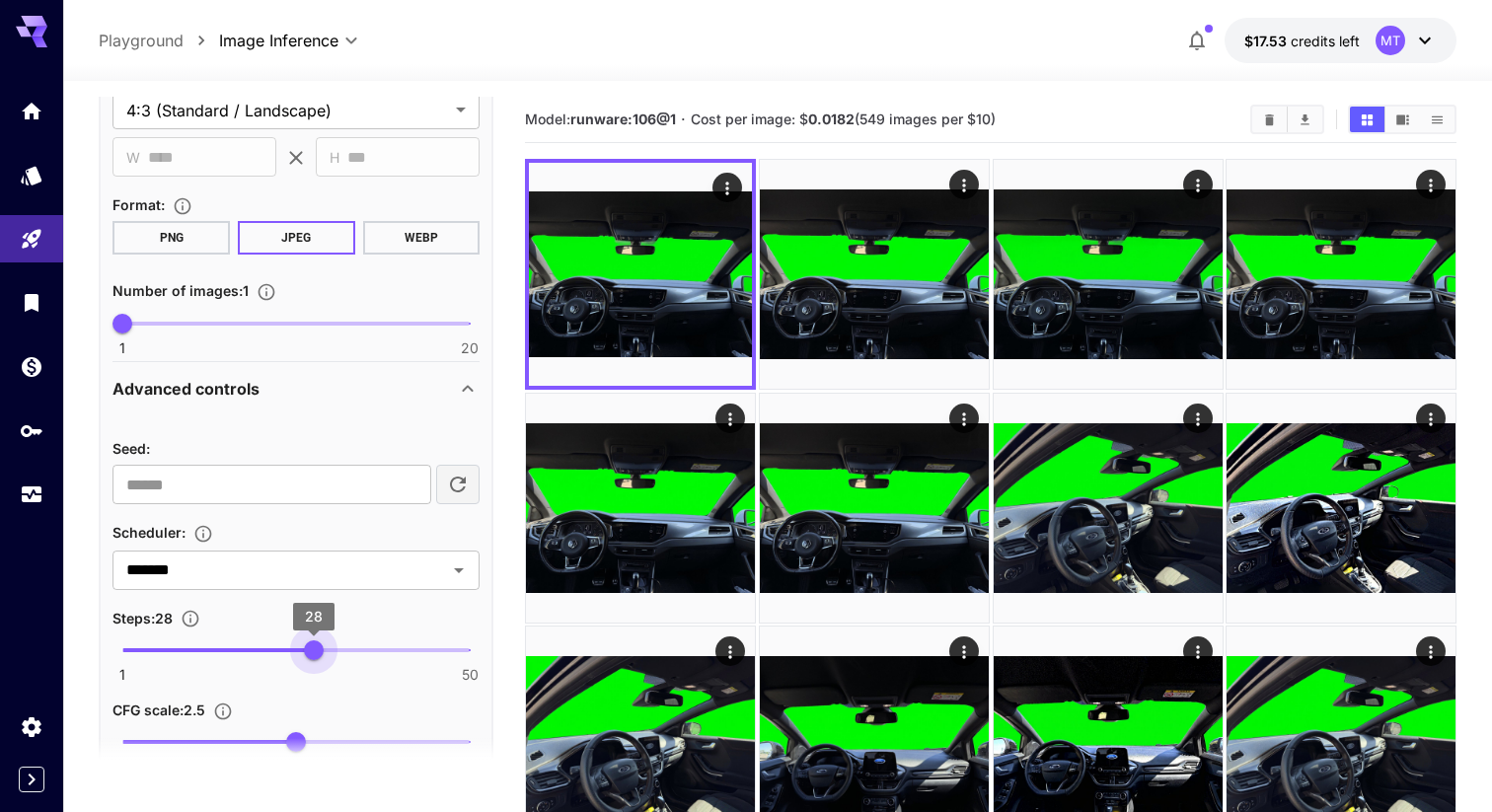 drag, startPoint x: 276, startPoint y: 642, endPoint x: 314, endPoint y: 641, distance: 38.013156 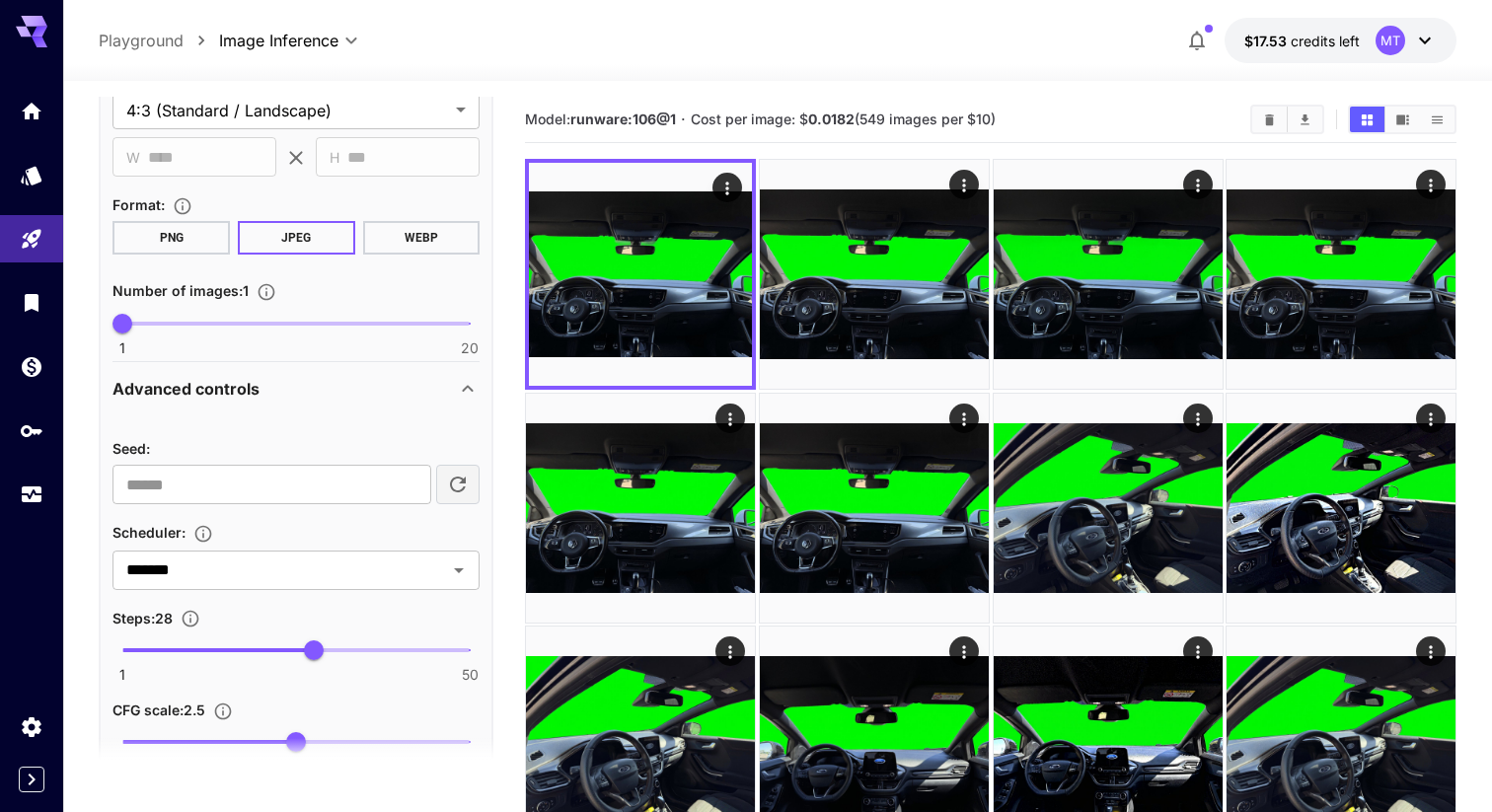 scroll, scrollTop: 1385, scrollLeft: 0, axis: vertical 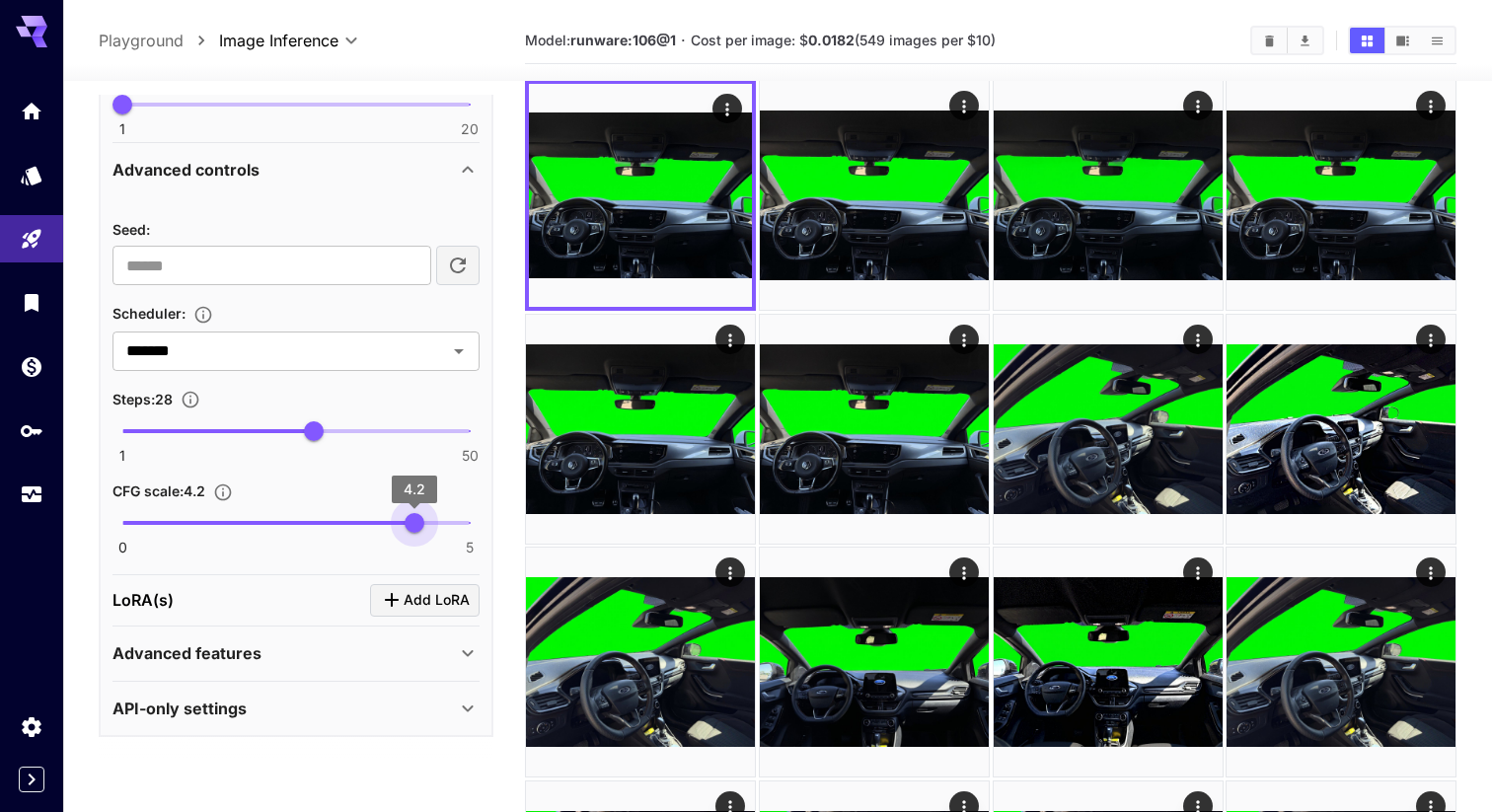 type on "*" 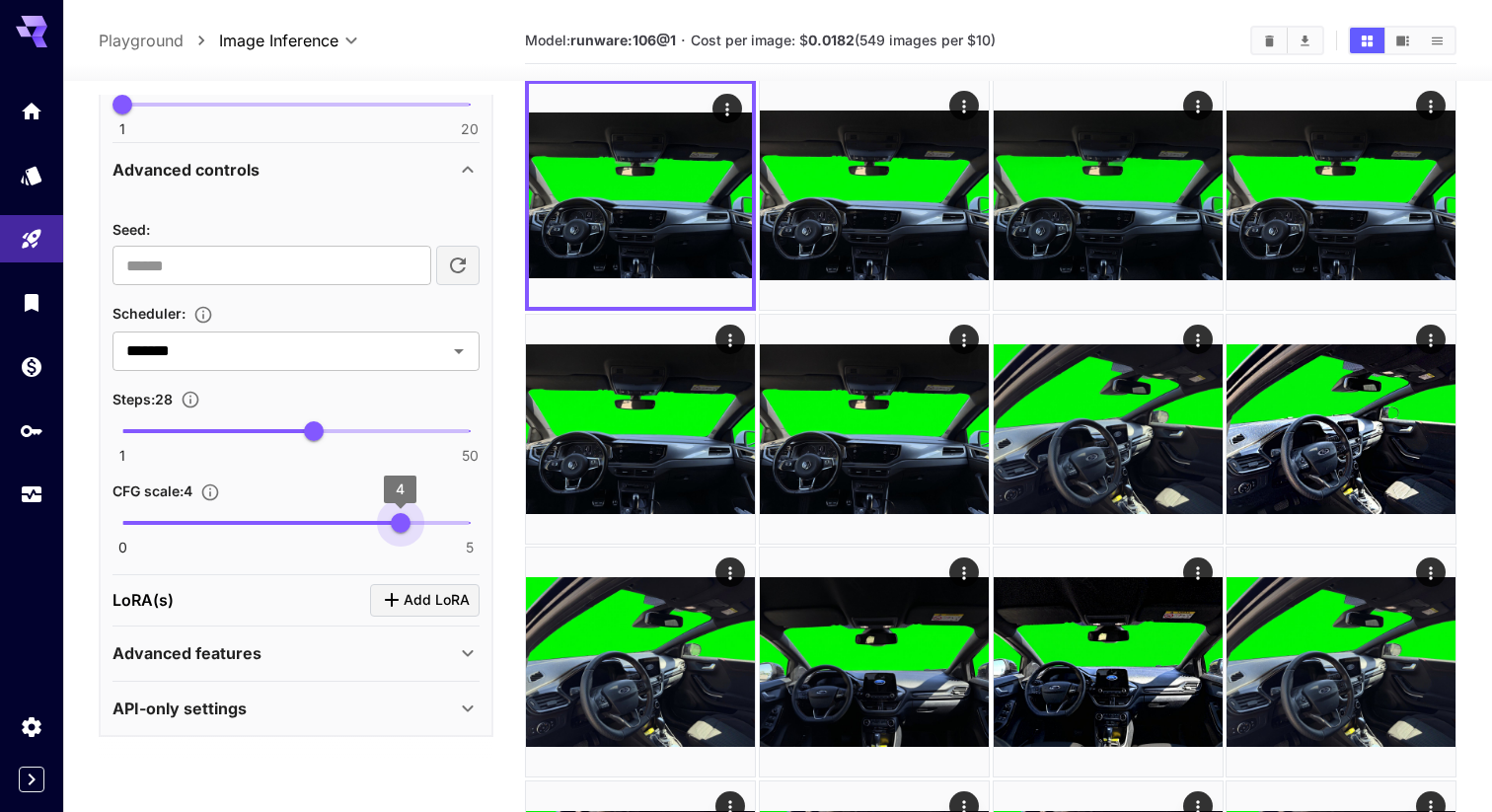 drag, startPoint x: 335, startPoint y: 525, endPoint x: 403, endPoint y: 527, distance: 68.02941 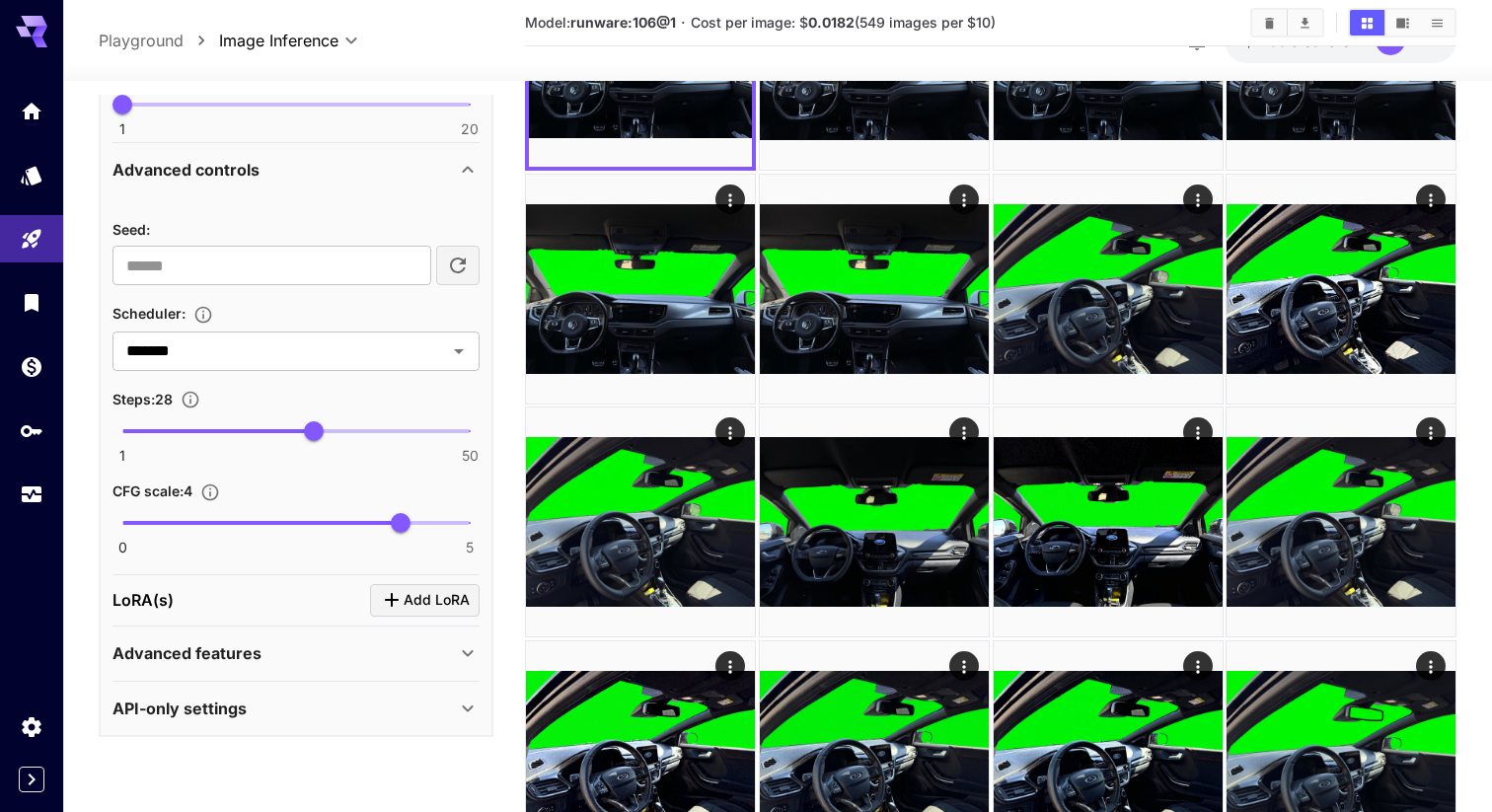 scroll, scrollTop: 222, scrollLeft: 0, axis: vertical 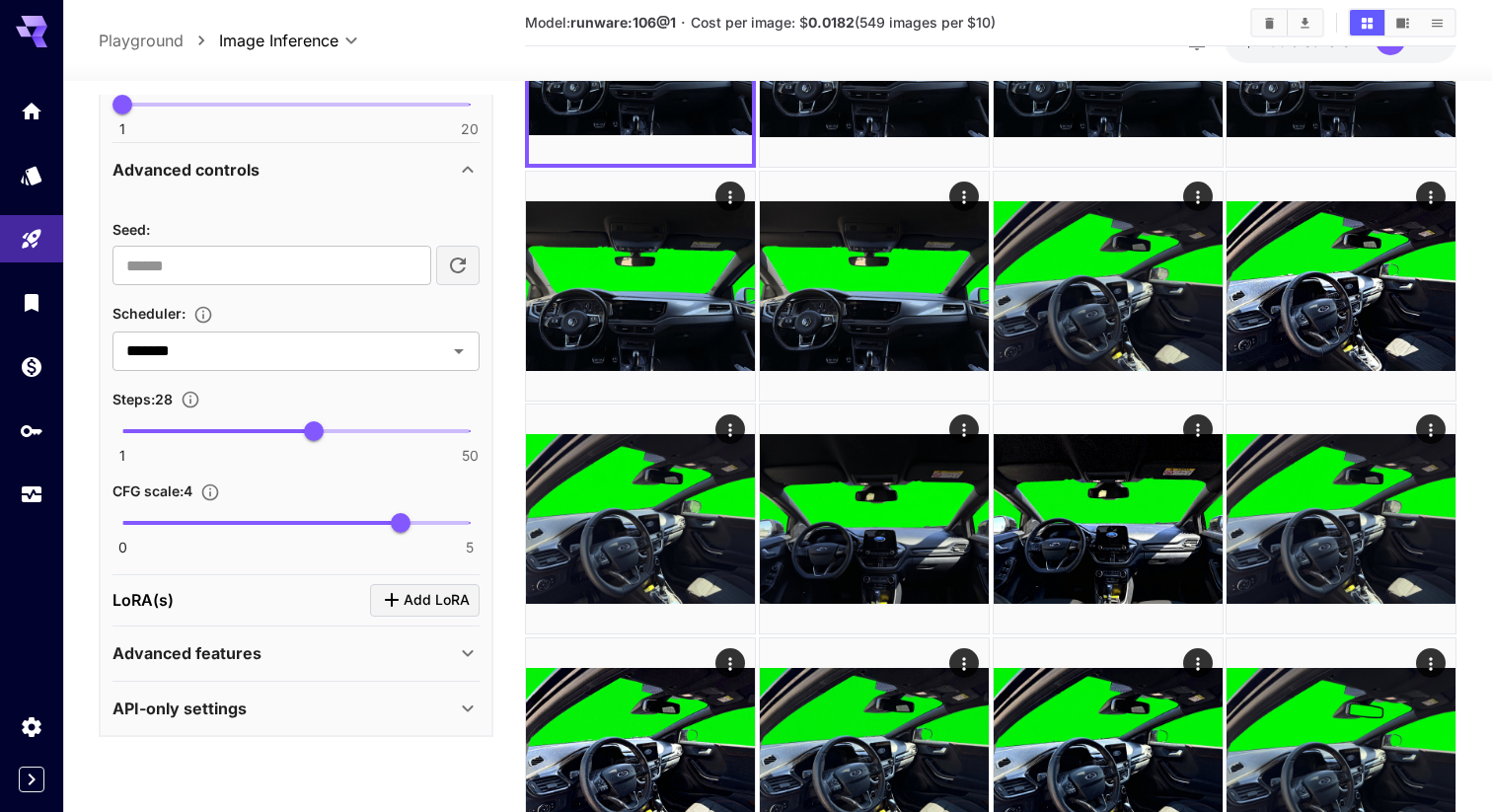 click on "Advanced features" at bounding box center [296, 653] 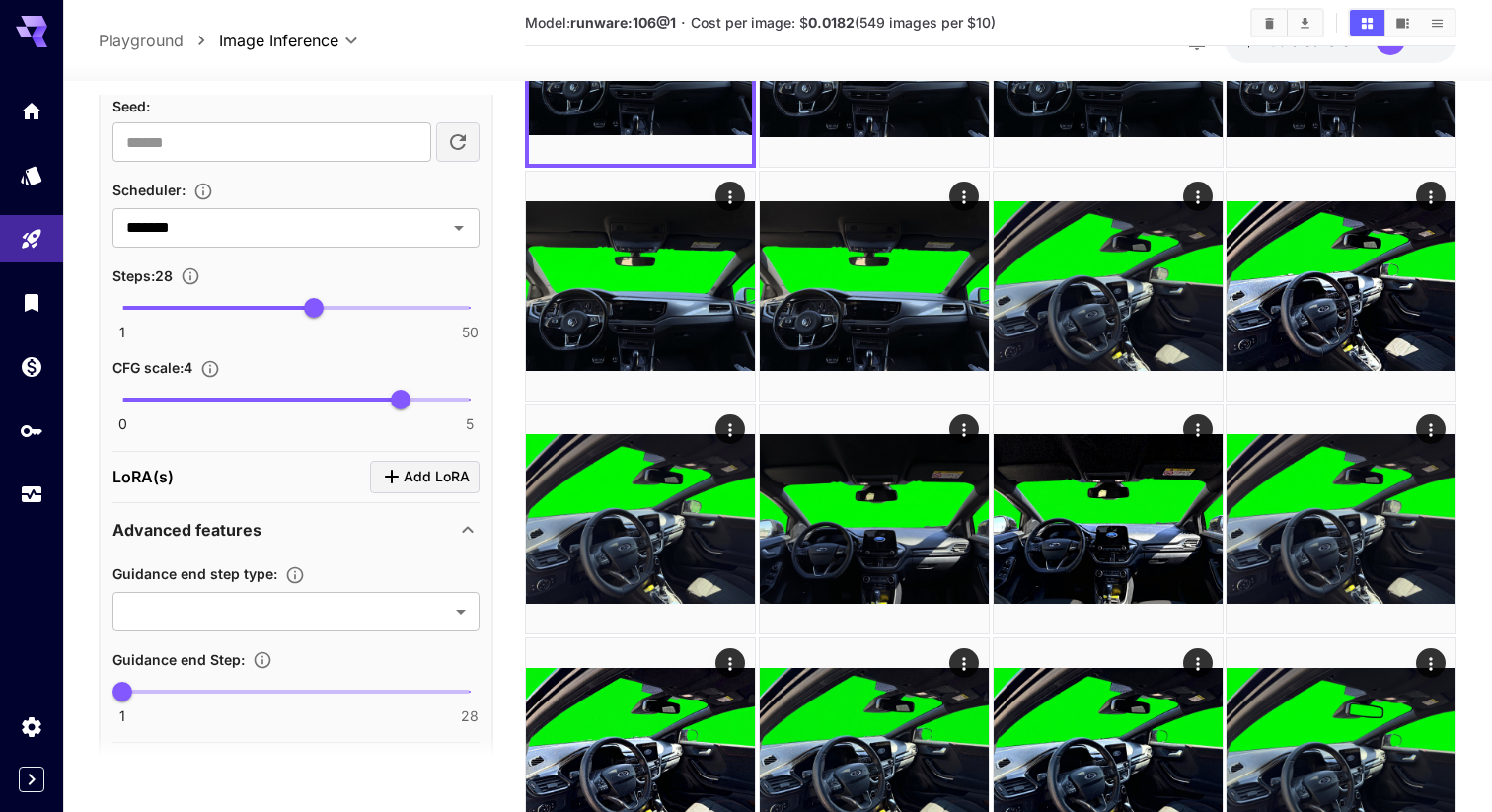 scroll, scrollTop: 1570, scrollLeft: 0, axis: vertical 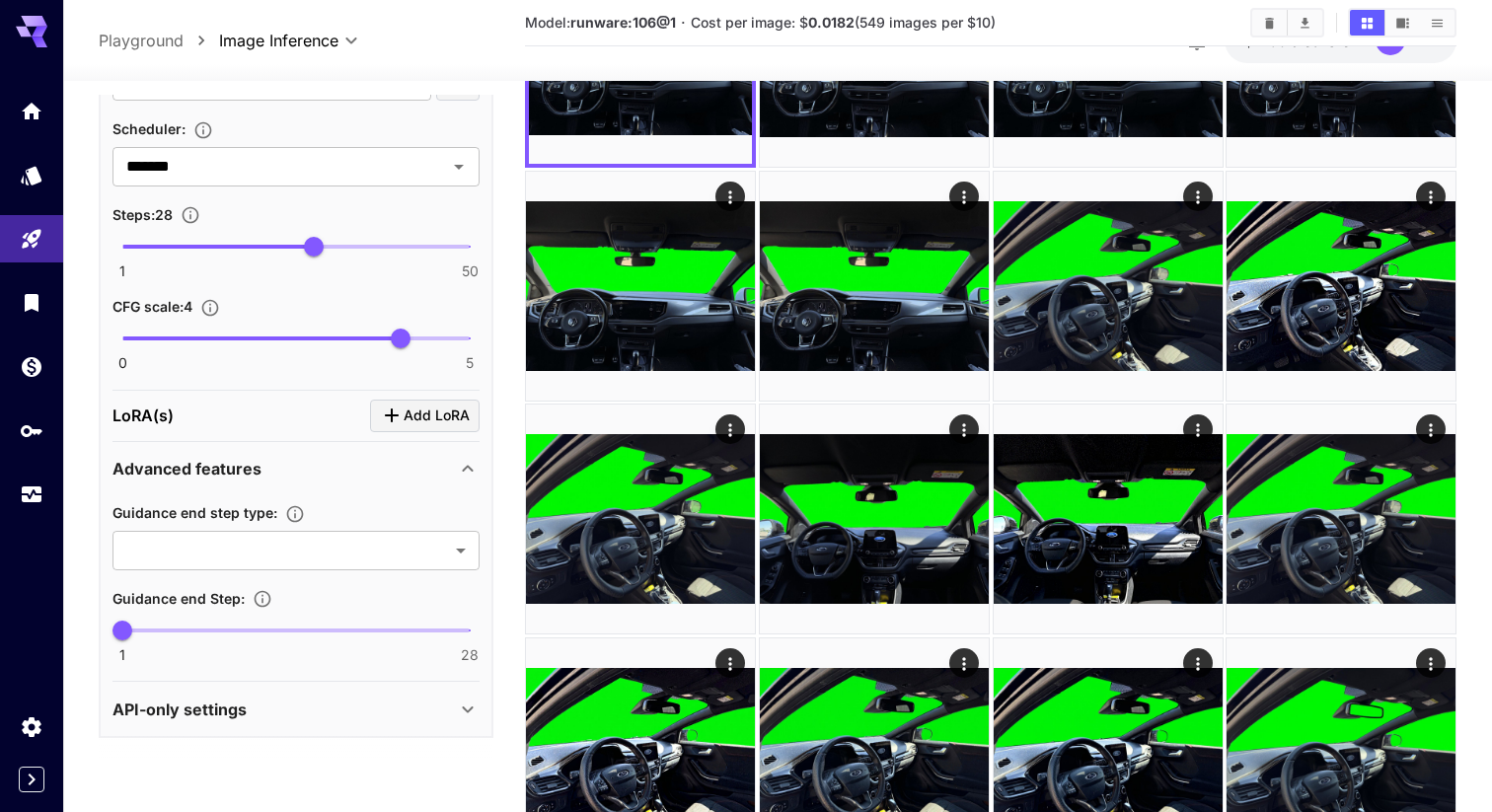 click 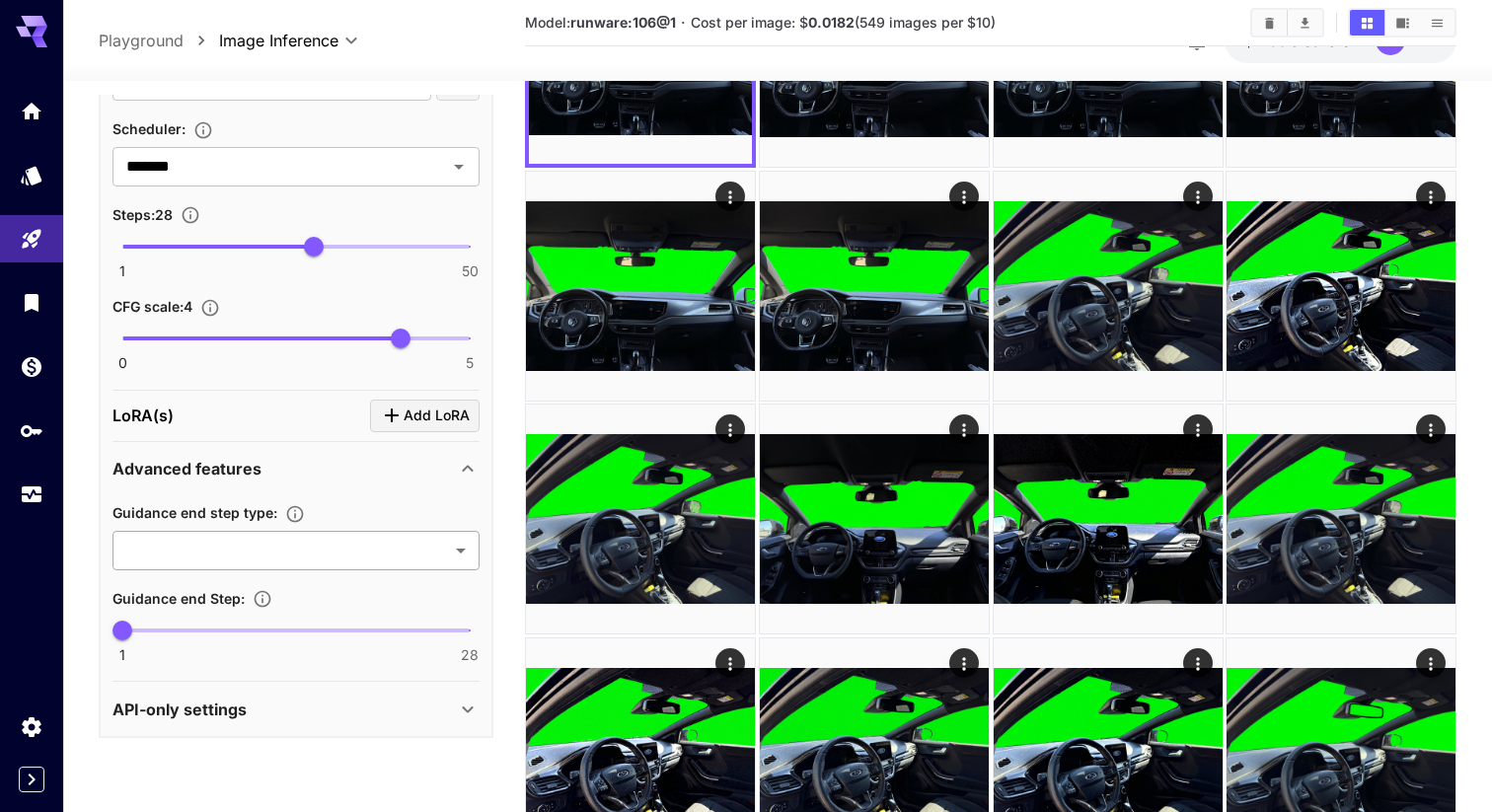 click on "**********" at bounding box center [746, 2454] 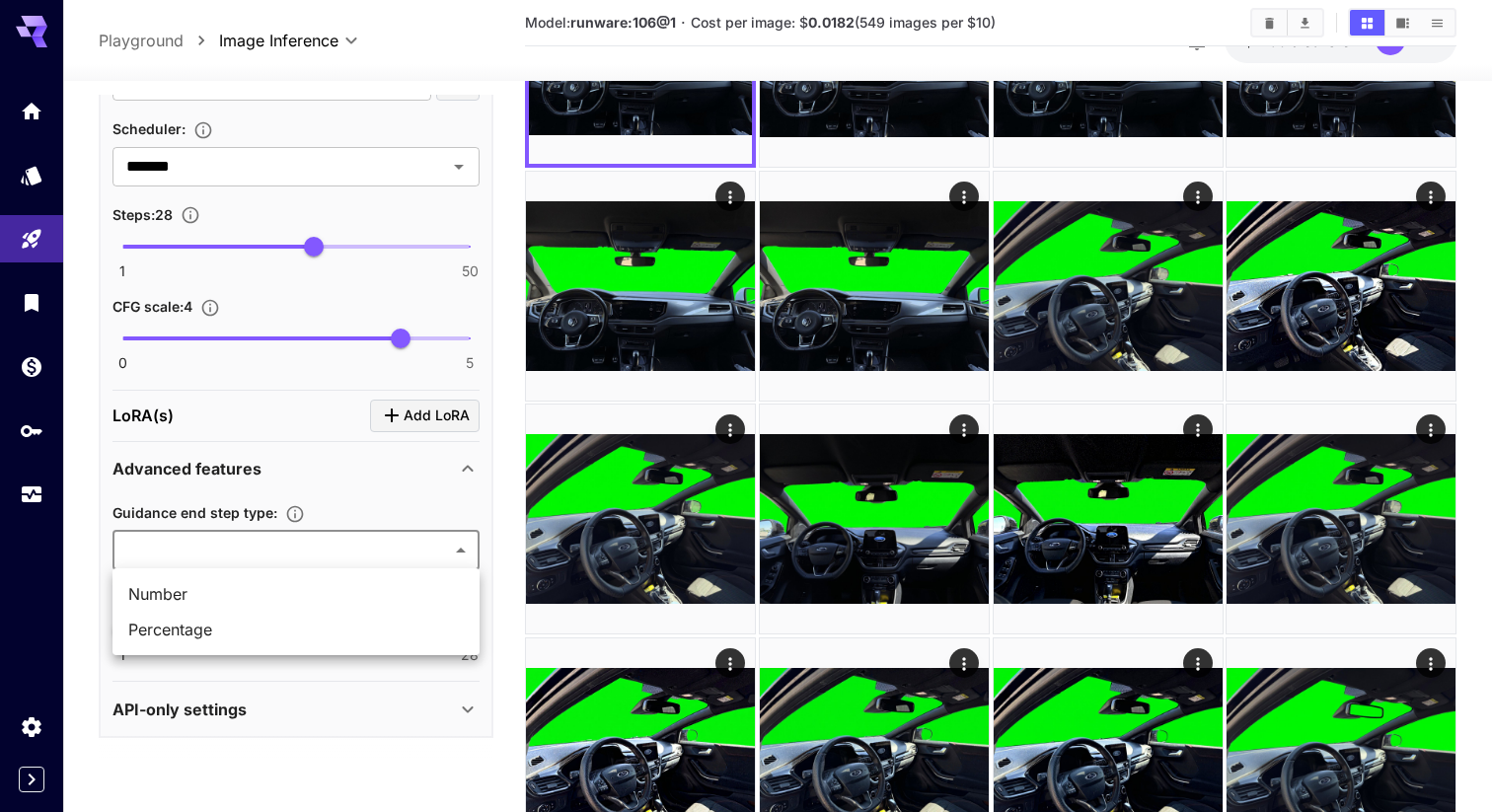 click at bounding box center (746, 406) 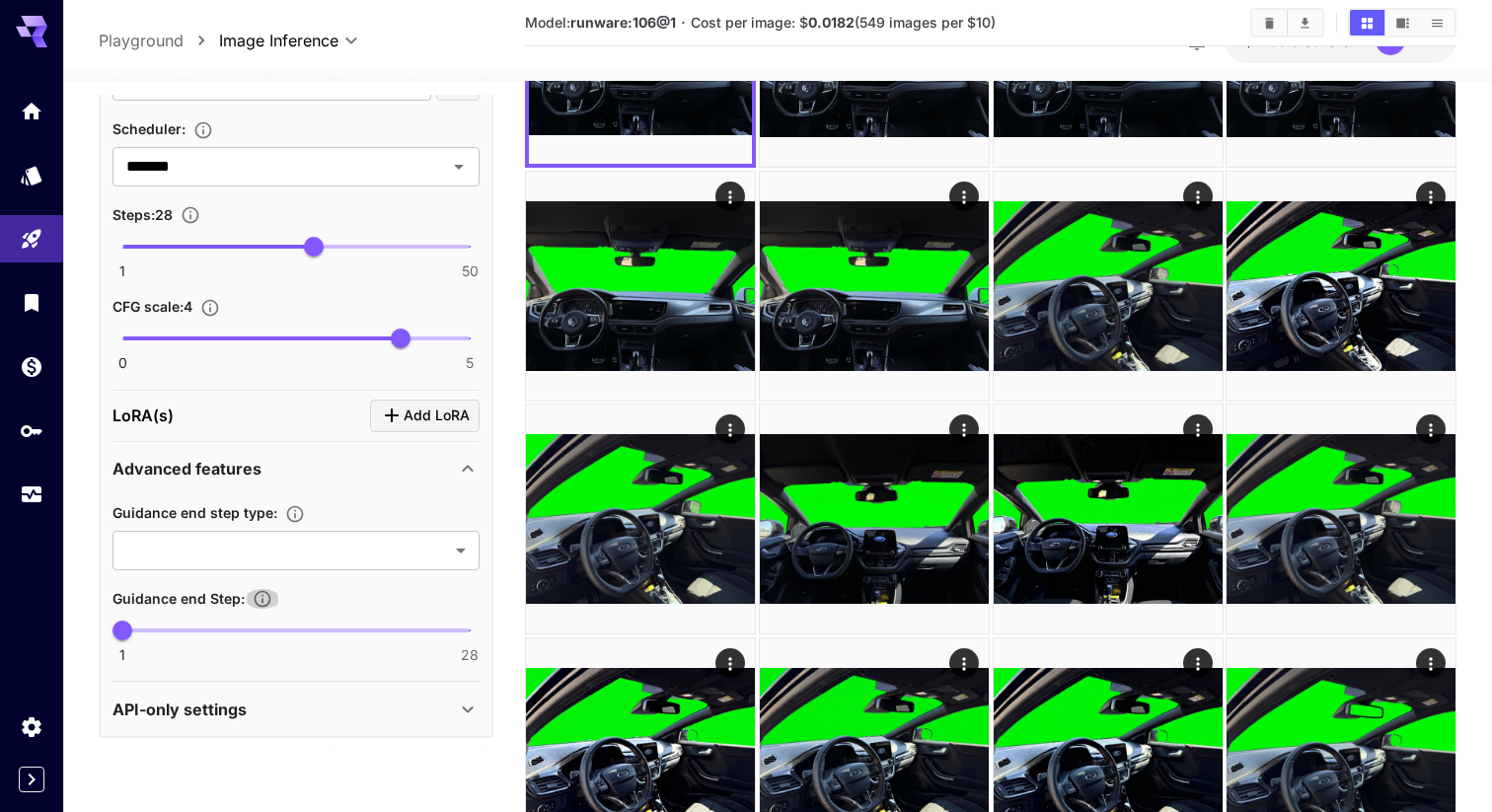 click at bounding box center [262, 599] 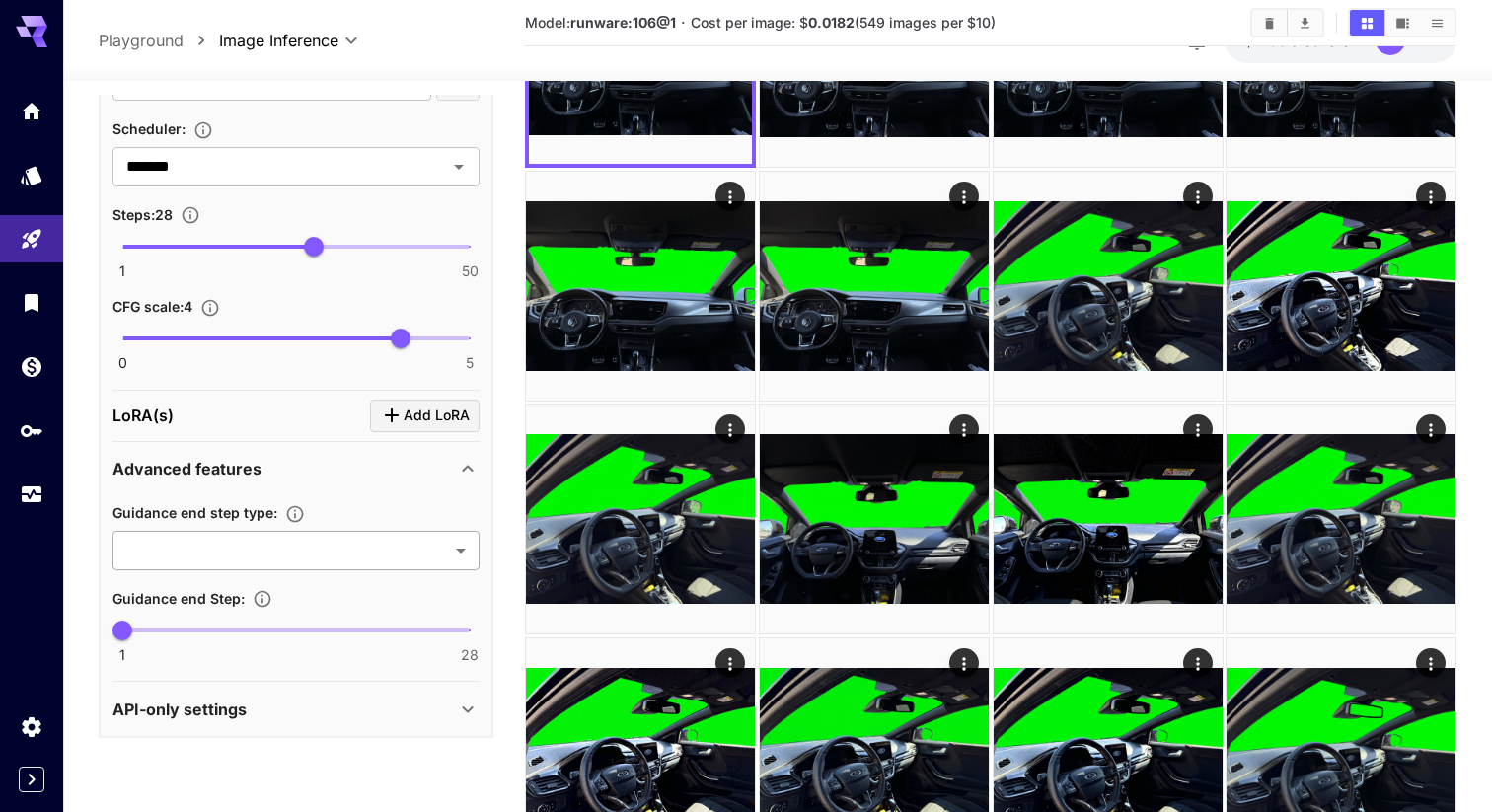 click on "**********" at bounding box center (746, 2454) 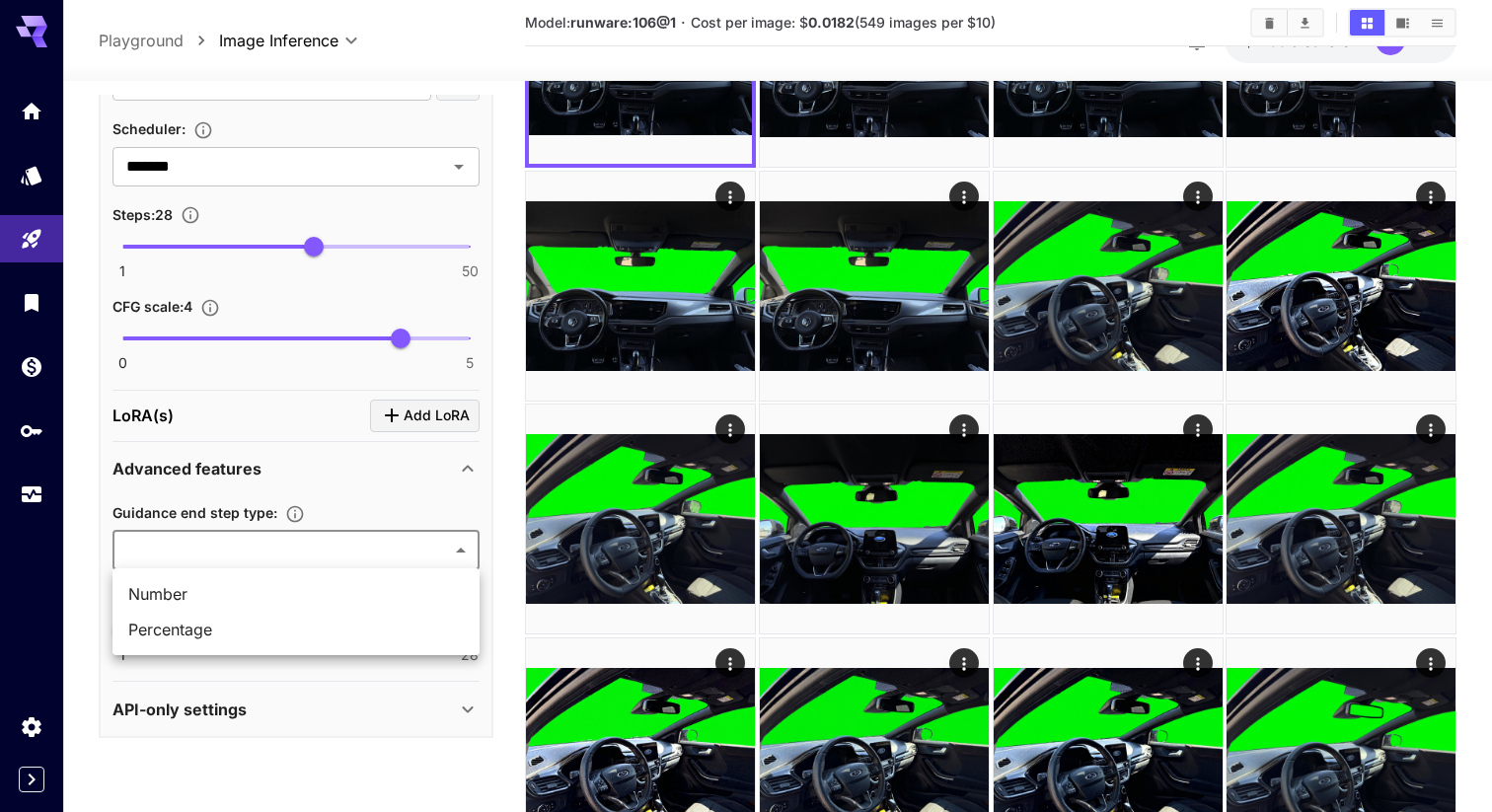 click on "Number" at bounding box center (296, 594) 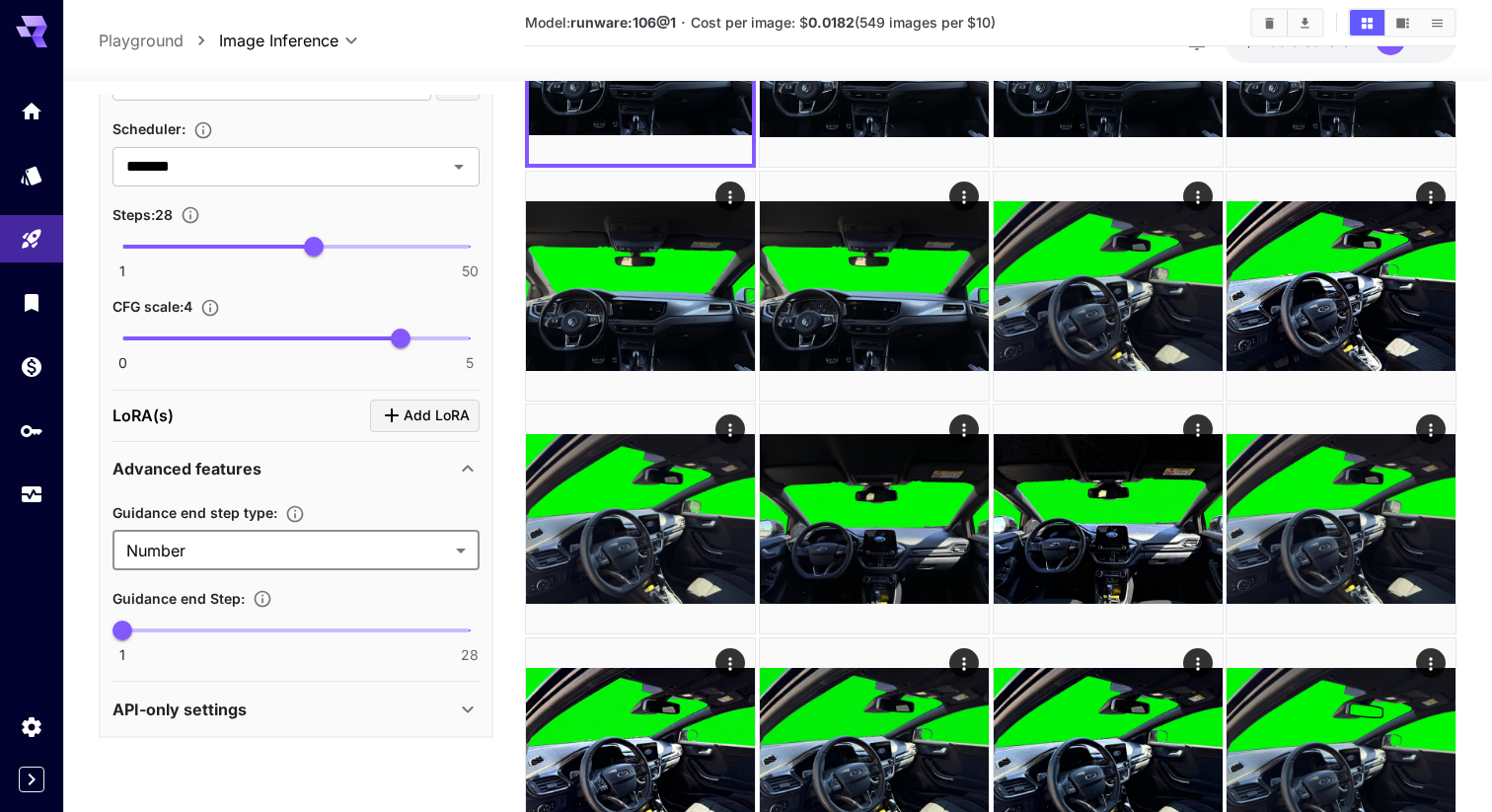 click 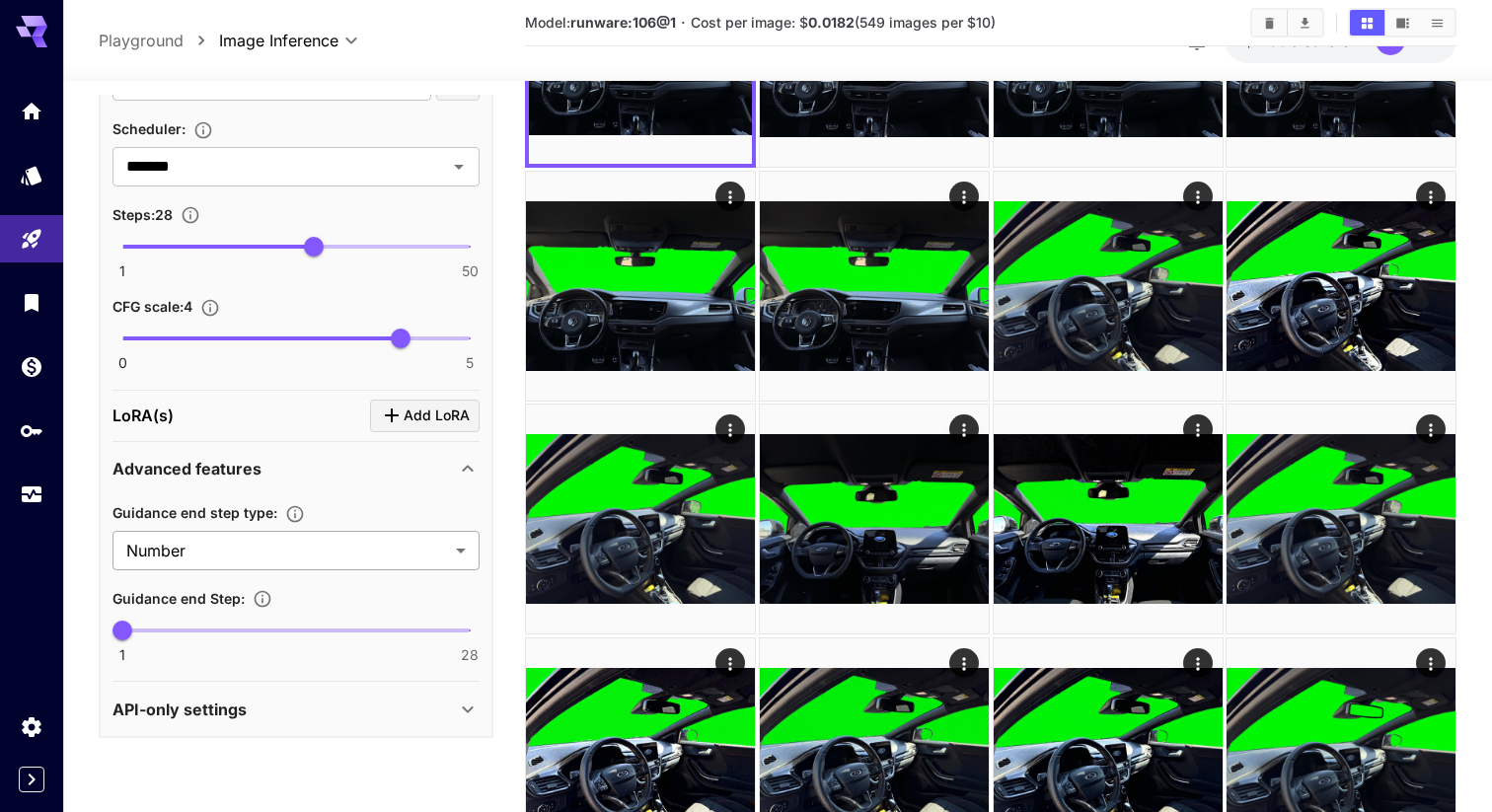 click on "**********" at bounding box center [746, 2454] 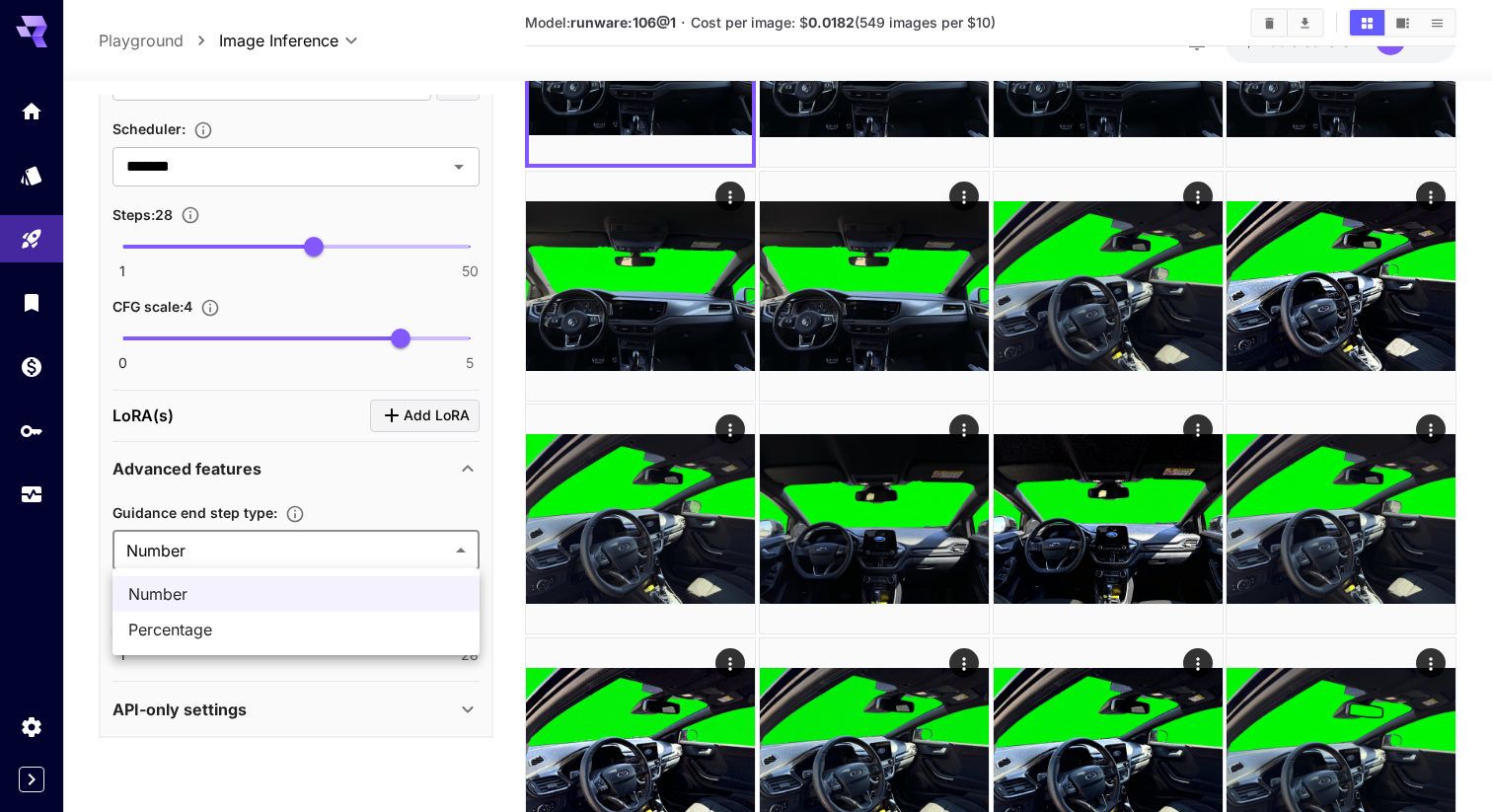 click on "Number Percentage" at bounding box center (296, 612) 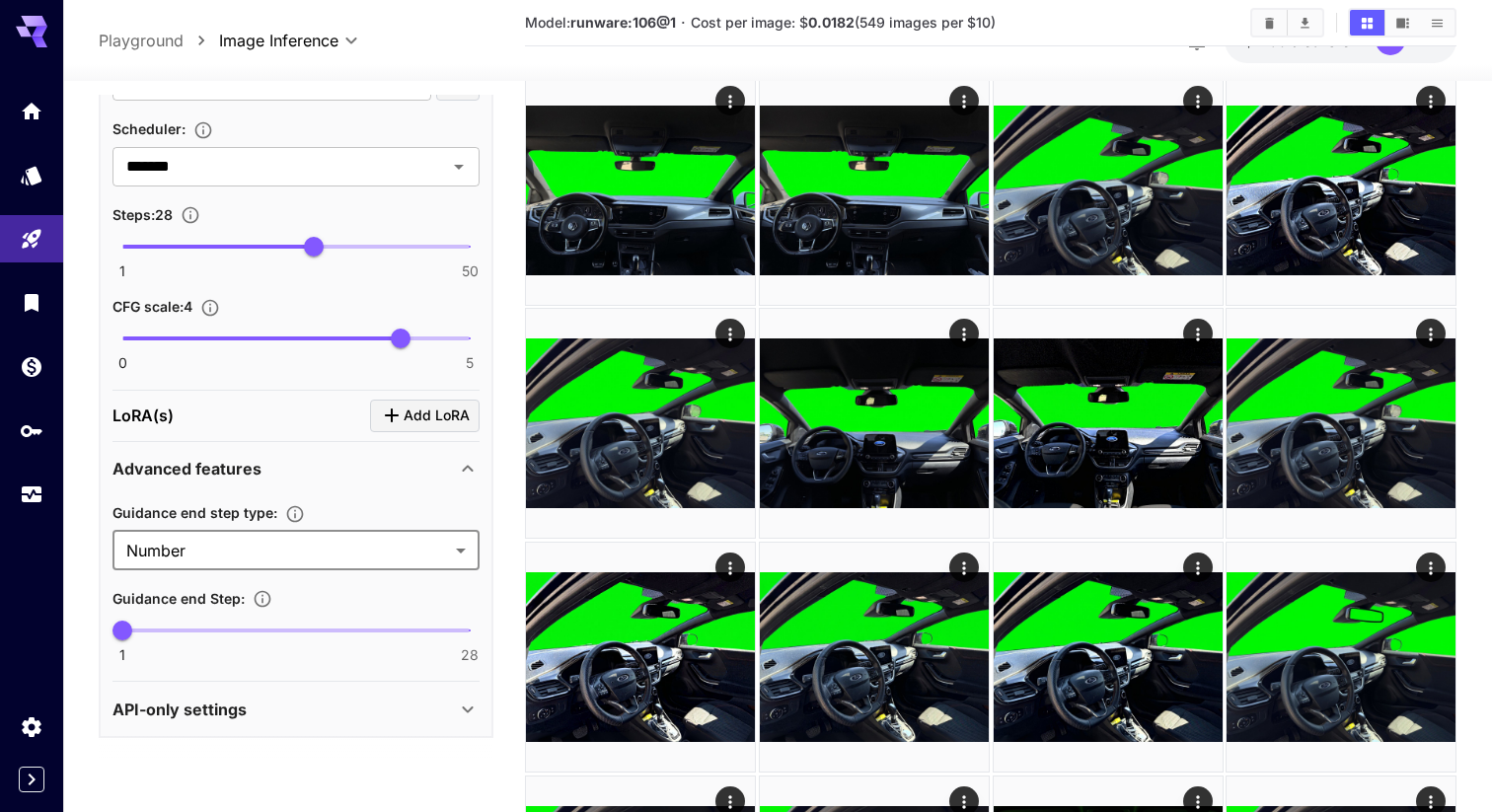 scroll, scrollTop: 344, scrollLeft: 0, axis: vertical 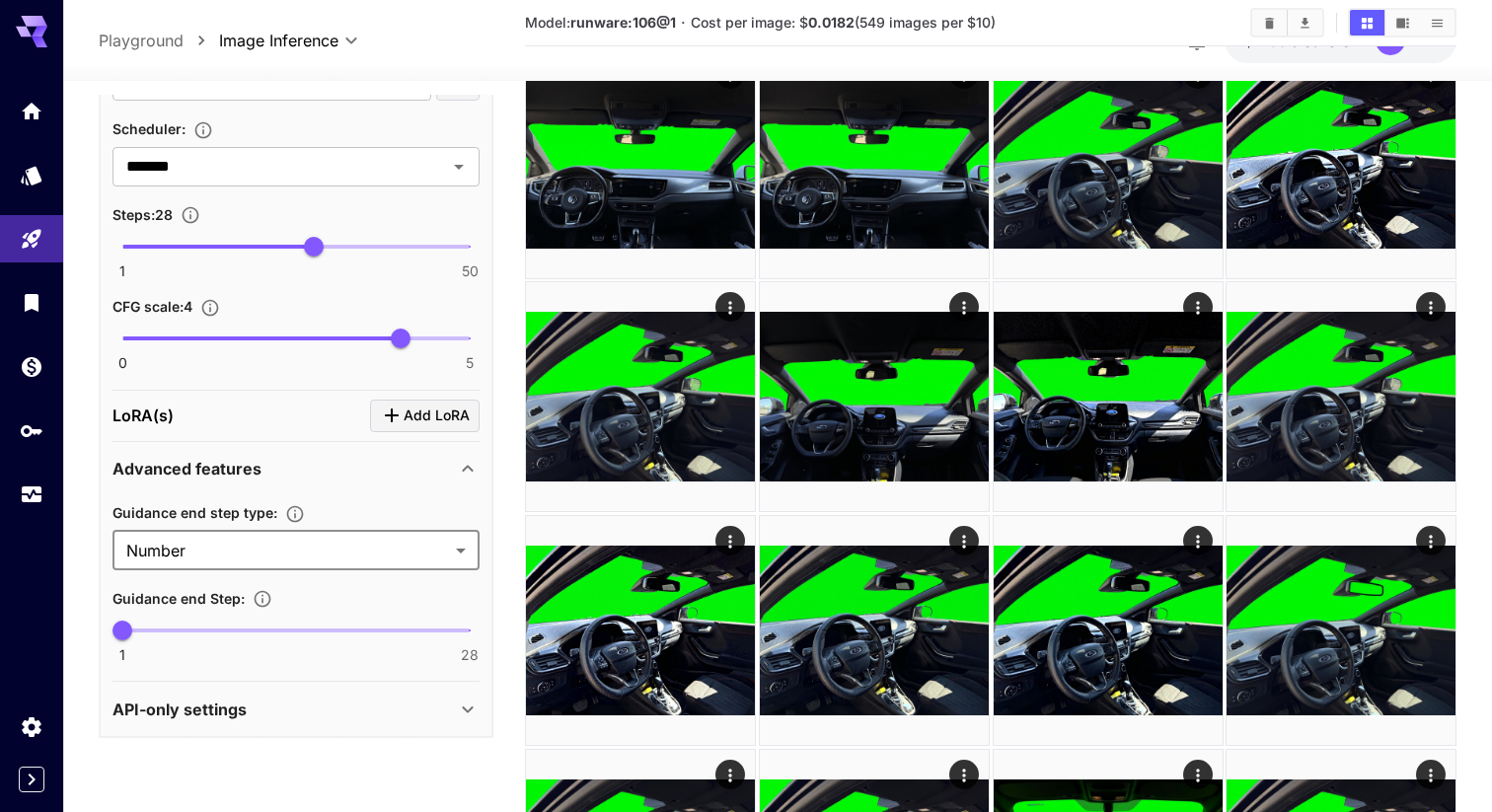 click on "API-only settings" at bounding box center (296, 709) 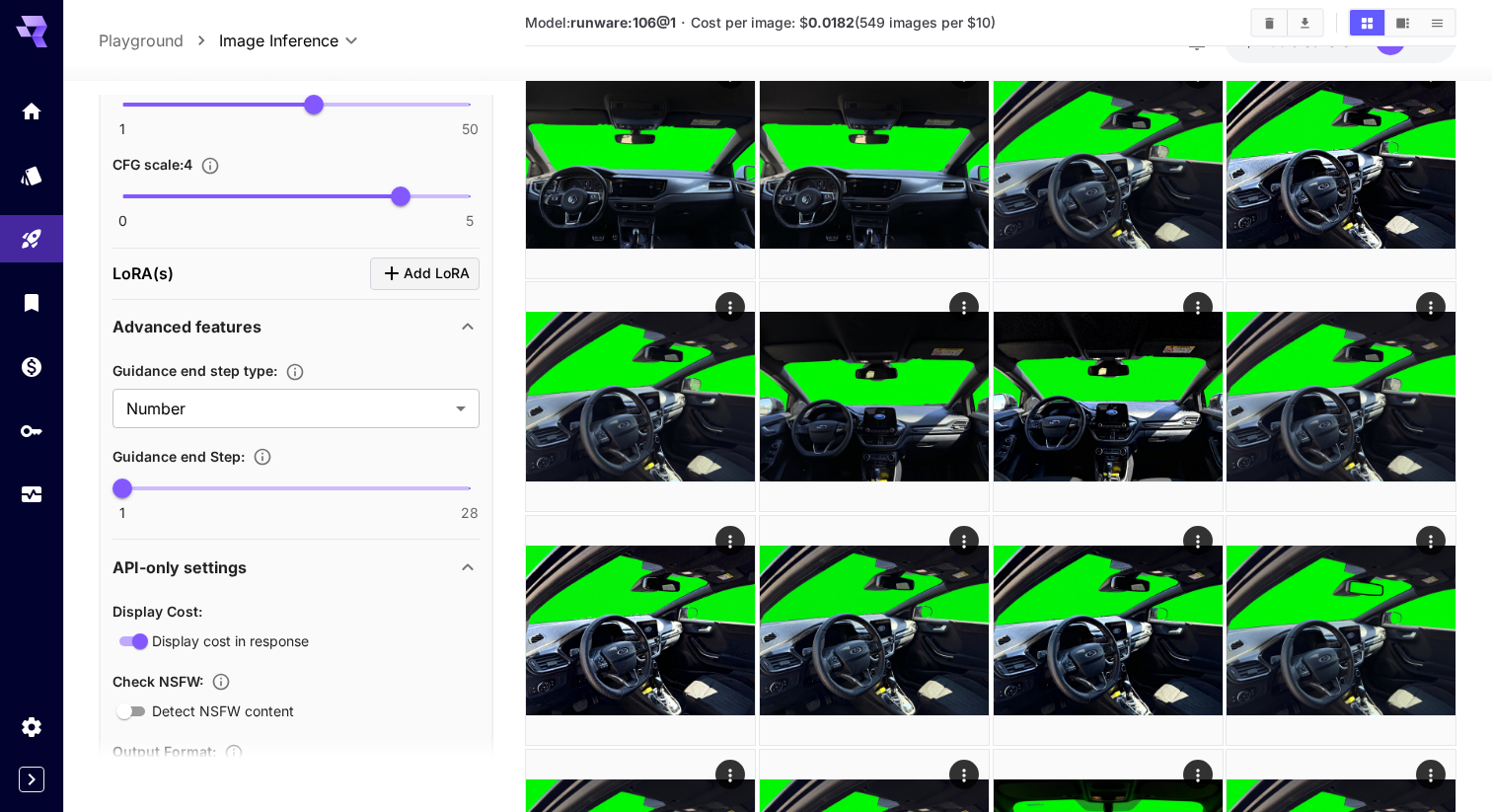 scroll, scrollTop: 1687, scrollLeft: 0, axis: vertical 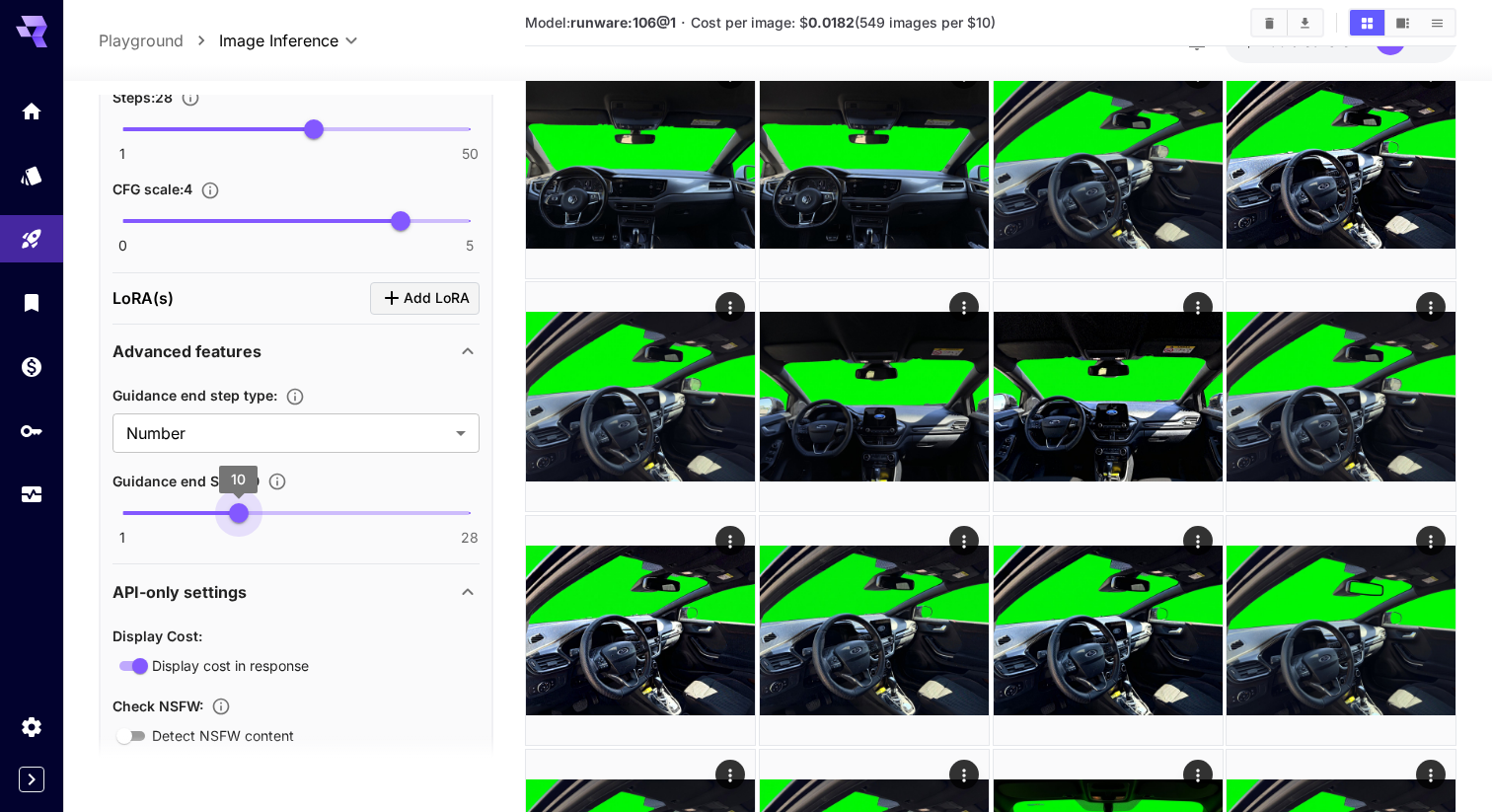 drag, startPoint x: 195, startPoint y: 503, endPoint x: 239, endPoint y: 503, distance: 44 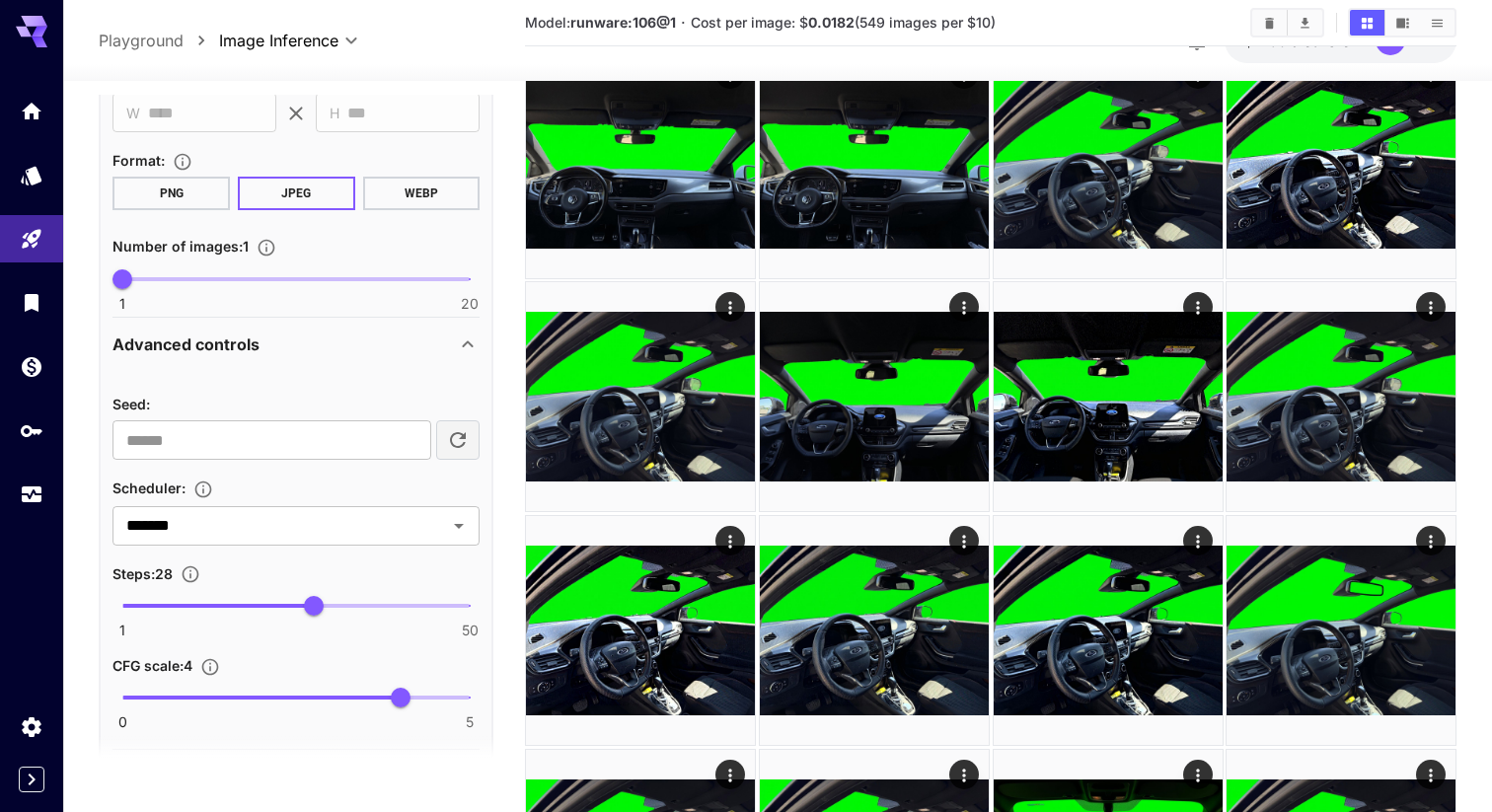 scroll, scrollTop: 645, scrollLeft: 0, axis: vertical 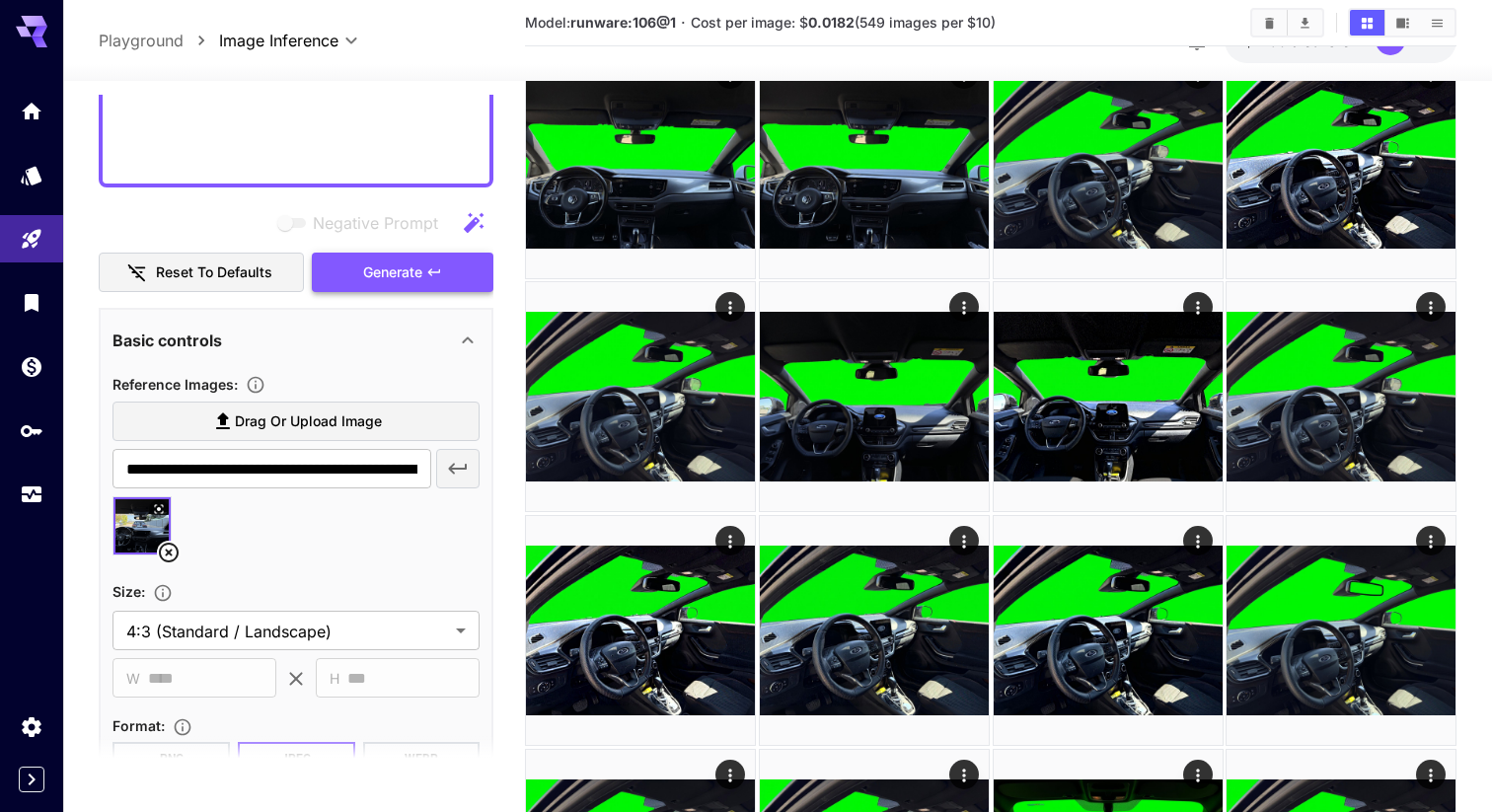 click on "Generate" at bounding box center [403, 272] 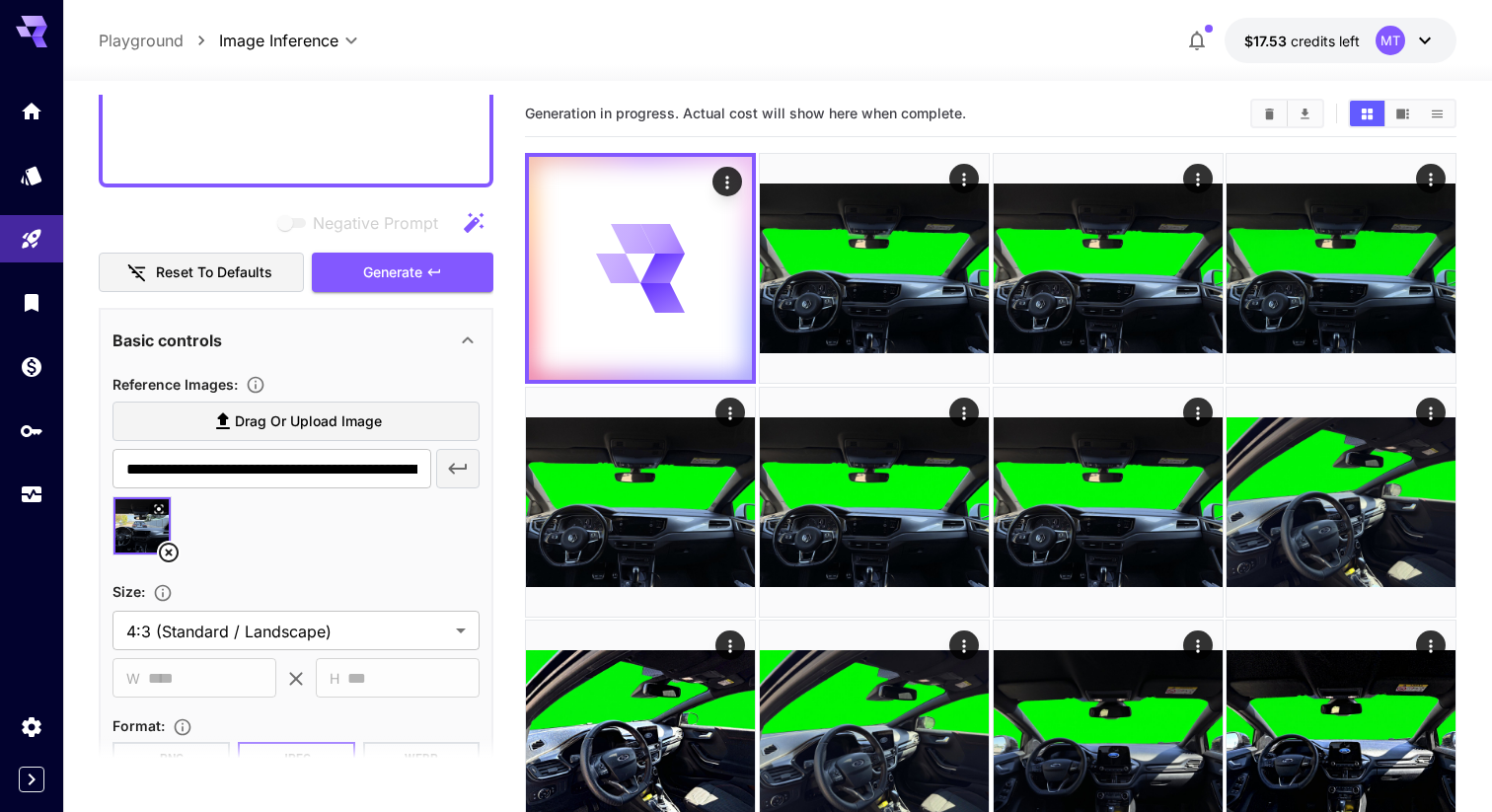 scroll, scrollTop: 0, scrollLeft: 0, axis: both 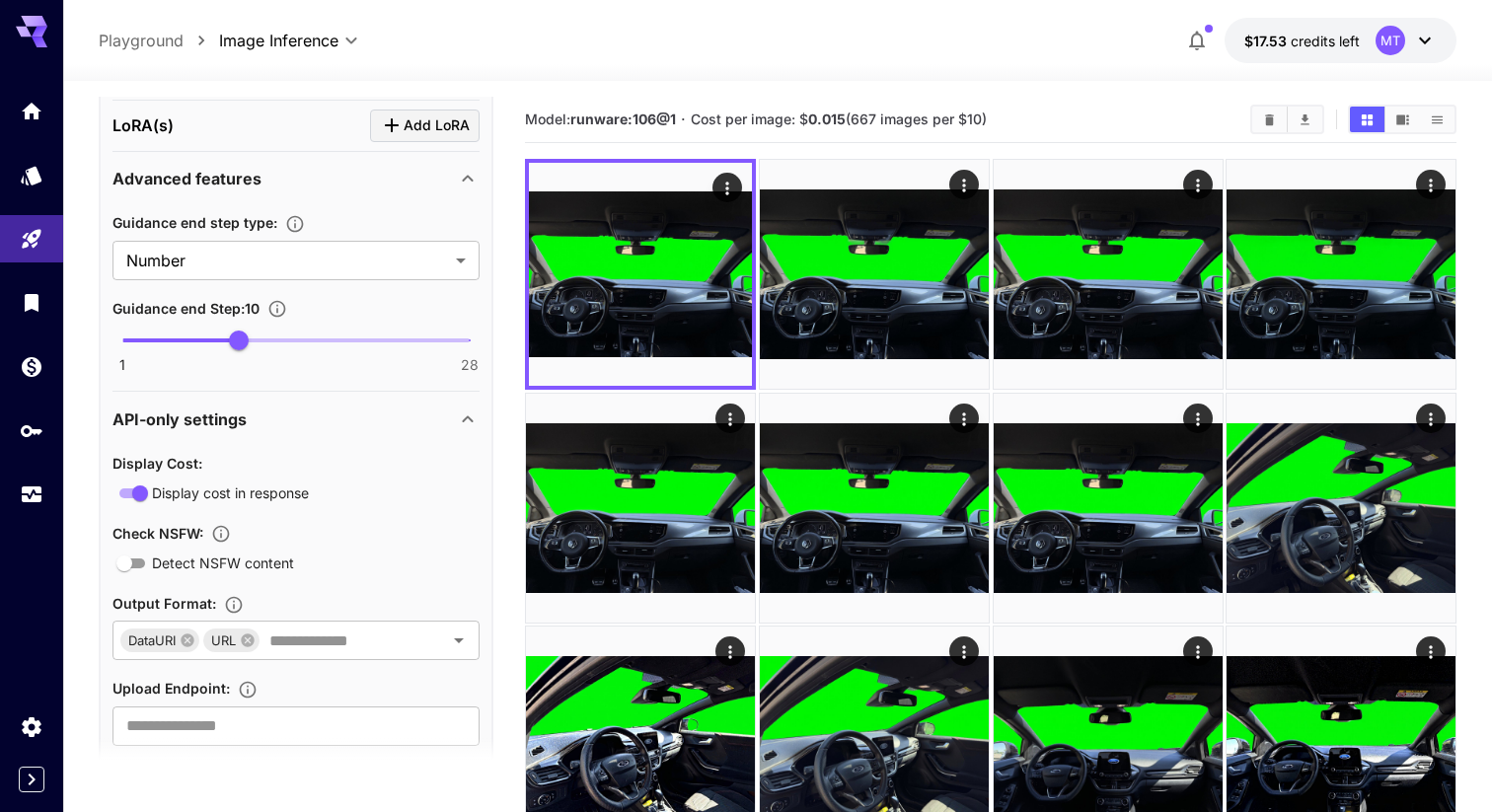 type on "**" 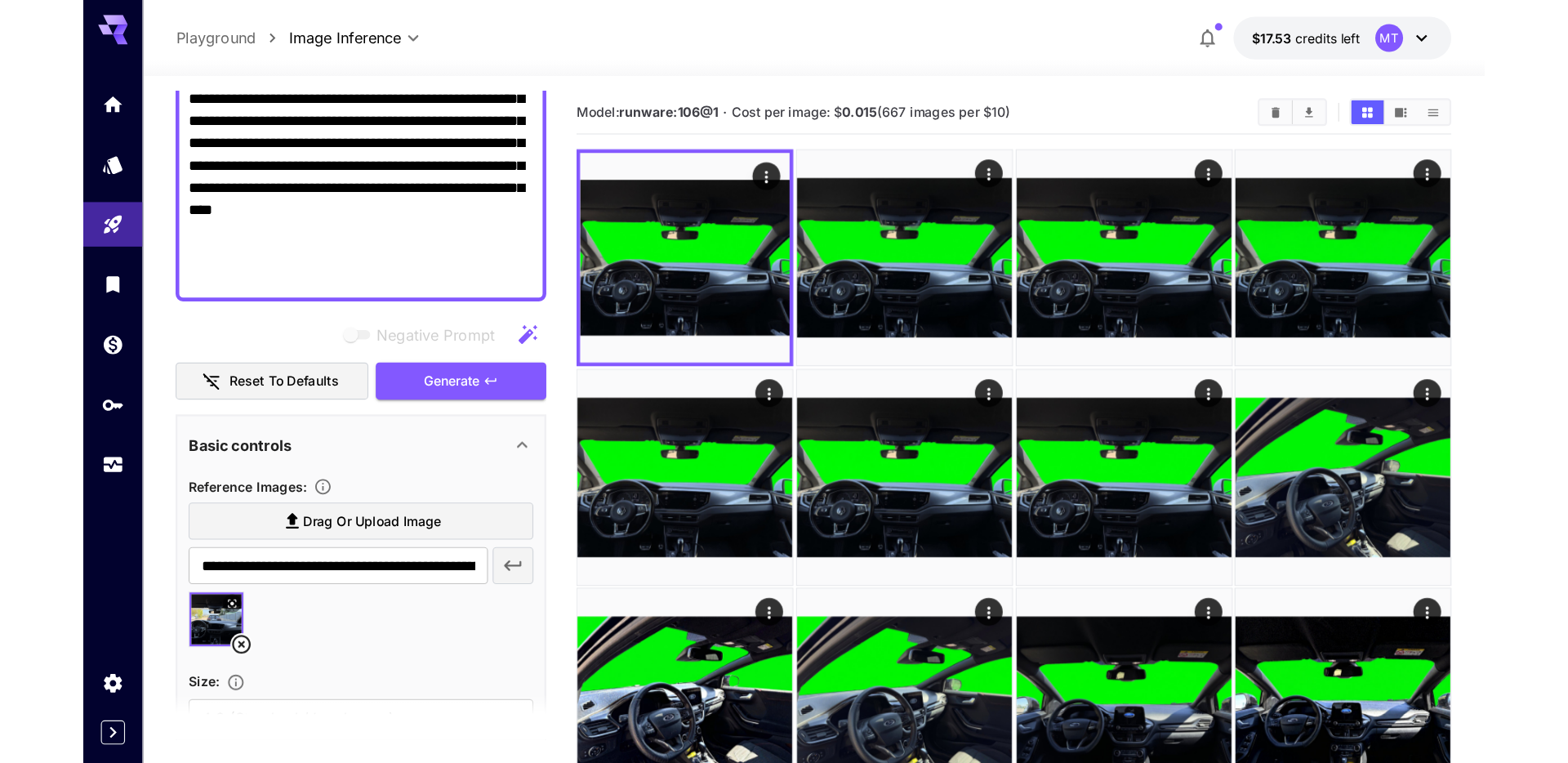 scroll, scrollTop: 315, scrollLeft: 0, axis: vertical 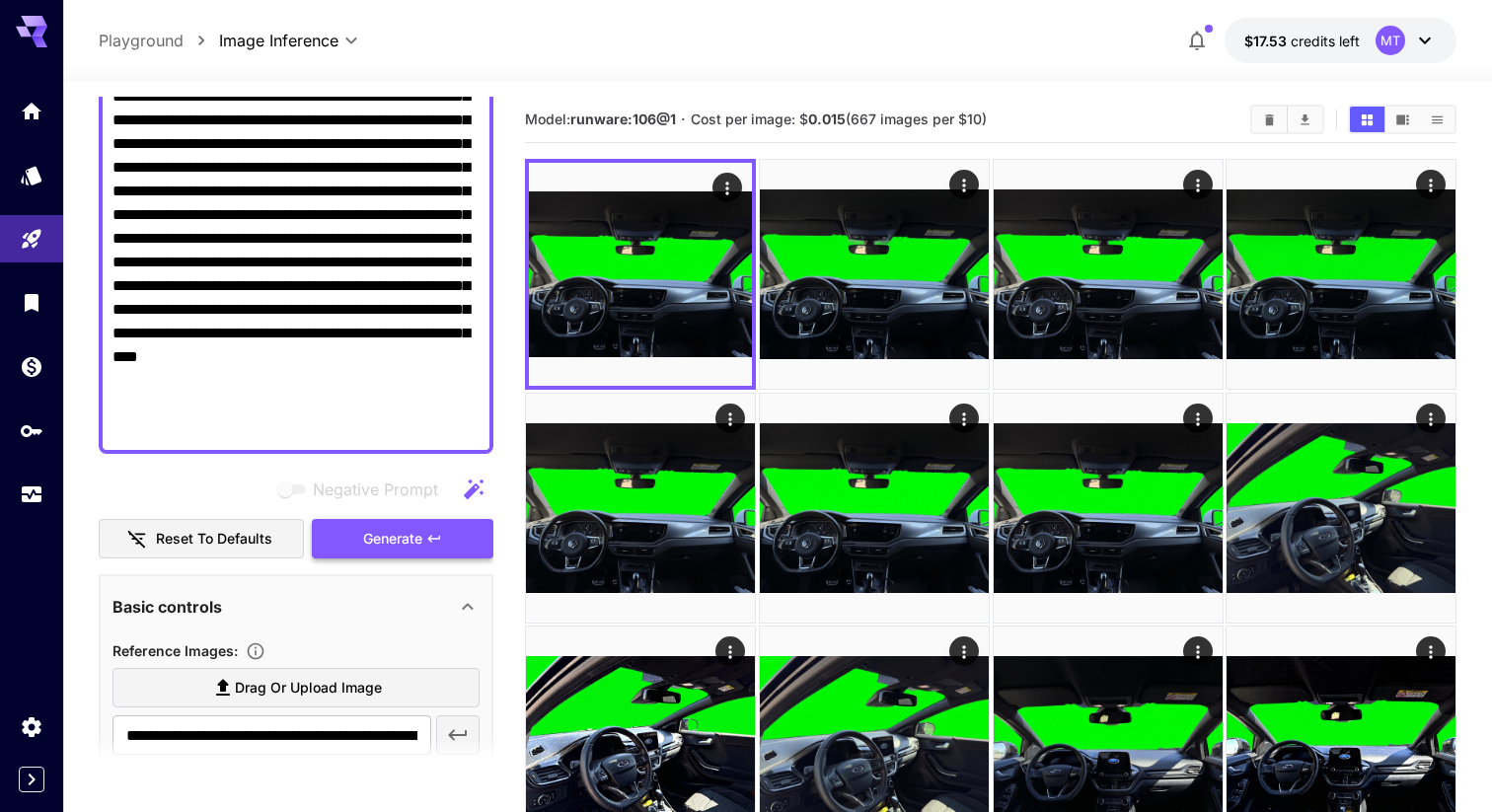 click 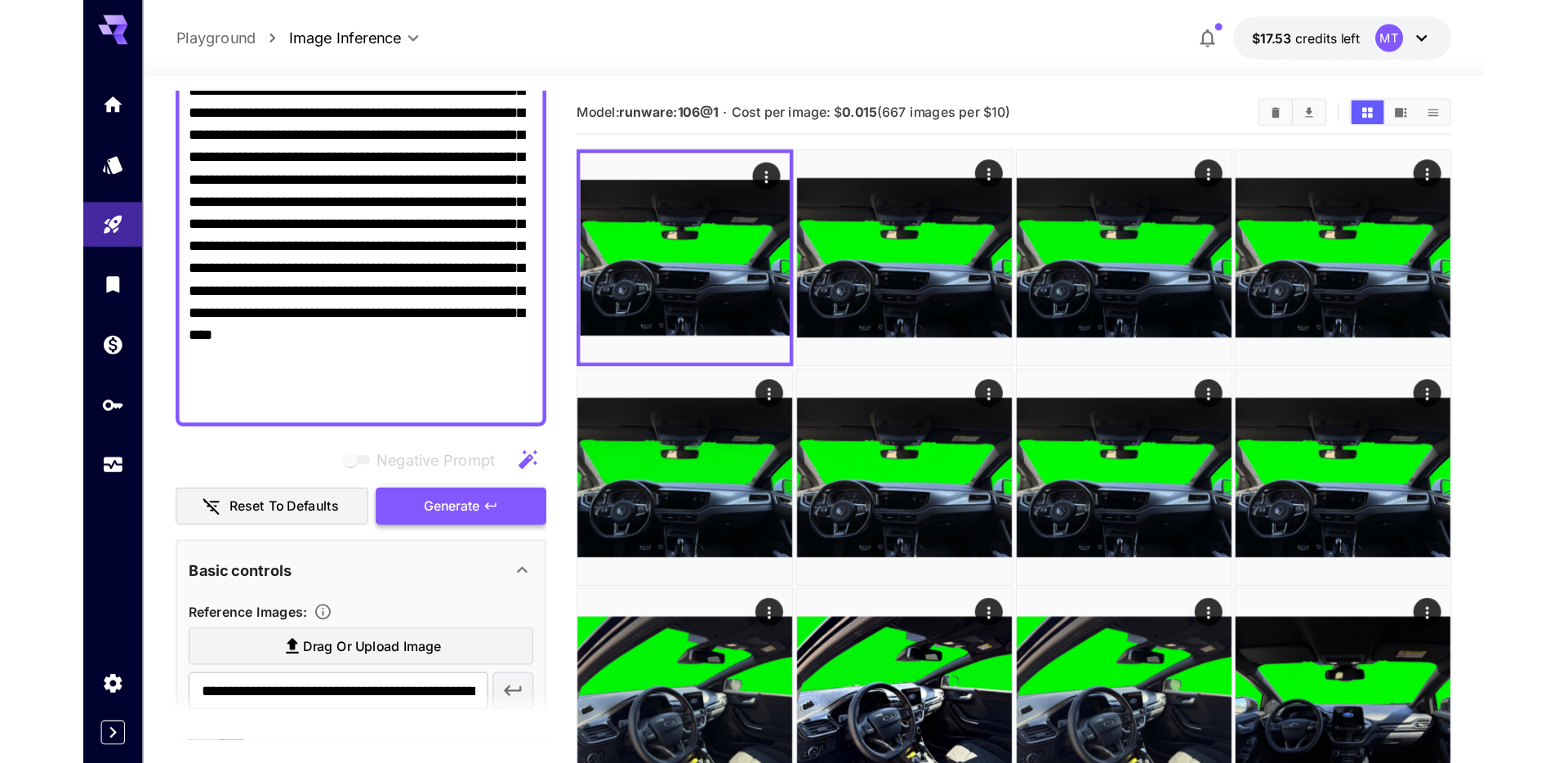 scroll, scrollTop: 316, scrollLeft: 0, axis: vertical 